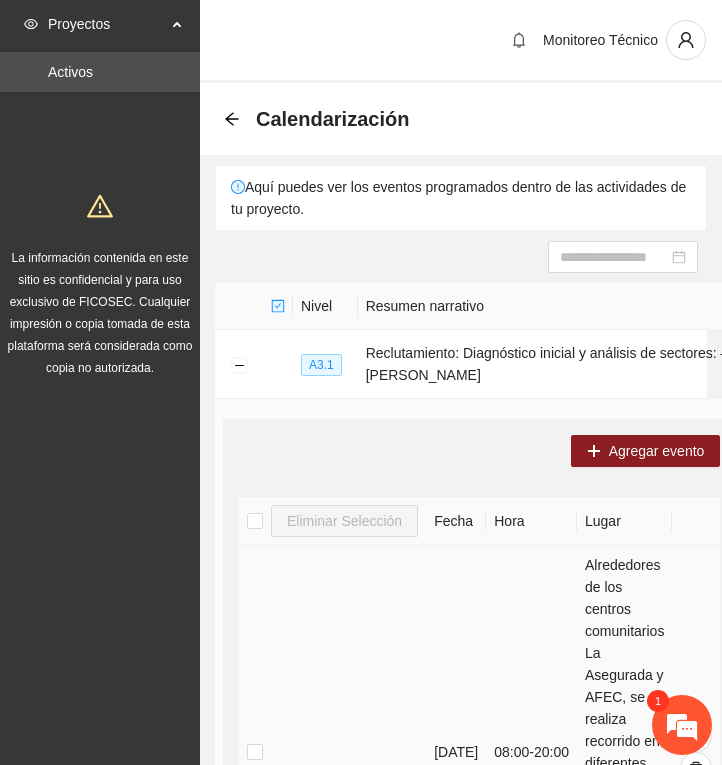scroll, scrollTop: 375, scrollLeft: 0, axis: vertical 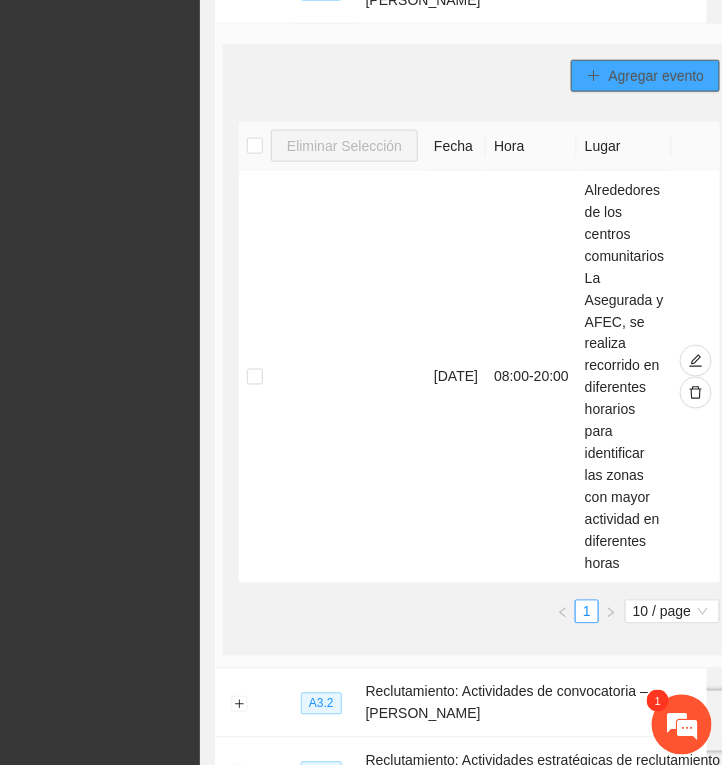 click on "Agregar evento" at bounding box center (657, 76) 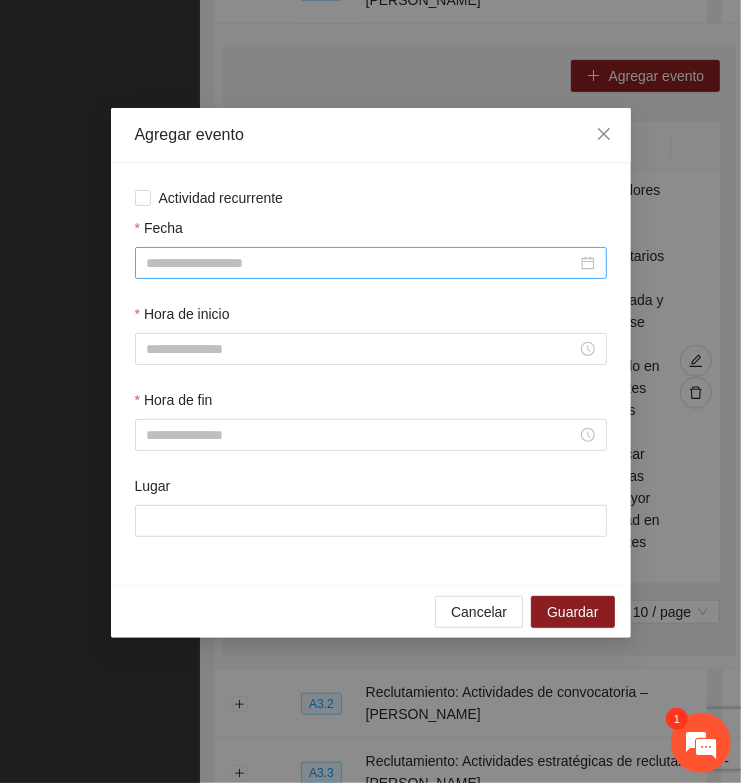 click on "Fecha" at bounding box center [362, 263] 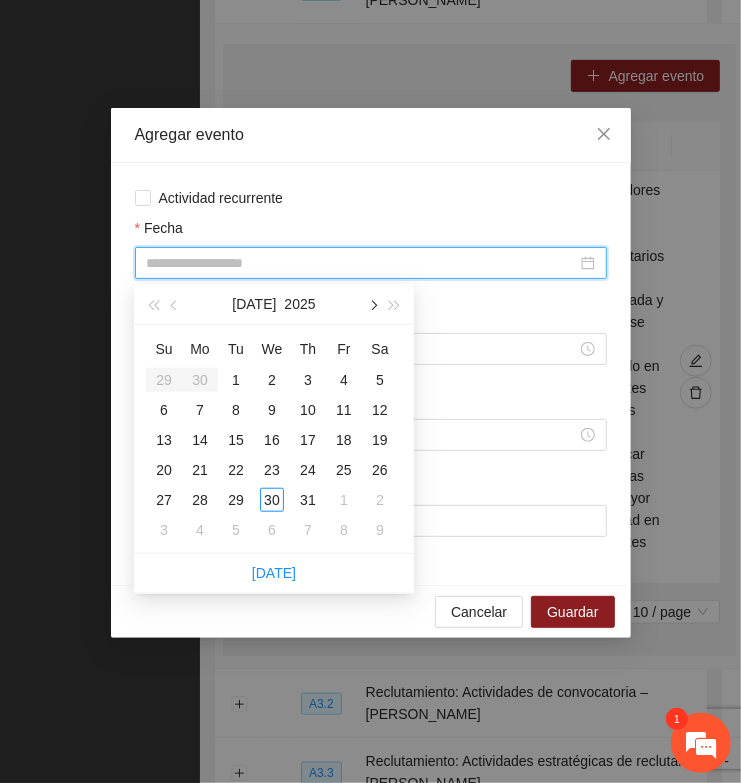 click at bounding box center [372, 304] 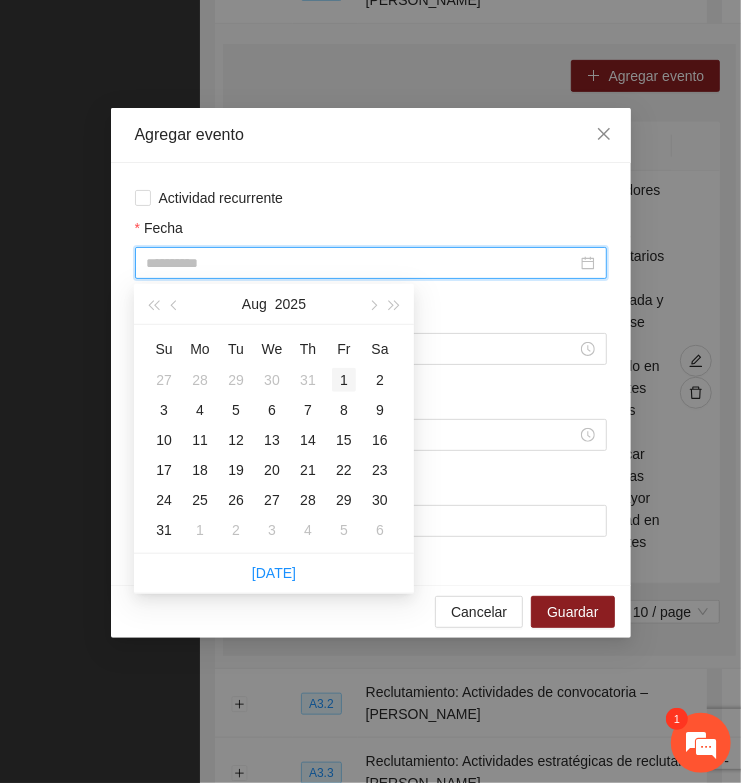 type on "**********" 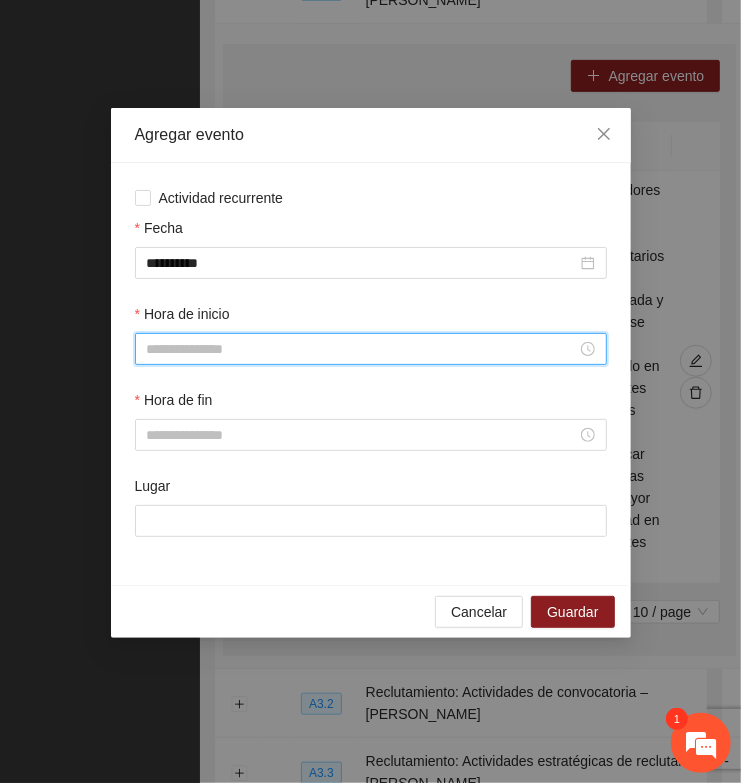 click on "Hora de inicio" at bounding box center (362, 349) 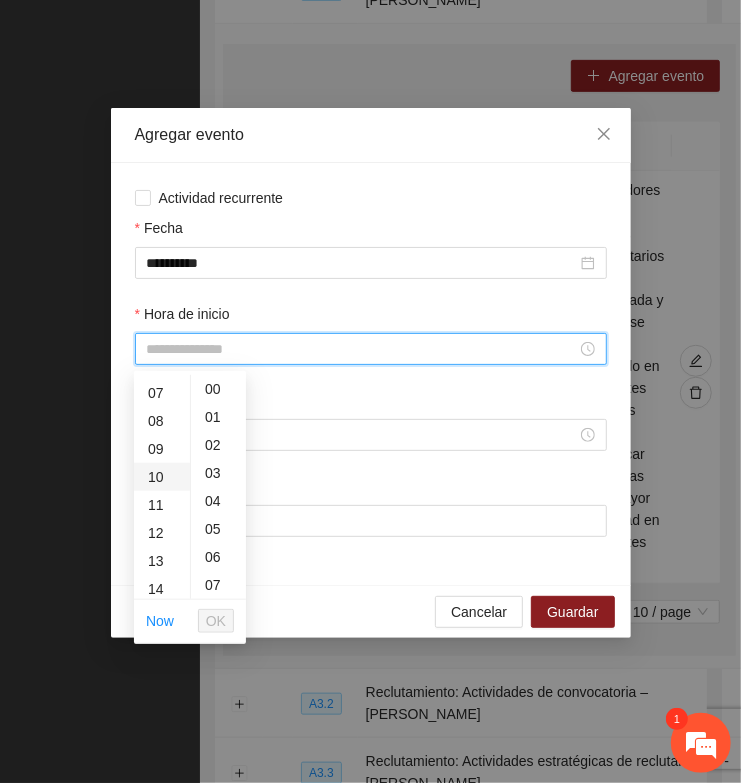 scroll, scrollTop: 250, scrollLeft: 0, axis: vertical 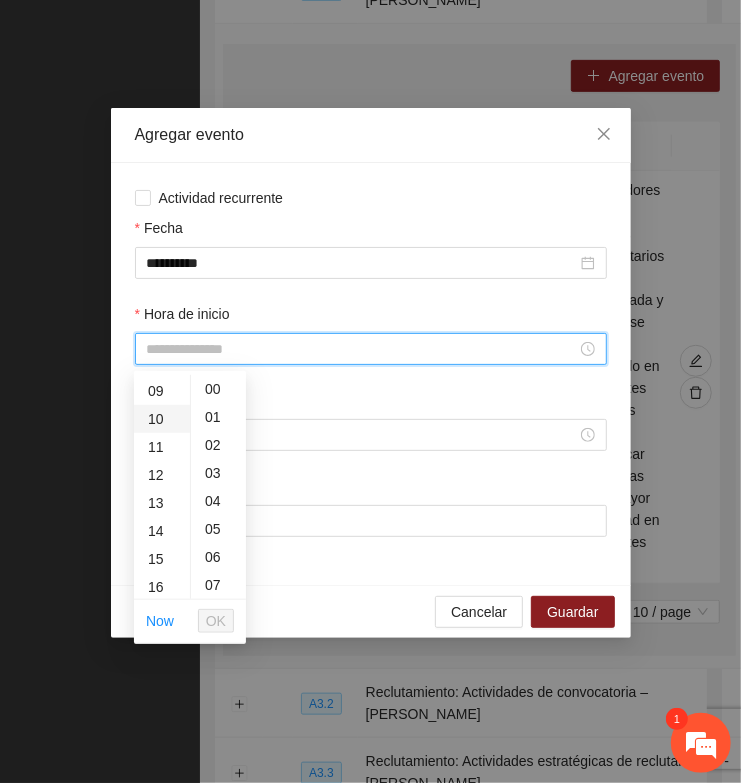 click on "10" at bounding box center (162, 419) 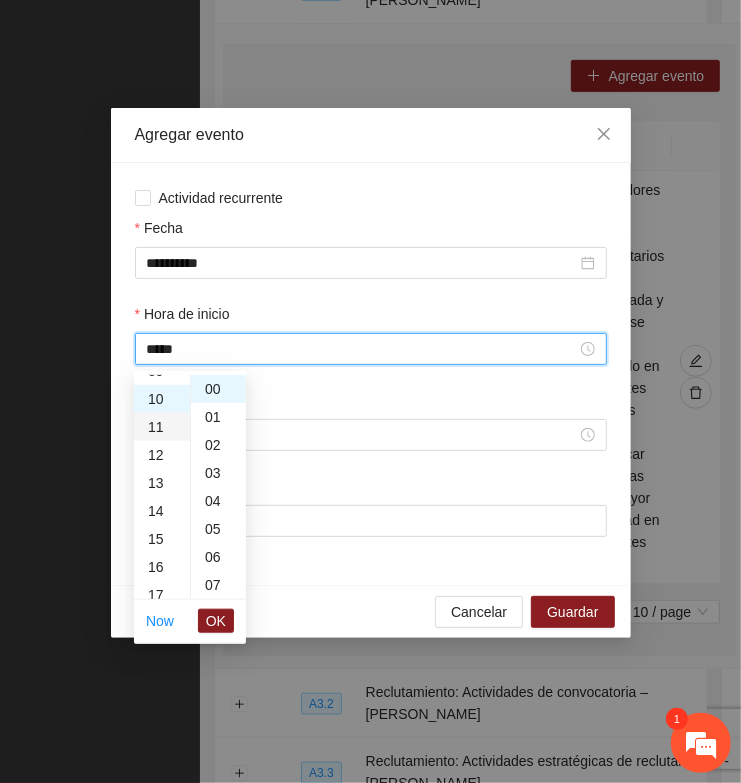scroll, scrollTop: 280, scrollLeft: 0, axis: vertical 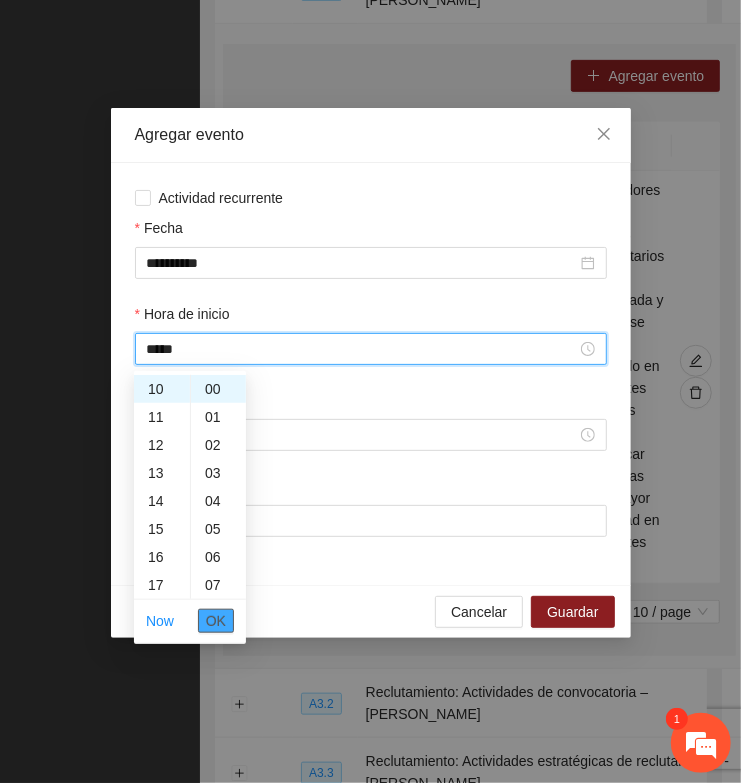 click on "OK" at bounding box center (216, 621) 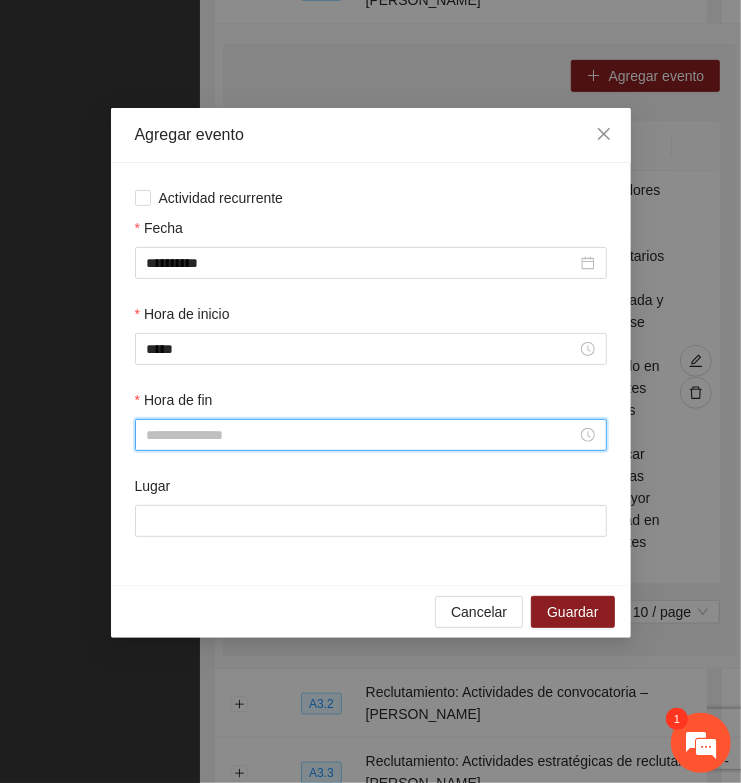 click on "Hora de fin" at bounding box center [362, 435] 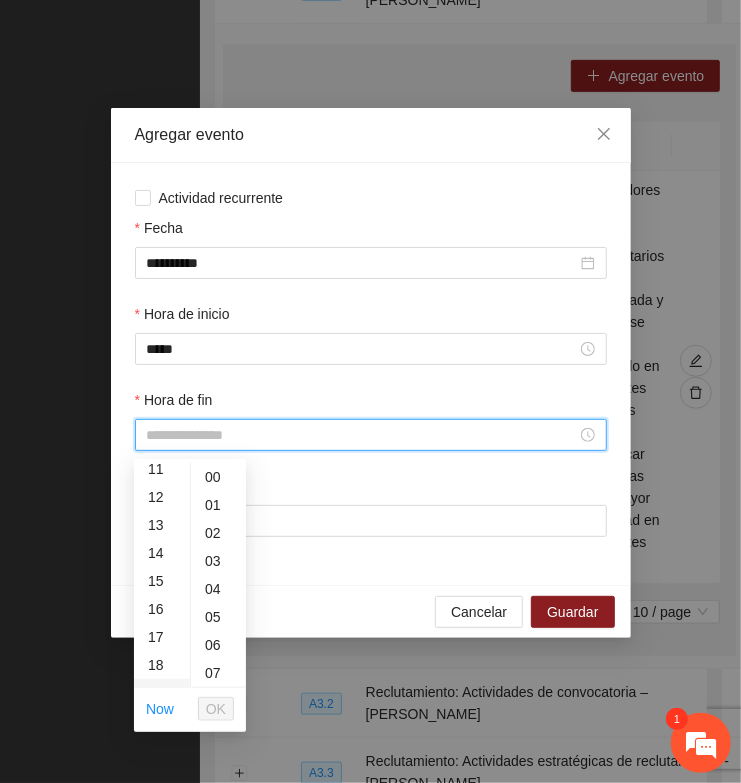 scroll, scrollTop: 375, scrollLeft: 0, axis: vertical 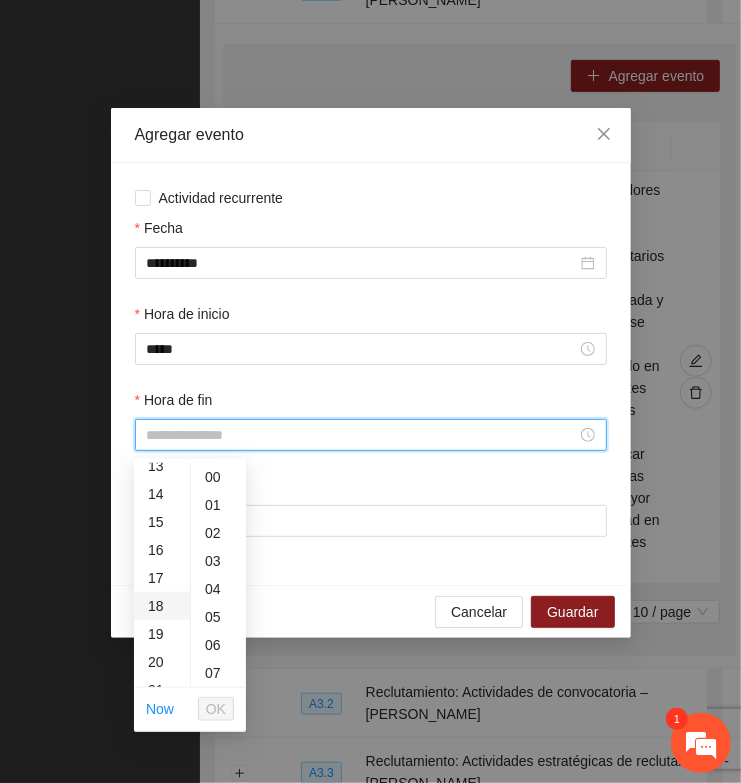 click on "18" at bounding box center (162, 606) 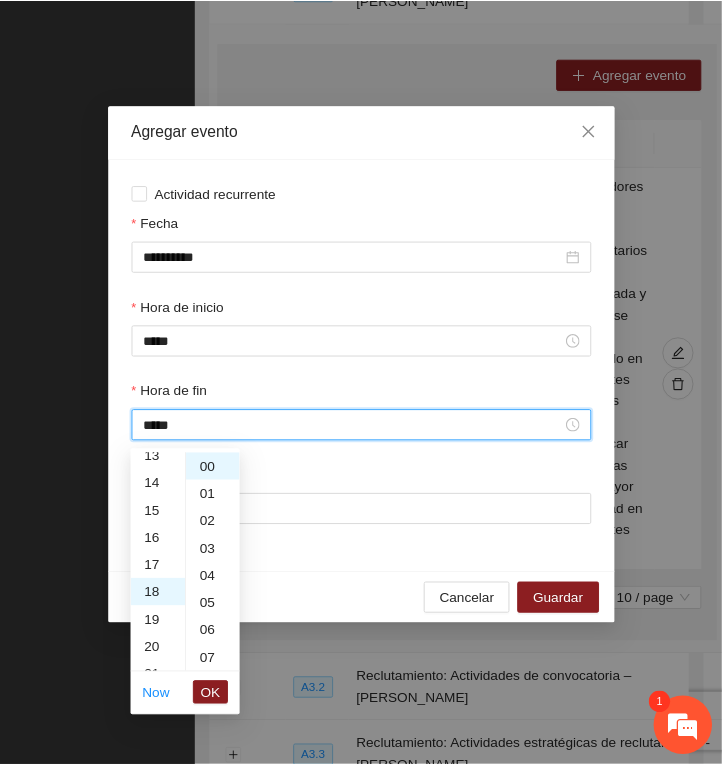 scroll, scrollTop: 503, scrollLeft: 0, axis: vertical 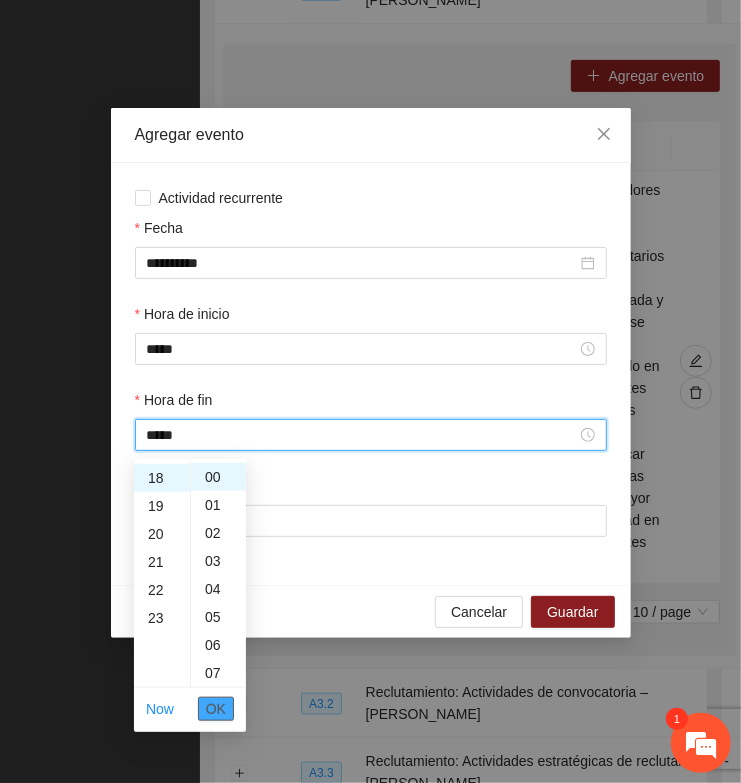 click on "OK" at bounding box center [216, 709] 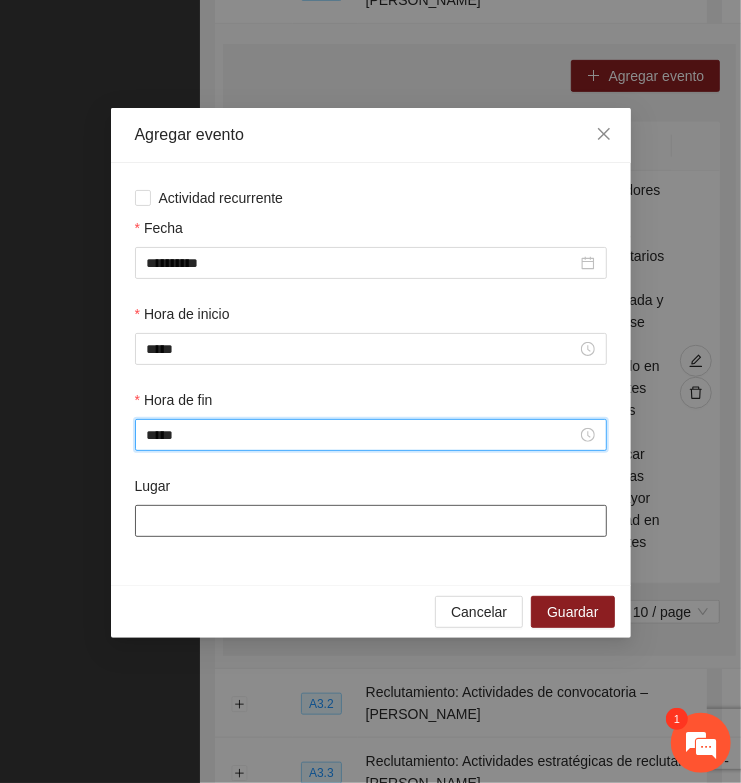 click on "Lugar" at bounding box center [371, 521] 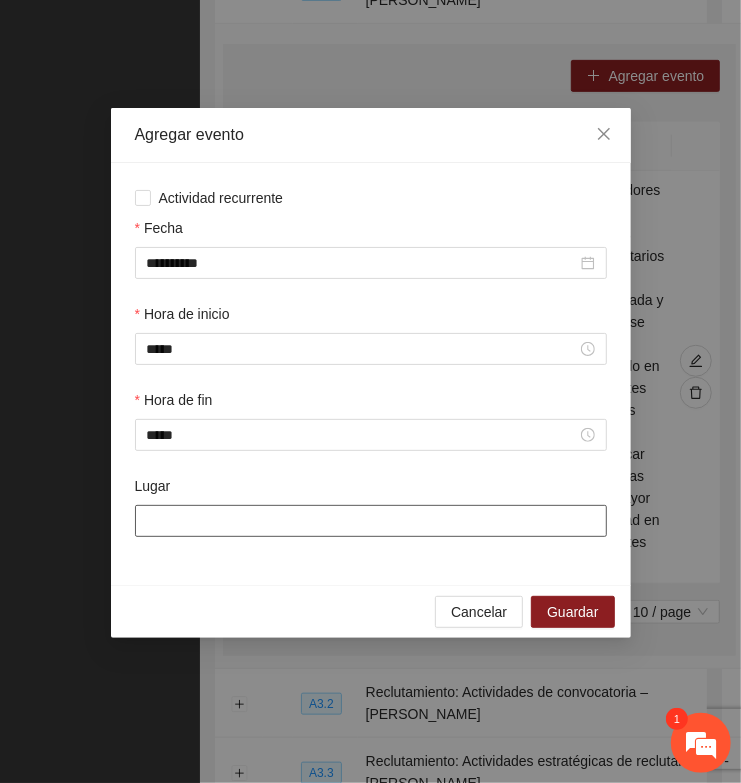 paste on "**********" 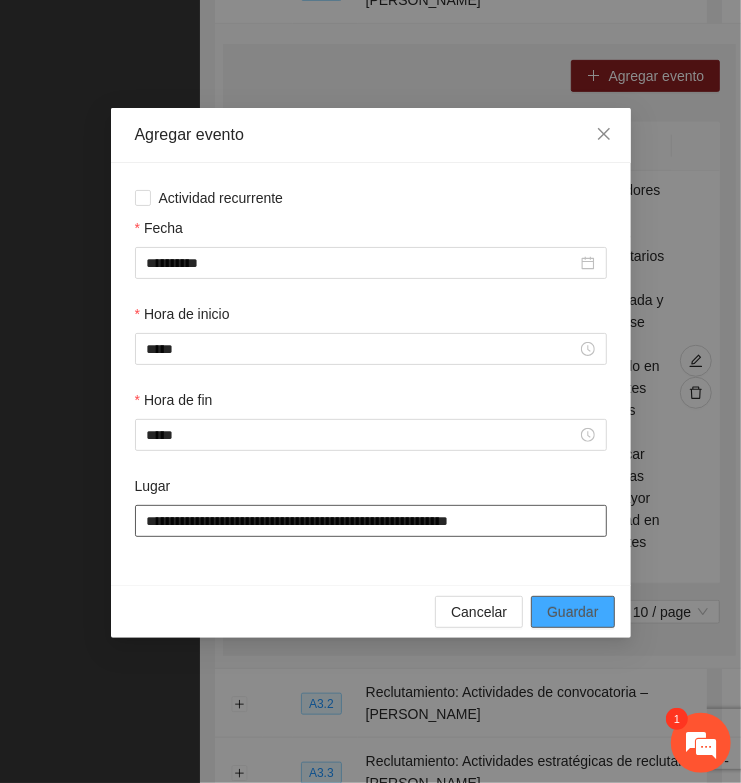 type on "**********" 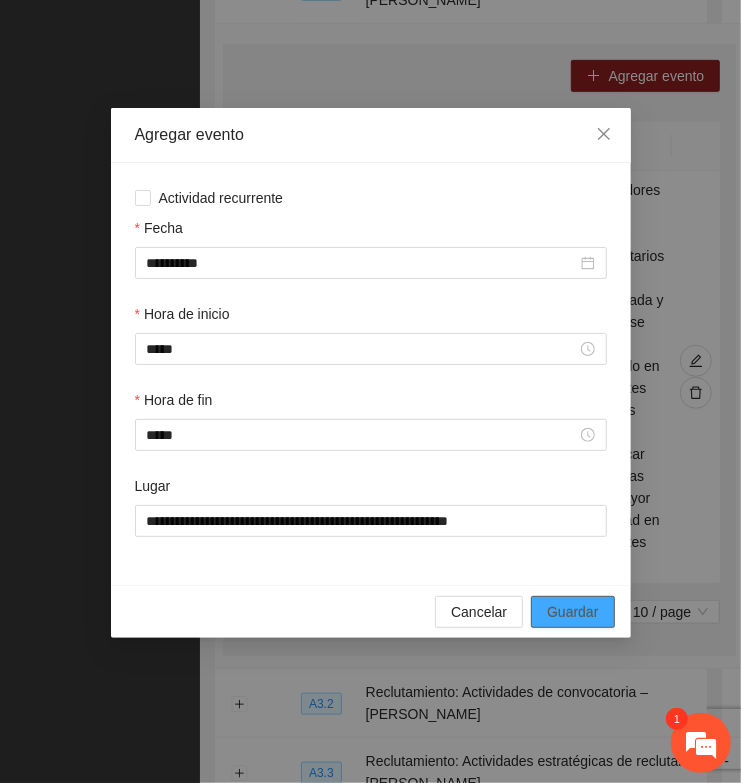 click on "Guardar" at bounding box center [572, 612] 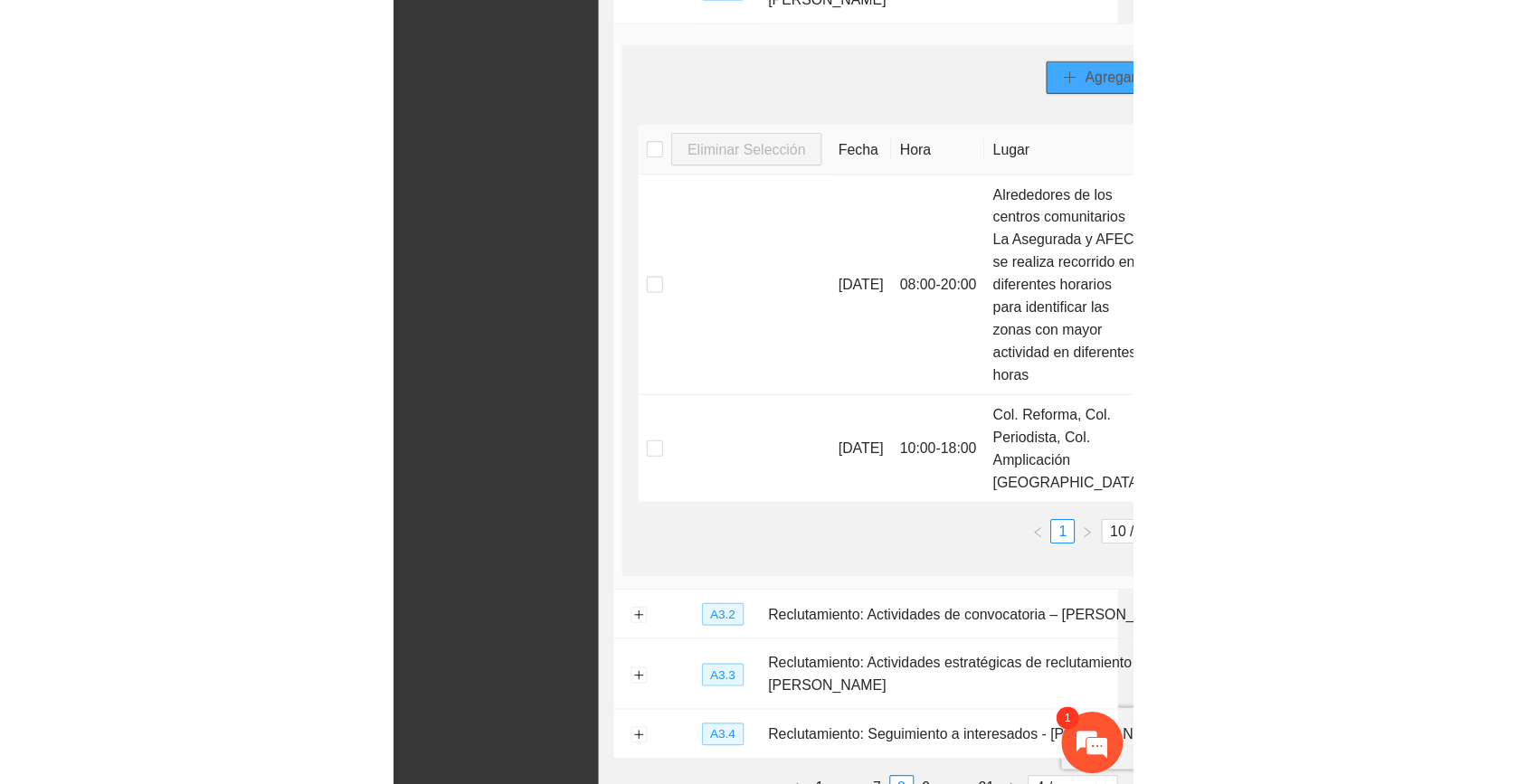 scroll, scrollTop: 123, scrollLeft: 0, axis: vertical 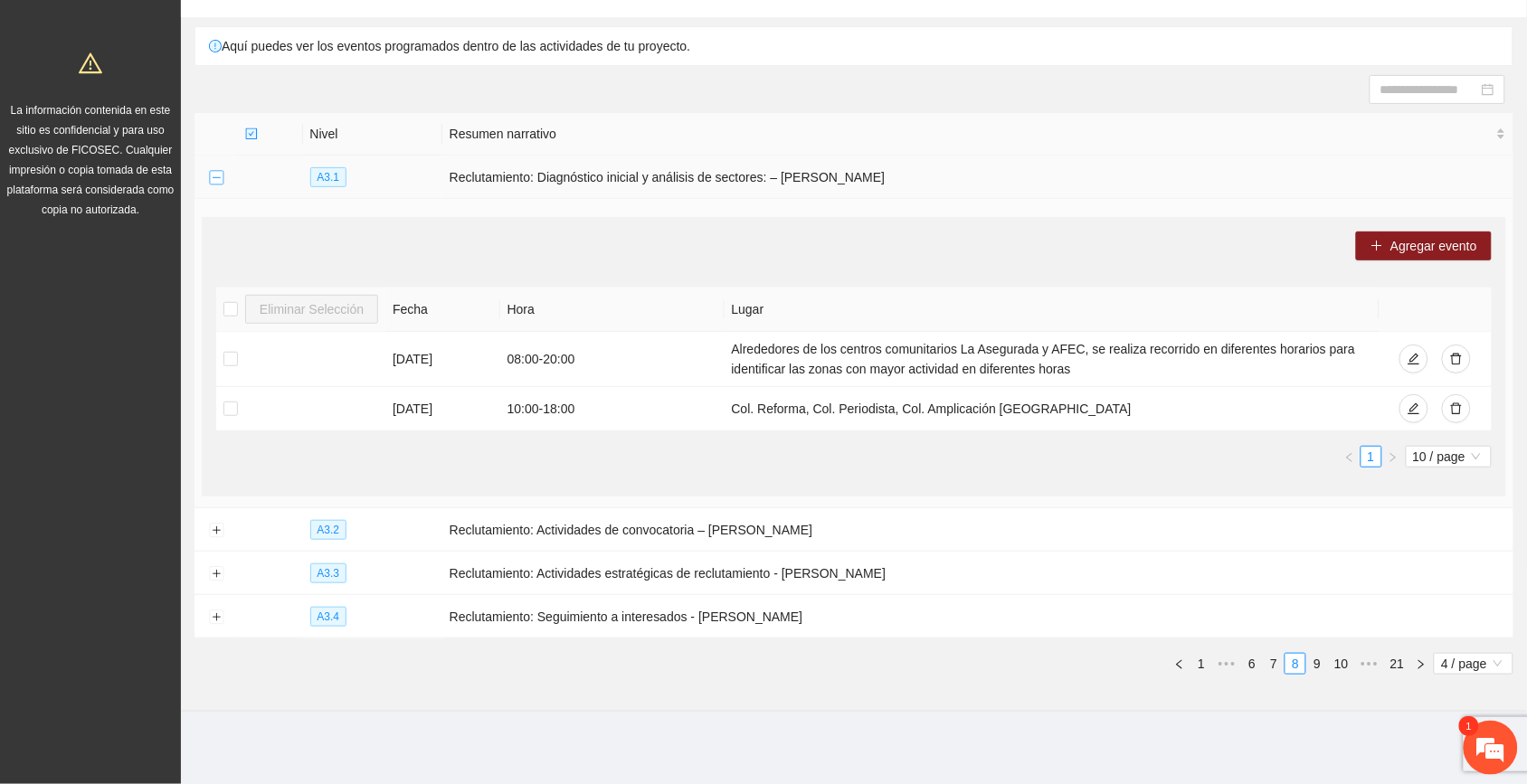 click at bounding box center [216, 178] 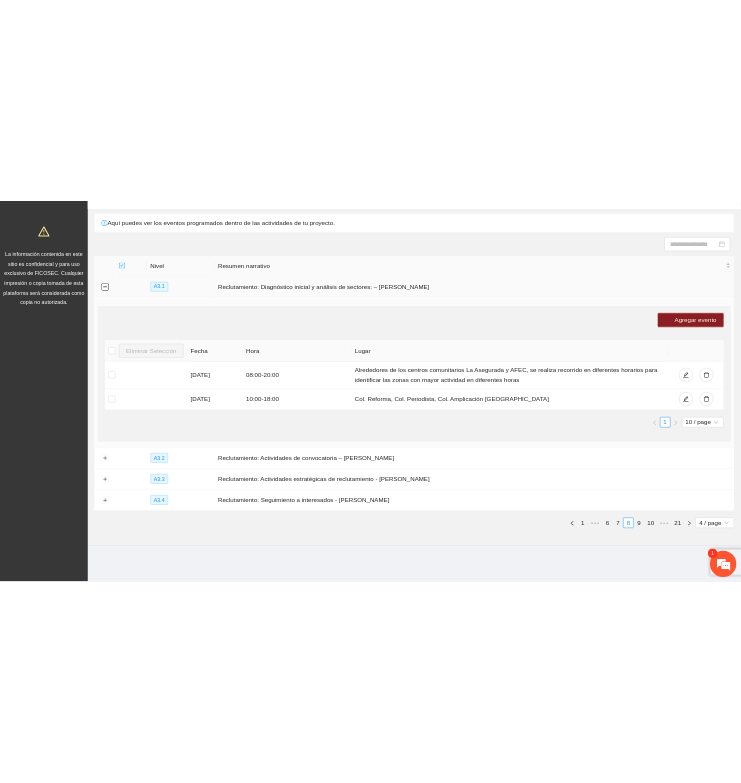 scroll, scrollTop: 0, scrollLeft: 0, axis: both 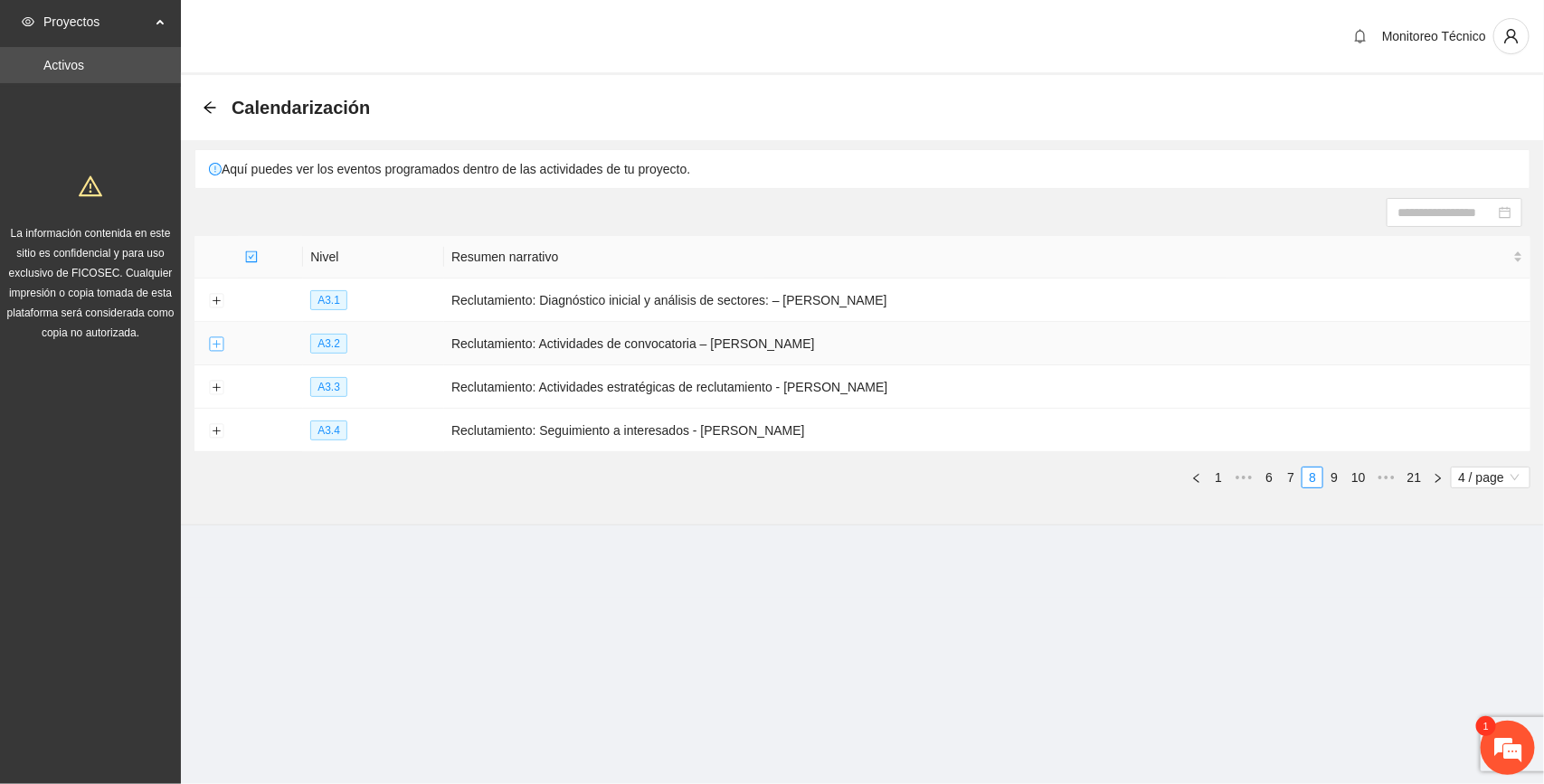 click at bounding box center [216, 345] 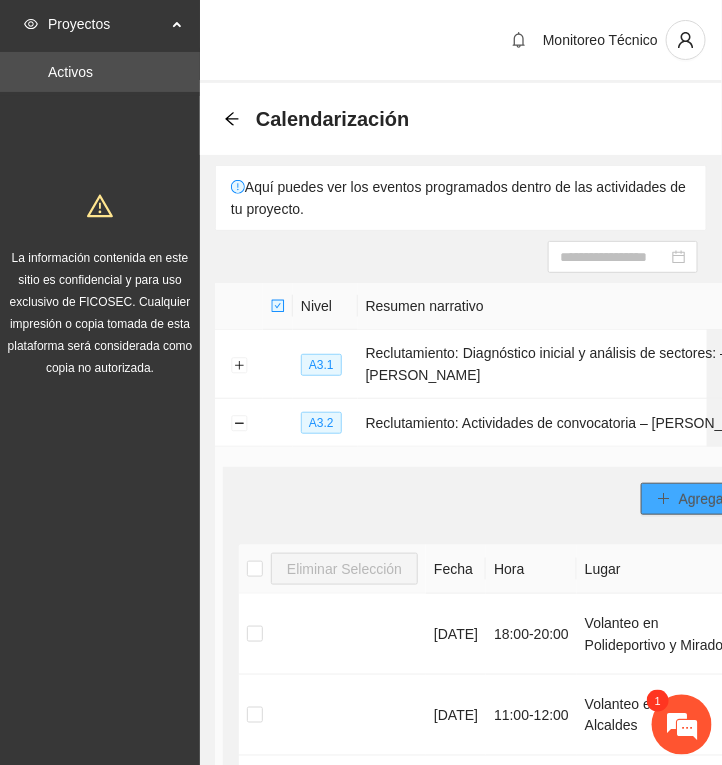 click on "Agregar evento" at bounding box center (727, 499) 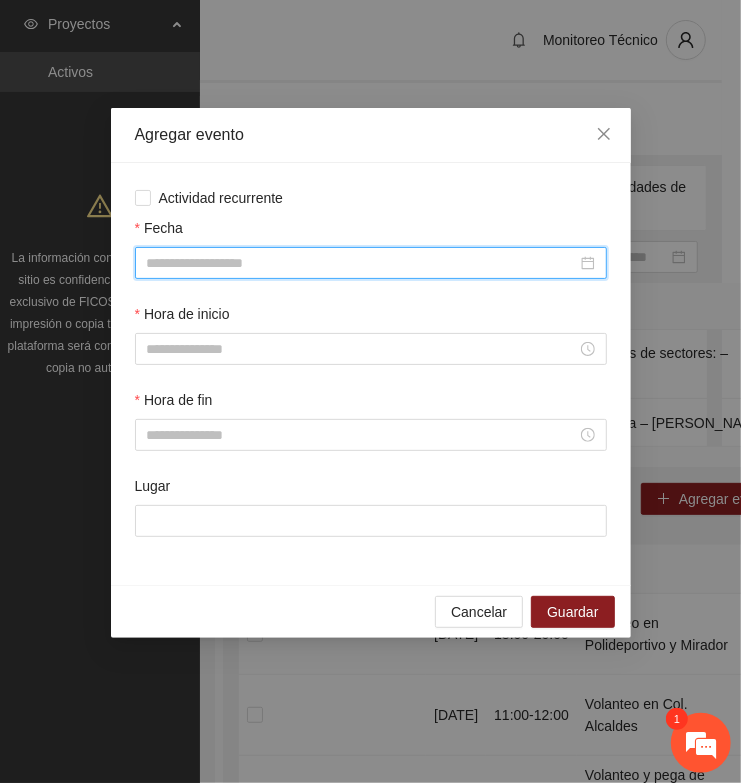 click on "Fecha" at bounding box center [362, 263] 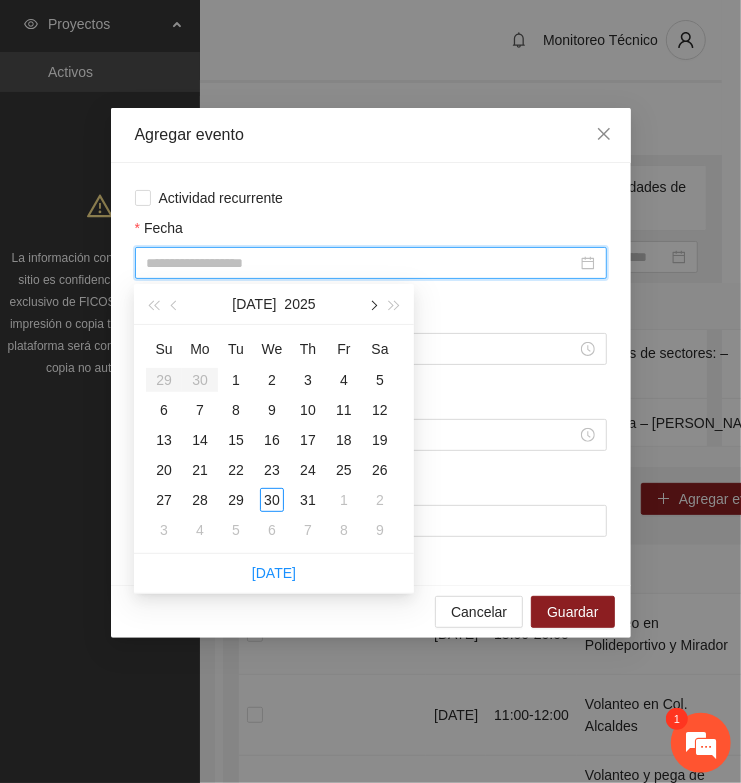 click at bounding box center [372, 306] 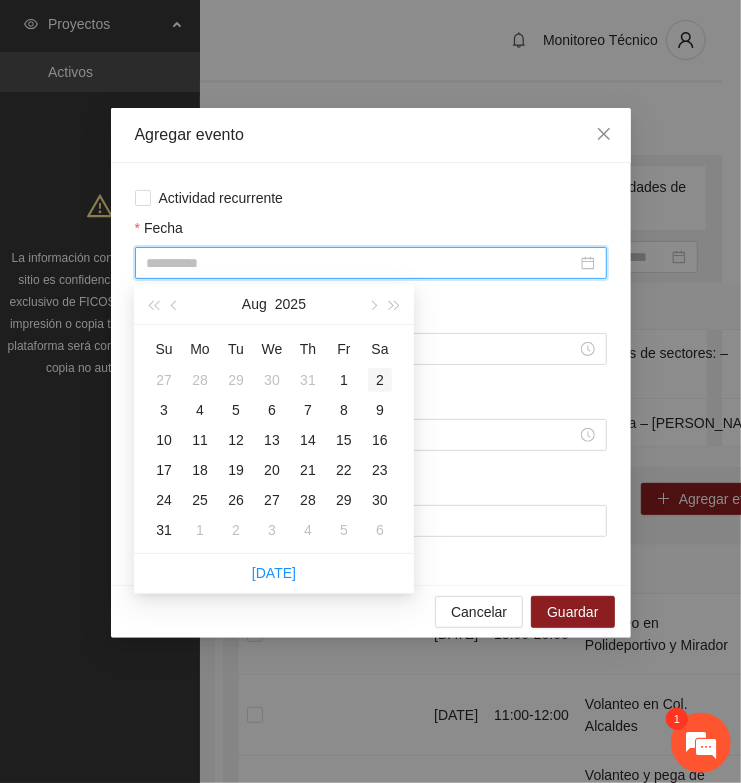 type on "**********" 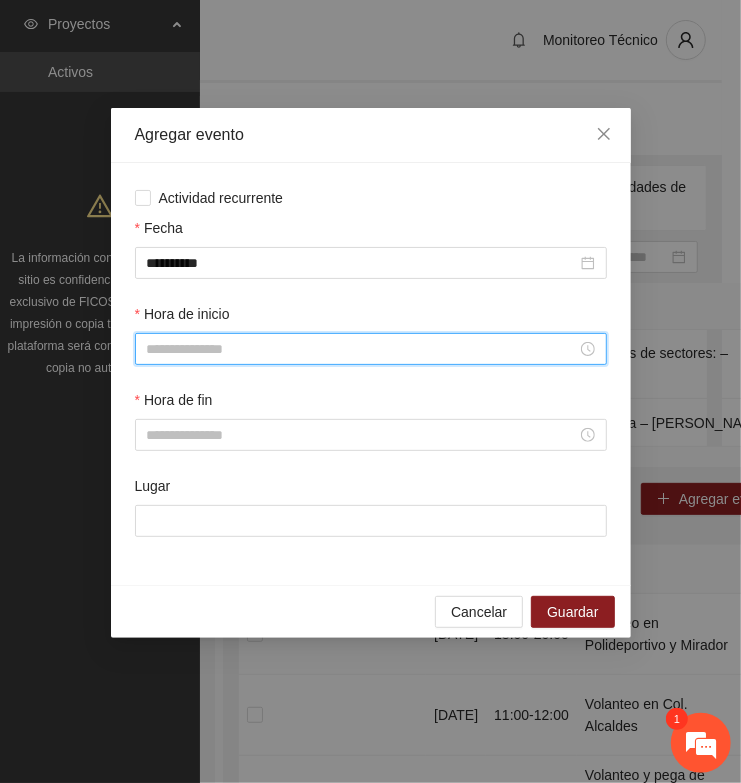 click on "Hora de inicio" at bounding box center [362, 349] 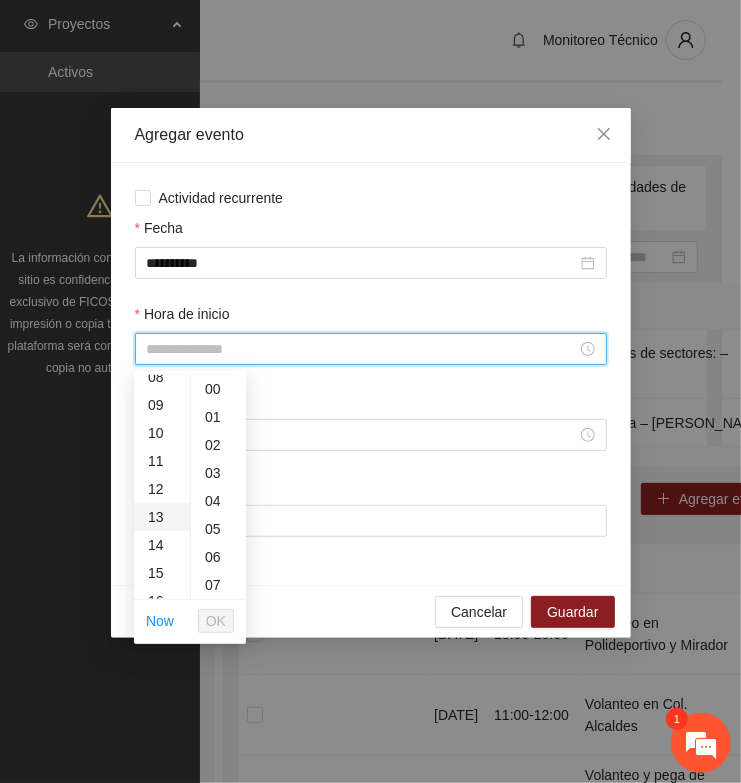 scroll, scrollTop: 250, scrollLeft: 0, axis: vertical 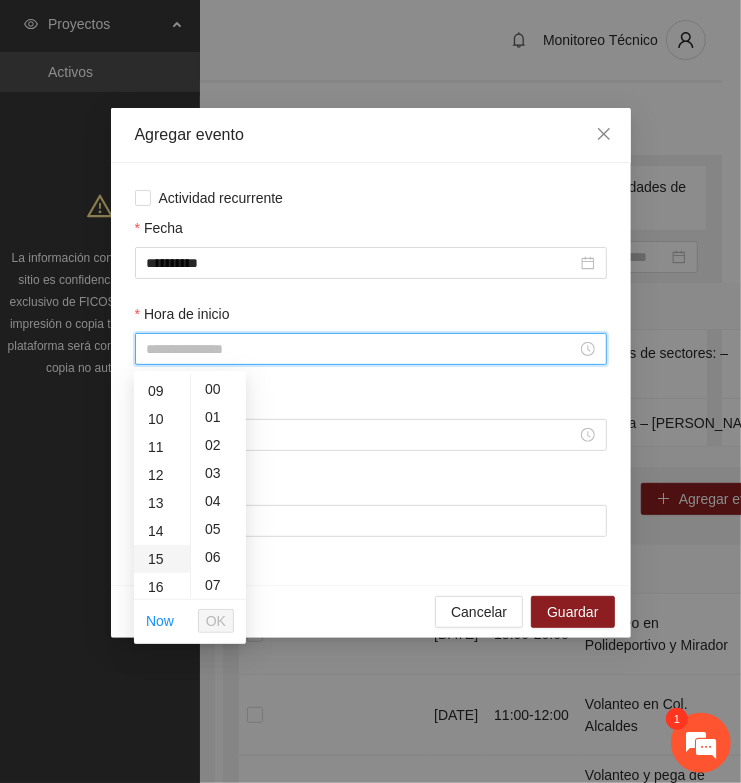 click on "15" at bounding box center [162, 559] 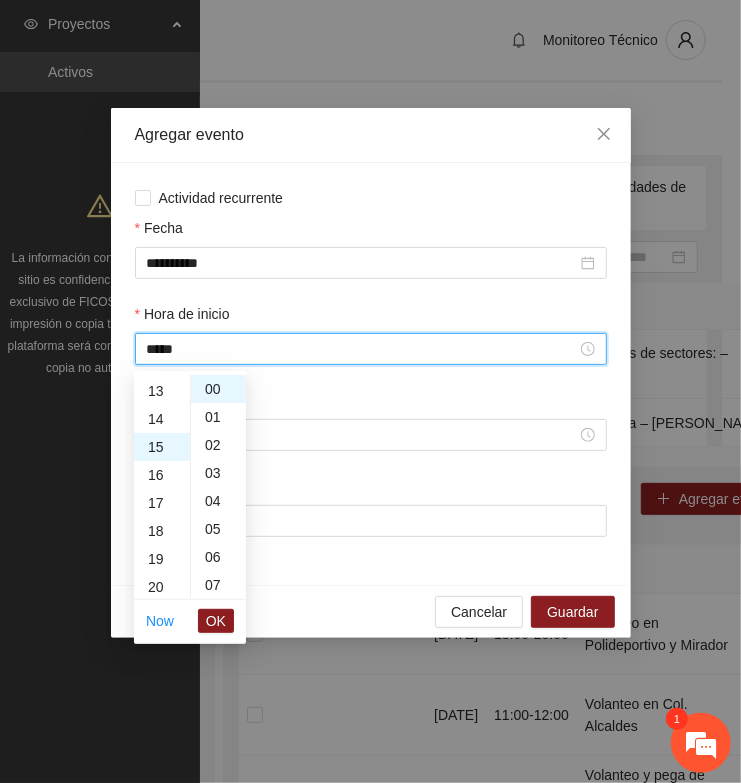 scroll, scrollTop: 420, scrollLeft: 0, axis: vertical 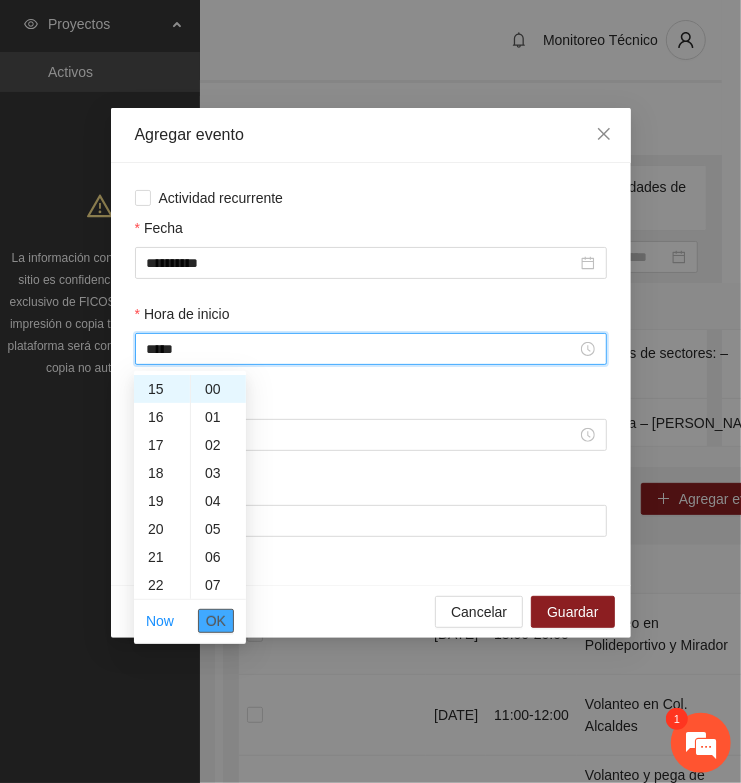 click on "OK" at bounding box center [216, 621] 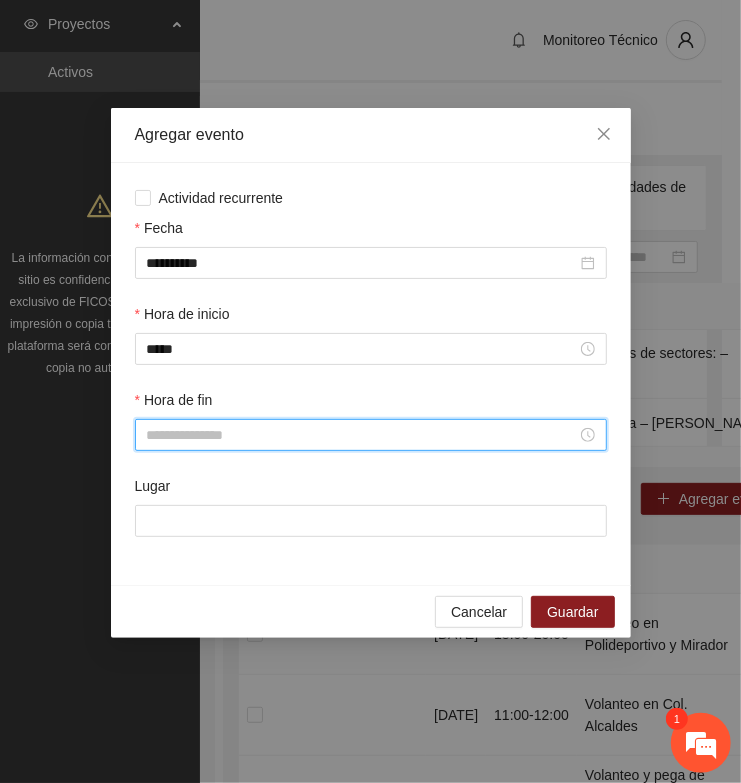 click on "Hora de fin" at bounding box center (362, 435) 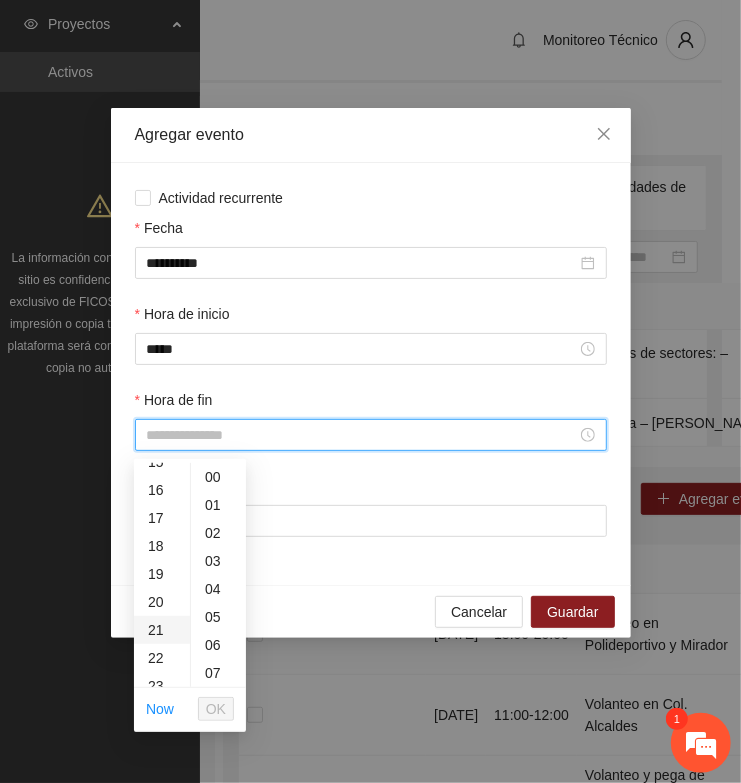 scroll, scrollTop: 500, scrollLeft: 0, axis: vertical 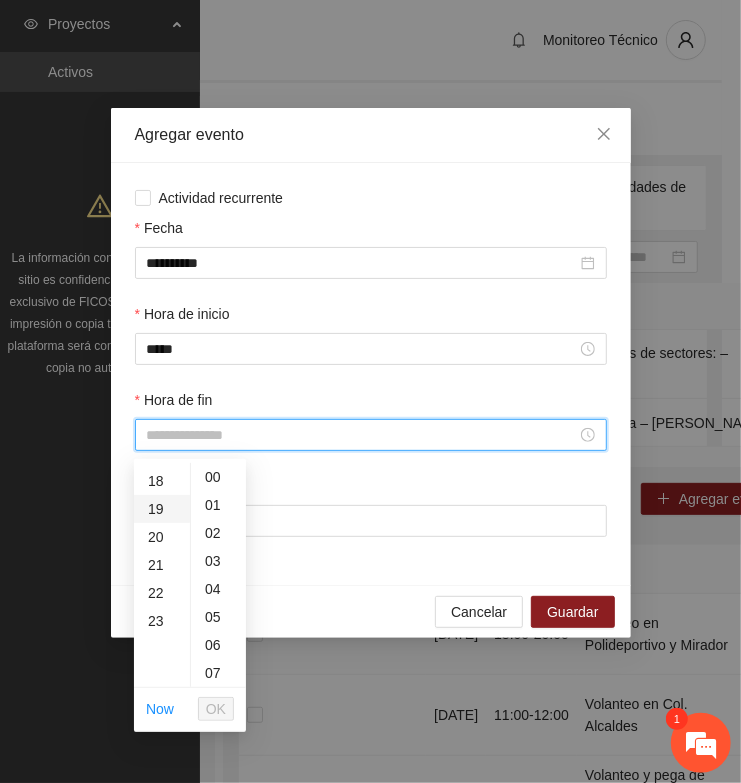 click on "19" at bounding box center (162, 509) 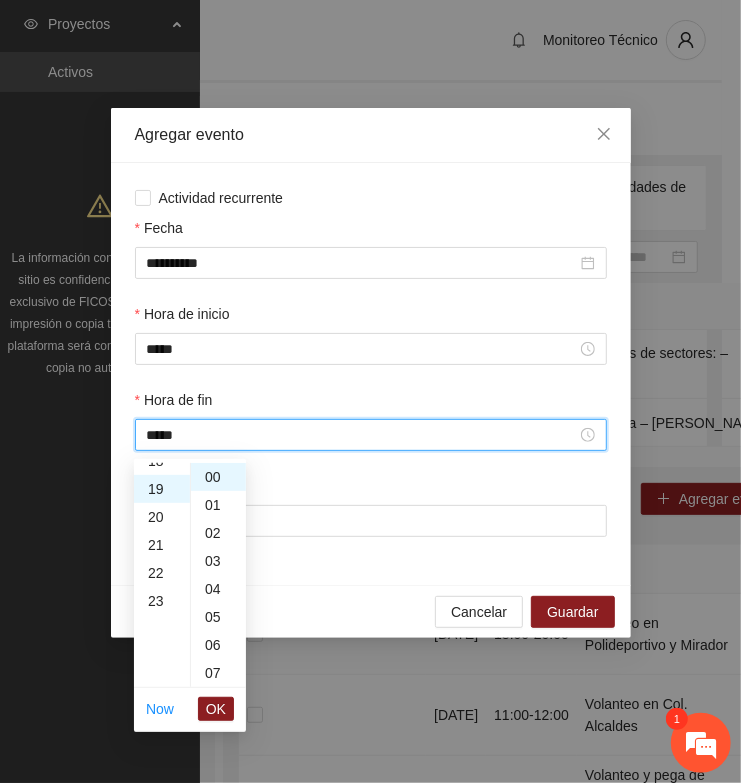 scroll, scrollTop: 532, scrollLeft: 0, axis: vertical 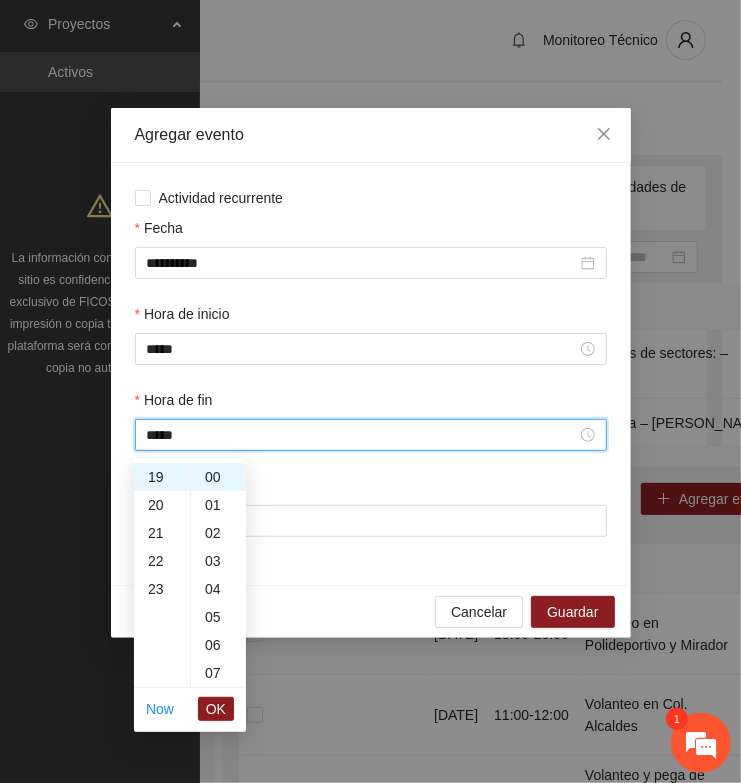 click on "OK" at bounding box center [216, 709] 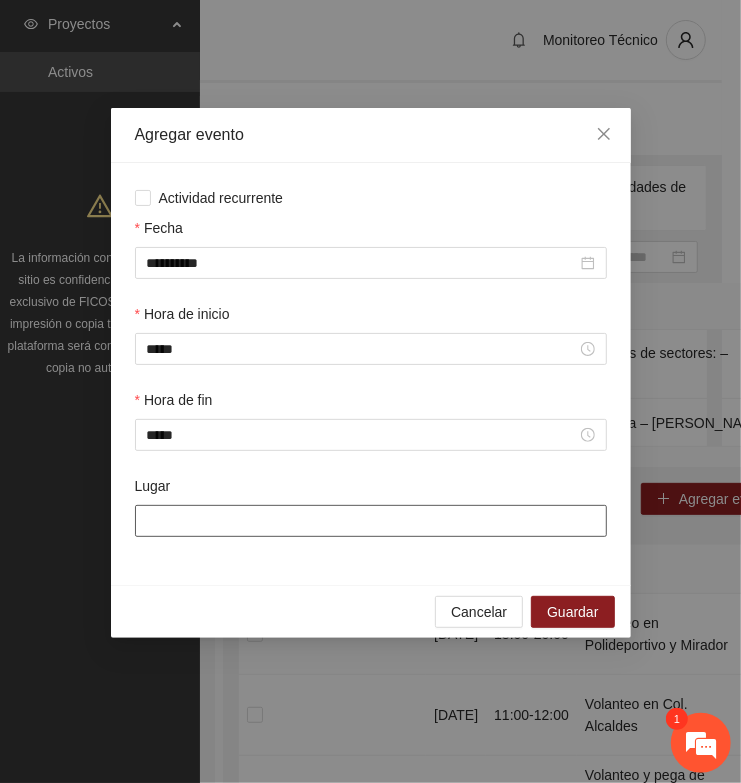 click on "Lugar" at bounding box center [371, 521] 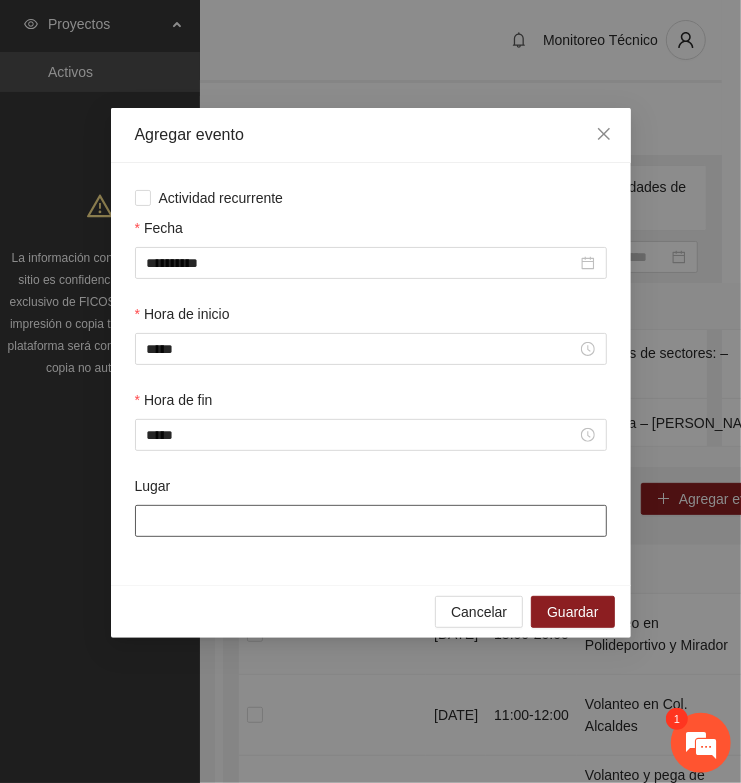 paste on "**********" 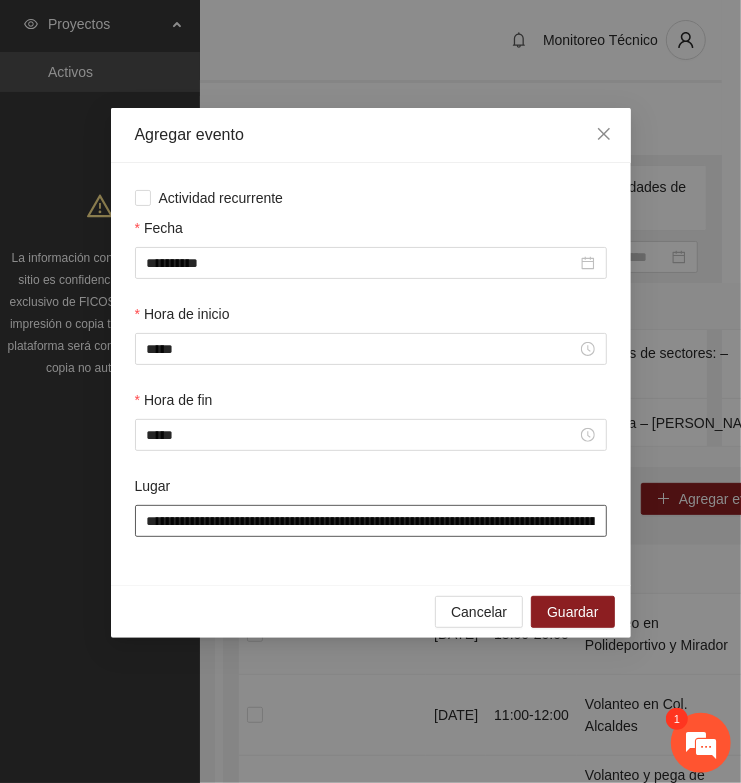 scroll, scrollTop: 0, scrollLeft: 185, axis: horizontal 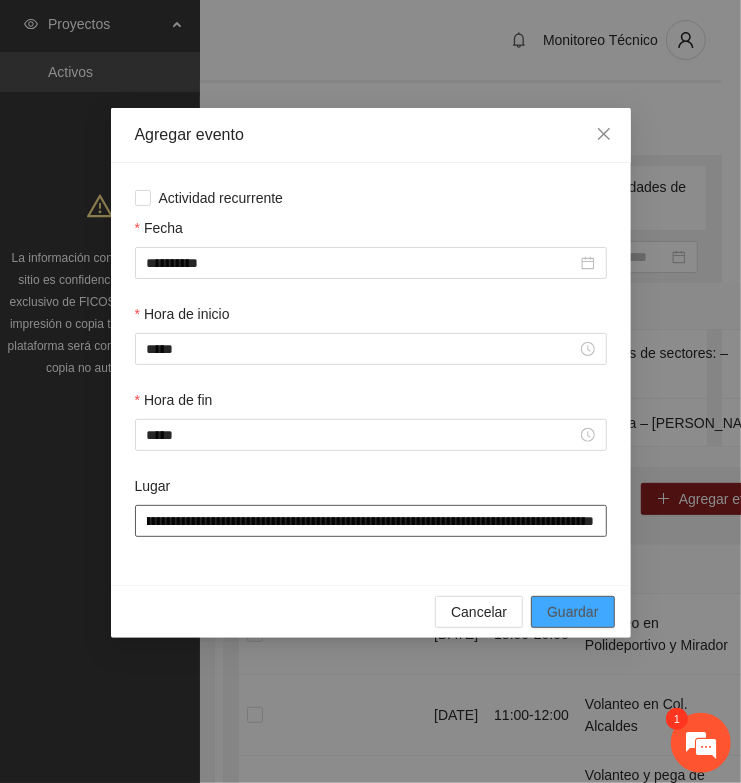 type on "**********" 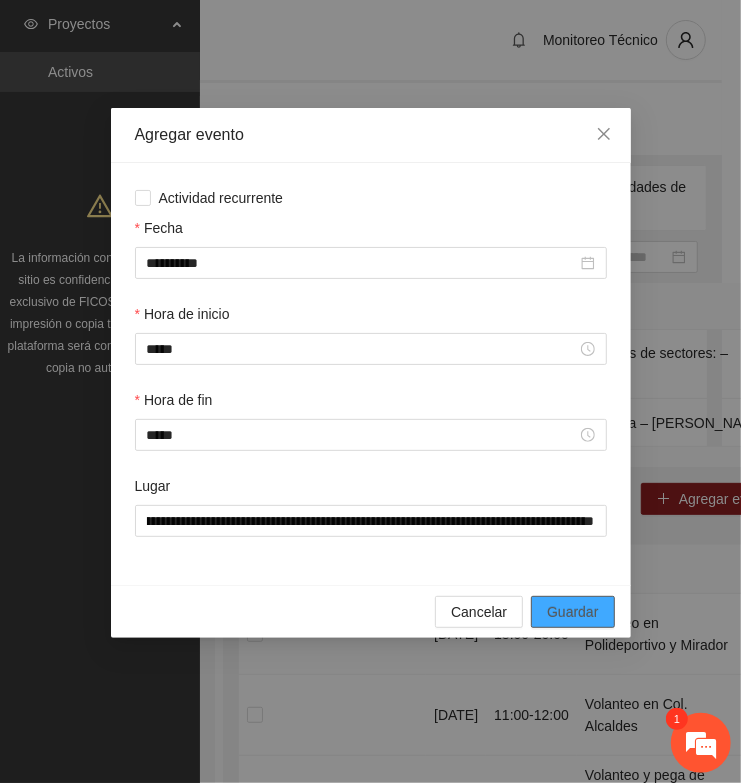 scroll, scrollTop: 0, scrollLeft: 0, axis: both 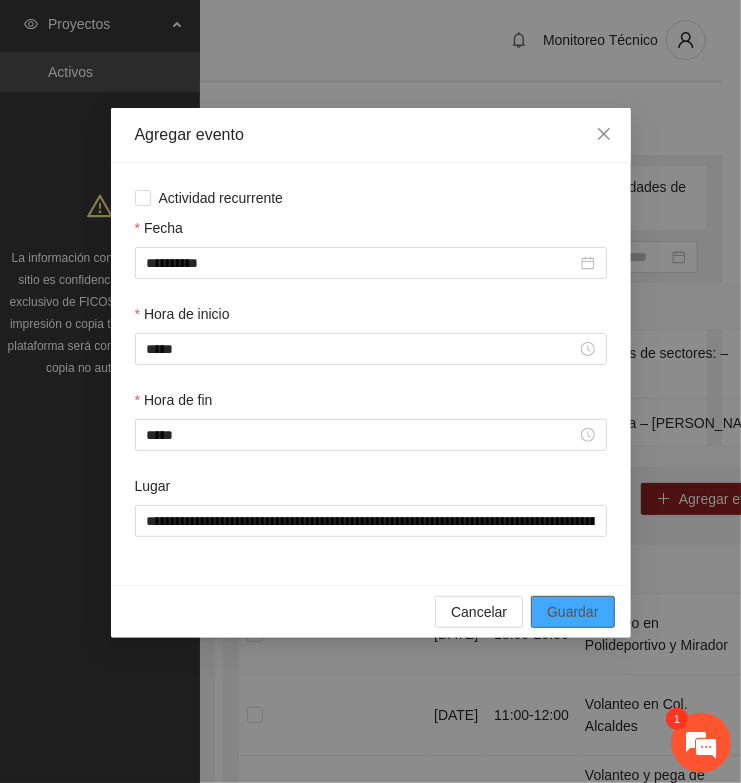 click on "Guardar" at bounding box center [572, 612] 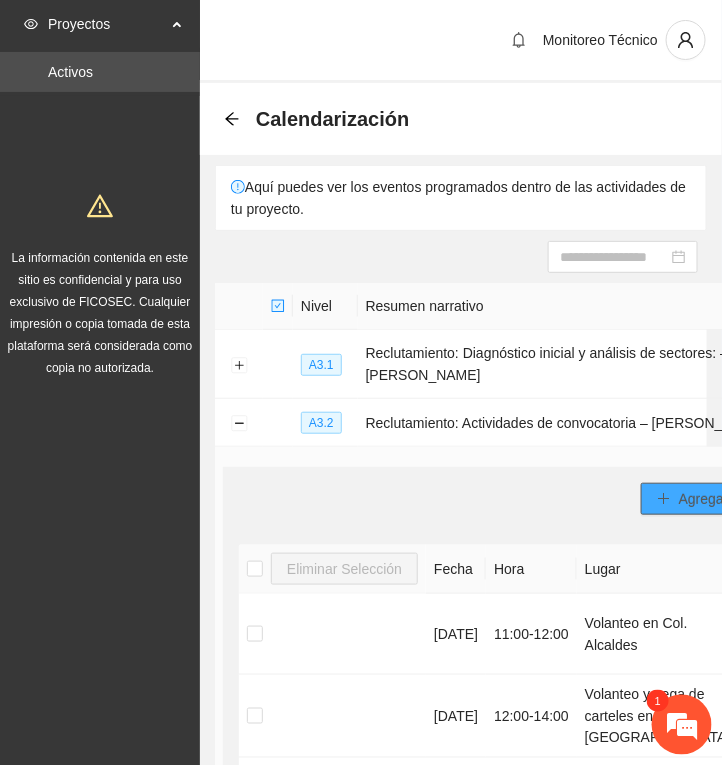 click on "Agregar evento" at bounding box center [727, 499] 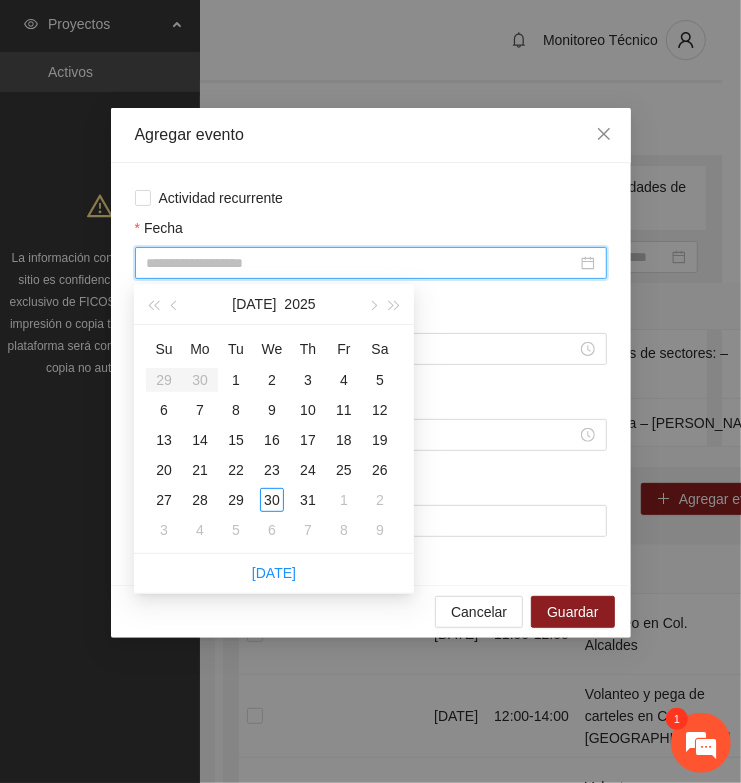 click on "Fecha" at bounding box center (362, 263) 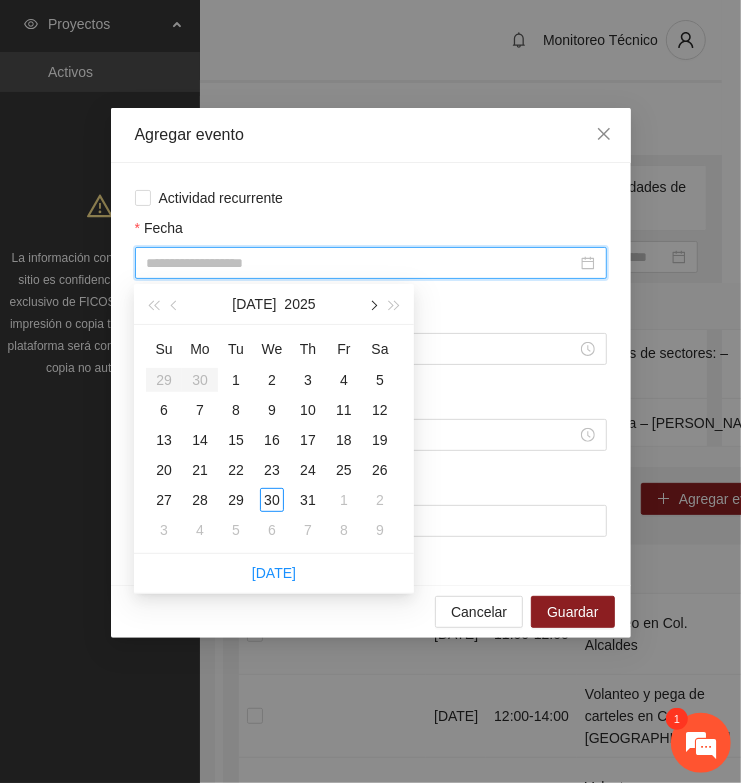click at bounding box center (372, 304) 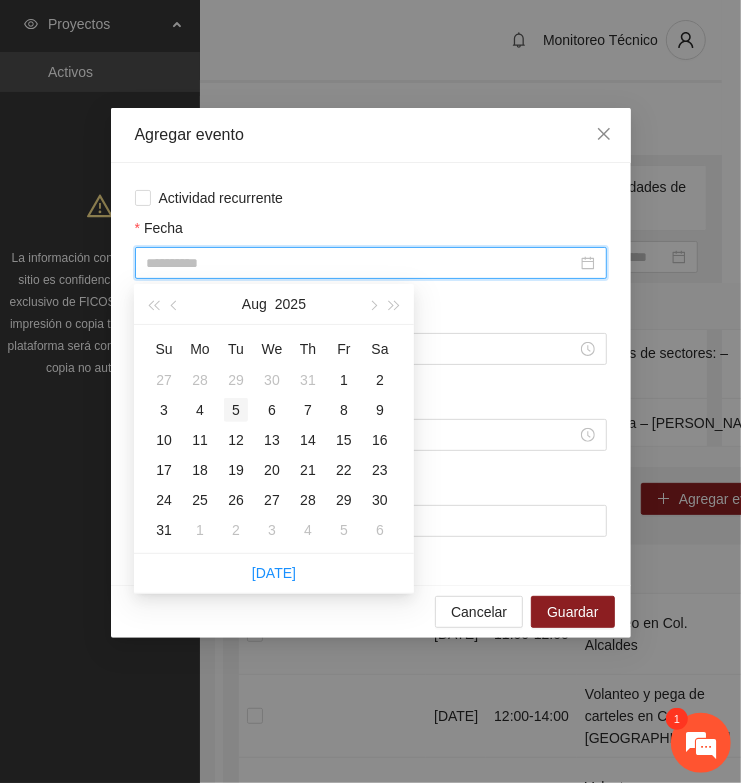 type on "**********" 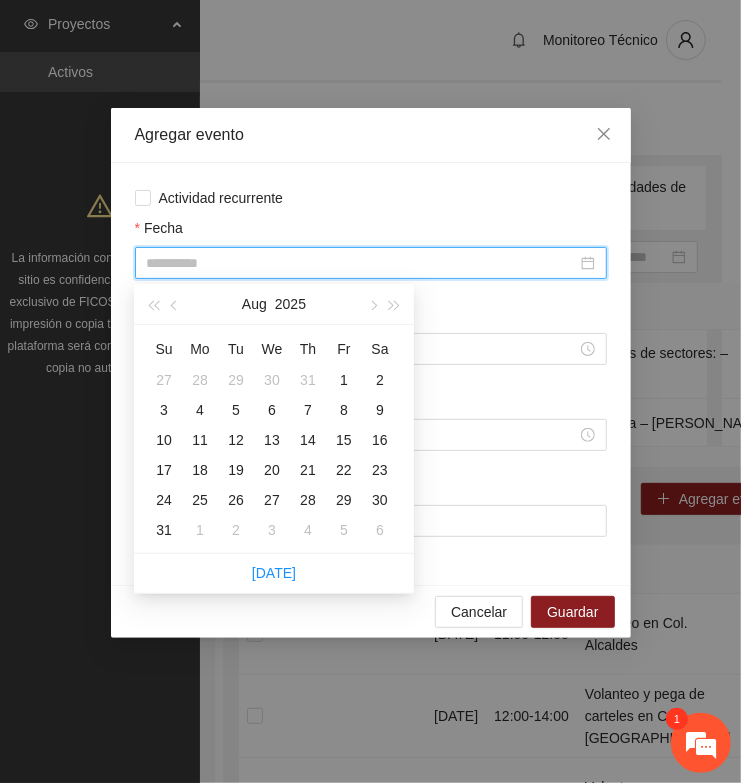 click on "5" at bounding box center [236, 410] 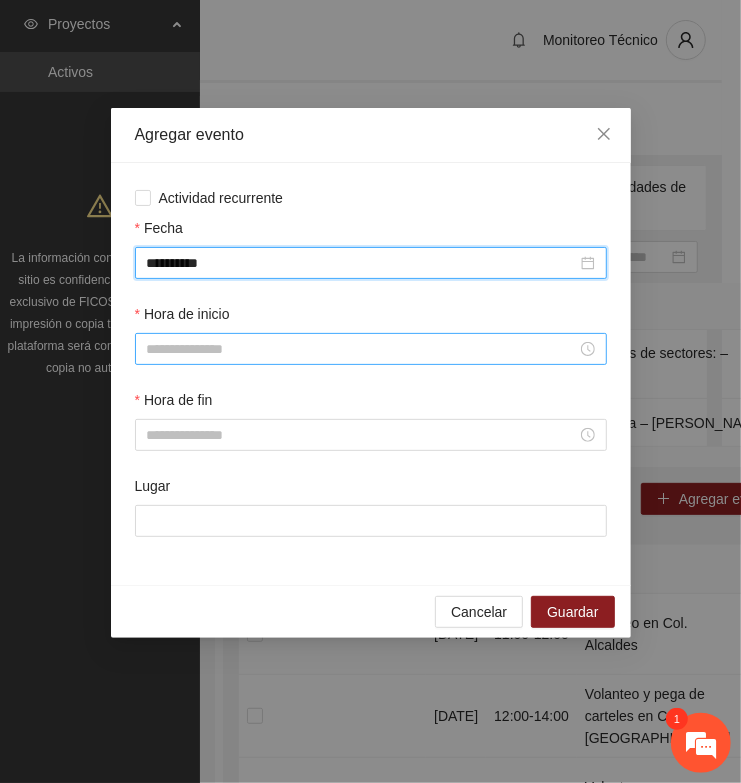 click on "Hora de inicio" at bounding box center [362, 349] 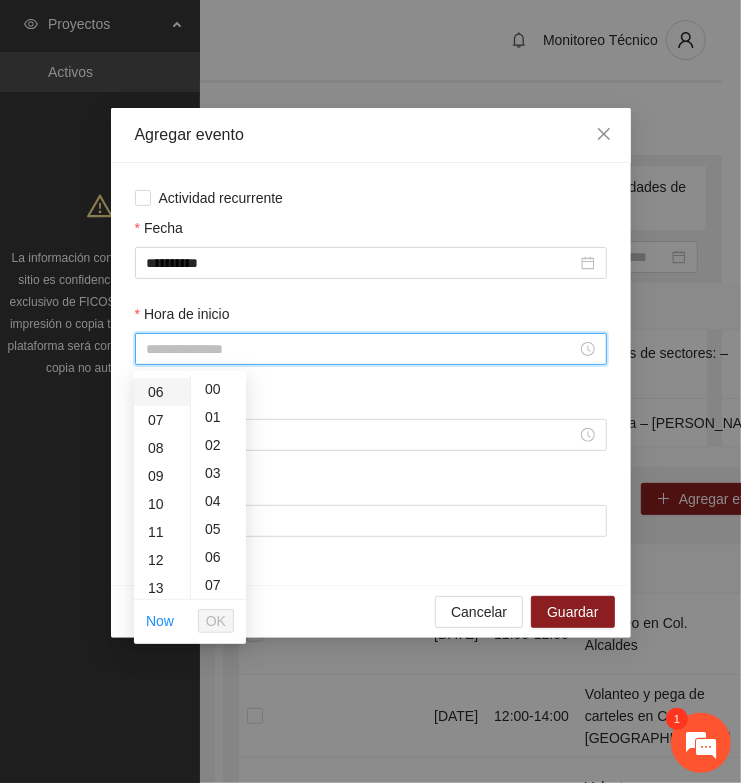 scroll, scrollTop: 250, scrollLeft: 0, axis: vertical 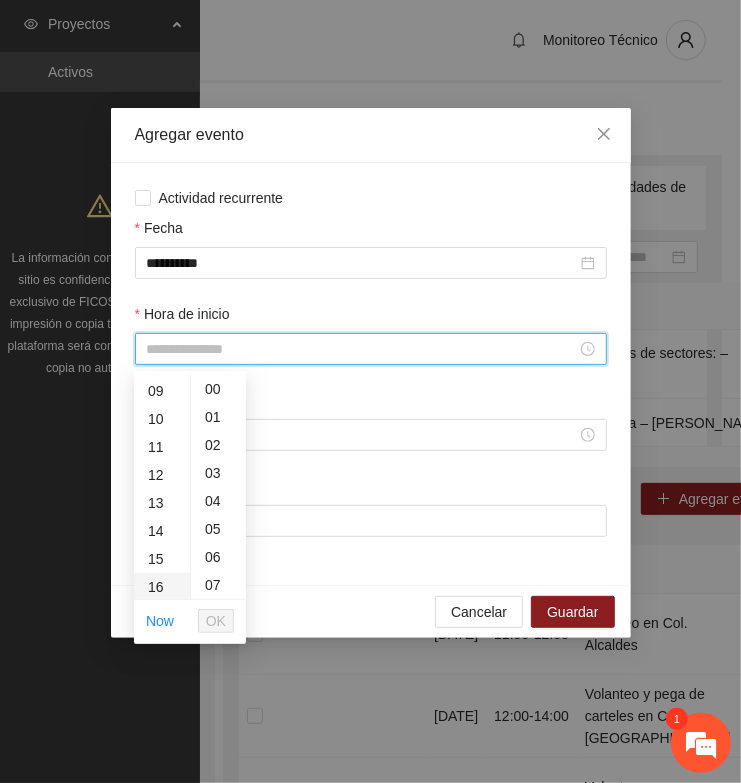 click on "16" at bounding box center [162, 587] 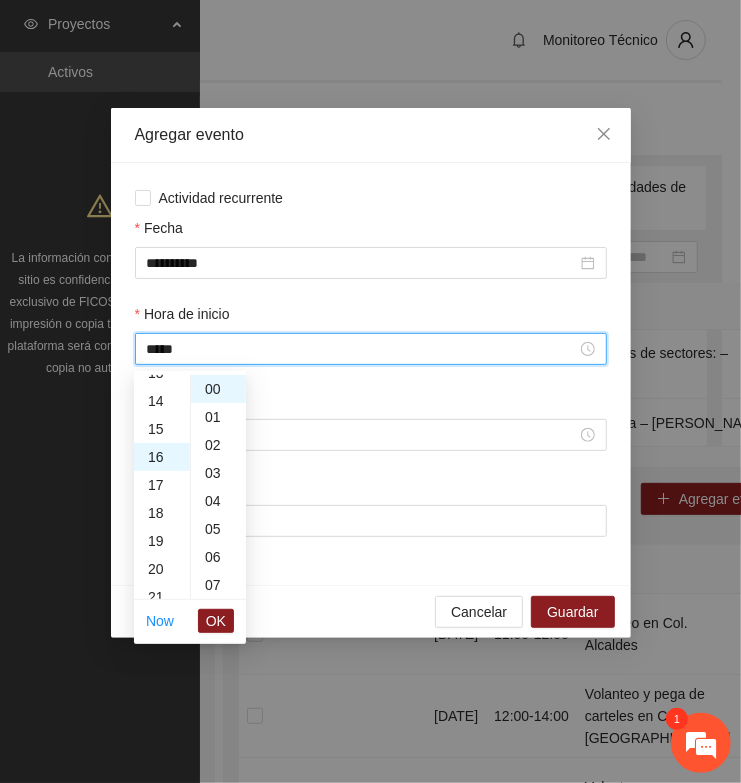 scroll, scrollTop: 447, scrollLeft: 0, axis: vertical 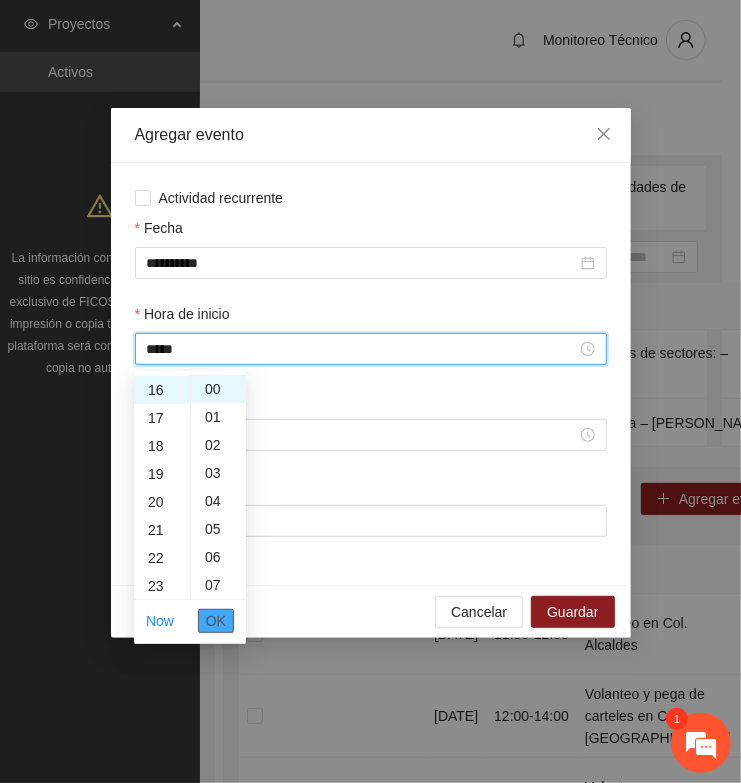 click on "OK" at bounding box center [216, 621] 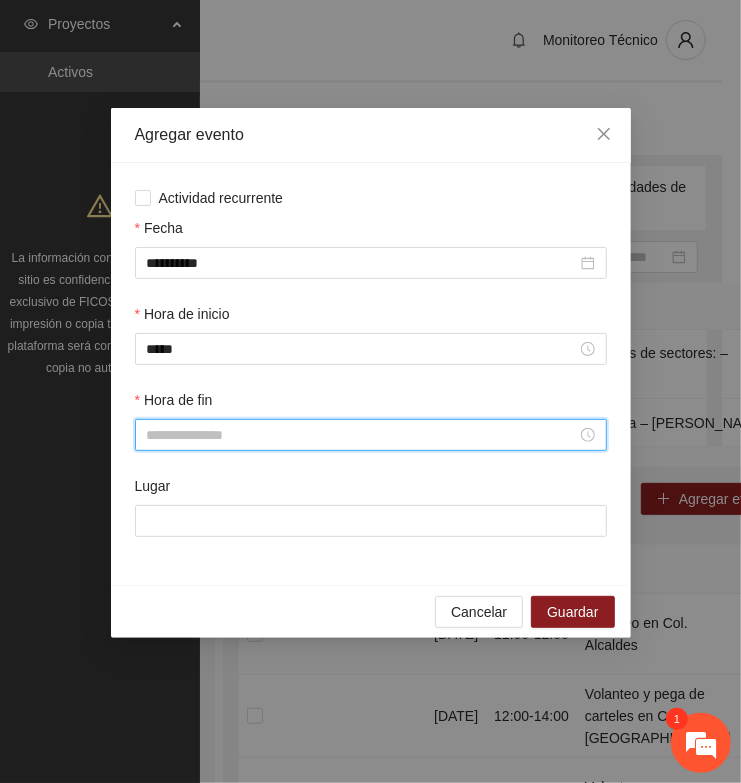 click on "Hora de fin" at bounding box center [362, 435] 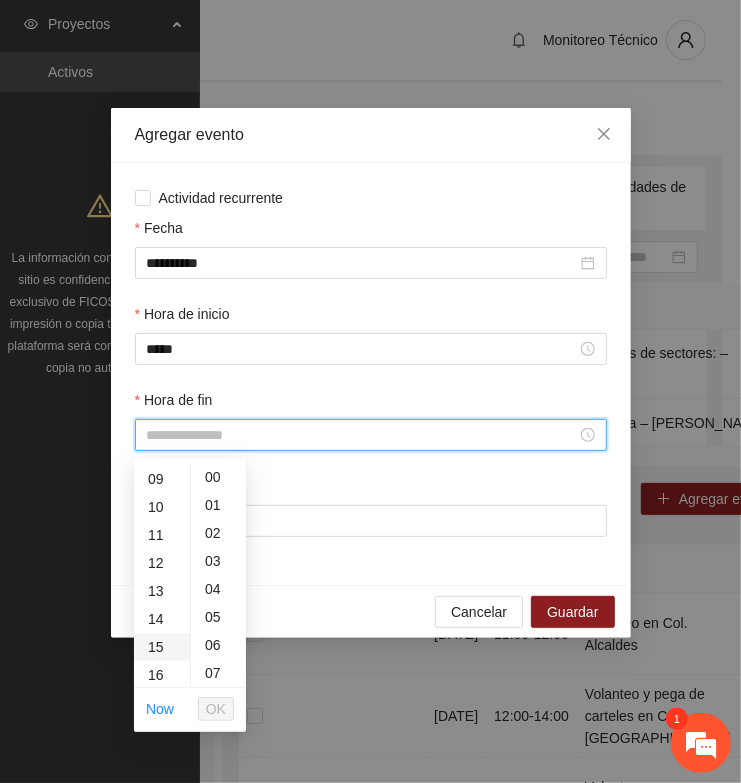 scroll, scrollTop: 375, scrollLeft: 0, axis: vertical 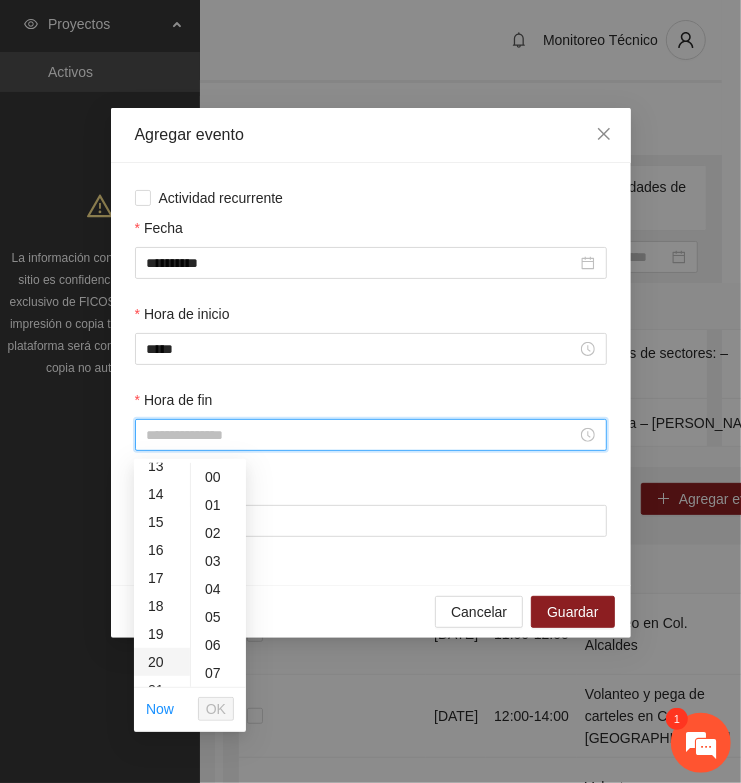 click on "20" at bounding box center (162, 662) 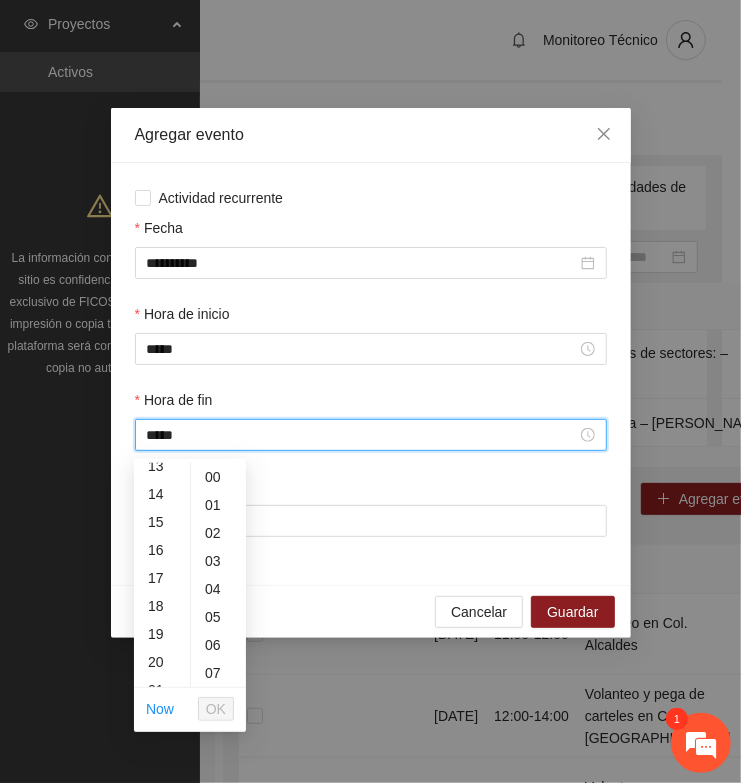 scroll, scrollTop: 560, scrollLeft: 0, axis: vertical 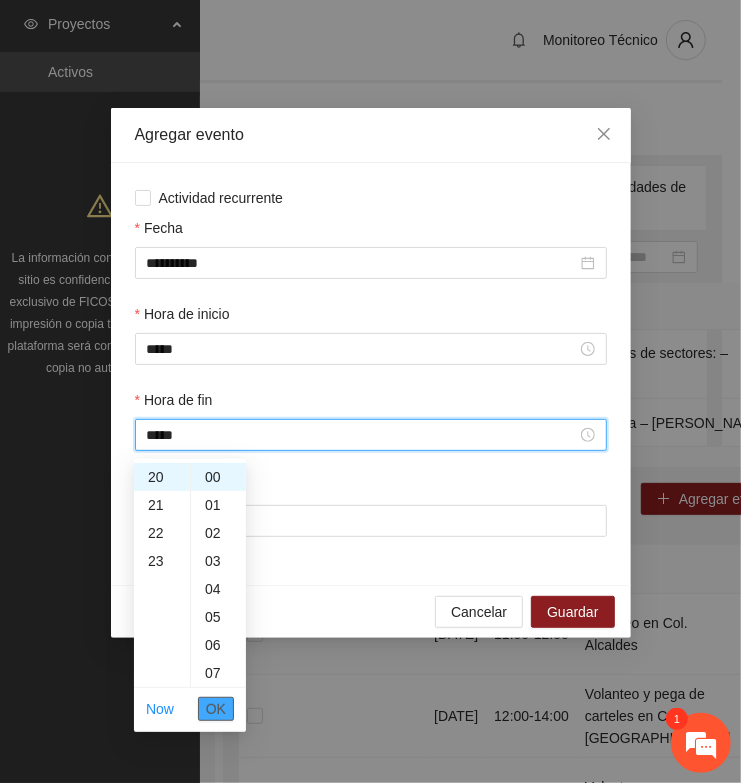 click on "OK" at bounding box center (216, 709) 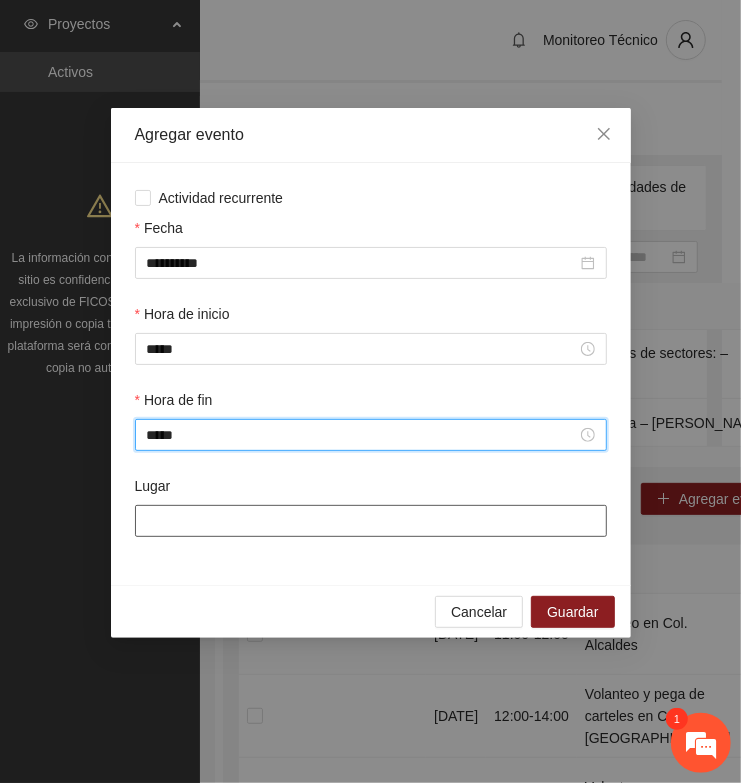 click on "Lugar" at bounding box center [371, 521] 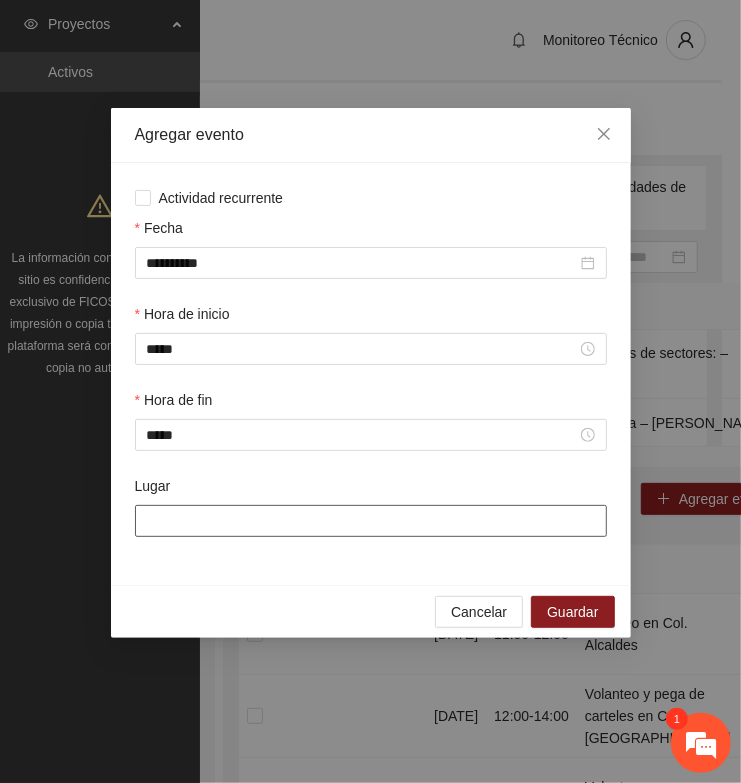 paste on "**********" 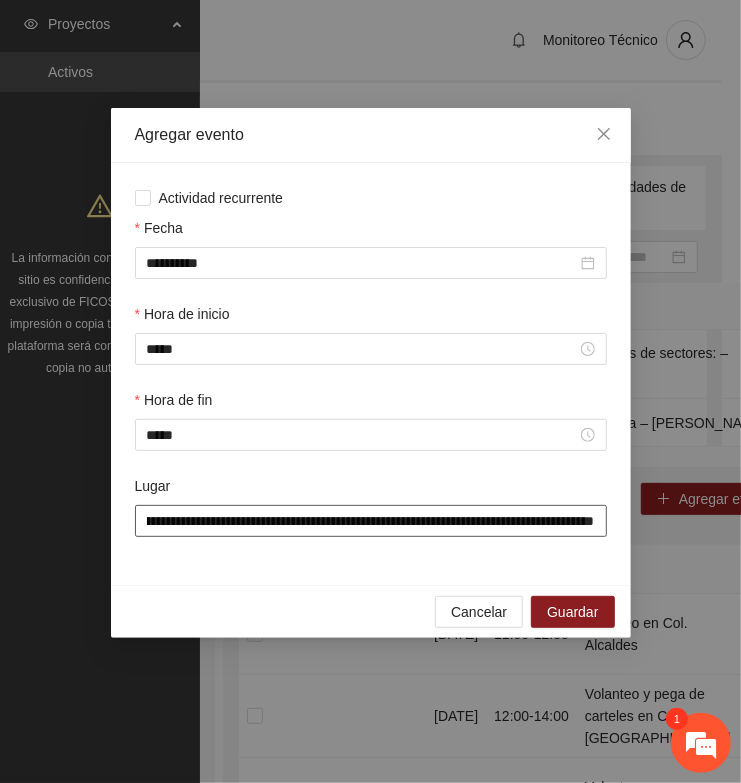 scroll, scrollTop: 0, scrollLeft: 362, axis: horizontal 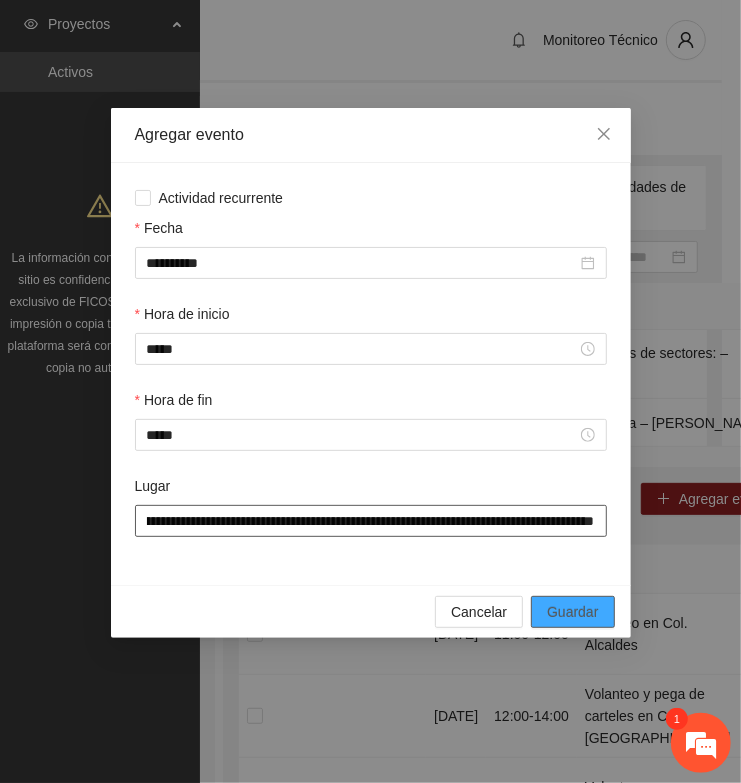 type on "**********" 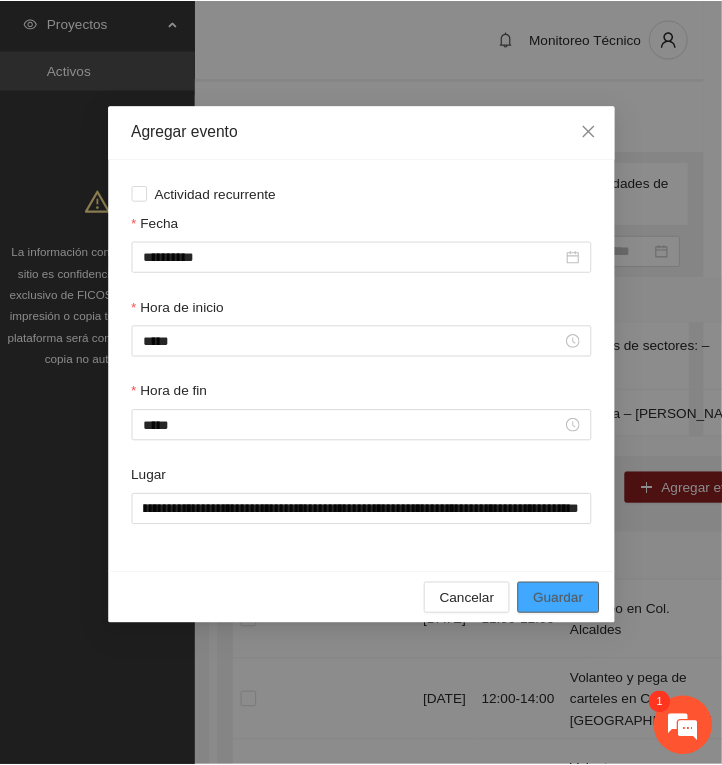 scroll, scrollTop: 0, scrollLeft: 0, axis: both 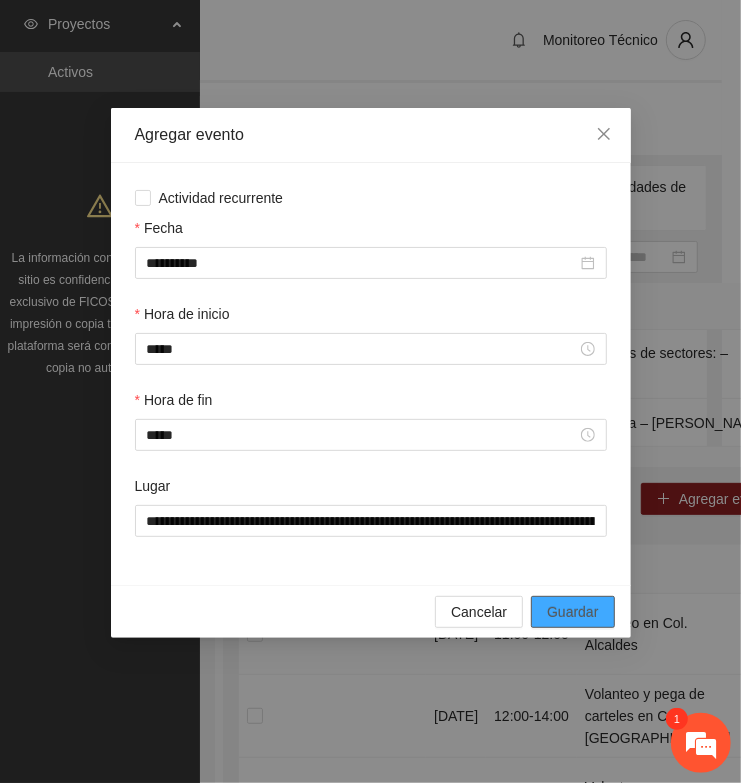 click on "Guardar" at bounding box center (572, 612) 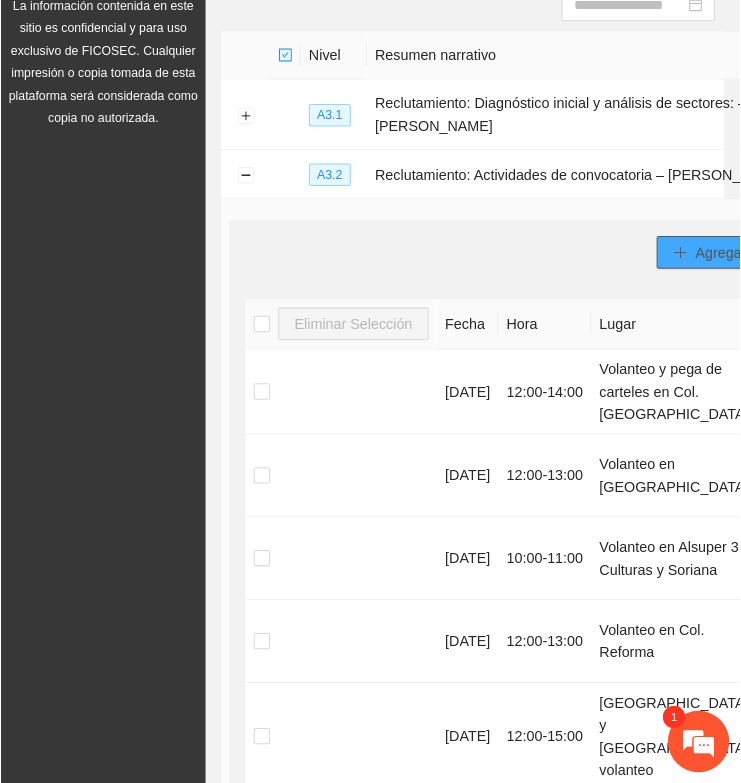 scroll, scrollTop: 250, scrollLeft: 0, axis: vertical 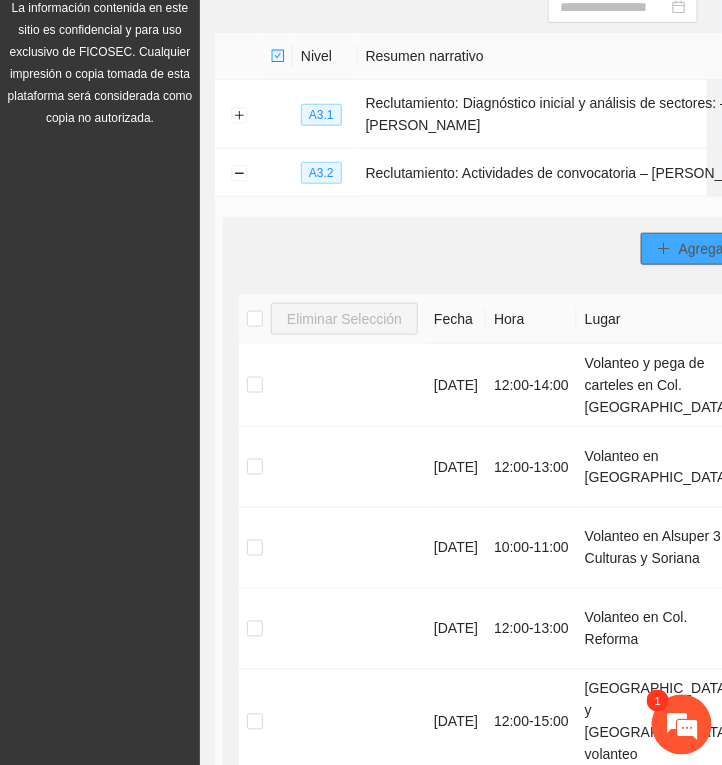 click on "Agregar evento" at bounding box center [727, 249] 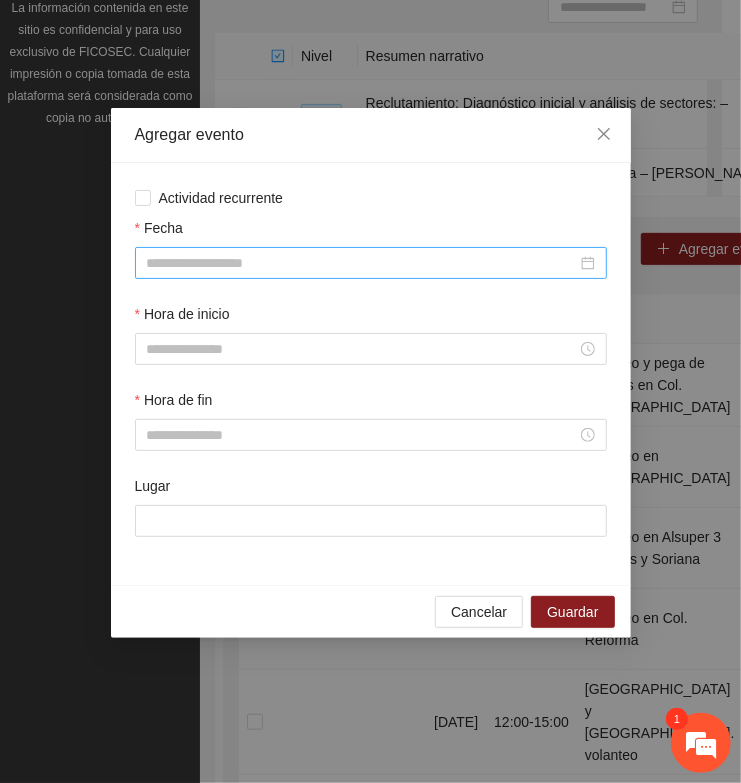 click on "Fecha" at bounding box center [362, 263] 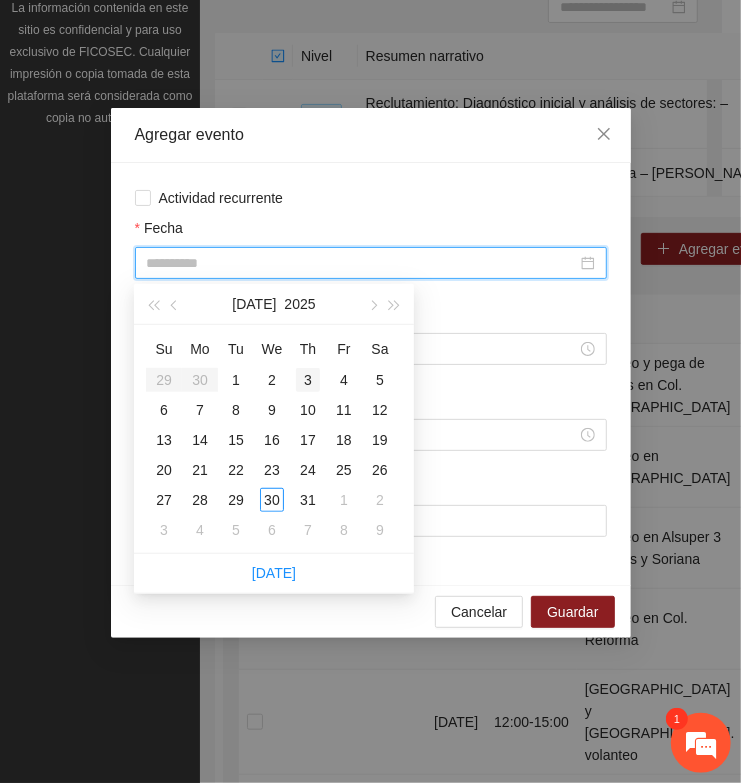 type on "**********" 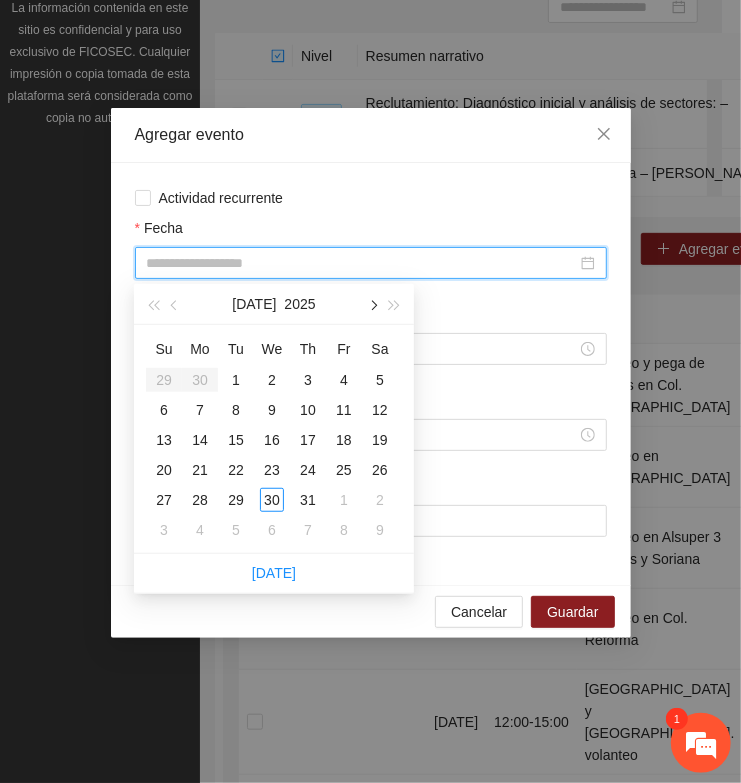 click at bounding box center (372, 304) 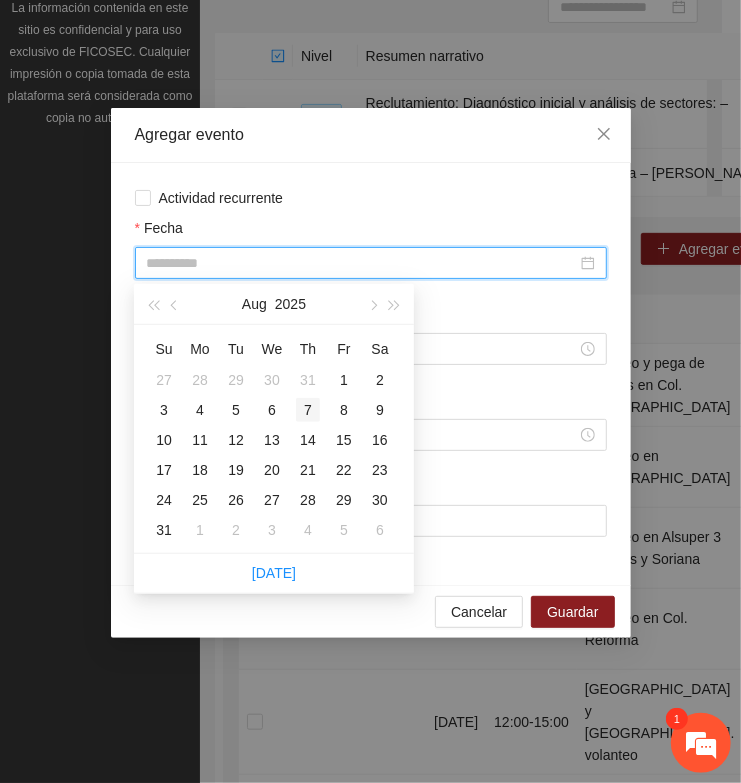 type on "**********" 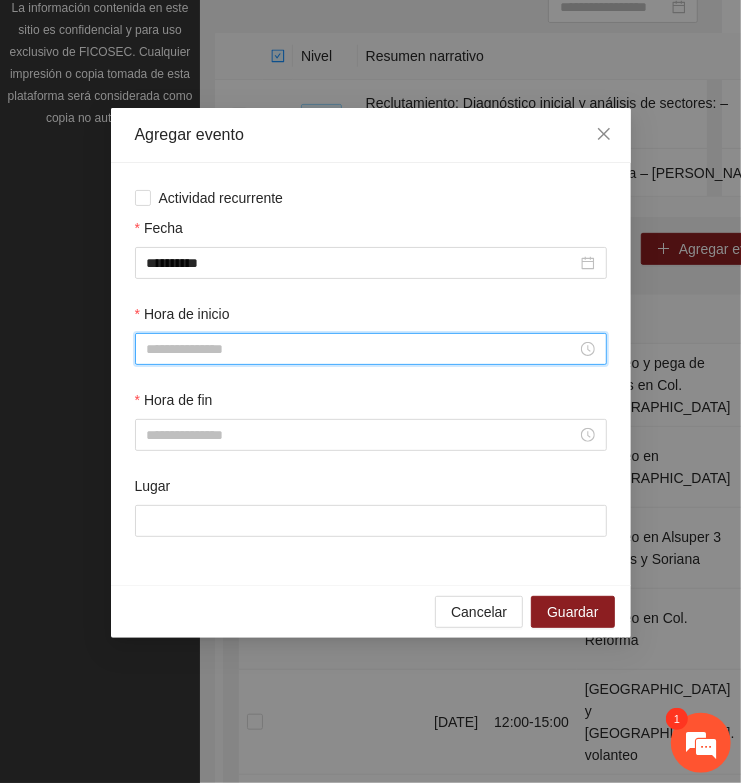 click on "Hora de inicio" at bounding box center [362, 349] 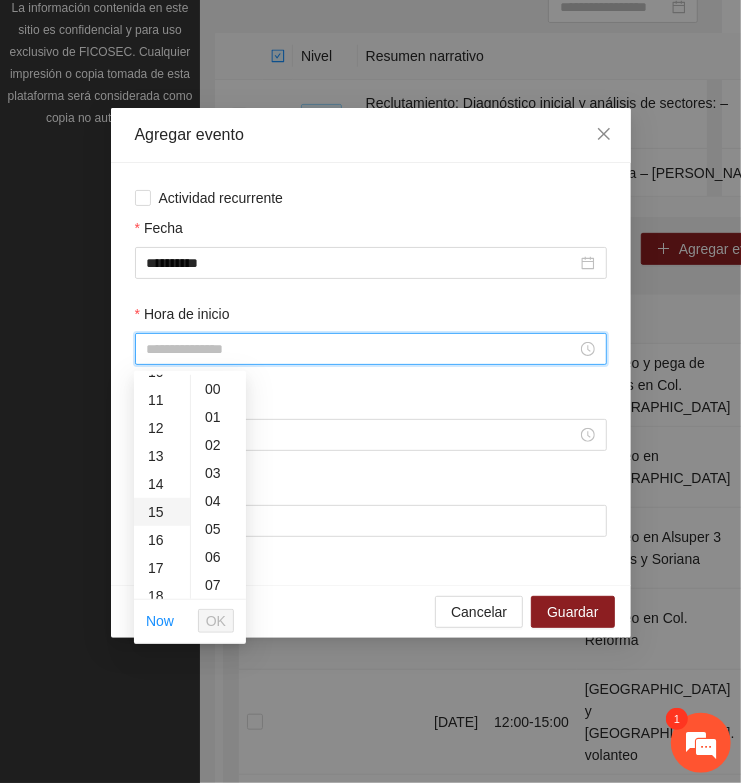 scroll, scrollTop: 375, scrollLeft: 0, axis: vertical 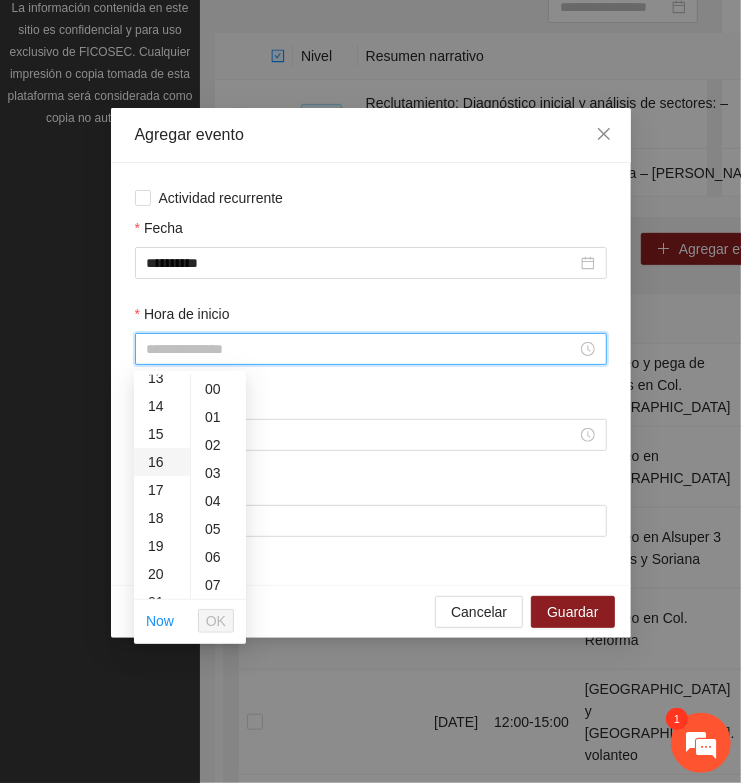 click on "16" at bounding box center [162, 462] 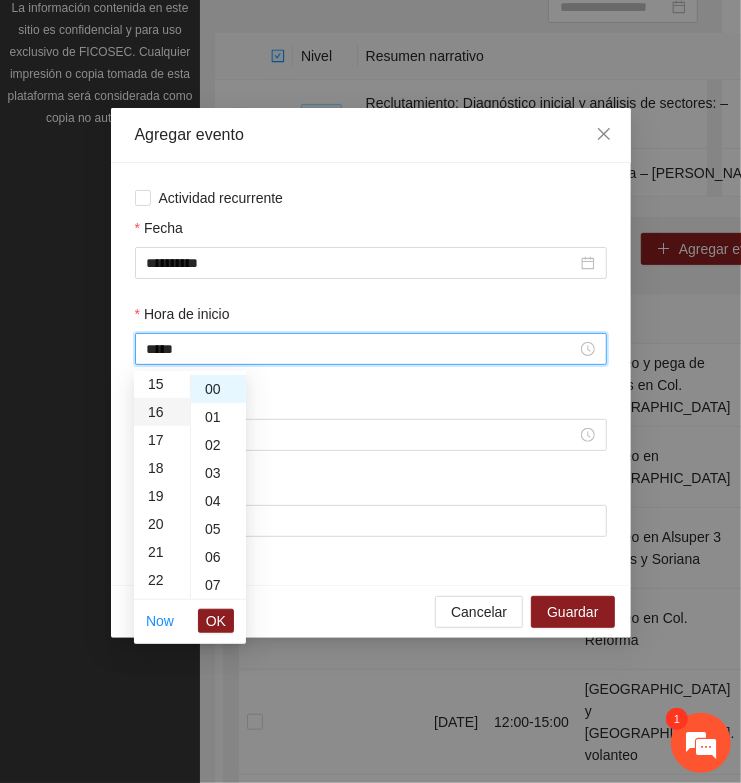 scroll, scrollTop: 447, scrollLeft: 0, axis: vertical 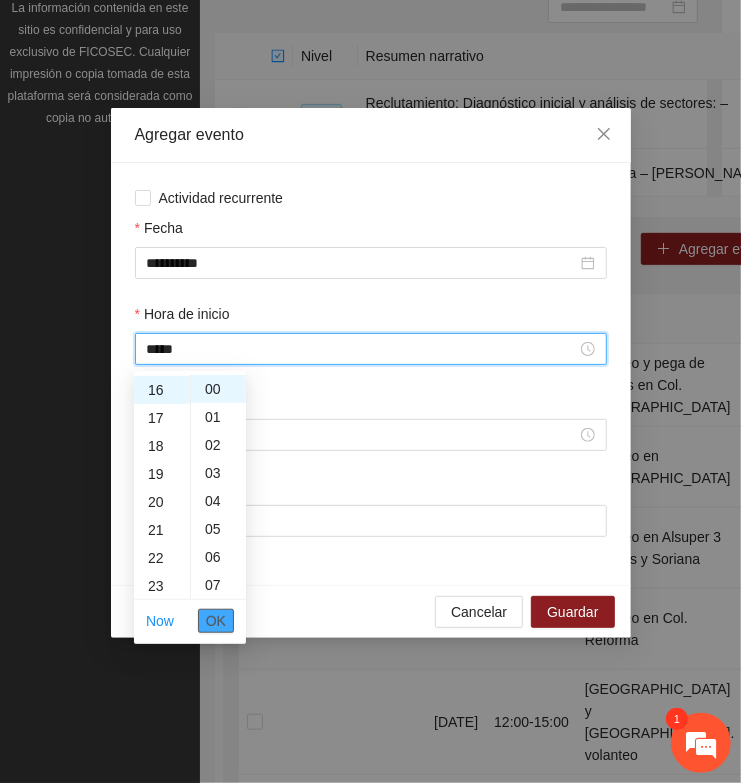 click on "OK" at bounding box center [216, 621] 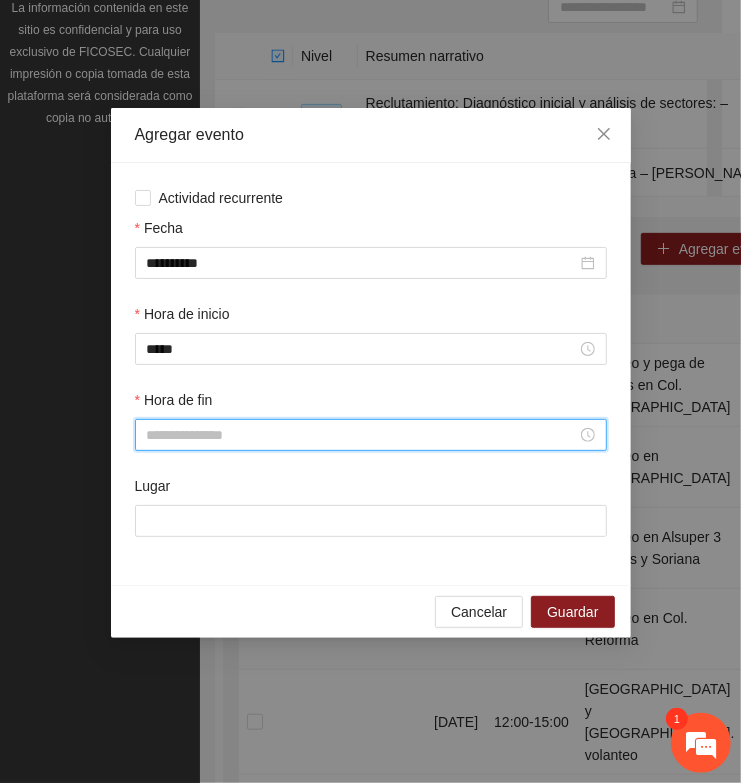 click on "Hora de fin" at bounding box center [362, 435] 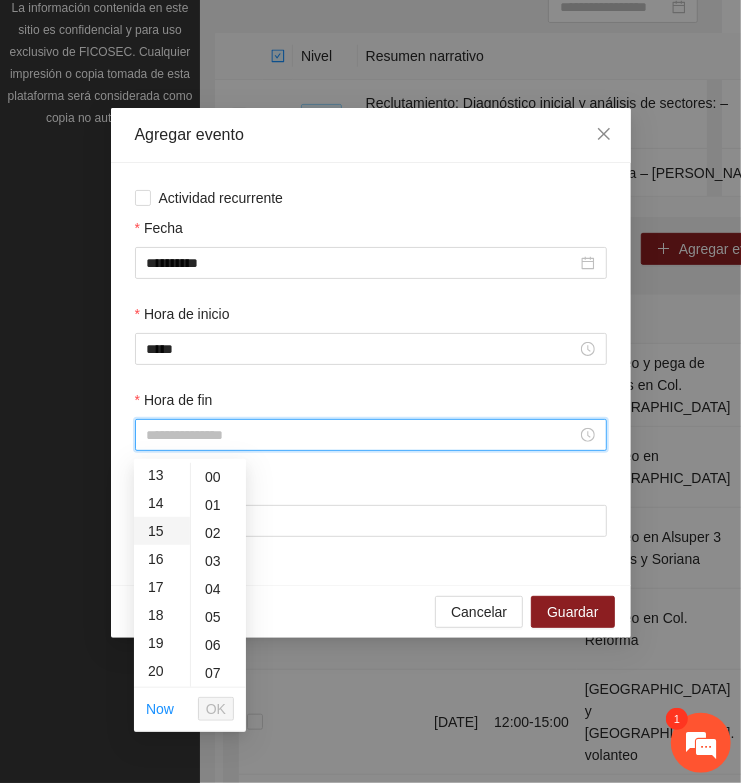 scroll, scrollTop: 375, scrollLeft: 0, axis: vertical 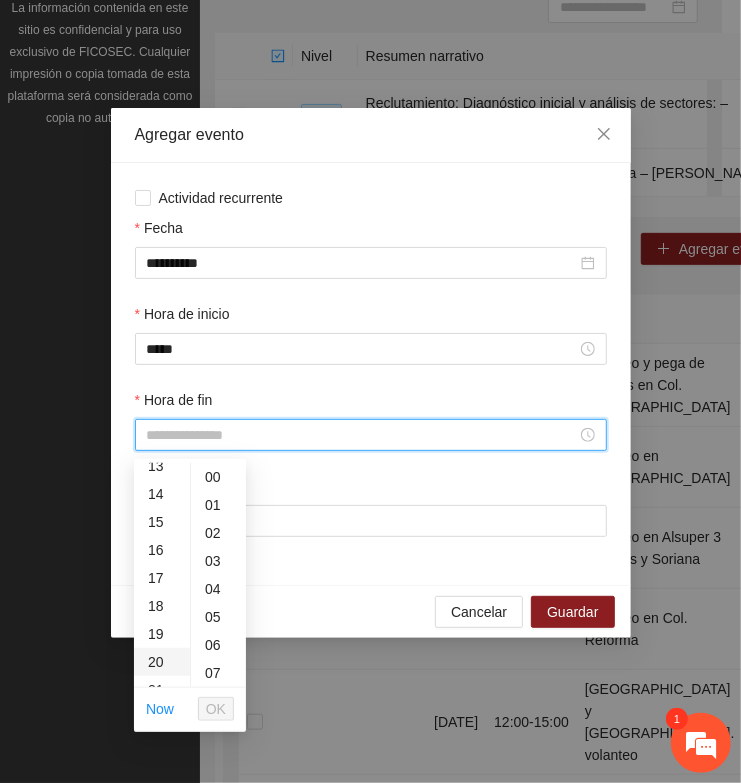 click on "20" at bounding box center (162, 662) 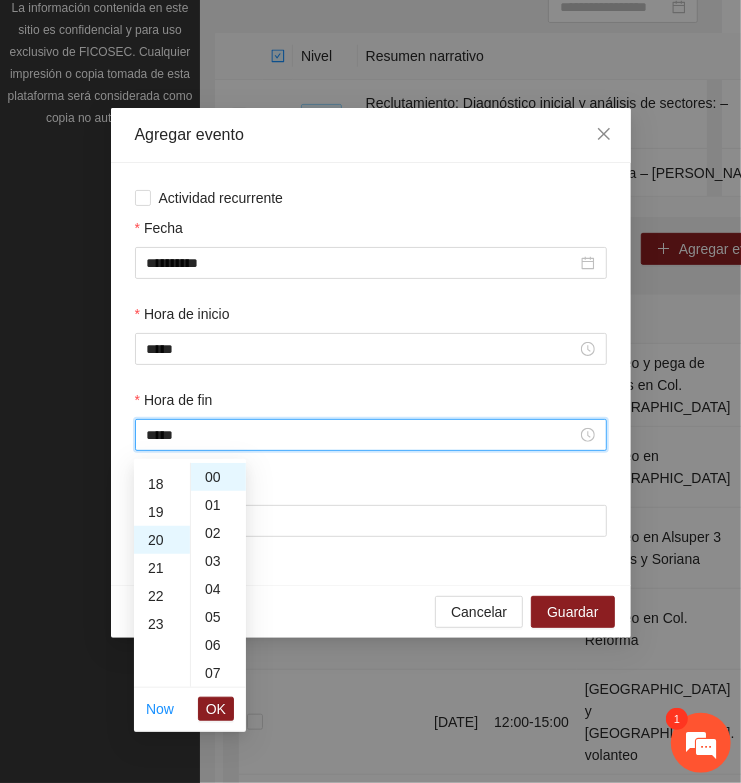scroll, scrollTop: 560, scrollLeft: 0, axis: vertical 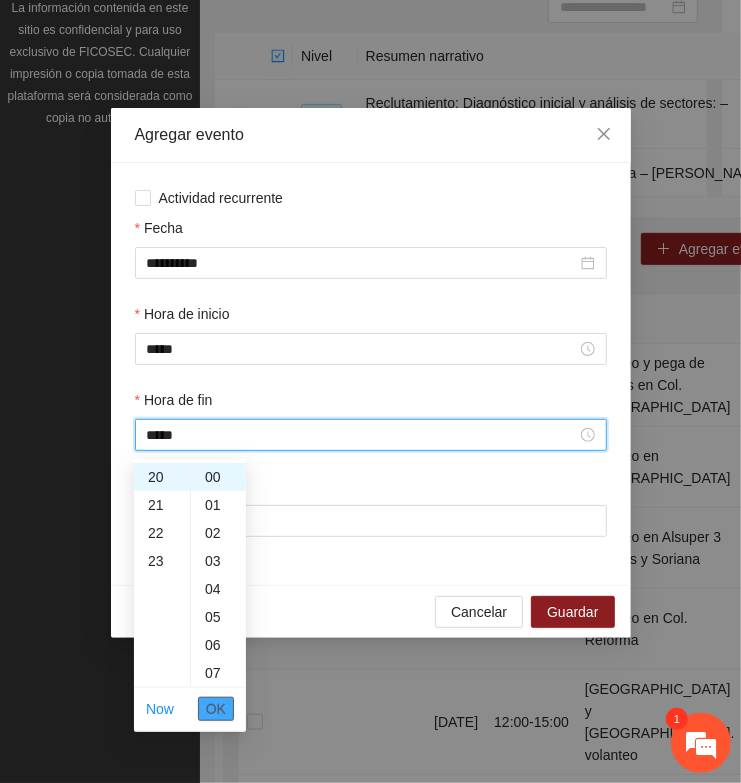 click on "OK" at bounding box center [216, 709] 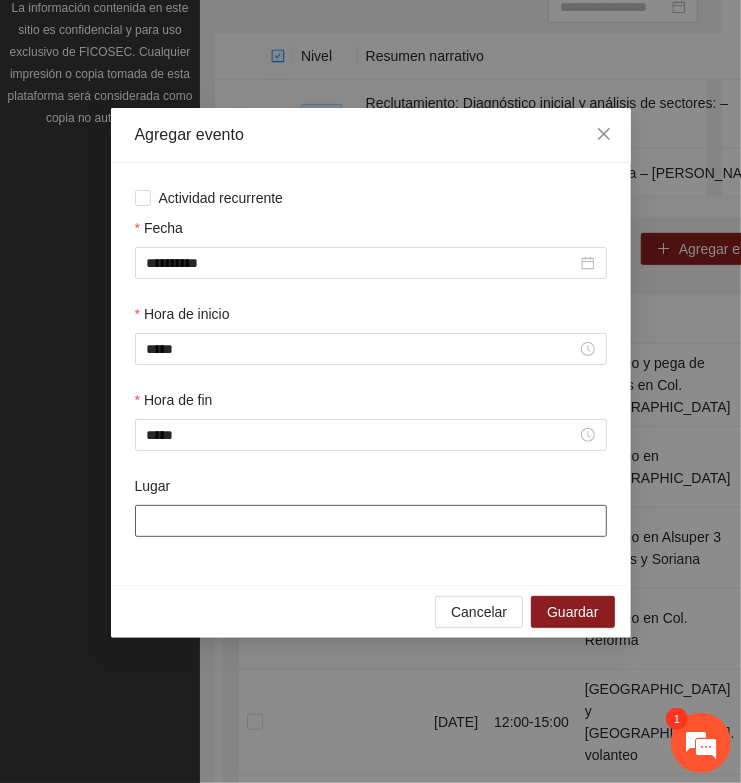 click on "Lugar" at bounding box center (371, 521) 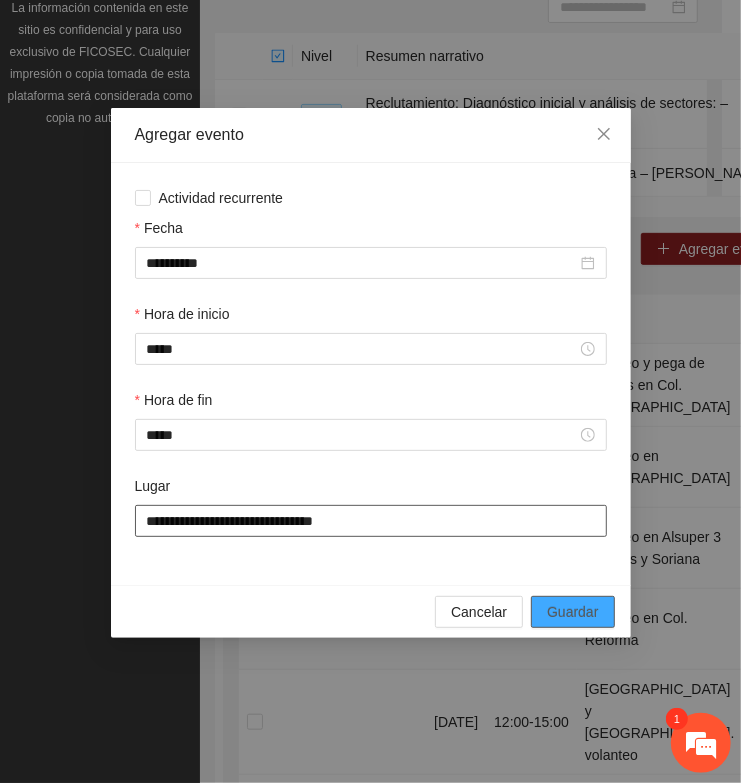 type on "**********" 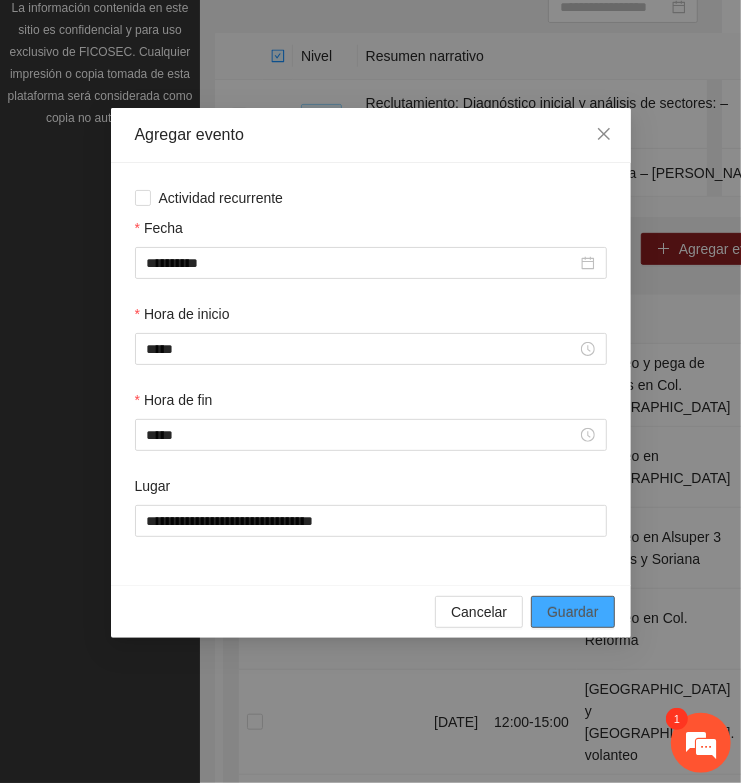 click on "Guardar" at bounding box center (572, 612) 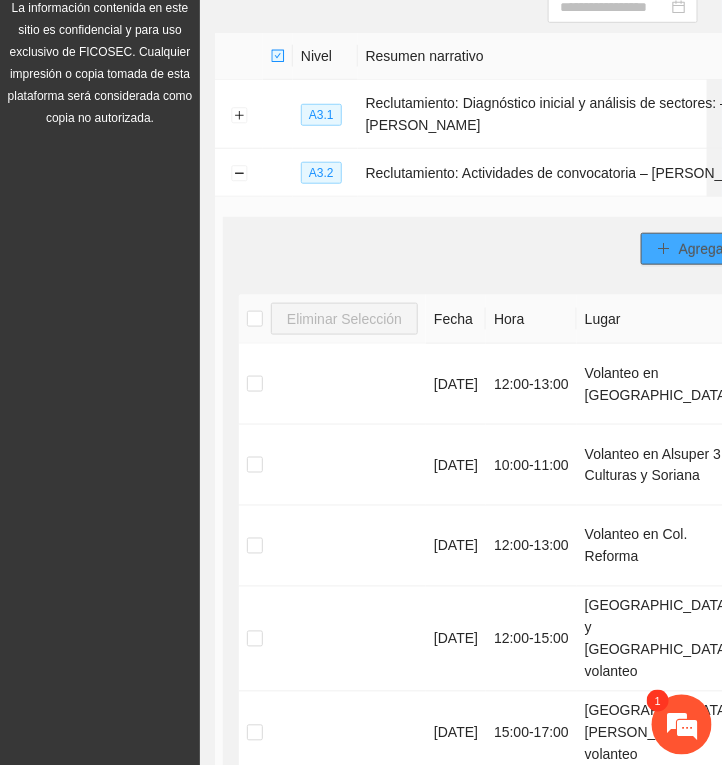 click on "Agregar evento" at bounding box center (727, 249) 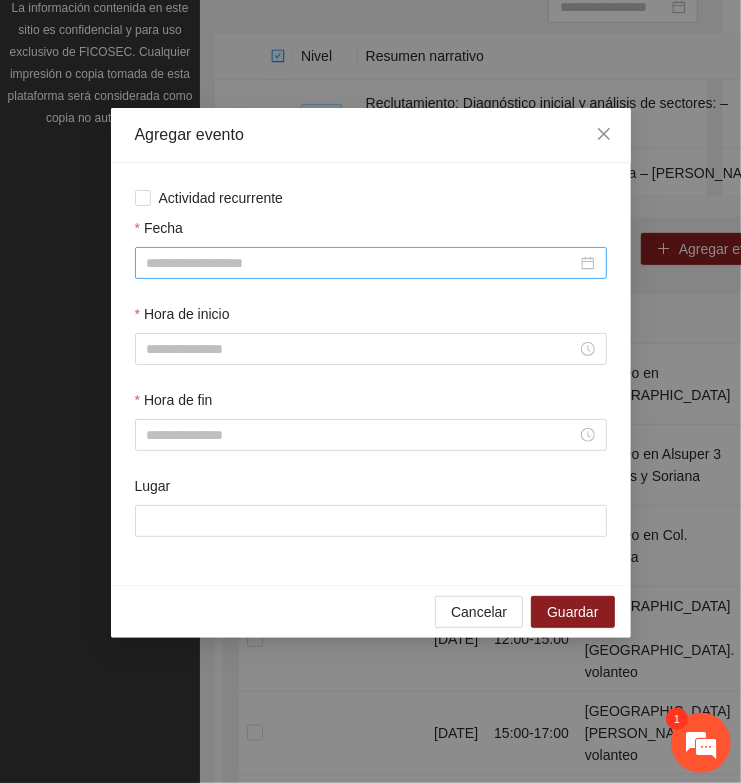 click on "Fecha" at bounding box center [362, 263] 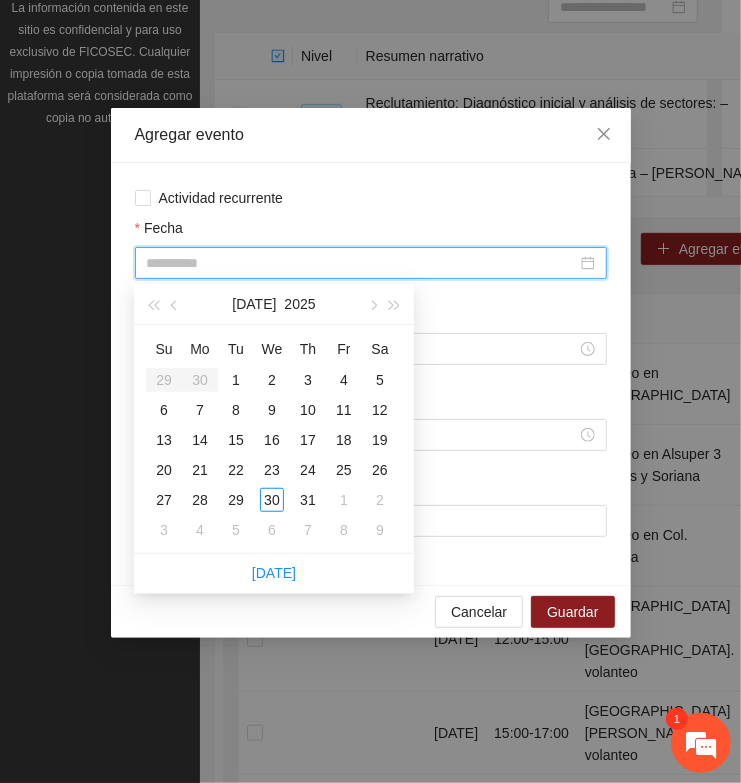 type on "**********" 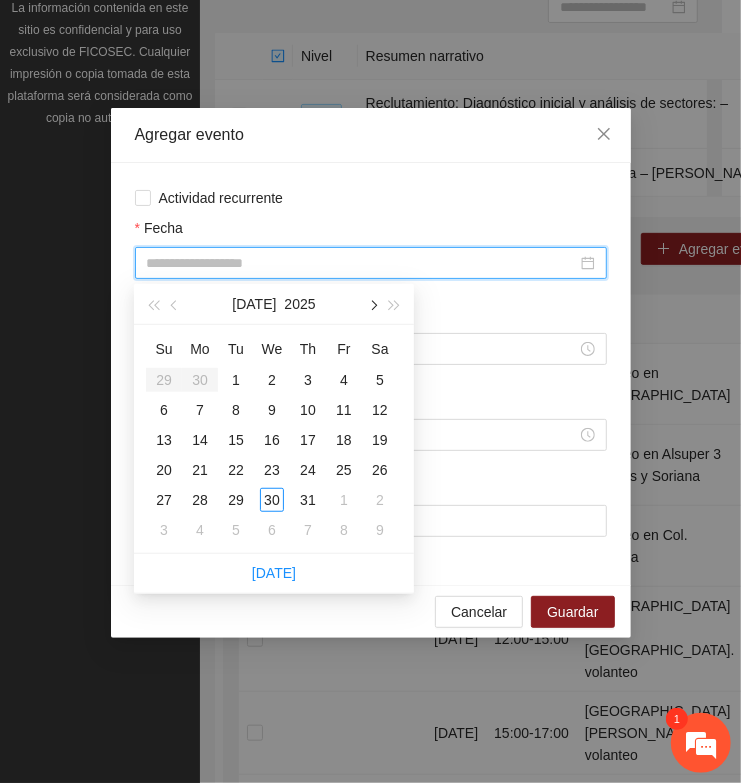 click at bounding box center [372, 304] 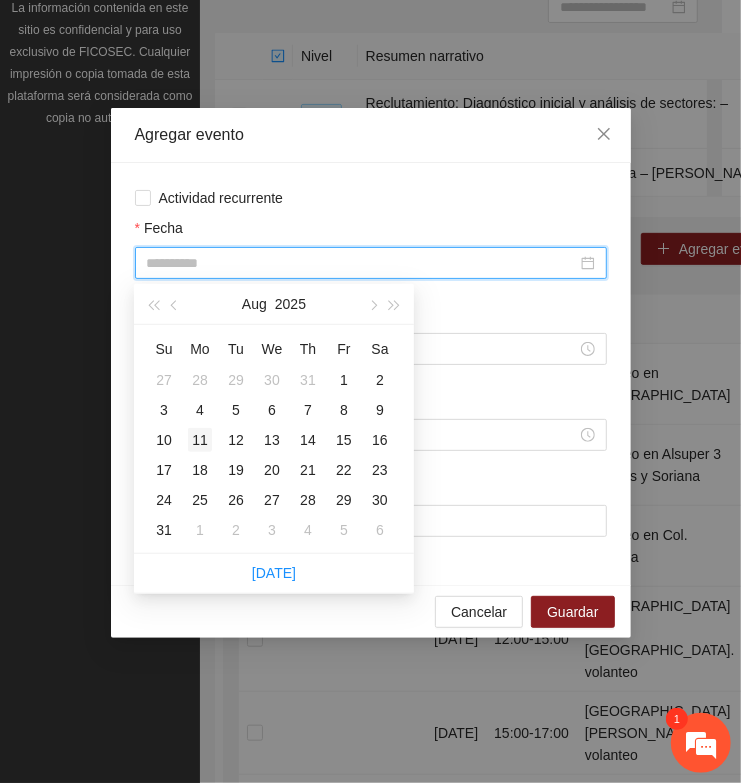 type on "**********" 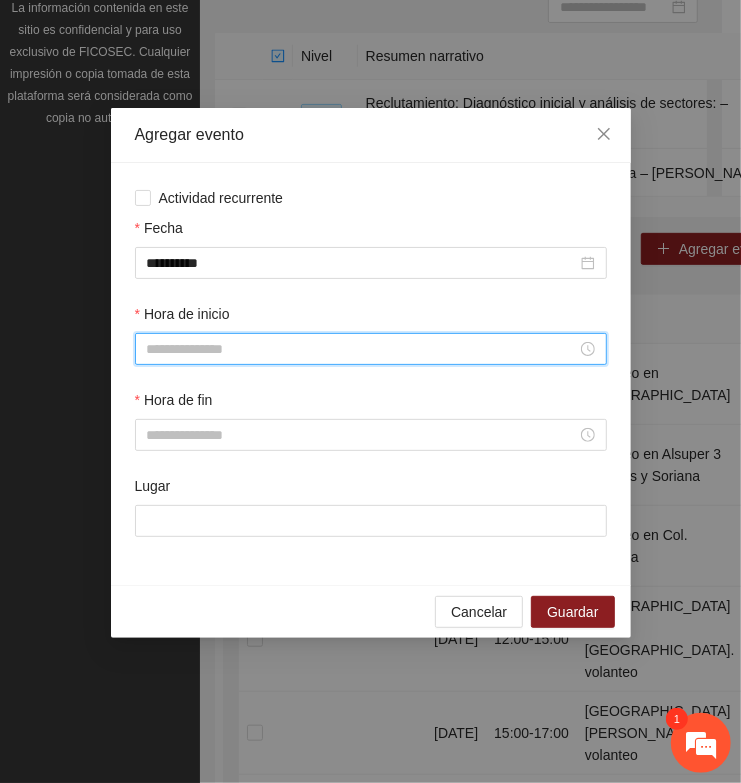 click on "Hora de inicio" at bounding box center [362, 349] 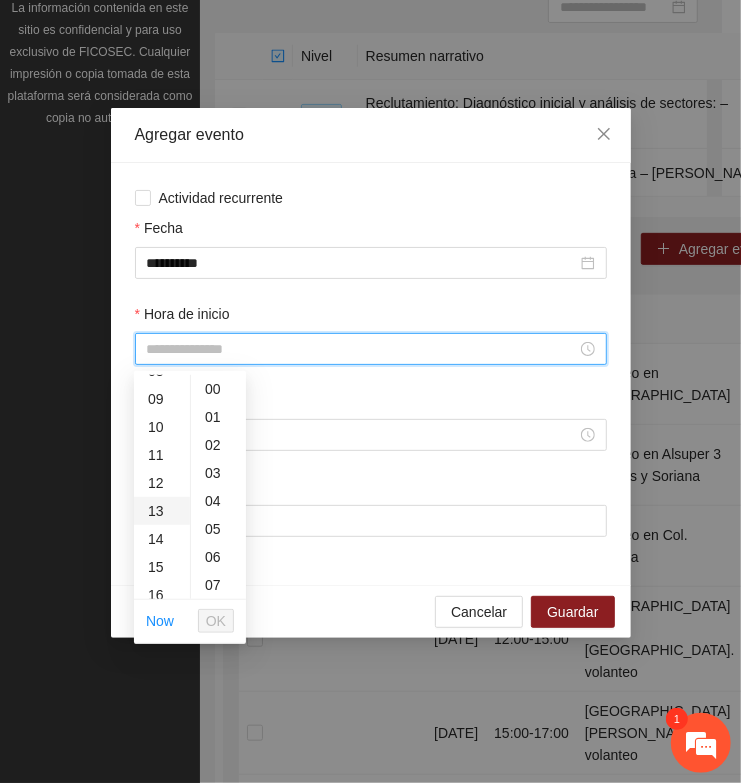 scroll, scrollTop: 250, scrollLeft: 0, axis: vertical 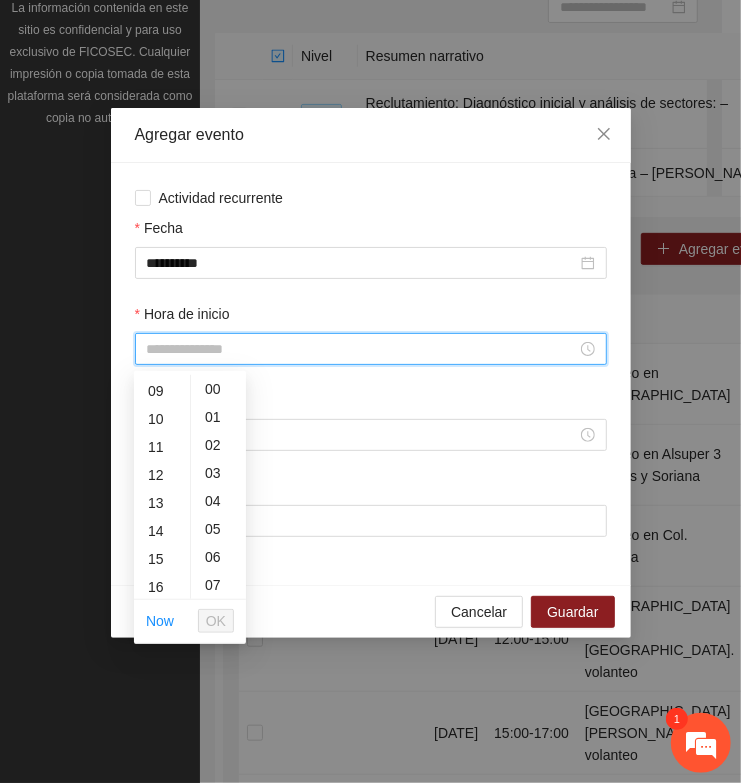 drag, startPoint x: 161, startPoint y: 572, endPoint x: 161, endPoint y: 590, distance: 18 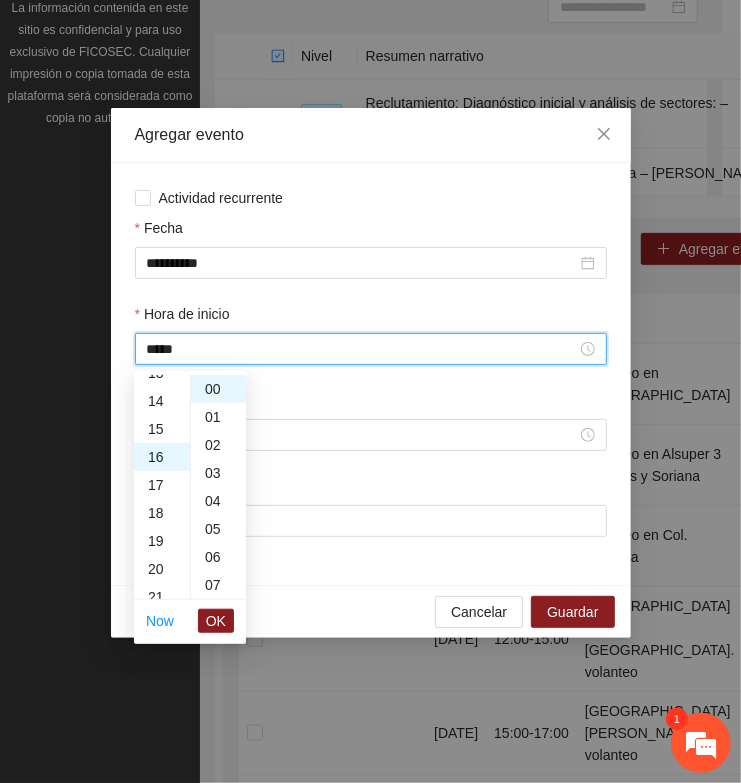 scroll, scrollTop: 447, scrollLeft: 0, axis: vertical 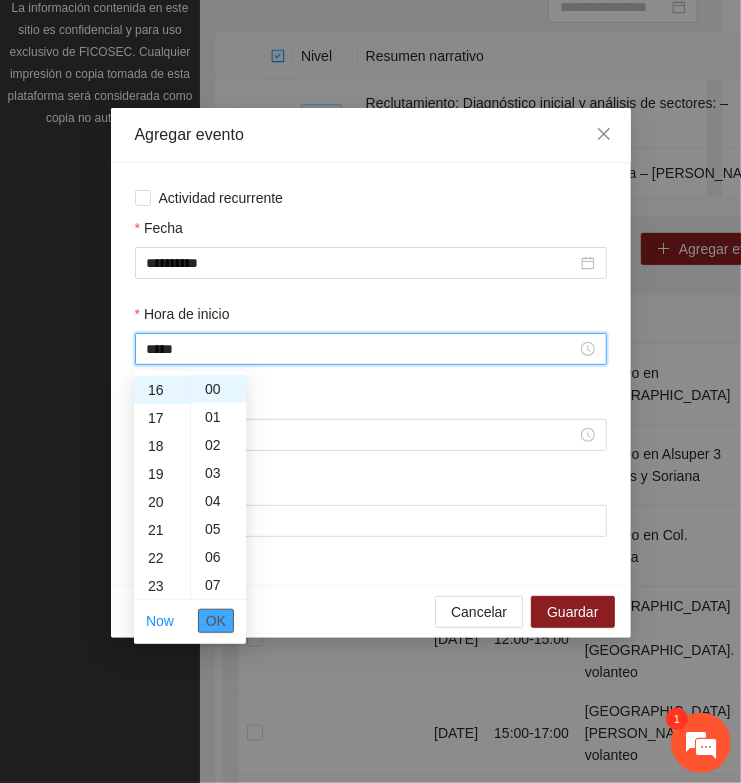 click on "OK" at bounding box center [216, 621] 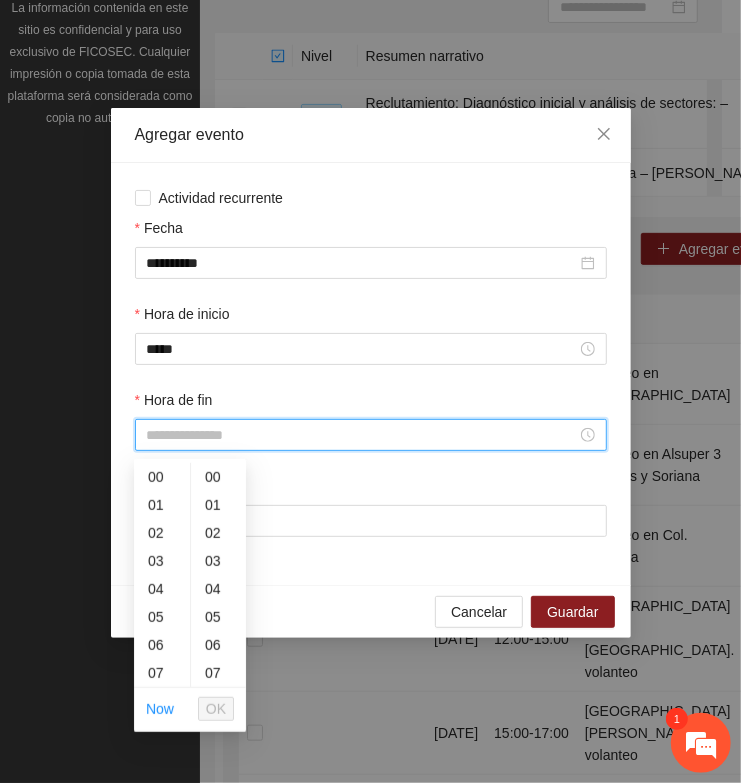 drag, startPoint x: 177, startPoint y: 433, endPoint x: 168, endPoint y: 447, distance: 16.643316 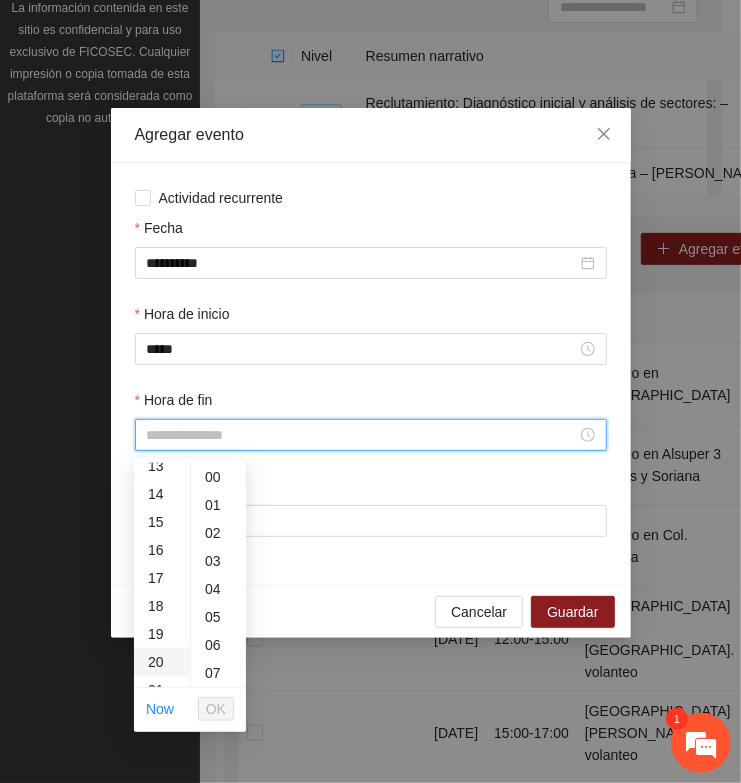 click on "20" at bounding box center (162, 662) 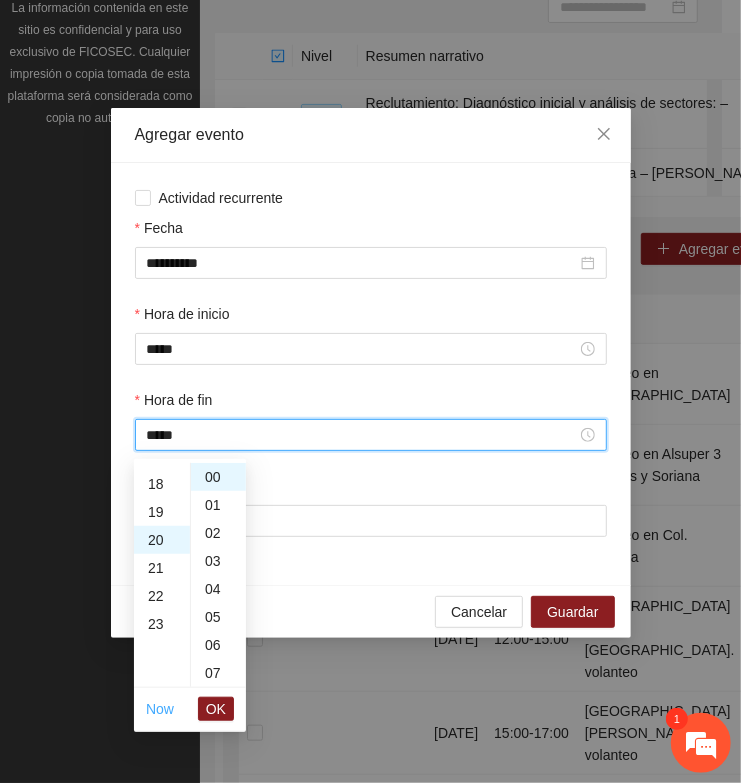 scroll, scrollTop: 560, scrollLeft: 0, axis: vertical 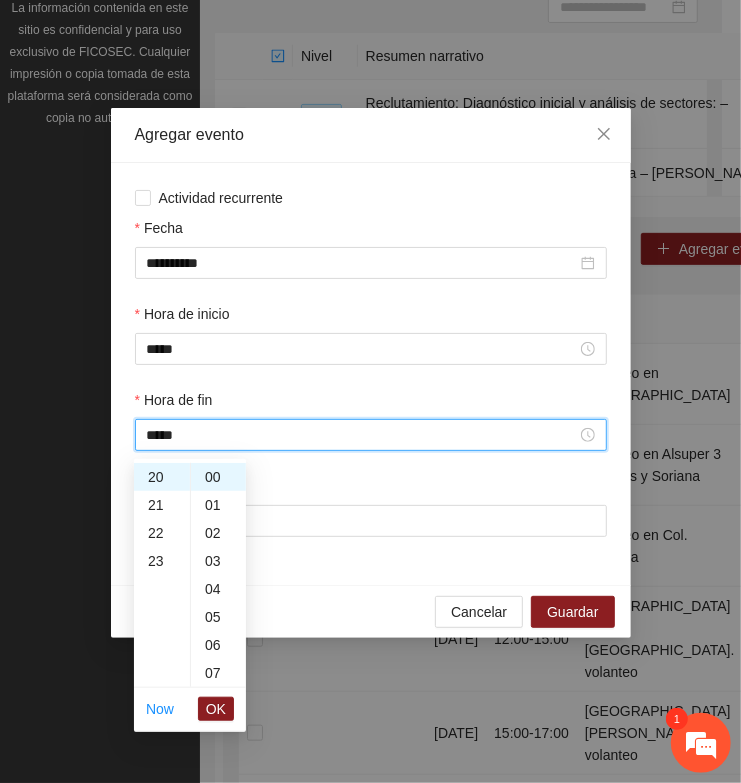click on "OK" at bounding box center [216, 709] 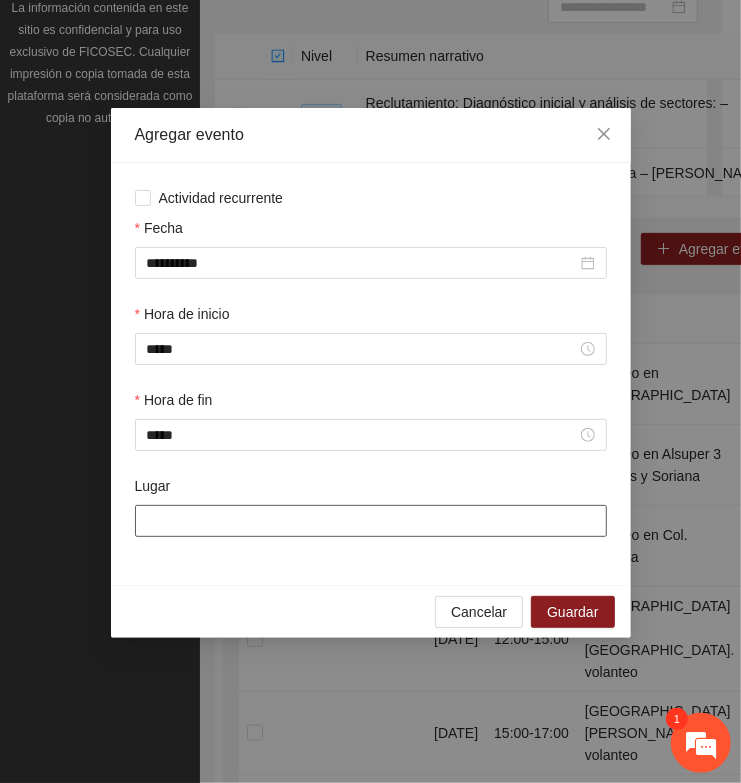 click on "Lugar" at bounding box center [371, 521] 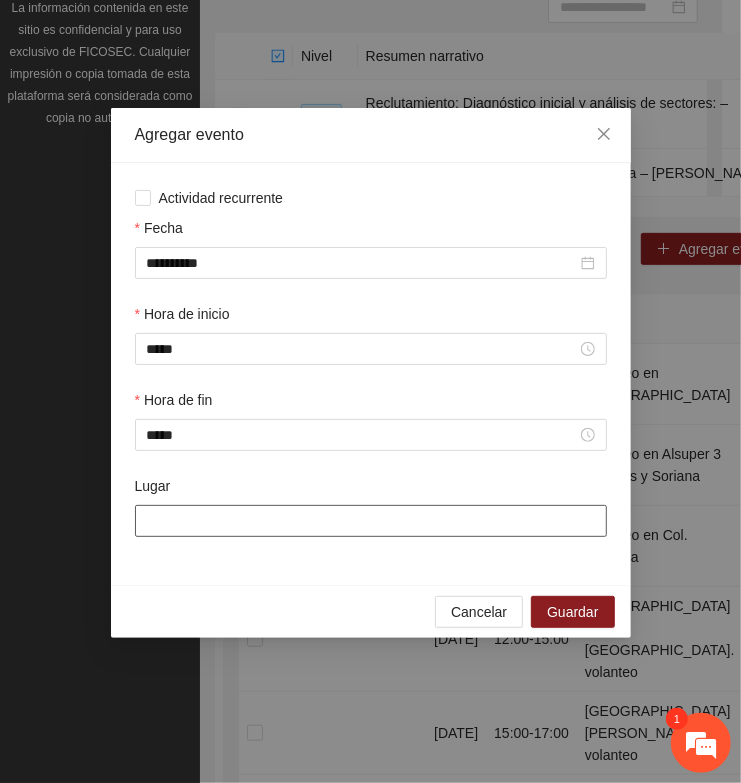 click on "Lugar" at bounding box center [371, 521] 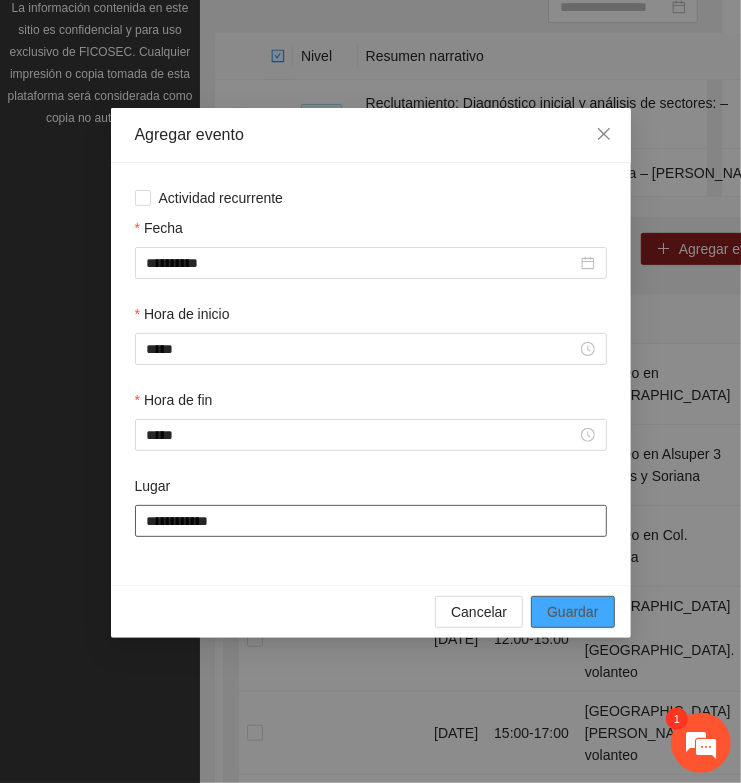 type on "**********" 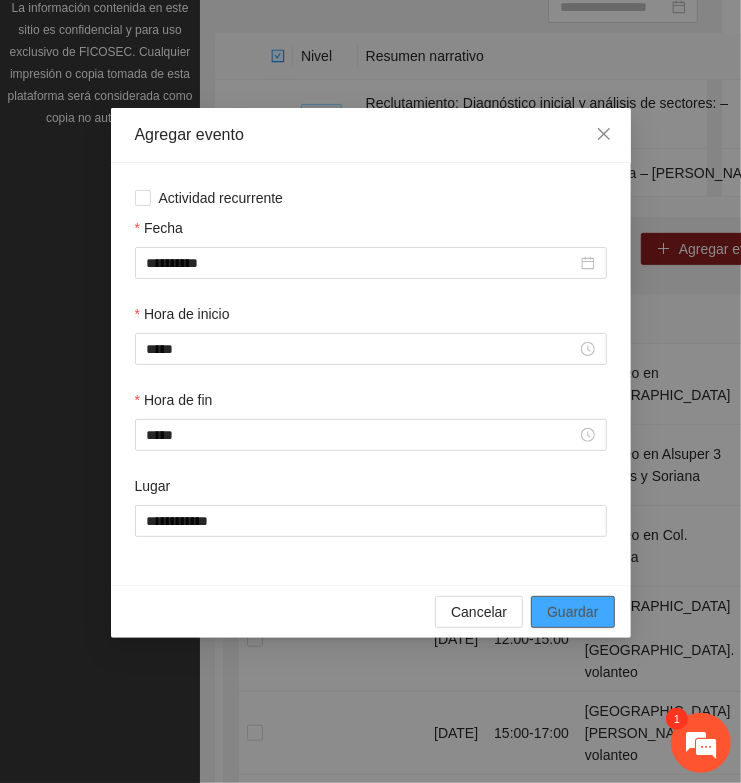 click on "Guardar" at bounding box center [572, 612] 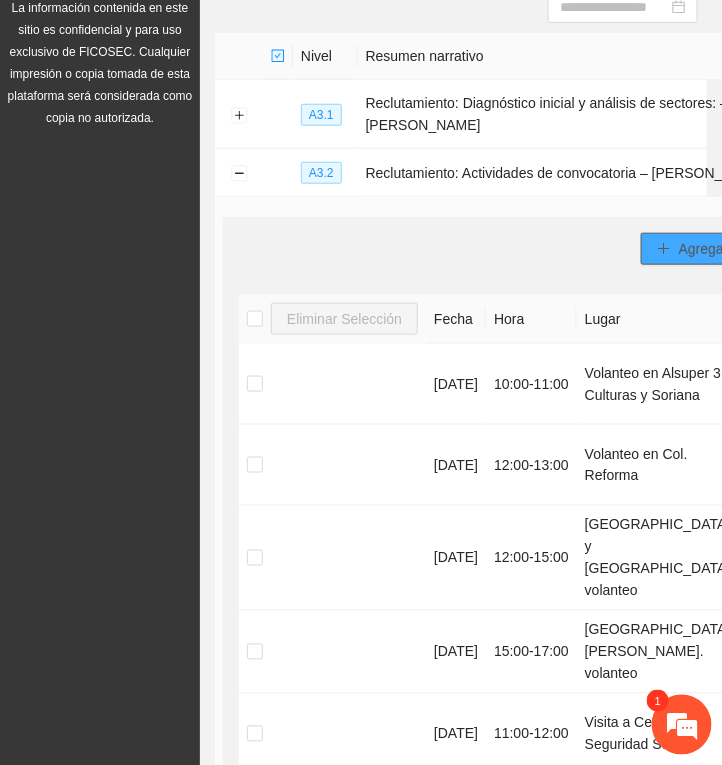 click on "Agregar evento" at bounding box center [727, 249] 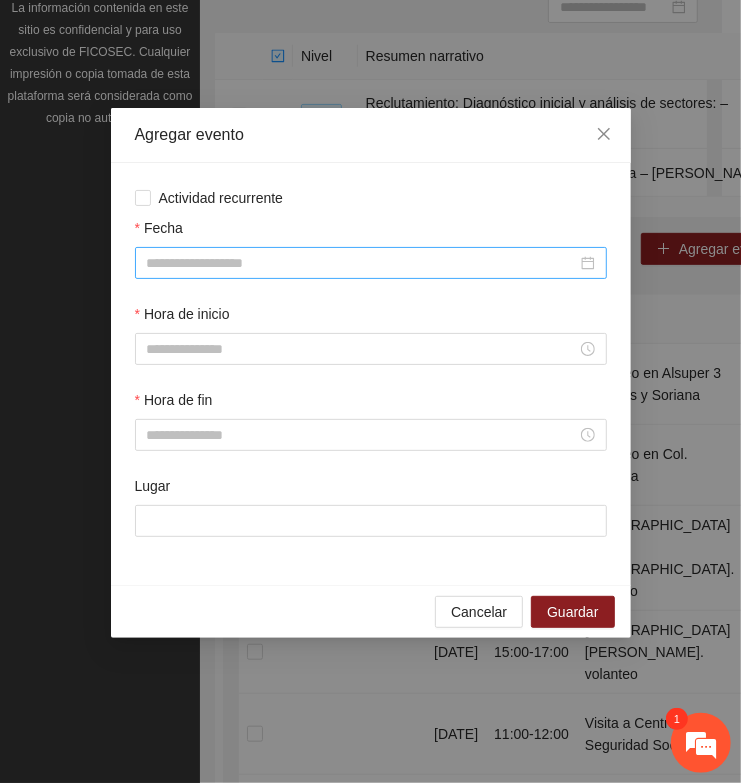 click on "Fecha" at bounding box center [362, 263] 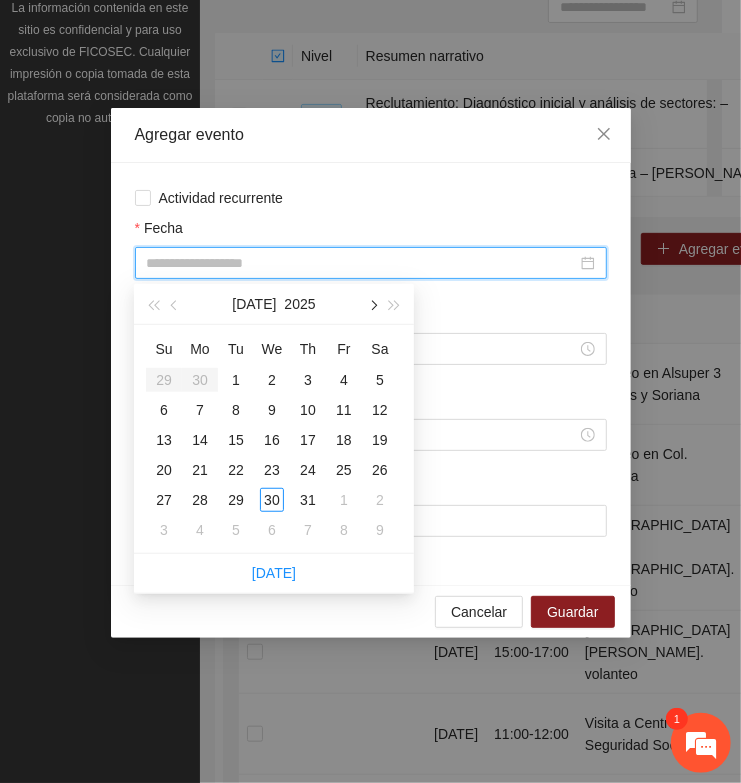 click at bounding box center [372, 304] 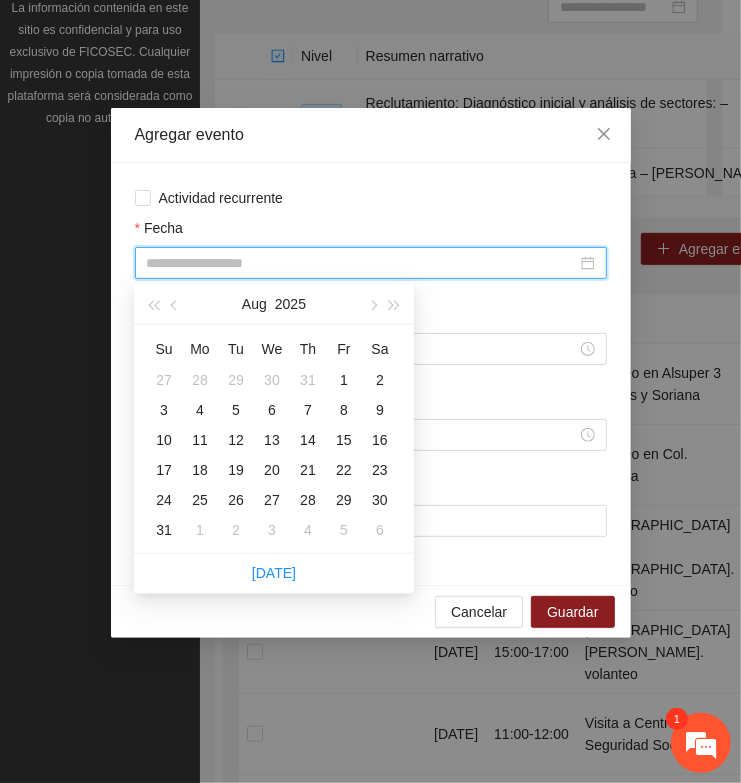 type on "**********" 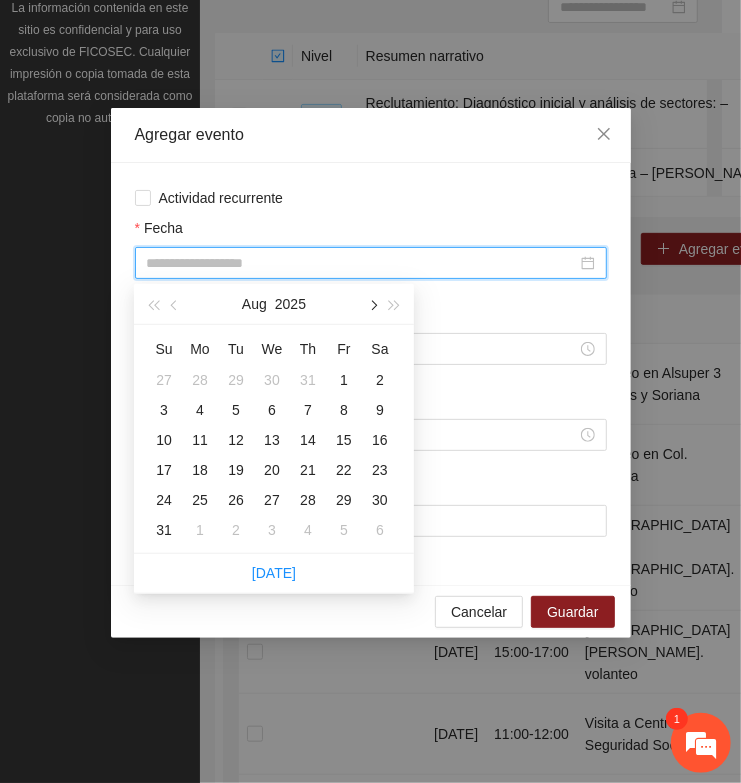 click at bounding box center [372, 304] 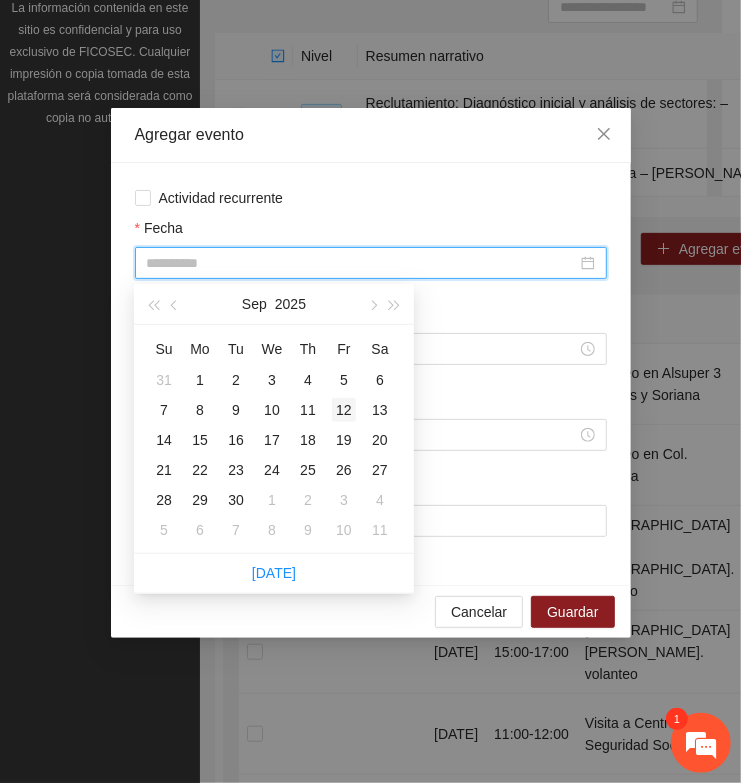 click on "12" at bounding box center [344, 410] 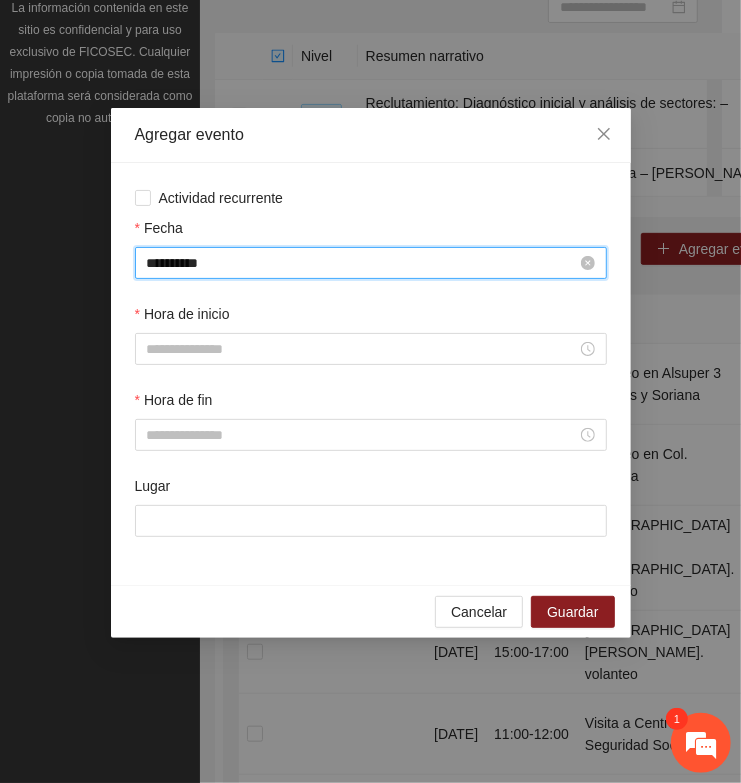 click on "**********" at bounding box center [362, 263] 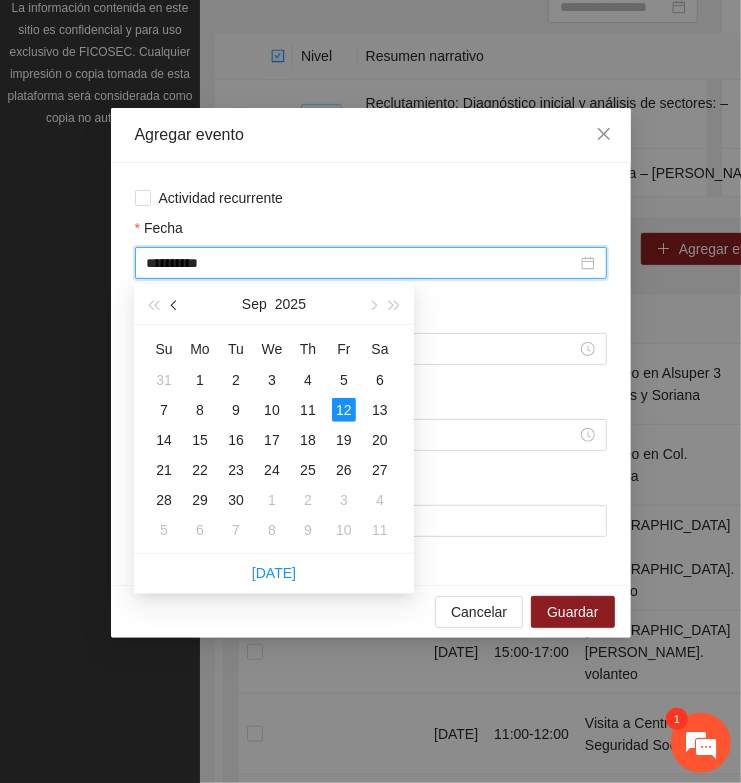 click at bounding box center (175, 304) 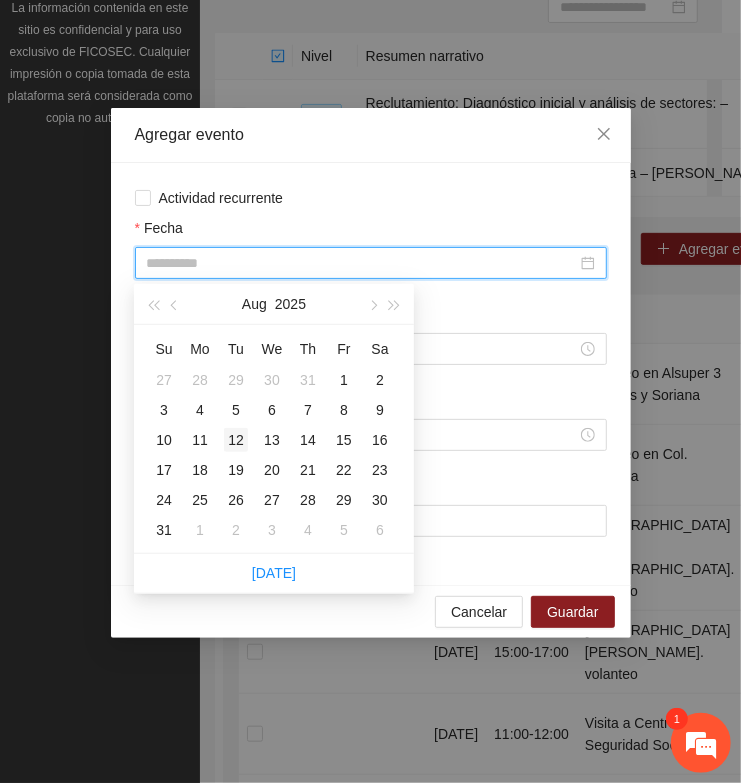 type on "**********" 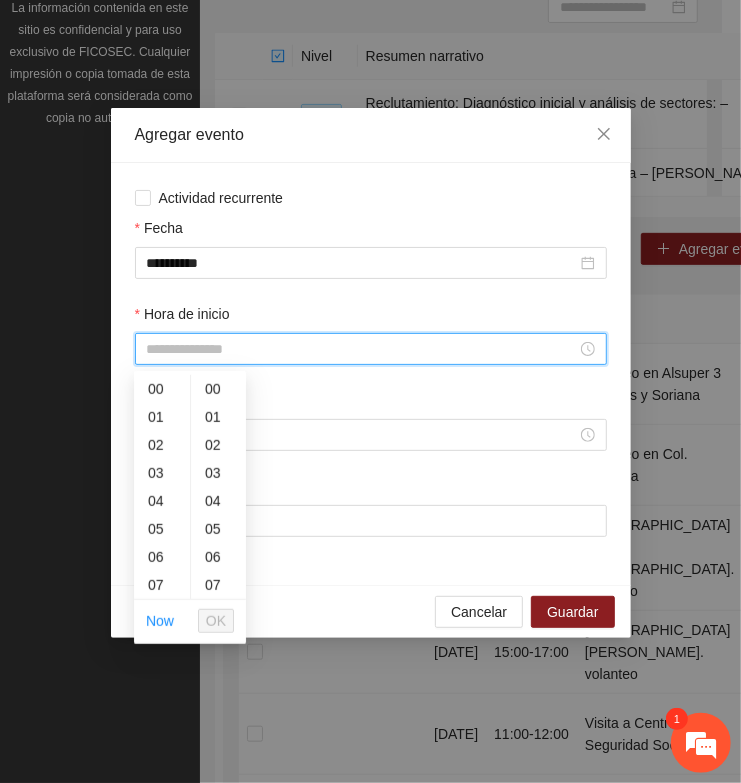 click on "Hora de inicio" at bounding box center [362, 349] 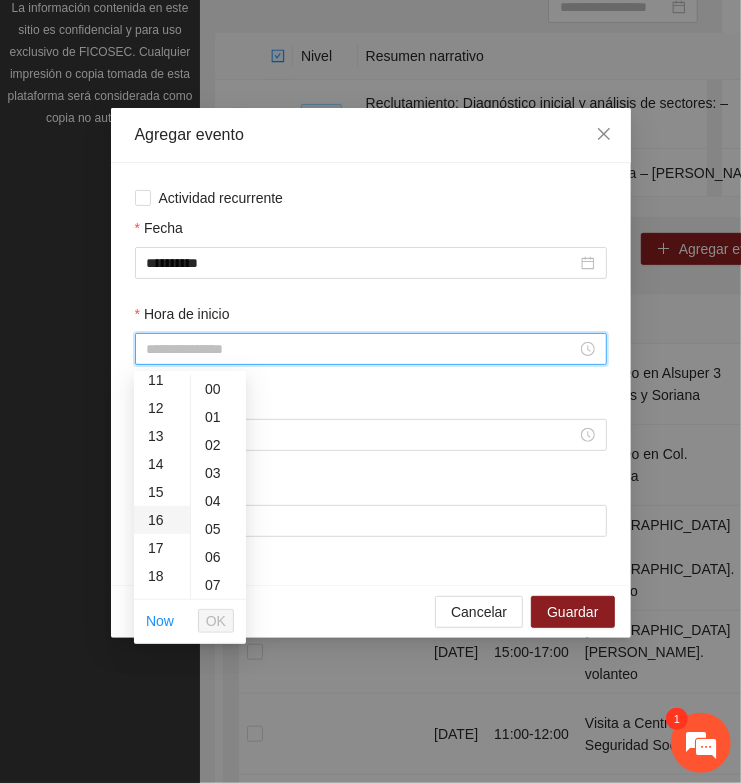 scroll, scrollTop: 375, scrollLeft: 0, axis: vertical 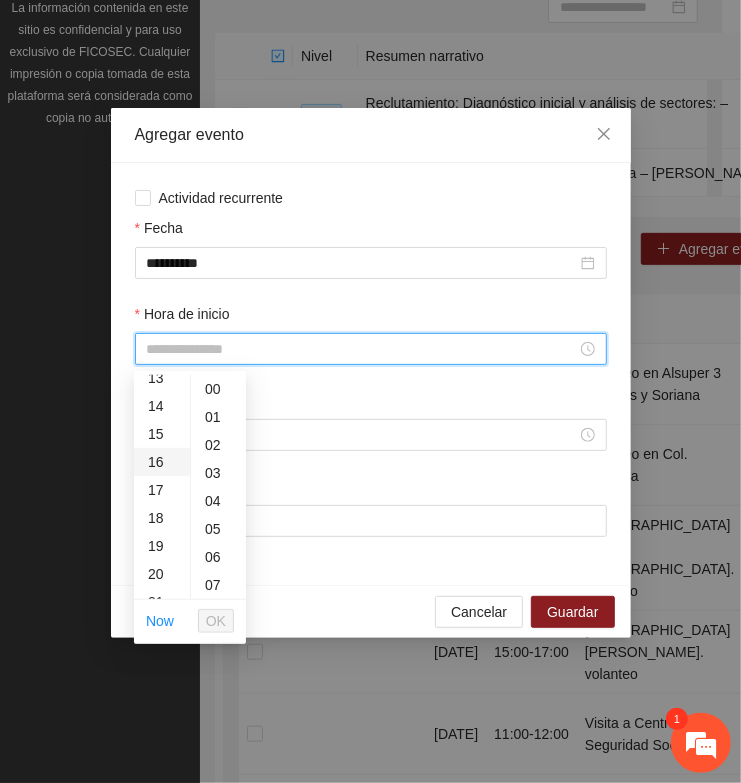 click on "16" at bounding box center (162, 462) 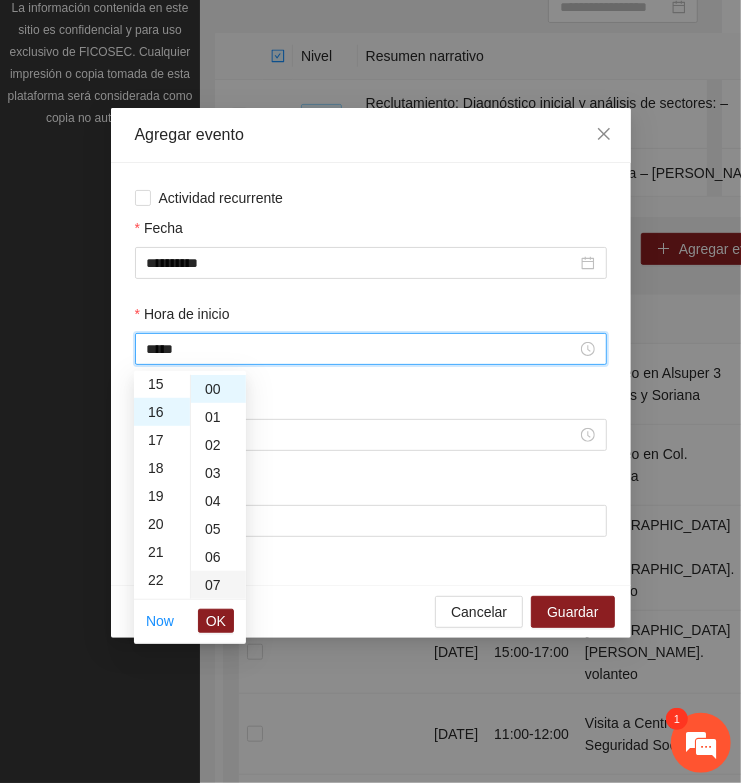scroll, scrollTop: 447, scrollLeft: 0, axis: vertical 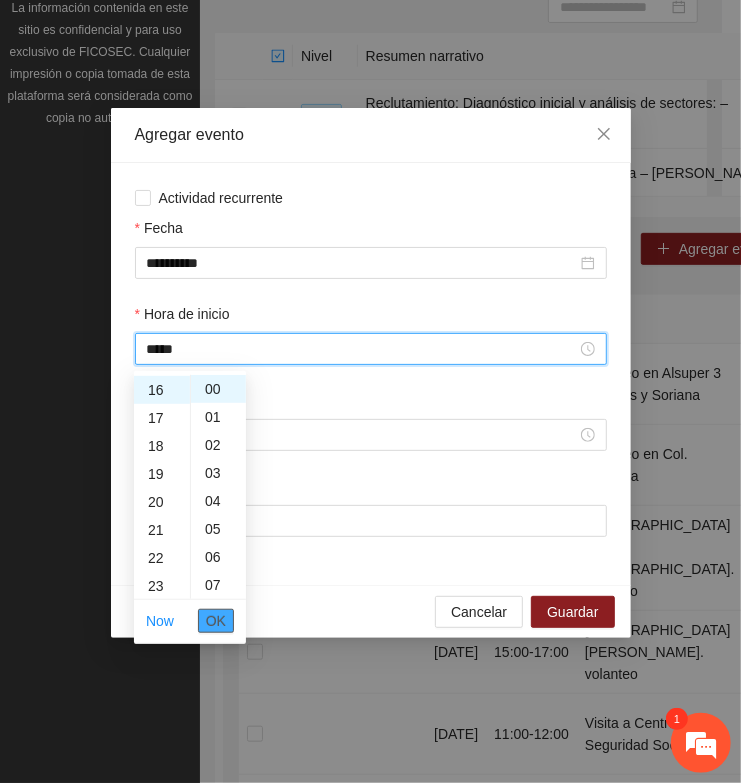 click on "OK" at bounding box center (216, 621) 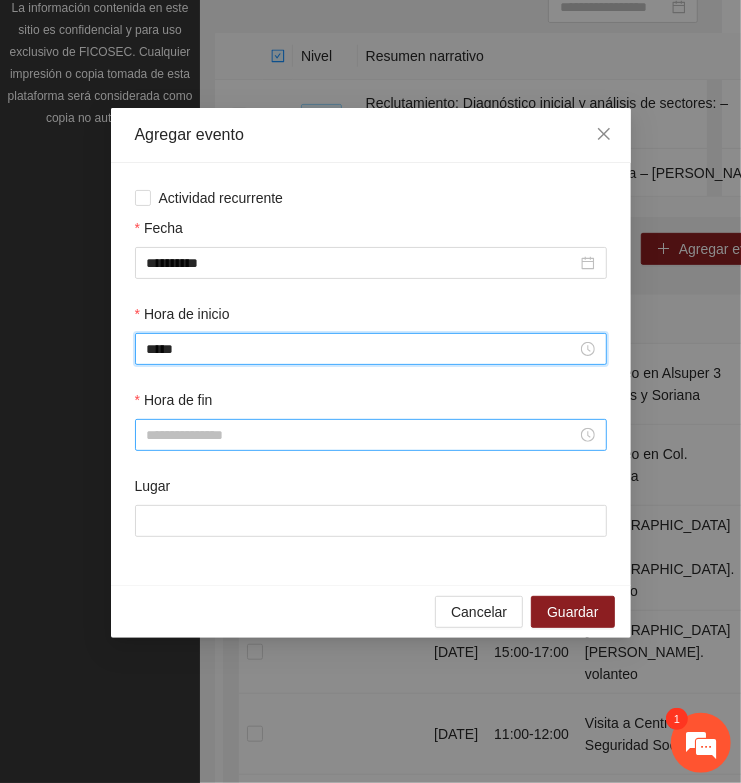 click on "Hora de fin" at bounding box center [362, 435] 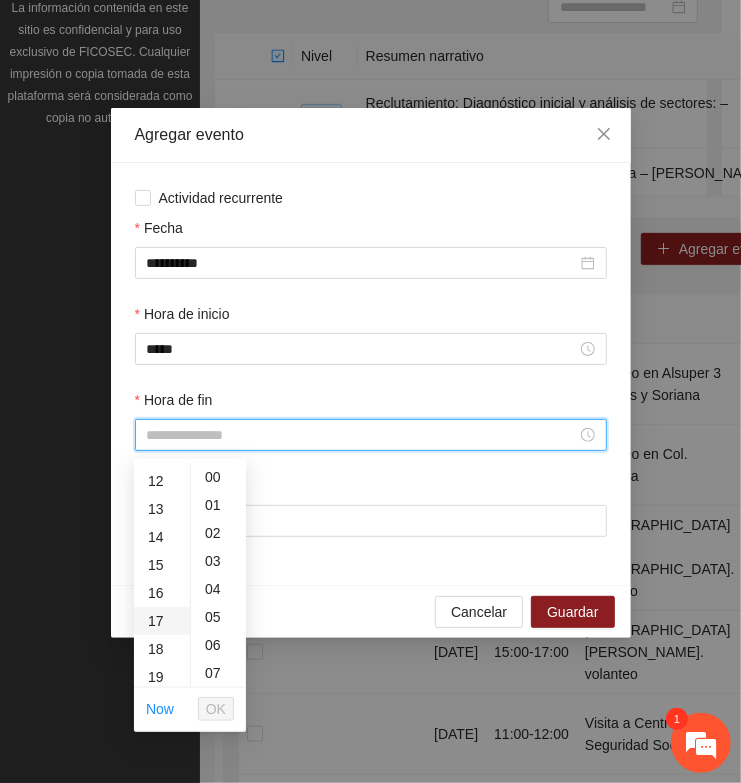 scroll, scrollTop: 375, scrollLeft: 0, axis: vertical 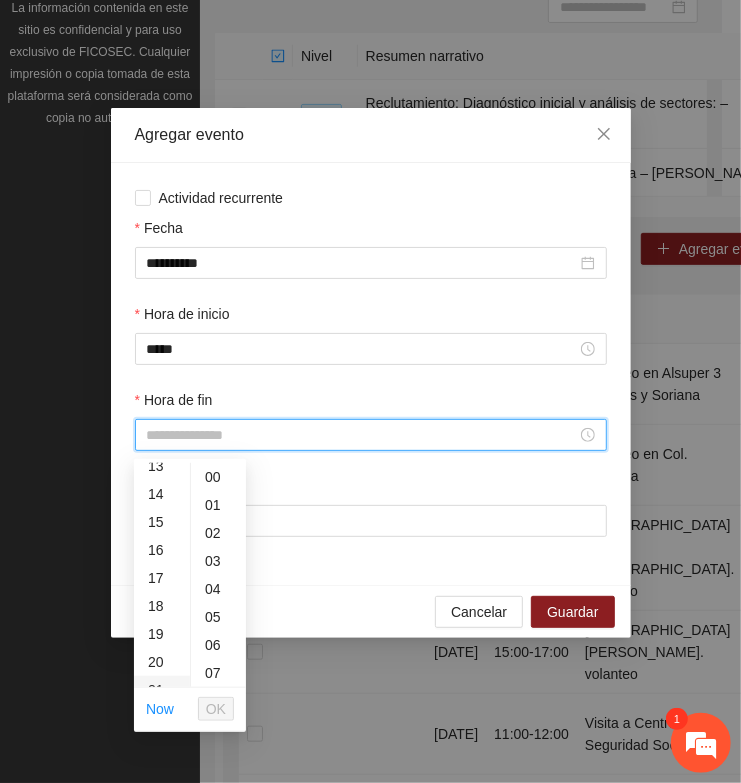 click on "20" at bounding box center [162, 662] 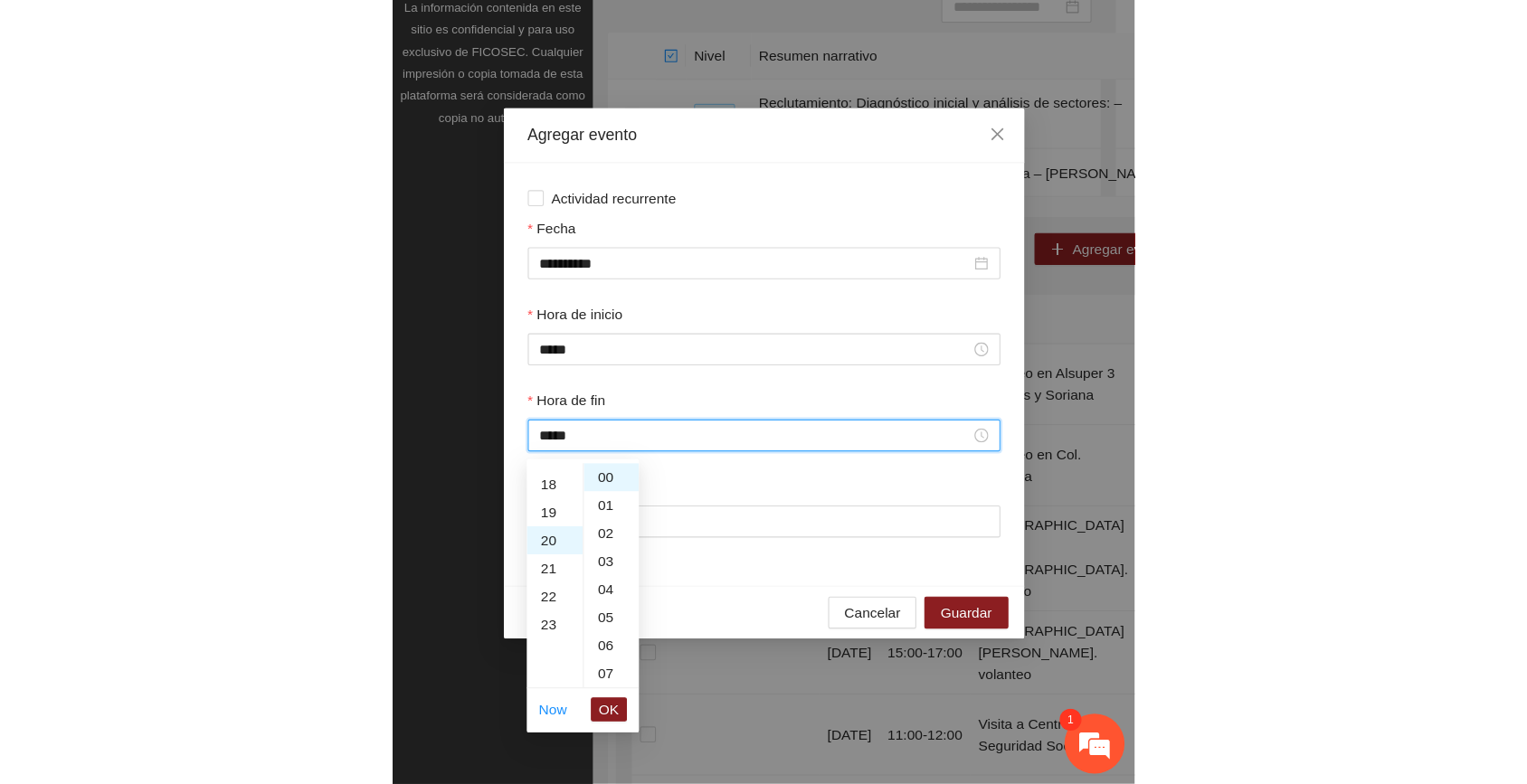 scroll, scrollTop: 506, scrollLeft: 0, axis: vertical 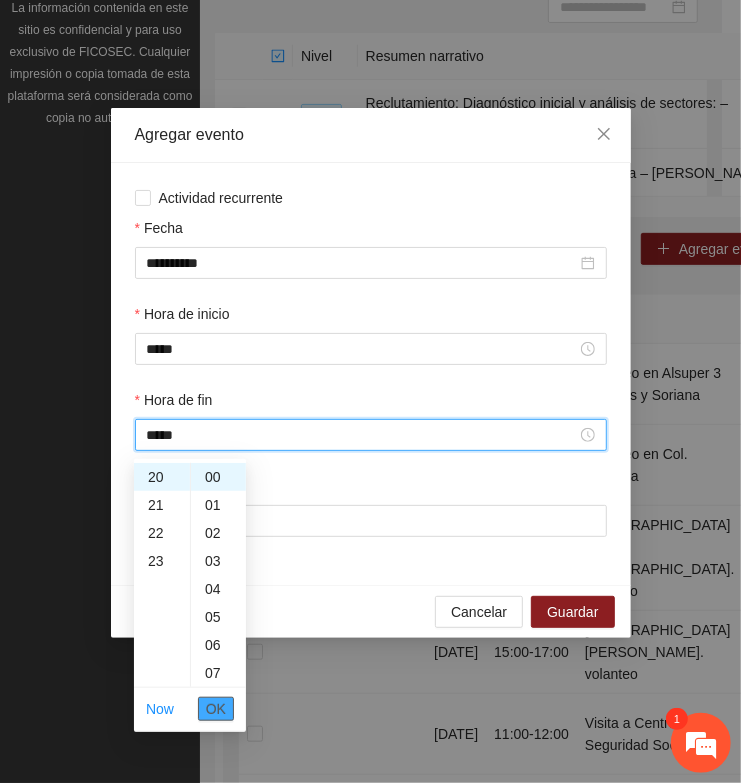 click on "OK" at bounding box center (216, 709) 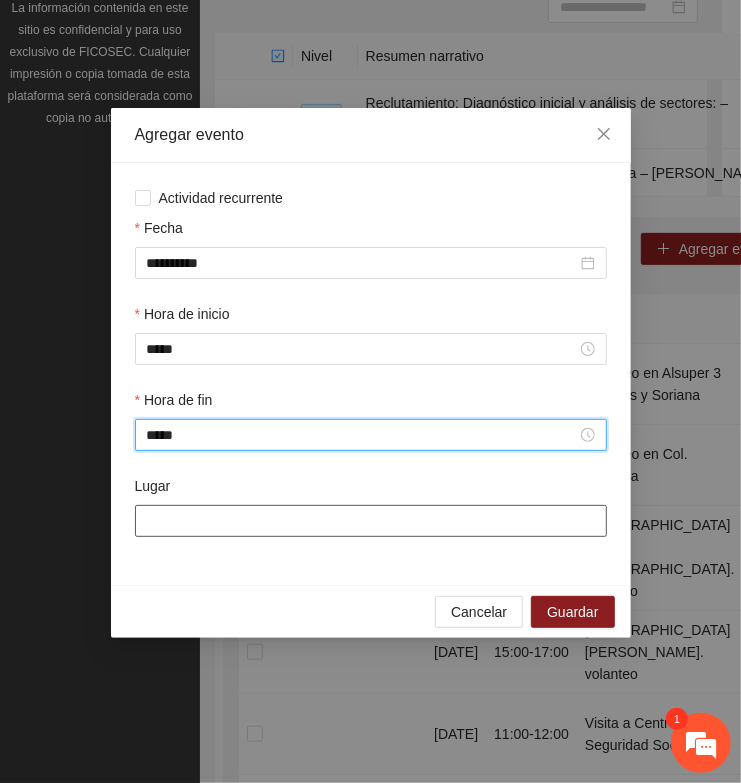 click on "Lugar" at bounding box center [371, 521] 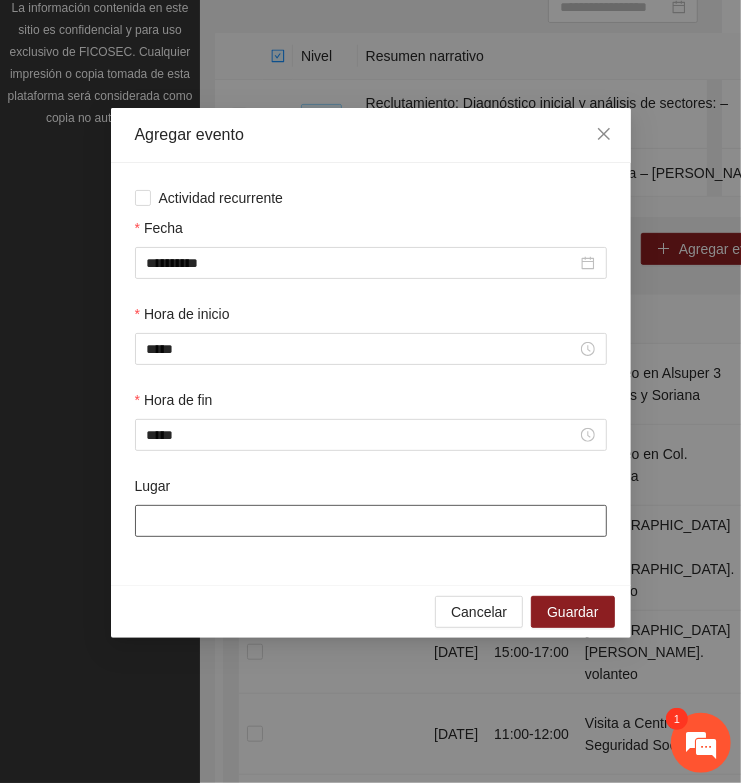 paste on "**********" 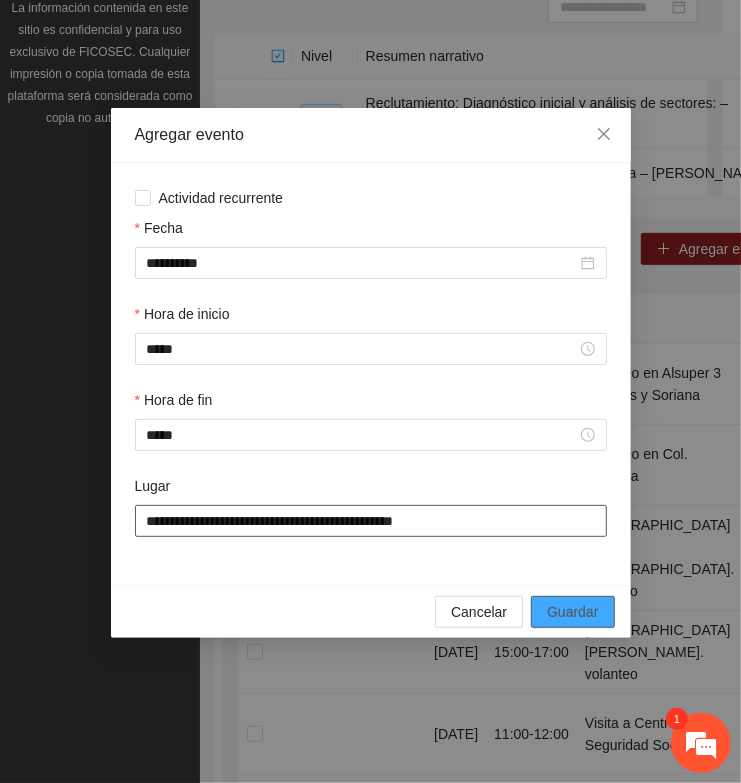 type on "**********" 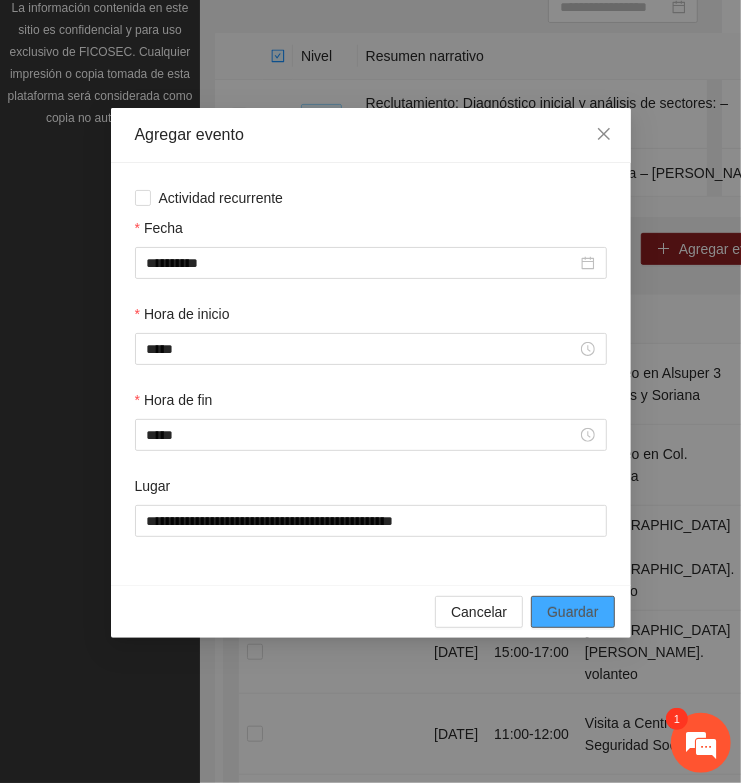 click on "Guardar" at bounding box center (572, 612) 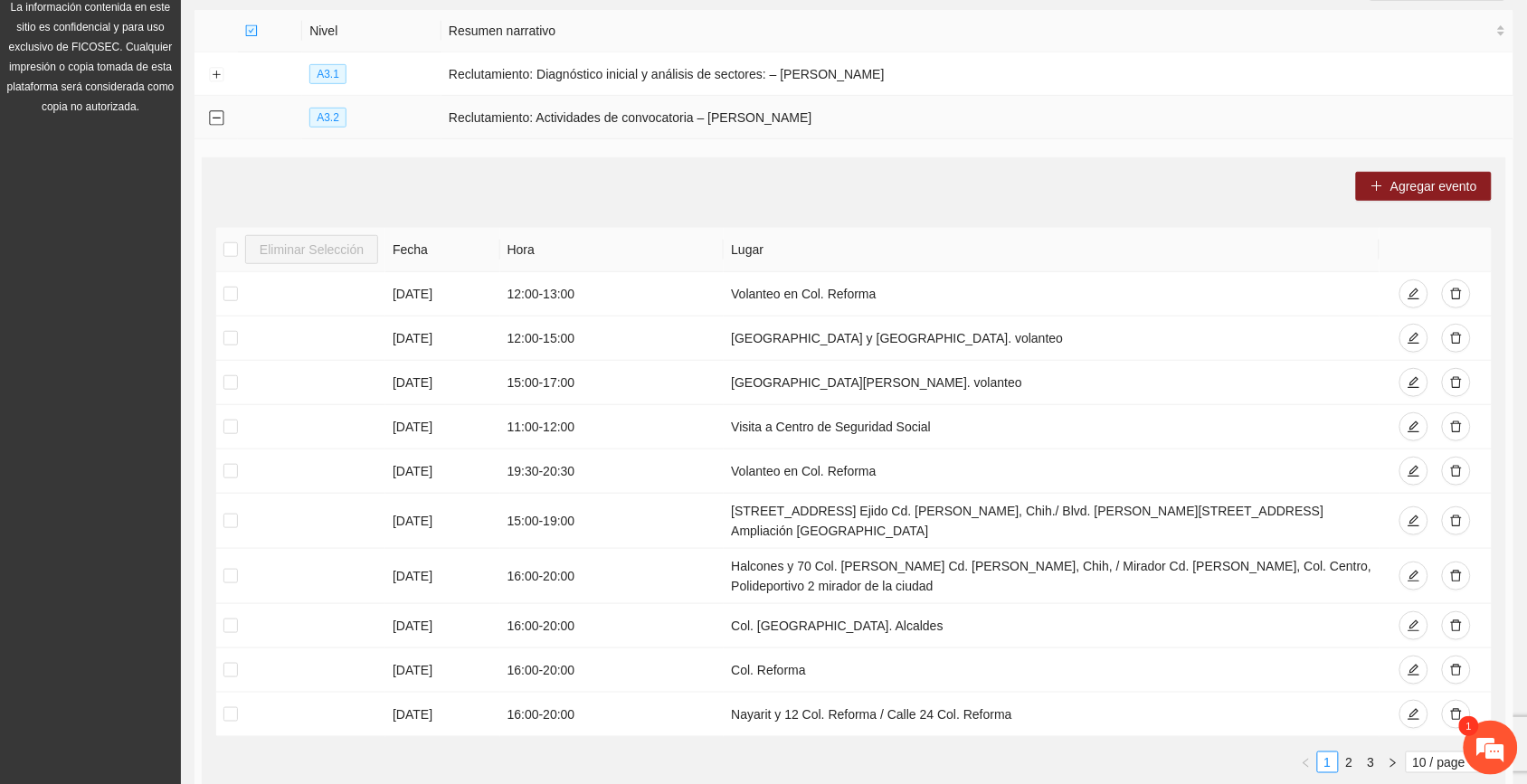 click at bounding box center [216, 118] 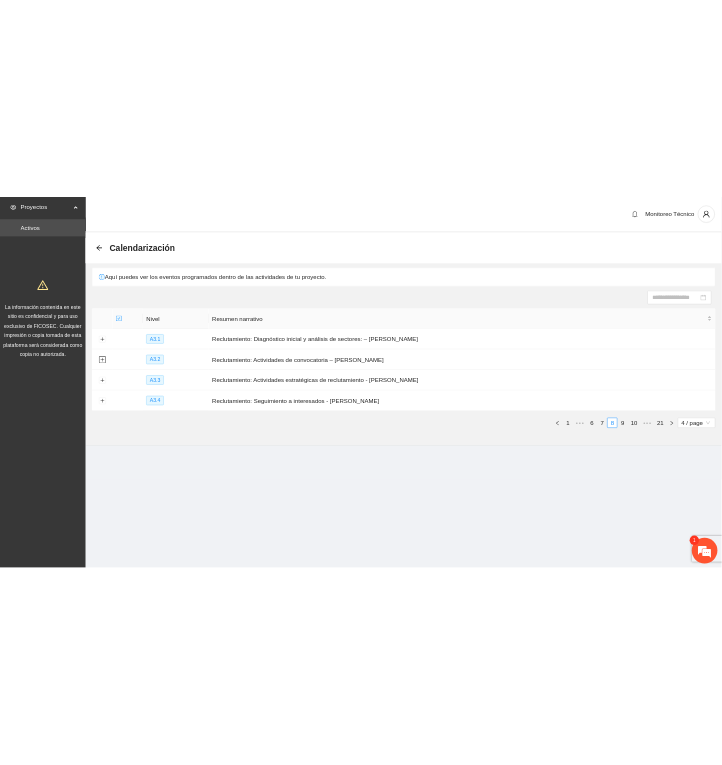 scroll, scrollTop: 0, scrollLeft: 0, axis: both 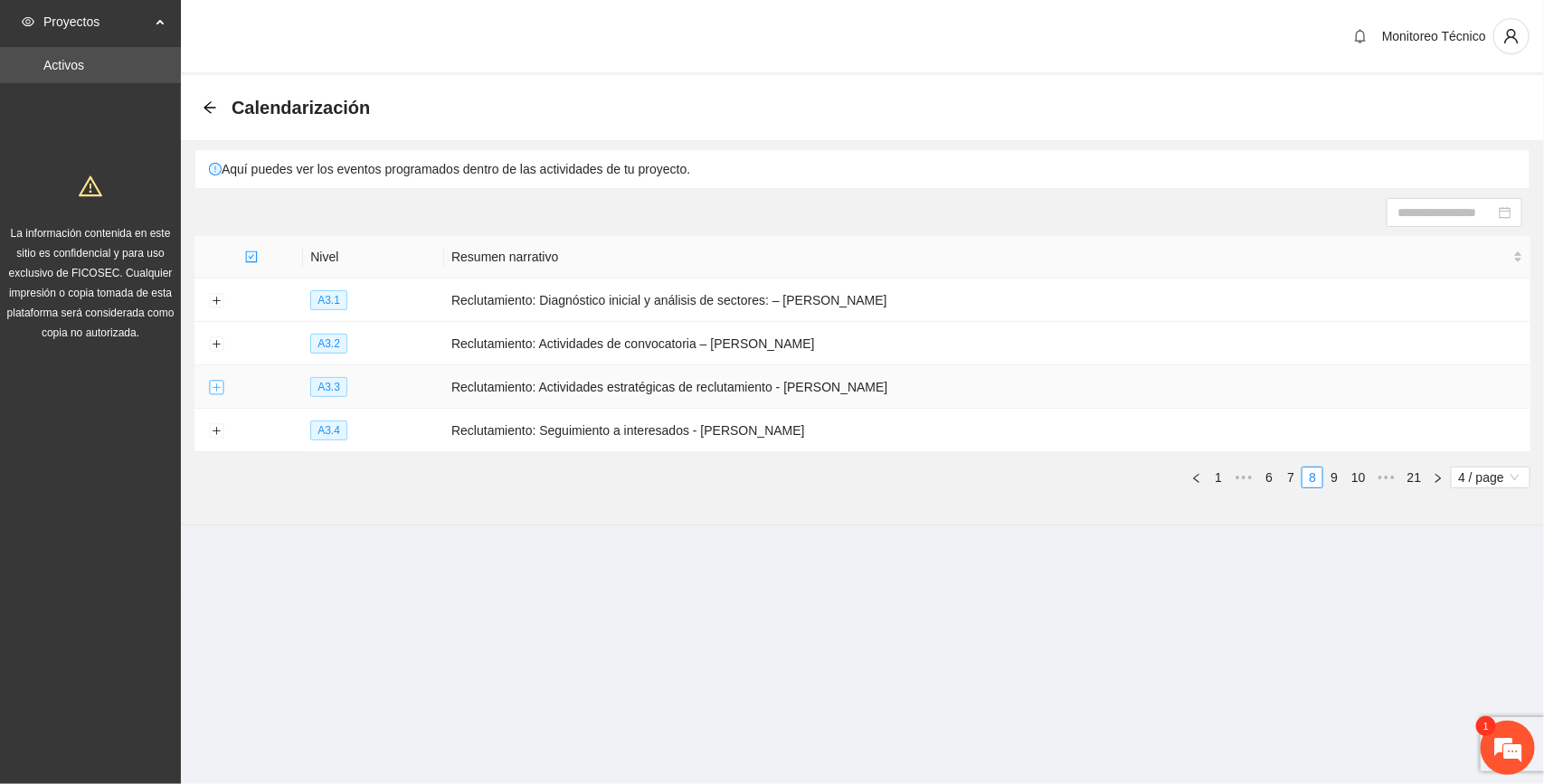 click at bounding box center [216, 387] 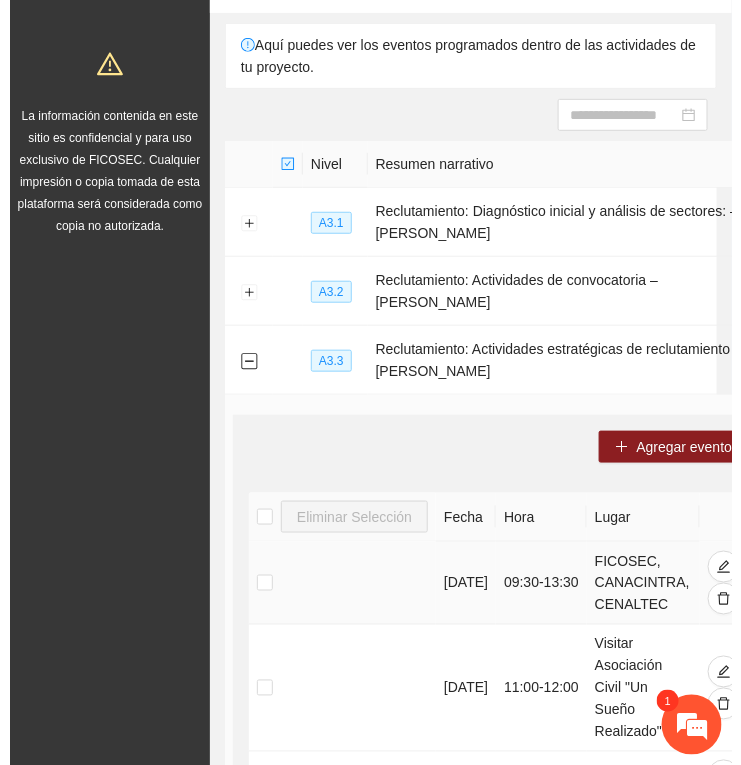 scroll, scrollTop: 250, scrollLeft: 0, axis: vertical 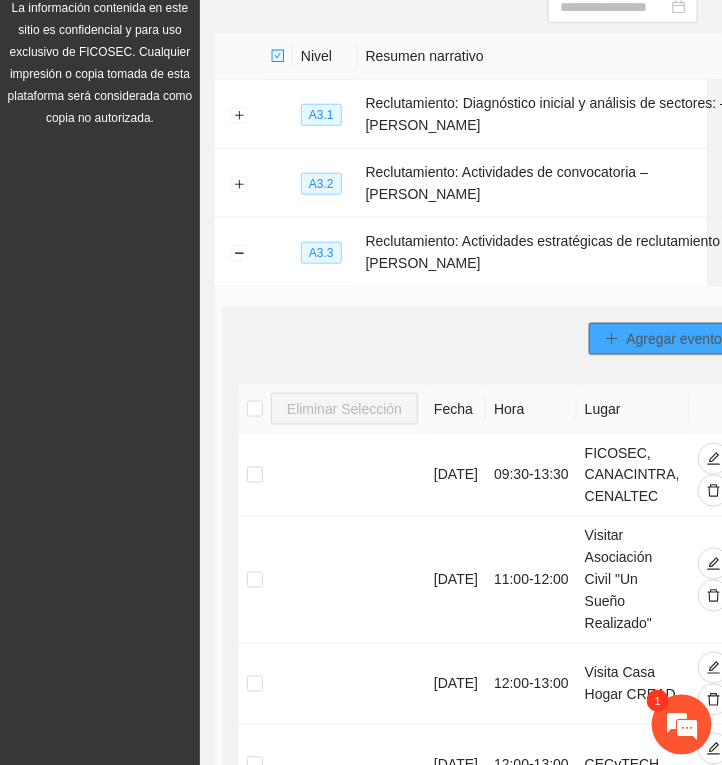 click on "Agregar evento" at bounding box center (675, 339) 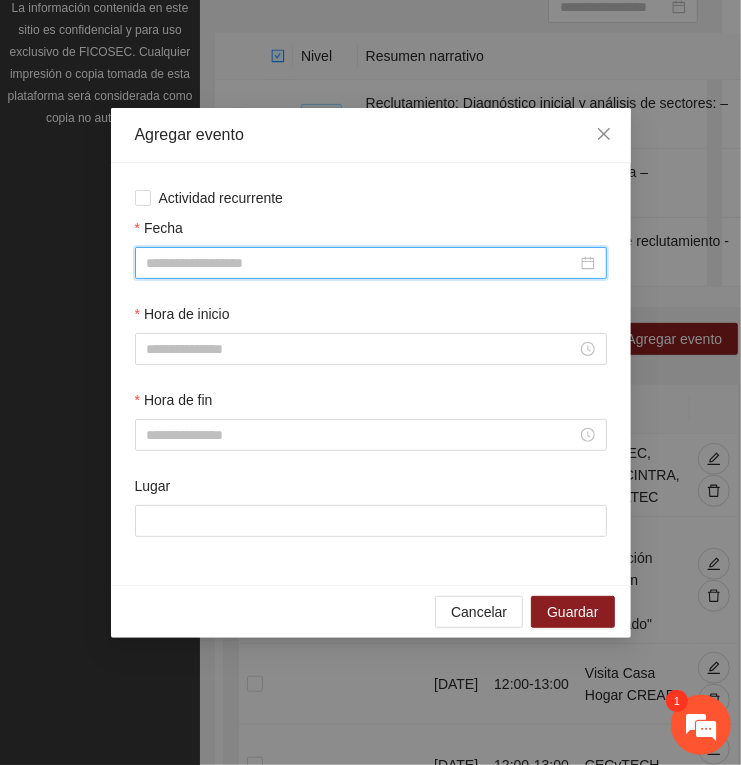 click on "Fecha" at bounding box center [362, 263] 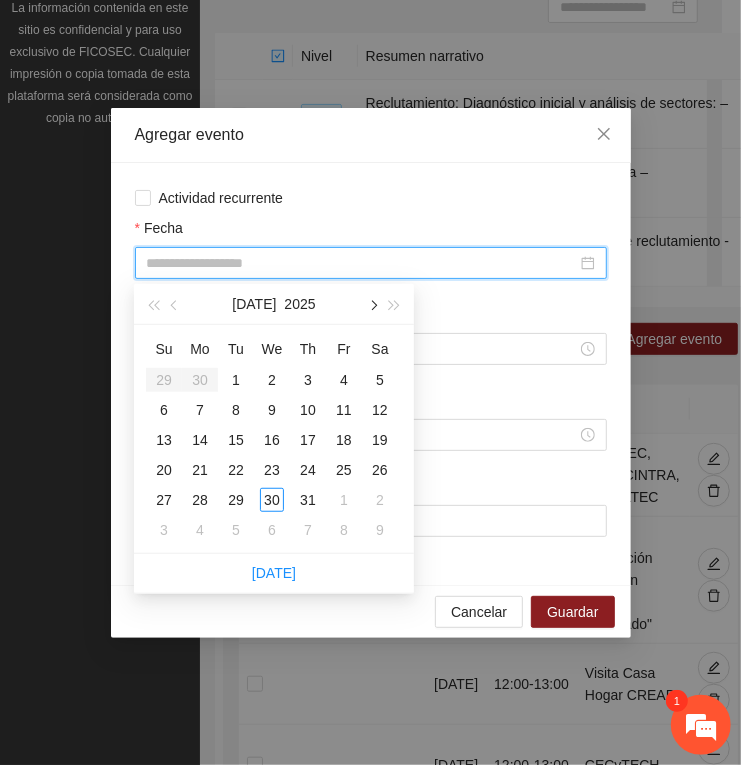 click at bounding box center (372, 304) 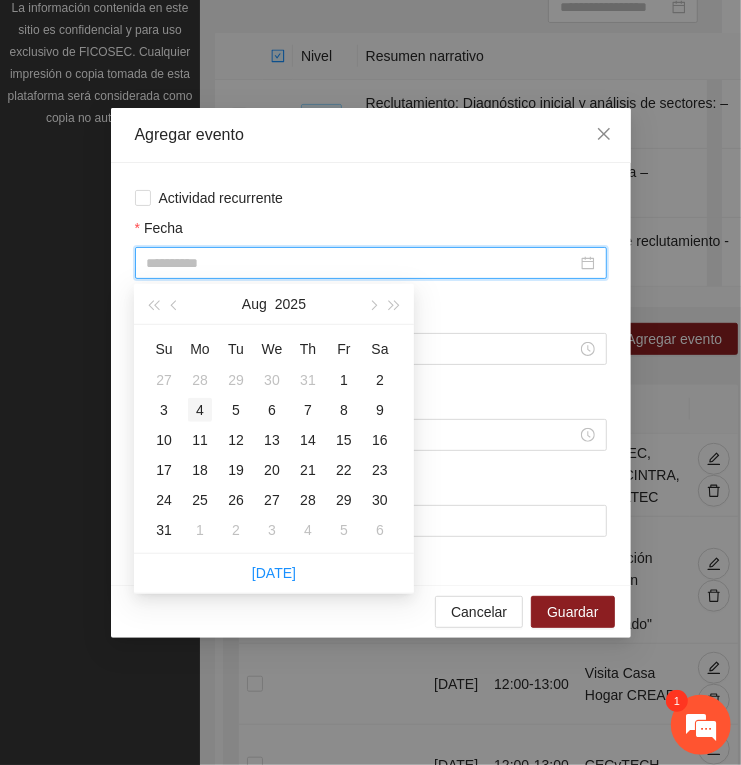 type on "**********" 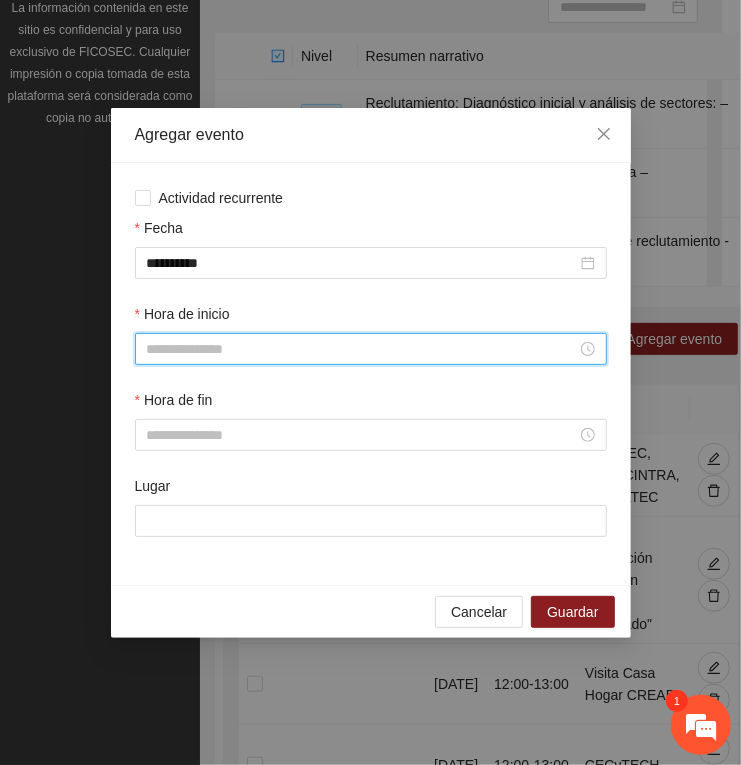 click on "Hora de inicio" at bounding box center (362, 349) 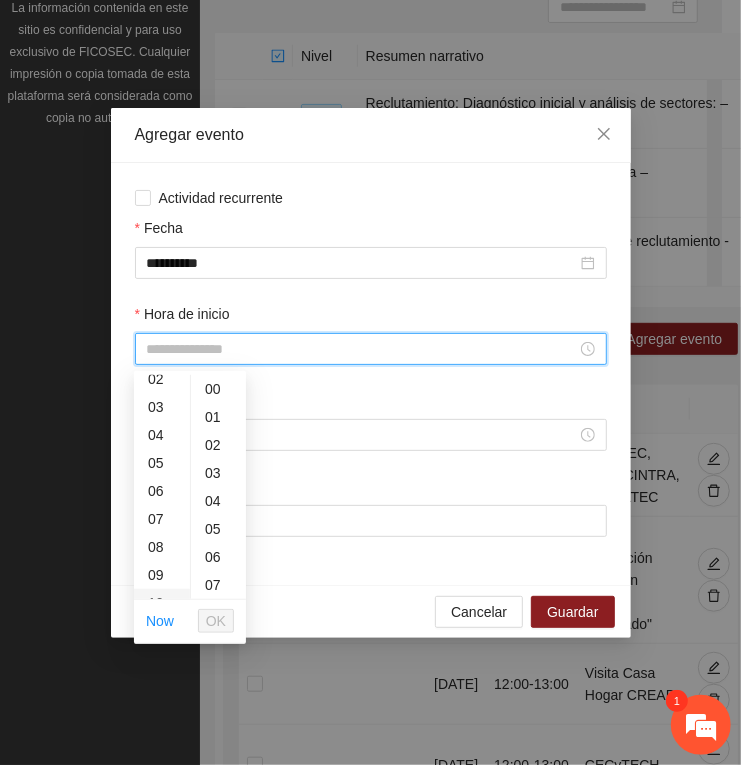 scroll, scrollTop: 125, scrollLeft: 0, axis: vertical 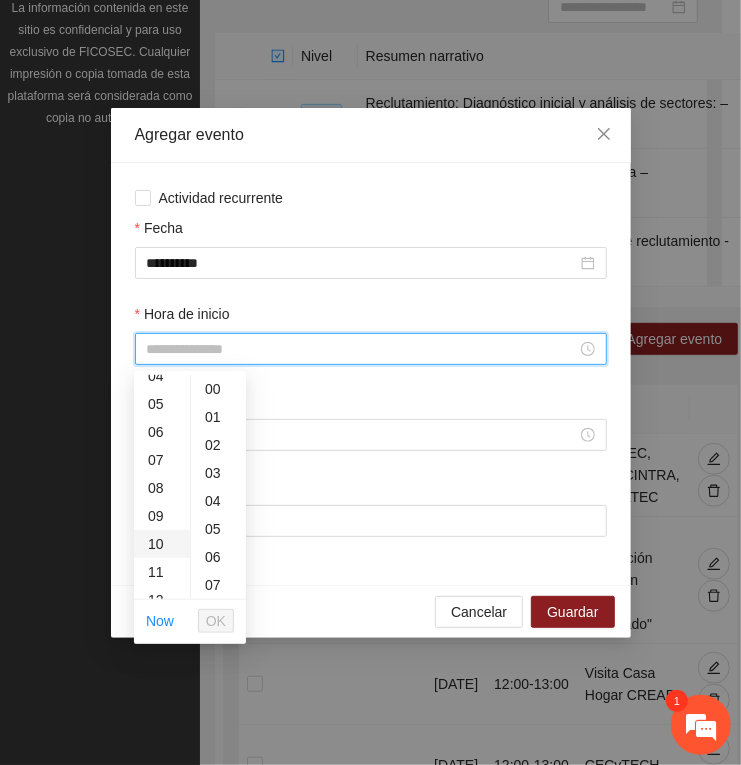 click on "09" at bounding box center [162, 516] 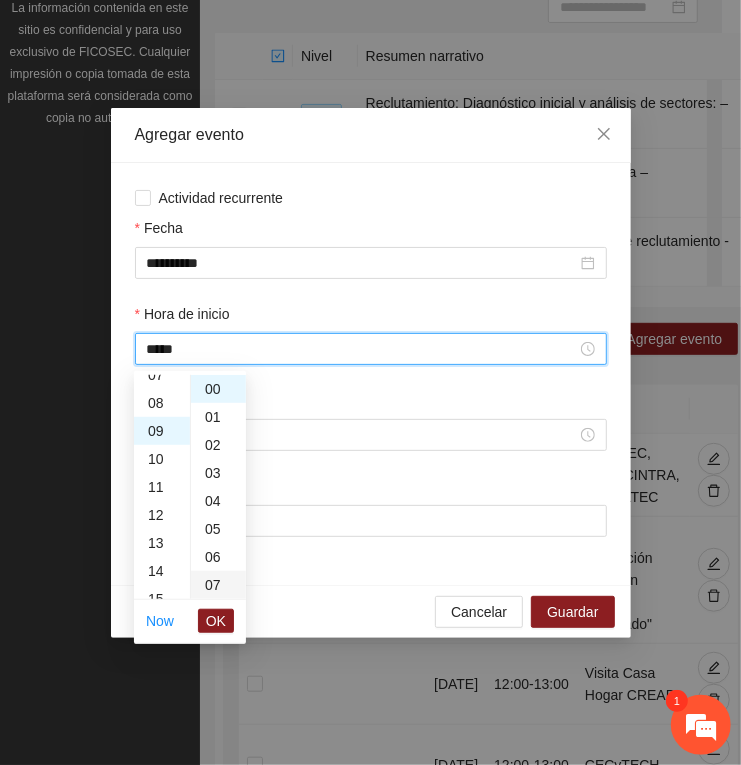 scroll, scrollTop: 252, scrollLeft: 0, axis: vertical 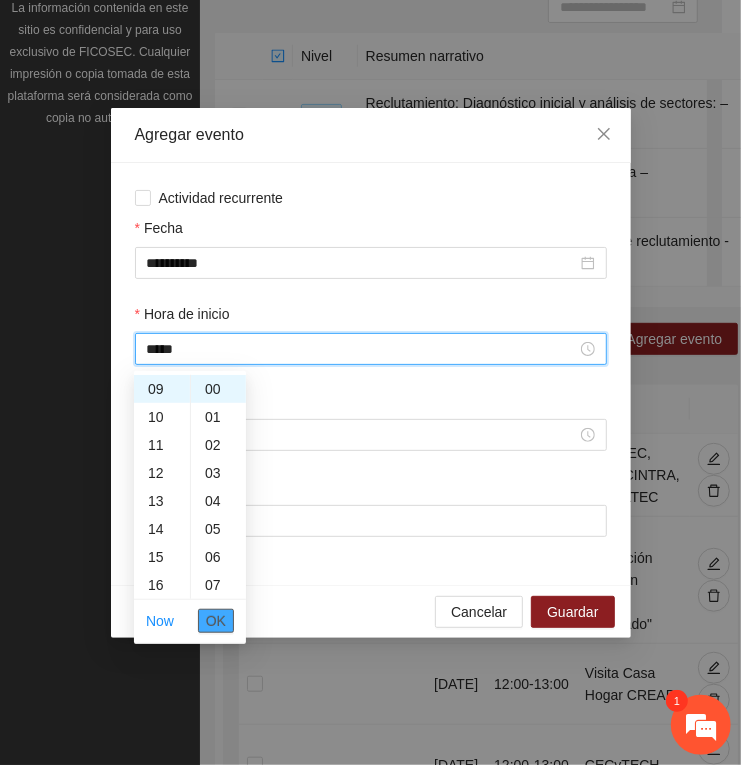 click on "OK" at bounding box center (216, 621) 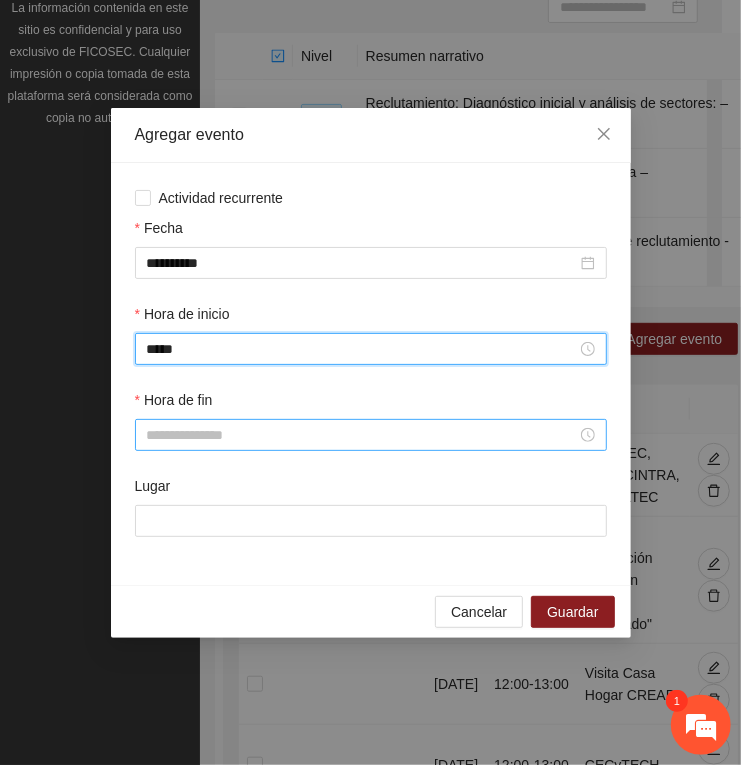click on "Hora de fin" at bounding box center [362, 435] 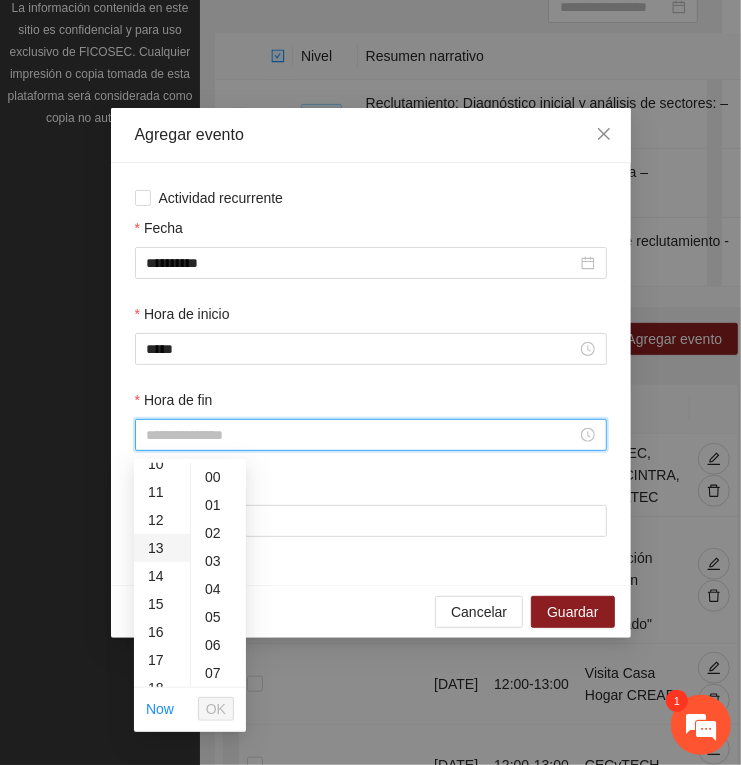 scroll, scrollTop: 250, scrollLeft: 0, axis: vertical 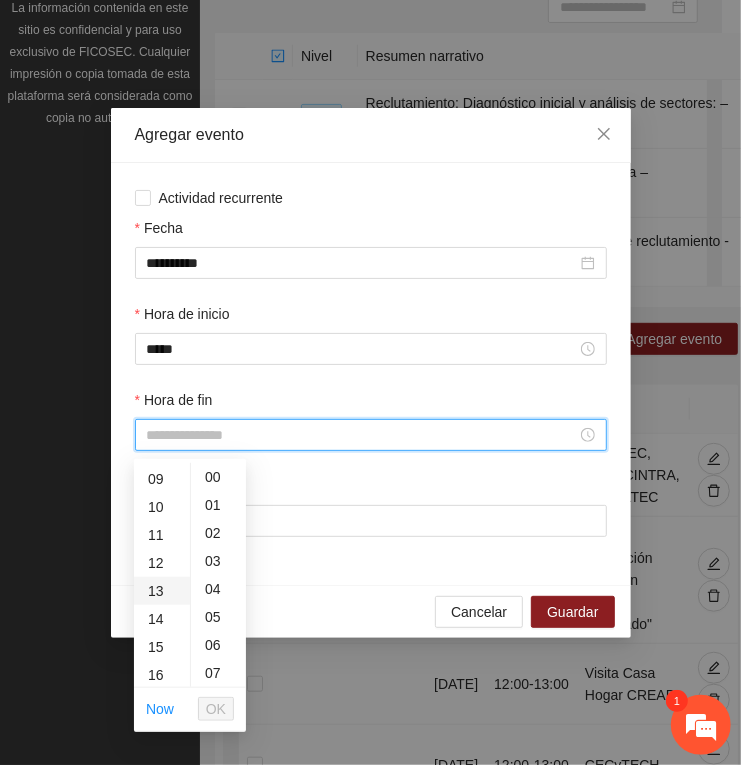 click on "13" at bounding box center (162, 591) 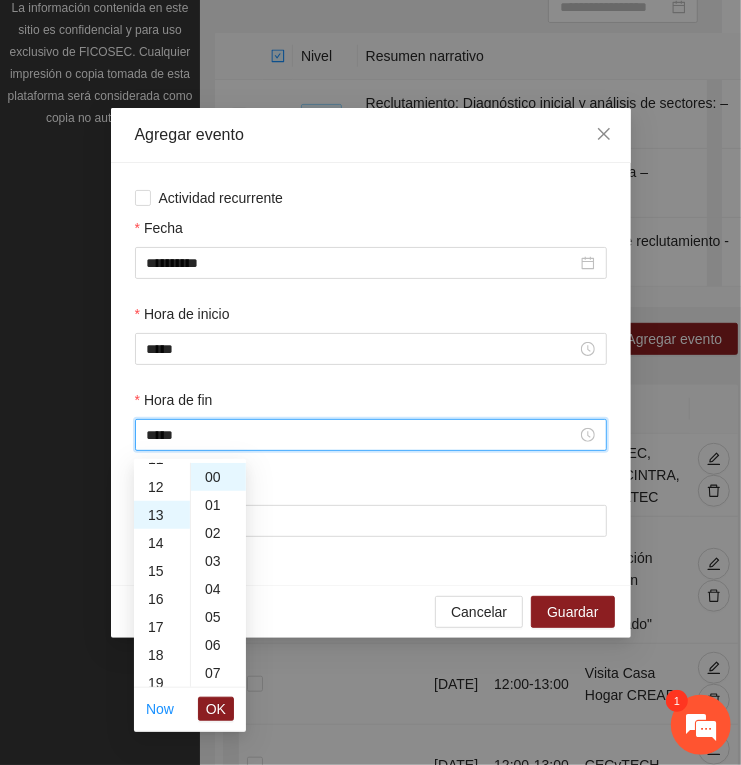 scroll, scrollTop: 363, scrollLeft: 0, axis: vertical 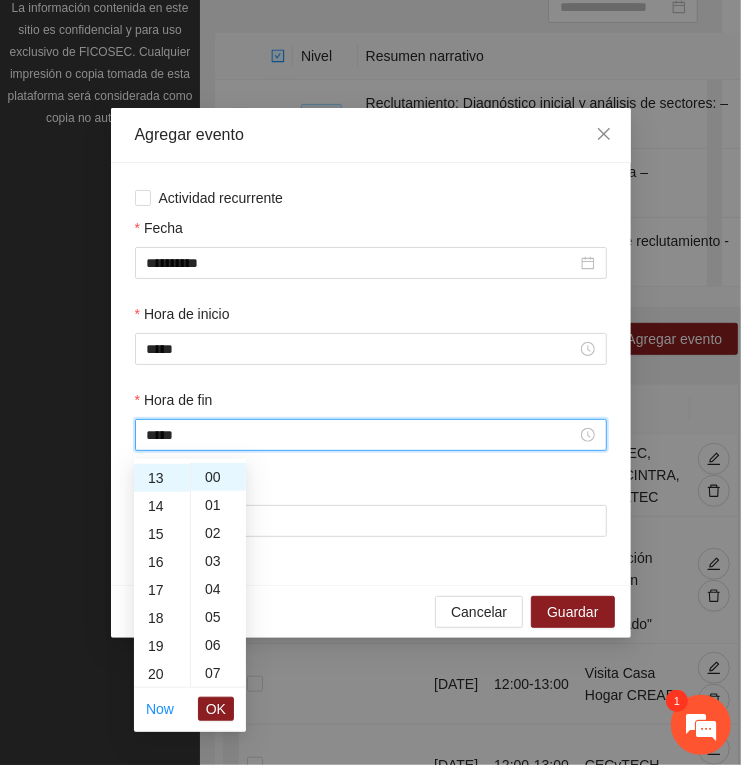 click on "OK" at bounding box center (216, 709) 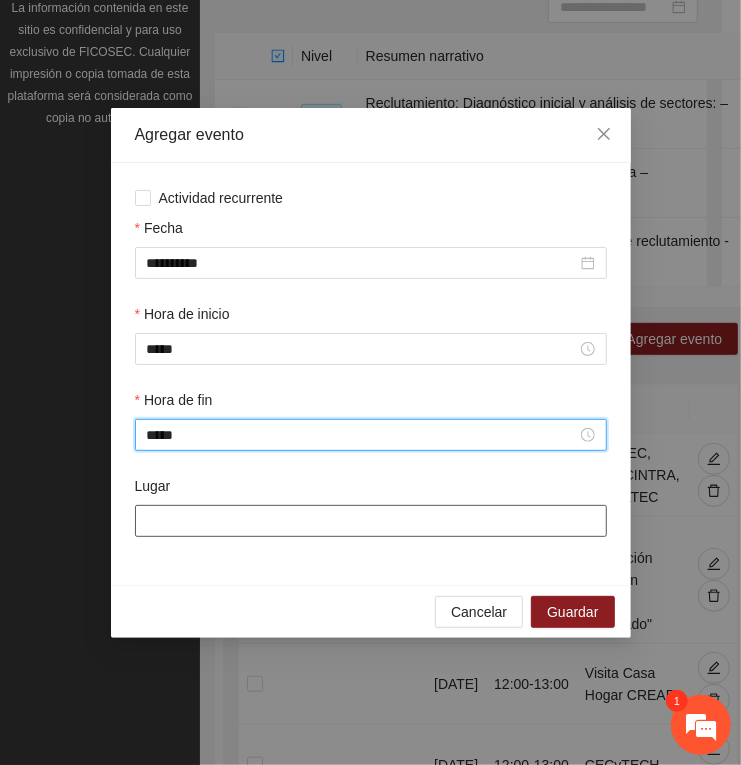 click on "Lugar" at bounding box center [371, 521] 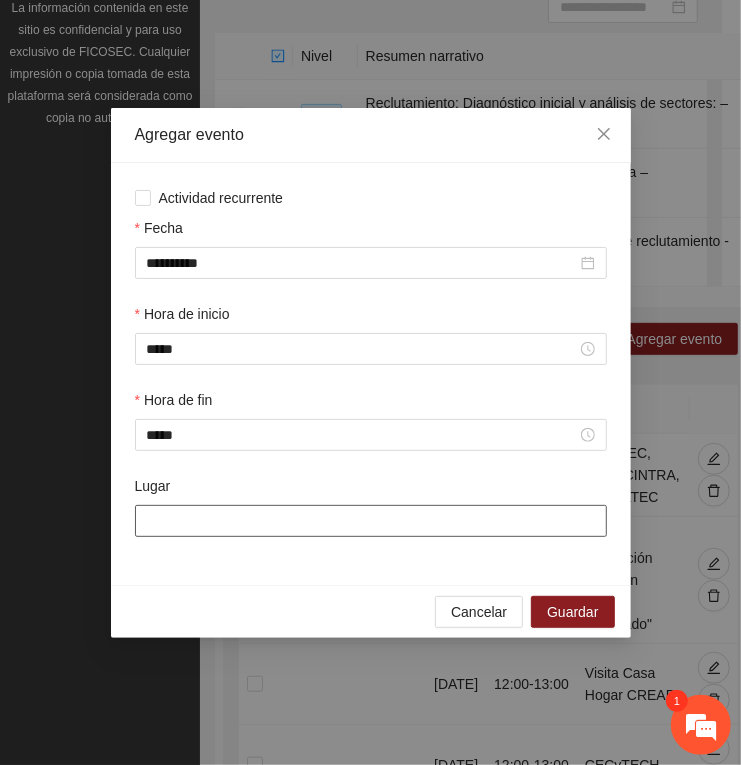 paste on "**********" 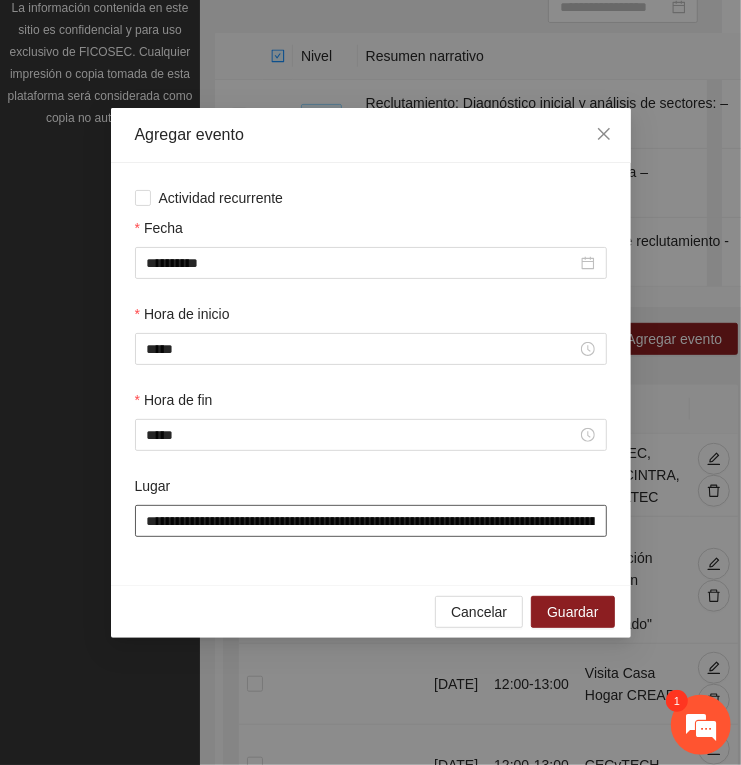 scroll, scrollTop: 0, scrollLeft: 230, axis: horizontal 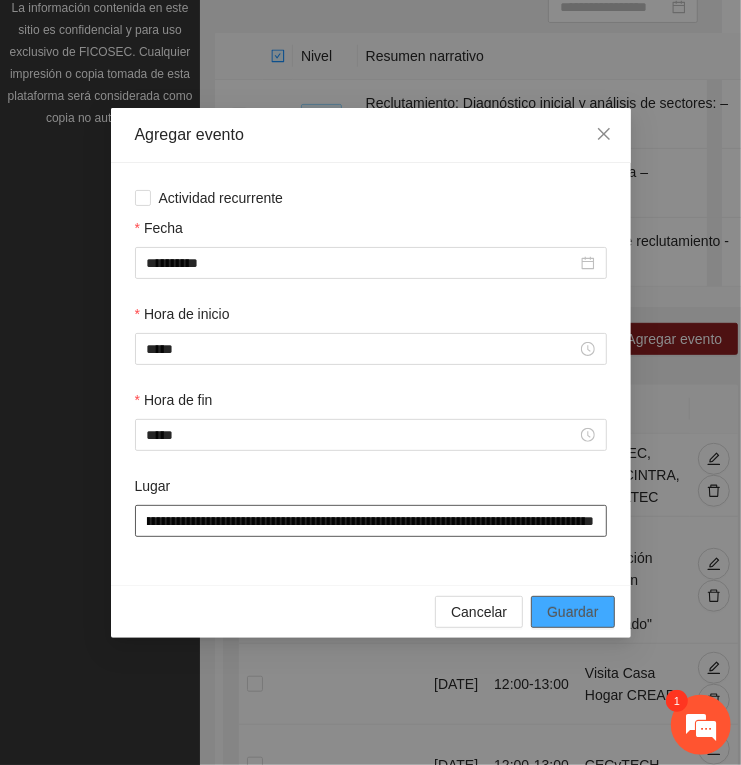 type on "**********" 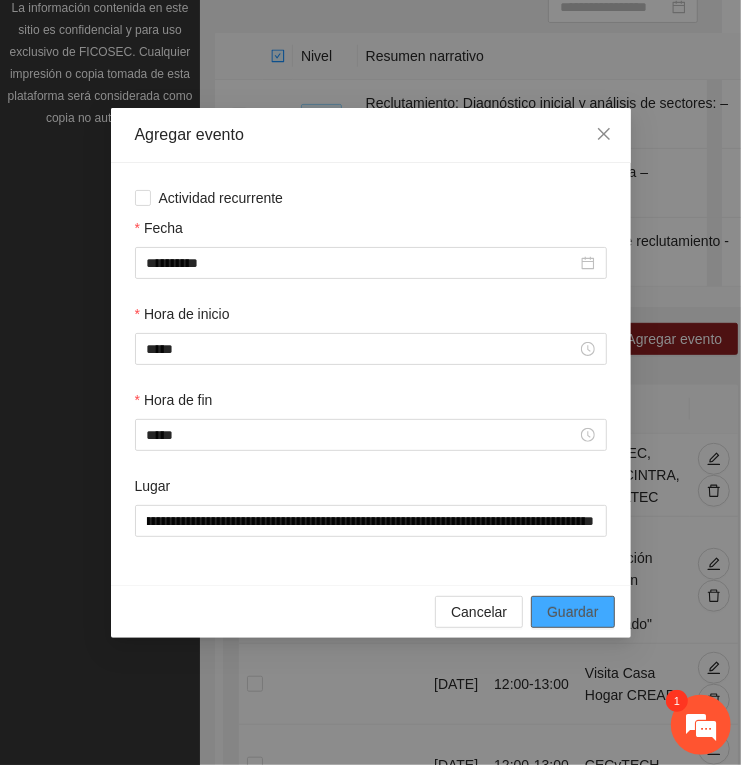 scroll, scrollTop: 0, scrollLeft: 0, axis: both 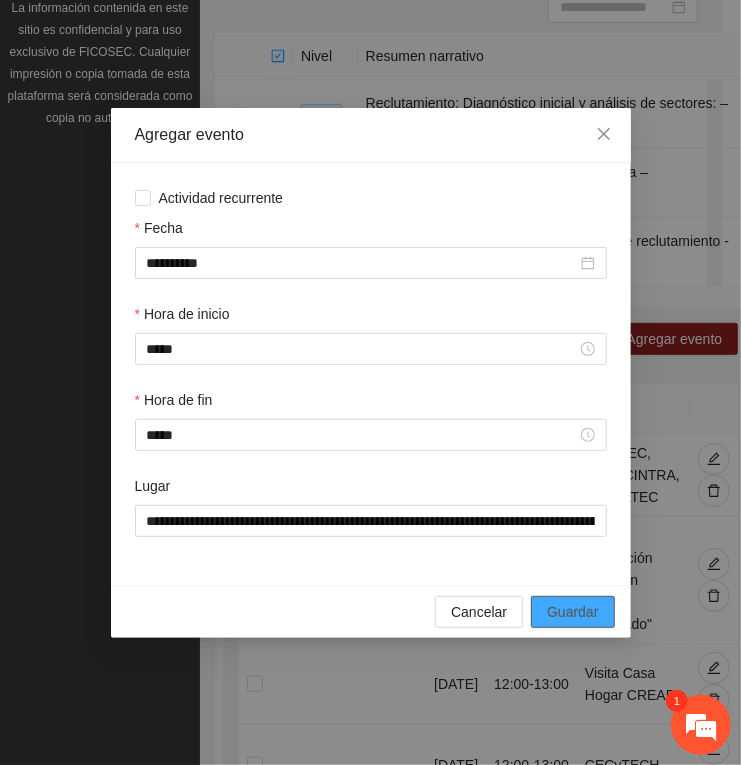click on "Guardar" at bounding box center (572, 612) 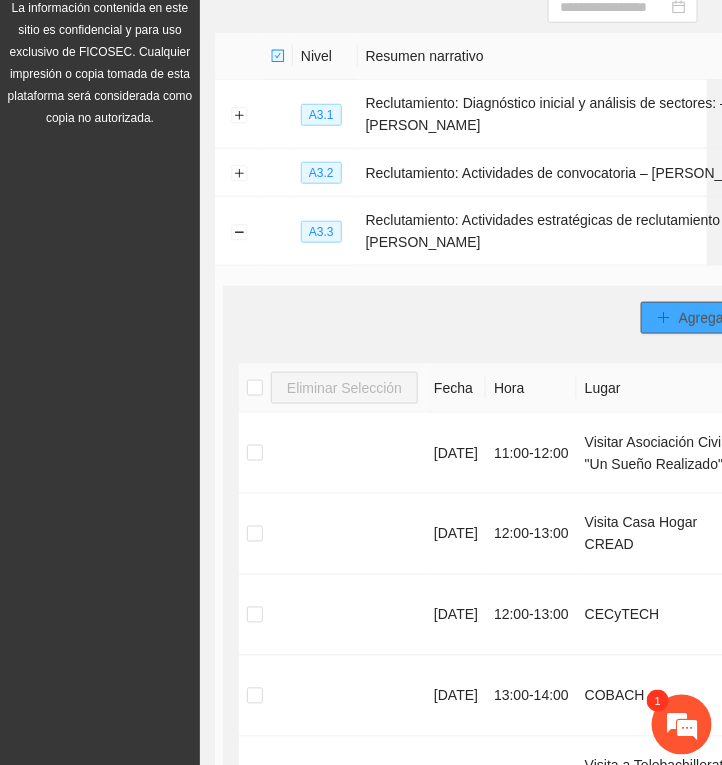 click on "Agregar evento" at bounding box center [727, 318] 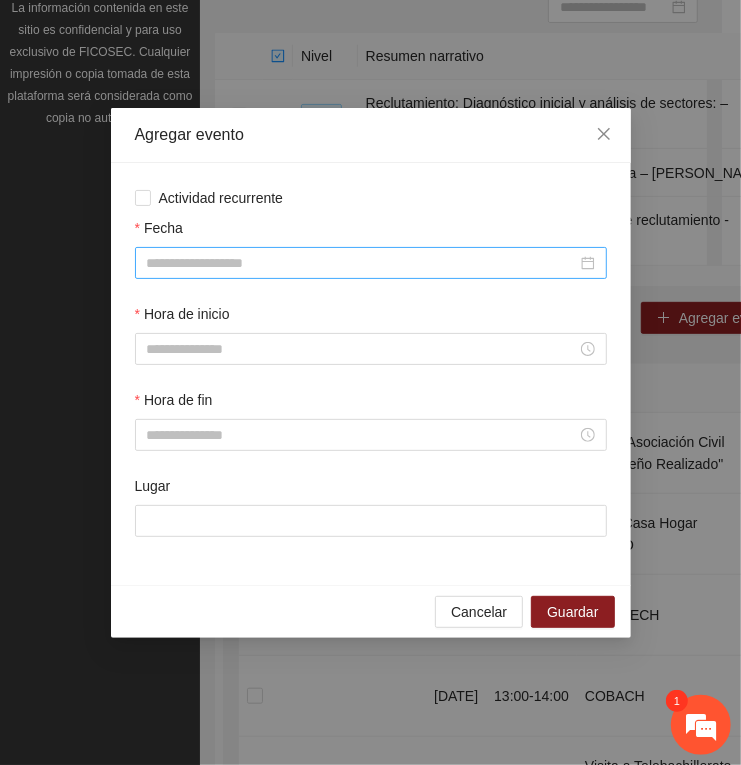 click on "Fecha" at bounding box center (362, 263) 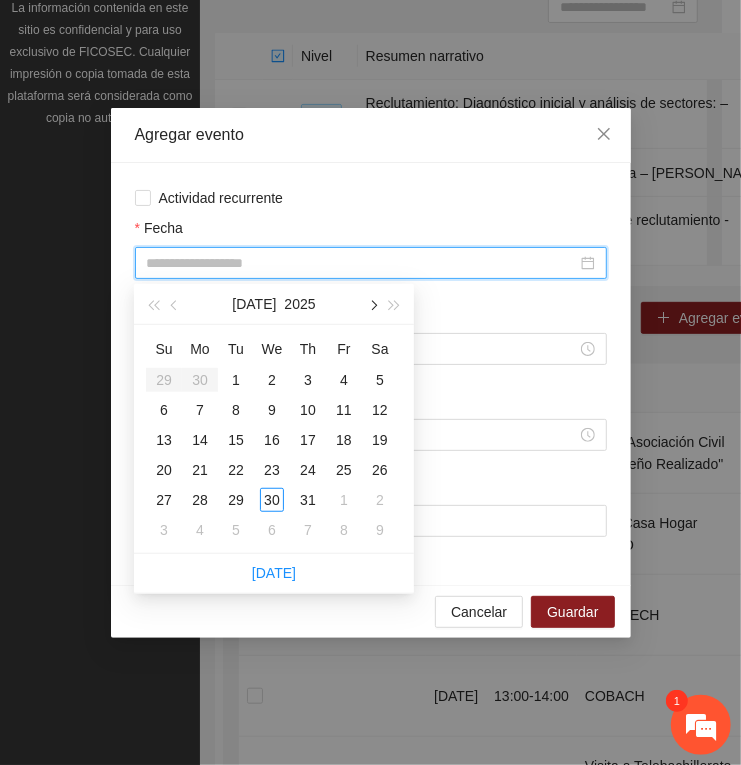 click at bounding box center (372, 306) 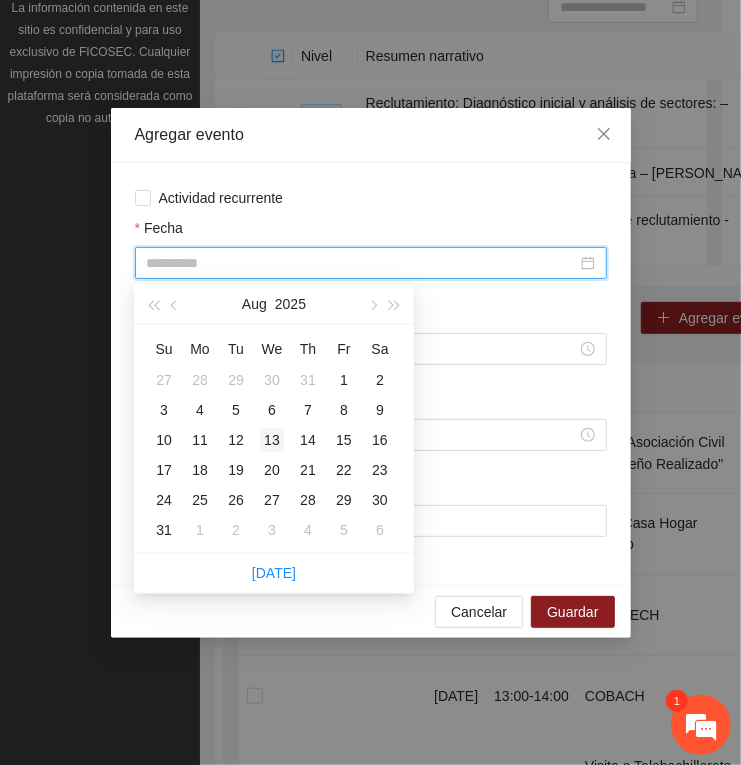 type on "**********" 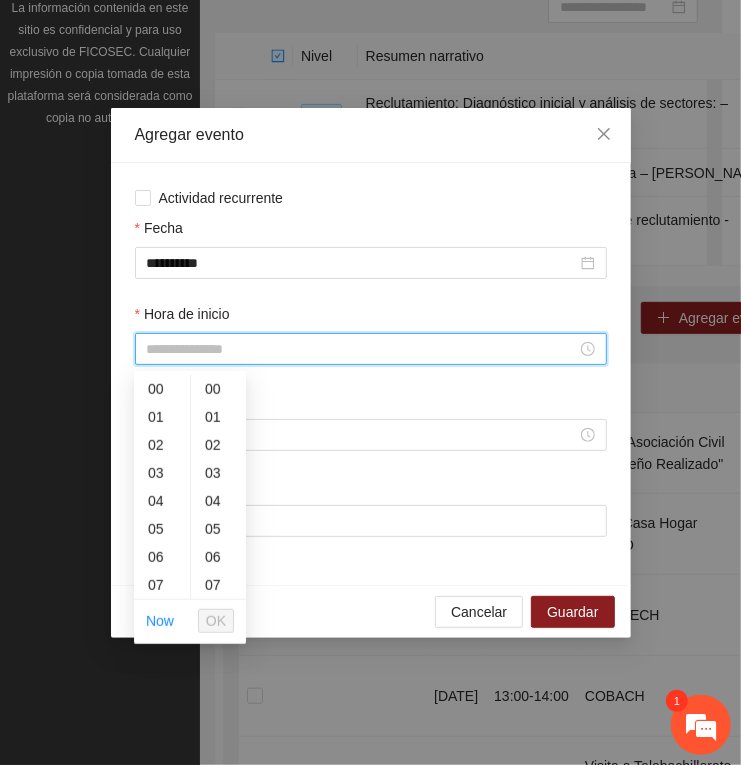 click on "Hora de inicio" at bounding box center [362, 349] 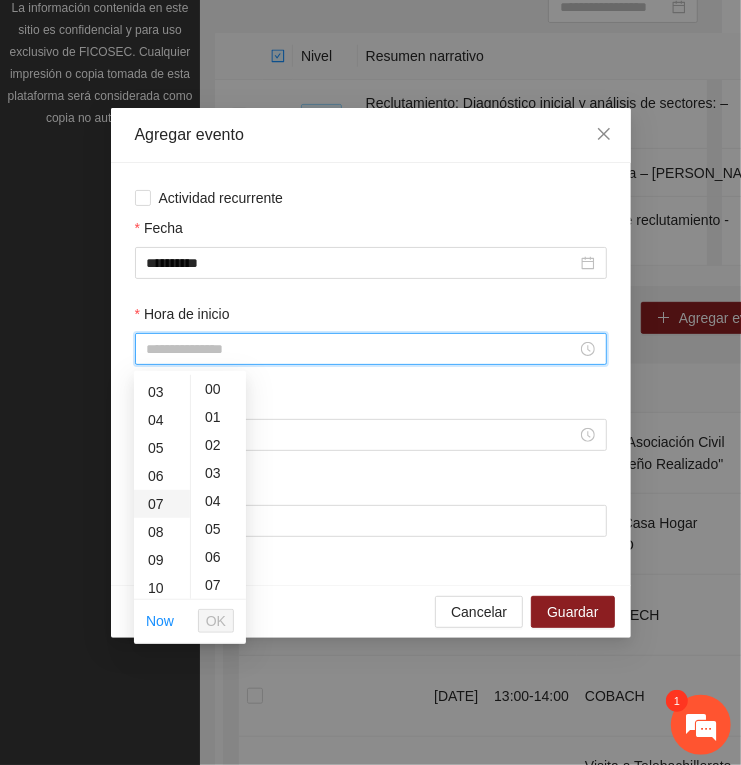 scroll, scrollTop: 125, scrollLeft: 0, axis: vertical 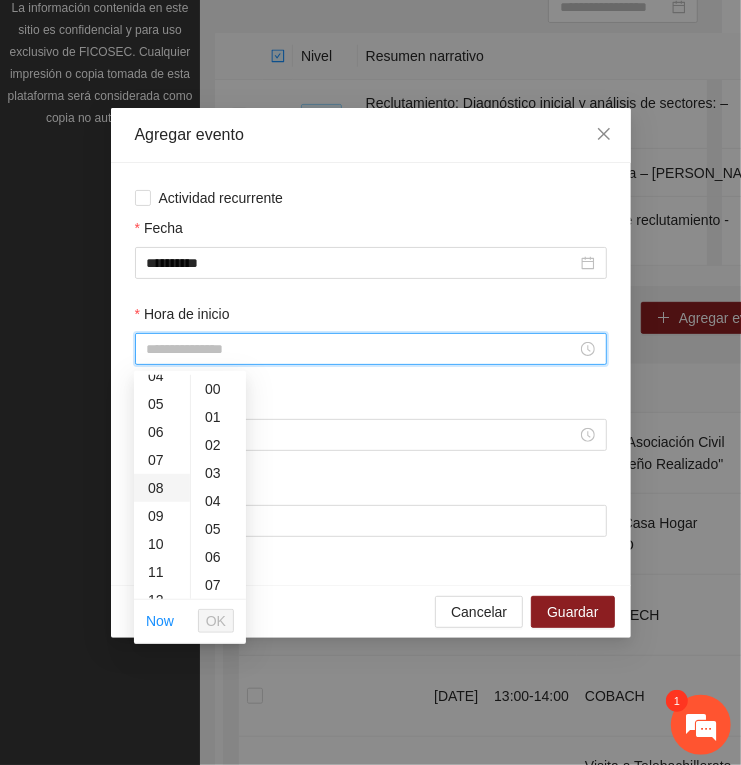 click on "08" at bounding box center [162, 488] 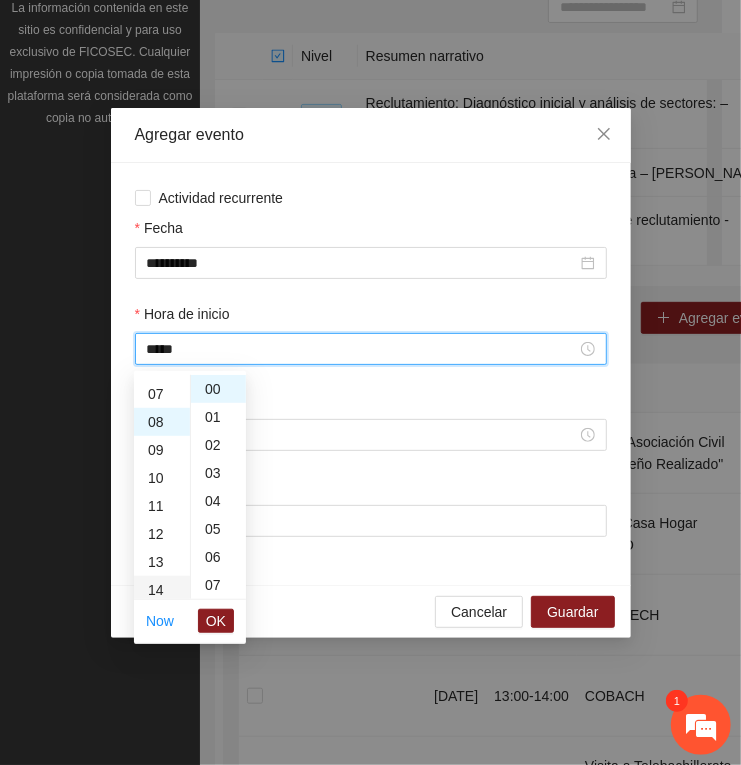 scroll, scrollTop: 223, scrollLeft: 0, axis: vertical 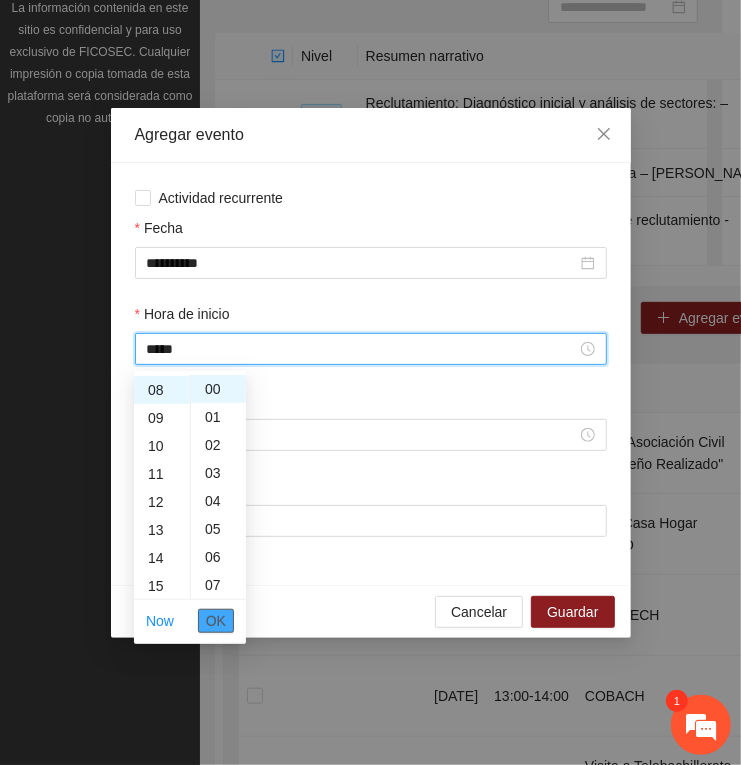 click on "OK" at bounding box center [216, 621] 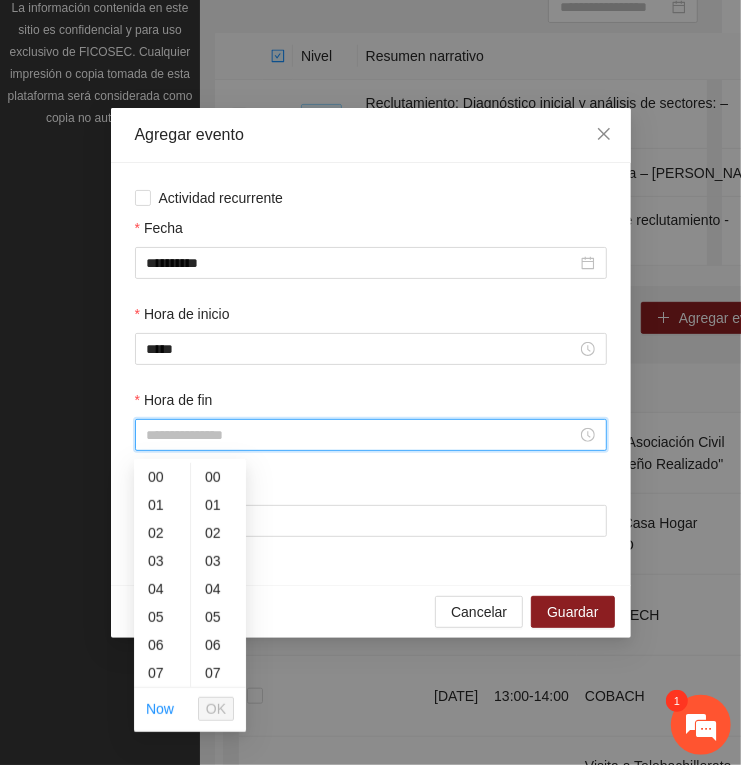 click on "Hora de fin" at bounding box center (362, 435) 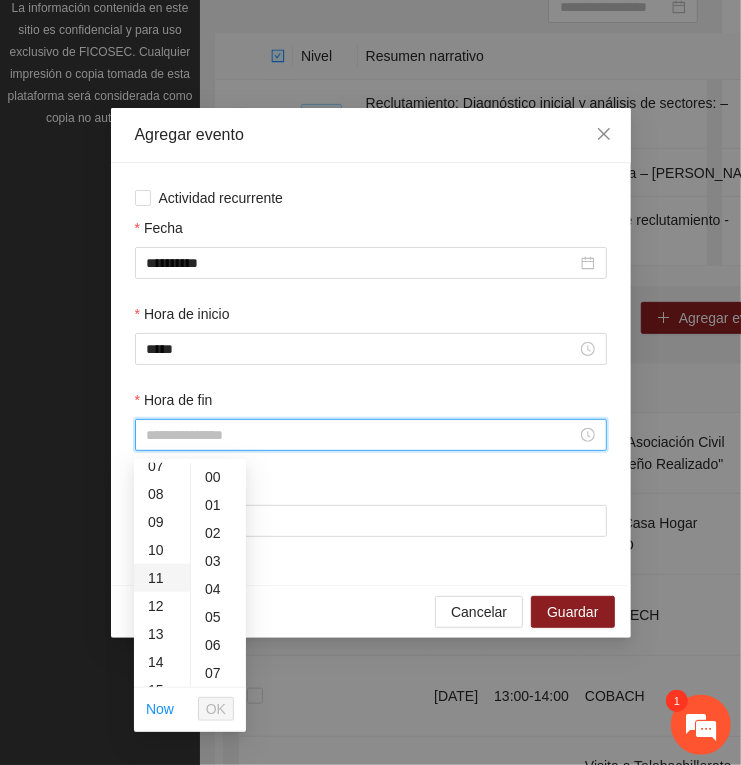 scroll, scrollTop: 250, scrollLeft: 0, axis: vertical 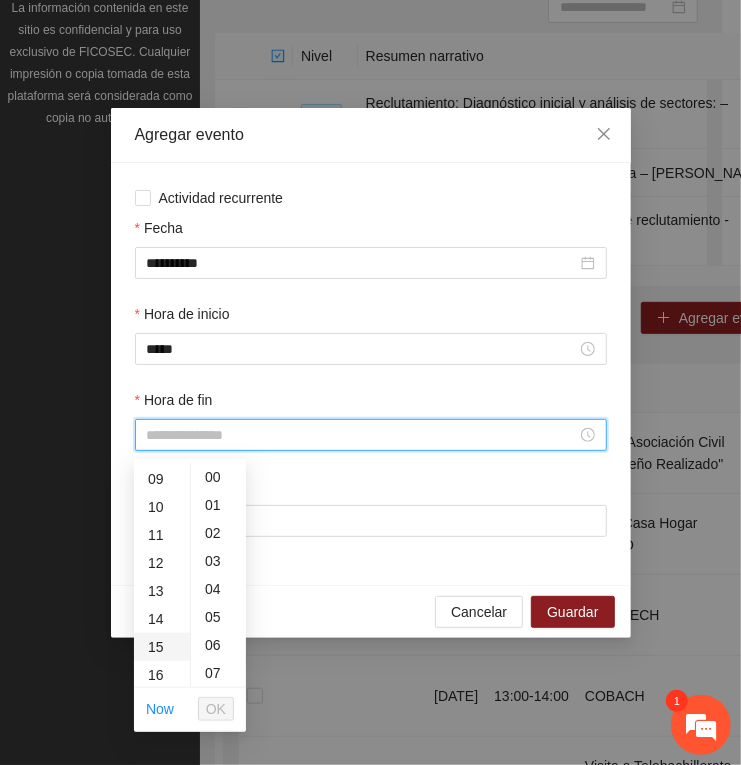 drag, startPoint x: 153, startPoint y: 562, endPoint x: 147, endPoint y: 592, distance: 30.594116 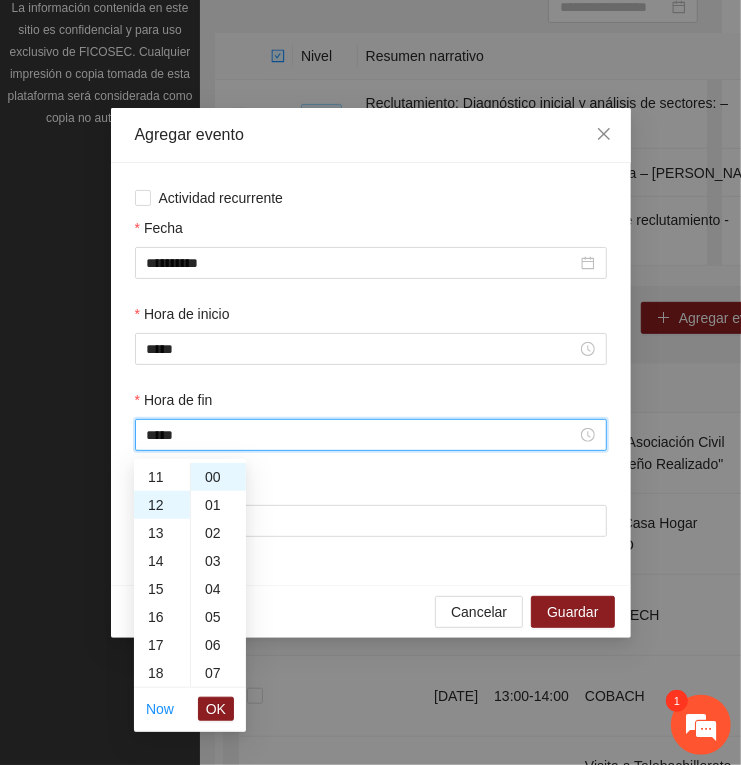 scroll, scrollTop: 336, scrollLeft: 0, axis: vertical 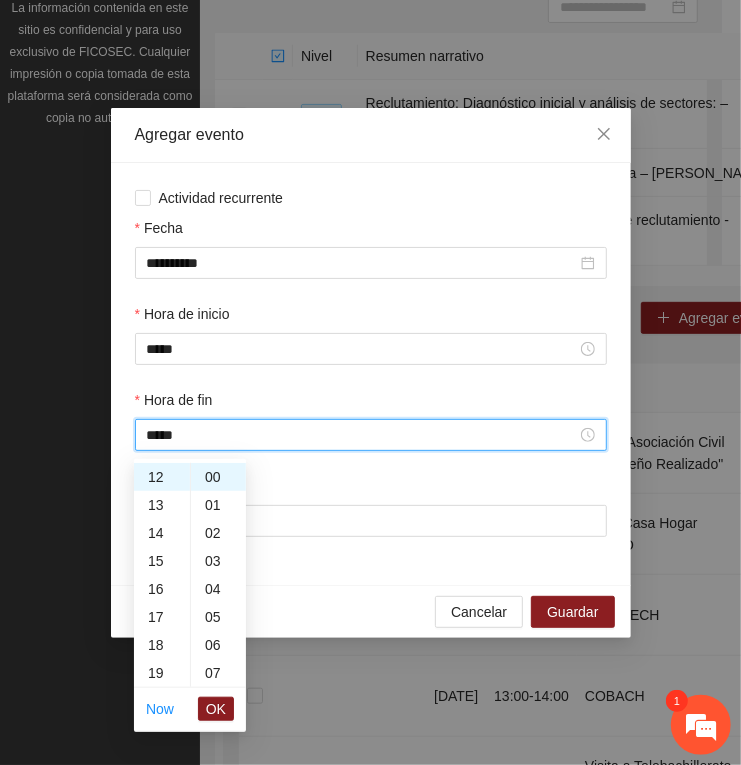 click on "OK" at bounding box center [216, 709] 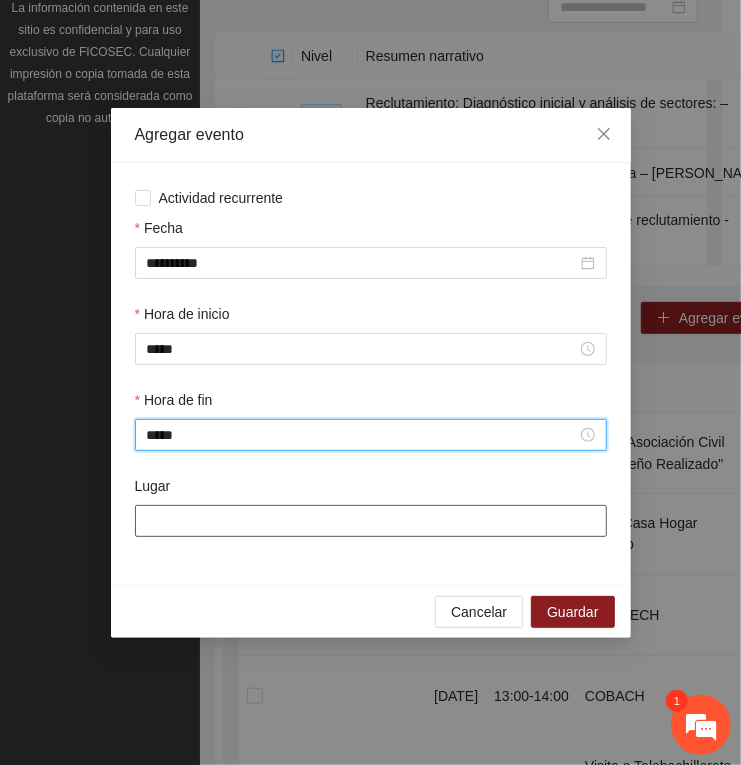 click on "Lugar" at bounding box center [371, 521] 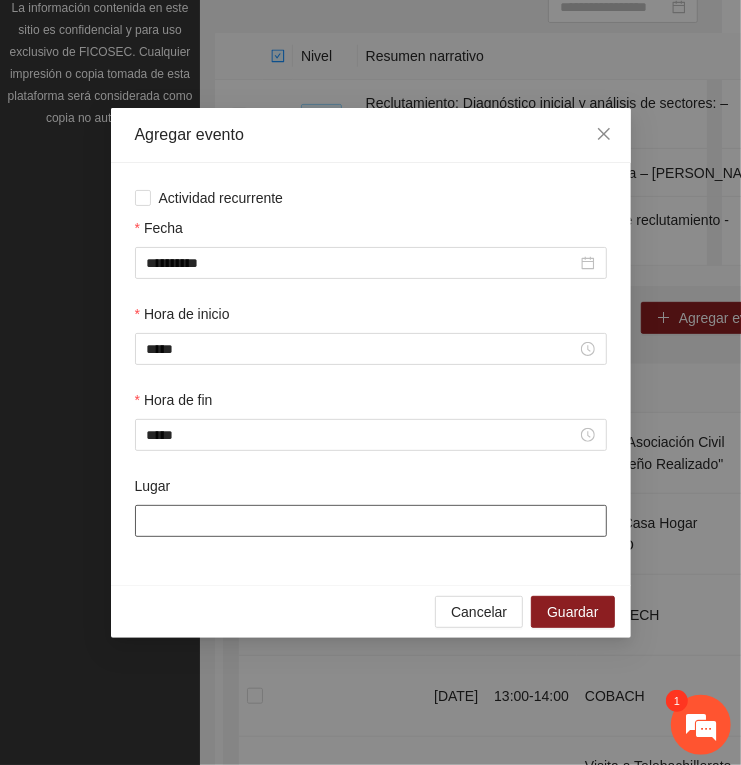 paste on "**********" 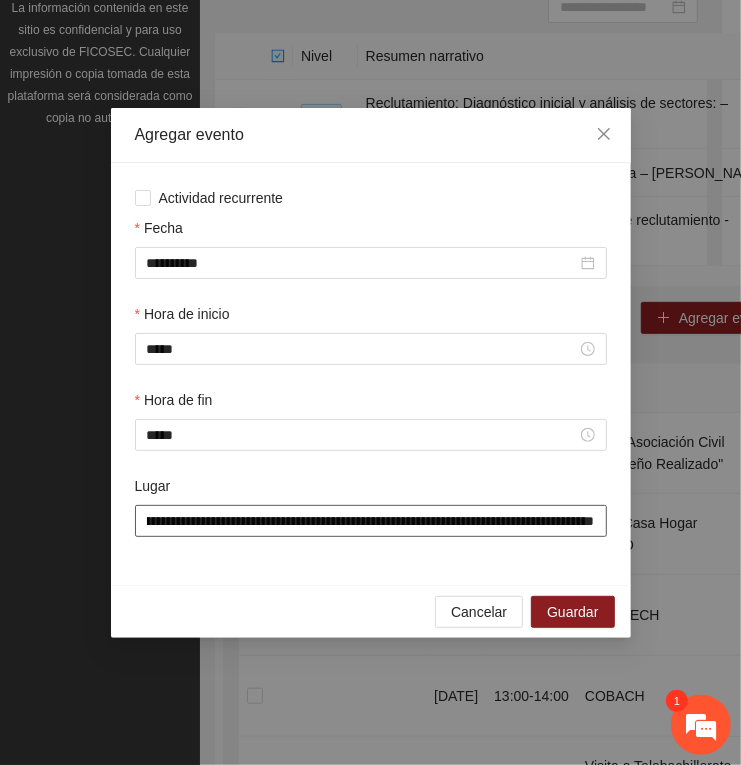 scroll, scrollTop: 0, scrollLeft: 176, axis: horizontal 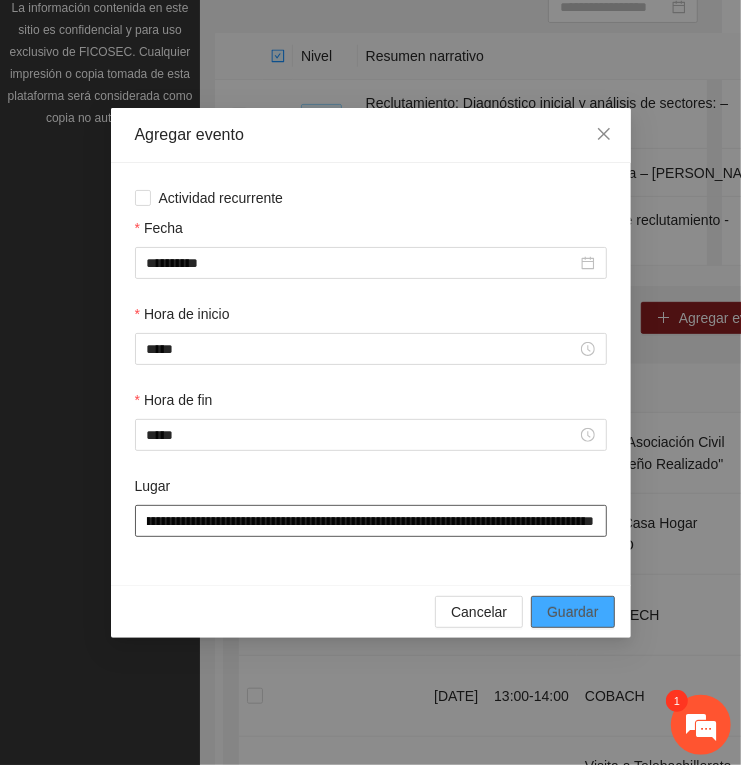 type on "**********" 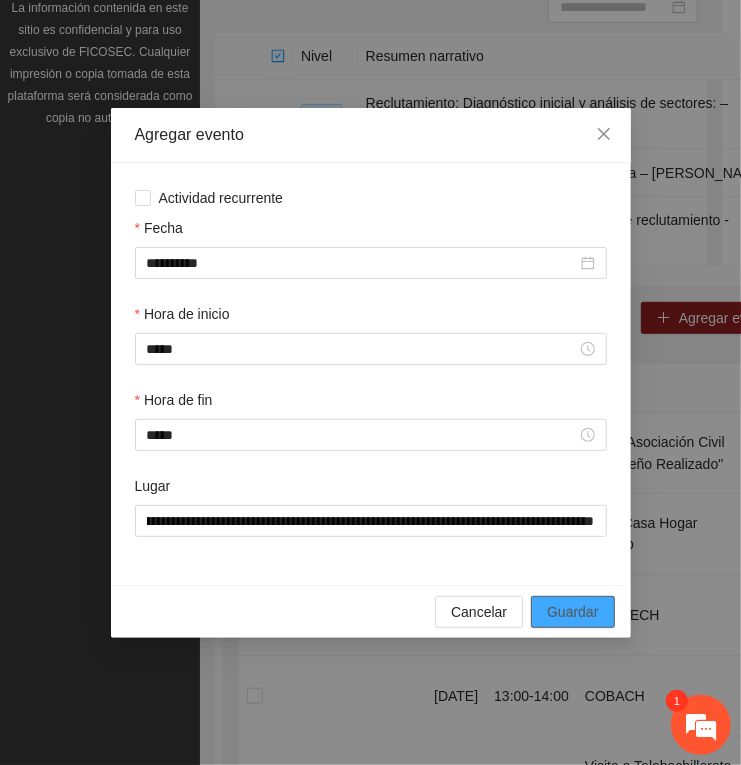 scroll, scrollTop: 0, scrollLeft: 0, axis: both 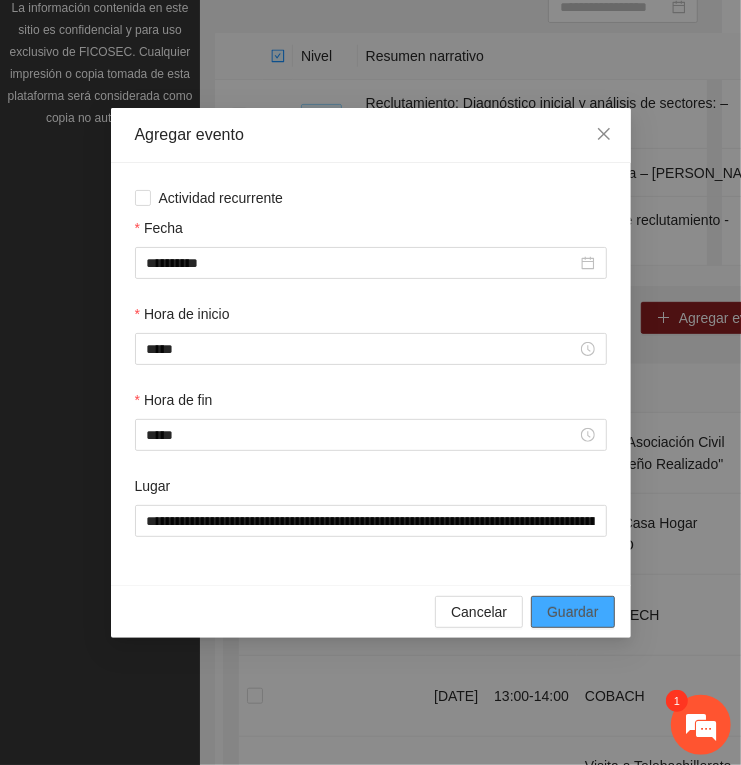 click on "Guardar" at bounding box center [572, 612] 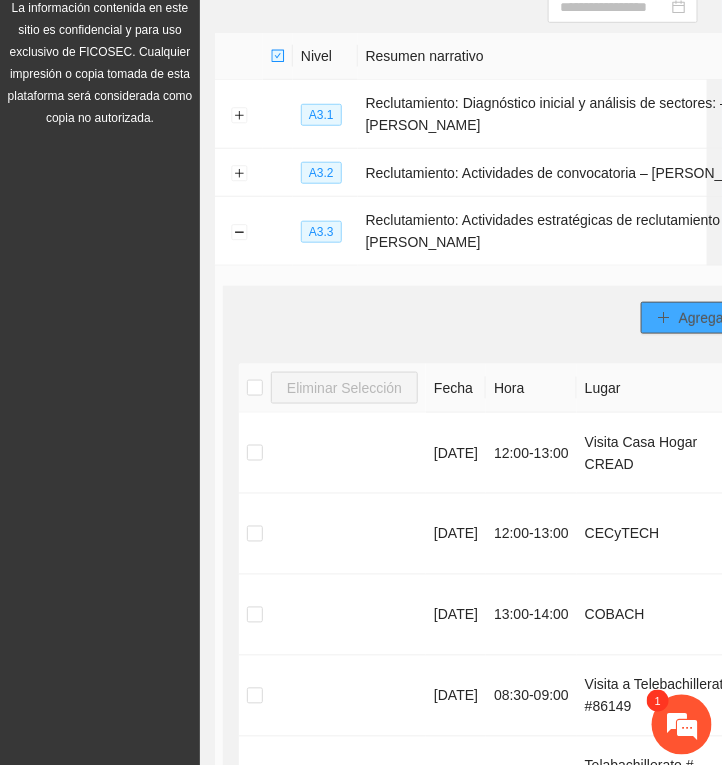 click on "Agregar evento" at bounding box center (727, 318) 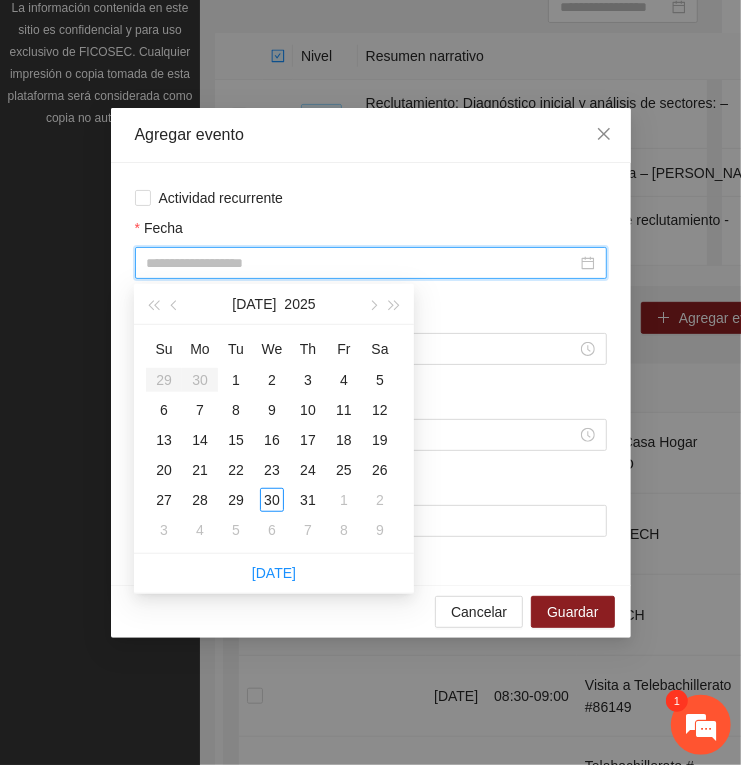 click on "Fecha" at bounding box center (362, 263) 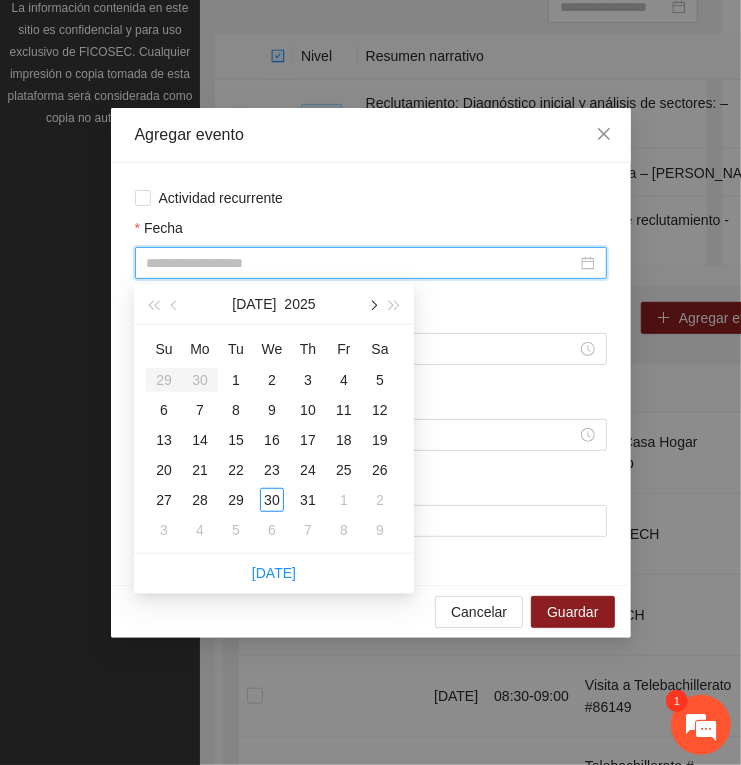click at bounding box center [372, 304] 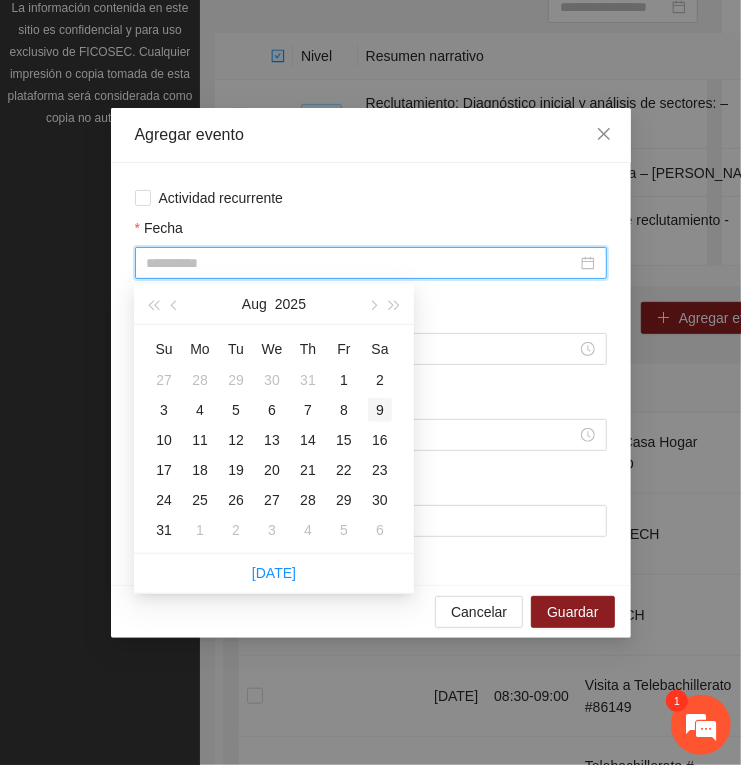 type on "**********" 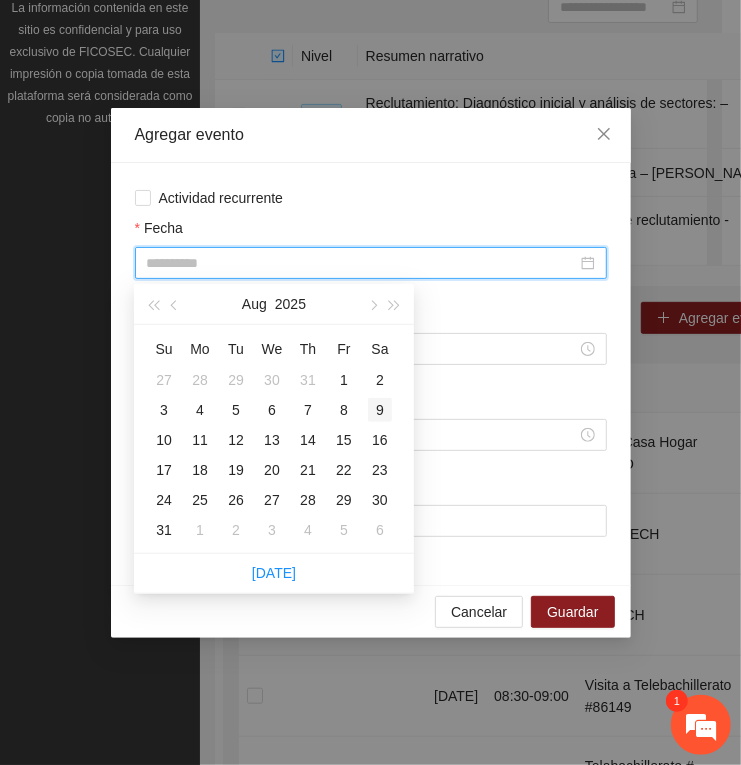 click on "9" at bounding box center (380, 410) 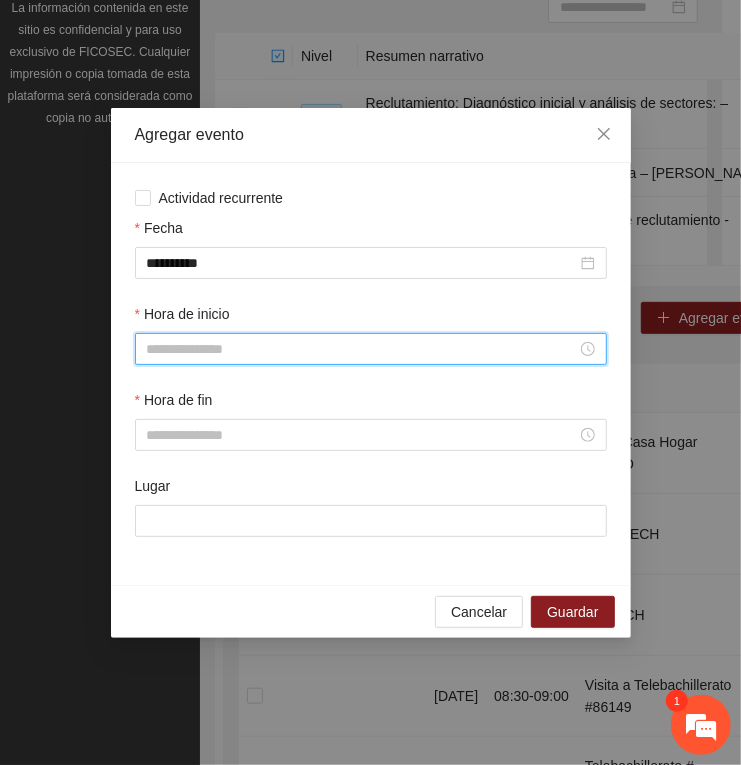 click on "Hora de inicio" at bounding box center (362, 349) 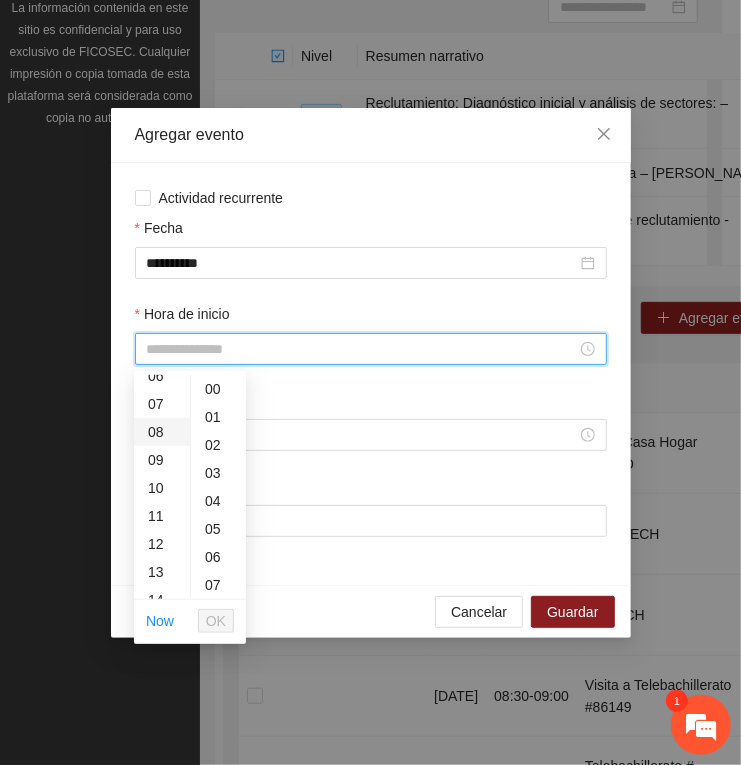scroll, scrollTop: 125, scrollLeft: 0, axis: vertical 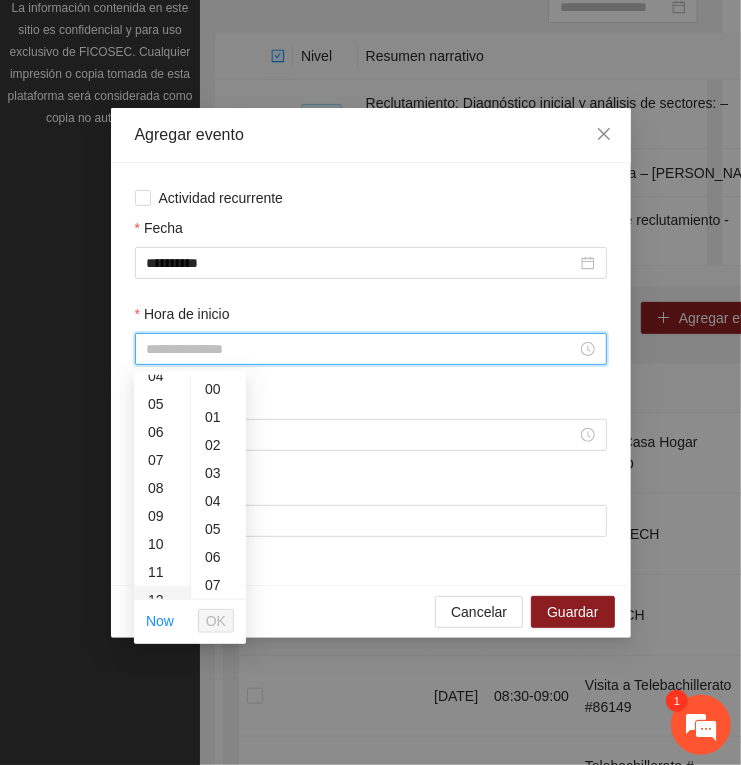 drag, startPoint x: 150, startPoint y: 477, endPoint x: 155, endPoint y: 523, distance: 46.270943 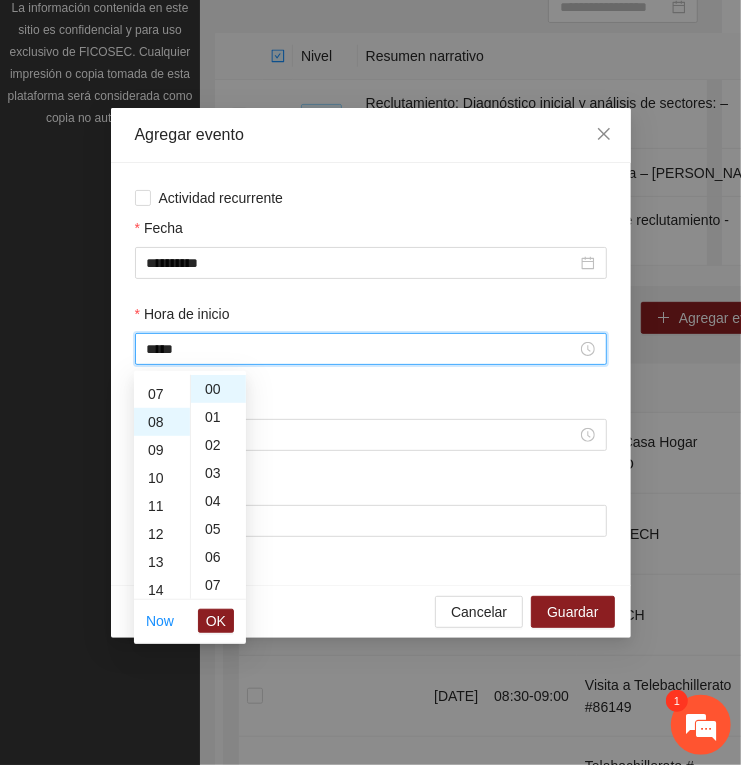 scroll, scrollTop: 223, scrollLeft: 0, axis: vertical 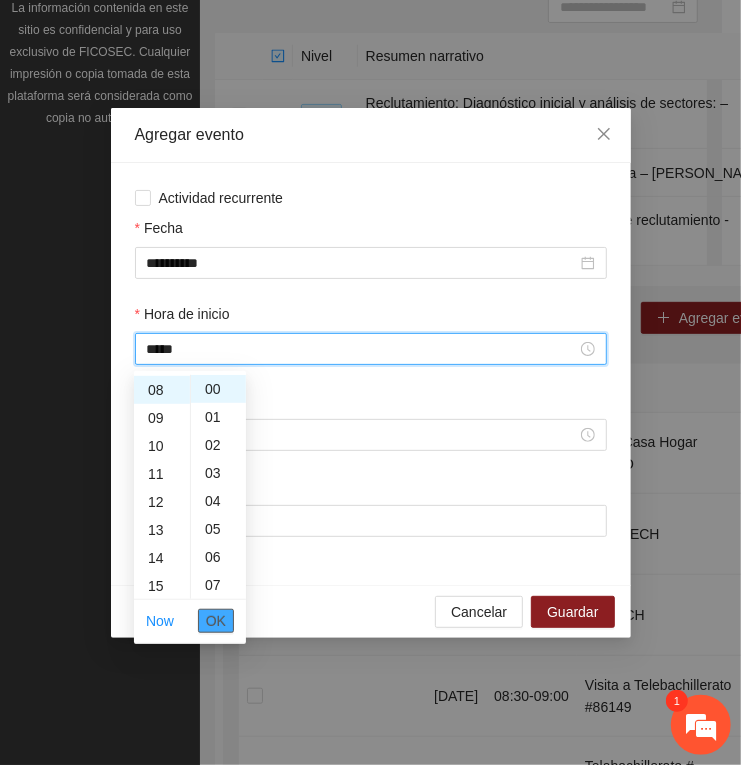 click on "OK" at bounding box center [216, 621] 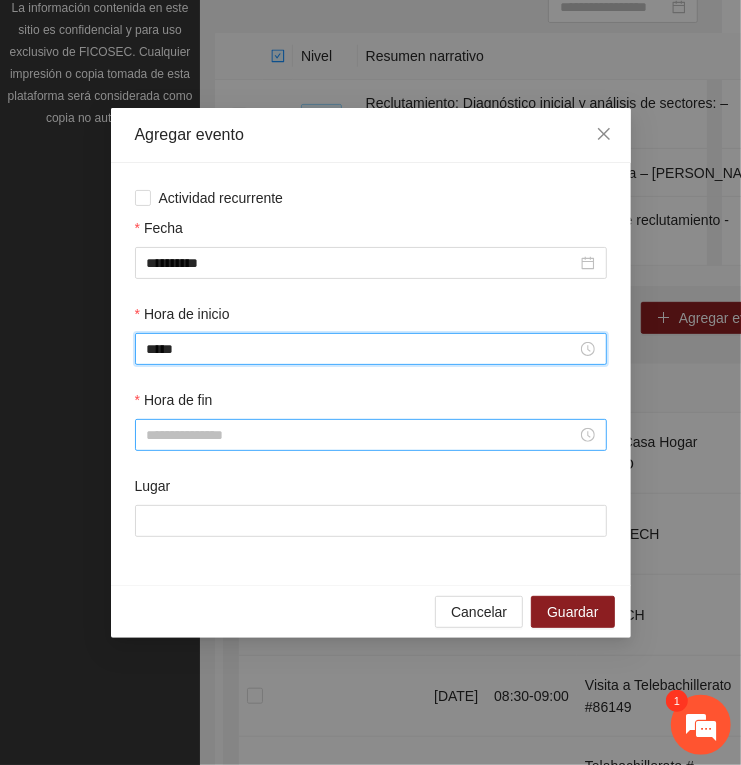 click on "Hora de fin" at bounding box center (362, 435) 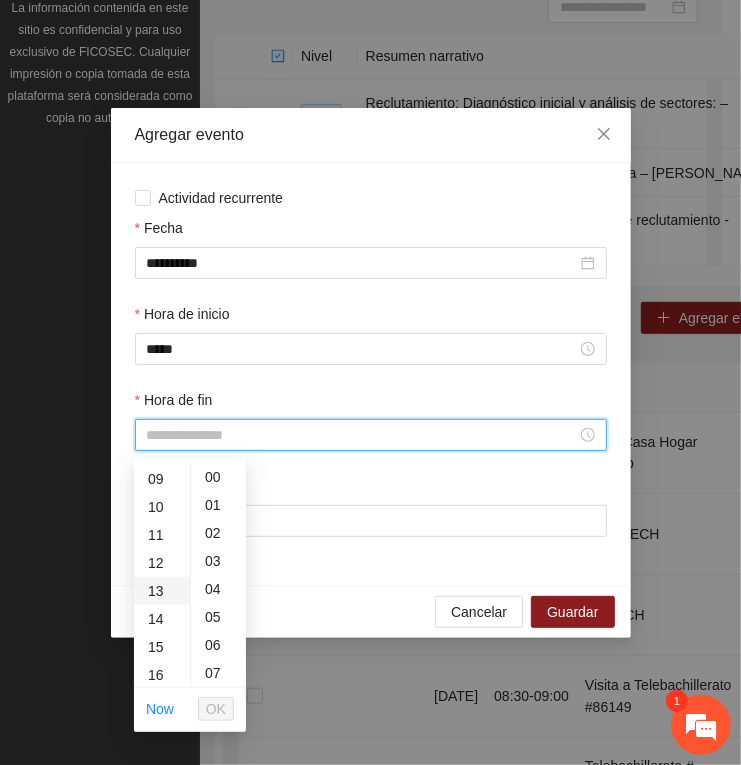 click on "13" at bounding box center (162, 591) 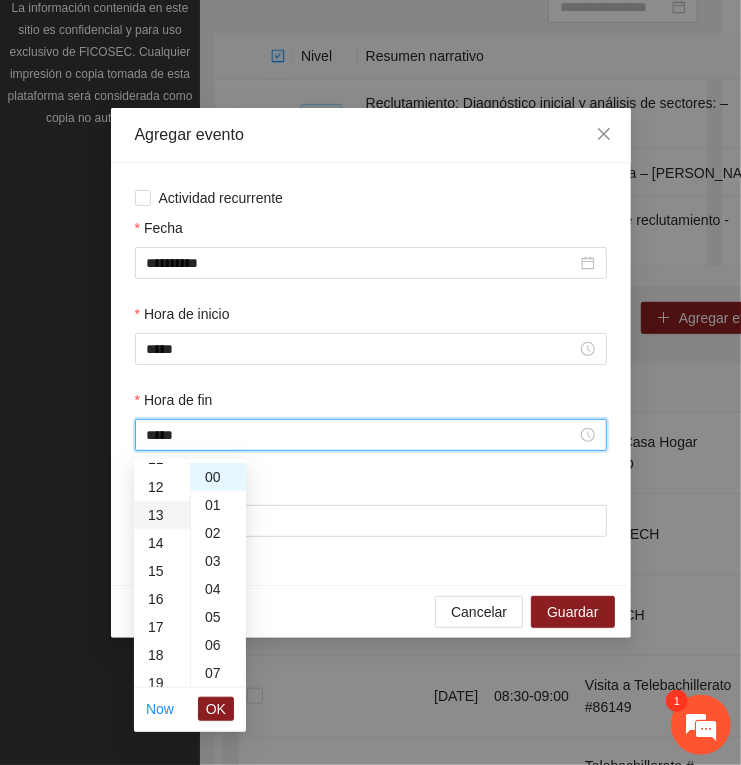 scroll, scrollTop: 363, scrollLeft: 0, axis: vertical 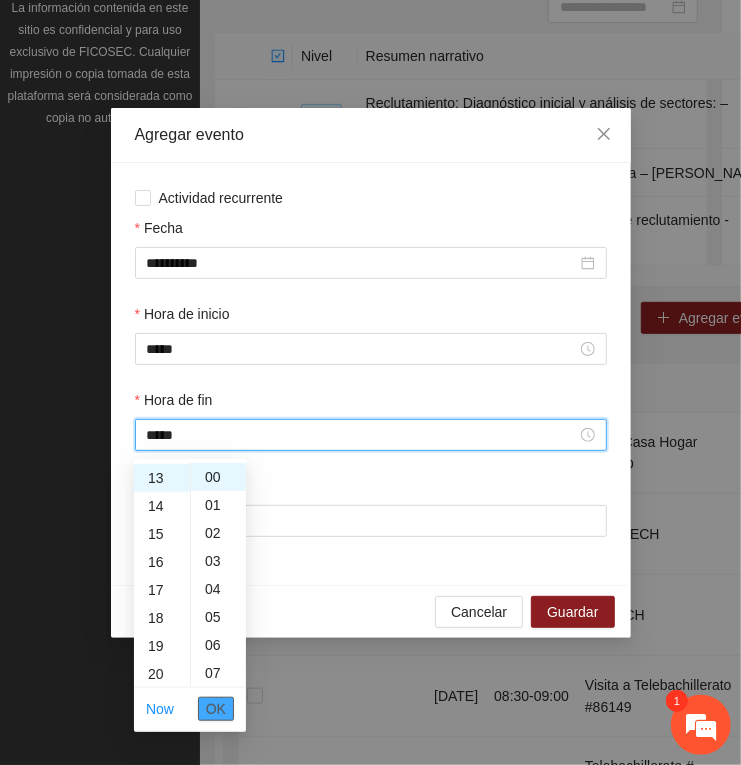 click on "OK" at bounding box center (216, 709) 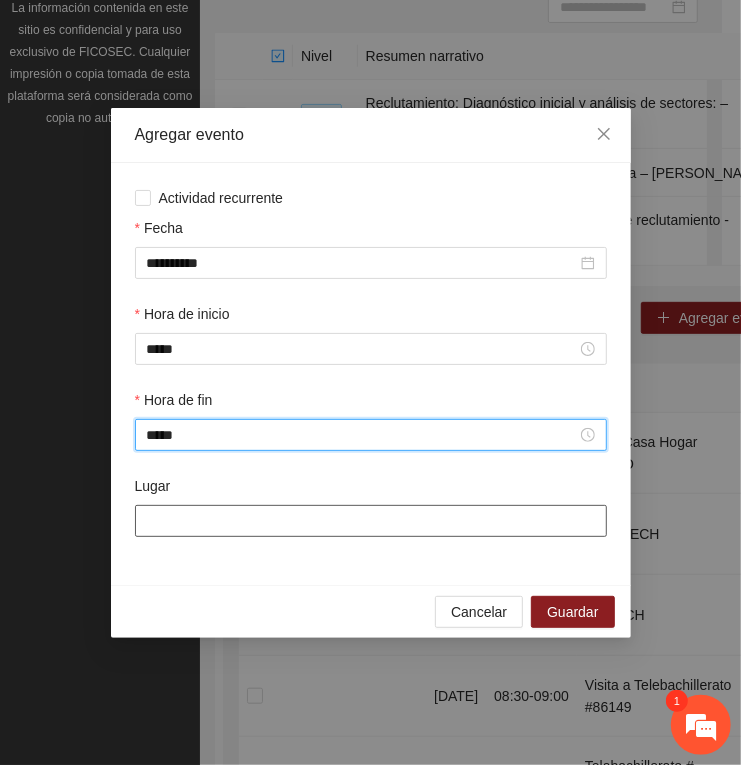click on "Lugar" at bounding box center [371, 521] 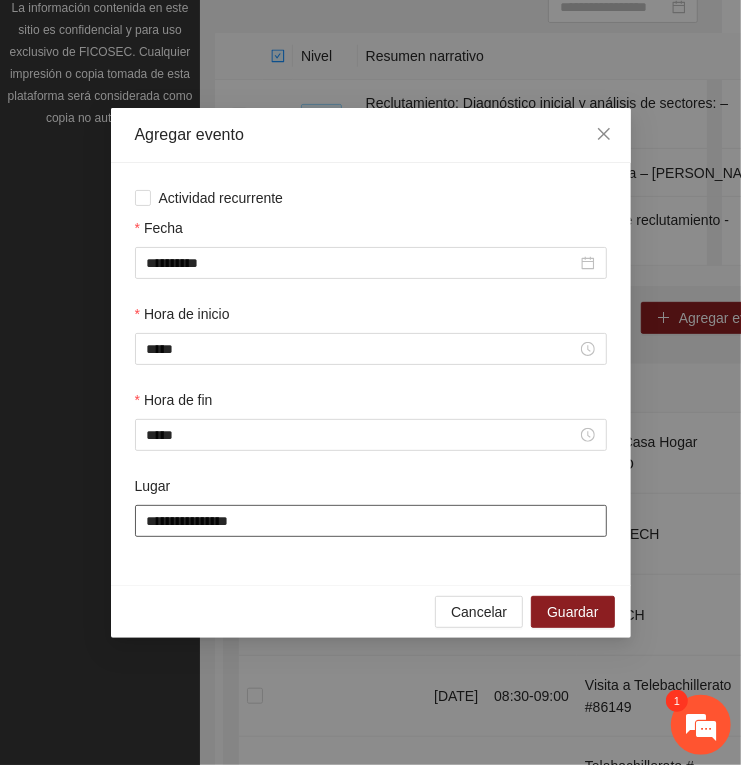 click on "**********" at bounding box center [371, 521] 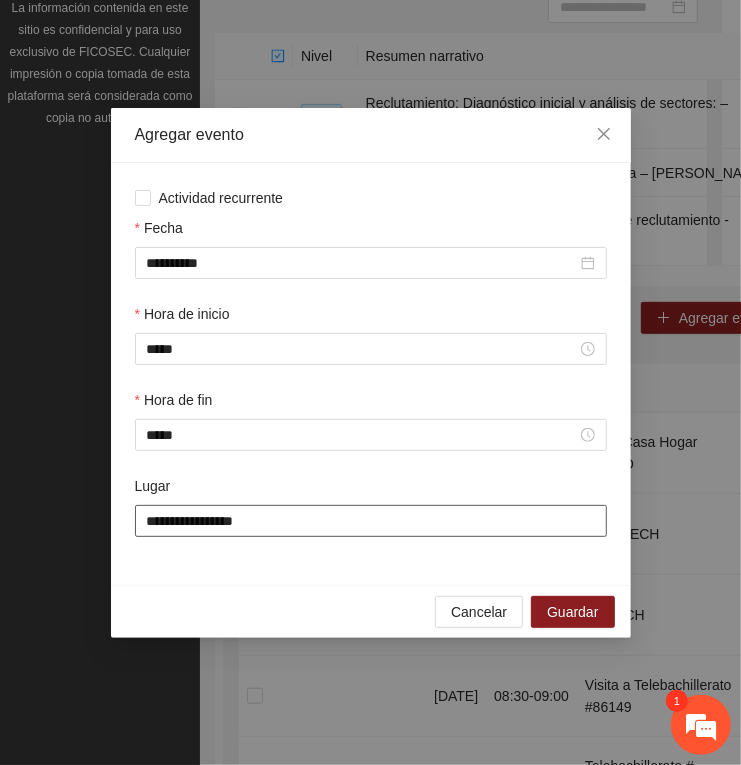paste on "**********" 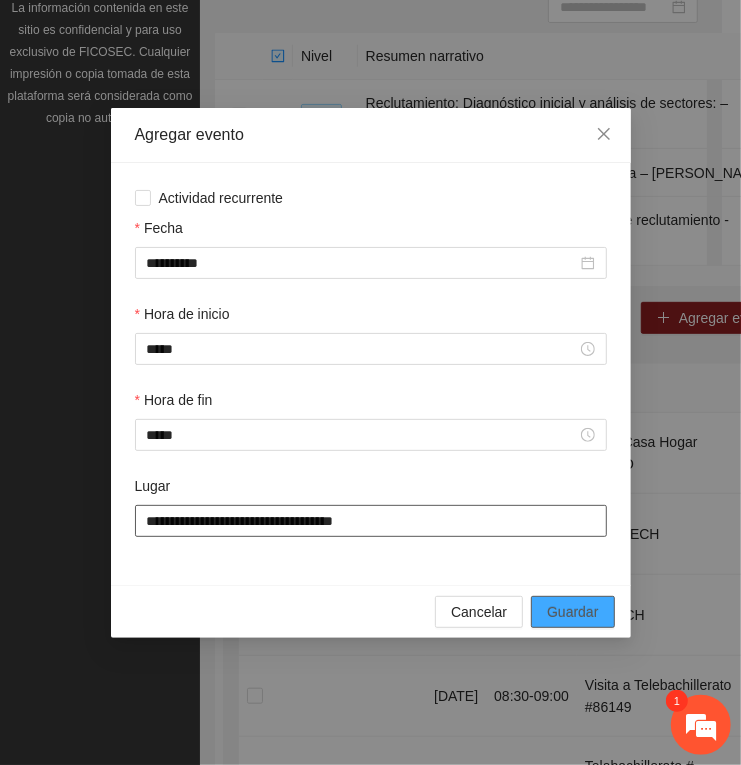 type on "**********" 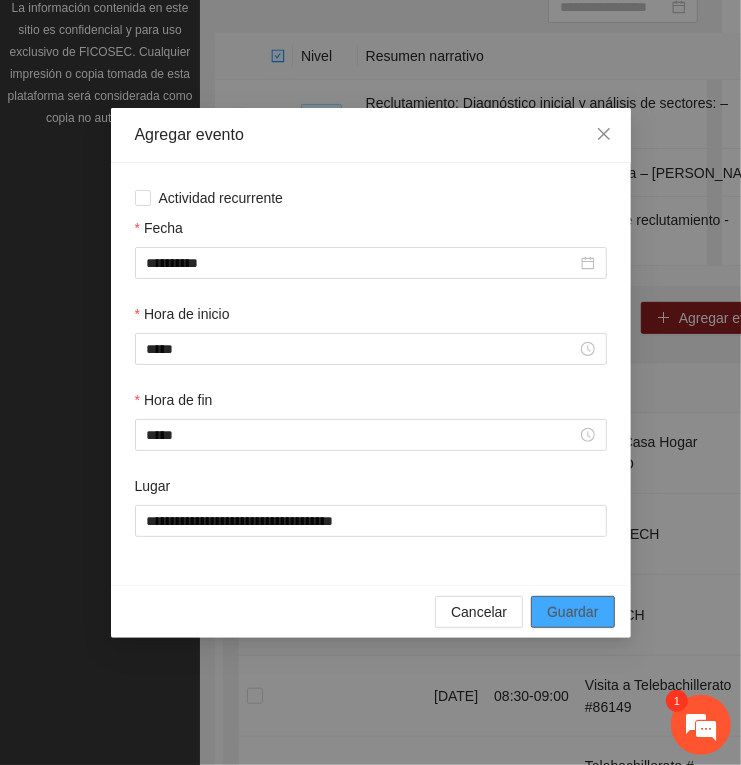 click on "Guardar" at bounding box center (572, 612) 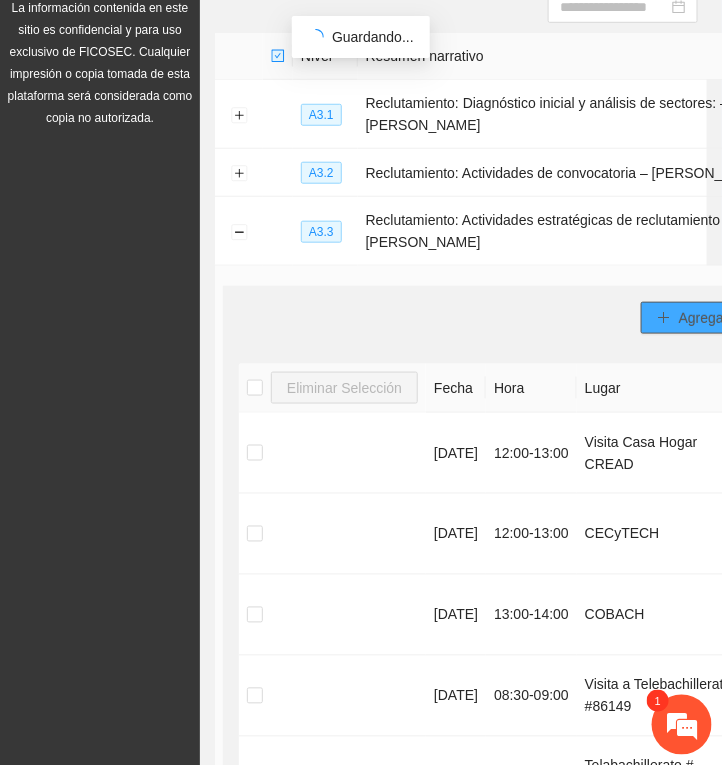 click on "Agregar evento" at bounding box center [727, 318] 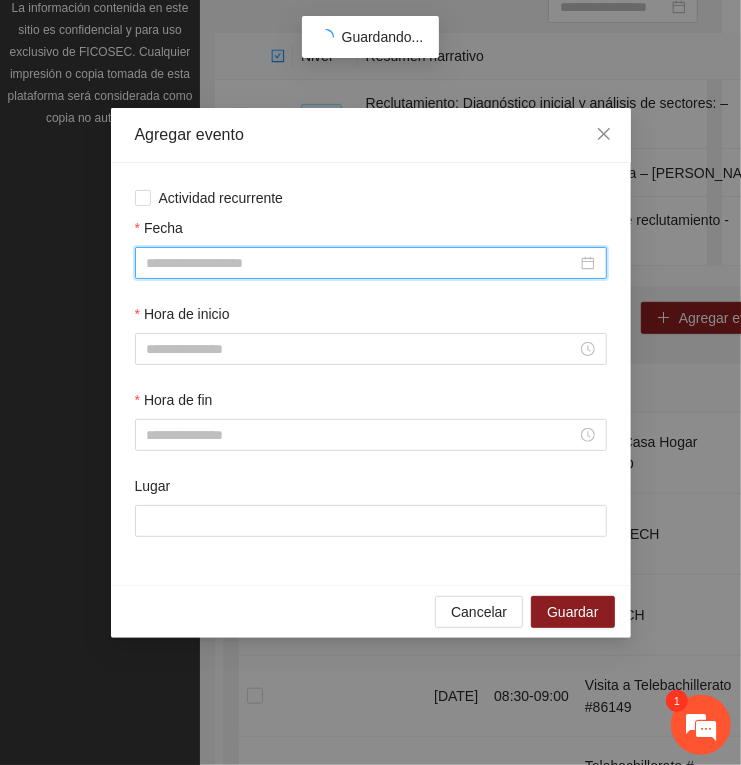 click on "Fecha" at bounding box center (362, 263) 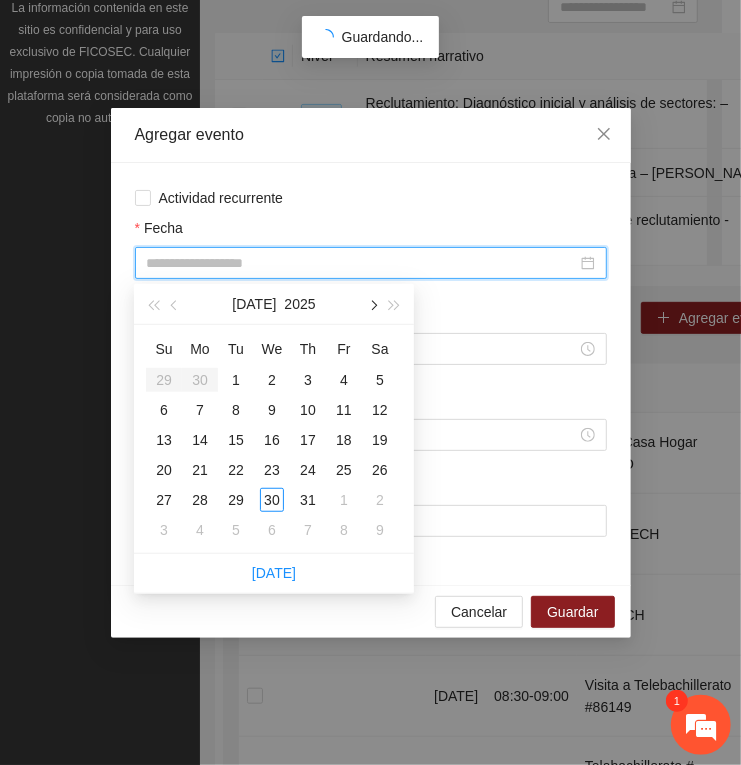 click at bounding box center (372, 306) 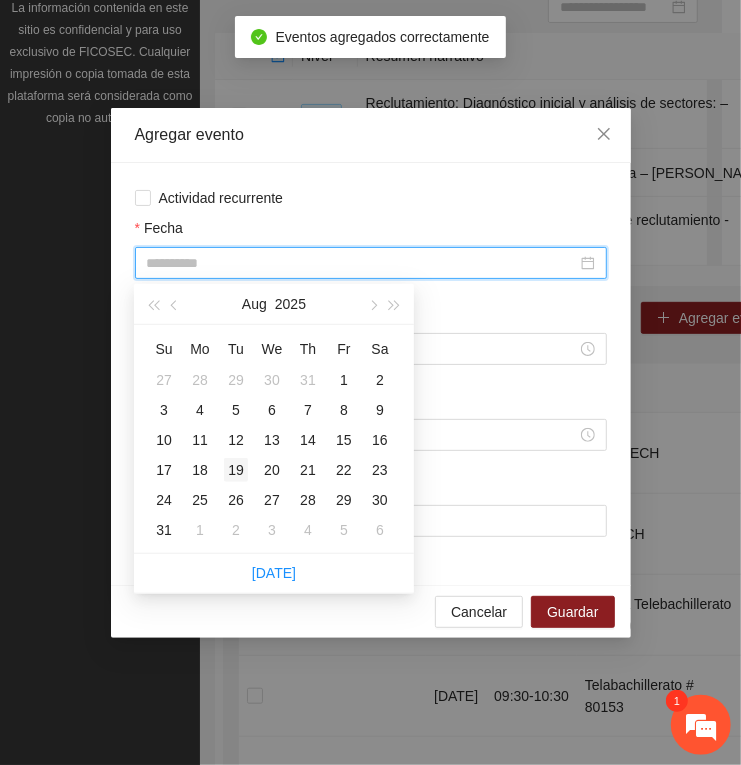 type on "**********" 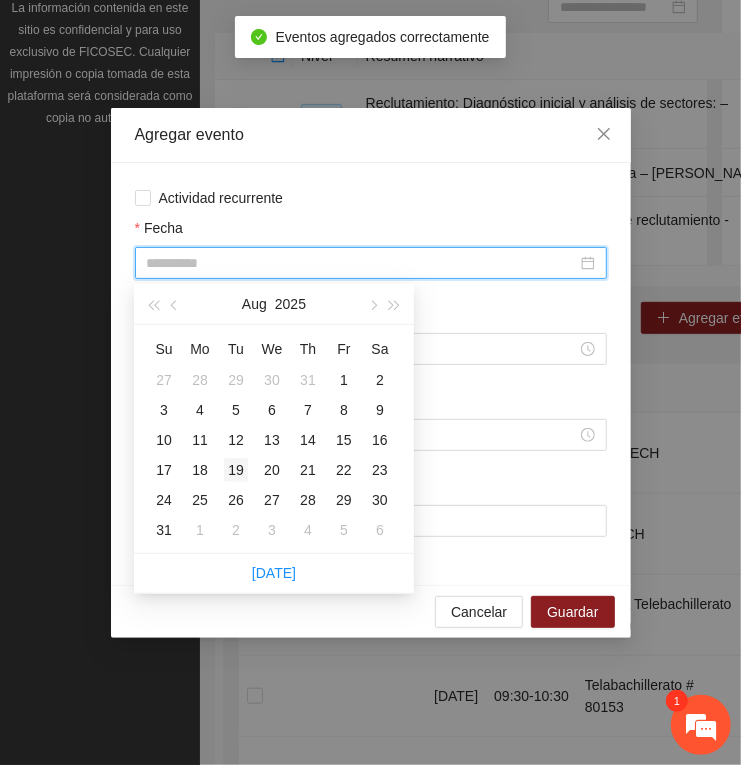 click on "19" at bounding box center (236, 470) 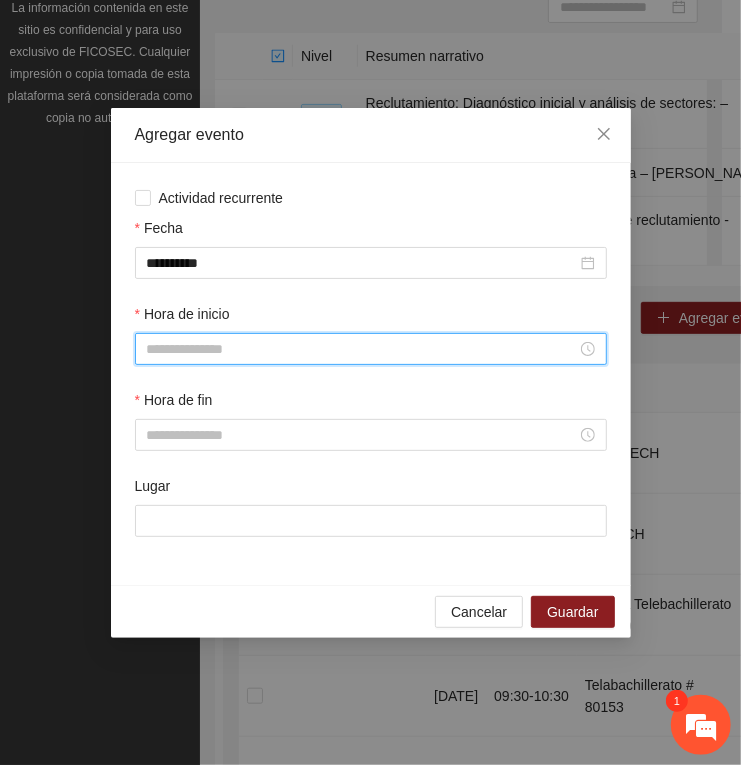 click on "Hora de inicio" at bounding box center [362, 349] 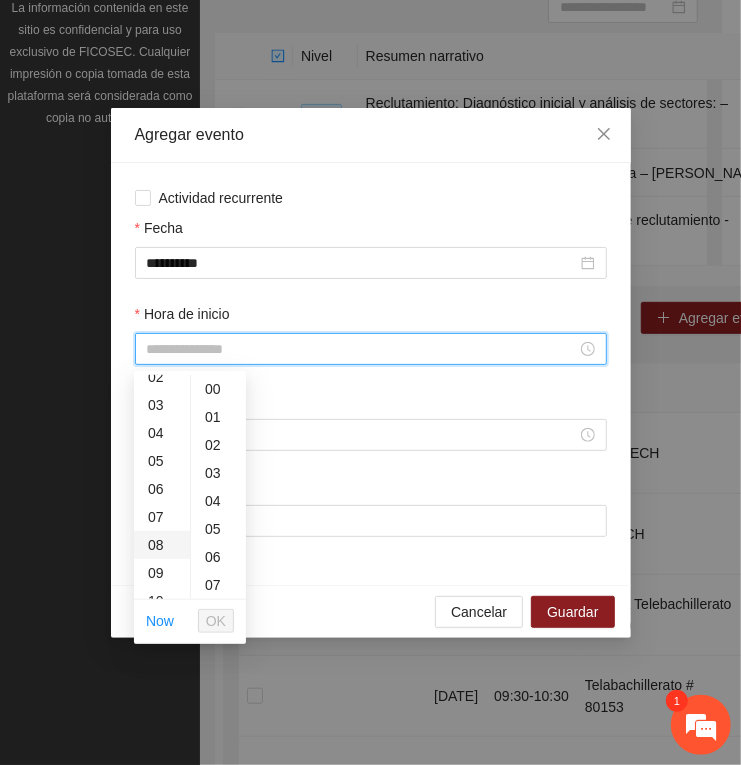 scroll, scrollTop: 125, scrollLeft: 0, axis: vertical 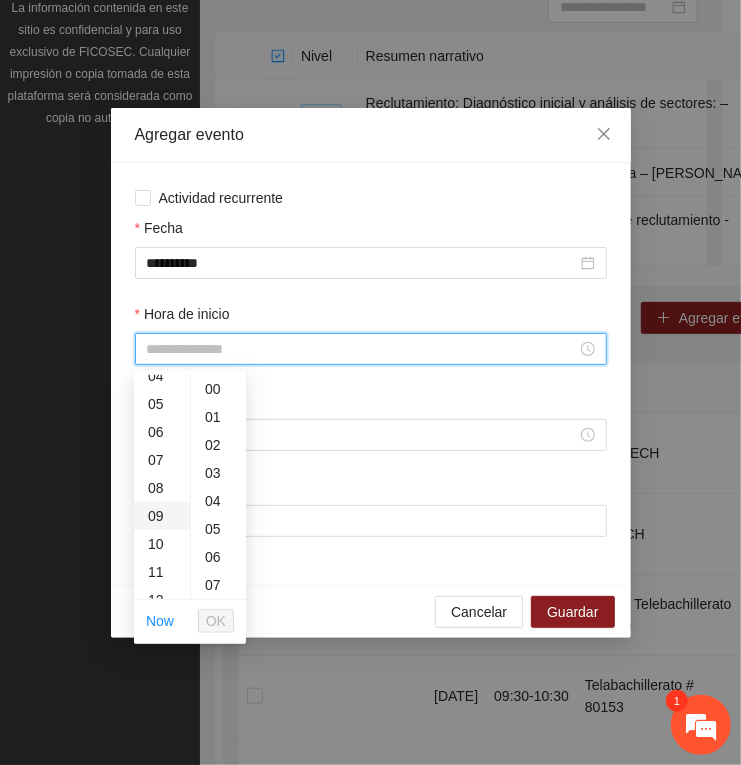 click on "09" at bounding box center (162, 516) 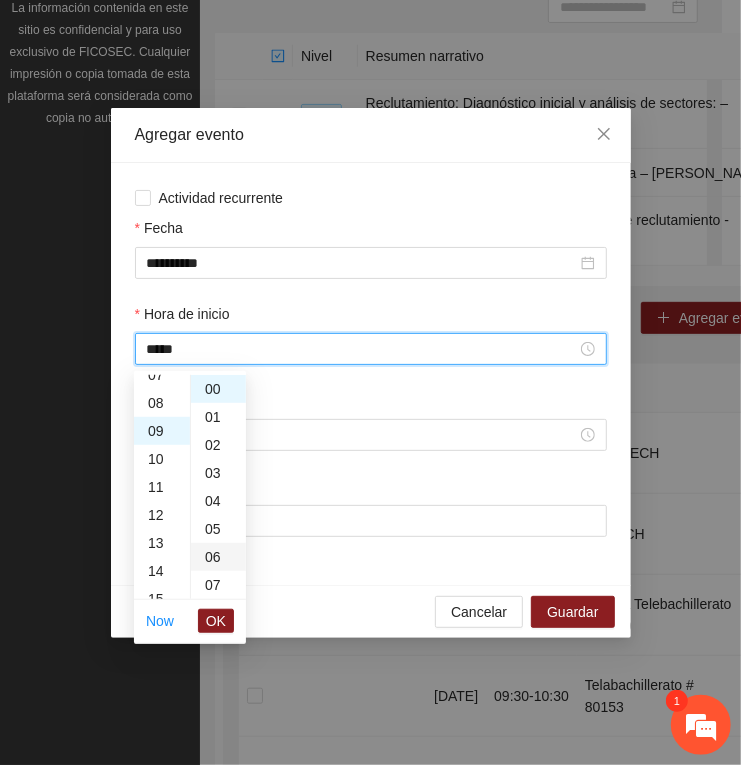 scroll, scrollTop: 252, scrollLeft: 0, axis: vertical 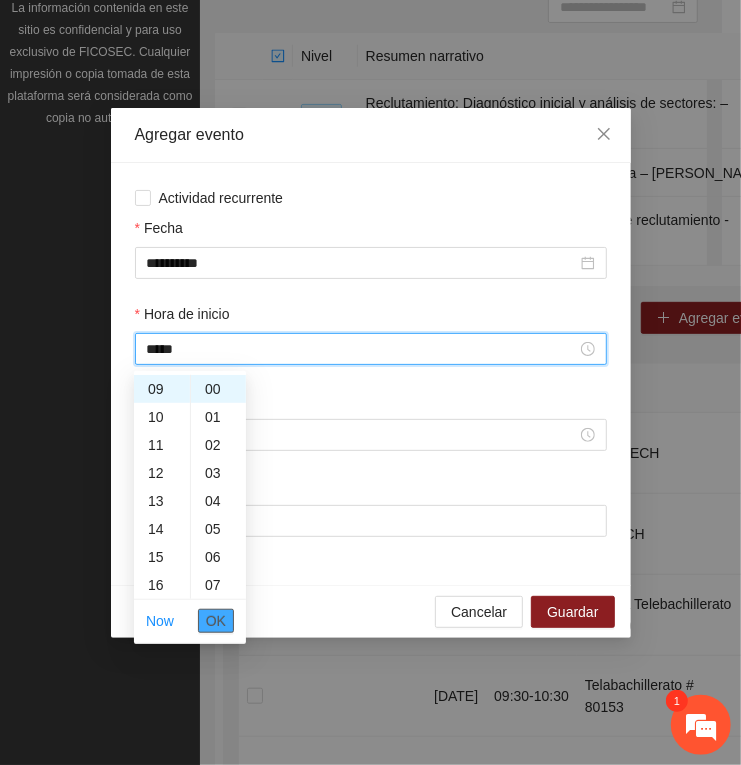click on "OK" at bounding box center (216, 621) 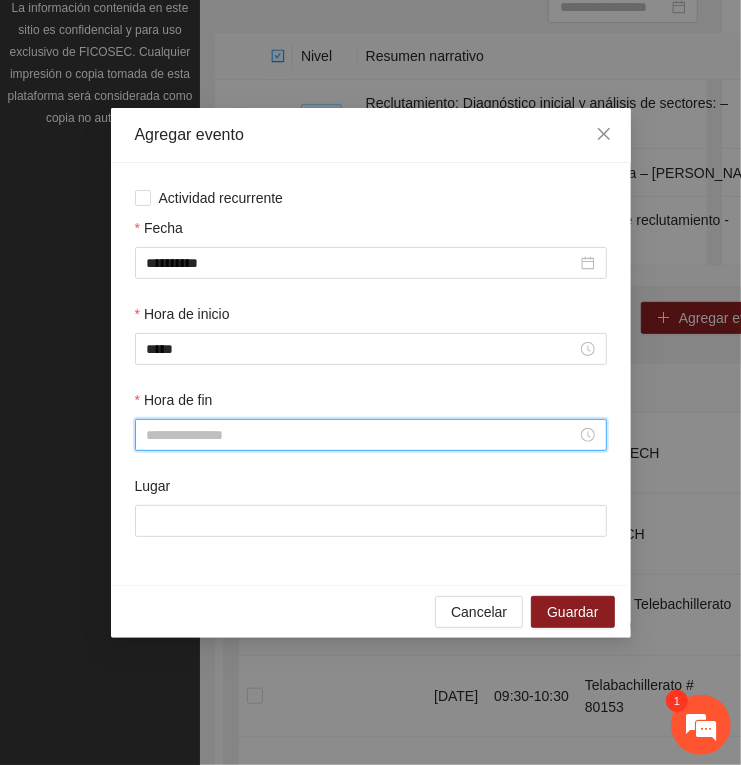 click on "Hora de fin" at bounding box center [362, 435] 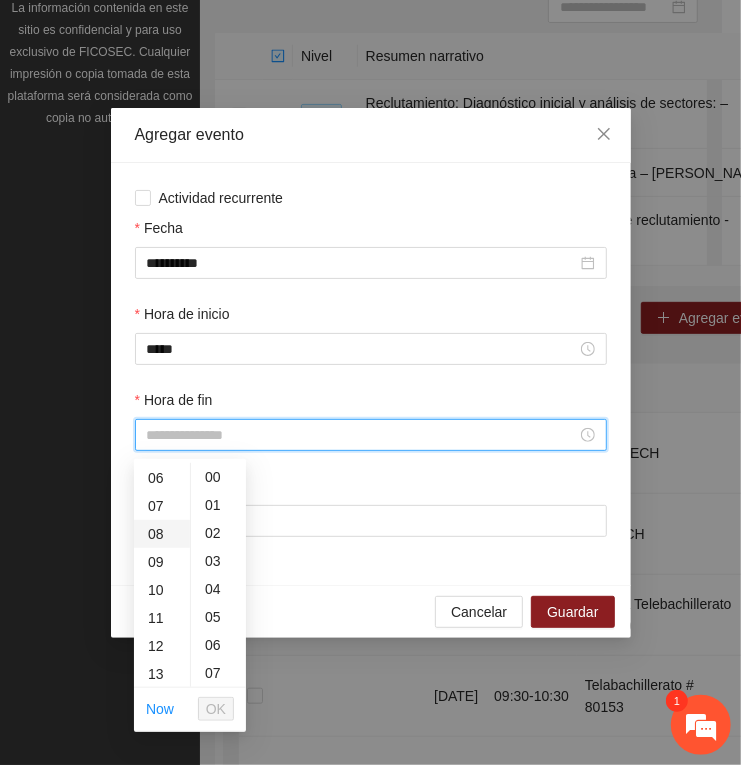 scroll, scrollTop: 250, scrollLeft: 0, axis: vertical 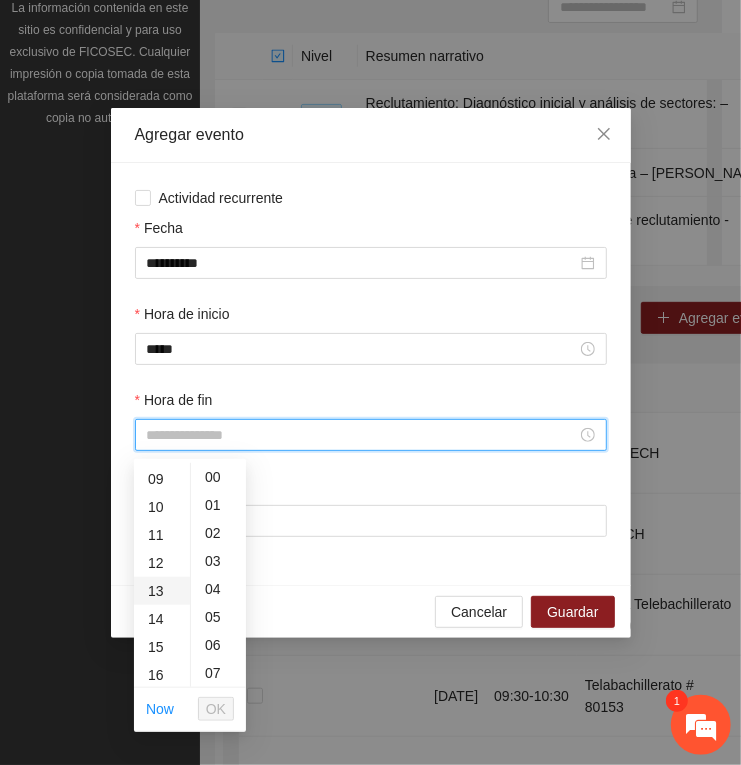 click on "13" at bounding box center (162, 591) 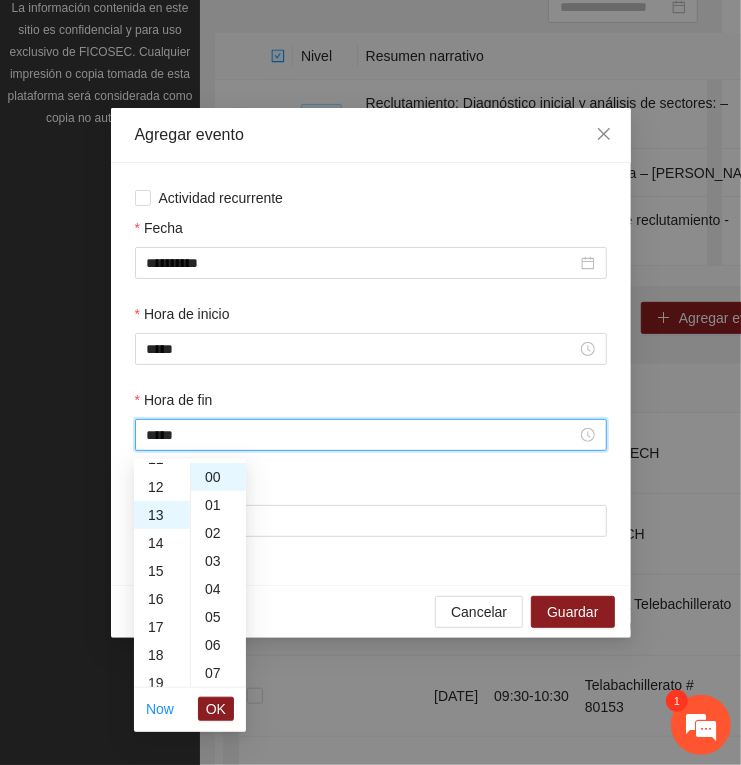 scroll, scrollTop: 363, scrollLeft: 0, axis: vertical 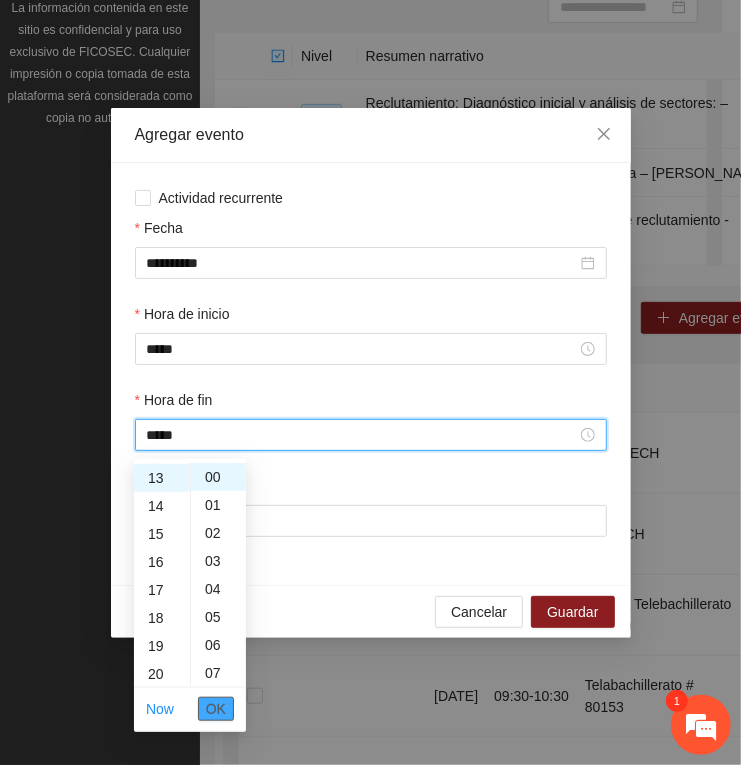 click on "OK" at bounding box center (216, 709) 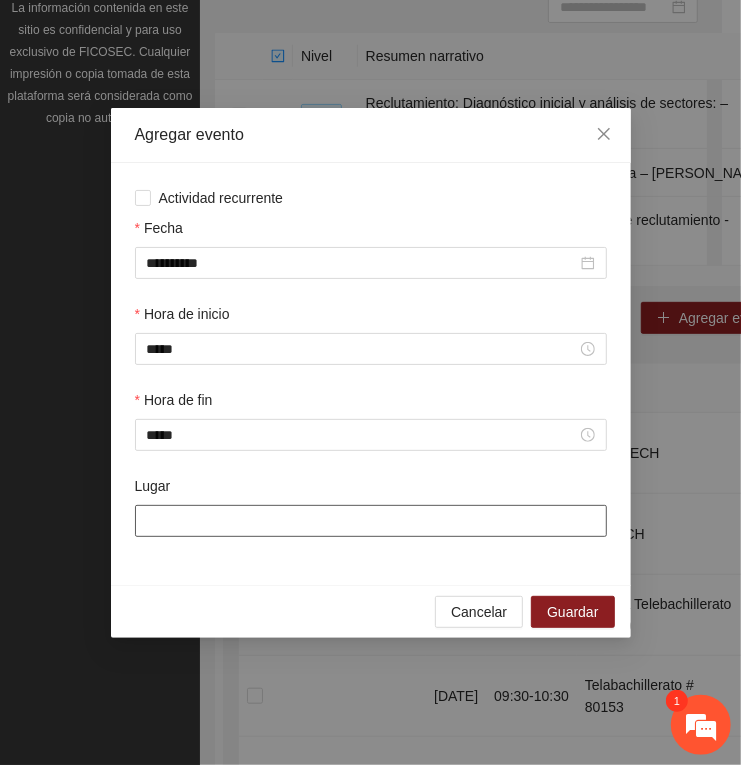 click on "Lugar" at bounding box center (371, 521) 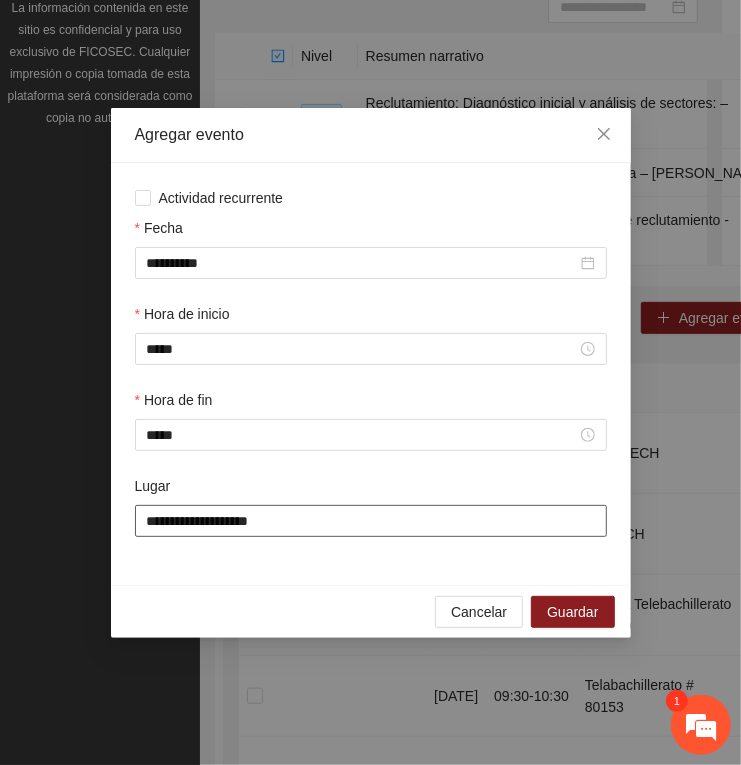 click on "**********" at bounding box center [371, 521] 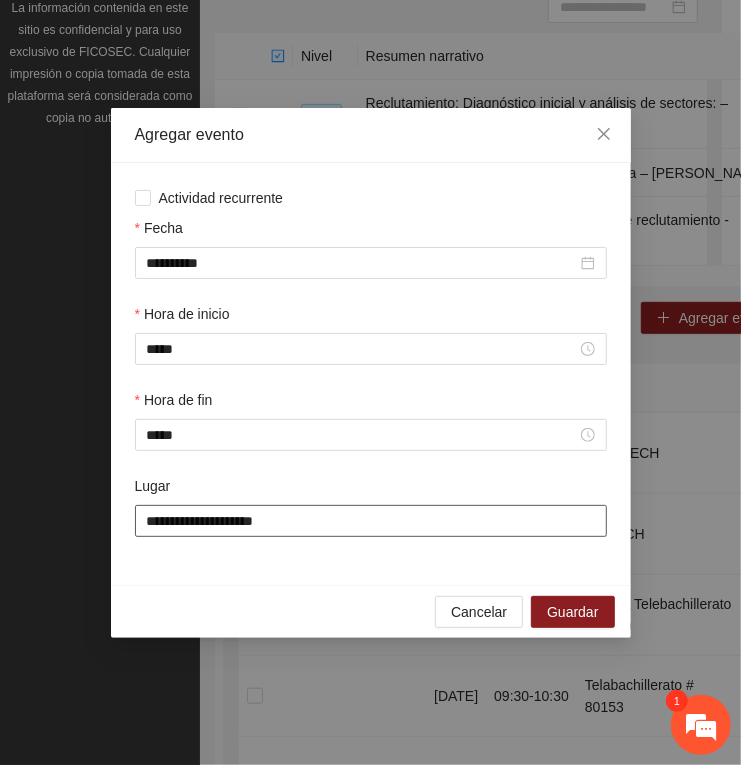 paste on "**********" 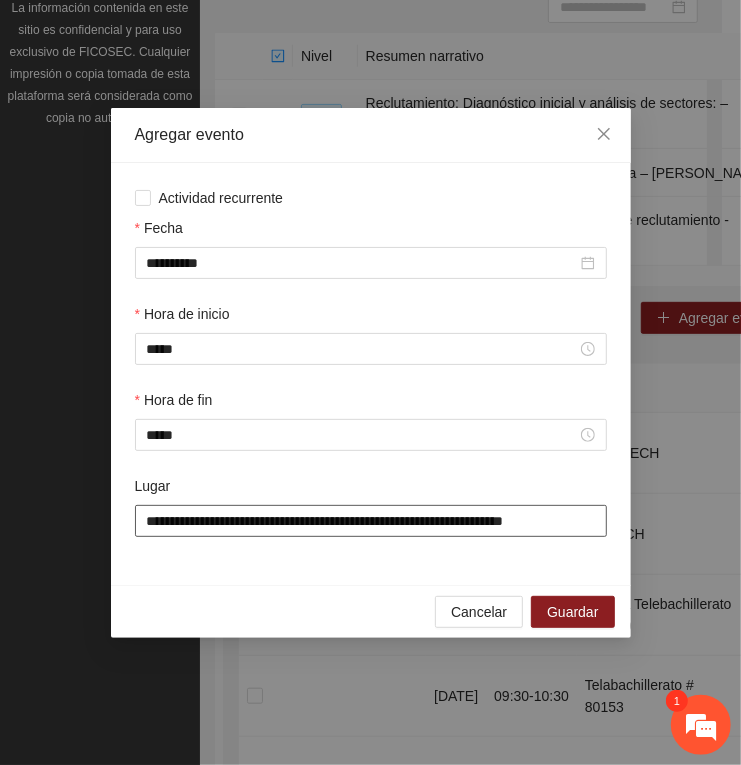 scroll, scrollTop: 0, scrollLeft: 5, axis: horizontal 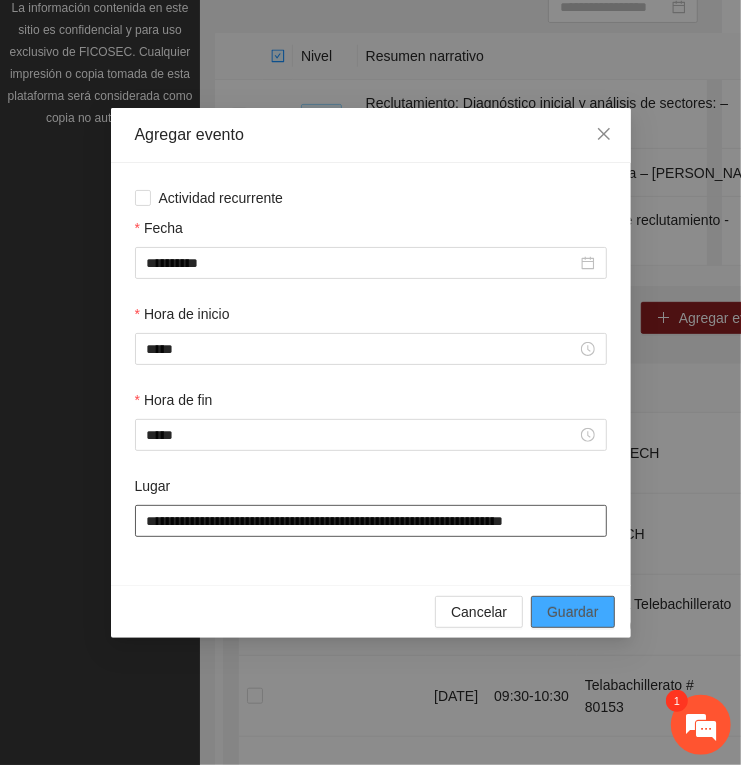 type on "**********" 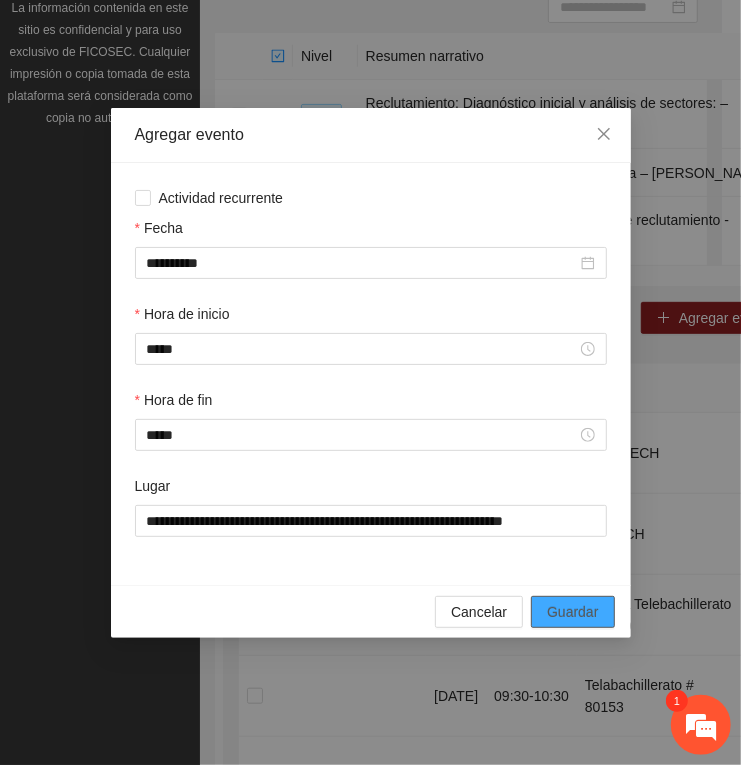 scroll, scrollTop: 0, scrollLeft: 0, axis: both 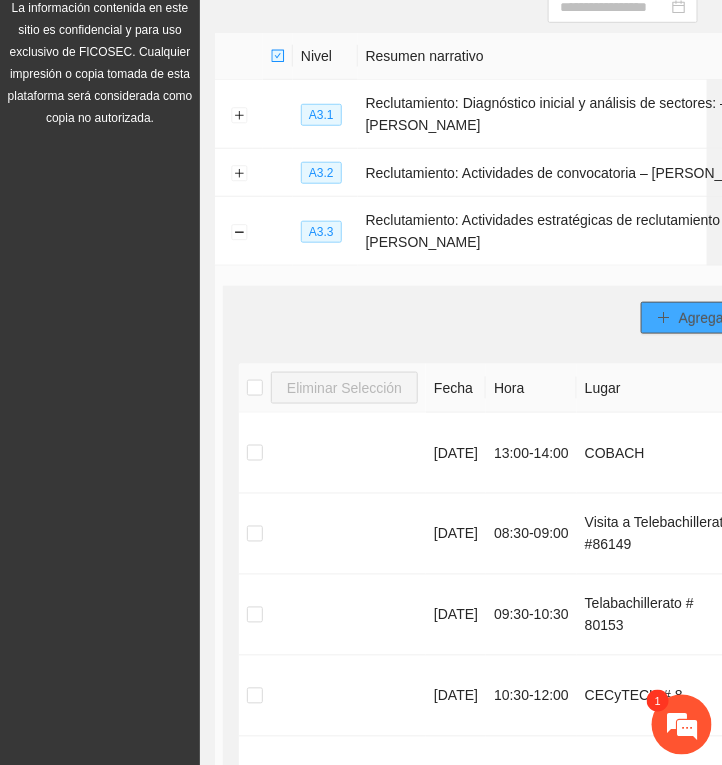 click on "Agregar evento" at bounding box center [727, 318] 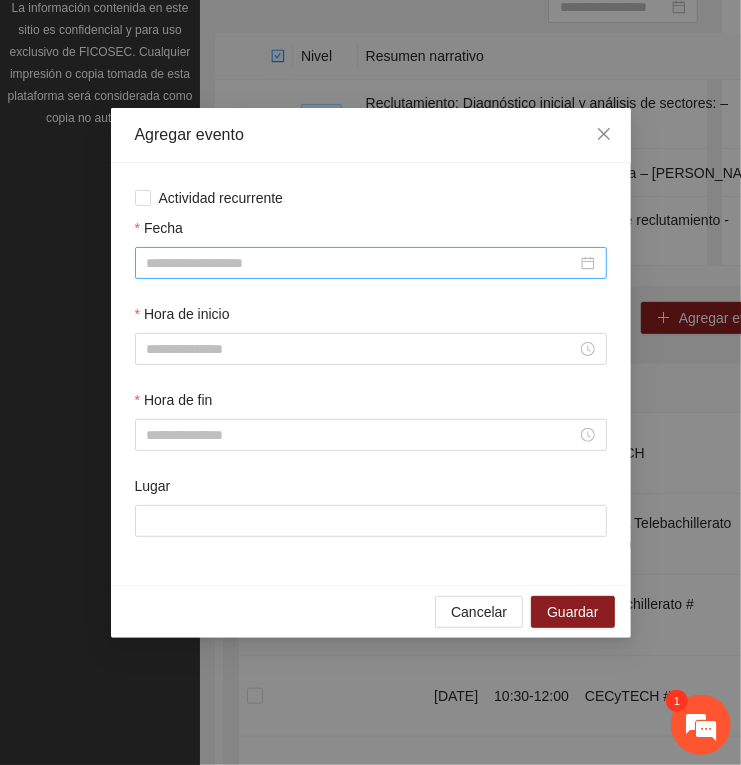 click on "Fecha" at bounding box center [362, 263] 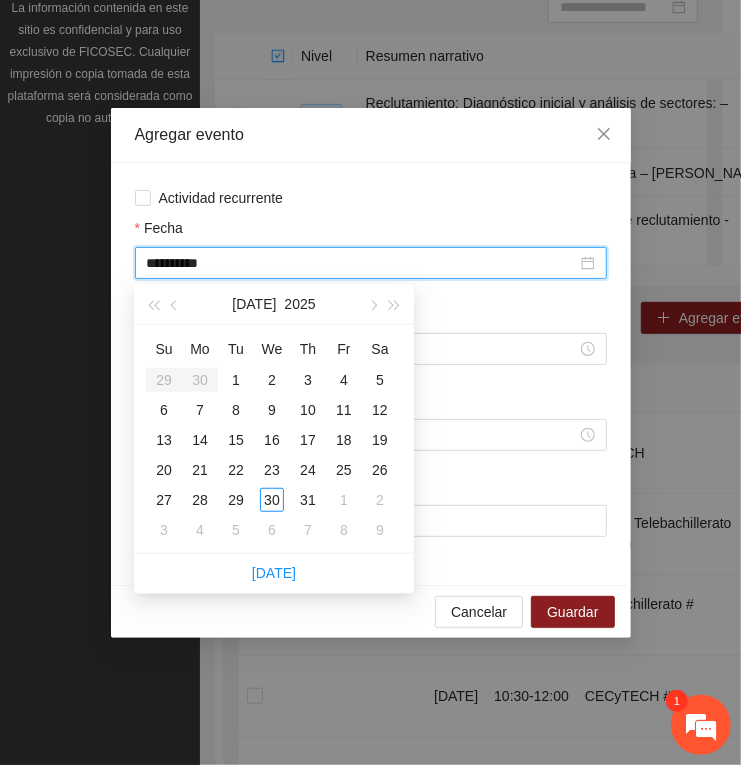 type on "**********" 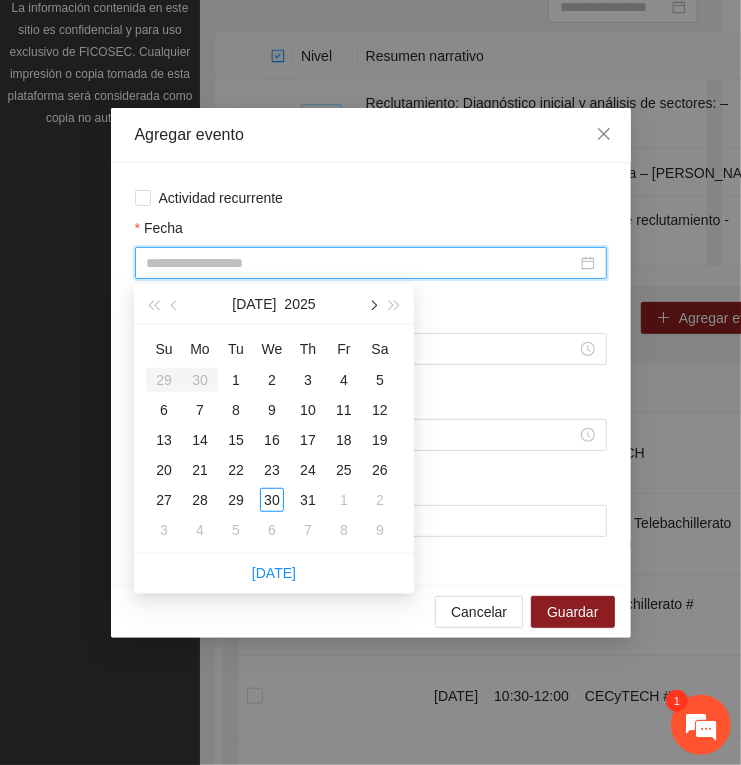 click at bounding box center (372, 304) 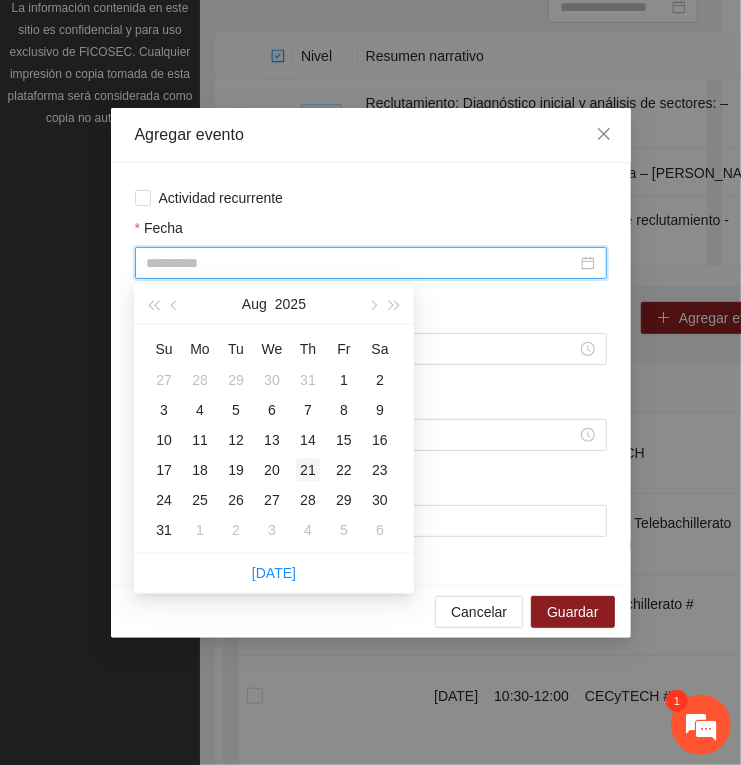 type on "**********" 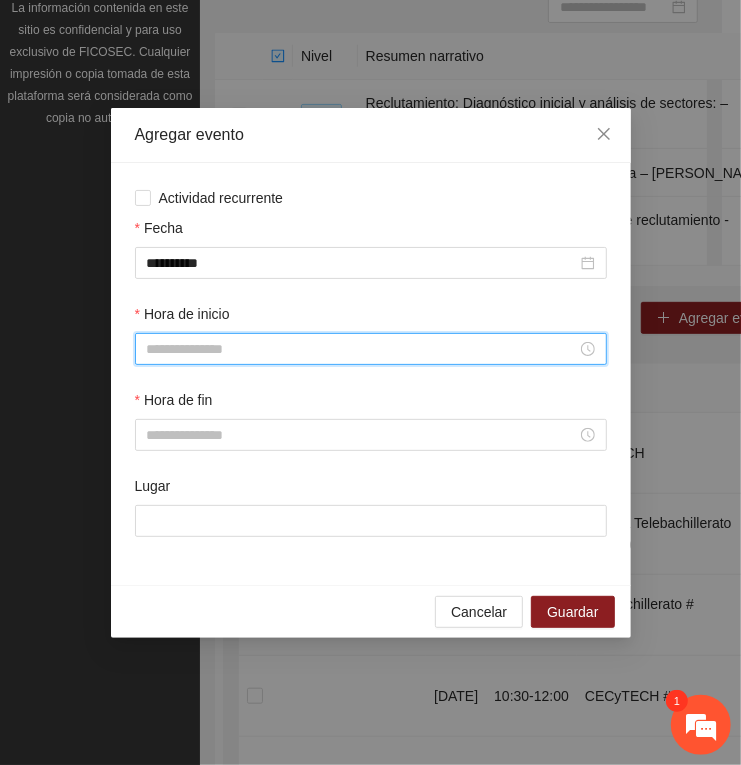 click on "Hora de inicio" at bounding box center [362, 349] 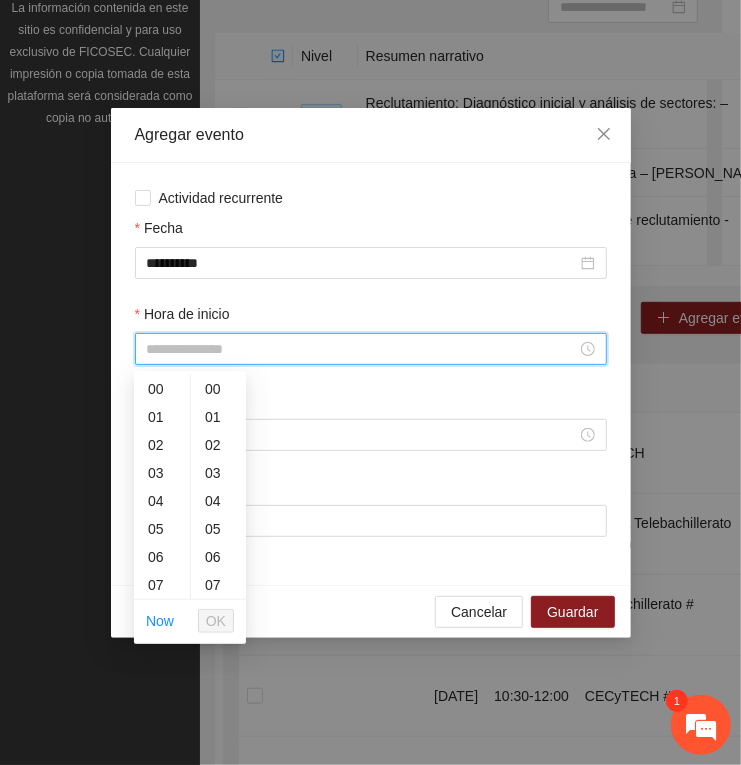 scroll, scrollTop: 125, scrollLeft: 0, axis: vertical 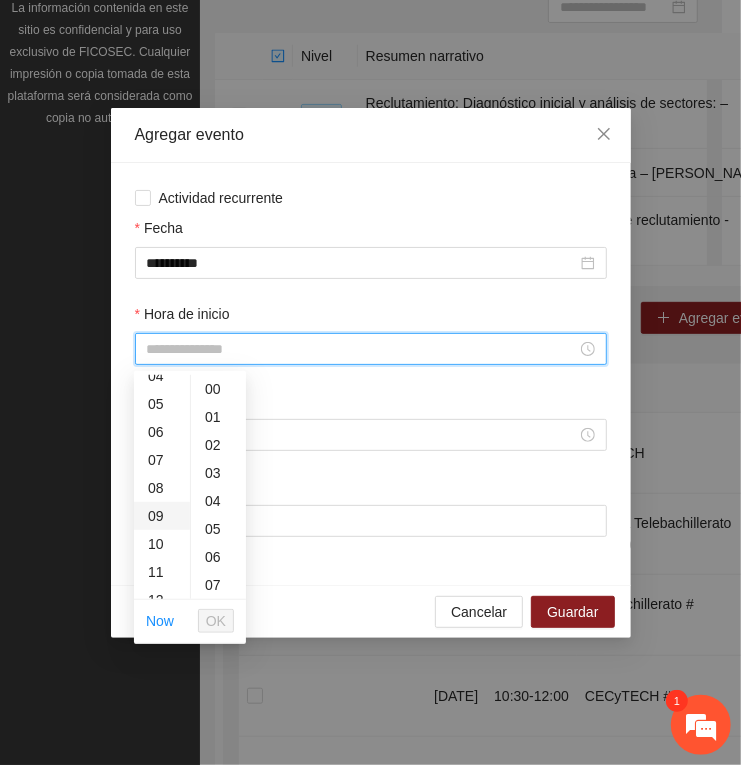 click on "09" at bounding box center [162, 516] 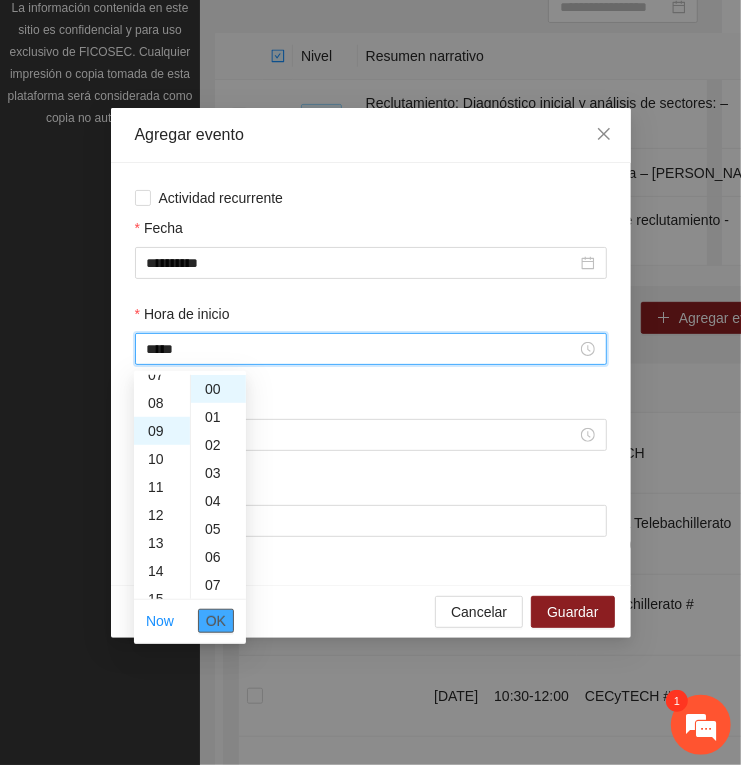 scroll, scrollTop: 252, scrollLeft: 0, axis: vertical 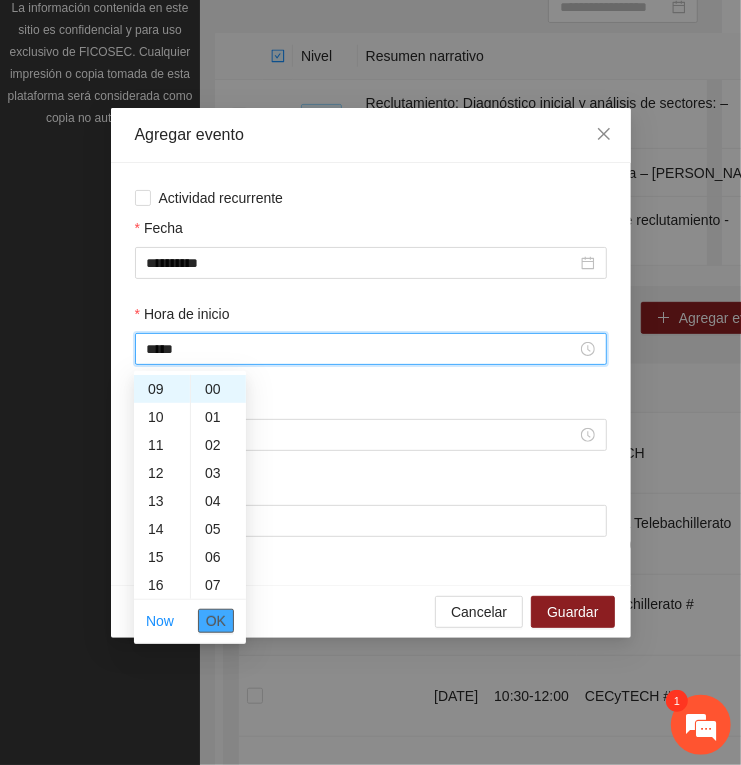 click on "OK" at bounding box center [216, 621] 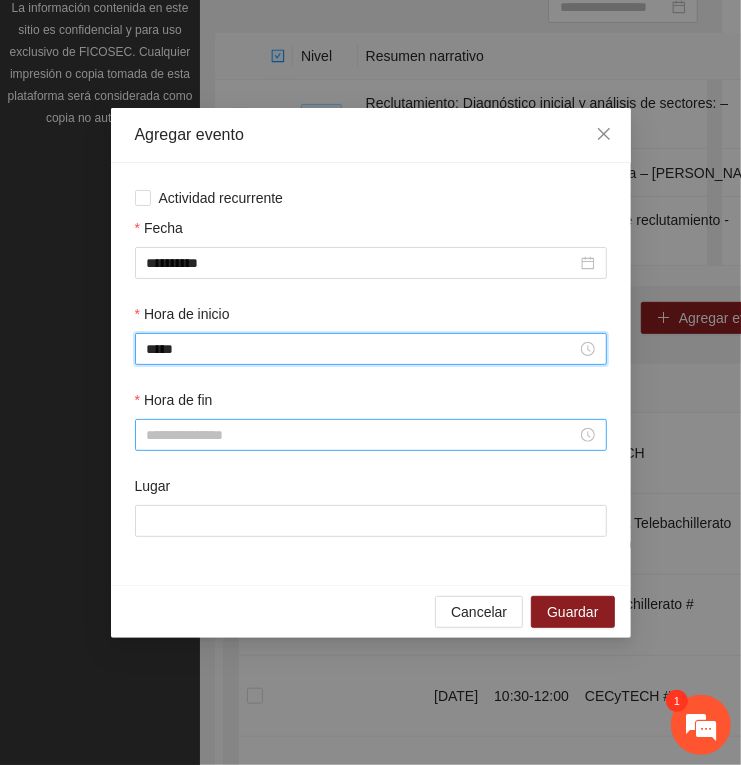 click on "Hora de fin" at bounding box center [362, 435] 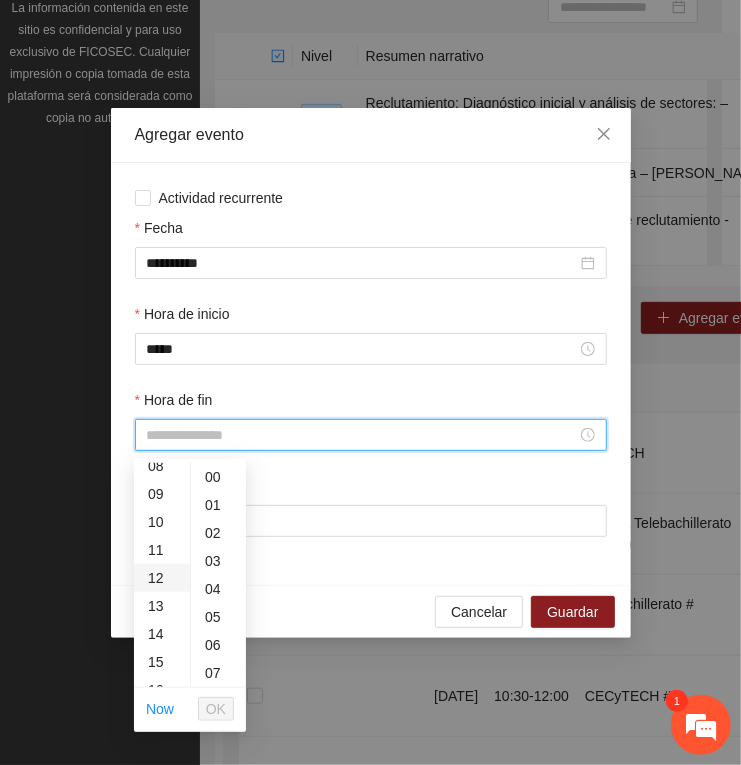 scroll, scrollTop: 250, scrollLeft: 0, axis: vertical 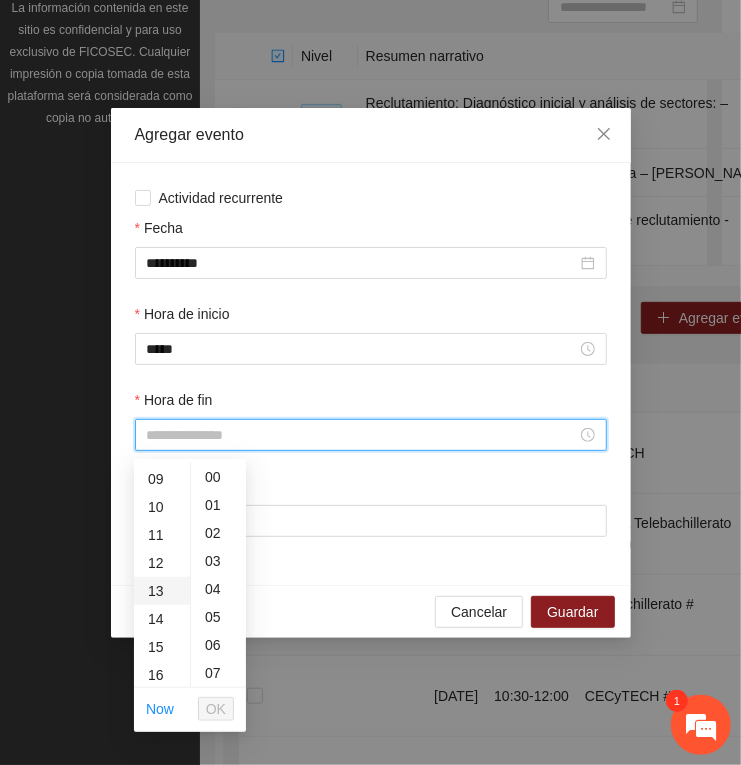 click on "13" at bounding box center (162, 591) 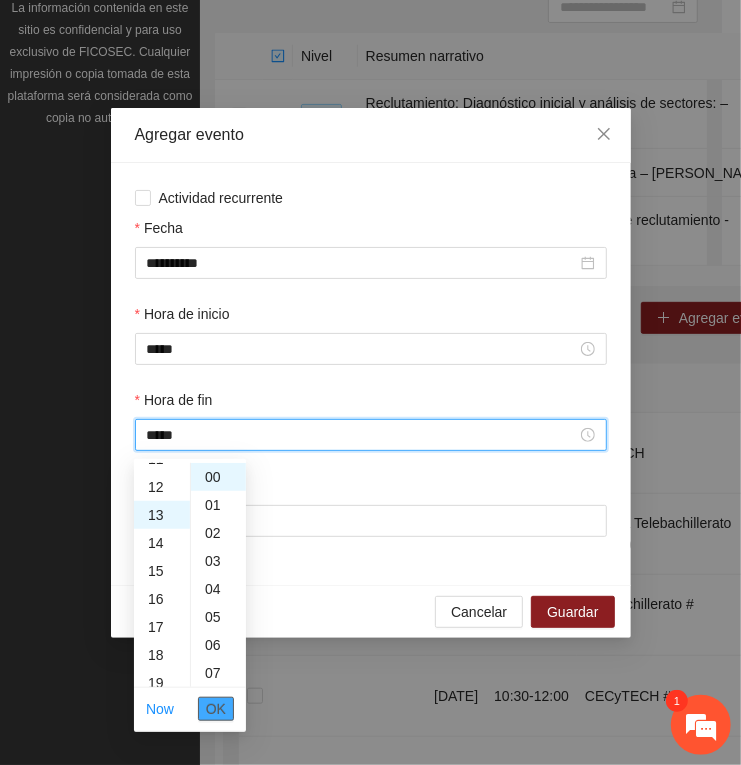 scroll, scrollTop: 363, scrollLeft: 0, axis: vertical 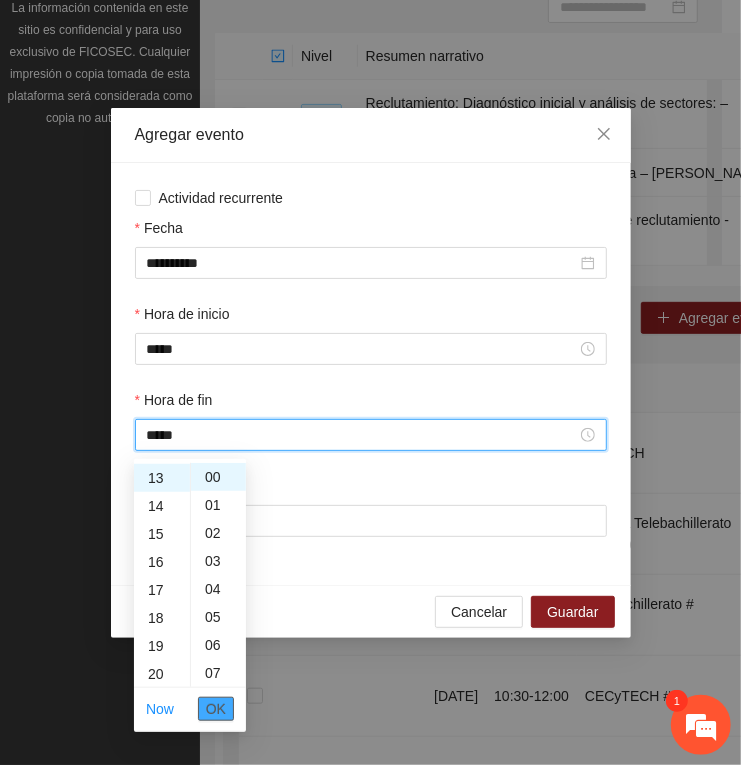 click on "OK" at bounding box center (216, 709) 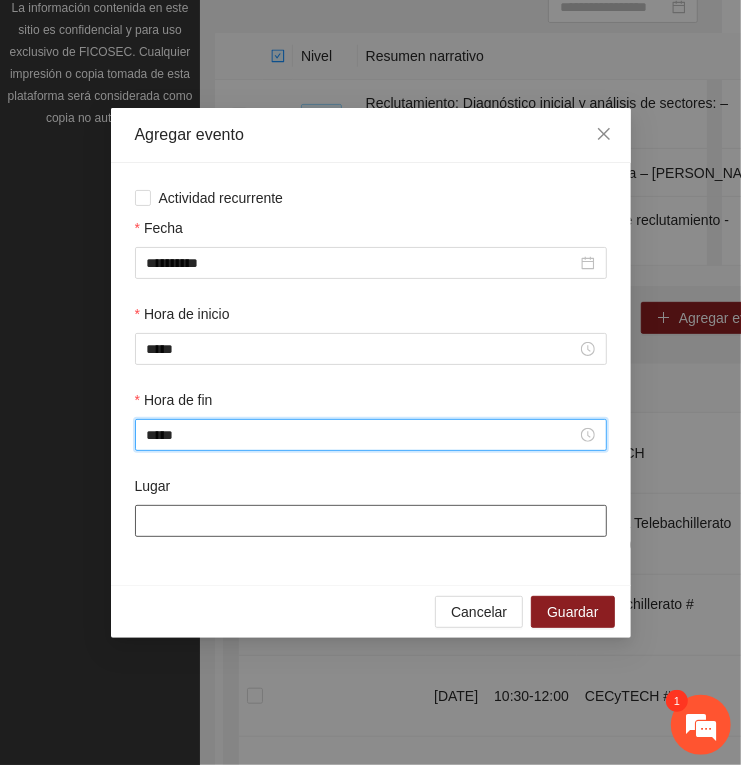 click on "Lugar" at bounding box center [371, 521] 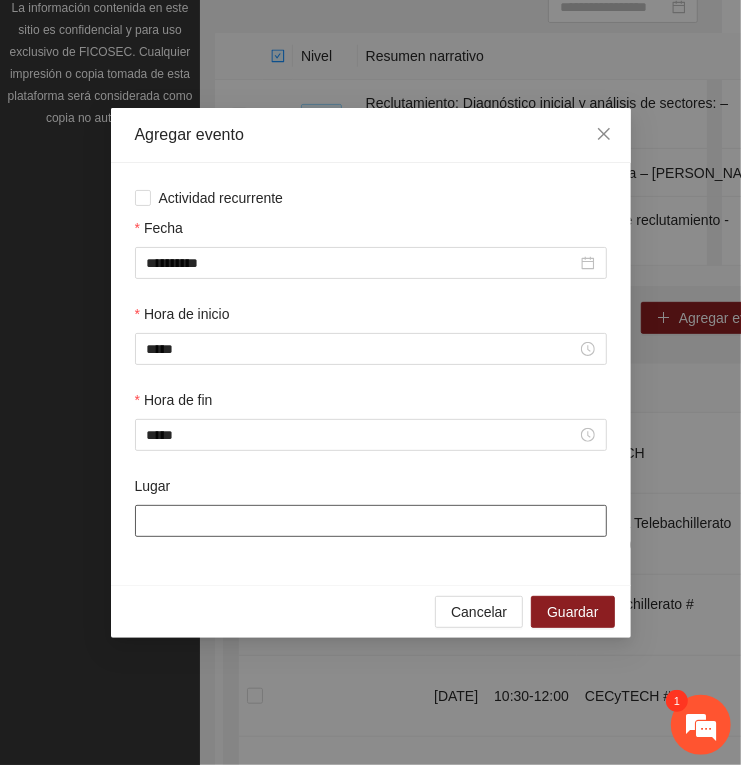 paste on "**********" 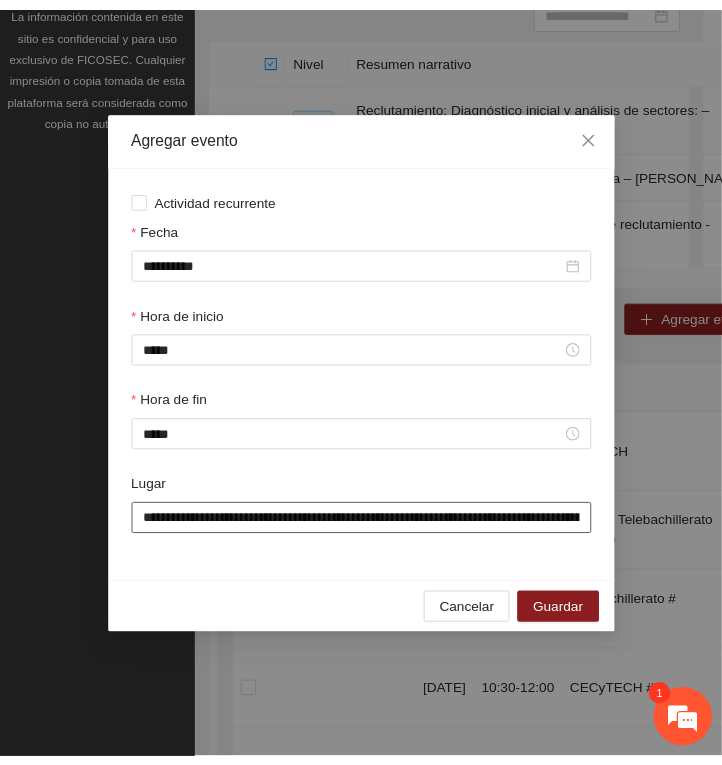 scroll, scrollTop: 0, scrollLeft: 222, axis: horizontal 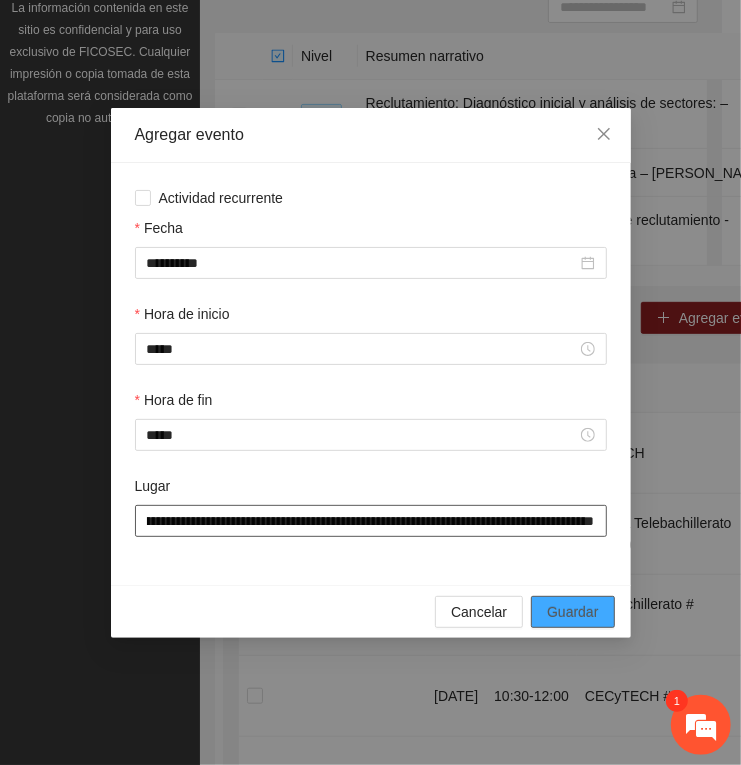 type on "**********" 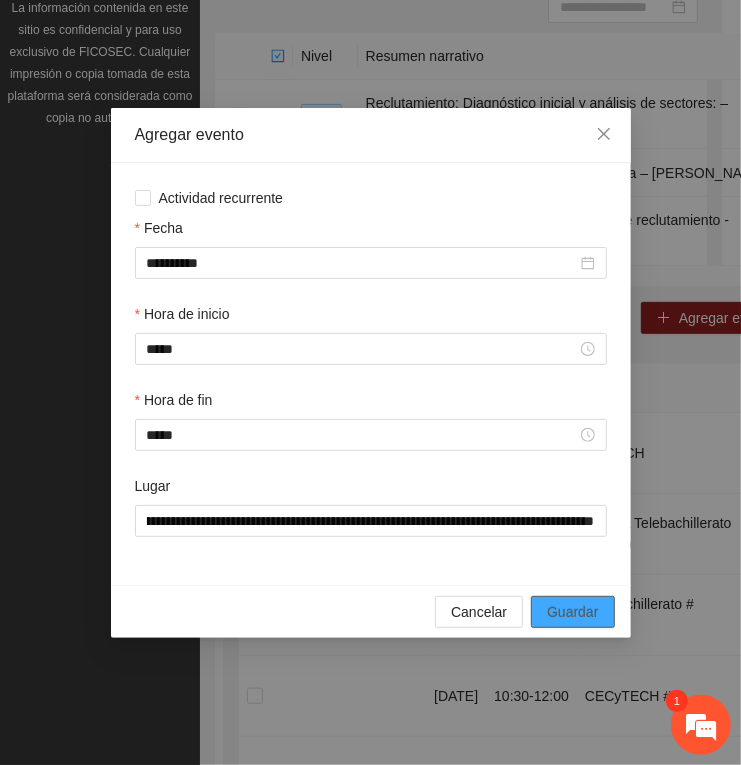 click on "Guardar" at bounding box center (572, 612) 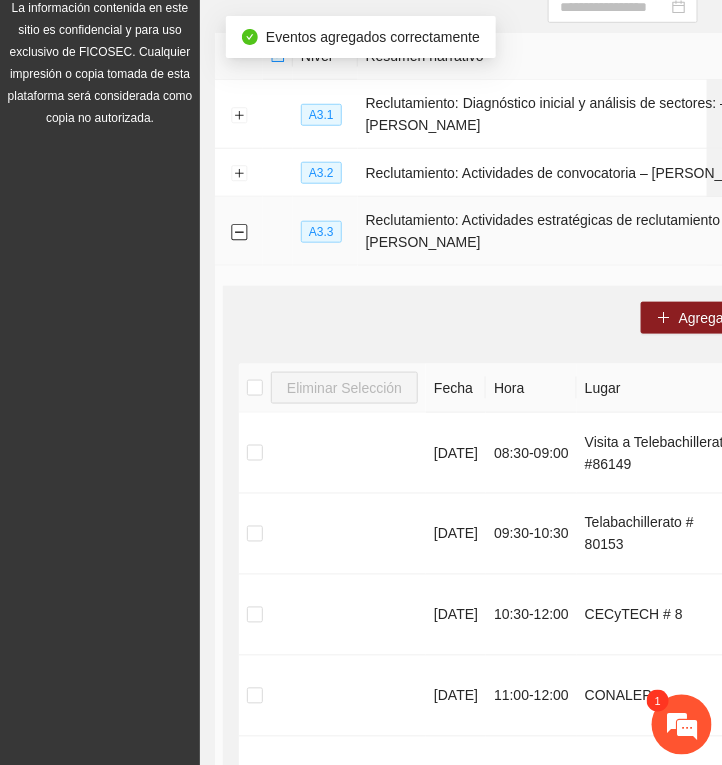 click at bounding box center (239, 232) 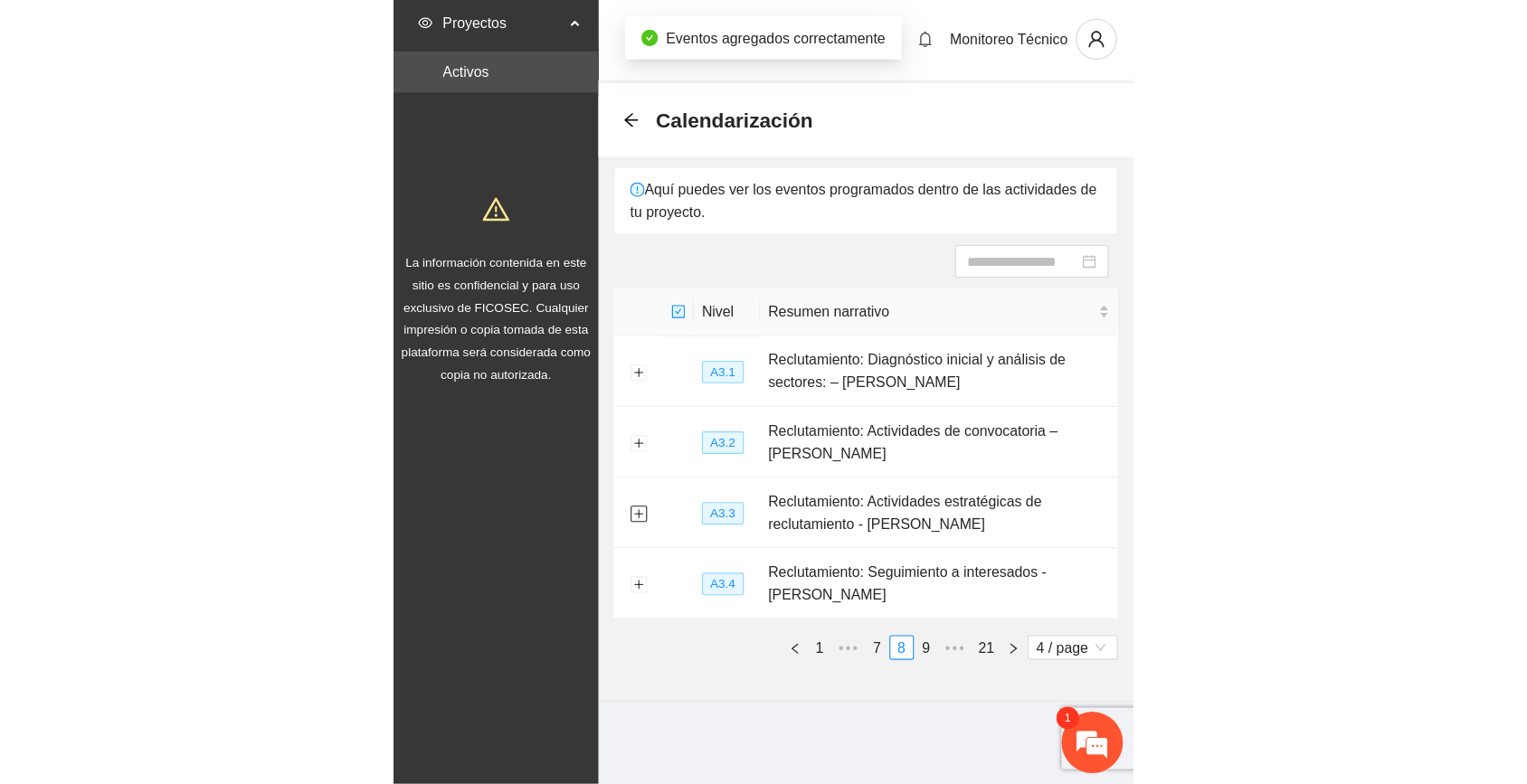 scroll, scrollTop: 0, scrollLeft: 0, axis: both 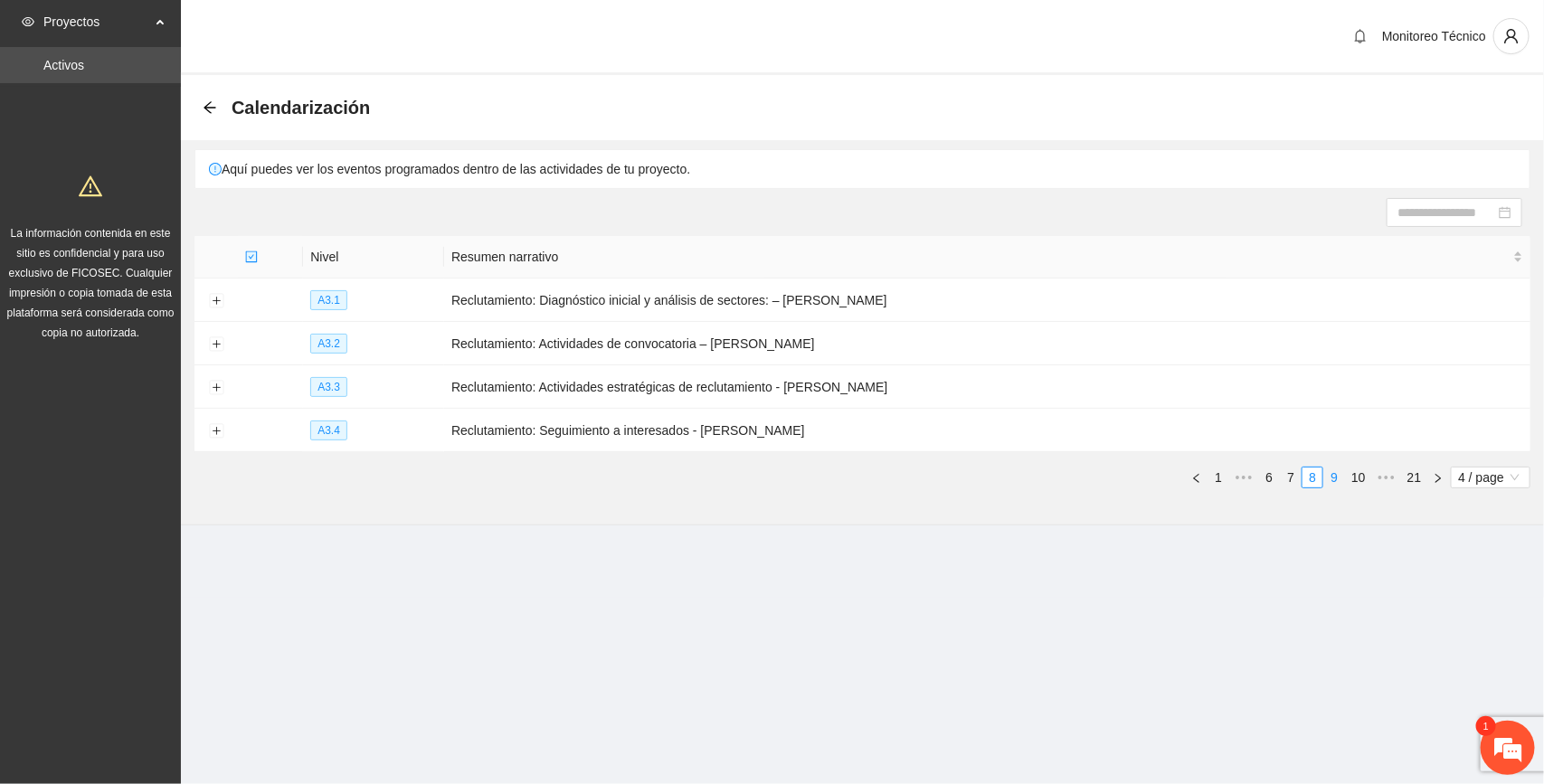 click on "9" at bounding box center [1334, 477] 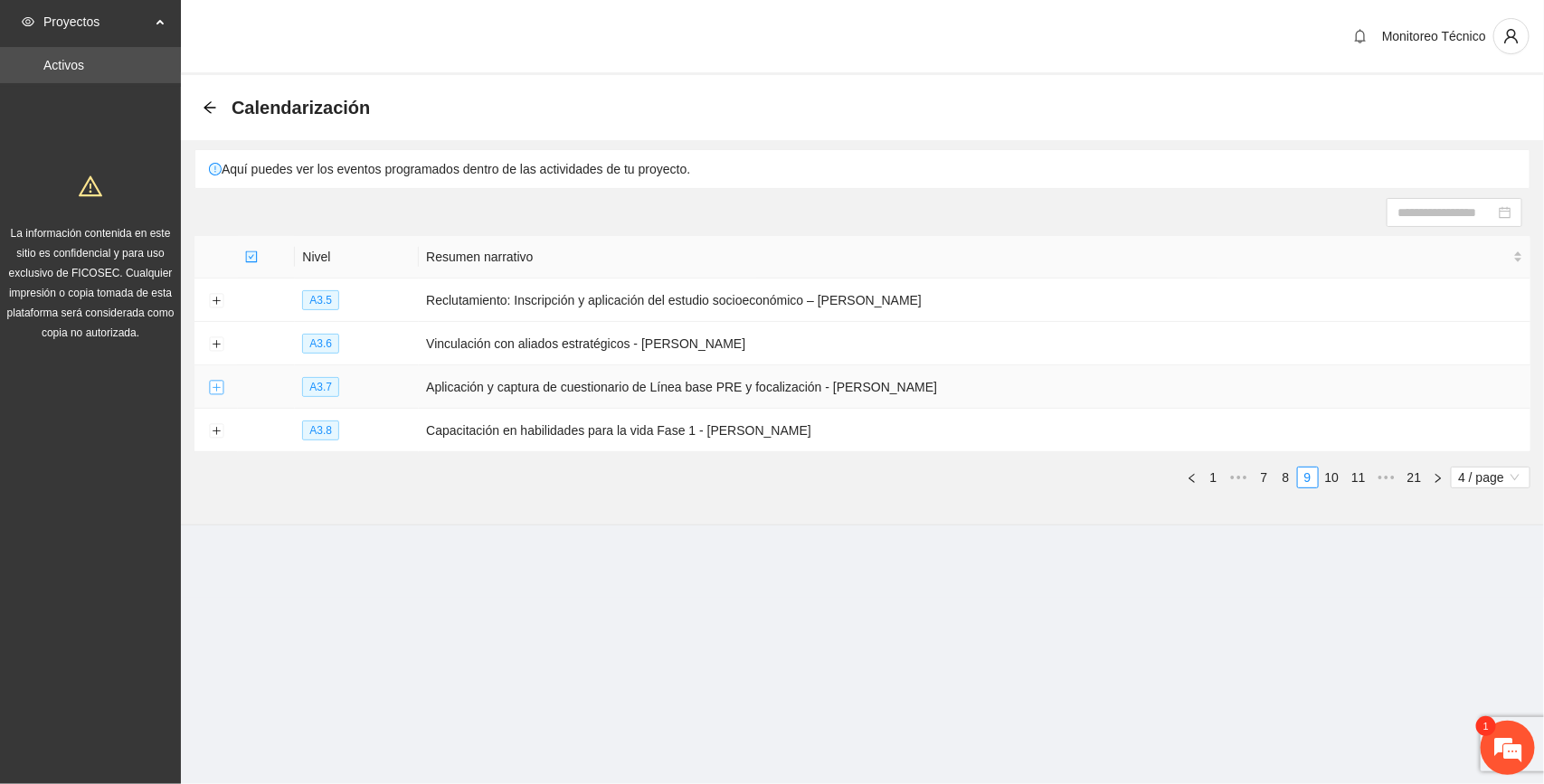 click at bounding box center (216, 388) 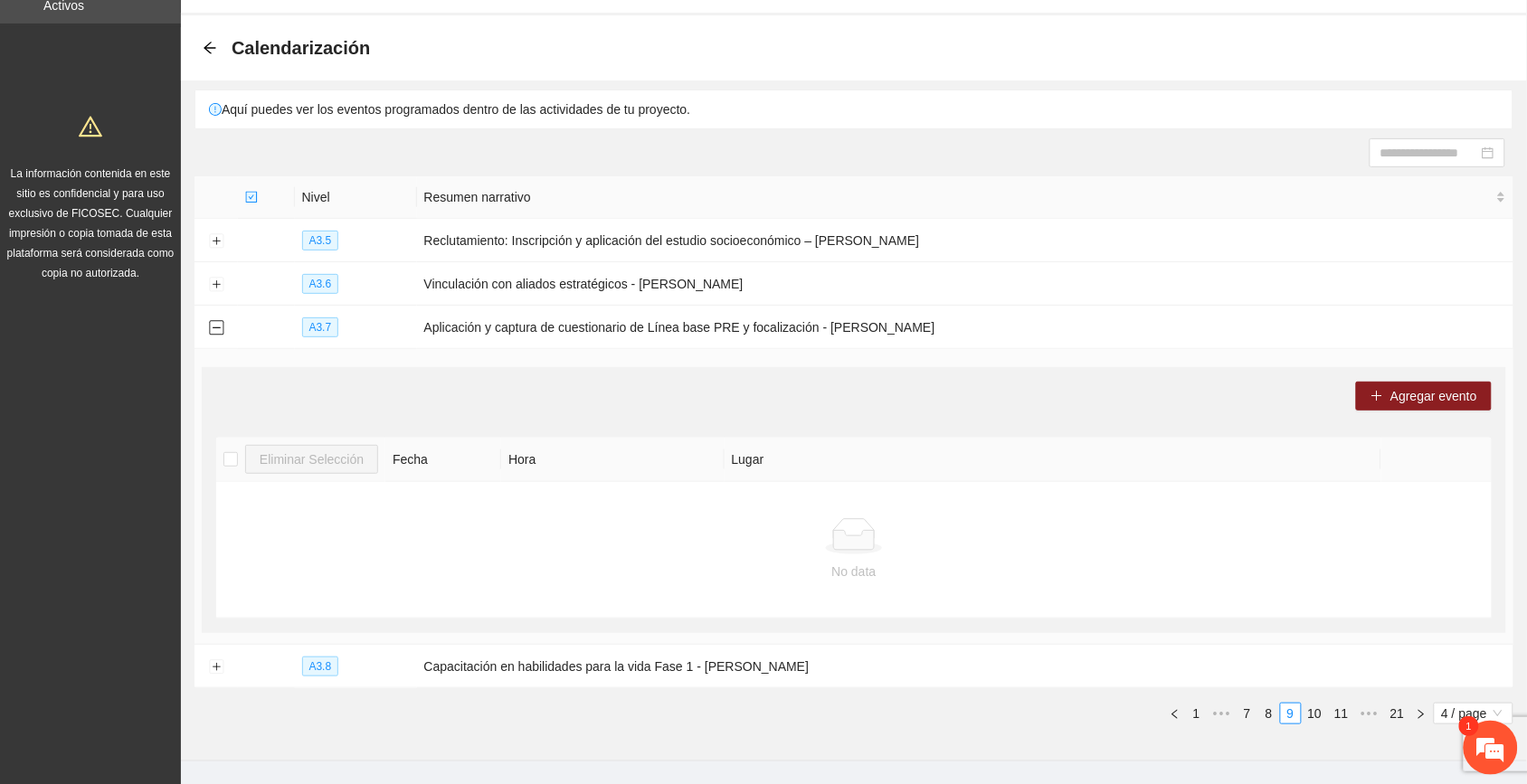 scroll, scrollTop: 109, scrollLeft: 0, axis: vertical 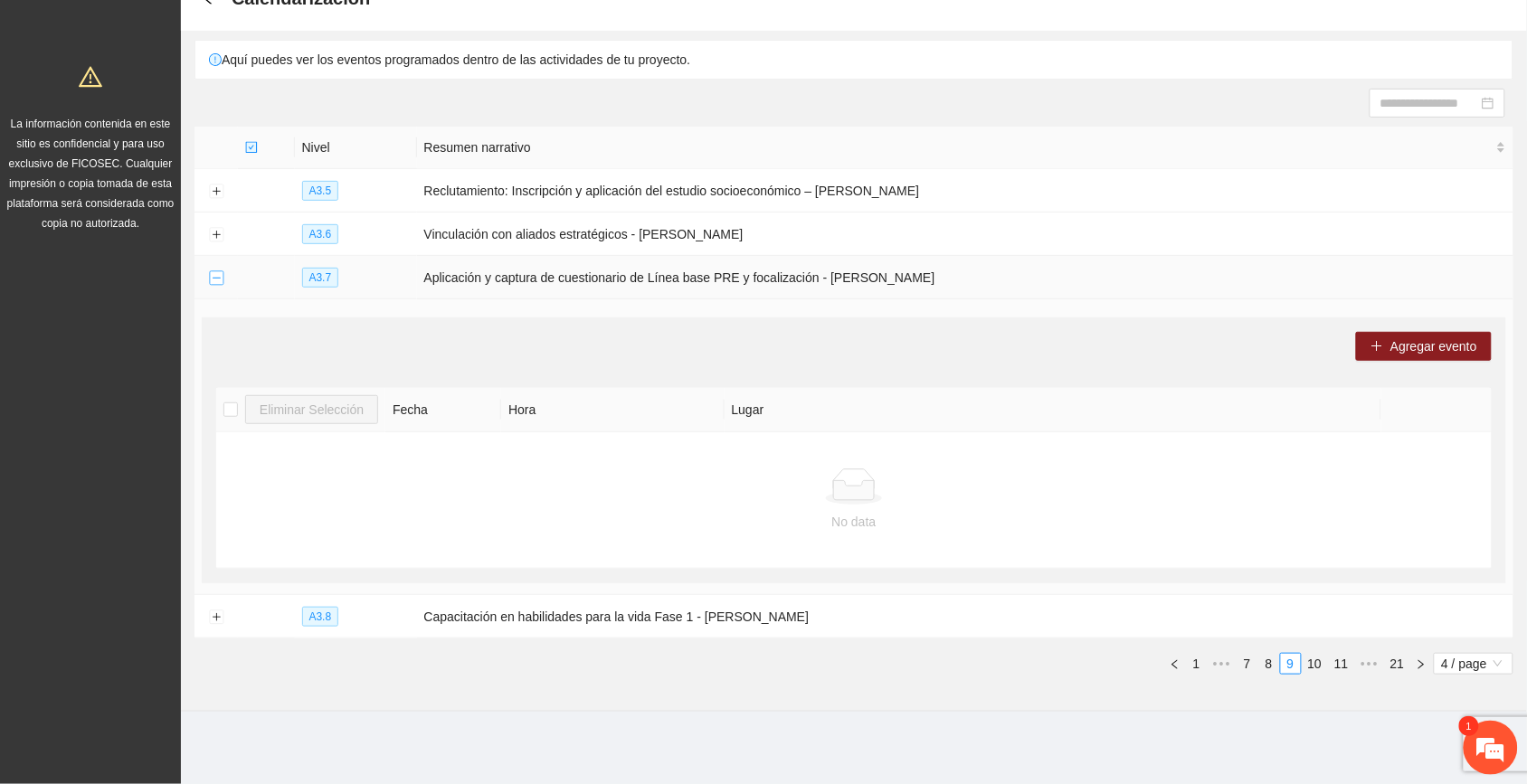 click at bounding box center (216, 279) 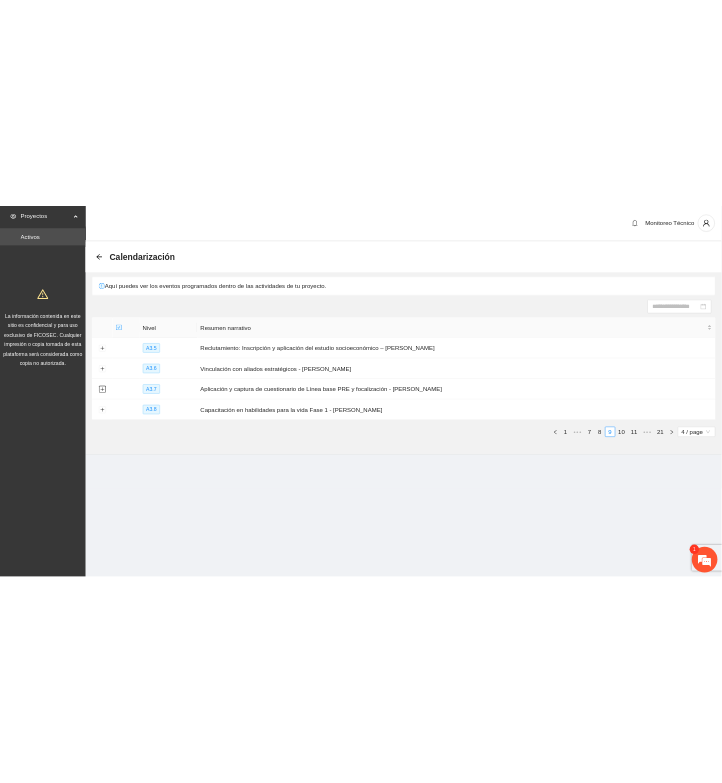 scroll, scrollTop: 0, scrollLeft: 0, axis: both 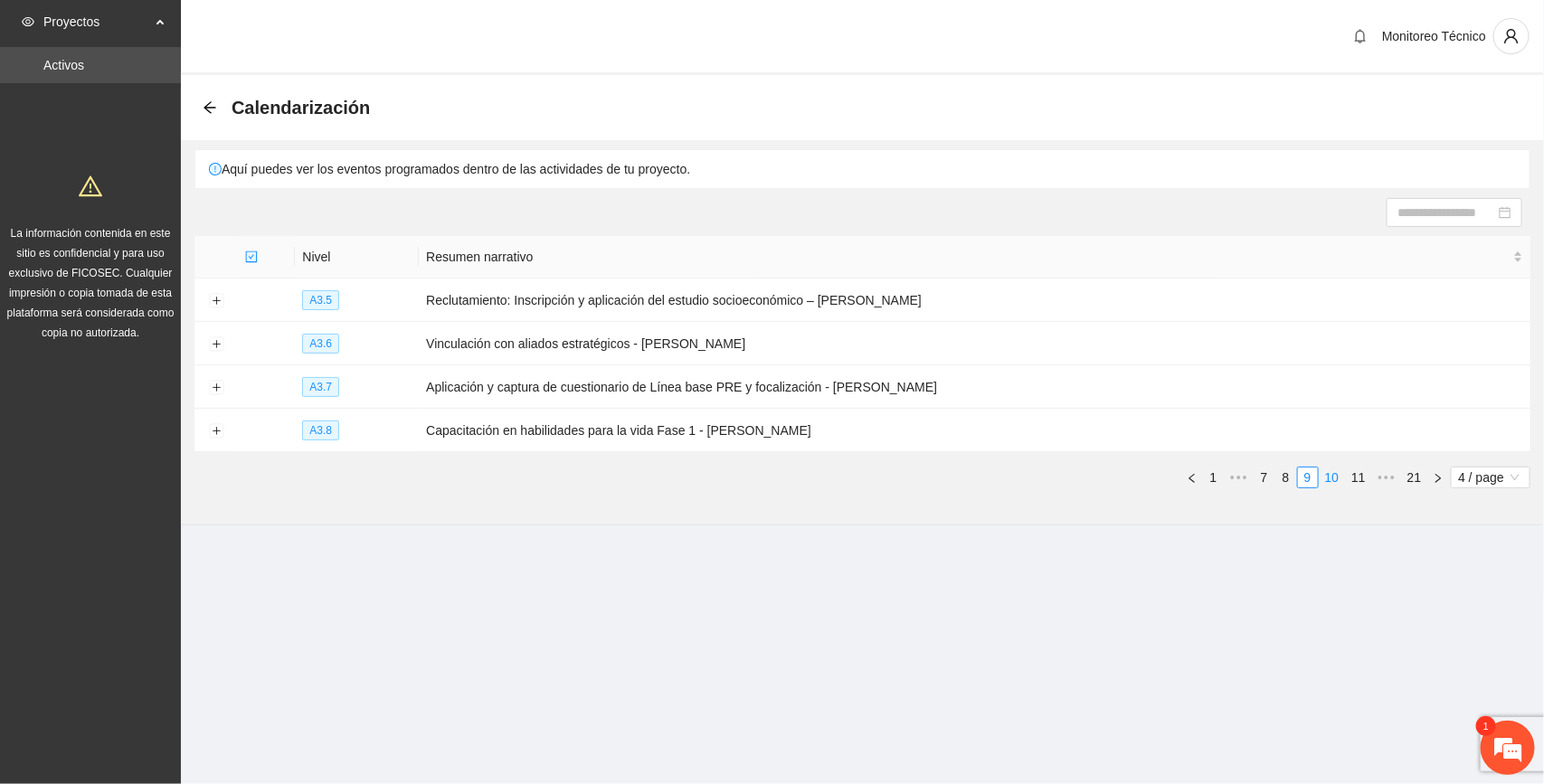 drag, startPoint x: 1332, startPoint y: 471, endPoint x: 1317, endPoint y: 468, distance: 15.297059 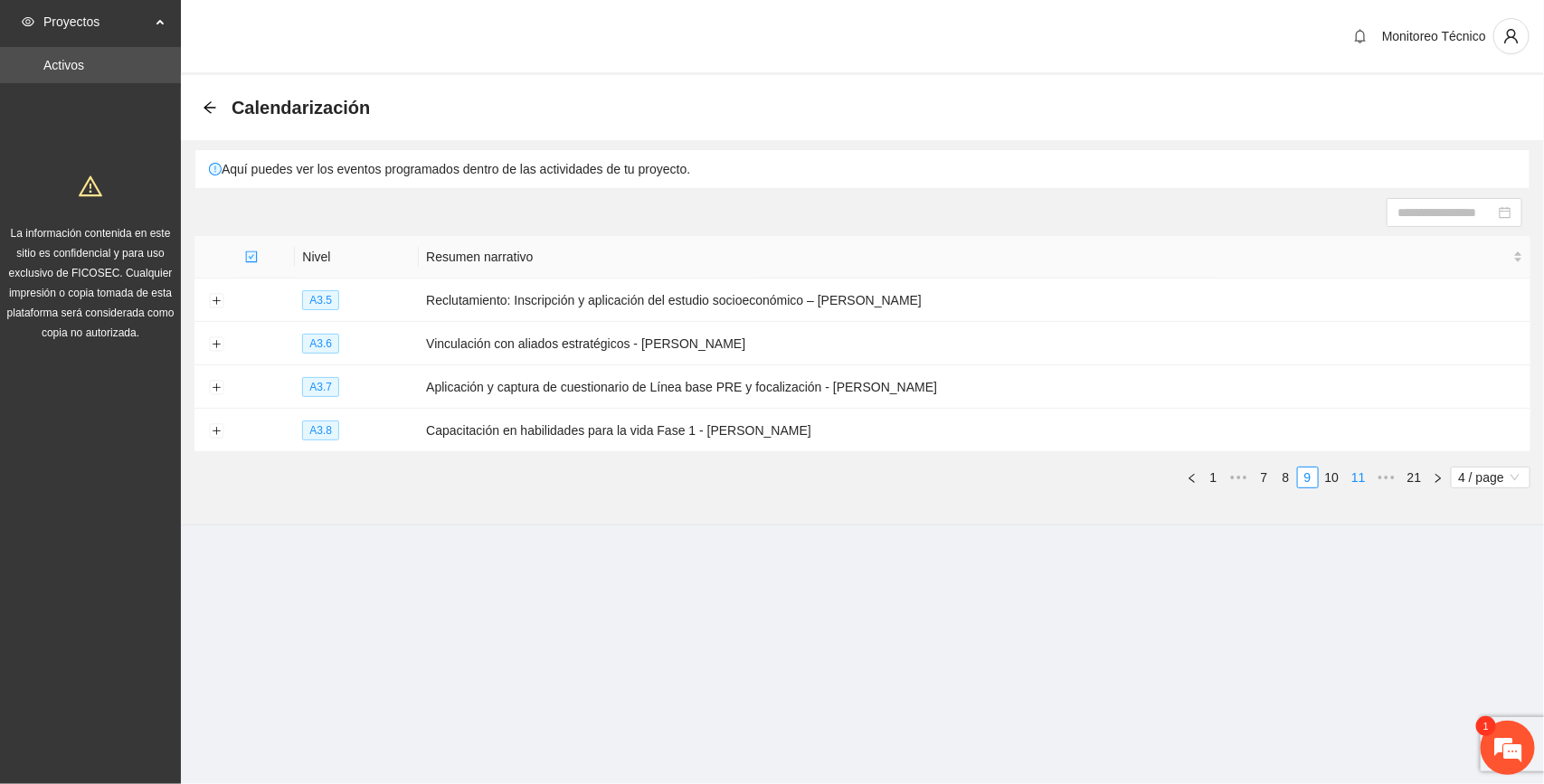 click on "10" at bounding box center [1332, 477] 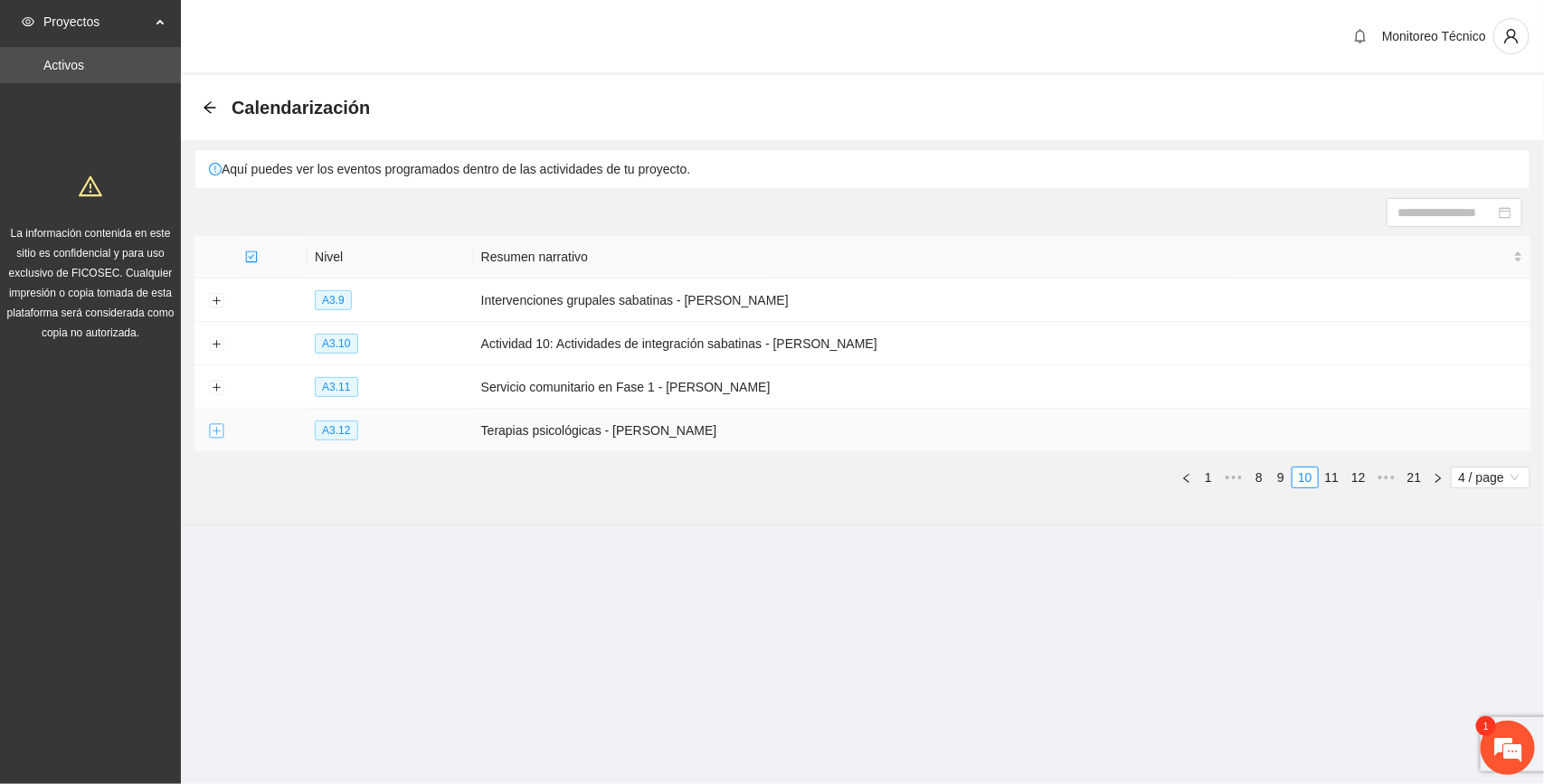 click at bounding box center [216, 431] 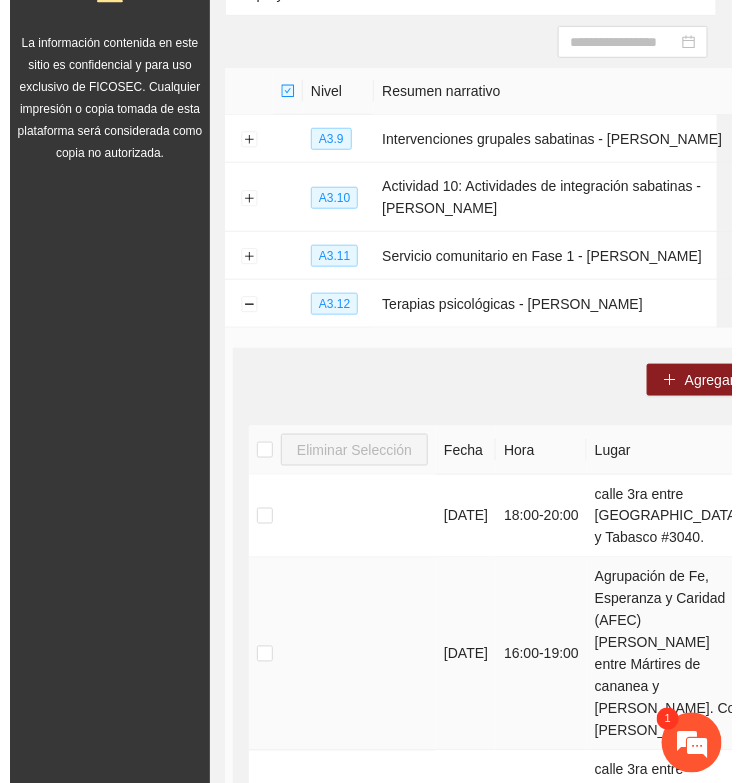scroll, scrollTop: 250, scrollLeft: 0, axis: vertical 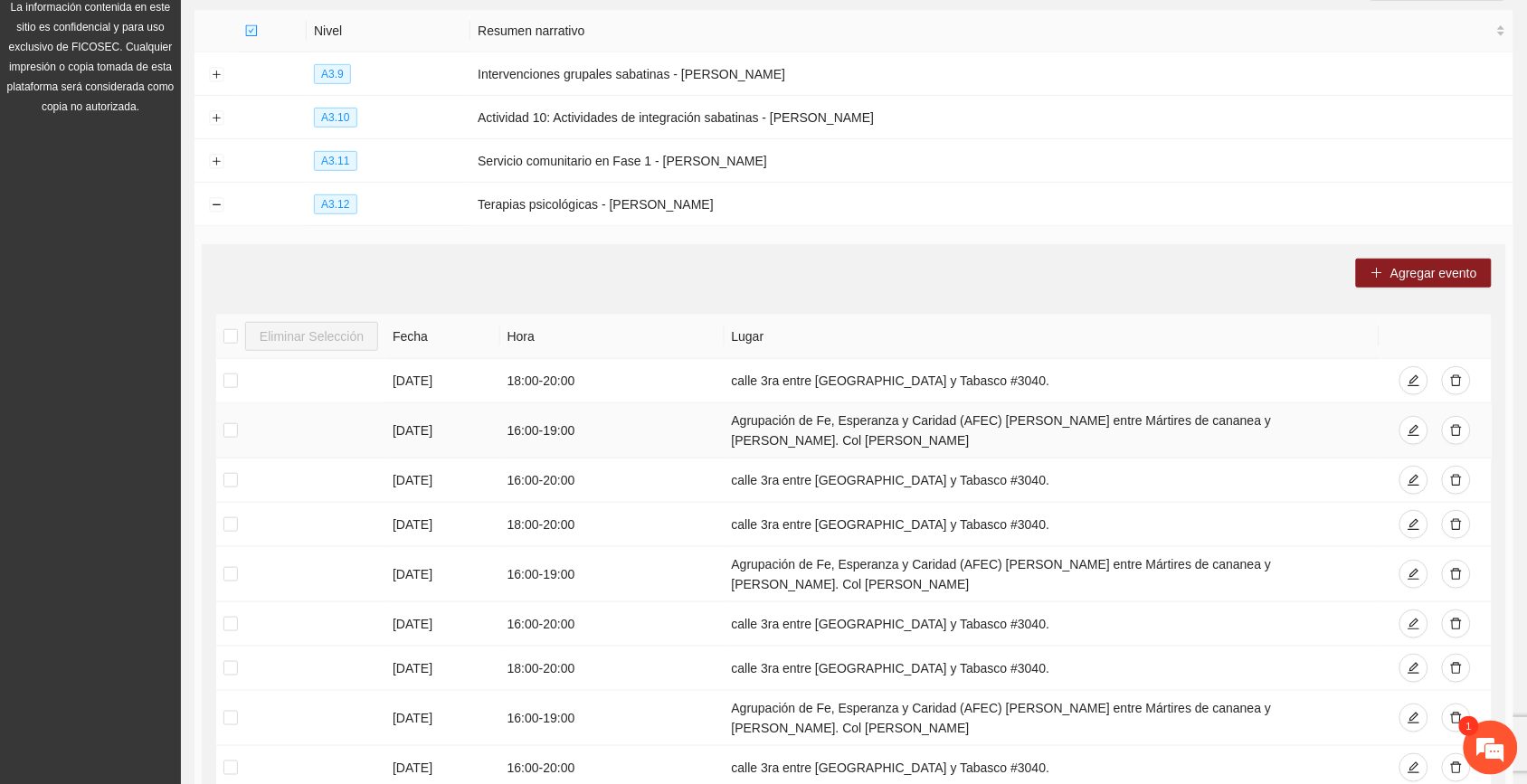 drag, startPoint x: 816, startPoint y: 441, endPoint x: 778, endPoint y: 437, distance: 38.209946 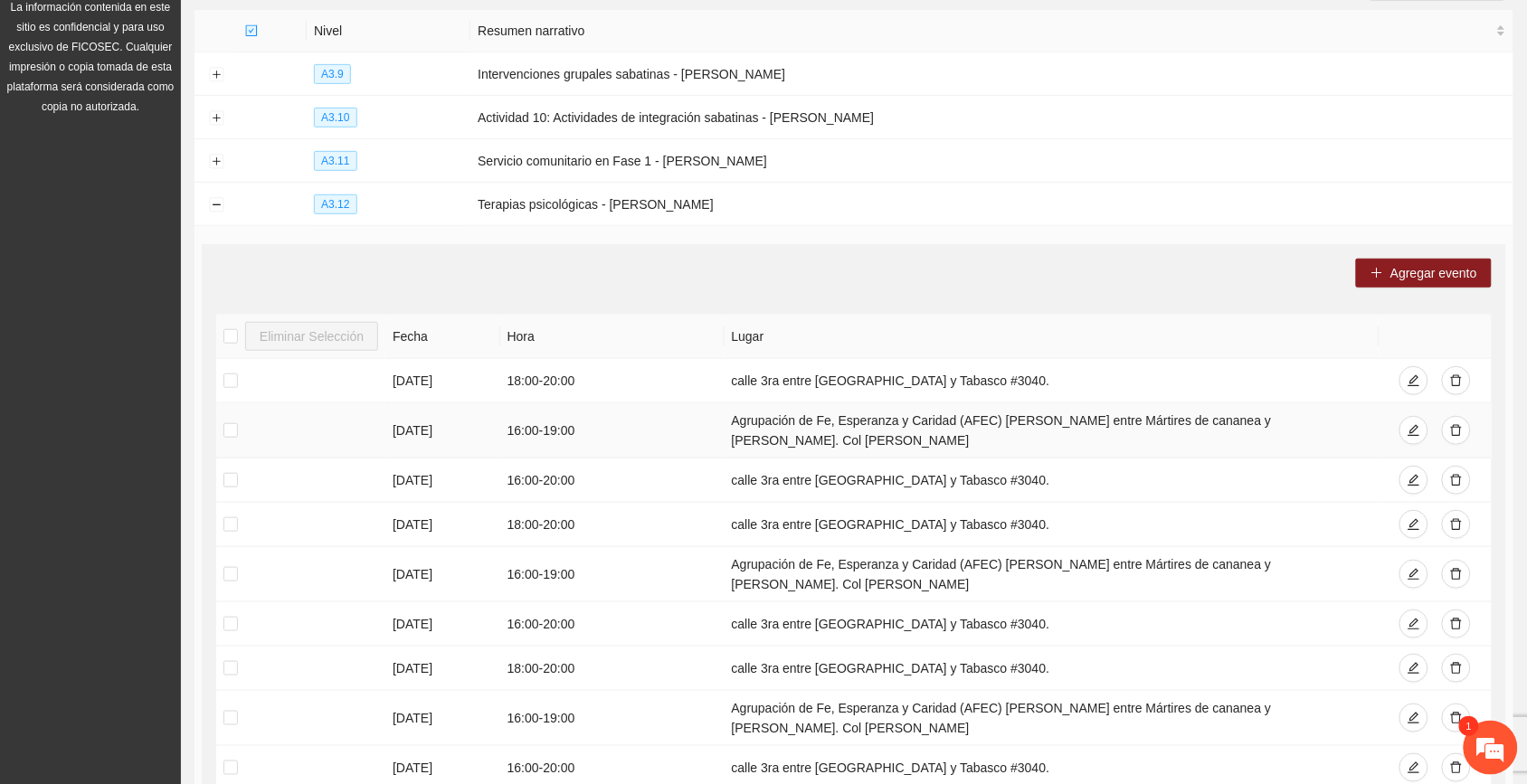 click on "Agrupación de Fe, Esperanza y Caridad (AFEC) [PERSON_NAME] entre Mártires de cananea y [PERSON_NAME]. Col [PERSON_NAME]" at bounding box center [1052, 430] 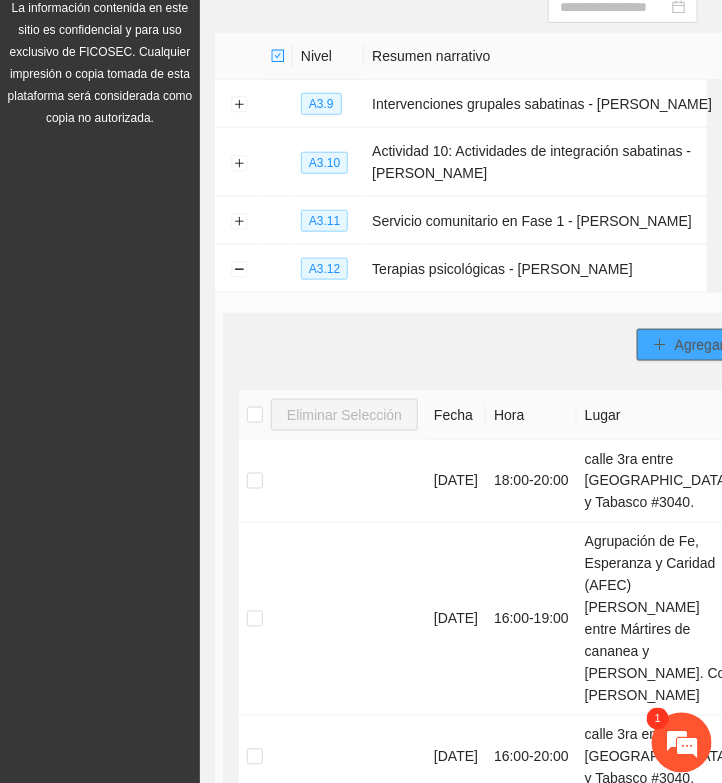 click on "Agregar evento" at bounding box center (723, 345) 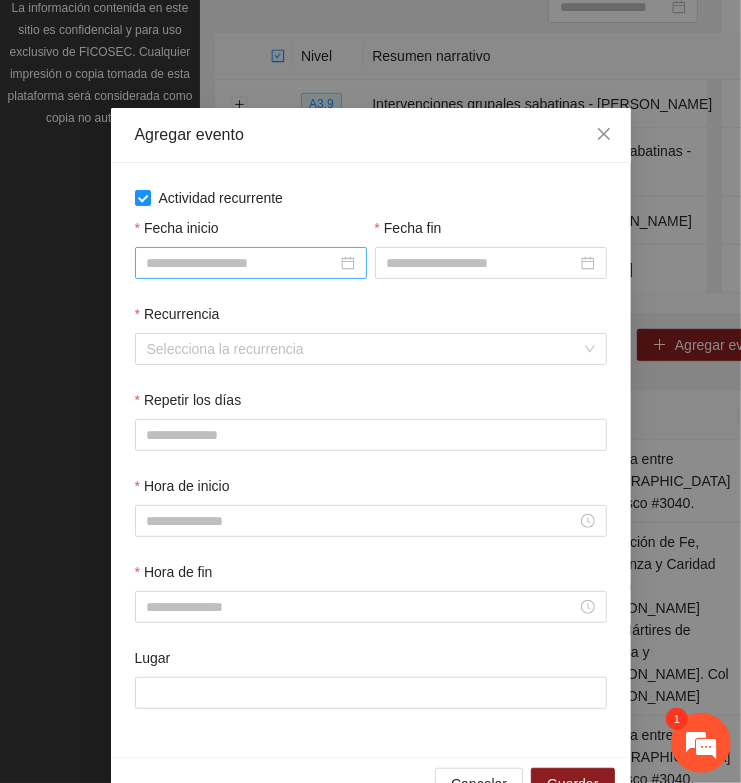 click on "Fecha inicio" at bounding box center [242, 263] 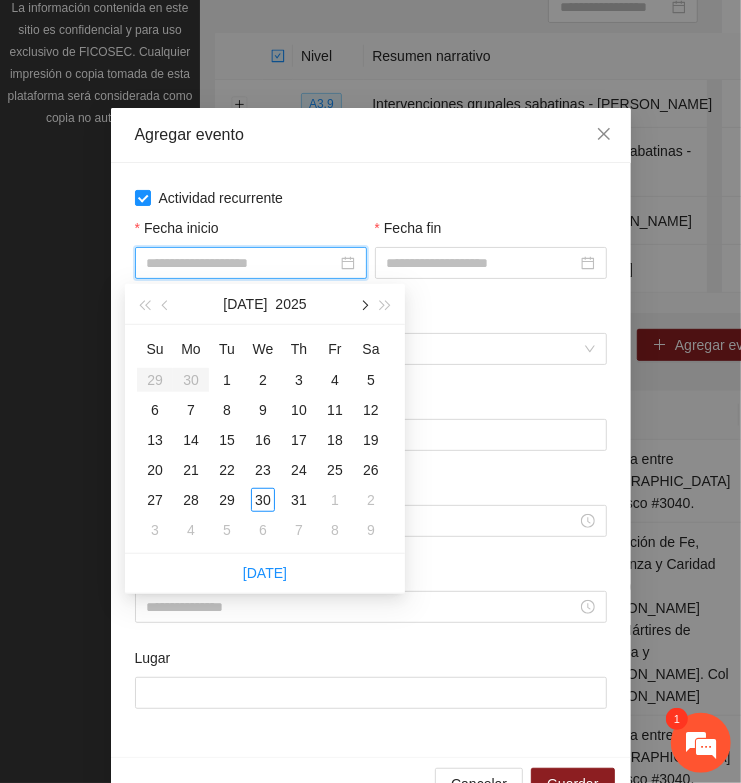 click at bounding box center [363, 304] 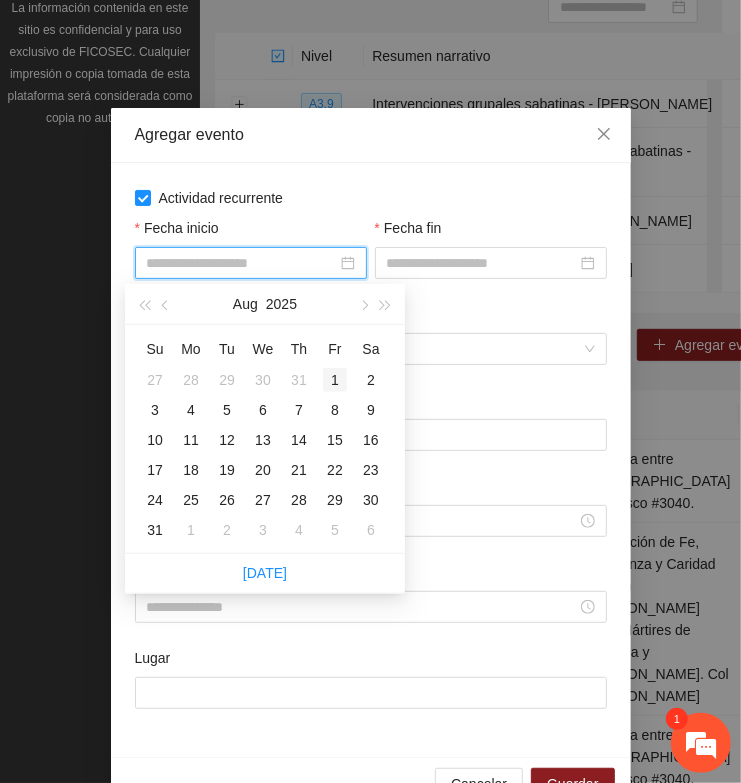 type on "**********" 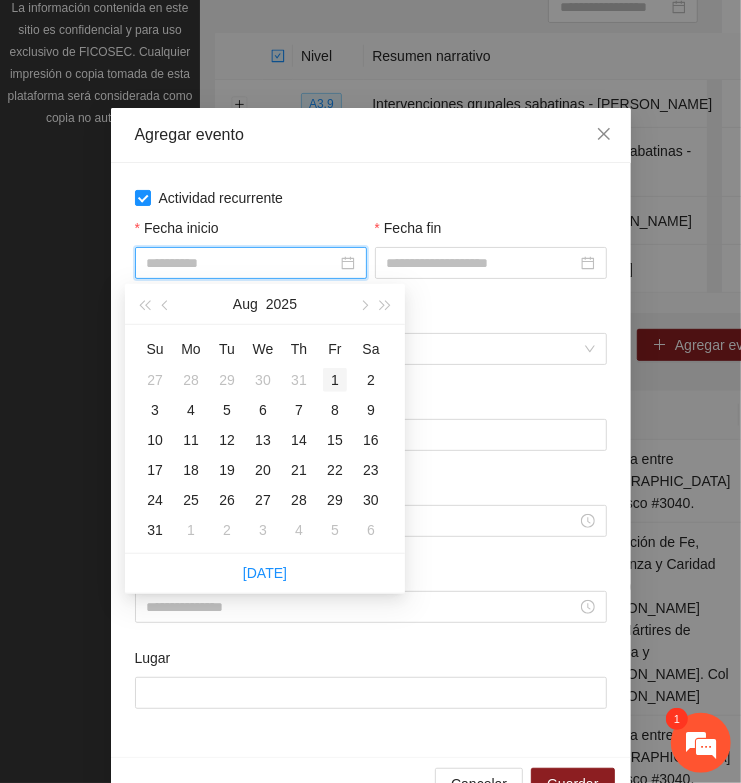 click on "1" at bounding box center (335, 380) 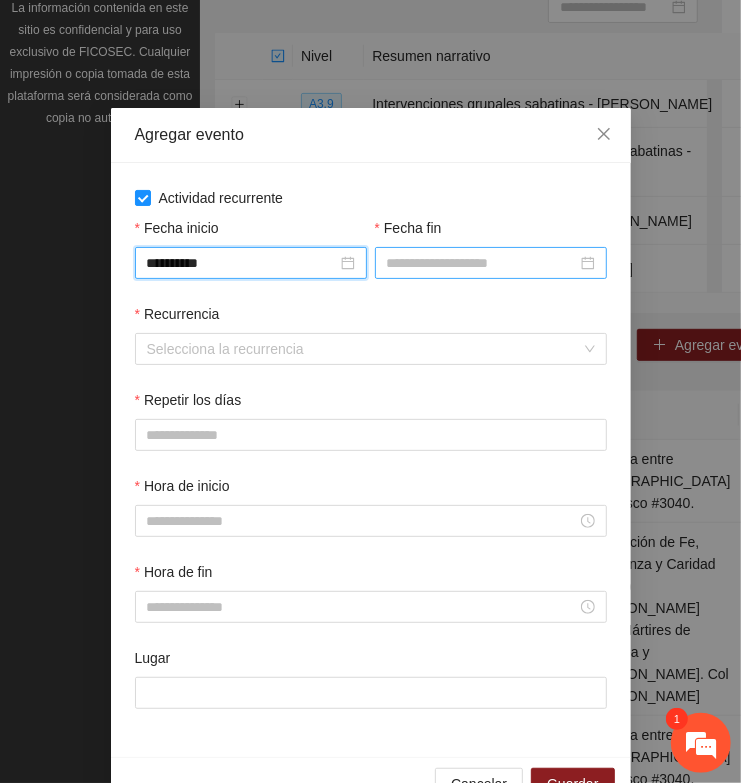 click on "Fecha fin" at bounding box center (482, 263) 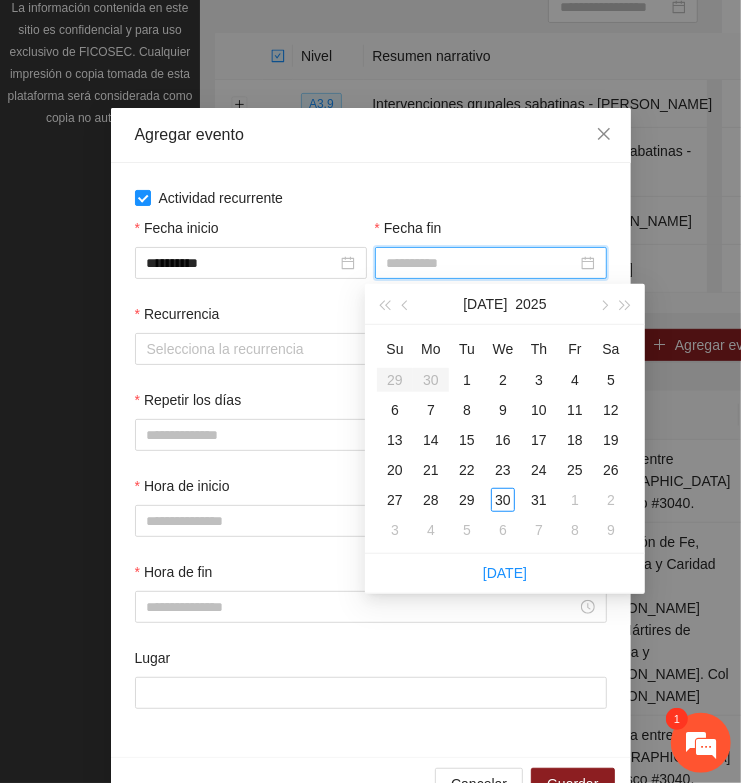 type on "**********" 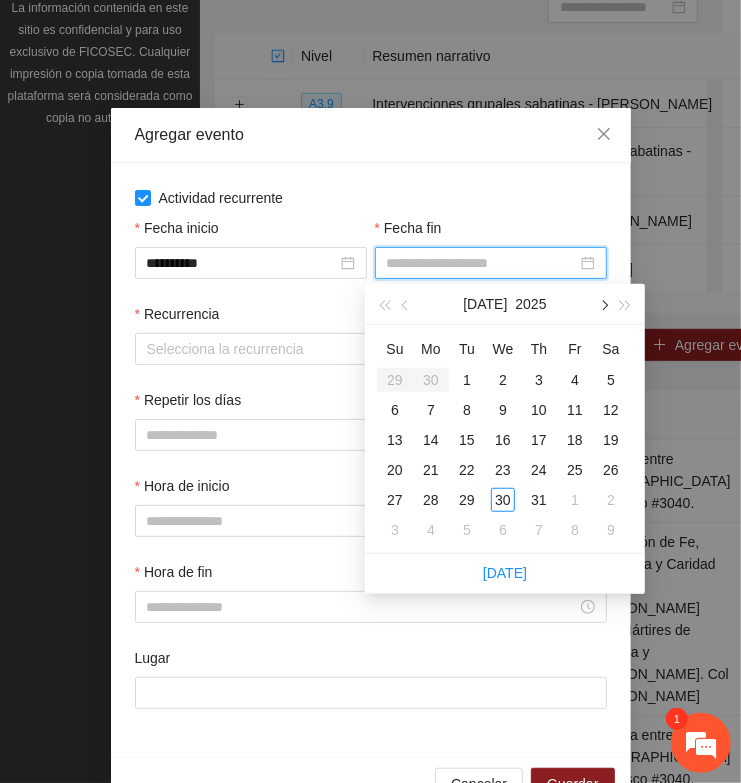 click at bounding box center [603, 304] 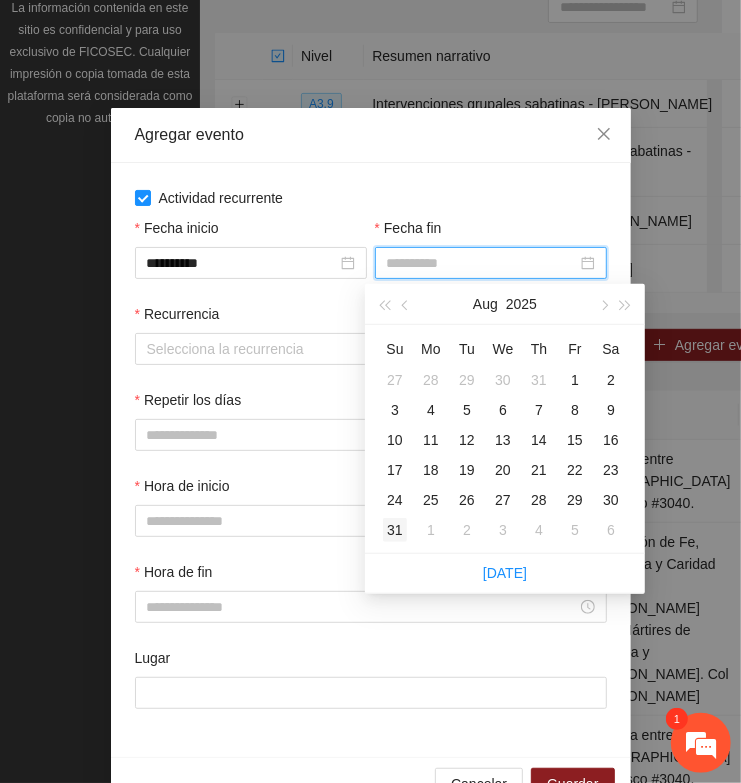 type on "**********" 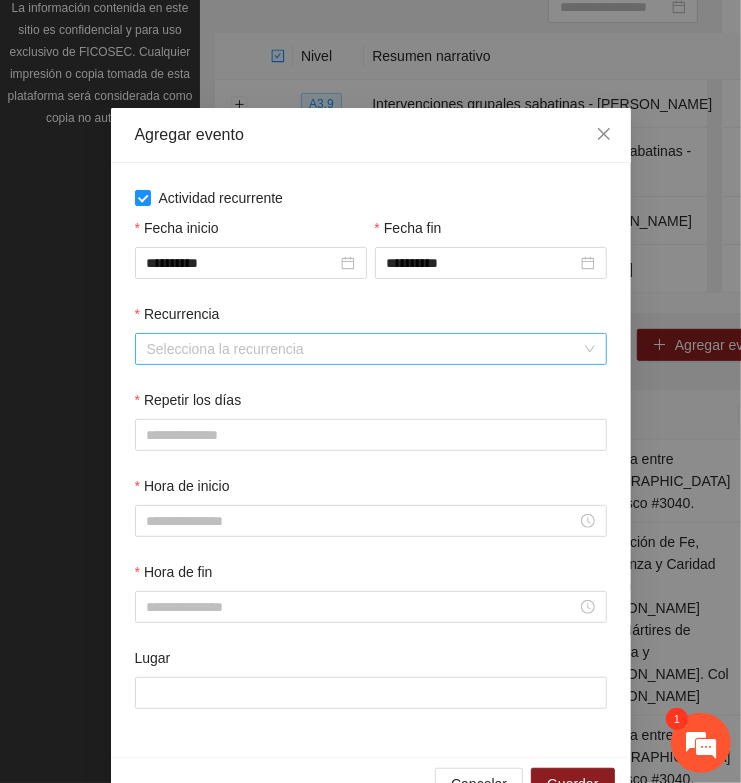 click on "Recurrencia" at bounding box center (364, 349) 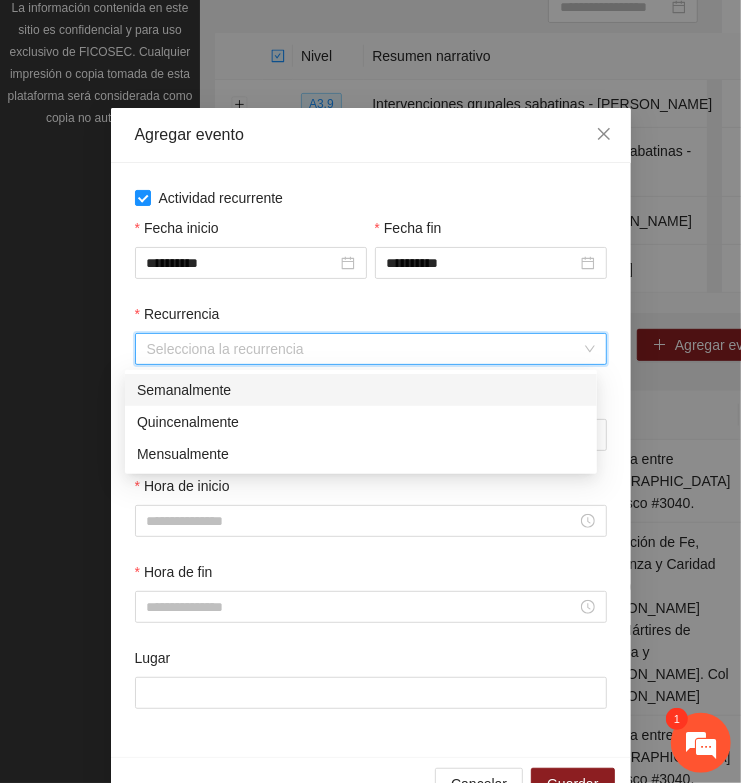 click on "Semanalmente" at bounding box center (361, 390) 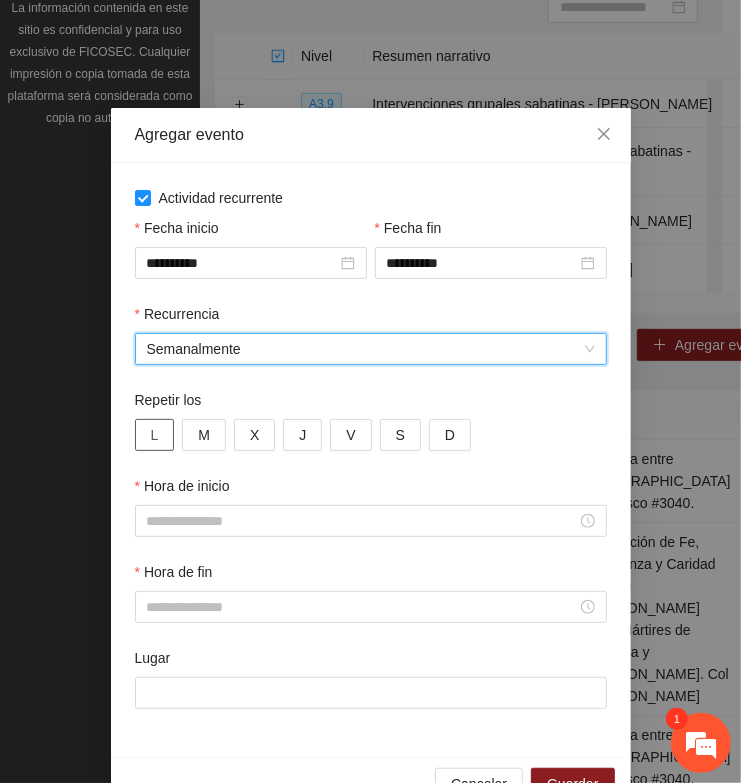 click on "L" at bounding box center (155, 435) 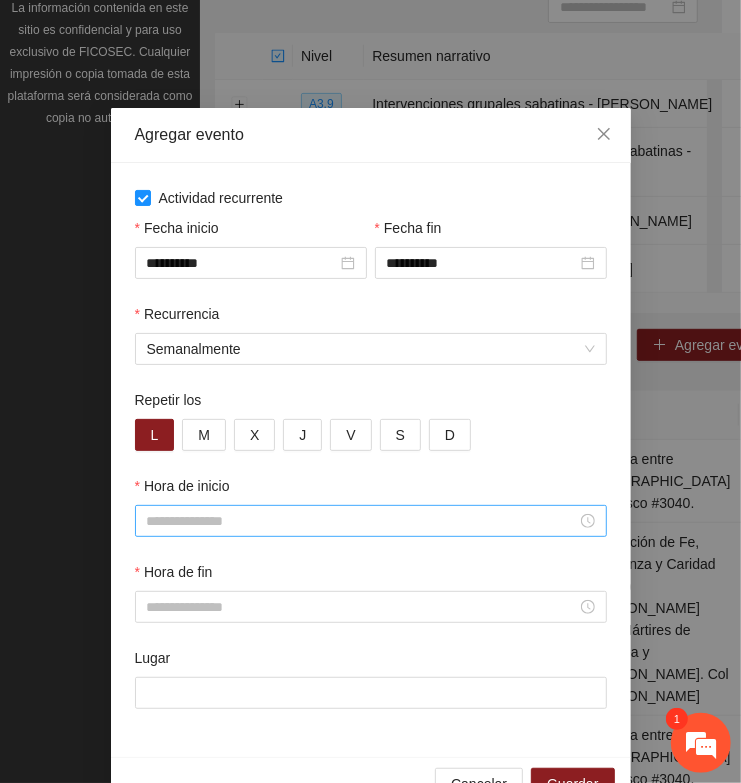 click on "Hora de inicio" at bounding box center (362, 521) 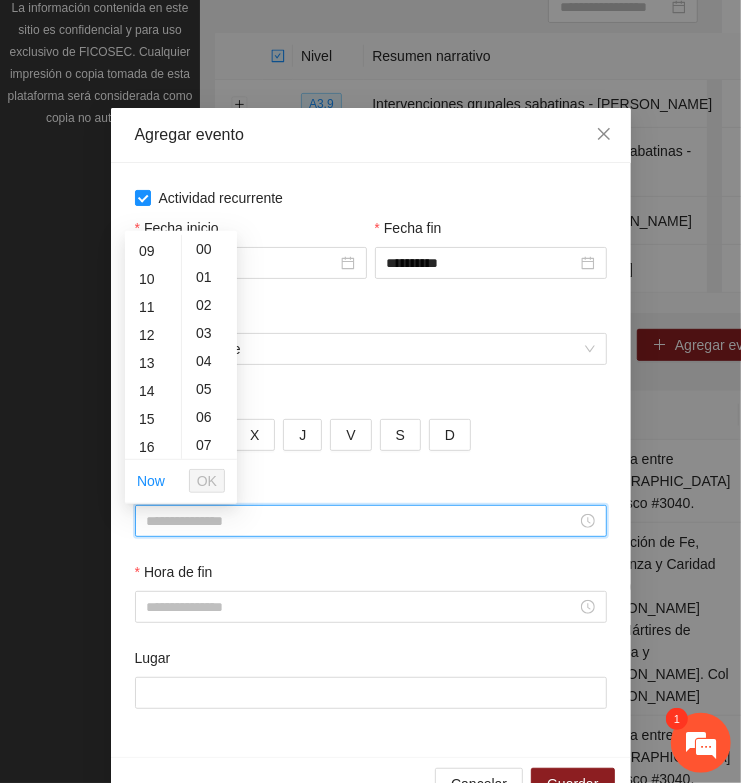 click on "15" at bounding box center (153, 419) 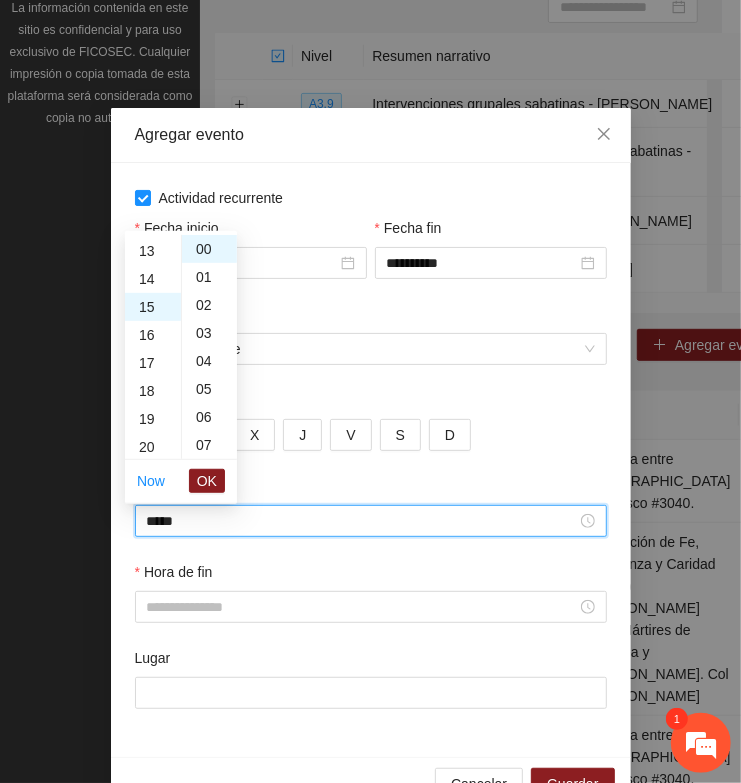scroll, scrollTop: 420, scrollLeft: 0, axis: vertical 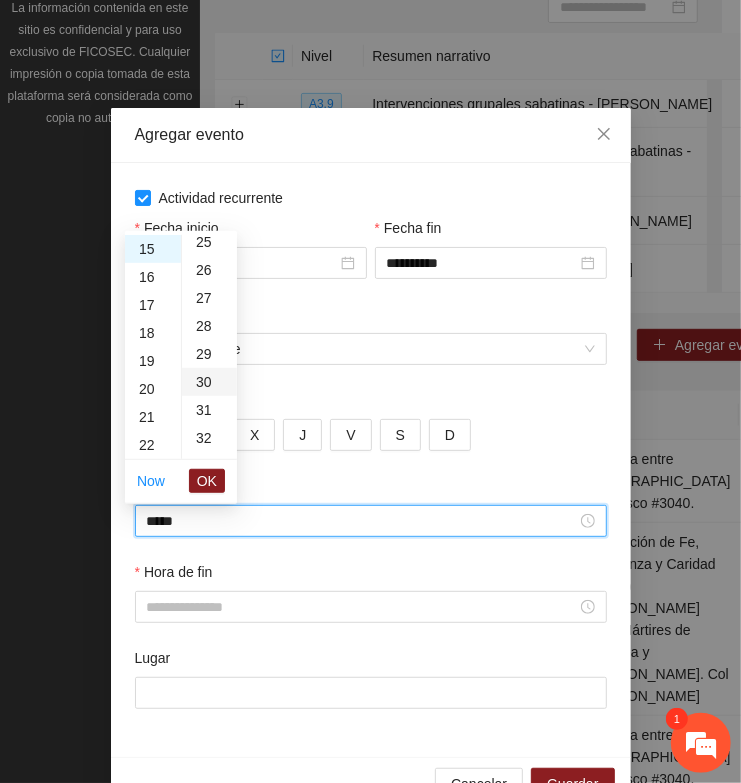 click on "30" at bounding box center [209, 382] 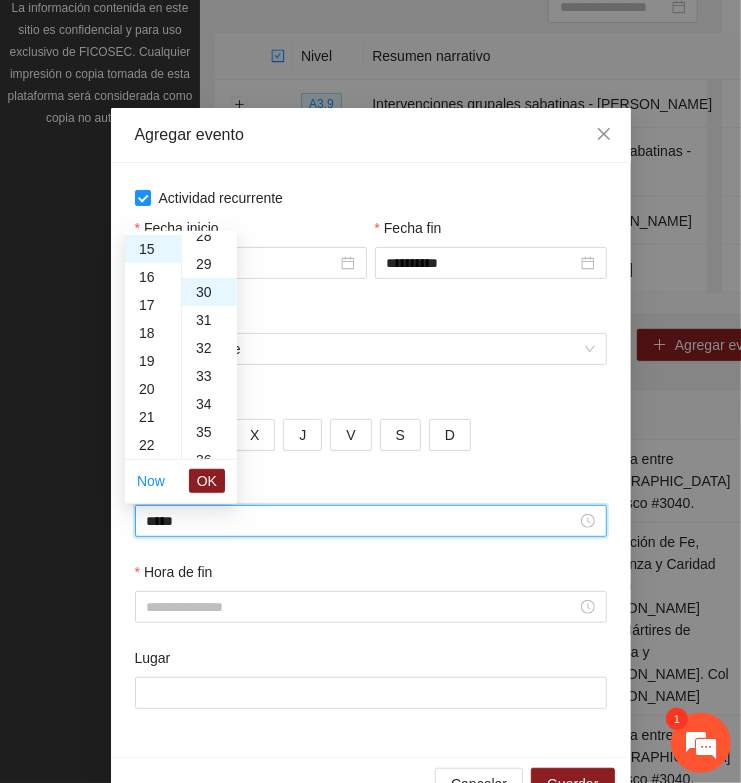 scroll, scrollTop: 840, scrollLeft: 0, axis: vertical 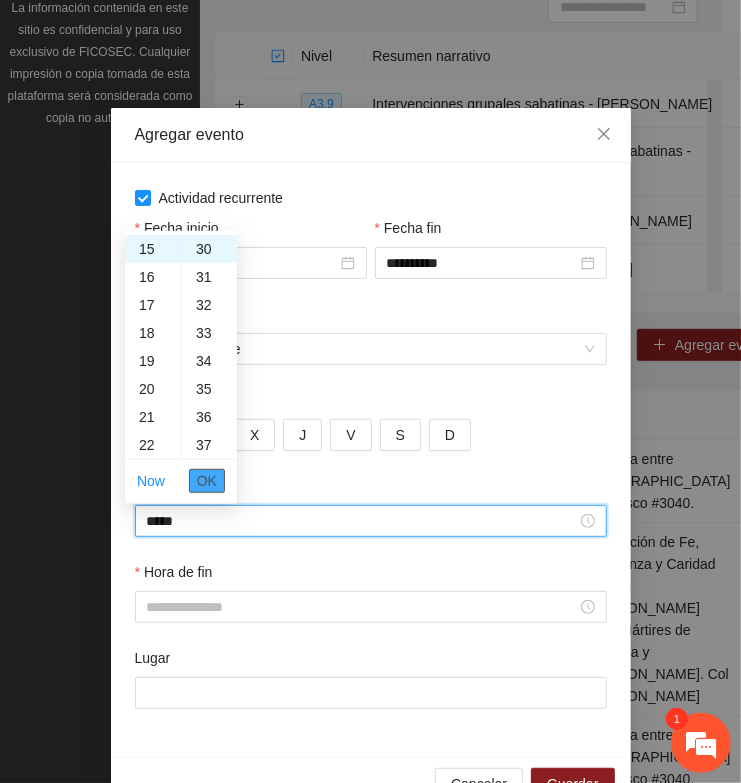 click on "OK" at bounding box center [207, 481] 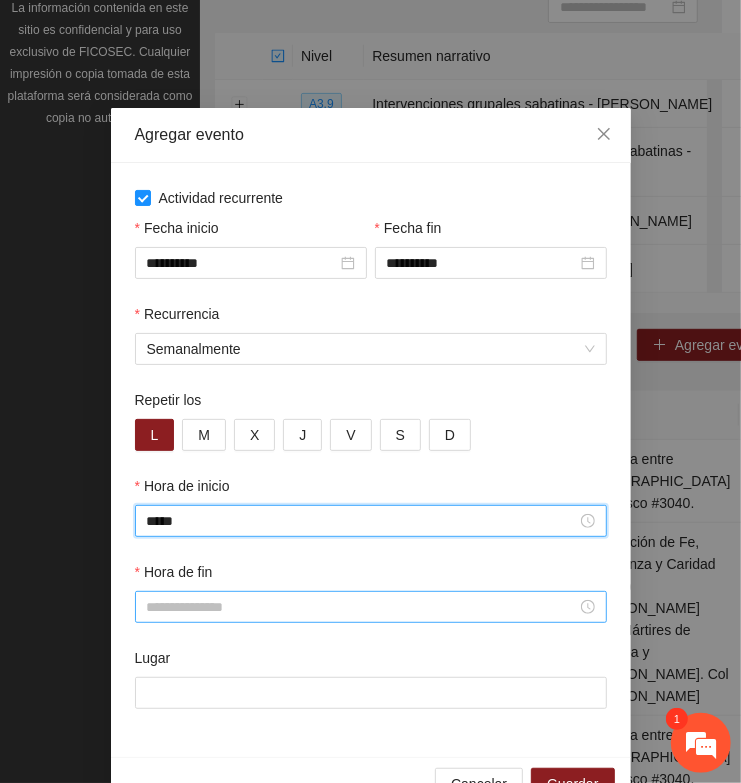 click on "Hora de fin" at bounding box center (362, 607) 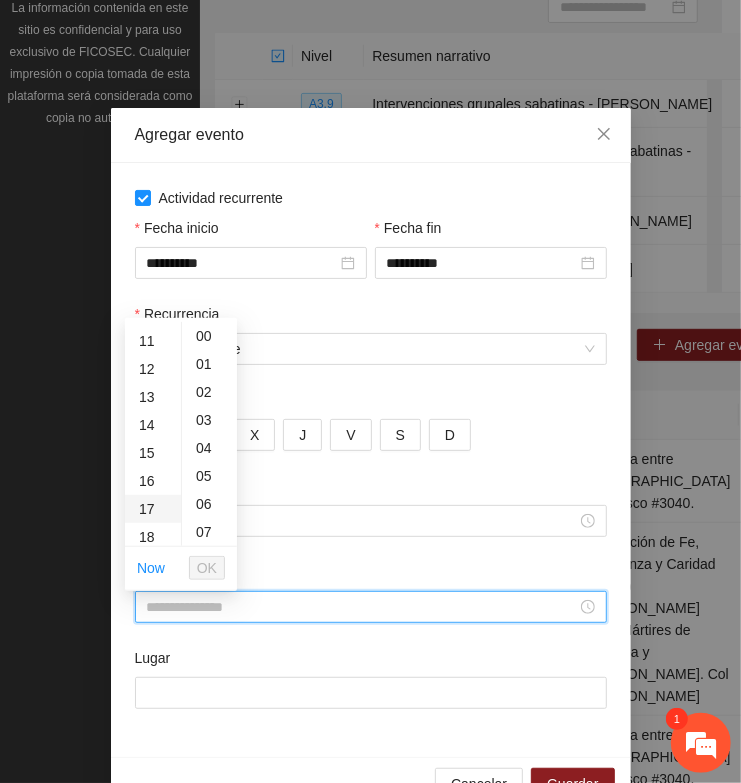 click on "17" at bounding box center [153, 509] 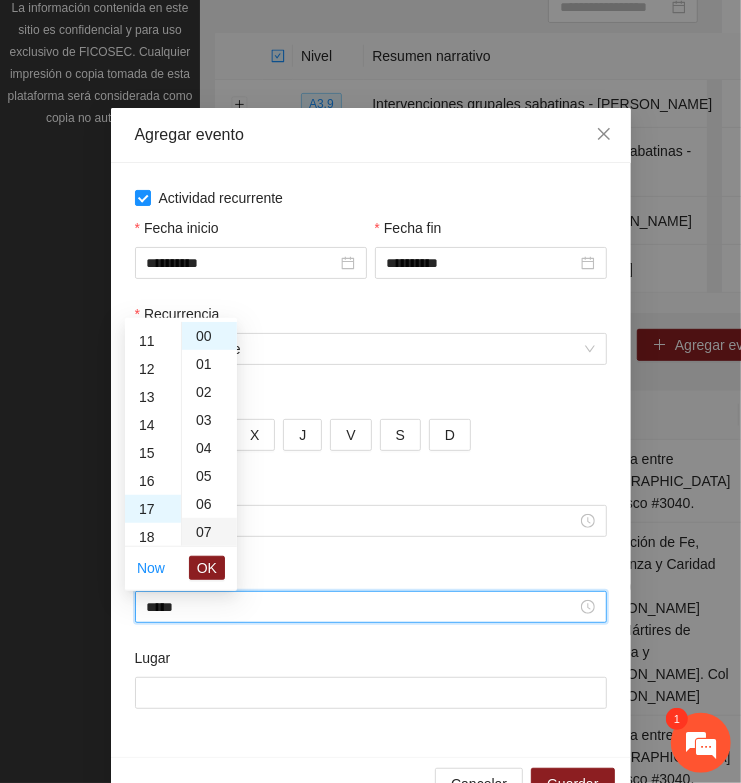 scroll, scrollTop: 476, scrollLeft: 0, axis: vertical 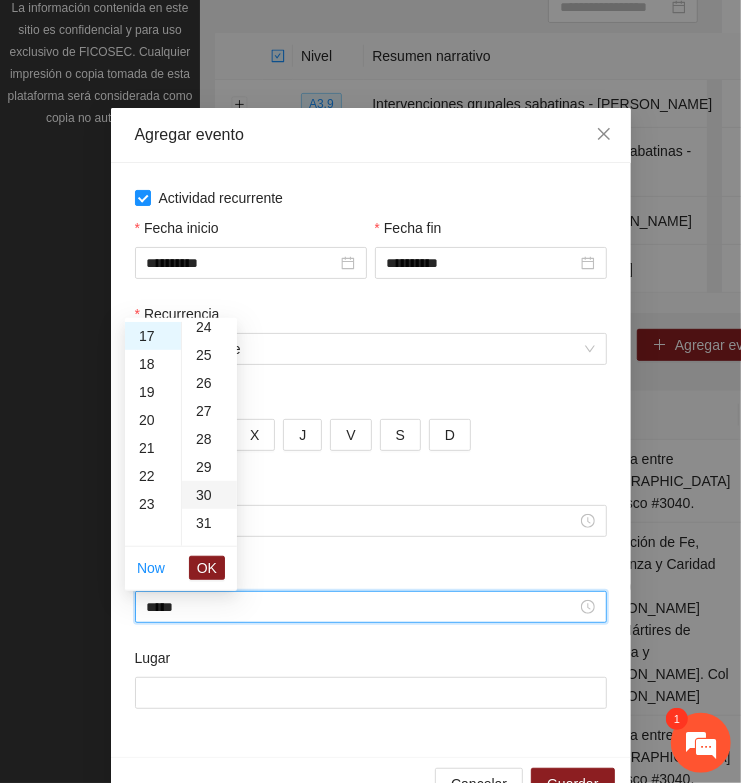 click on "30" at bounding box center (209, 495) 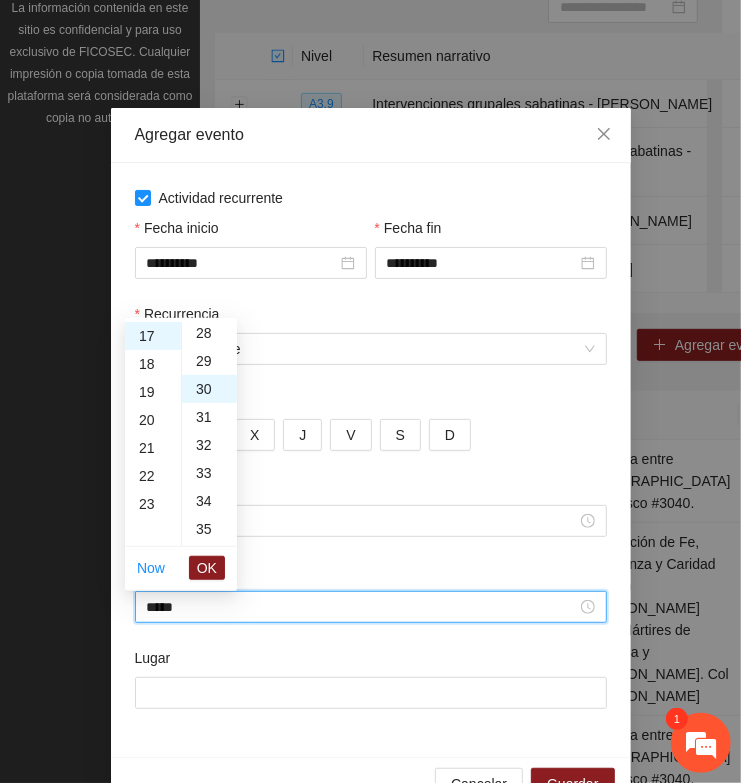 scroll, scrollTop: 840, scrollLeft: 0, axis: vertical 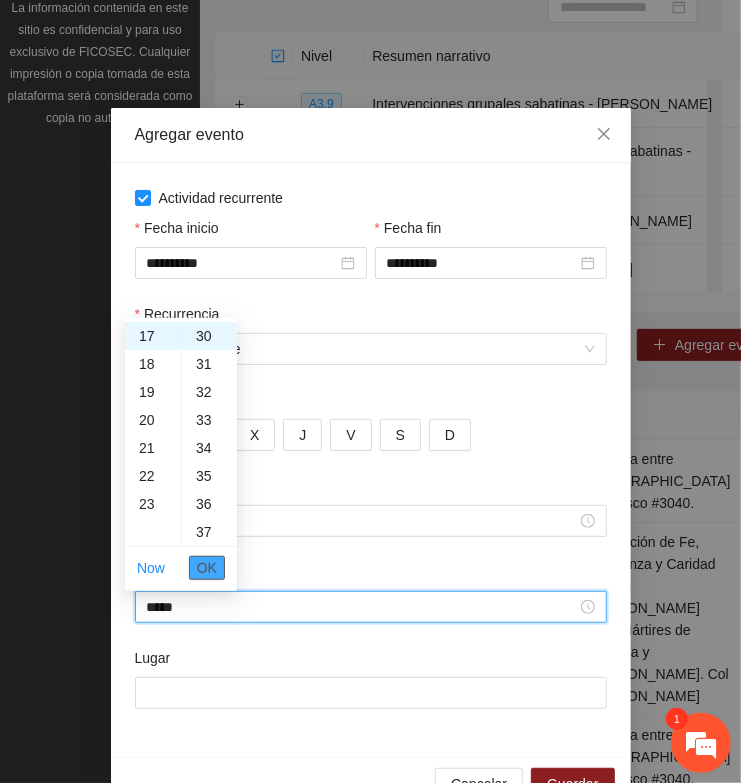 click on "OK" at bounding box center (207, 568) 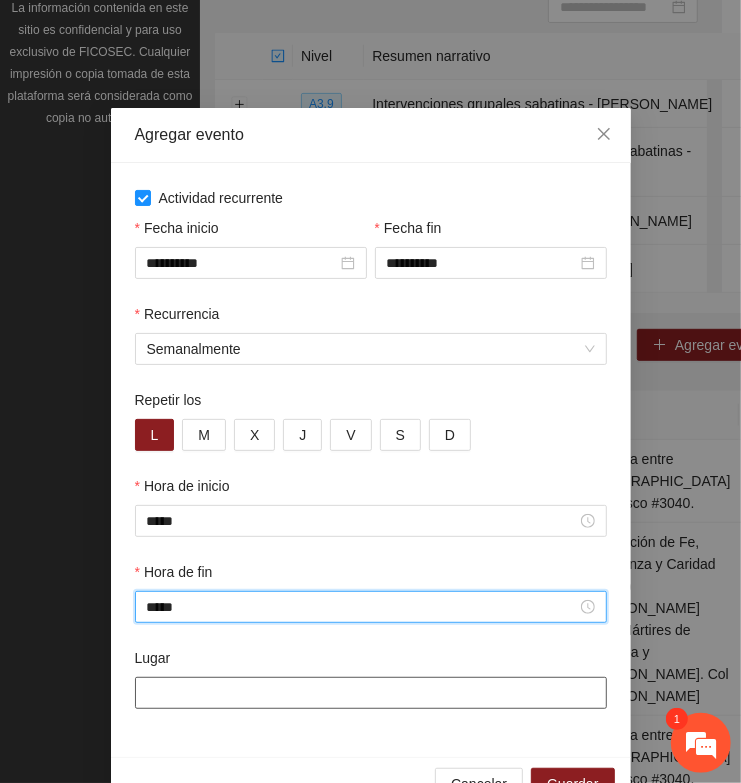 click on "Lugar" at bounding box center [371, 693] 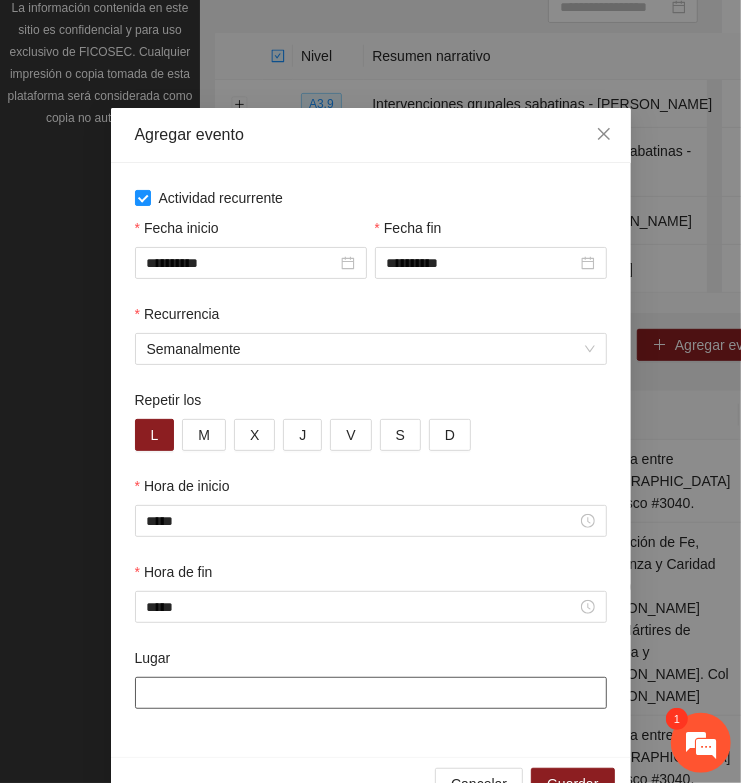 paste on "**********" 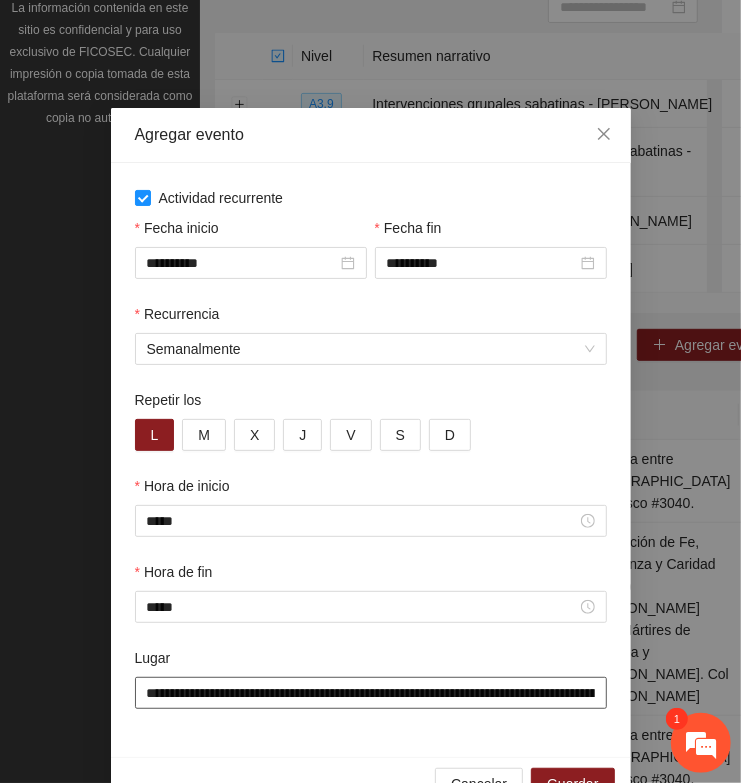 scroll, scrollTop: 0, scrollLeft: 358, axis: horizontal 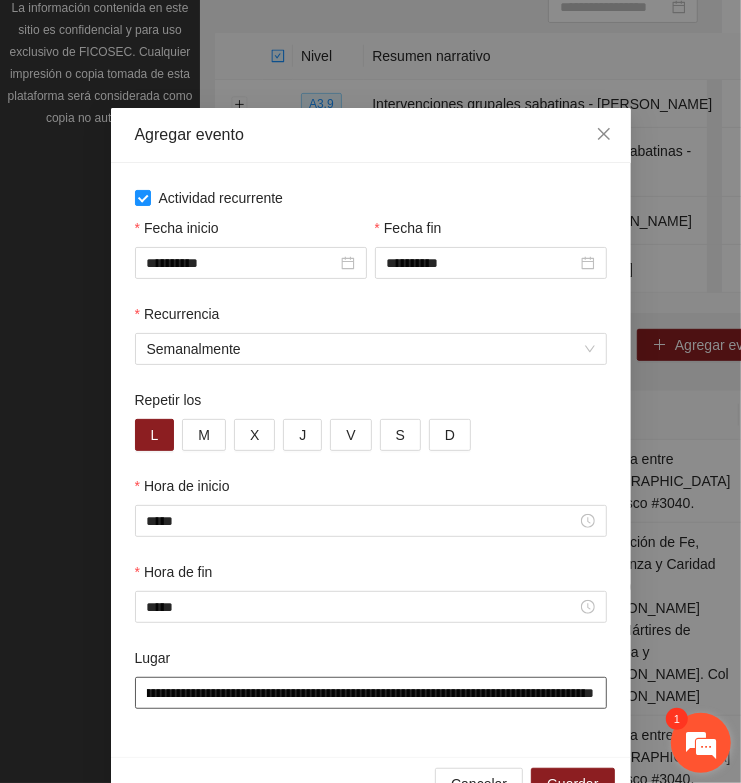 type on "**********" 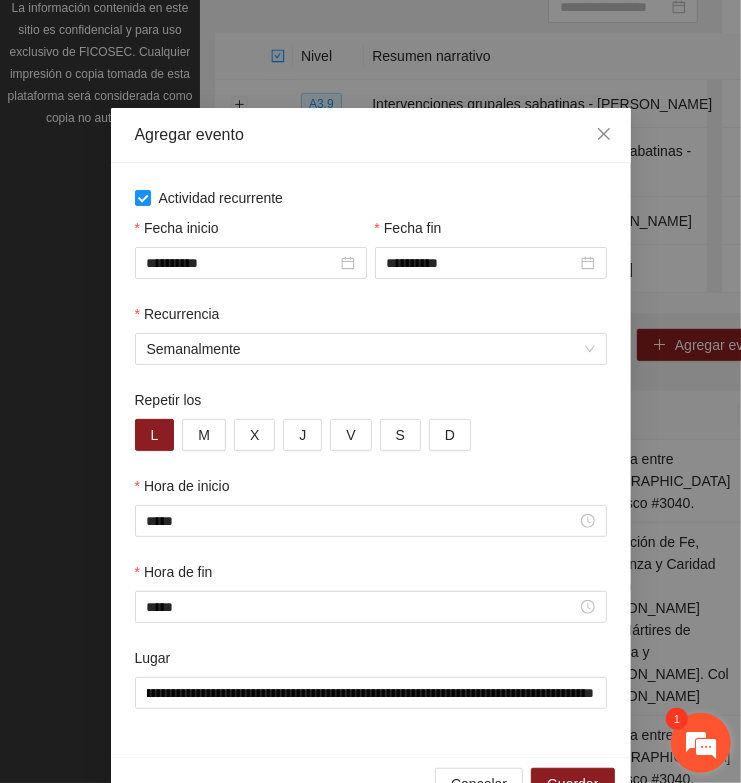 click at bounding box center [701, 743] 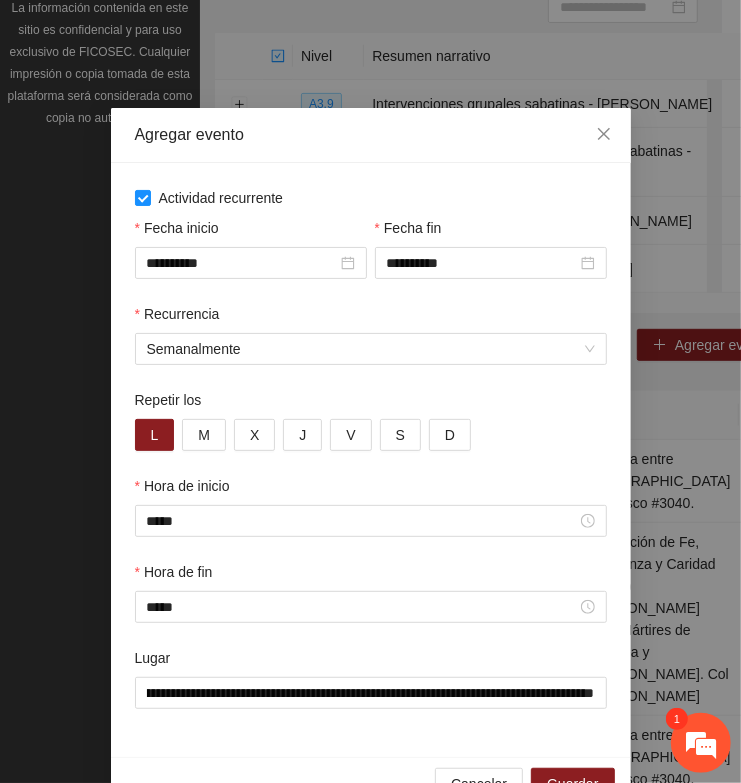 scroll, scrollTop: 0, scrollLeft: 0, axis: both 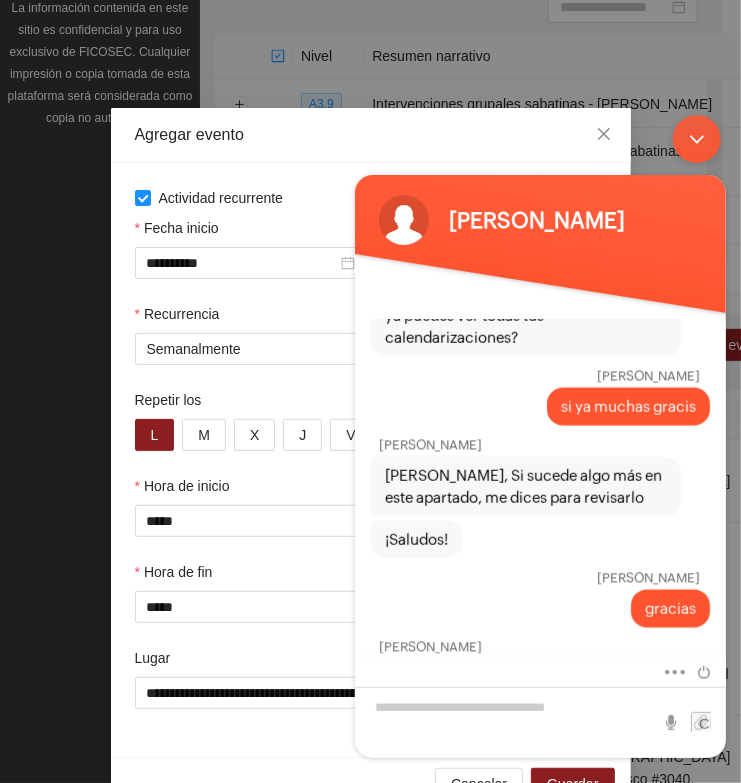 click at bounding box center (696, 138) 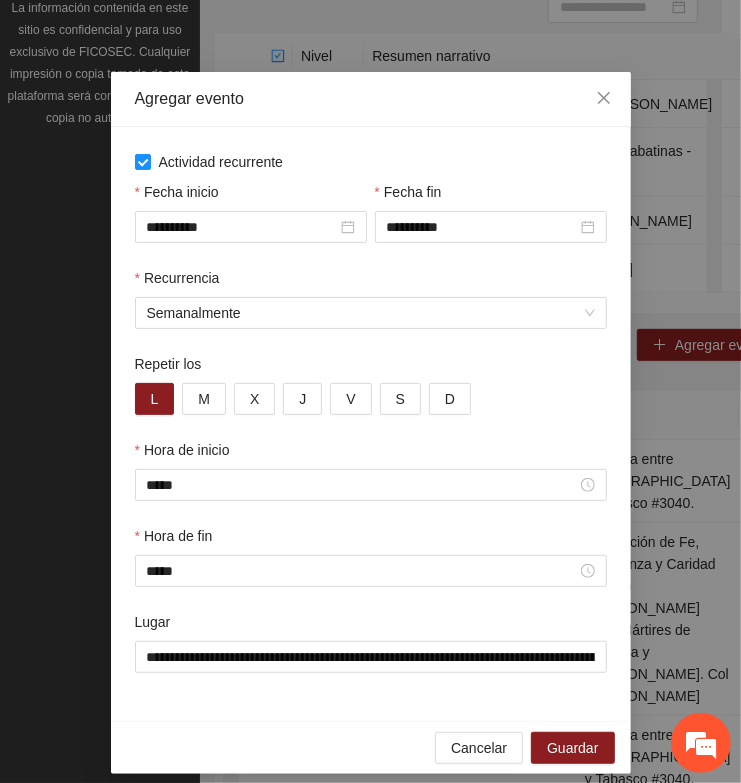 scroll, scrollTop: 56, scrollLeft: 0, axis: vertical 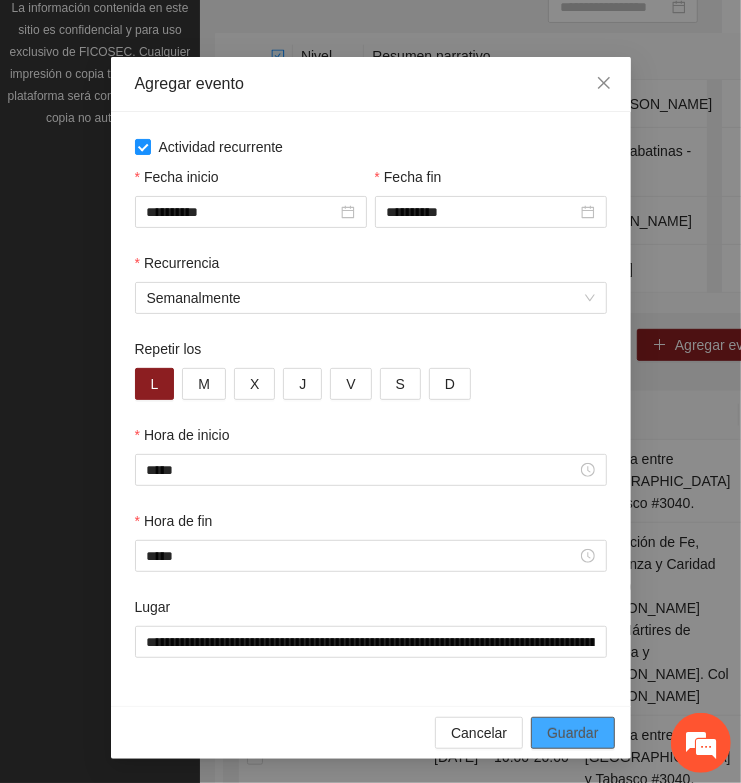 click on "Guardar" at bounding box center [572, 733] 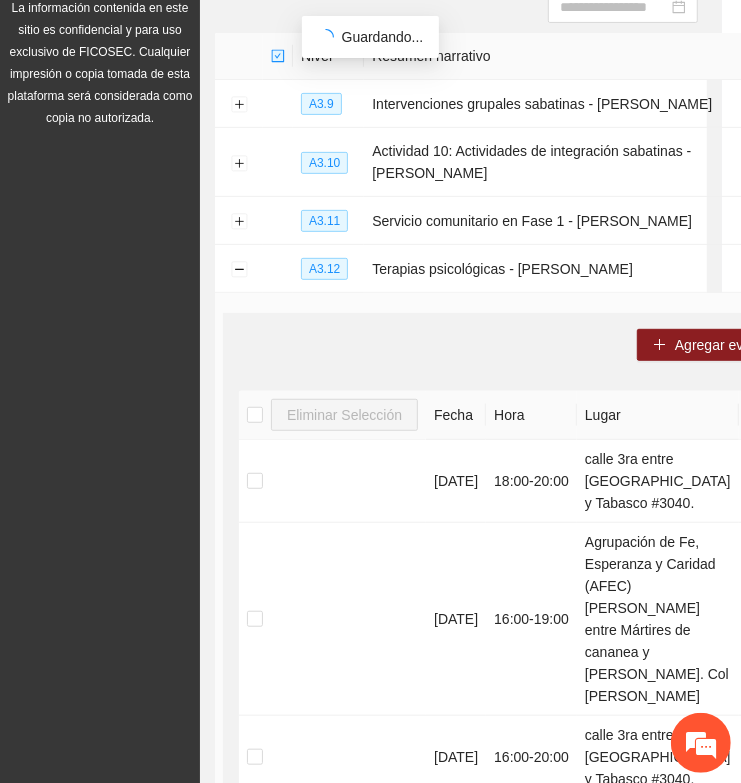 scroll, scrollTop: 0, scrollLeft: 0, axis: both 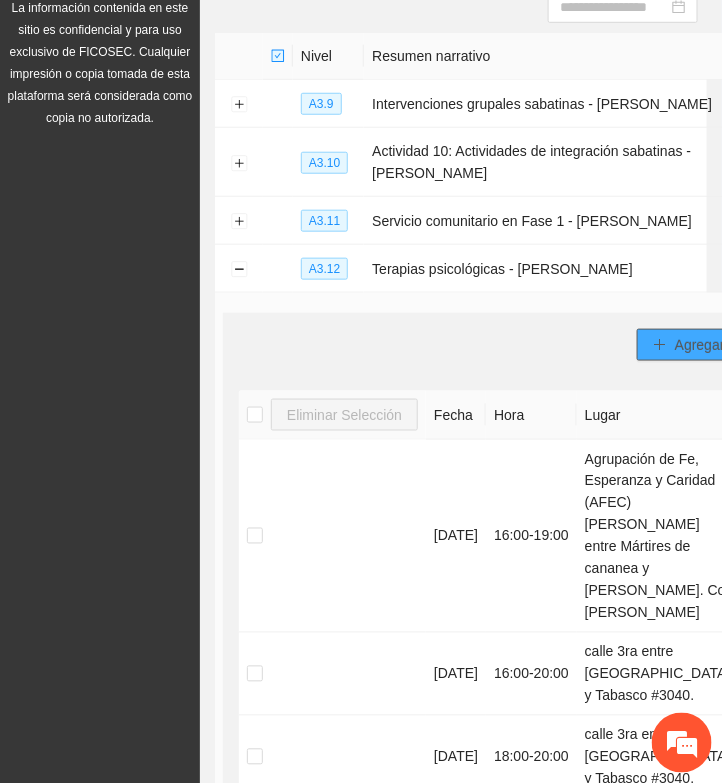 click on "Agregar evento" at bounding box center [723, 345] 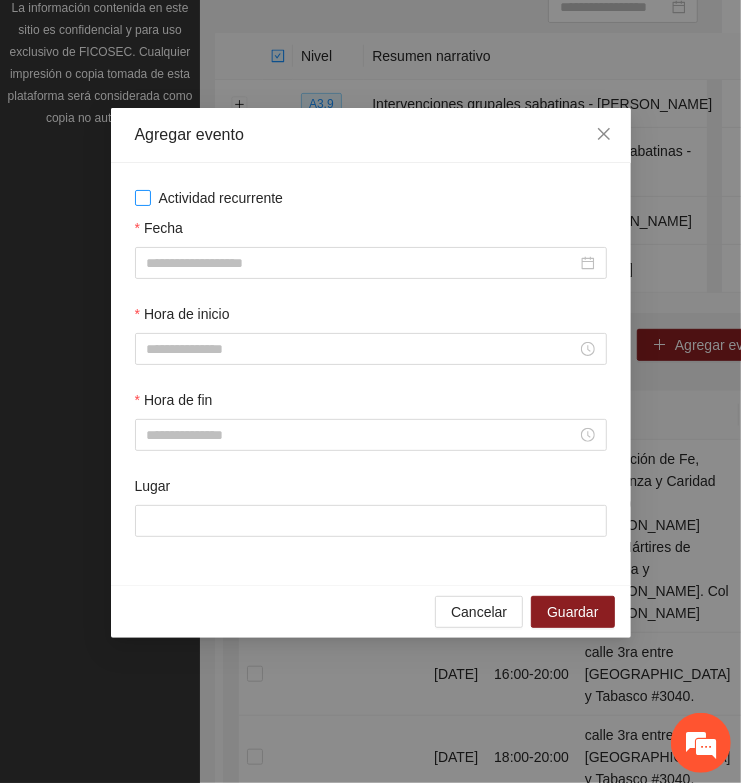 click on "Actividad recurrente" at bounding box center (221, 198) 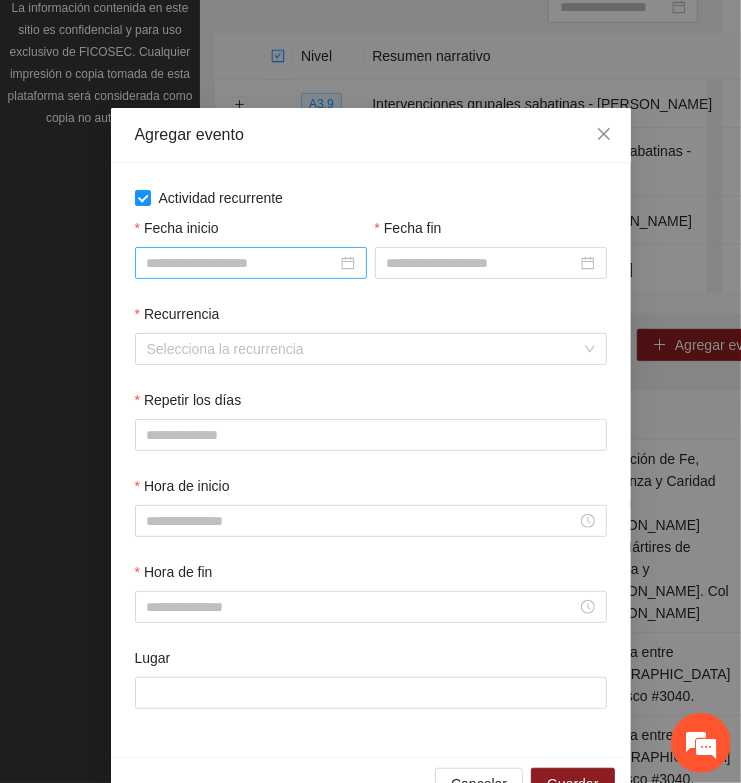 click on "Fecha inicio" at bounding box center [242, 263] 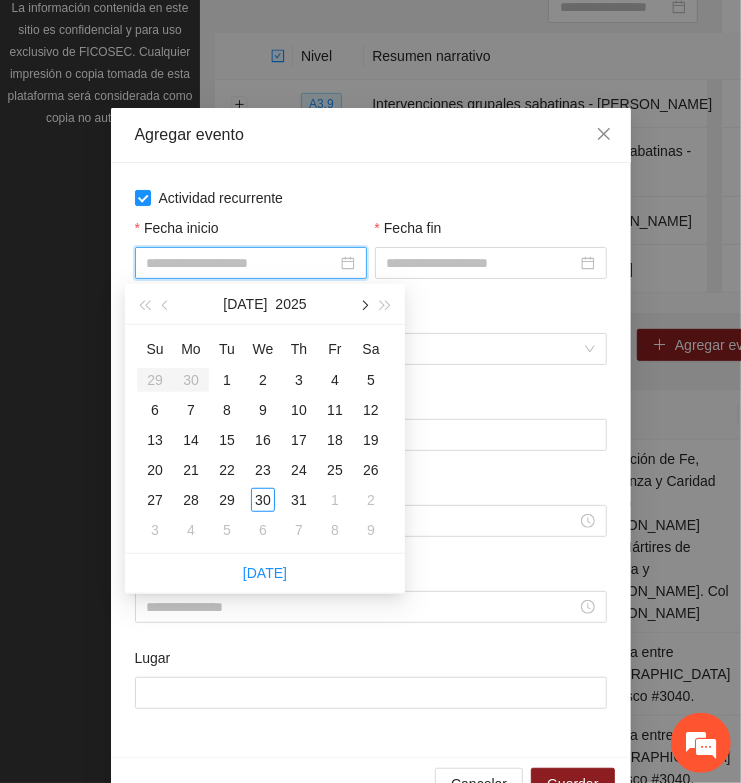click at bounding box center [363, 304] 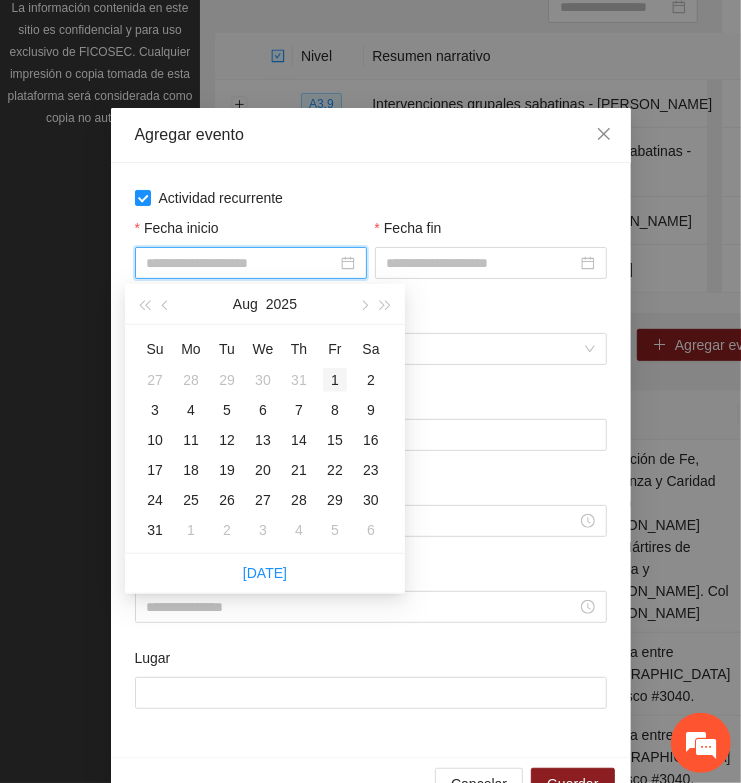 type on "**********" 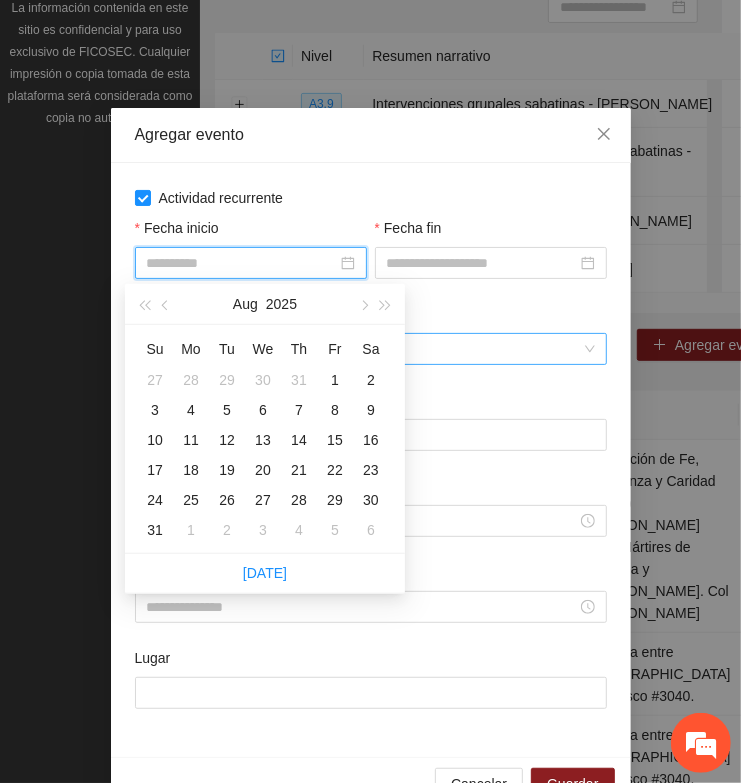 drag, startPoint x: 336, startPoint y: 376, endPoint x: 365, endPoint y: 336, distance: 49.40648 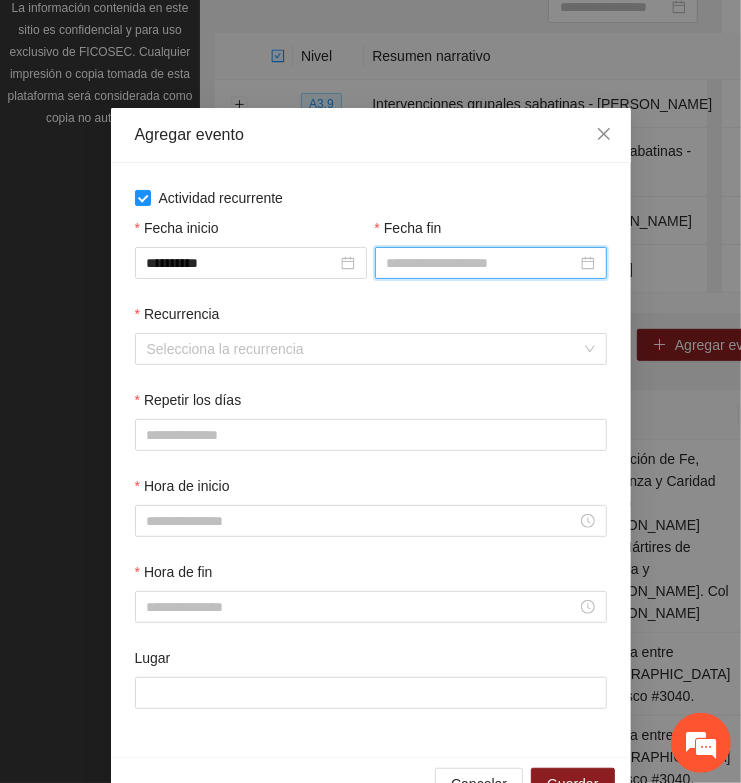 click on "Fecha fin" at bounding box center (482, 263) 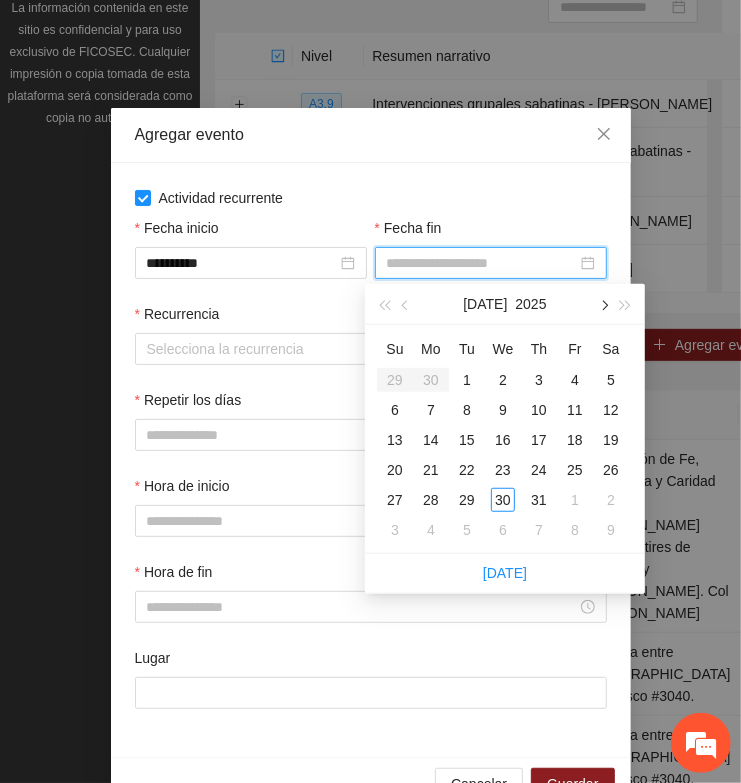 click at bounding box center [603, 306] 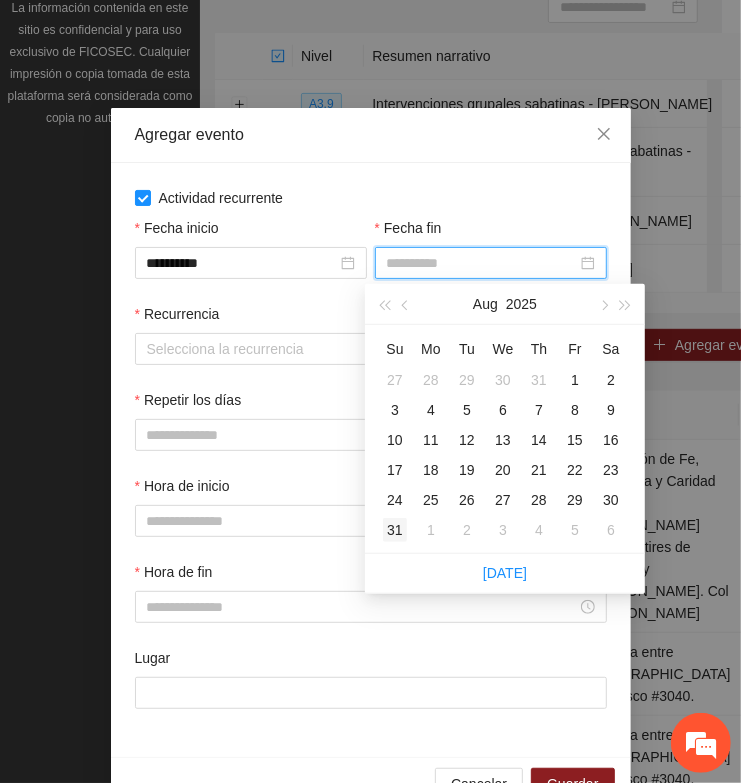 type on "**********" 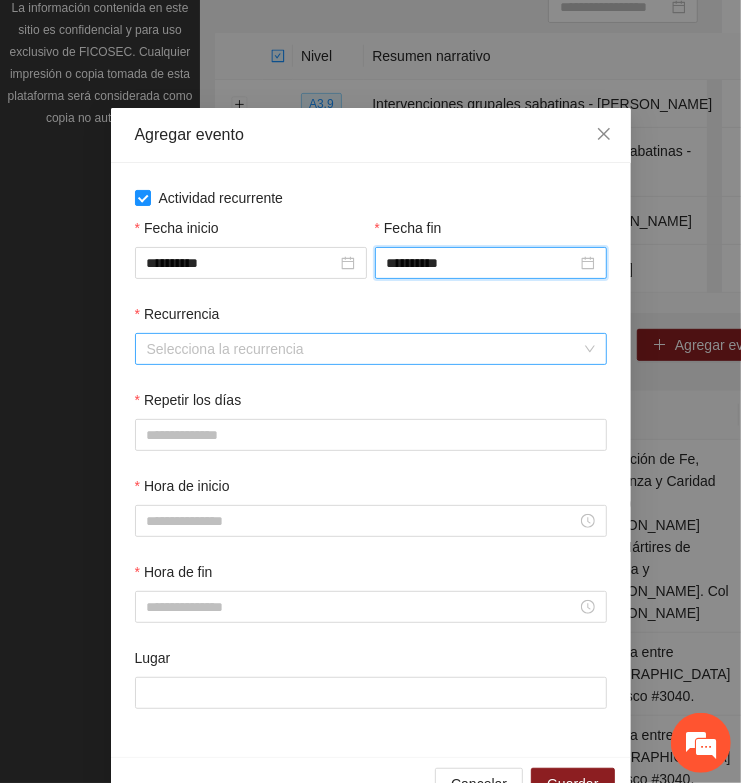 click on "Recurrencia" at bounding box center [364, 349] 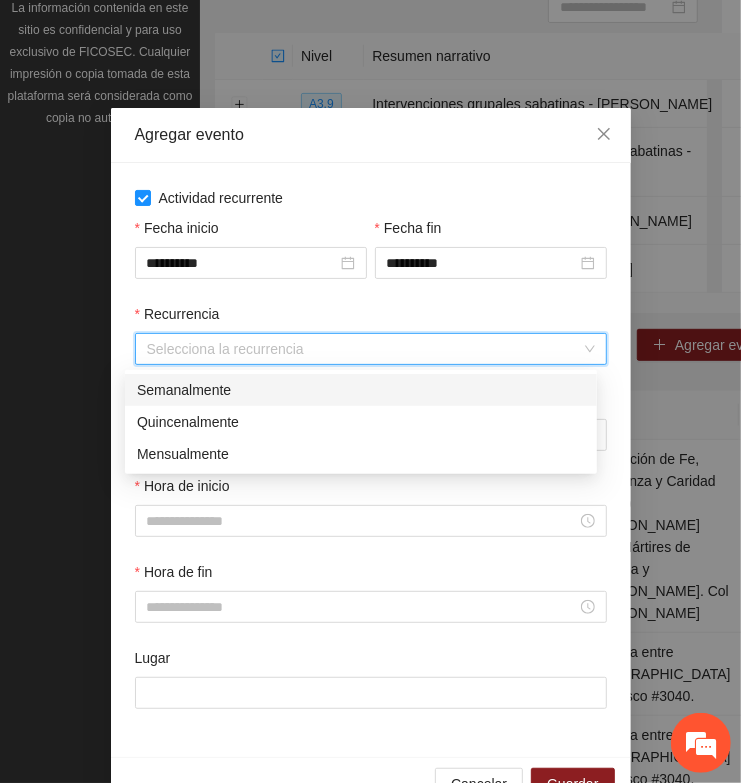 click on "Semanalmente" at bounding box center [361, 390] 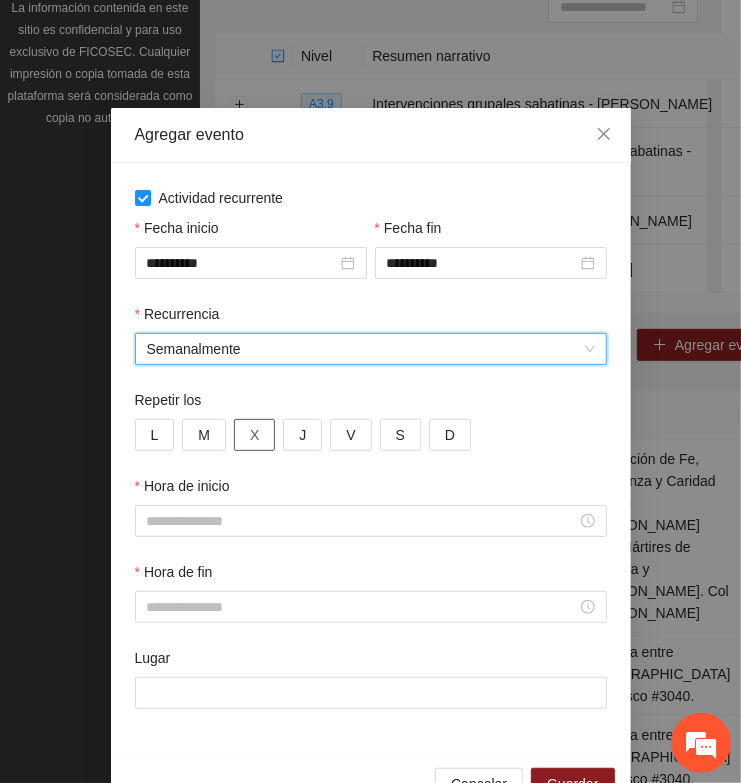 click on "X" at bounding box center [254, 435] 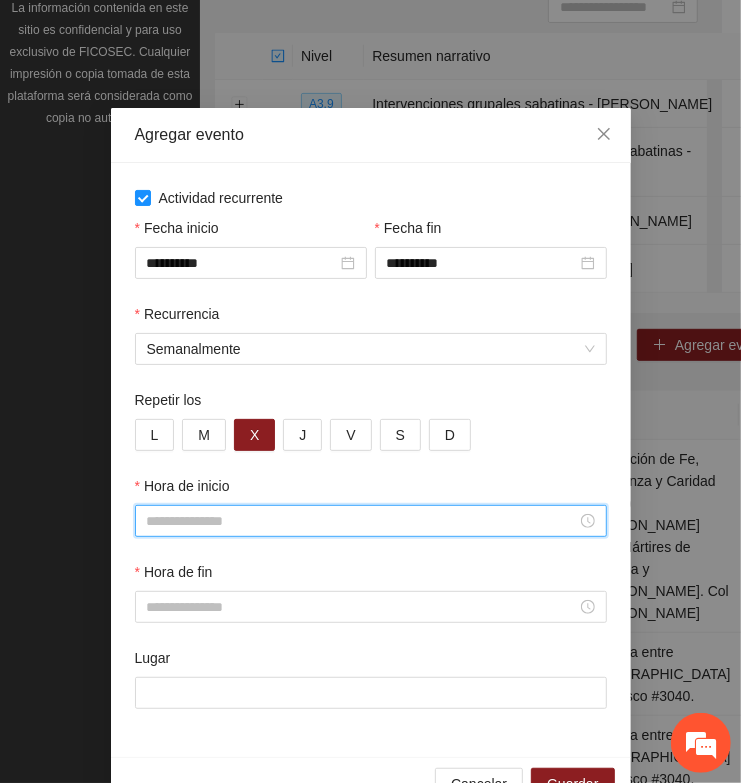click on "Hora de inicio" at bounding box center (362, 521) 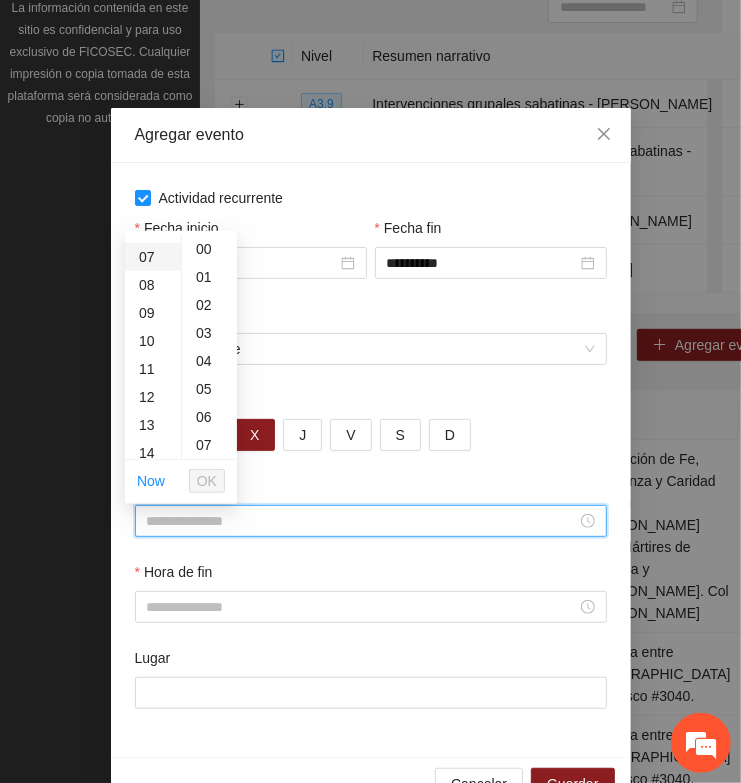 scroll, scrollTop: 250, scrollLeft: 0, axis: vertical 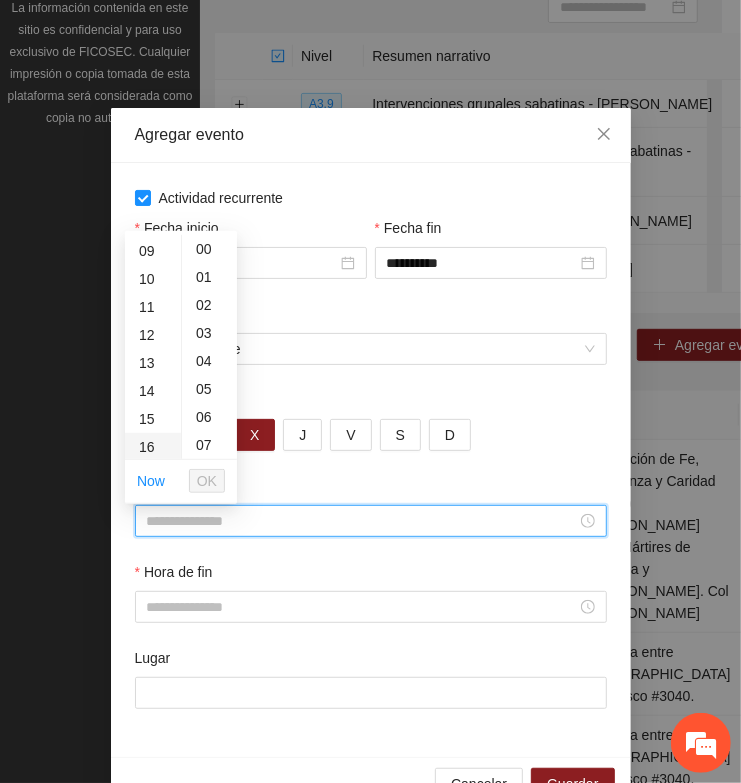 click on "15" at bounding box center [153, 419] 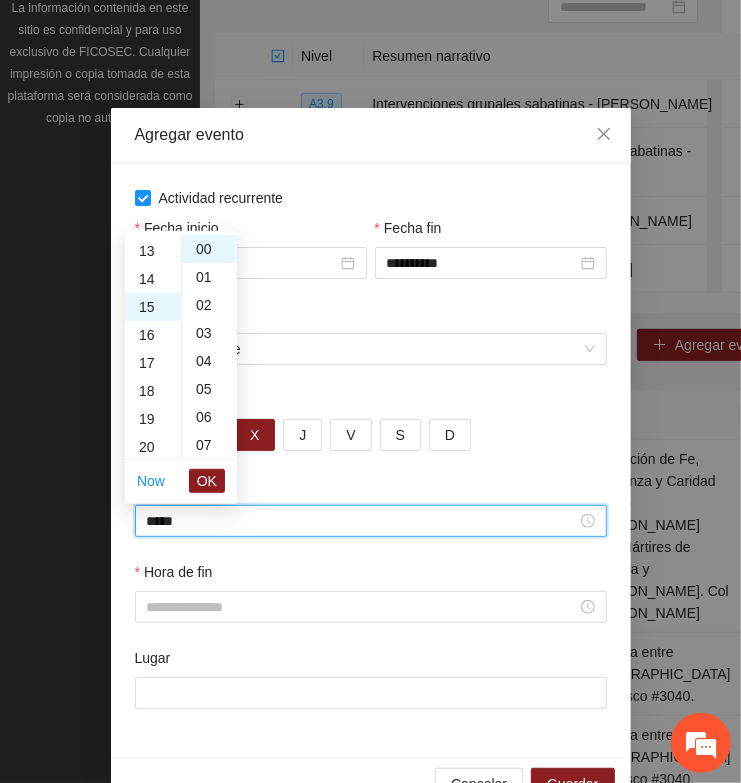 scroll, scrollTop: 420, scrollLeft: 0, axis: vertical 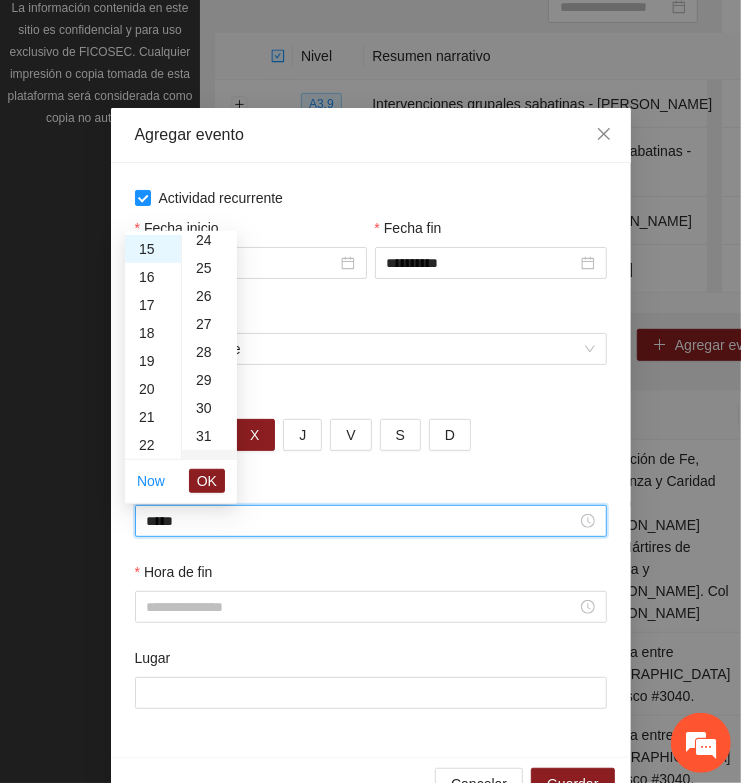 drag, startPoint x: 205, startPoint y: 401, endPoint x: 201, endPoint y: 418, distance: 17.464249 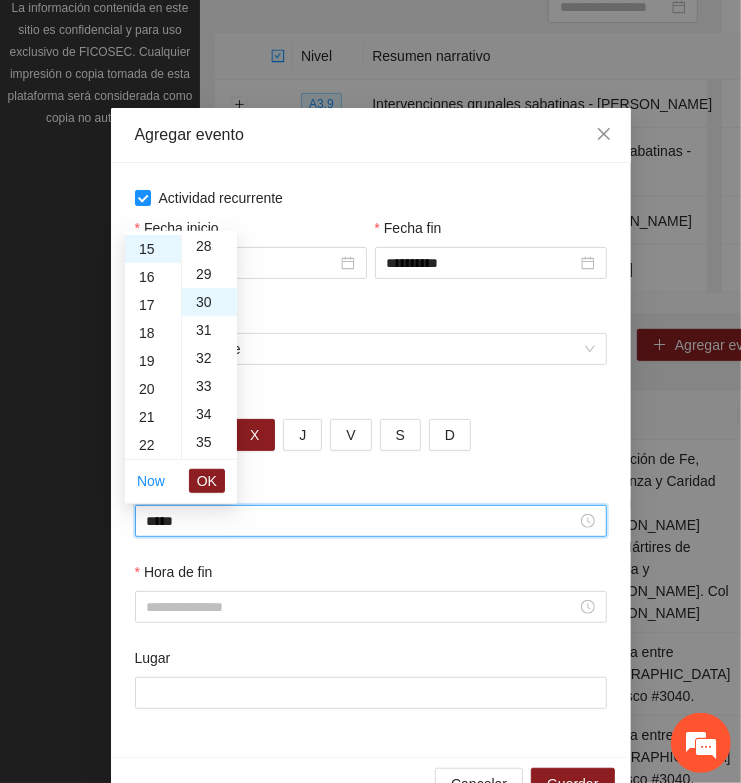 scroll, scrollTop: 840, scrollLeft: 0, axis: vertical 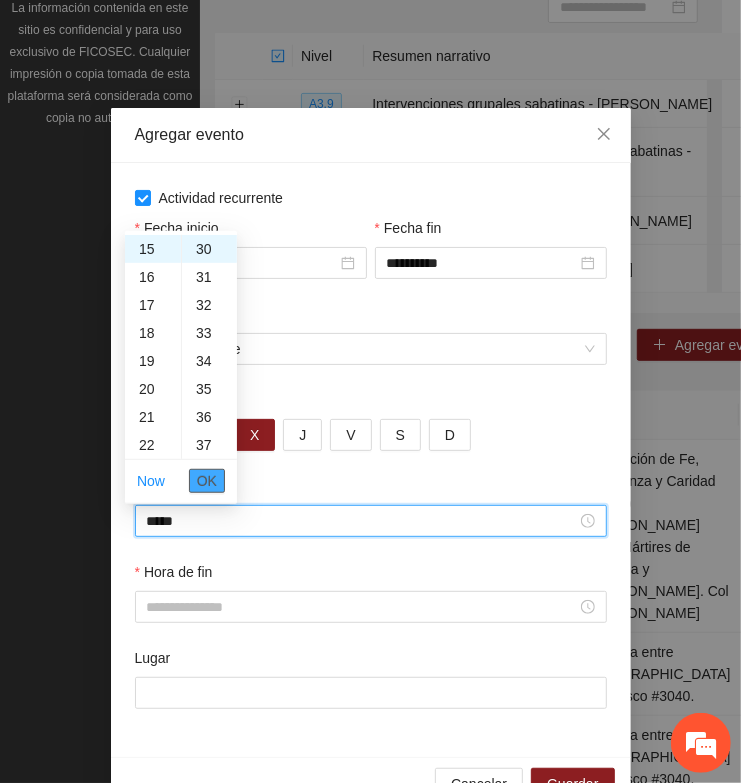 click on "OK" at bounding box center [207, 481] 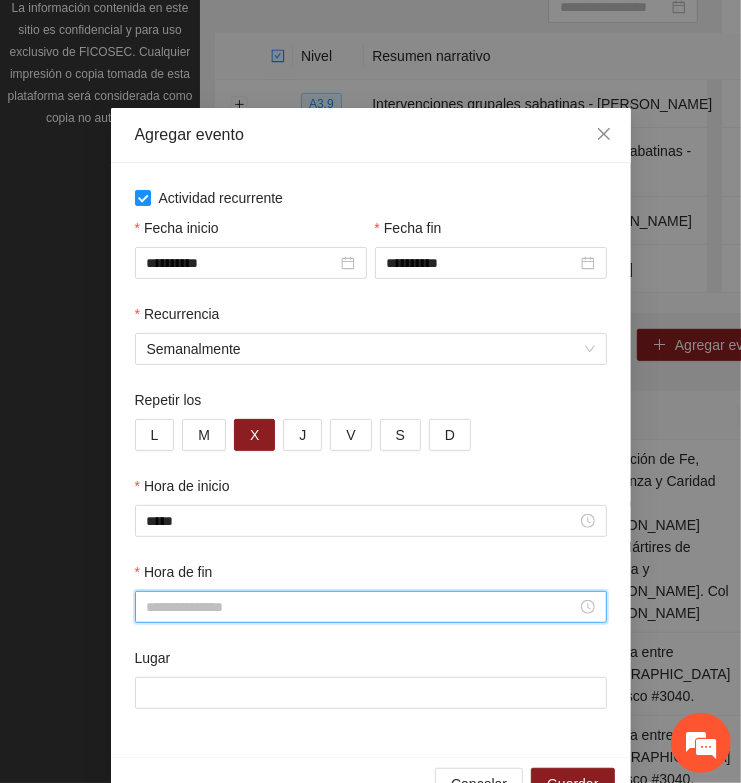click on "Hora de fin" at bounding box center [362, 607] 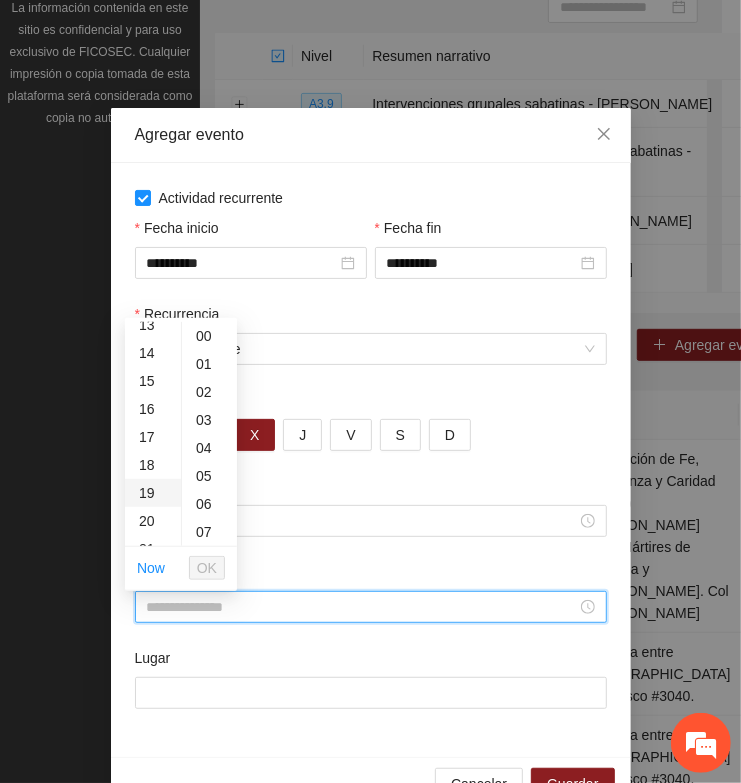 click on "19" at bounding box center (153, 493) 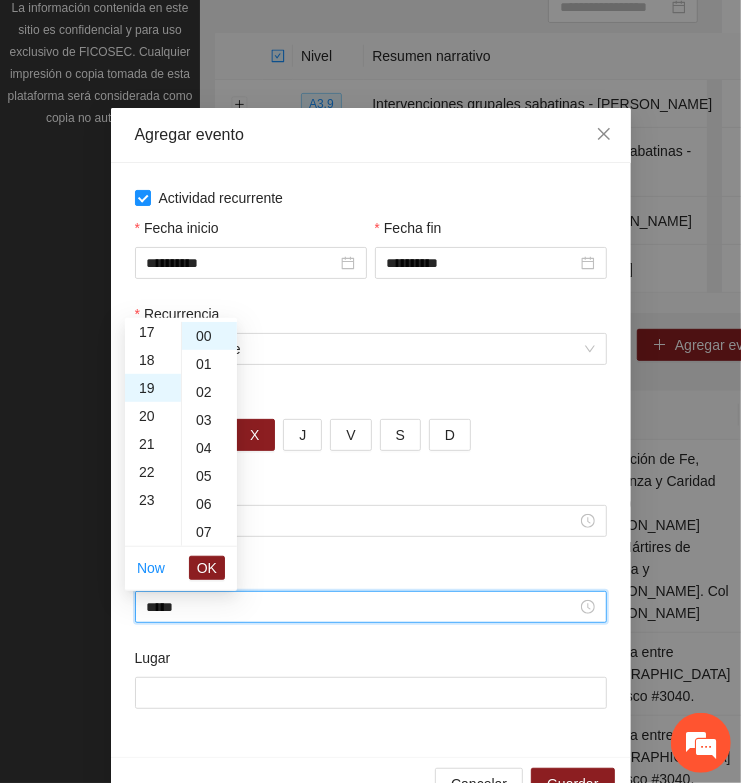 scroll, scrollTop: 532, scrollLeft: 0, axis: vertical 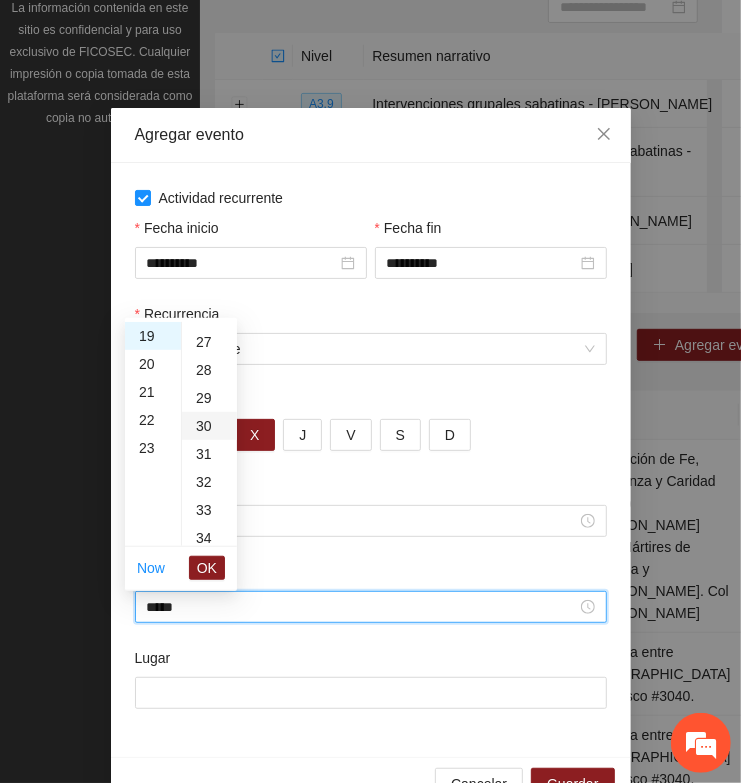 click on "30" at bounding box center [209, 426] 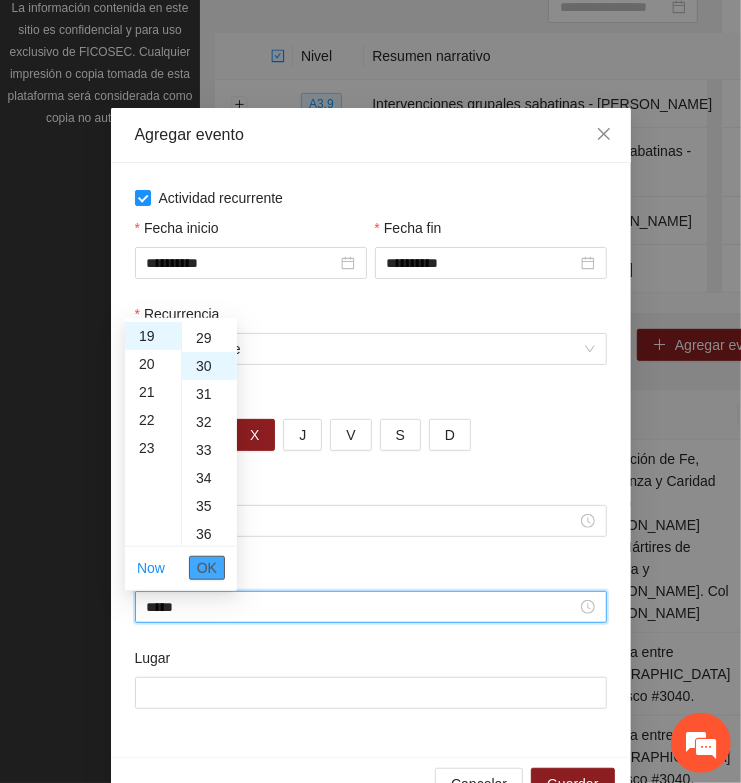 scroll, scrollTop: 840, scrollLeft: 0, axis: vertical 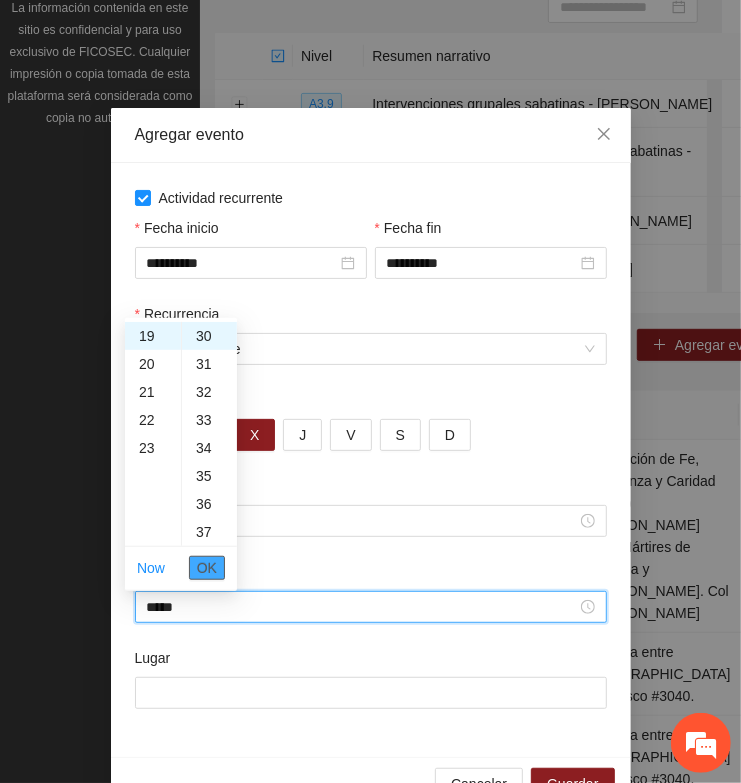 click on "OK" at bounding box center (207, 568) 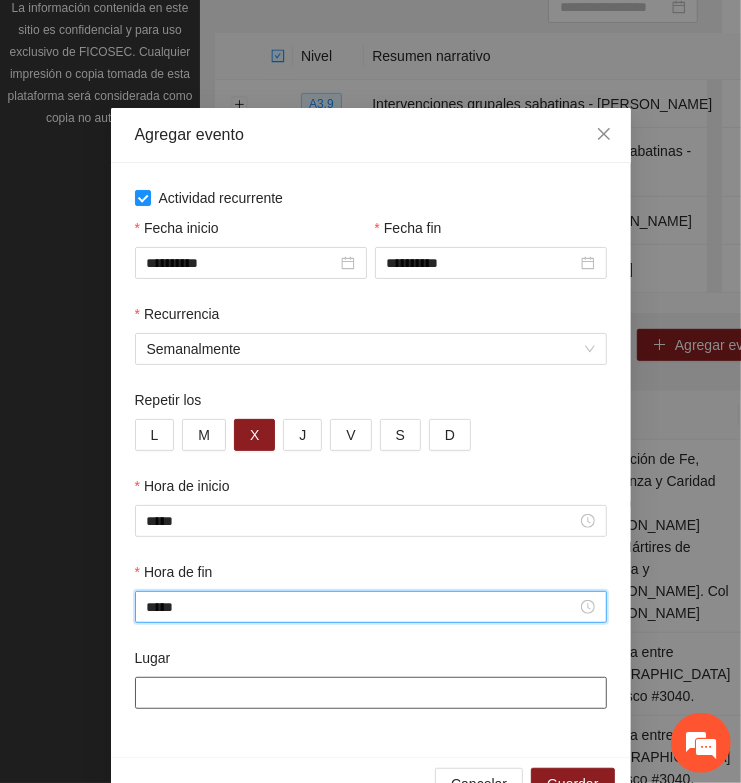 click on "Lugar" at bounding box center (371, 693) 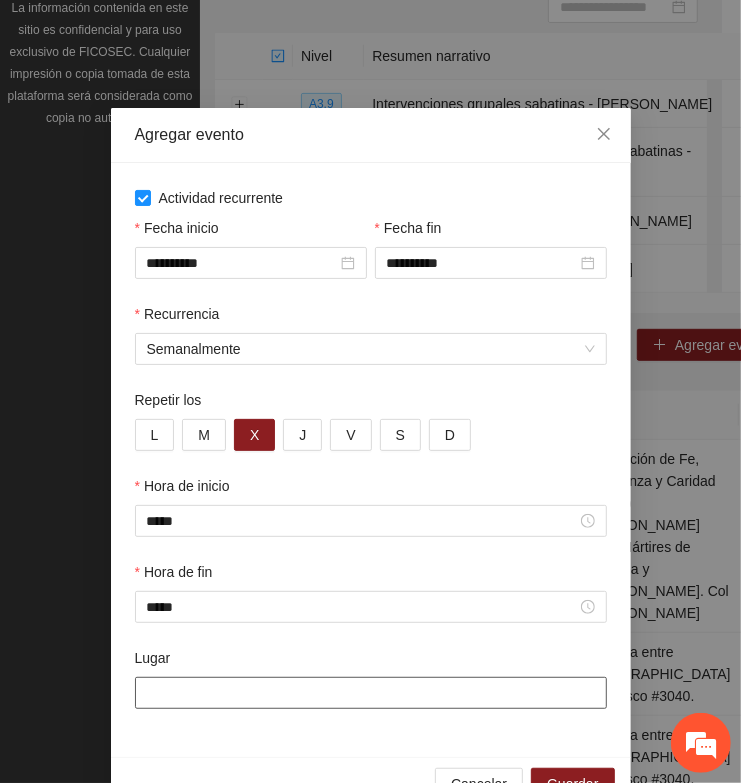 paste on "**********" 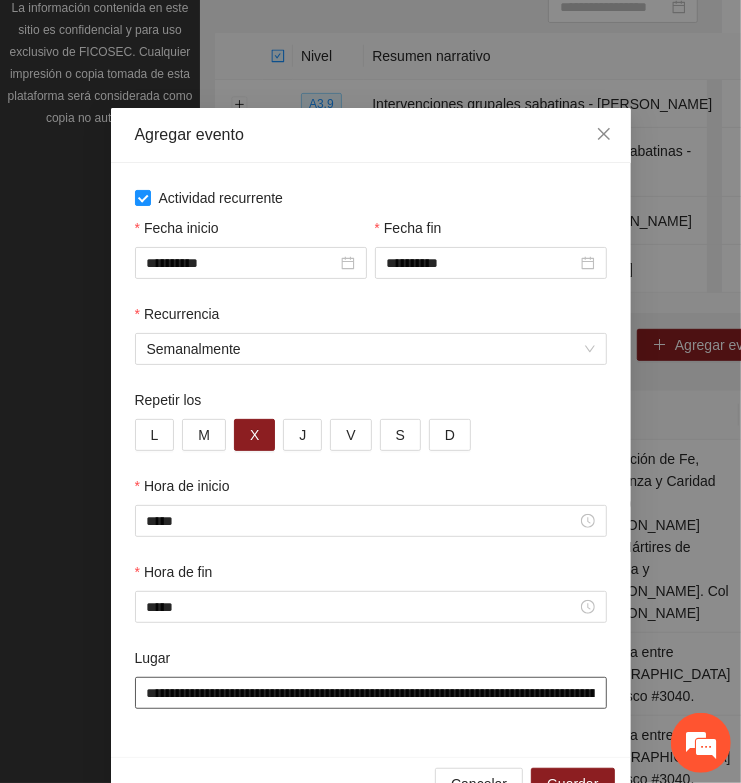 scroll, scrollTop: 0, scrollLeft: 358, axis: horizontal 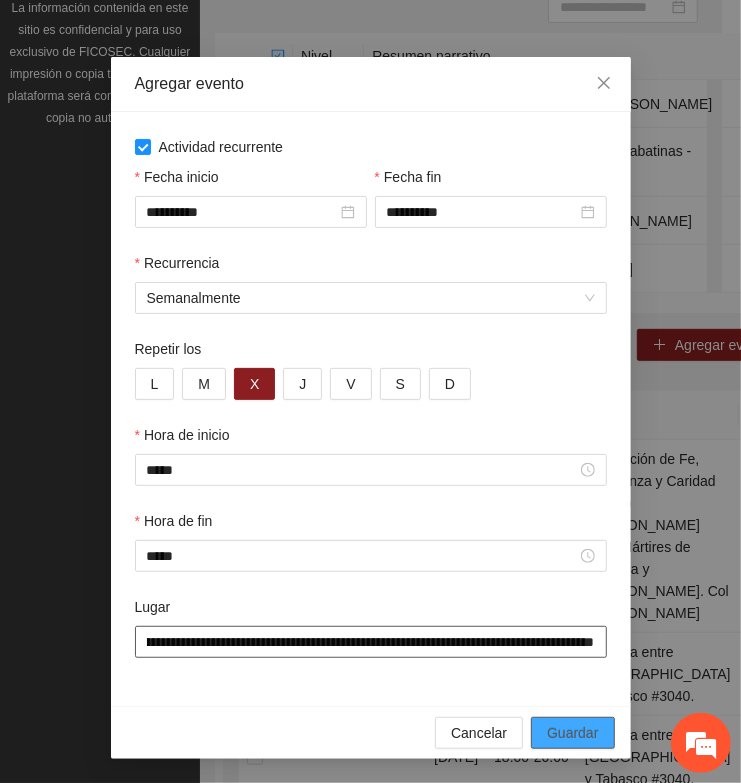 type on "**********" 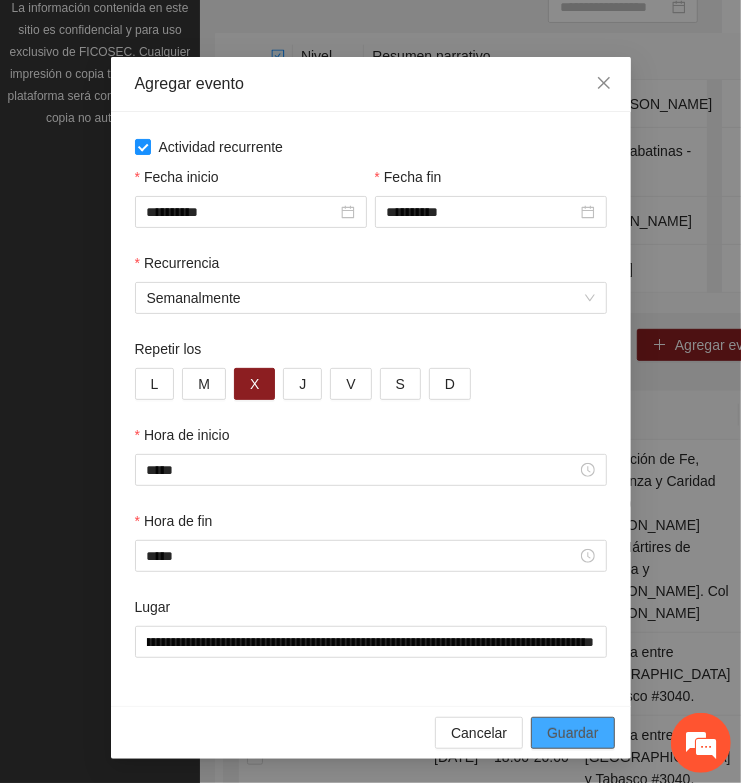 click on "Guardar" at bounding box center [572, 733] 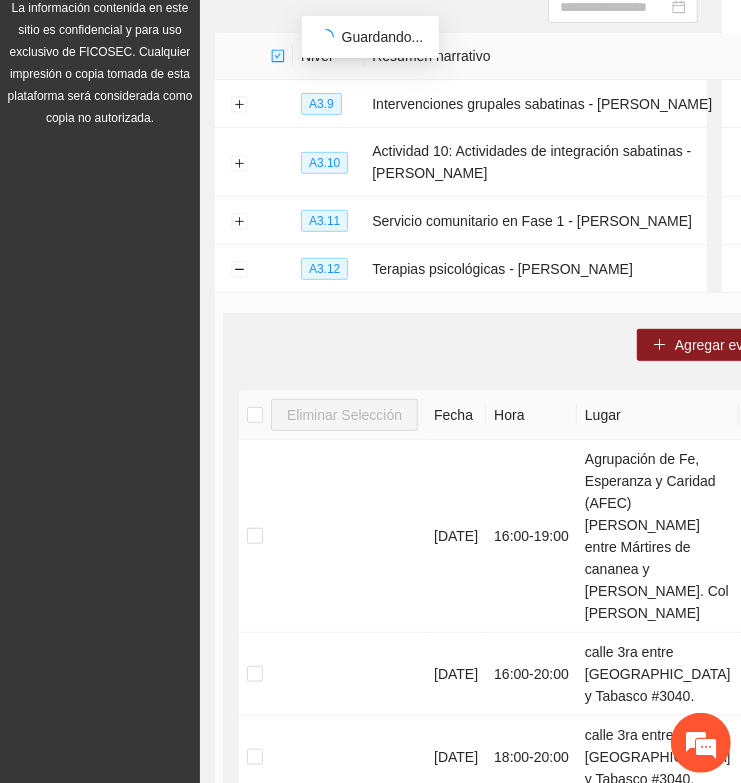scroll, scrollTop: 0, scrollLeft: 0, axis: both 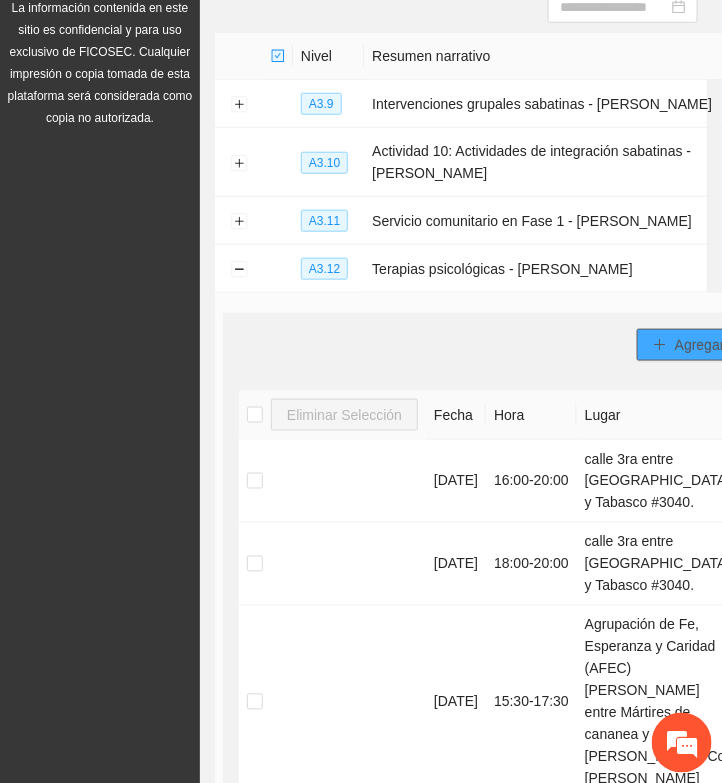 click on "Agregar evento" at bounding box center [723, 345] 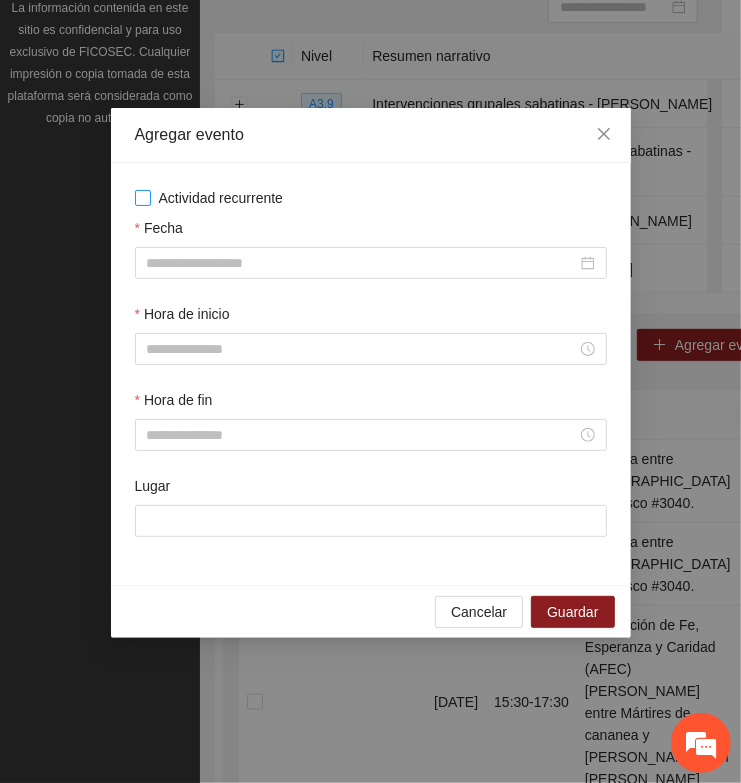 click on "Actividad recurrente" at bounding box center [221, 198] 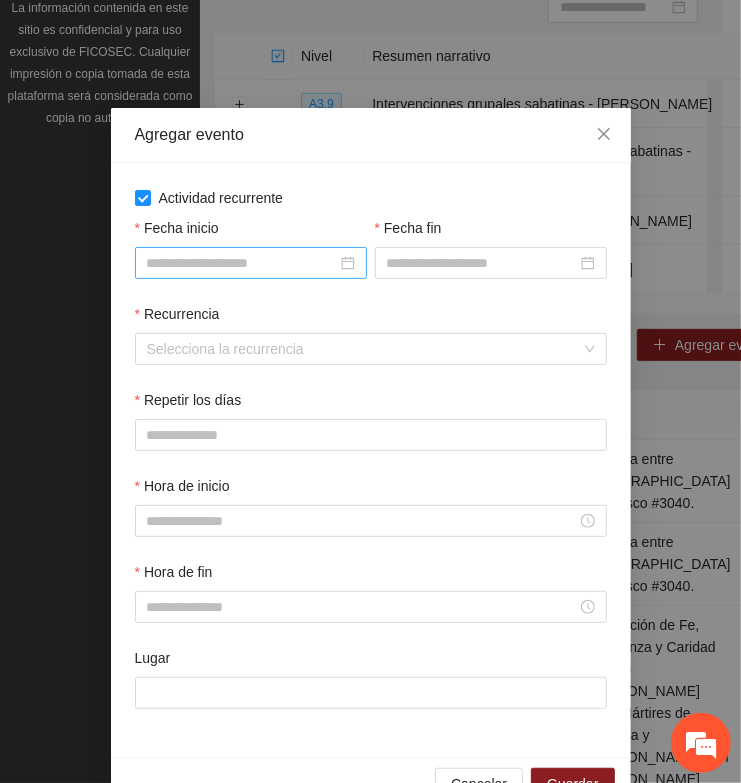 click on "Fecha inicio" at bounding box center [242, 263] 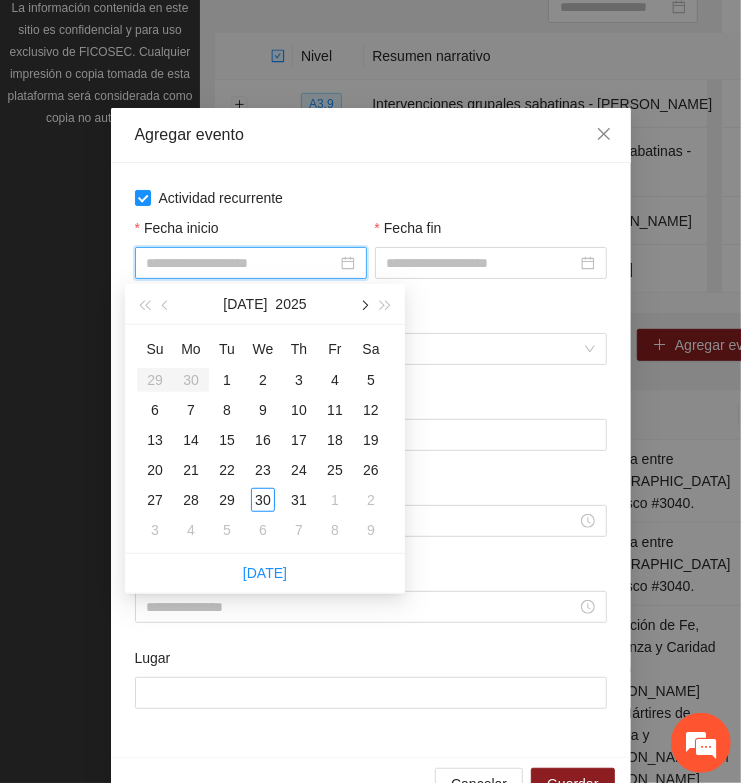 click at bounding box center [363, 306] 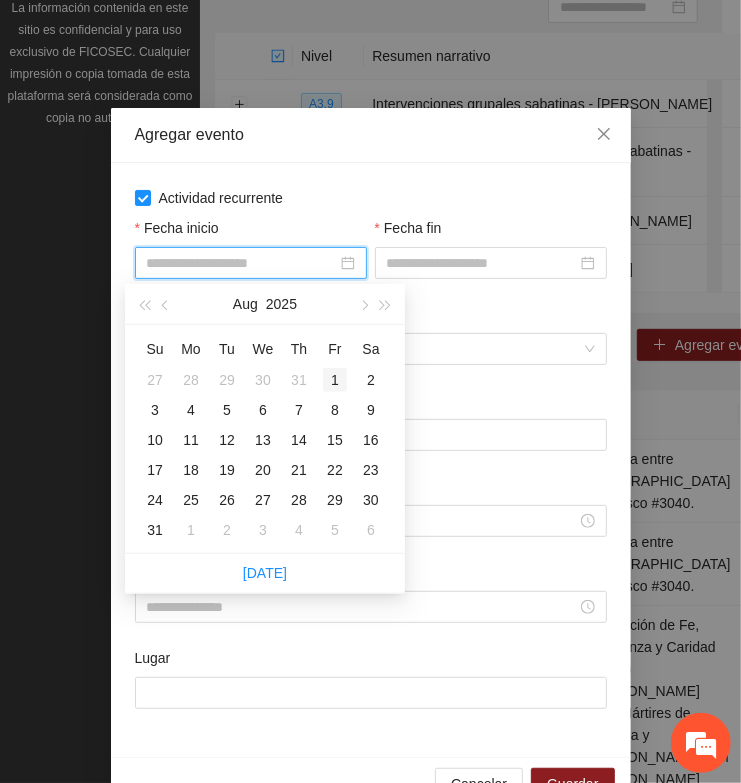 type on "**********" 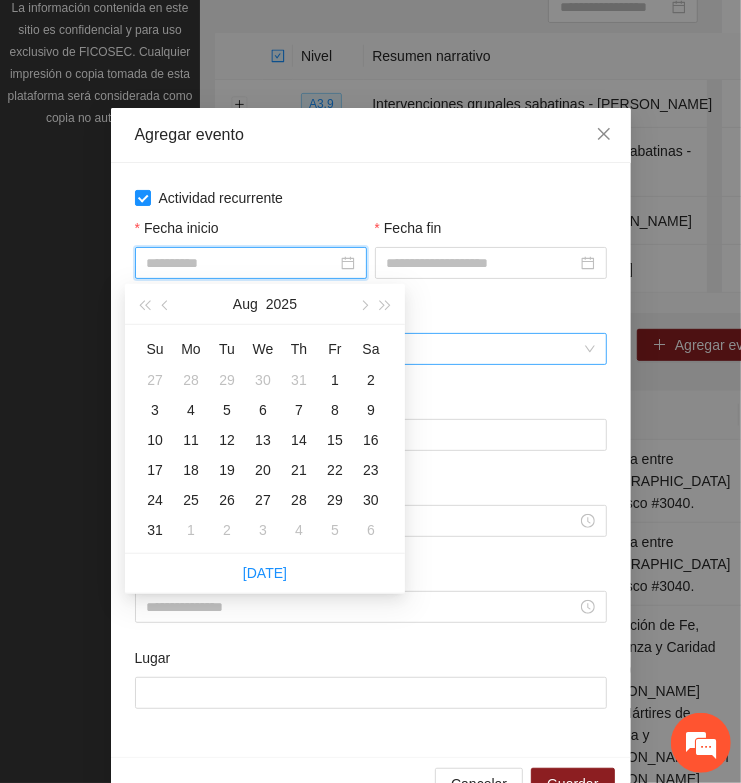 drag, startPoint x: 332, startPoint y: 378, endPoint x: 342, endPoint y: 362, distance: 18.867962 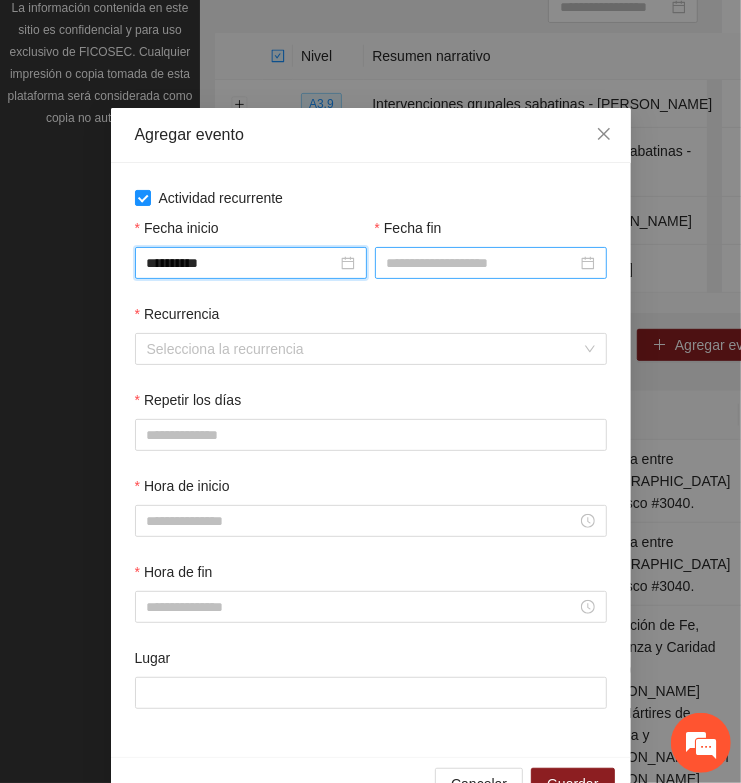 click on "Fecha fin" at bounding box center [482, 263] 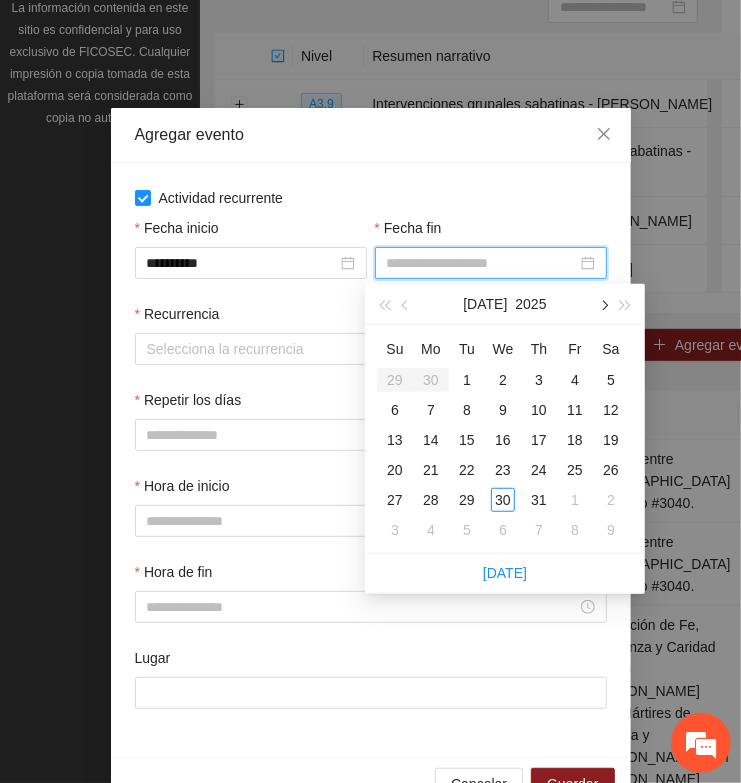 click at bounding box center (603, 306) 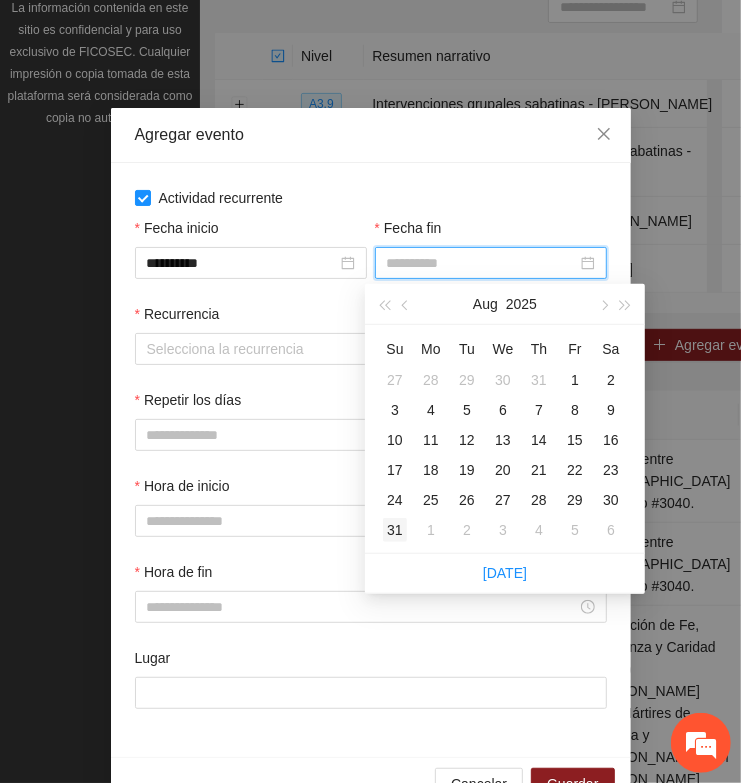 type on "**********" 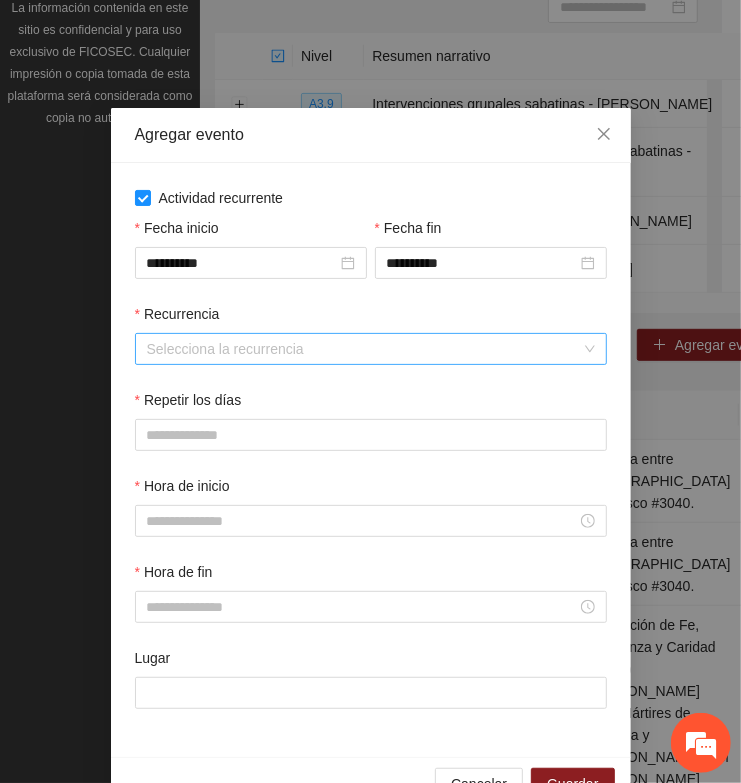 click on "Recurrencia" at bounding box center [364, 349] 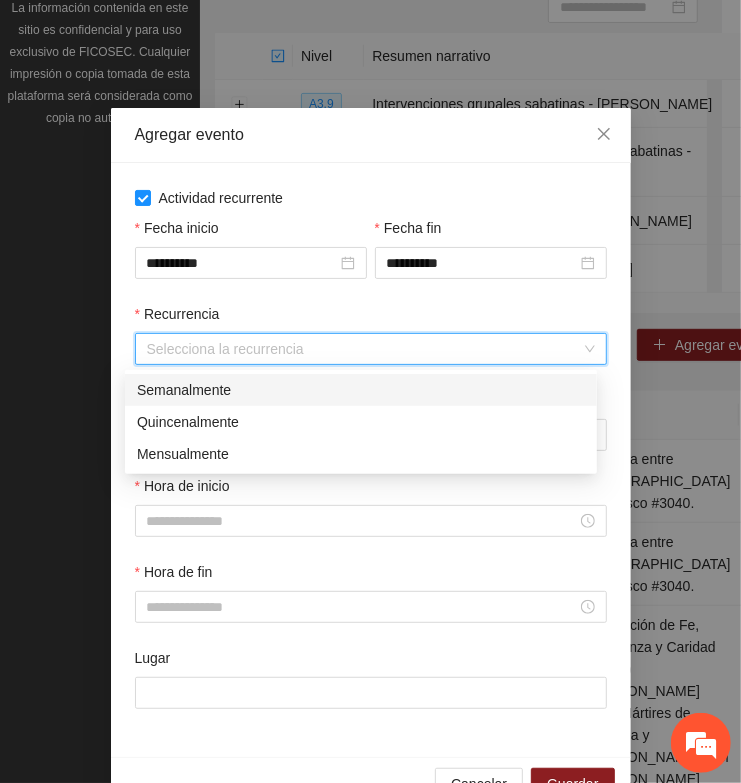 click on "Semanalmente" at bounding box center [361, 390] 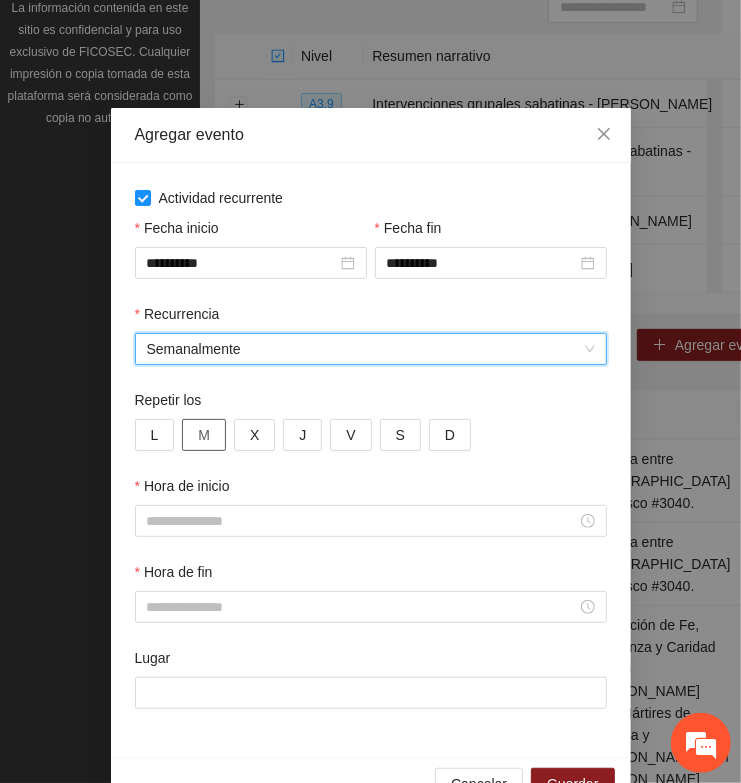 click on "M" at bounding box center (204, 435) 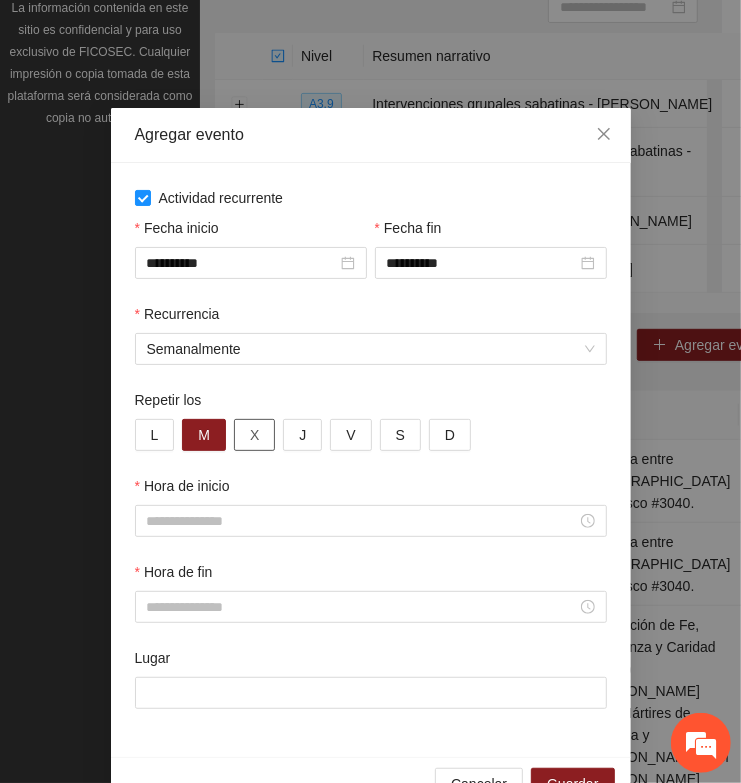click on "X" at bounding box center [254, 435] 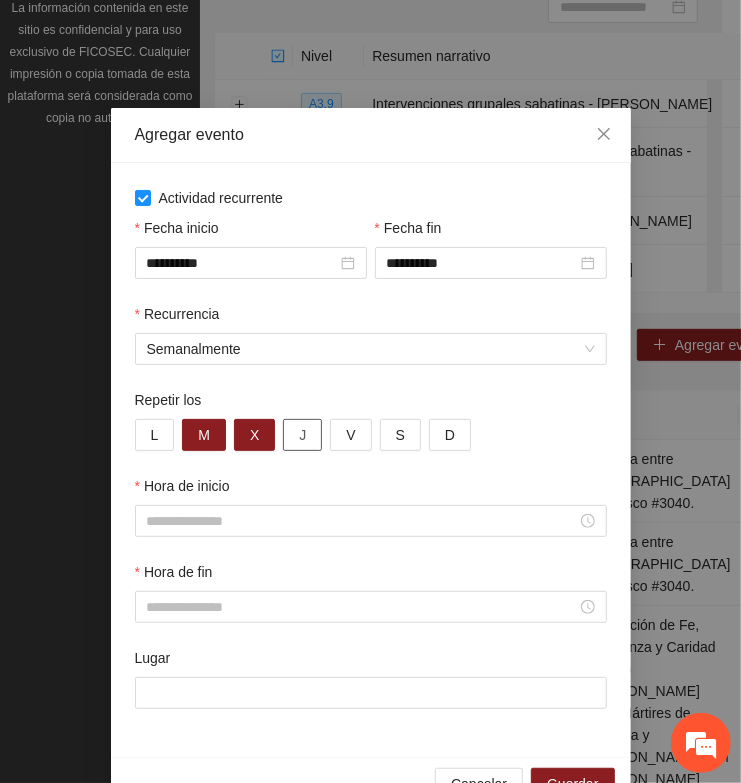 click on "J" at bounding box center (302, 435) 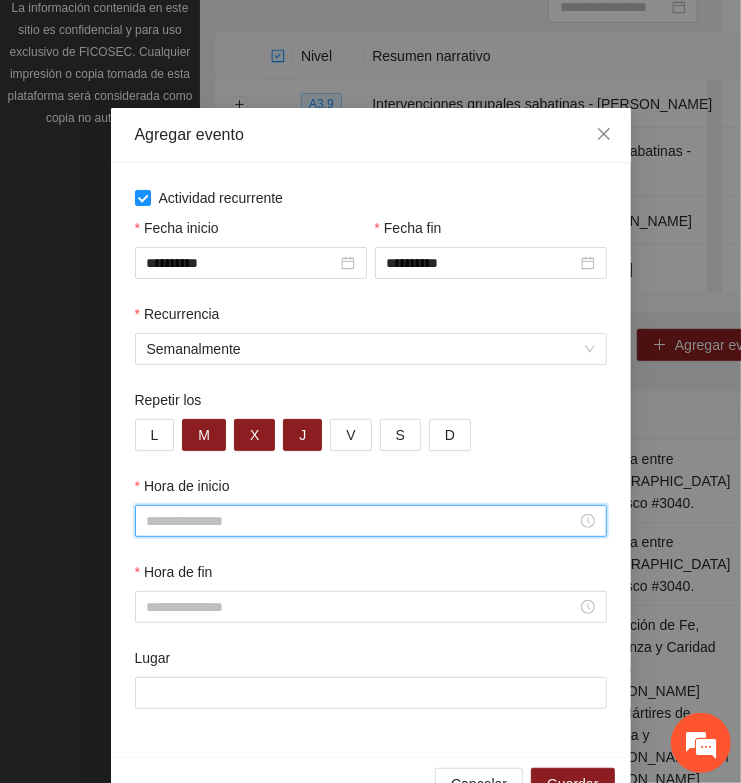 click on "Hora de inicio" at bounding box center (362, 521) 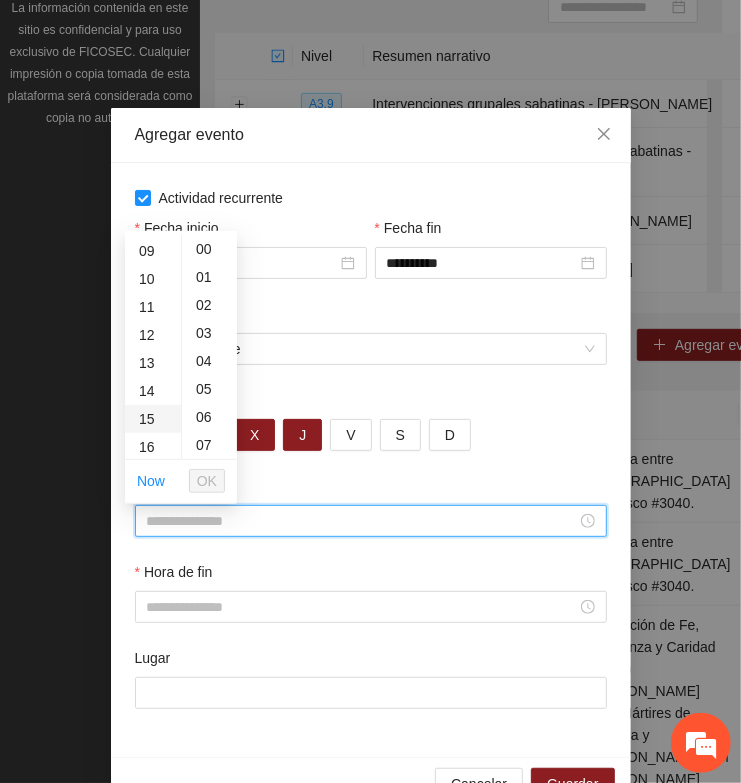 scroll, scrollTop: 375, scrollLeft: 0, axis: vertical 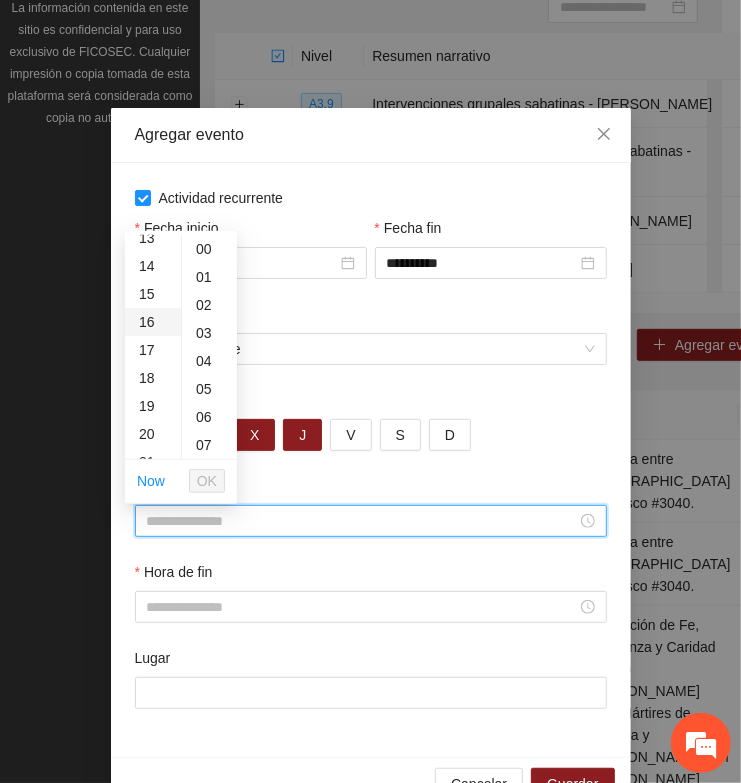 click on "16" at bounding box center [153, 322] 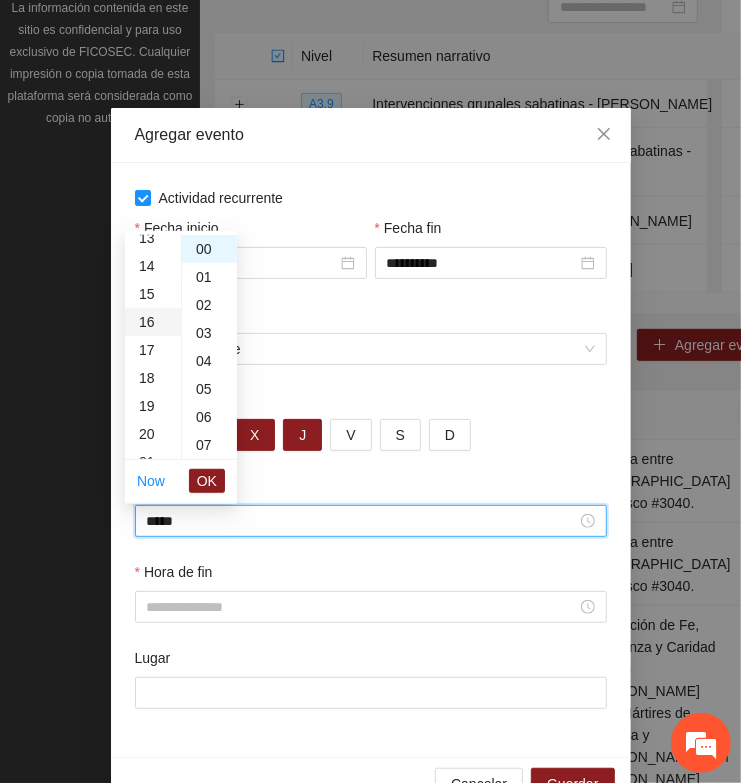 type on "*****" 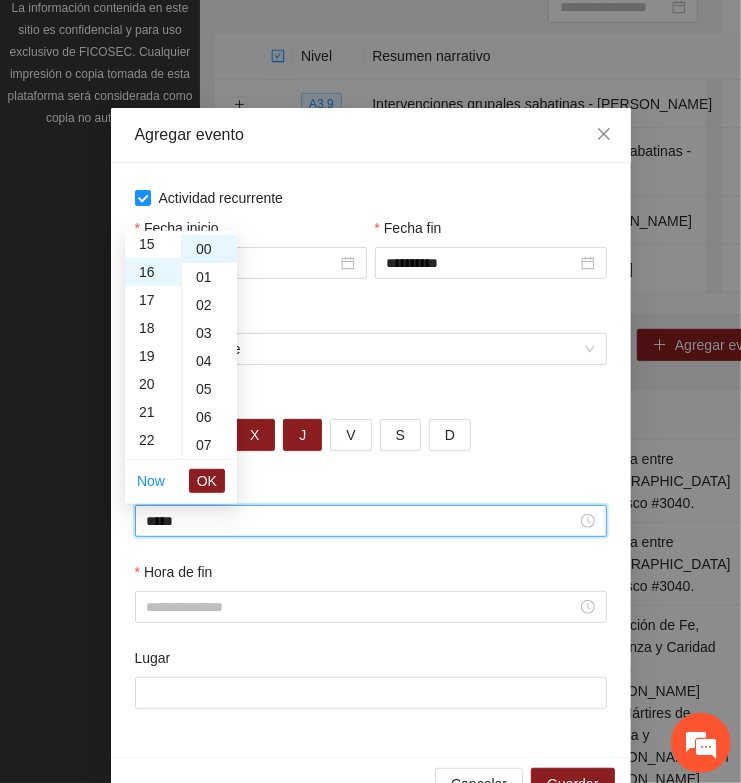 scroll, scrollTop: 447, scrollLeft: 0, axis: vertical 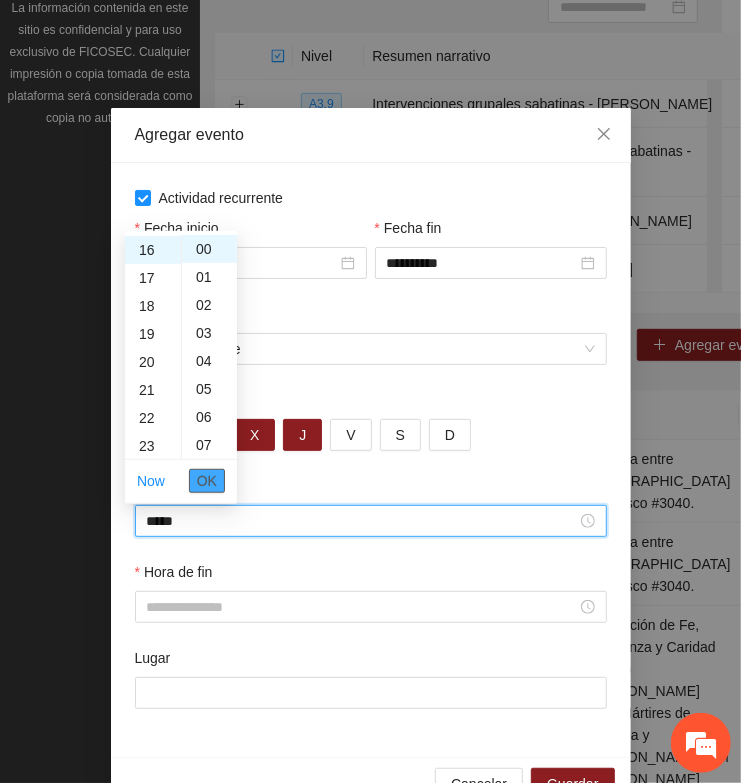 click on "OK" at bounding box center (207, 481) 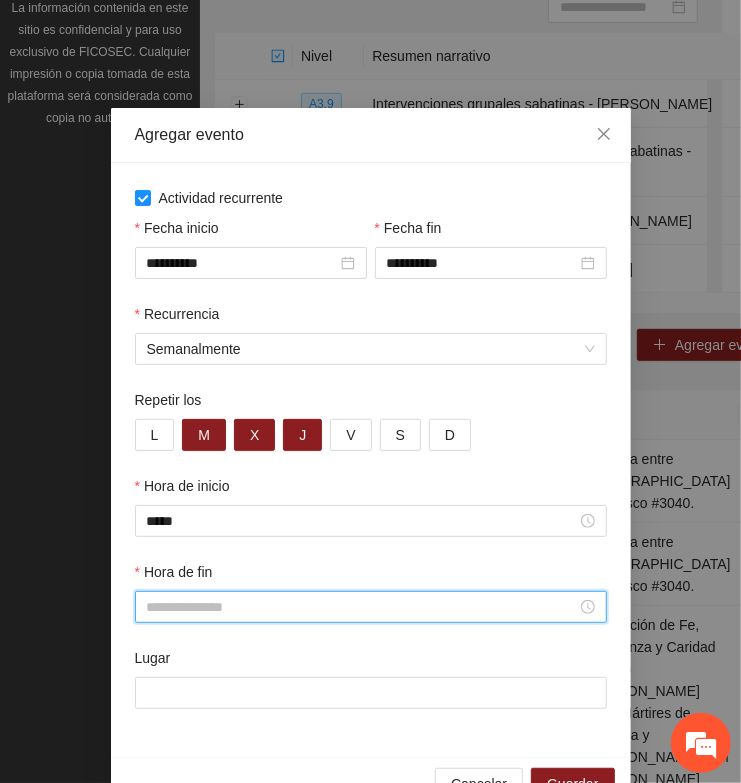 click on "Hora de fin" at bounding box center [362, 607] 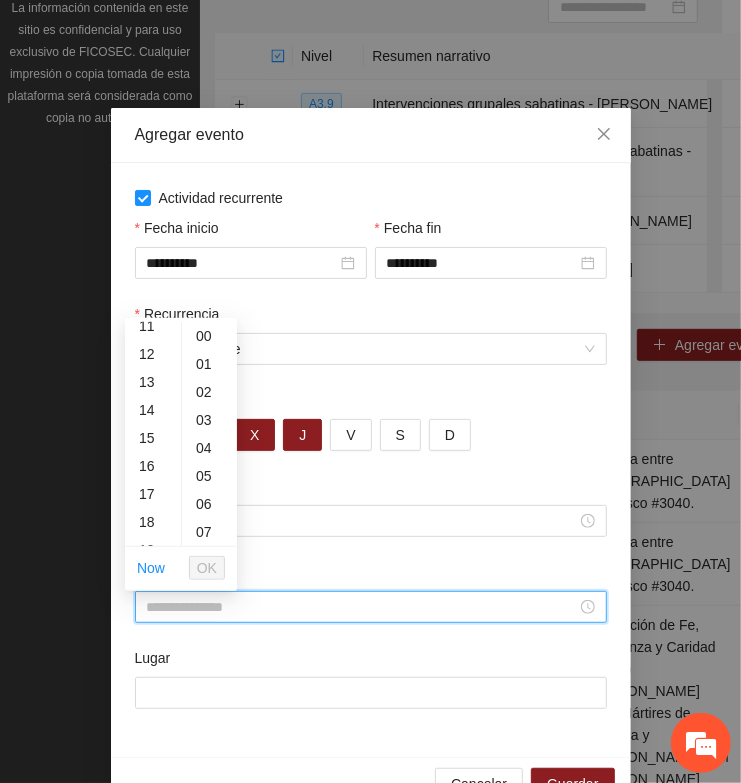 scroll, scrollTop: 375, scrollLeft: 0, axis: vertical 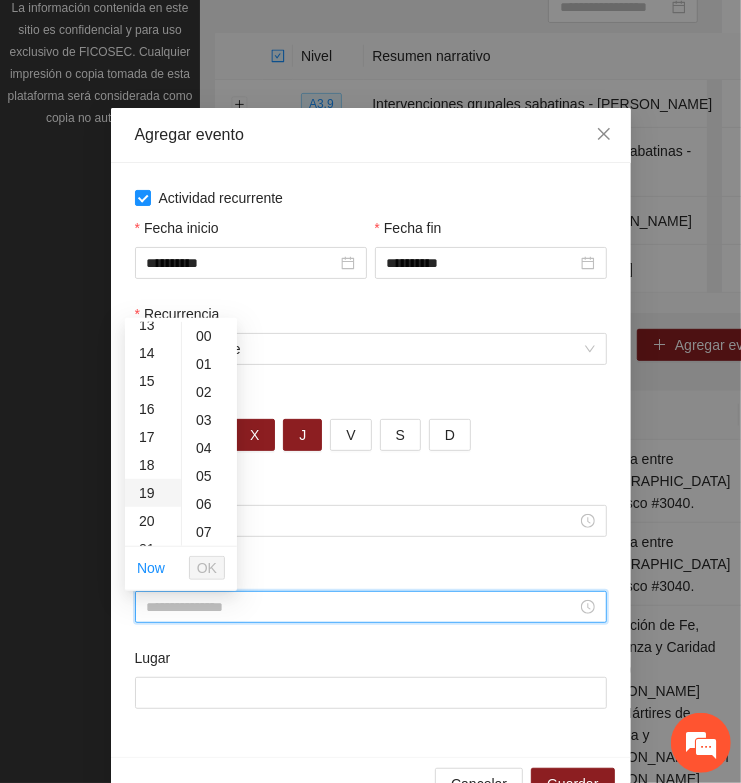 click on "19" at bounding box center (153, 493) 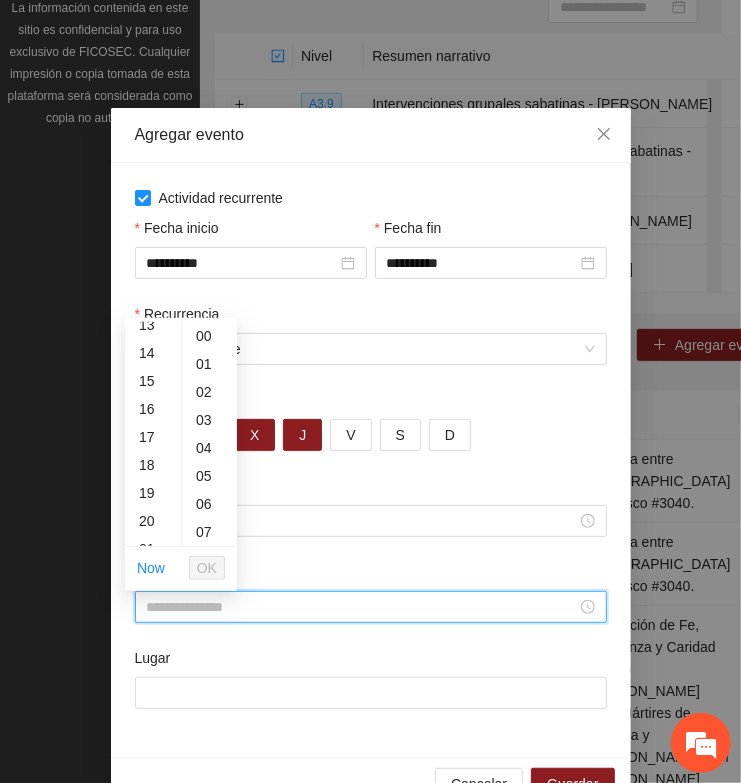 type on "*****" 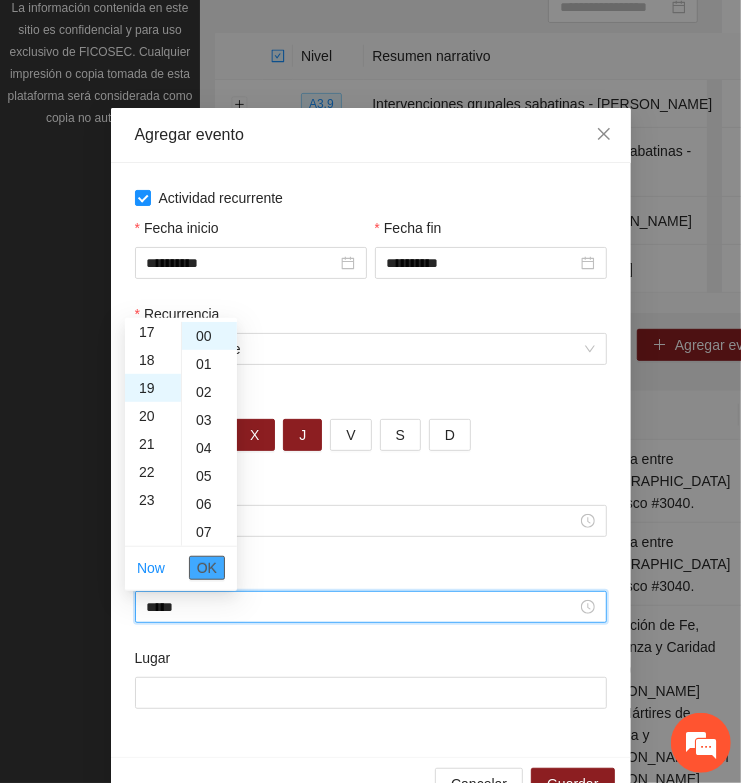 scroll, scrollTop: 532, scrollLeft: 0, axis: vertical 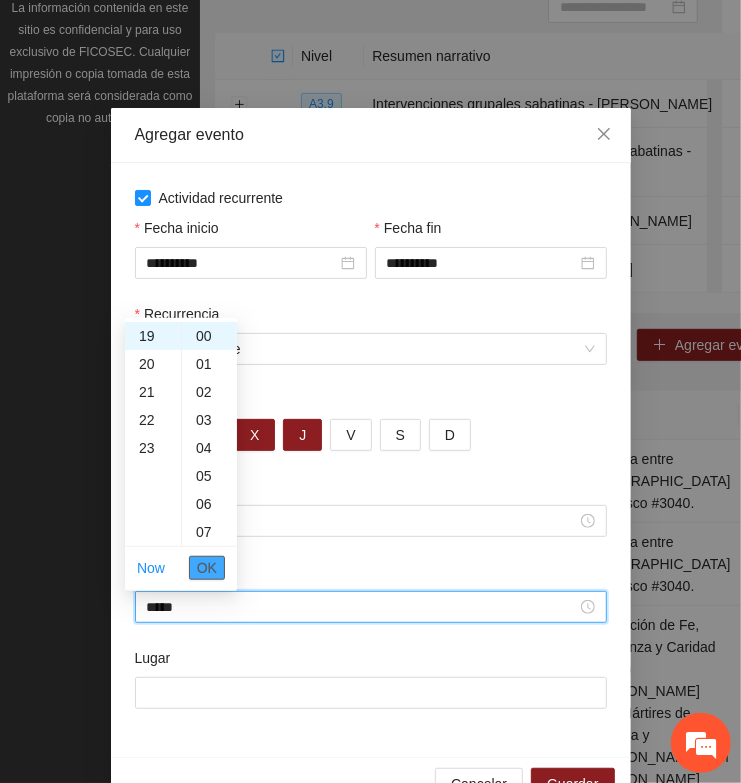 click on "OK" at bounding box center (207, 568) 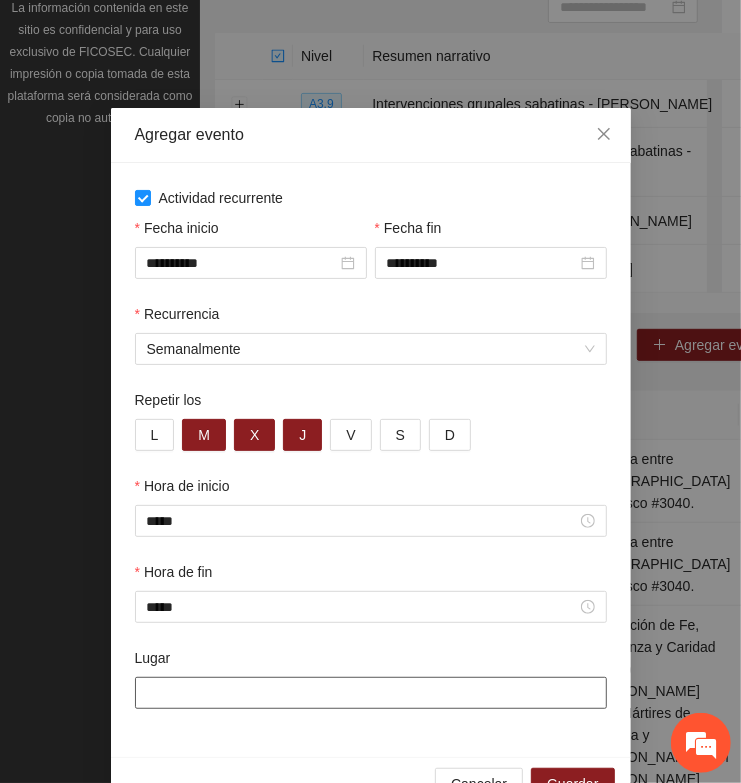 click on "Lugar" at bounding box center [371, 693] 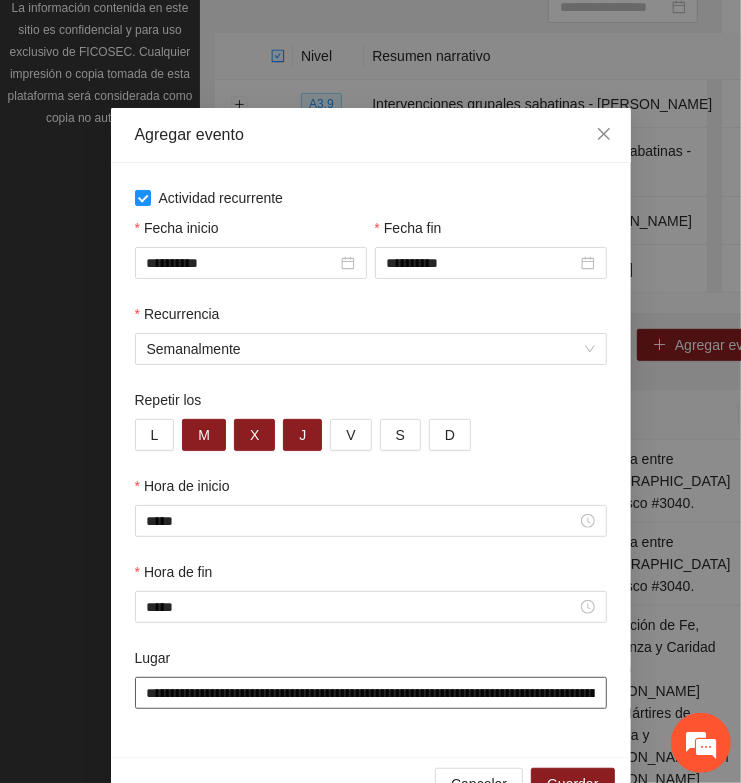 scroll, scrollTop: 0, scrollLeft: 167, axis: horizontal 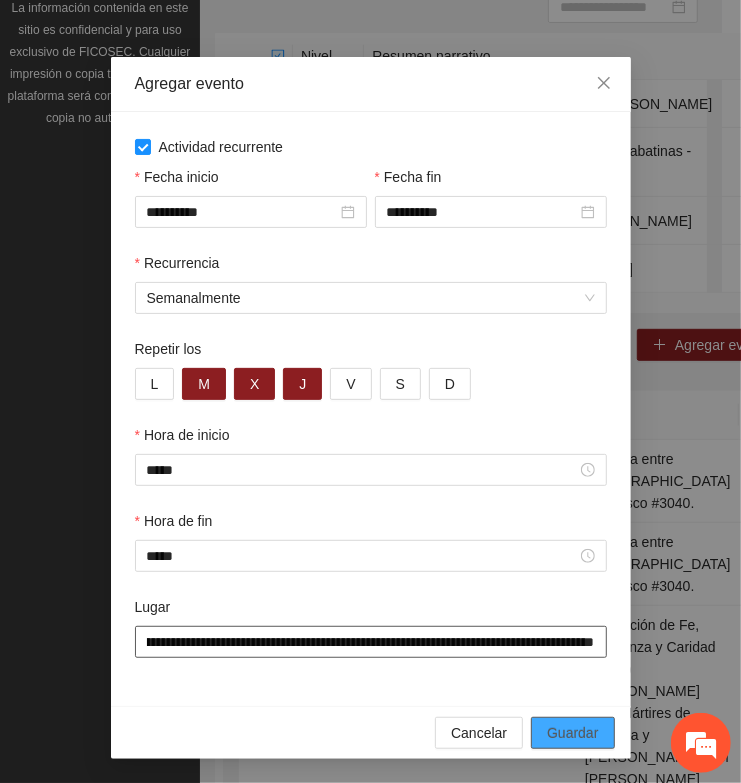 type on "**********" 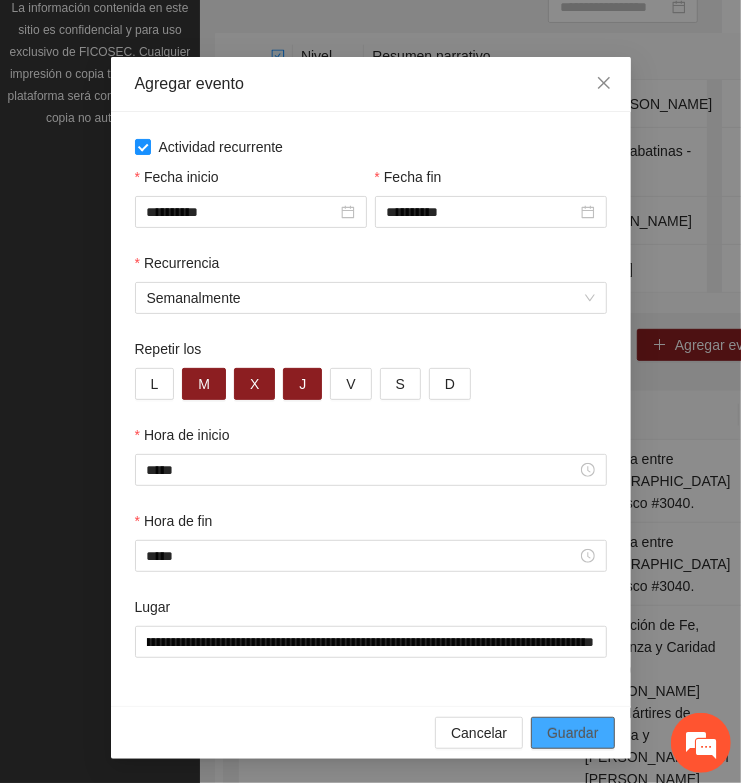 click on "Guardar" at bounding box center [572, 733] 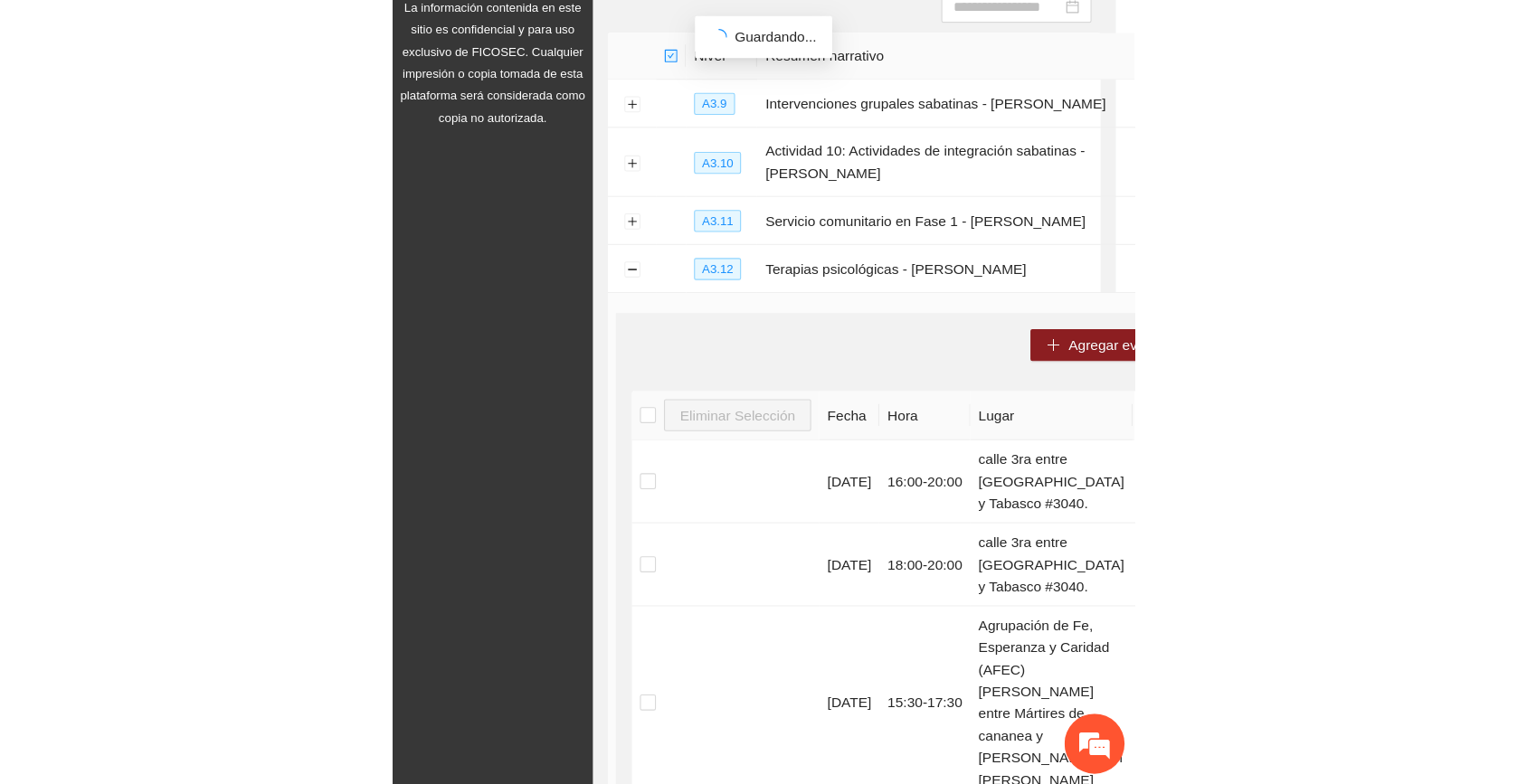 scroll, scrollTop: 0, scrollLeft: 0, axis: both 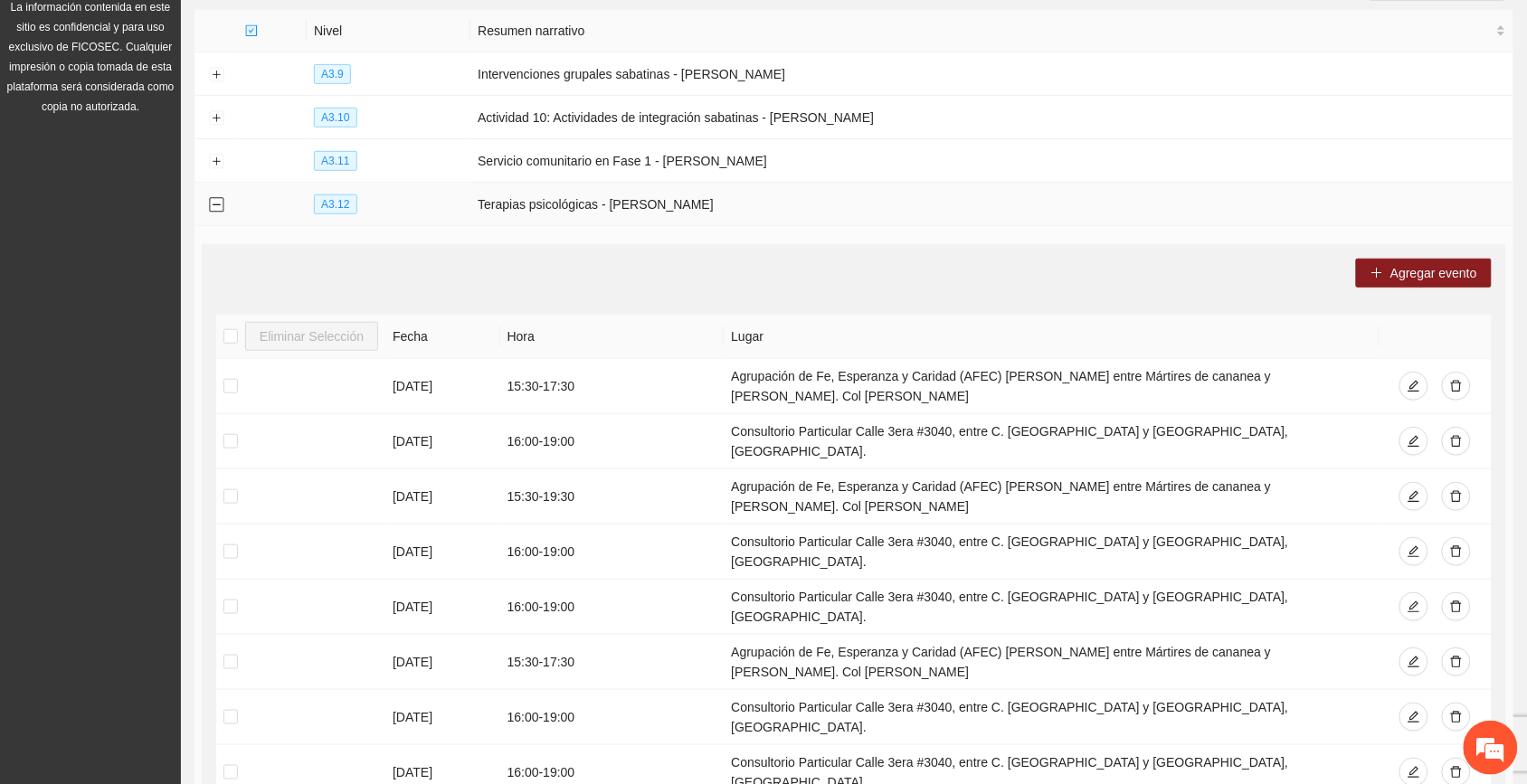 click at bounding box center [216, 205] 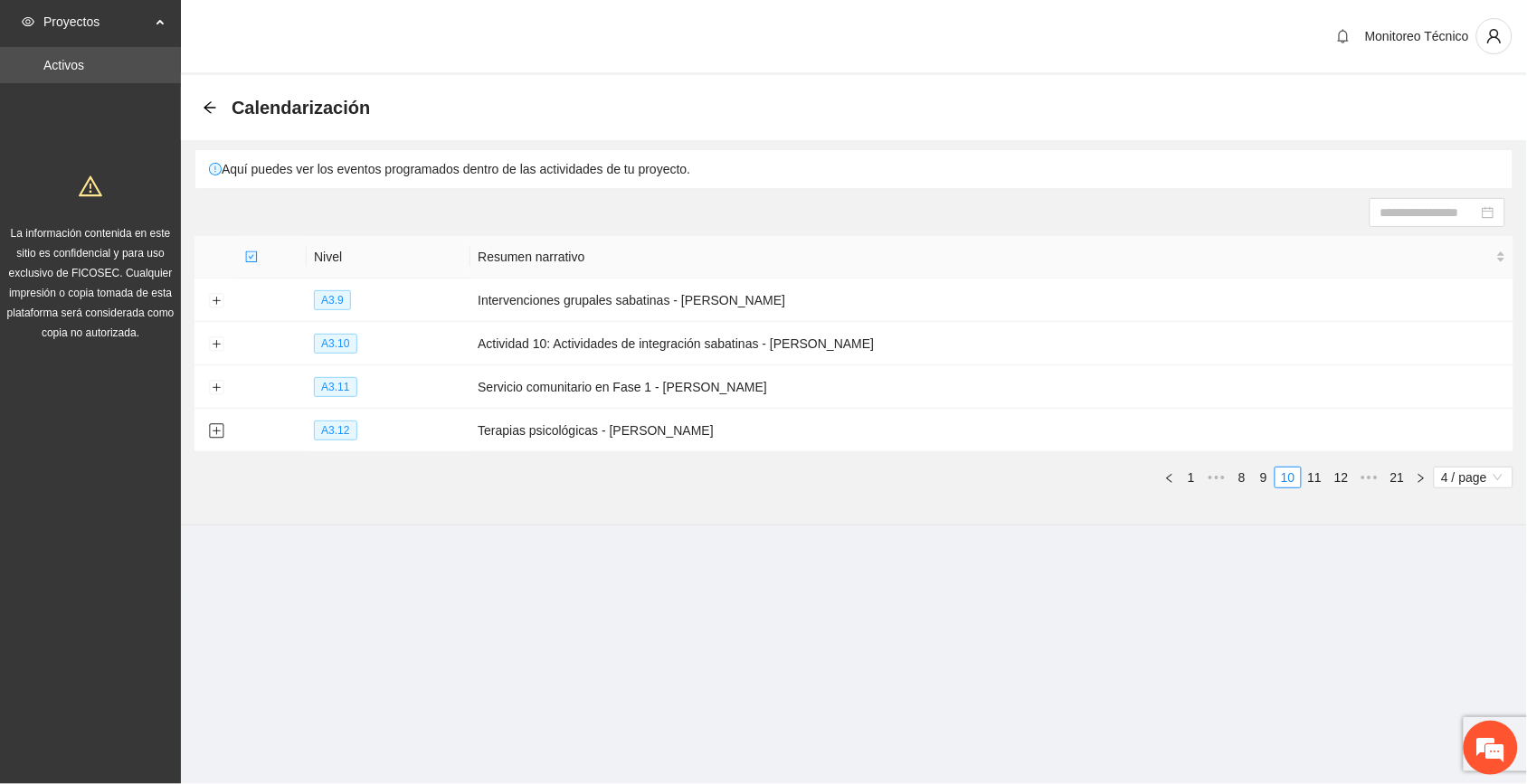 scroll, scrollTop: 0, scrollLeft: 0, axis: both 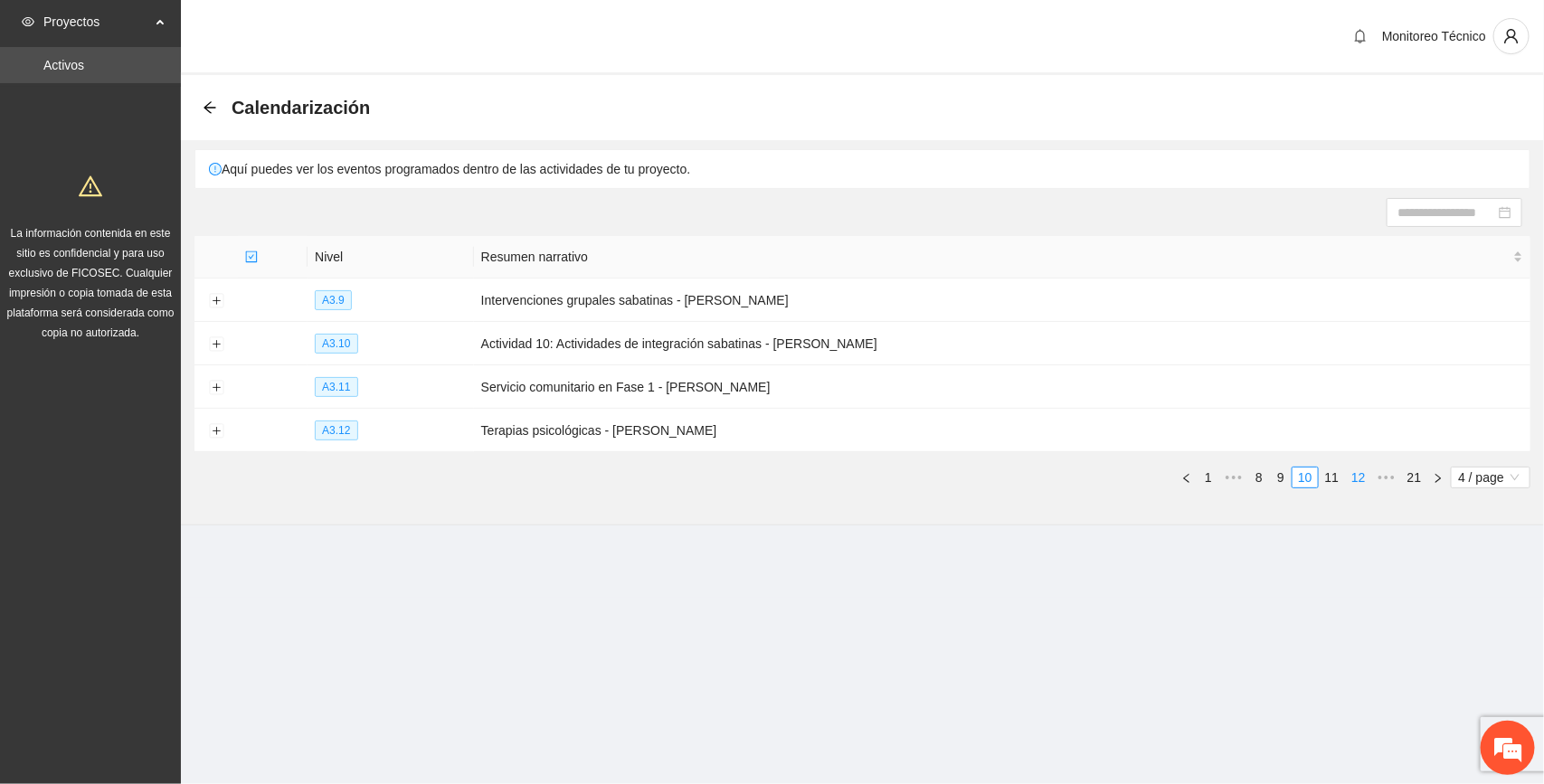 click on "11" at bounding box center (1332, 477) 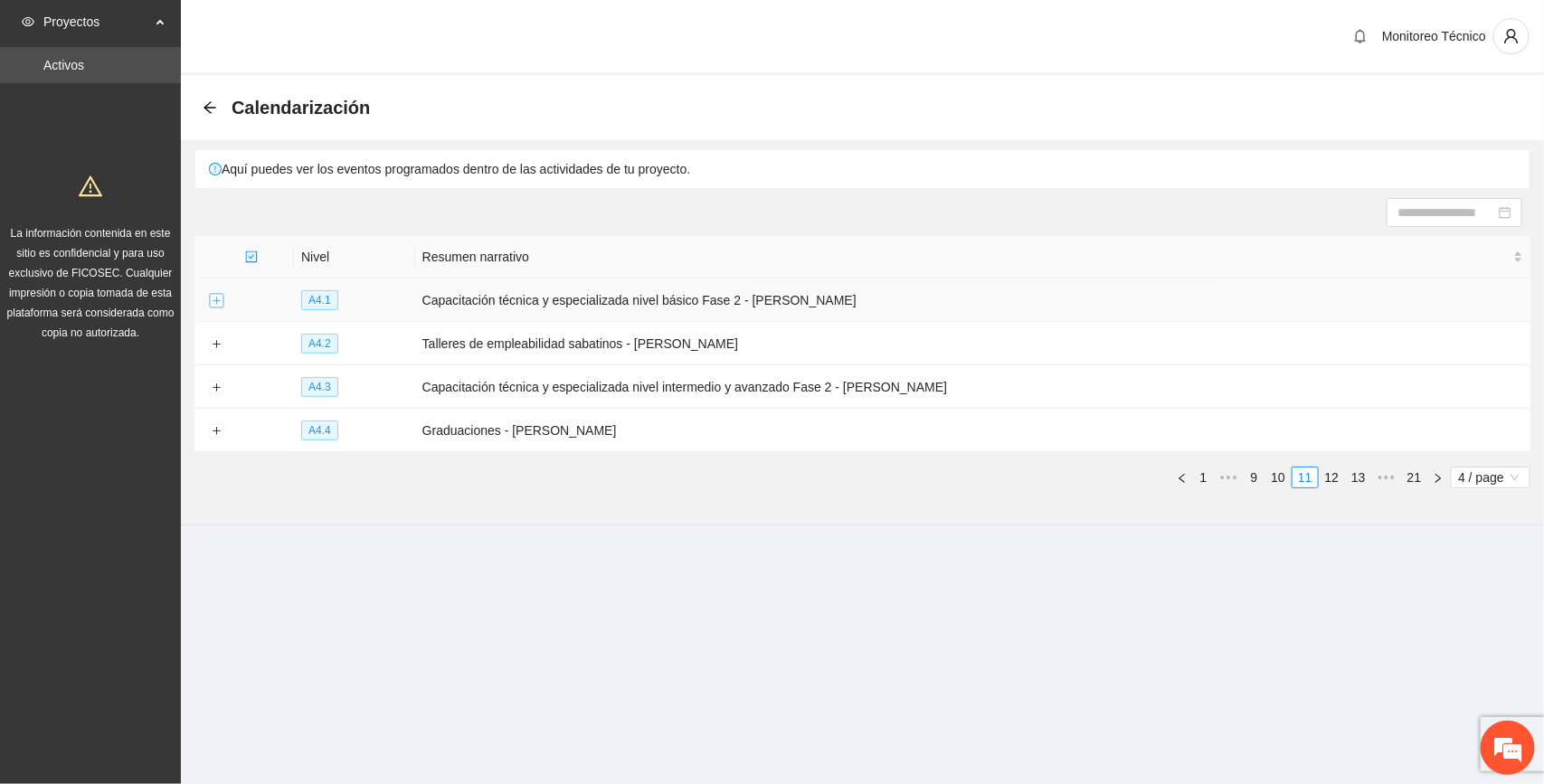 click at bounding box center (216, 301) 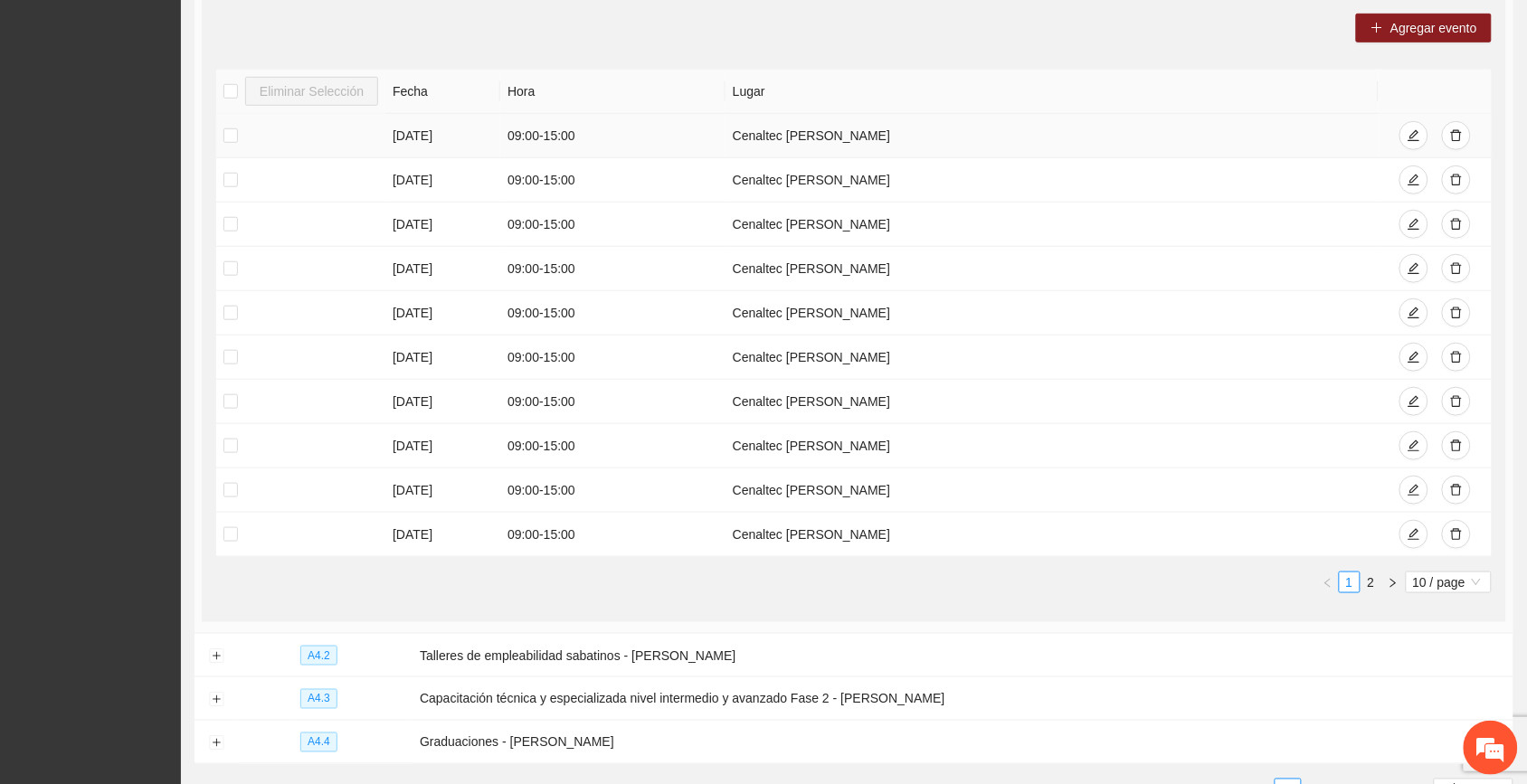 scroll, scrollTop: 0, scrollLeft: 0, axis: both 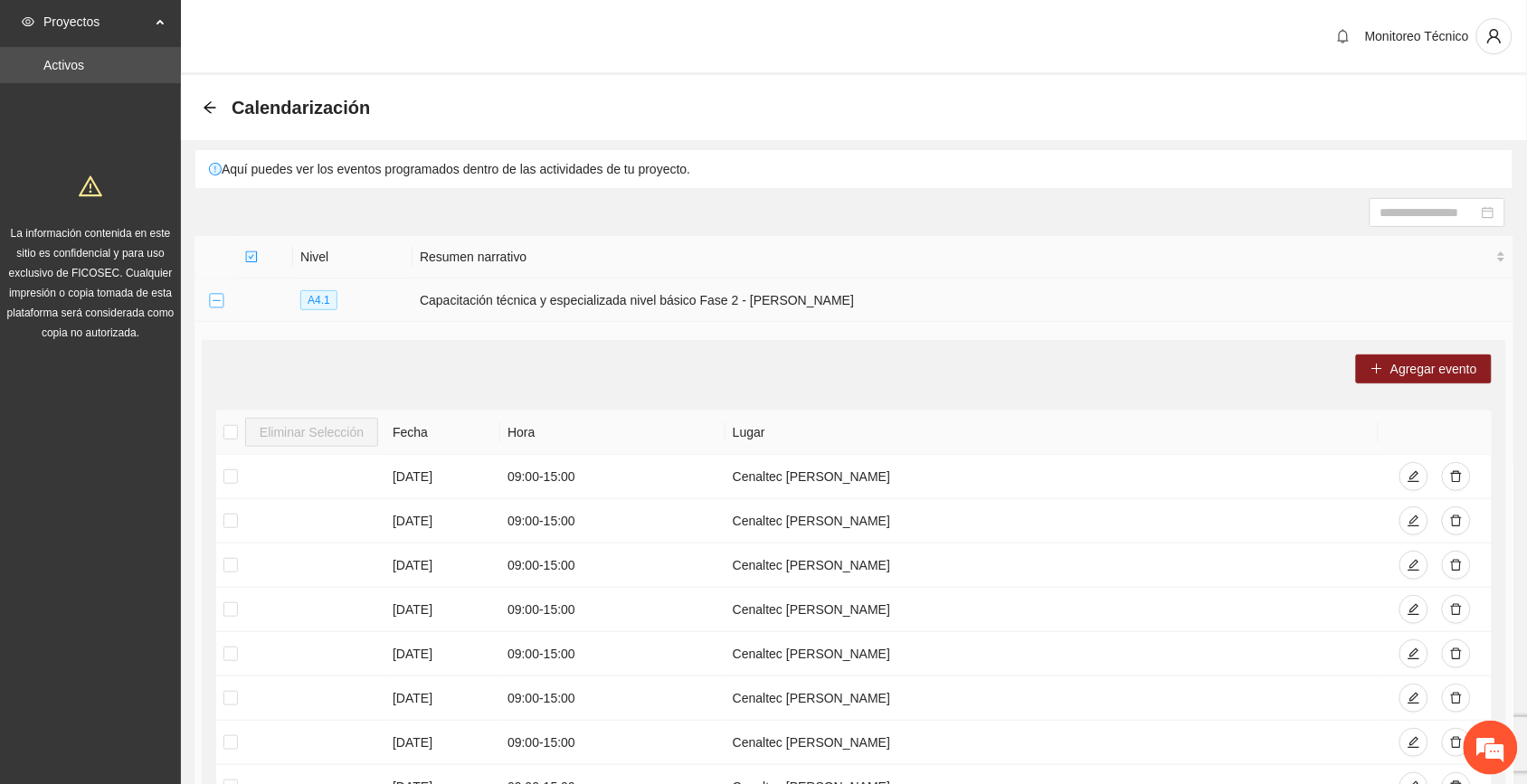 click at bounding box center (216, 301) 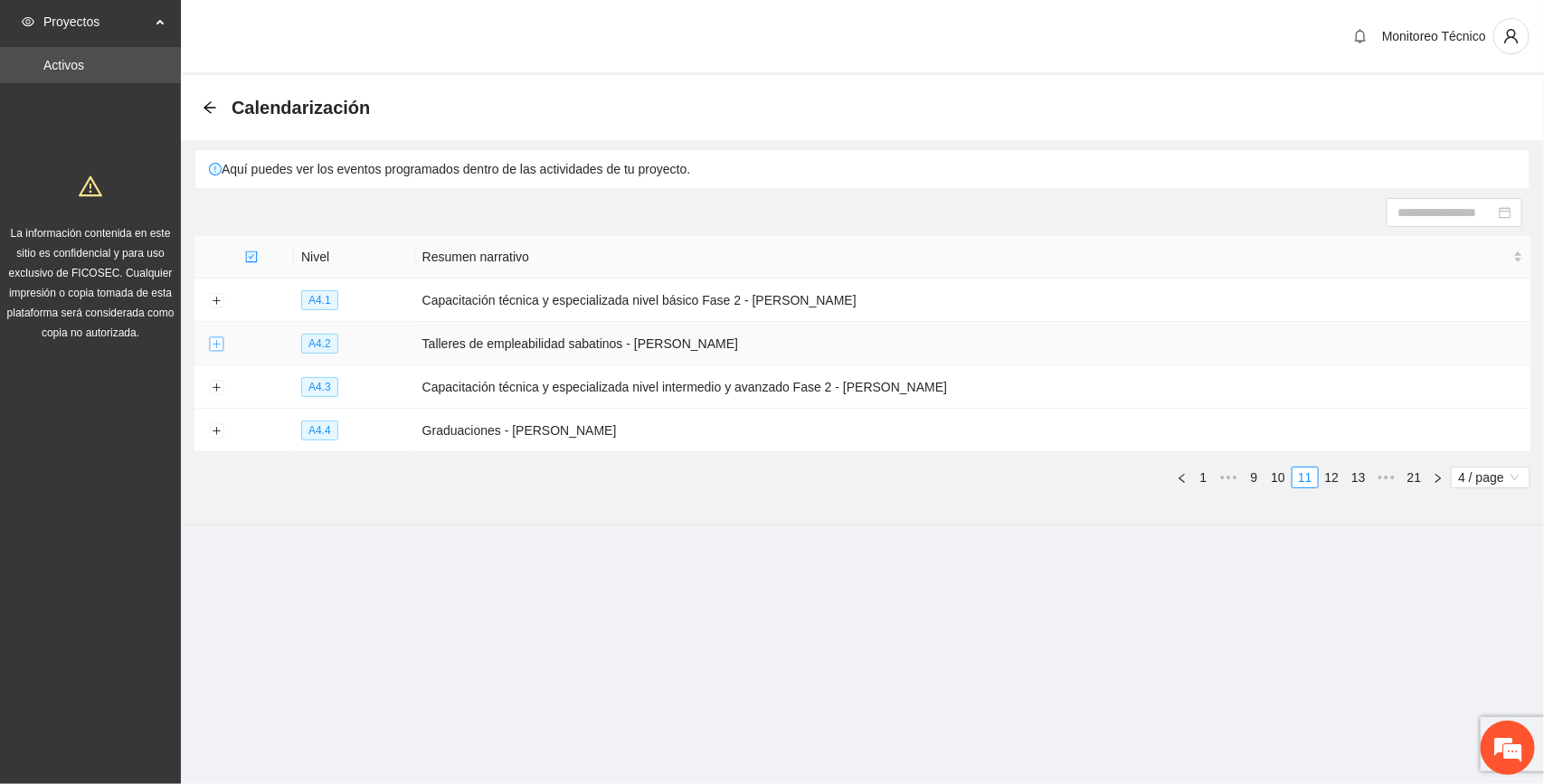 click at bounding box center [216, 345] 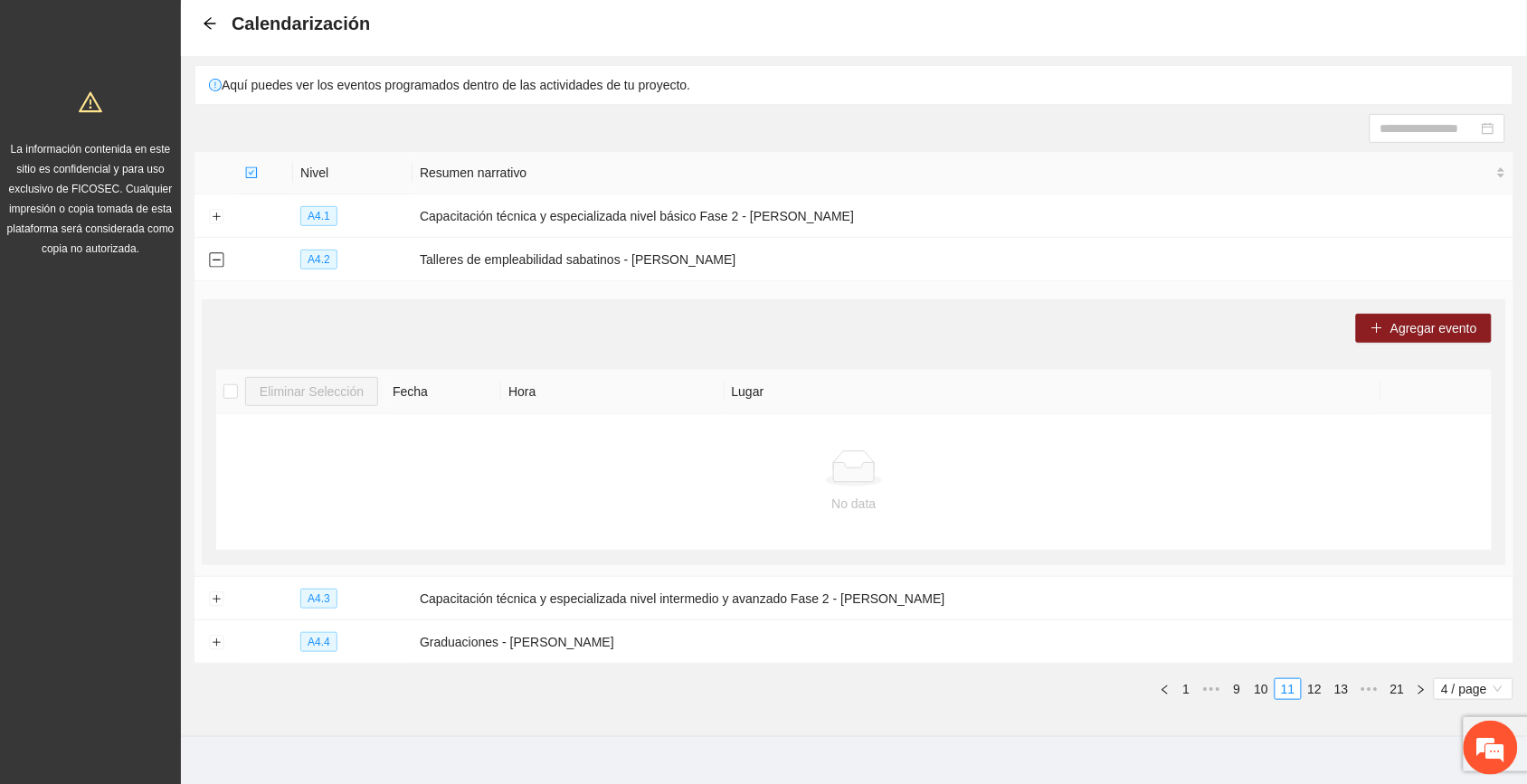 scroll, scrollTop: 109, scrollLeft: 0, axis: vertical 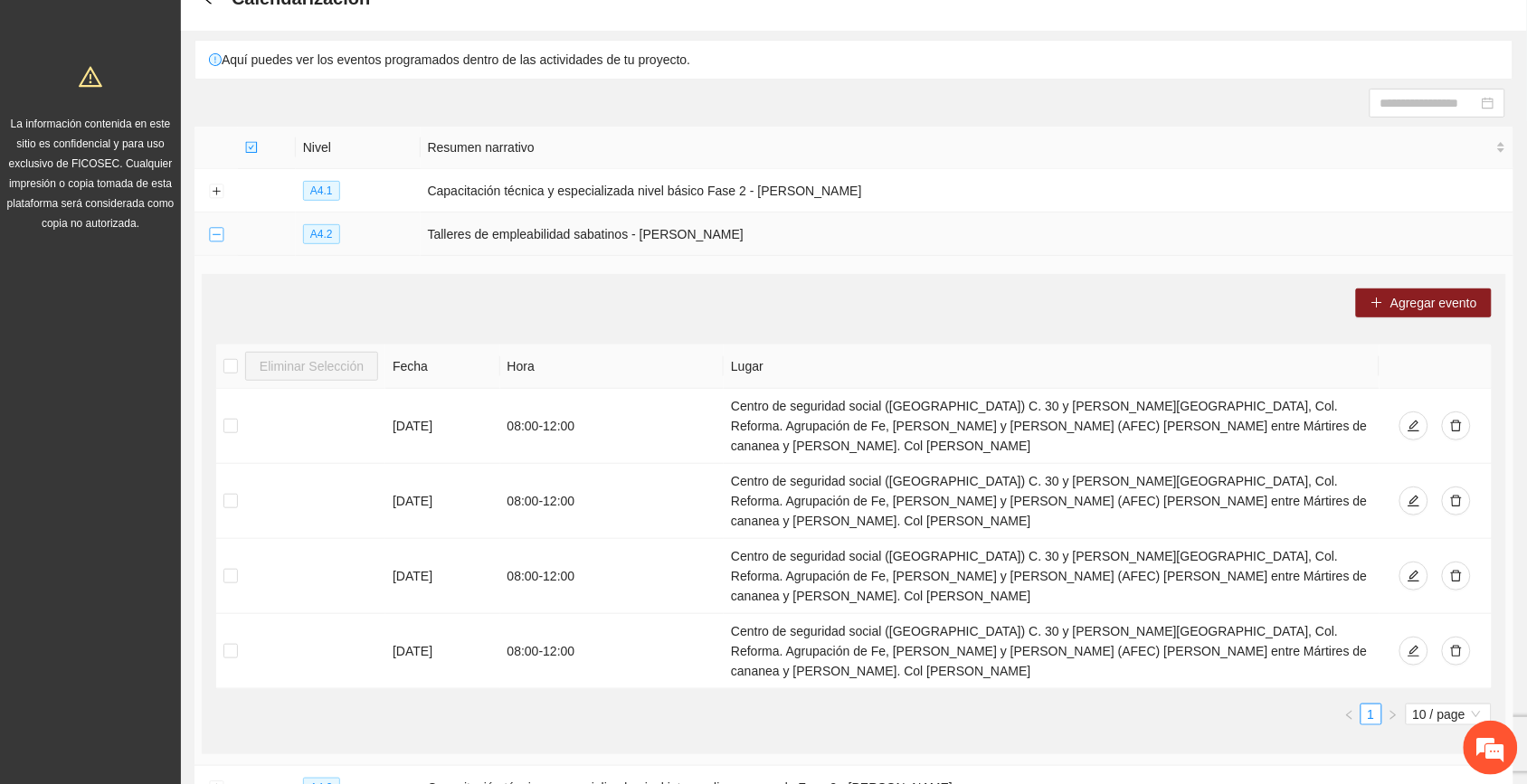 click at bounding box center [216, 235] 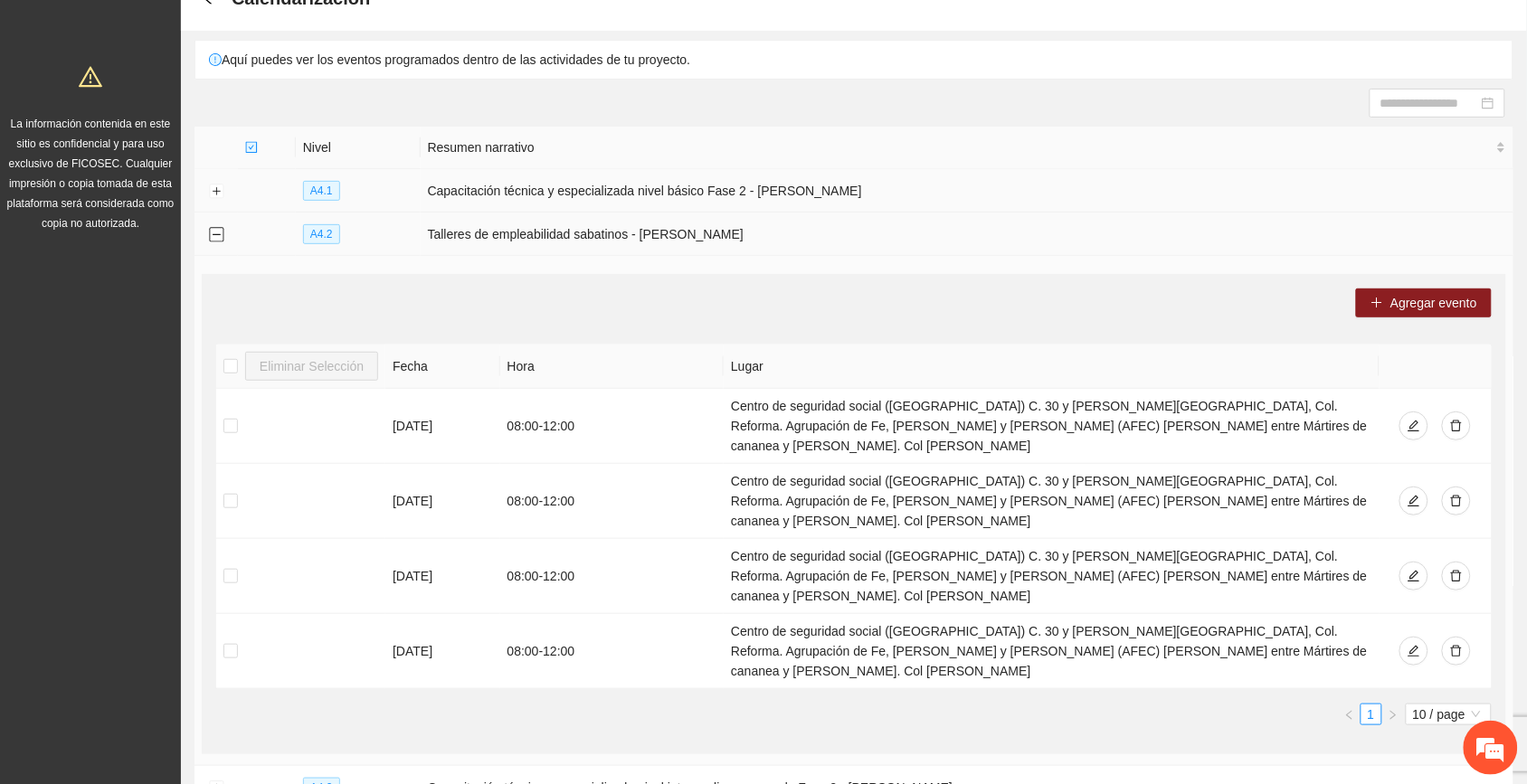 scroll, scrollTop: 0, scrollLeft: 0, axis: both 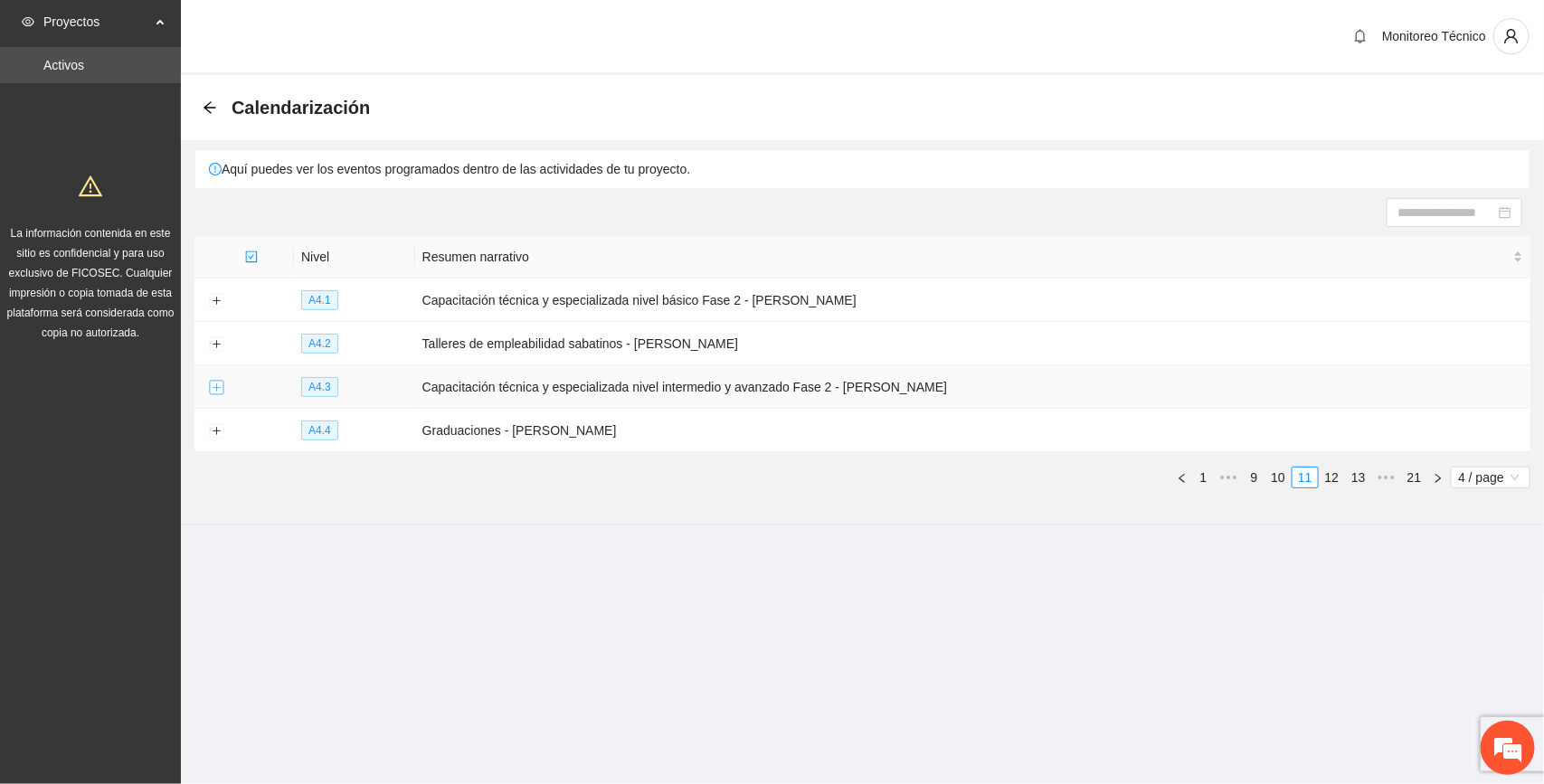 click at bounding box center [216, 388] 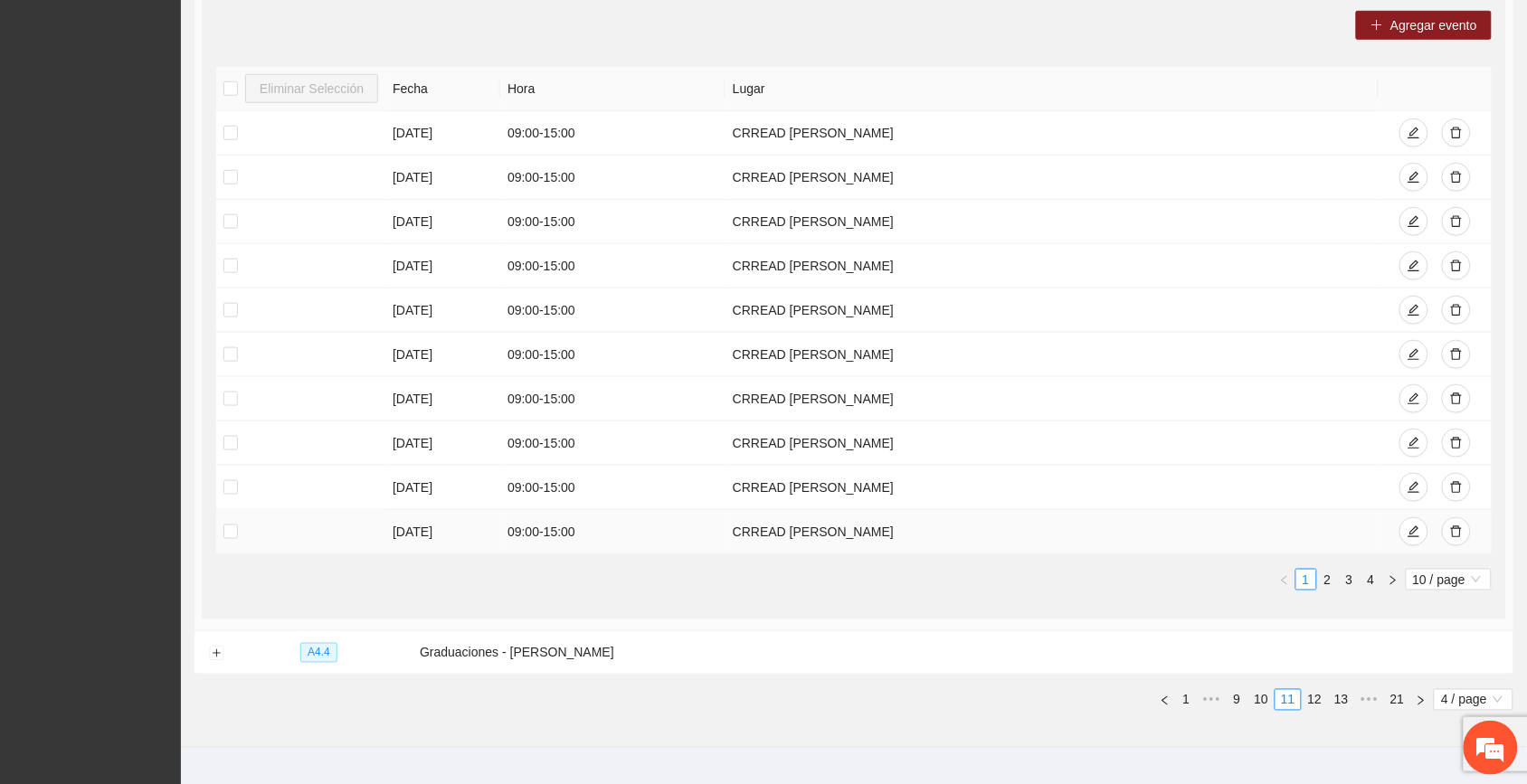 scroll, scrollTop: 452, scrollLeft: 0, axis: vertical 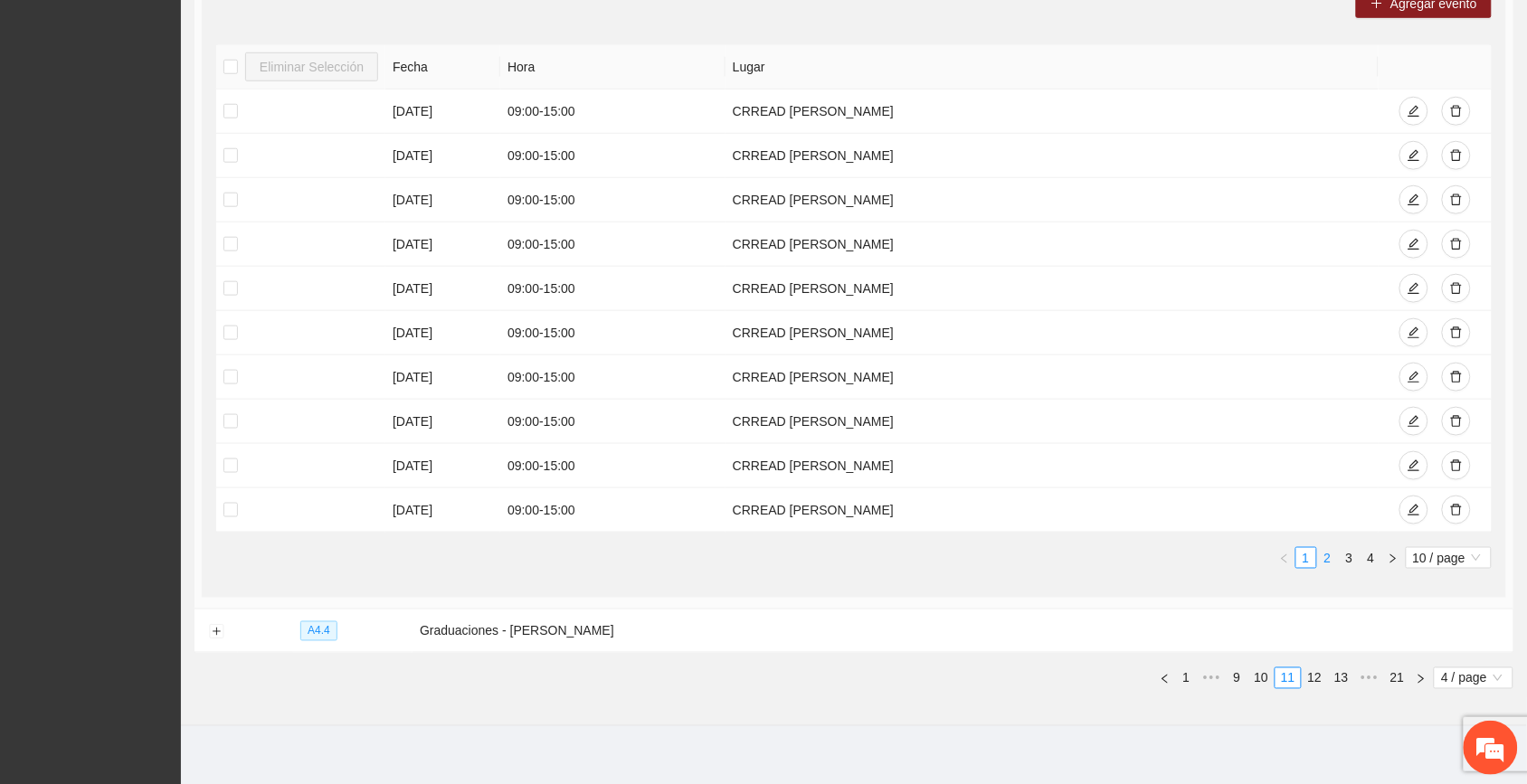 click on "2" at bounding box center (1328, 558) 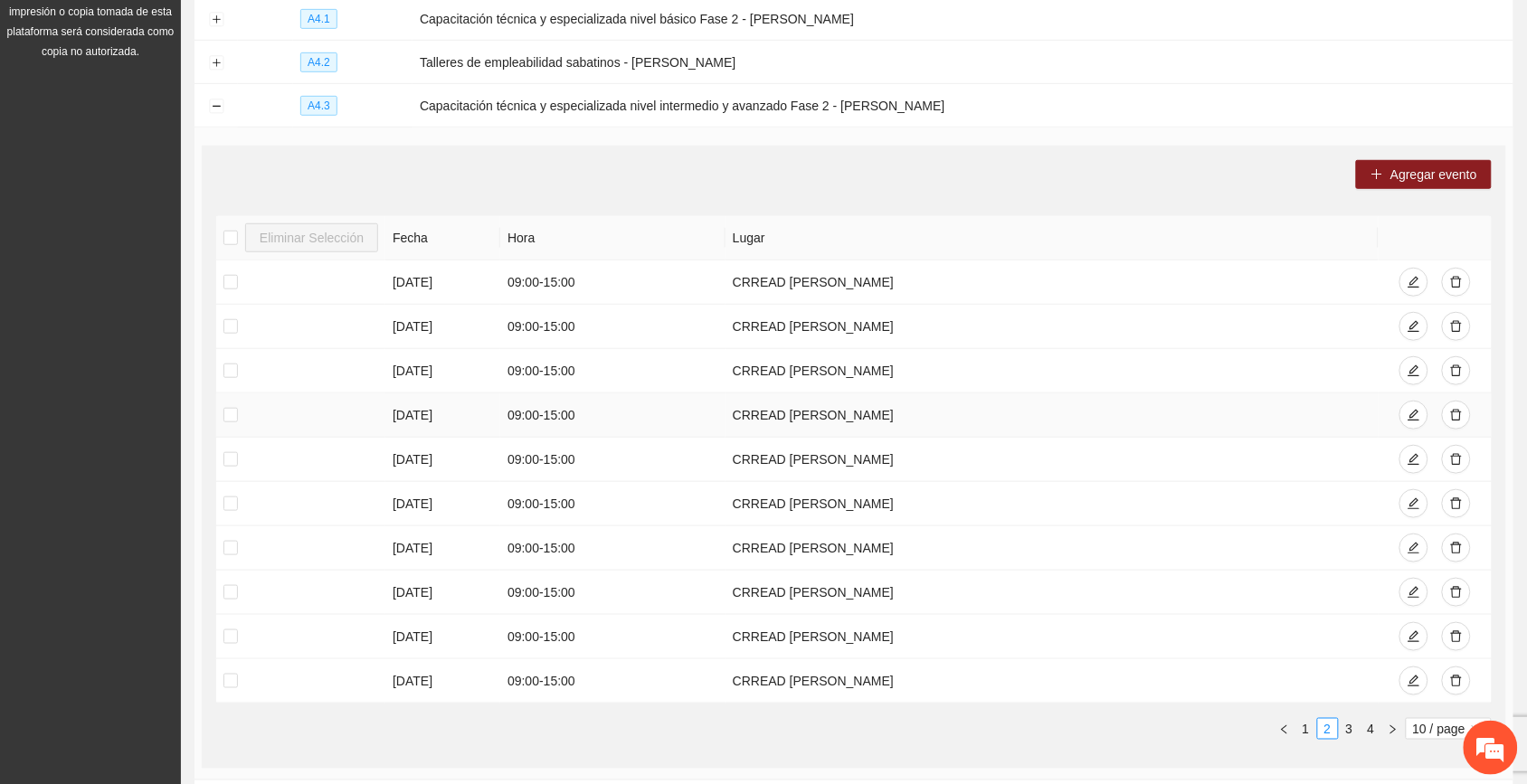 scroll, scrollTop: 226, scrollLeft: 0, axis: vertical 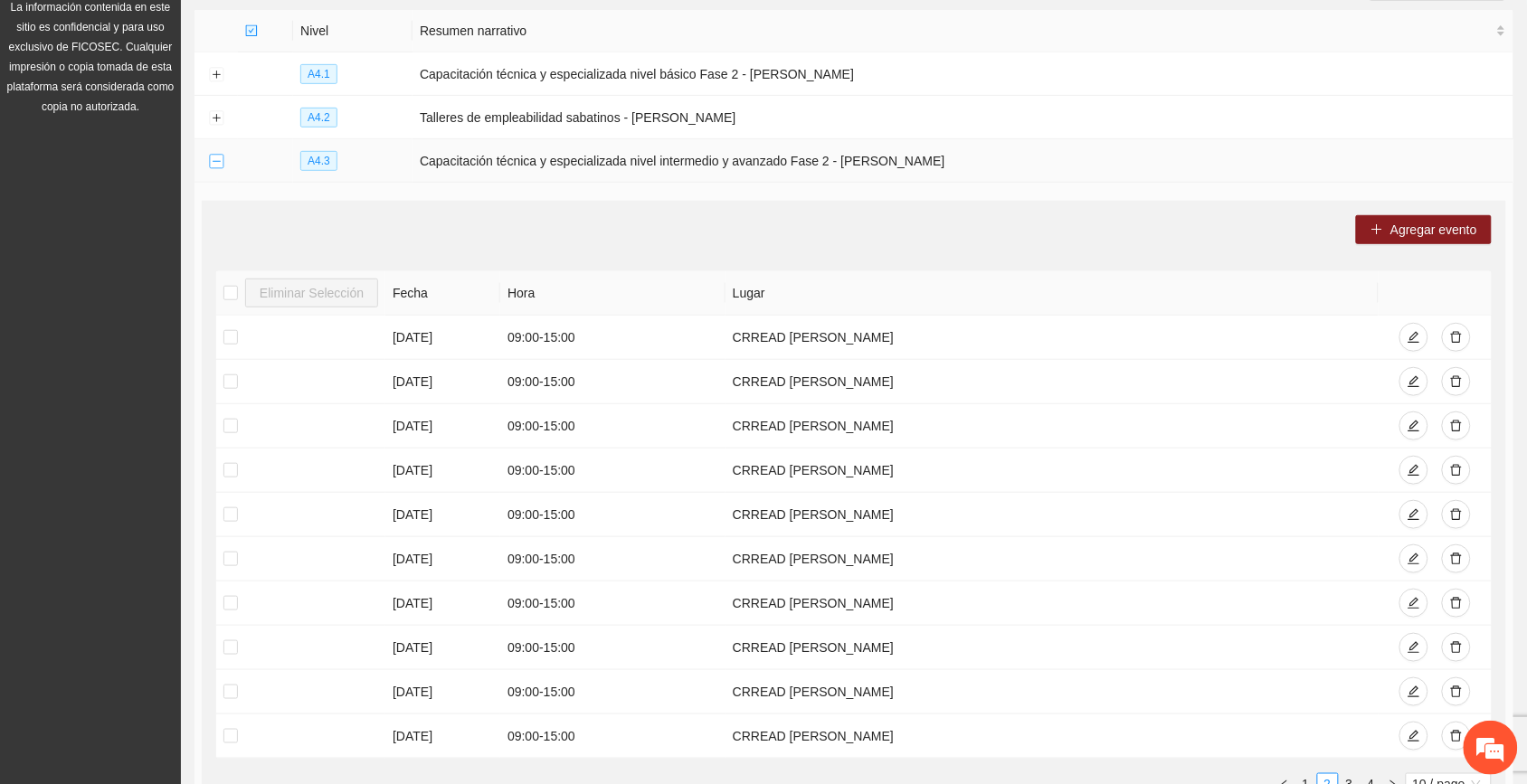 click at bounding box center (216, 161) 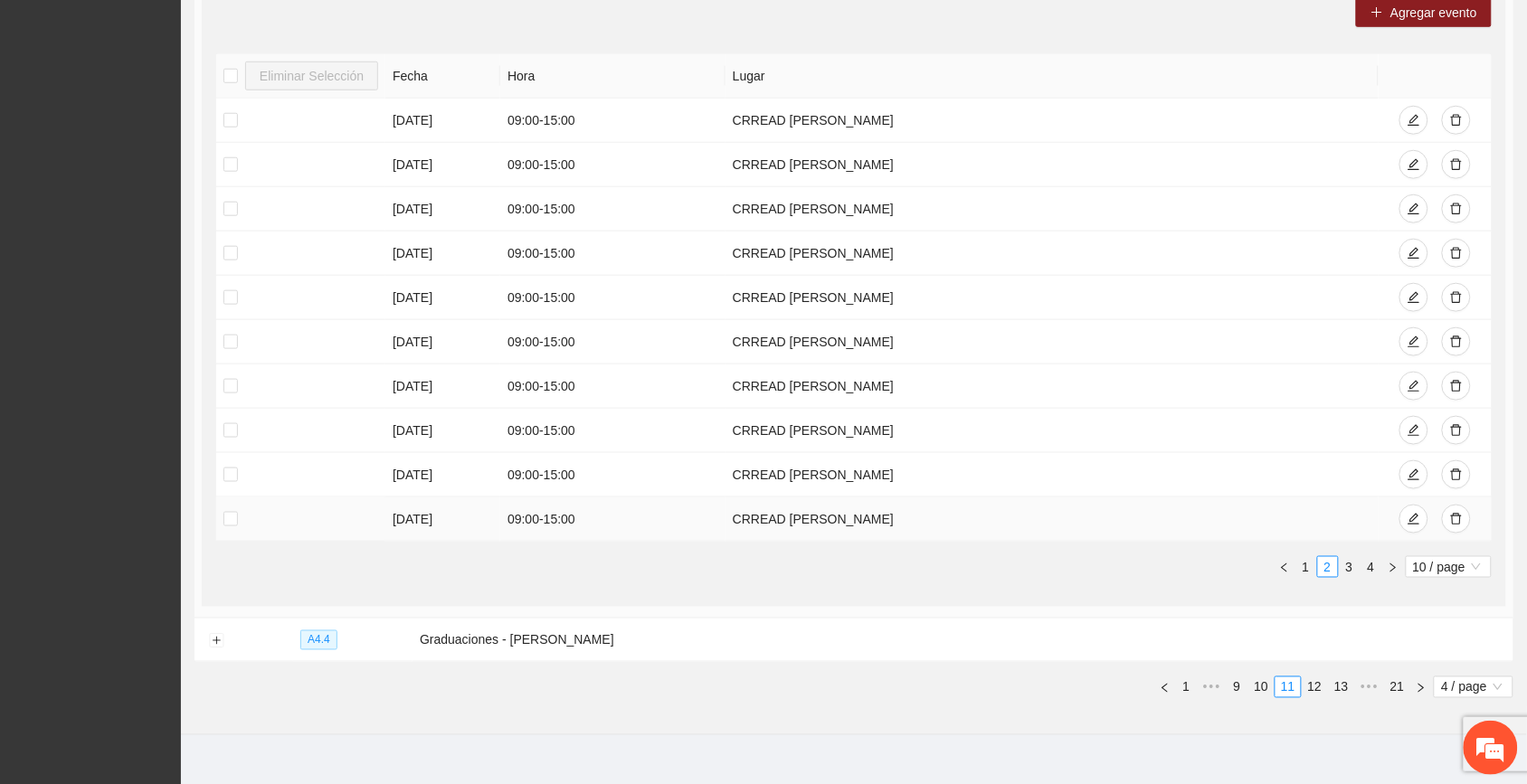 scroll, scrollTop: 468, scrollLeft: 0, axis: vertical 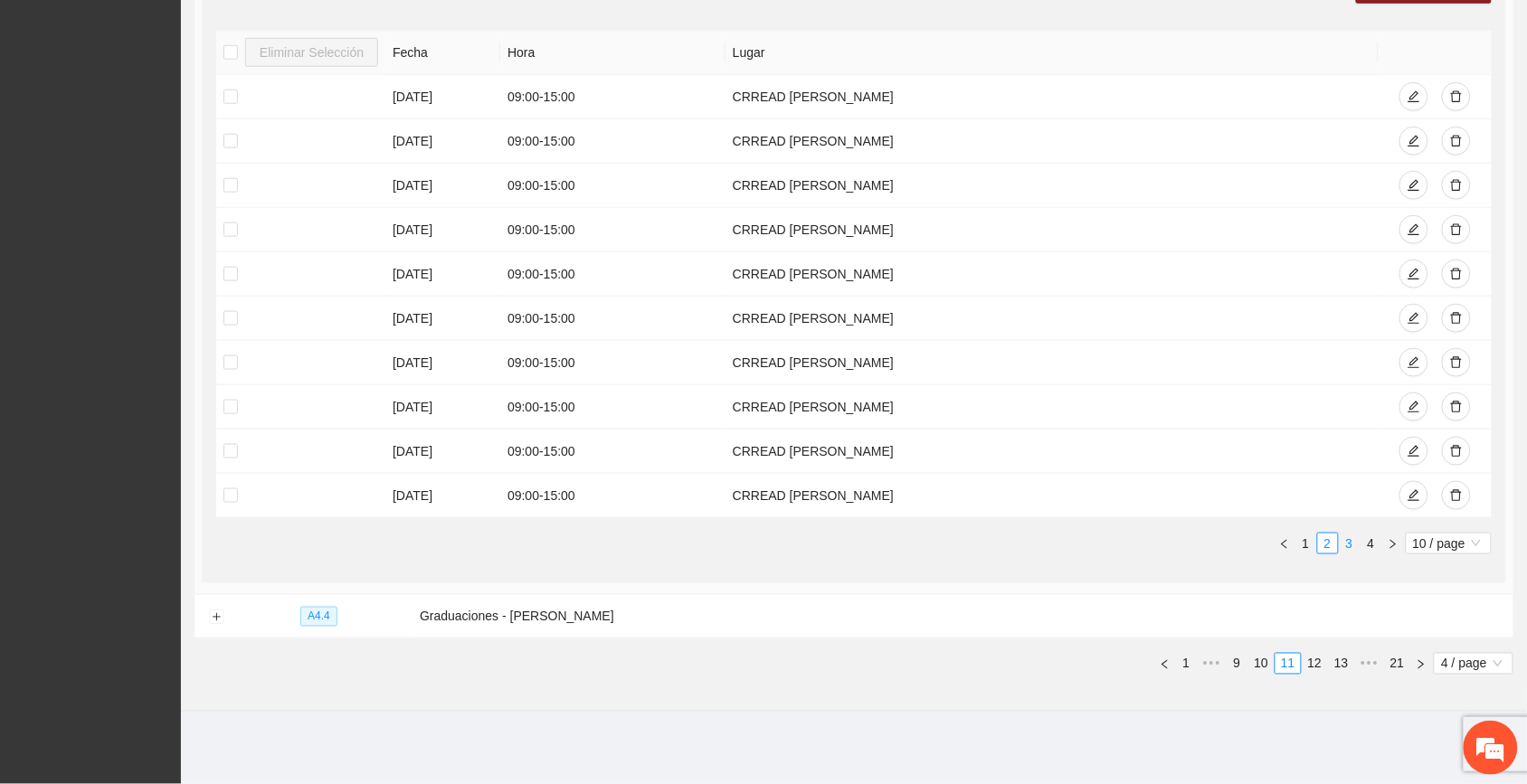 click on "3" at bounding box center [1350, 543] 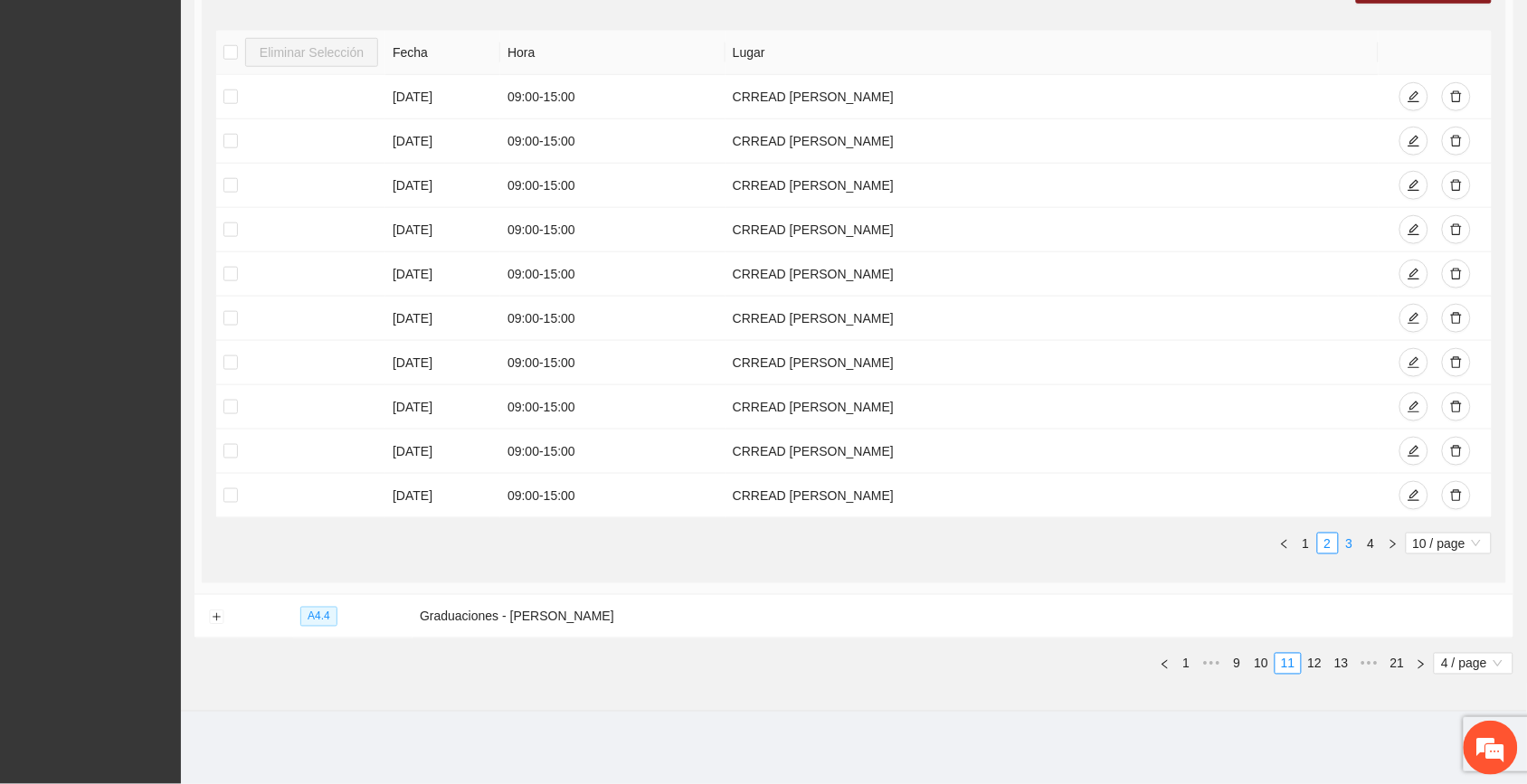 click on "3" at bounding box center [1350, 543] 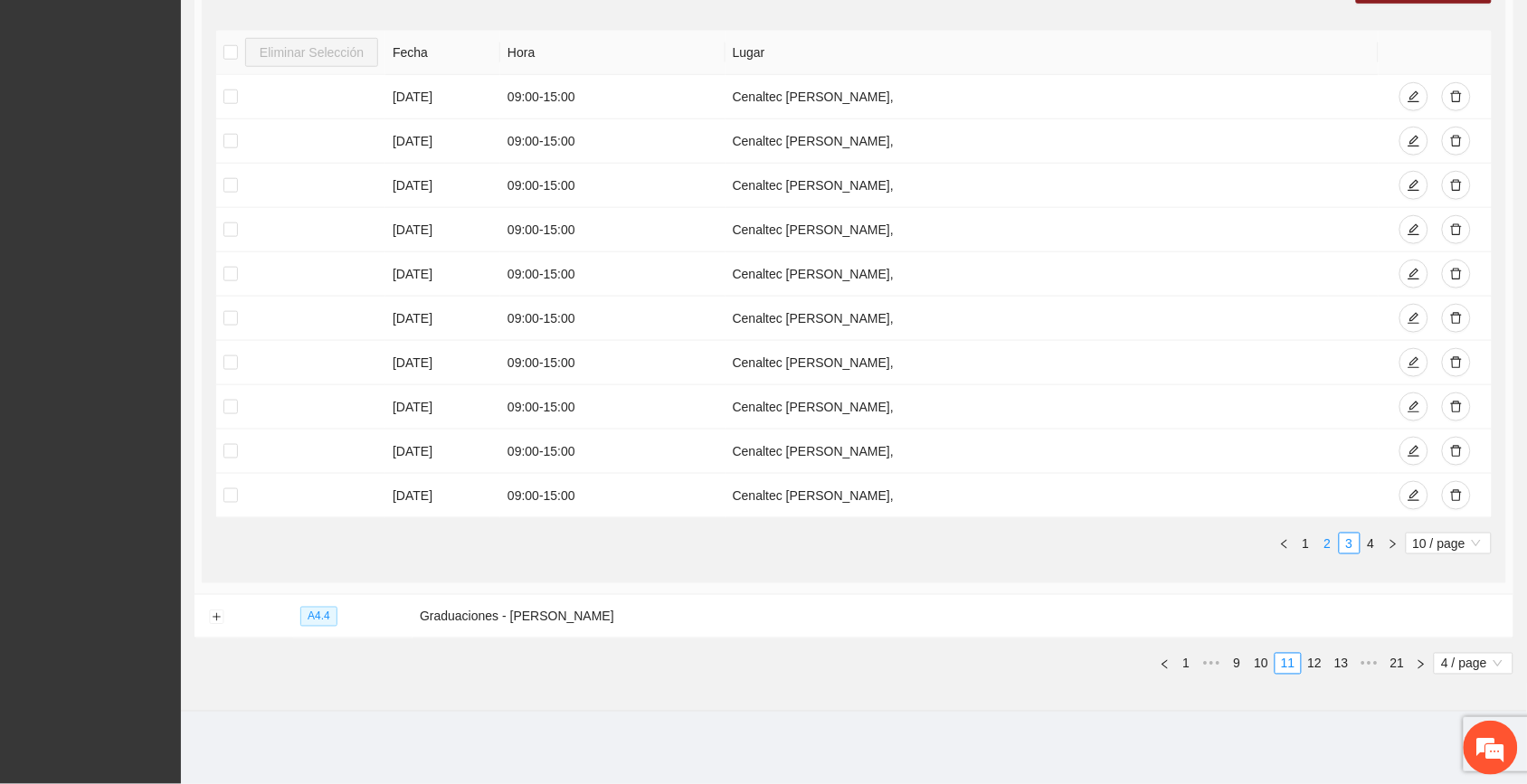 click on "2" at bounding box center [1328, 543] 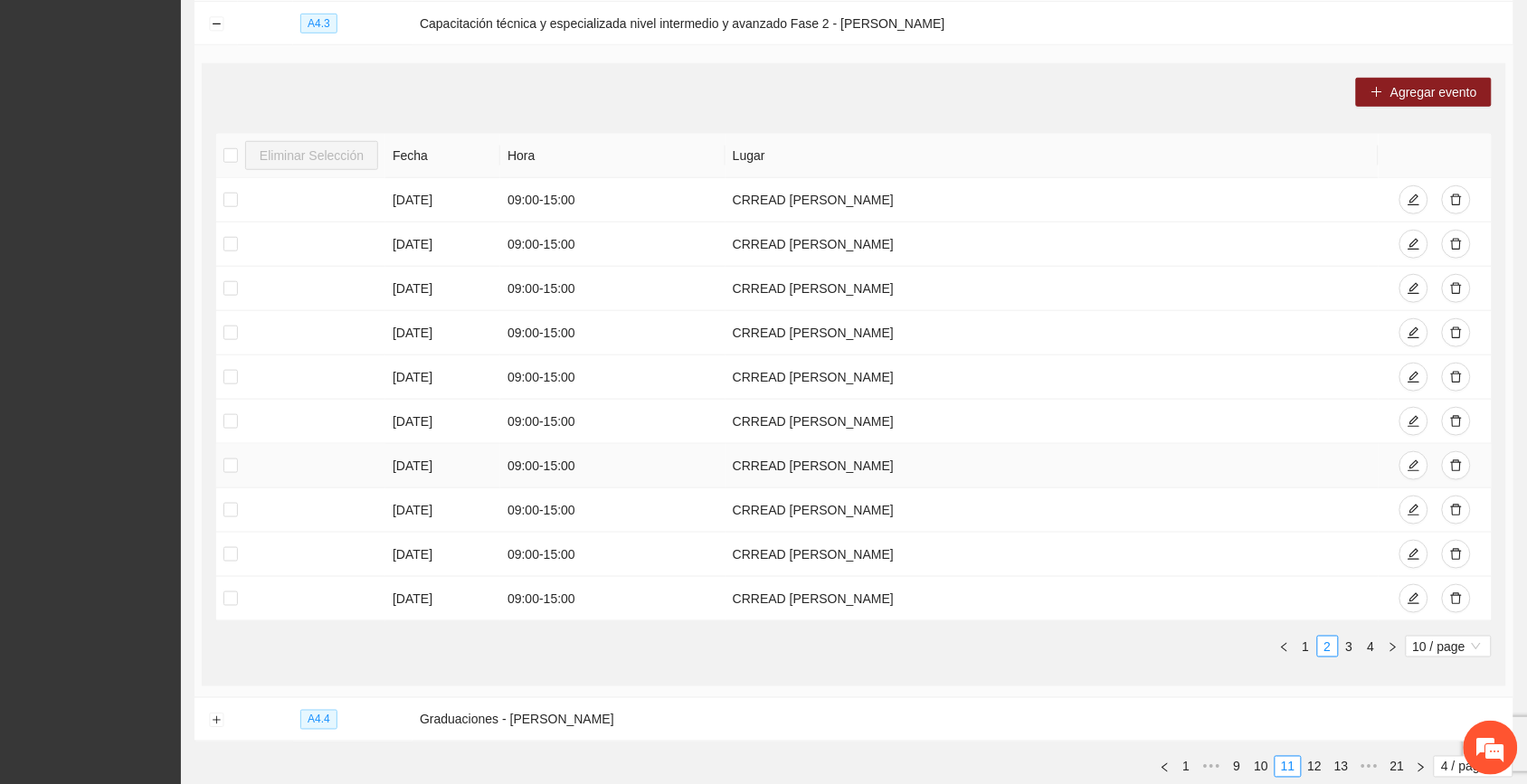 scroll, scrollTop: 128, scrollLeft: 0, axis: vertical 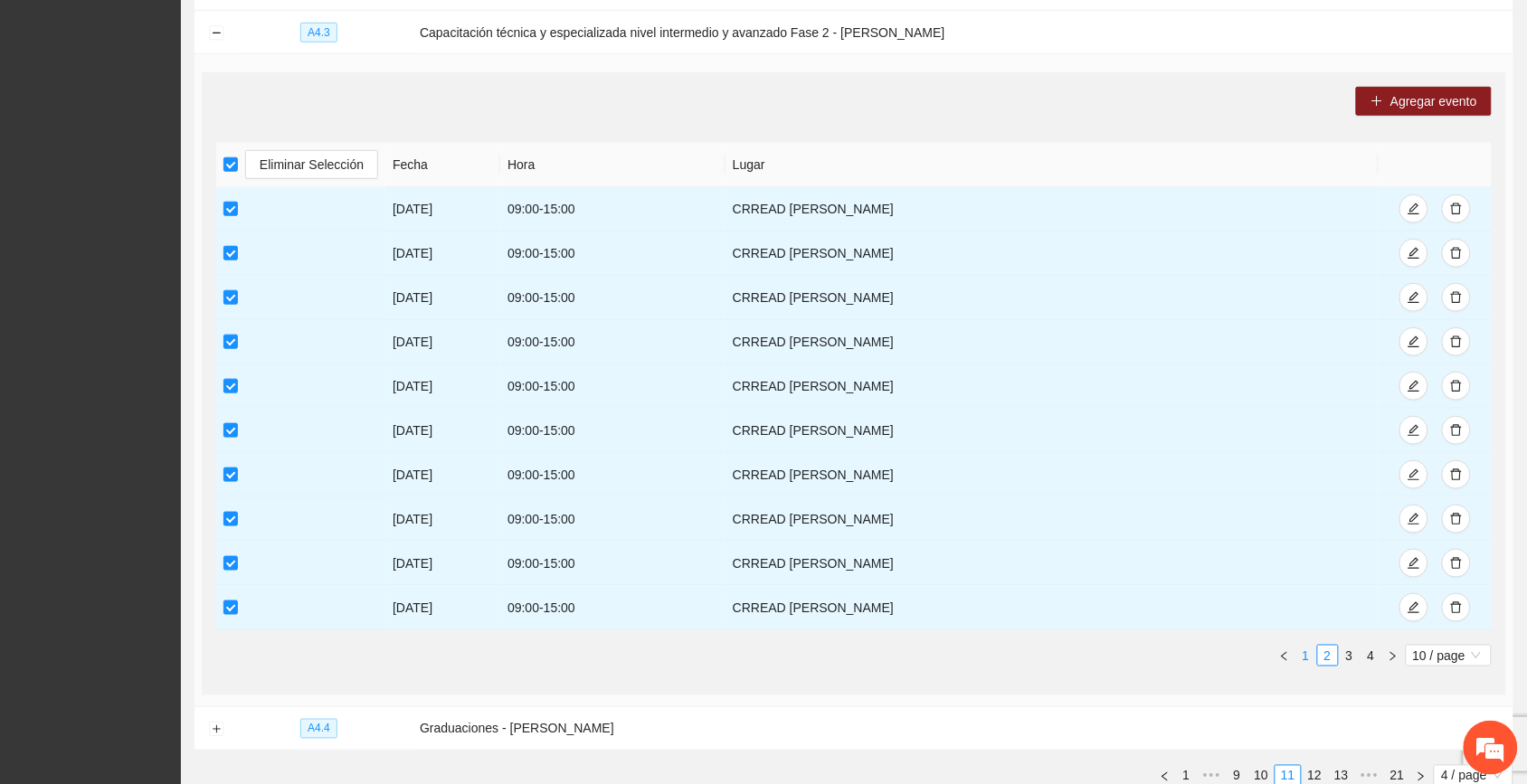 click on "1" at bounding box center (1306, 656) 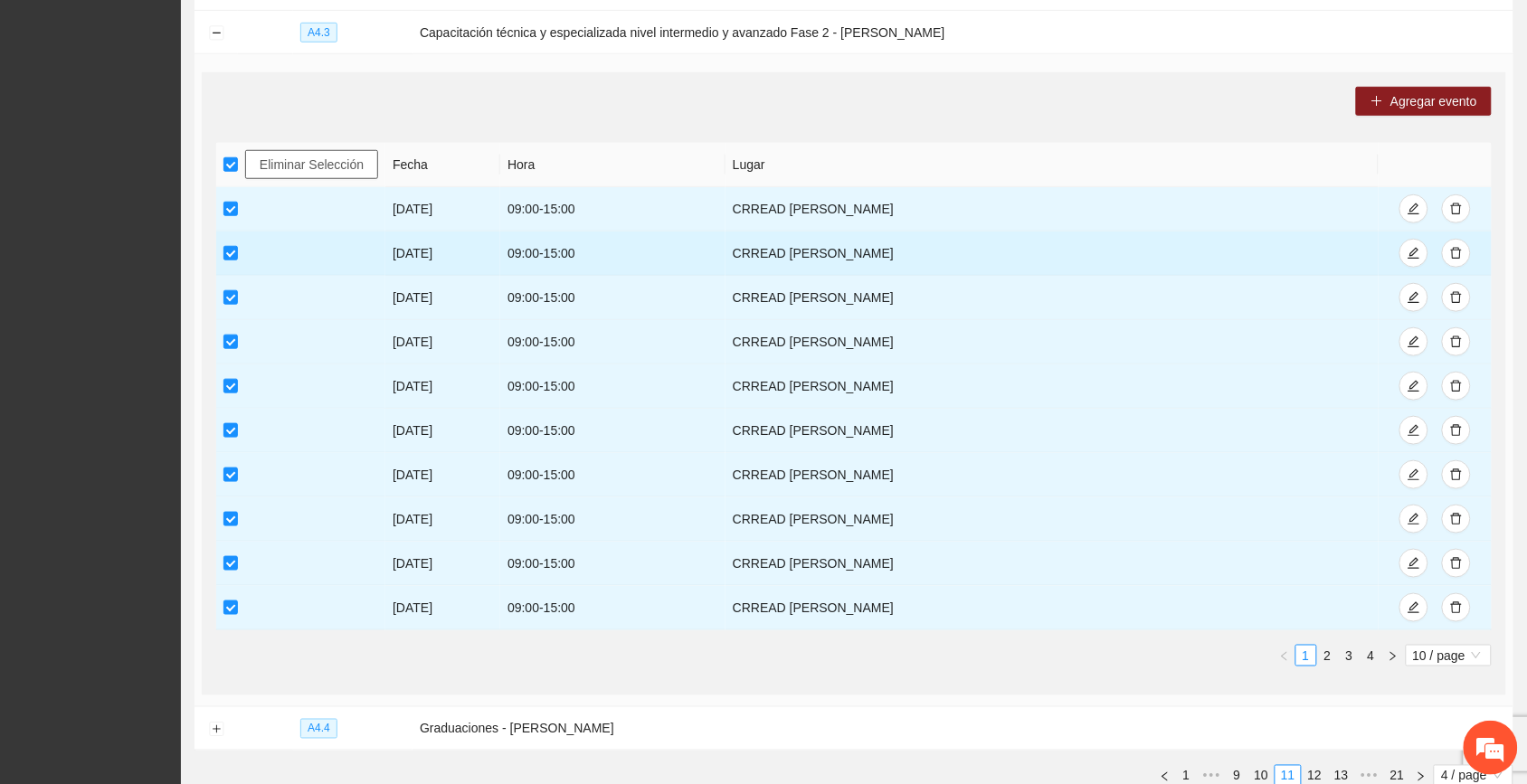 drag, startPoint x: 332, startPoint y: 165, endPoint x: 513, endPoint y: 269, distance: 208.751 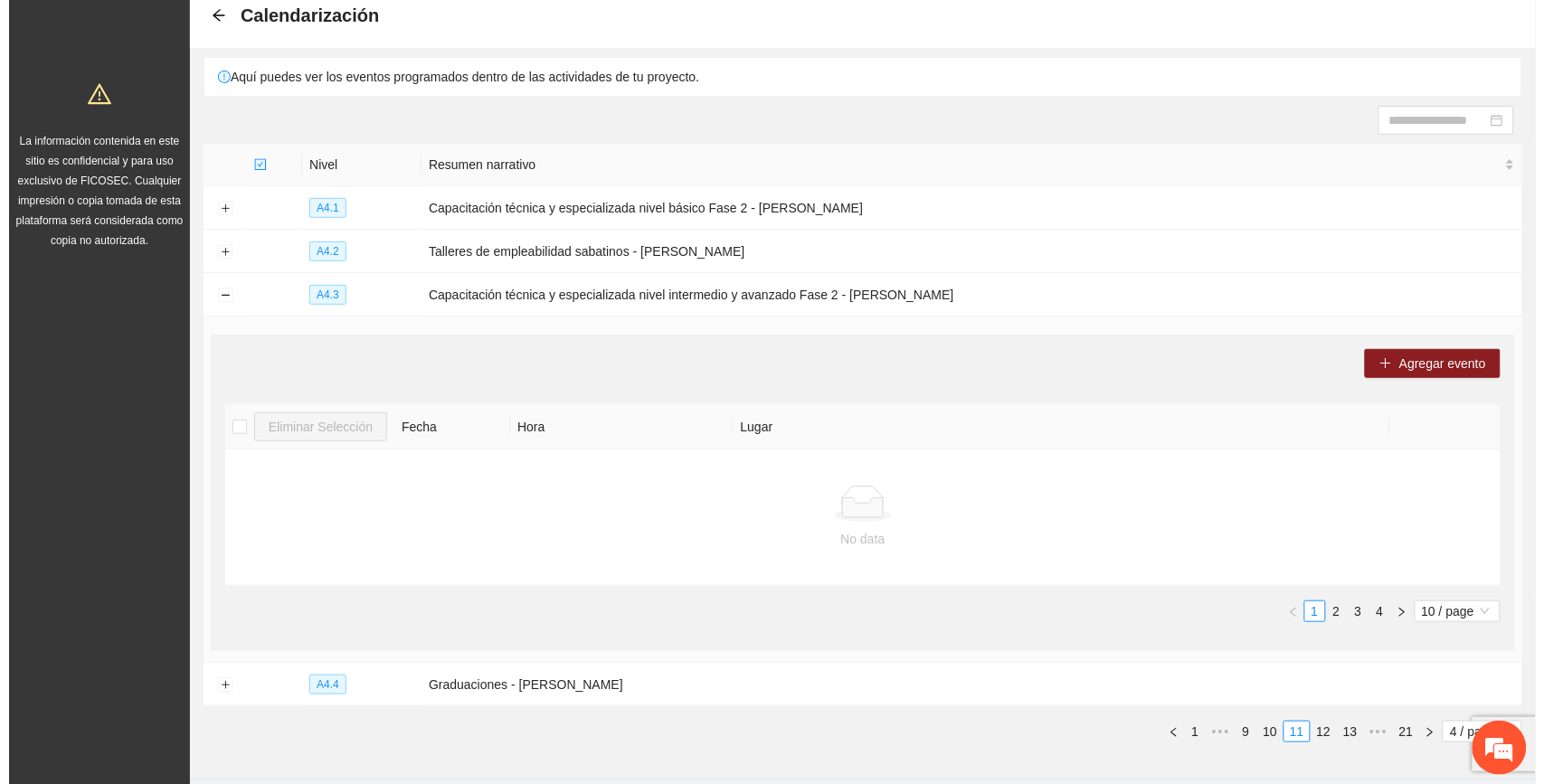 scroll, scrollTop: 159, scrollLeft: 0, axis: vertical 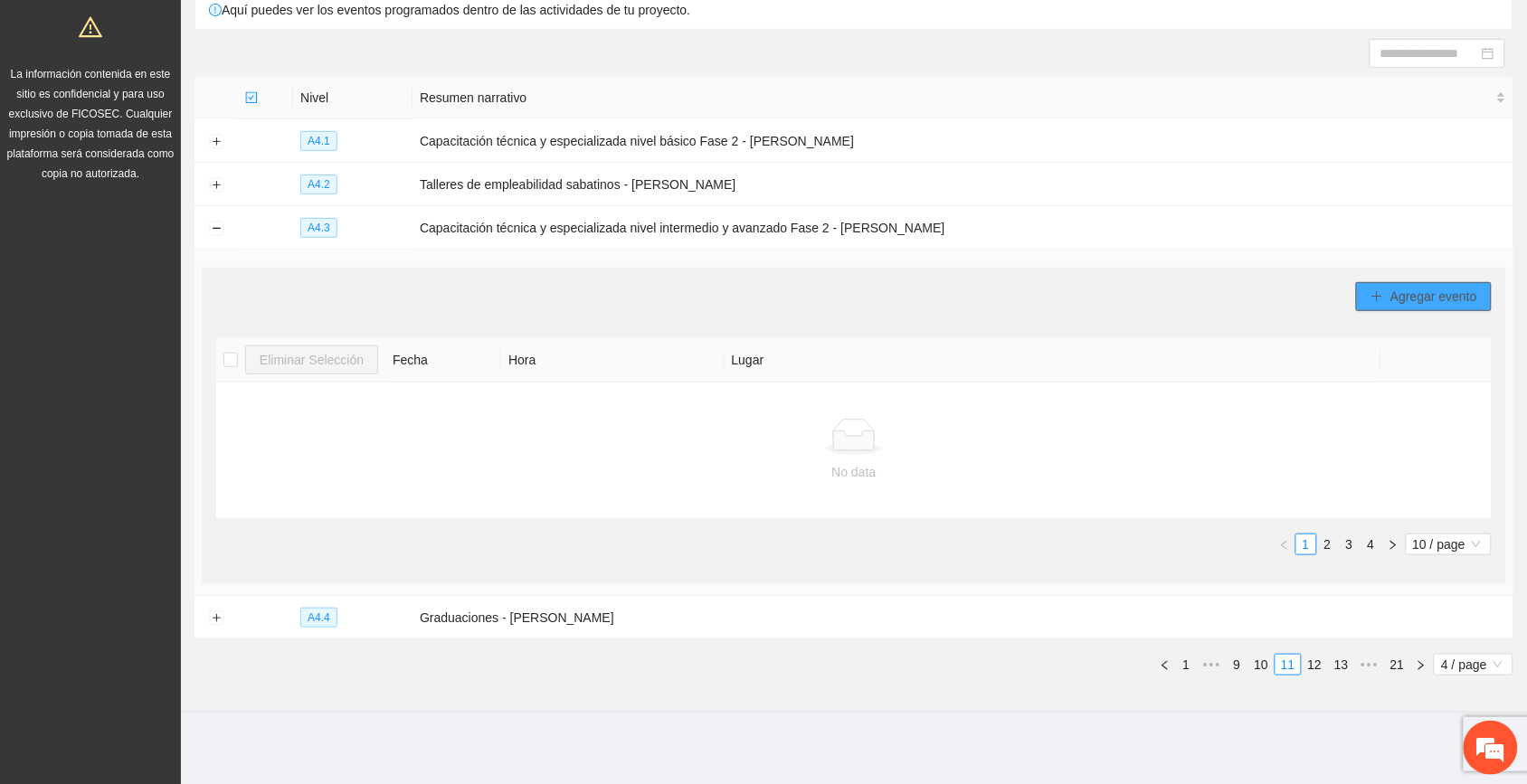 click on "Agregar evento" at bounding box center [1434, 297] 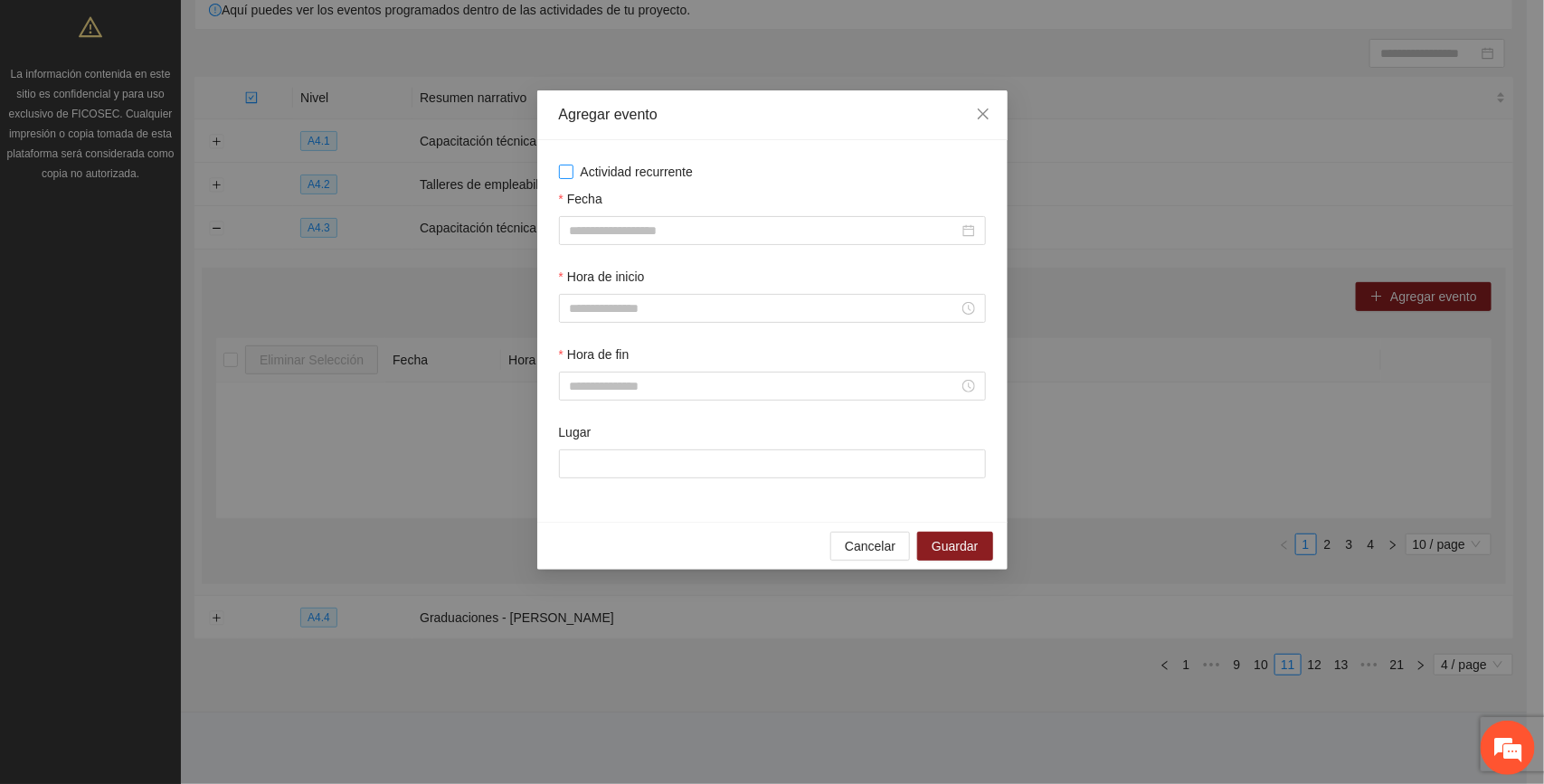 click on "Actividad recurrente" at bounding box center (637, 172) 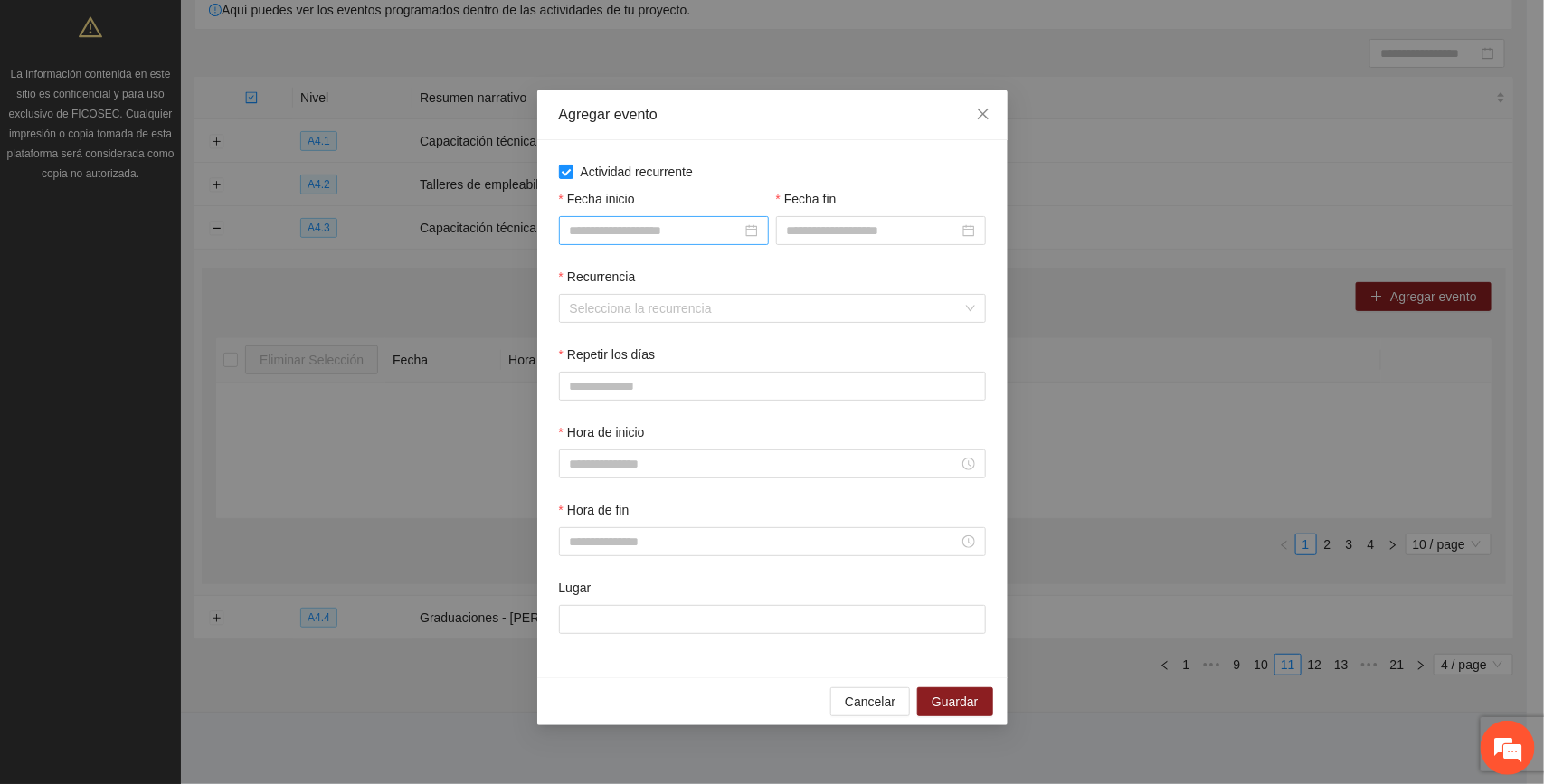 click on "Fecha inicio" at bounding box center [656, 231] 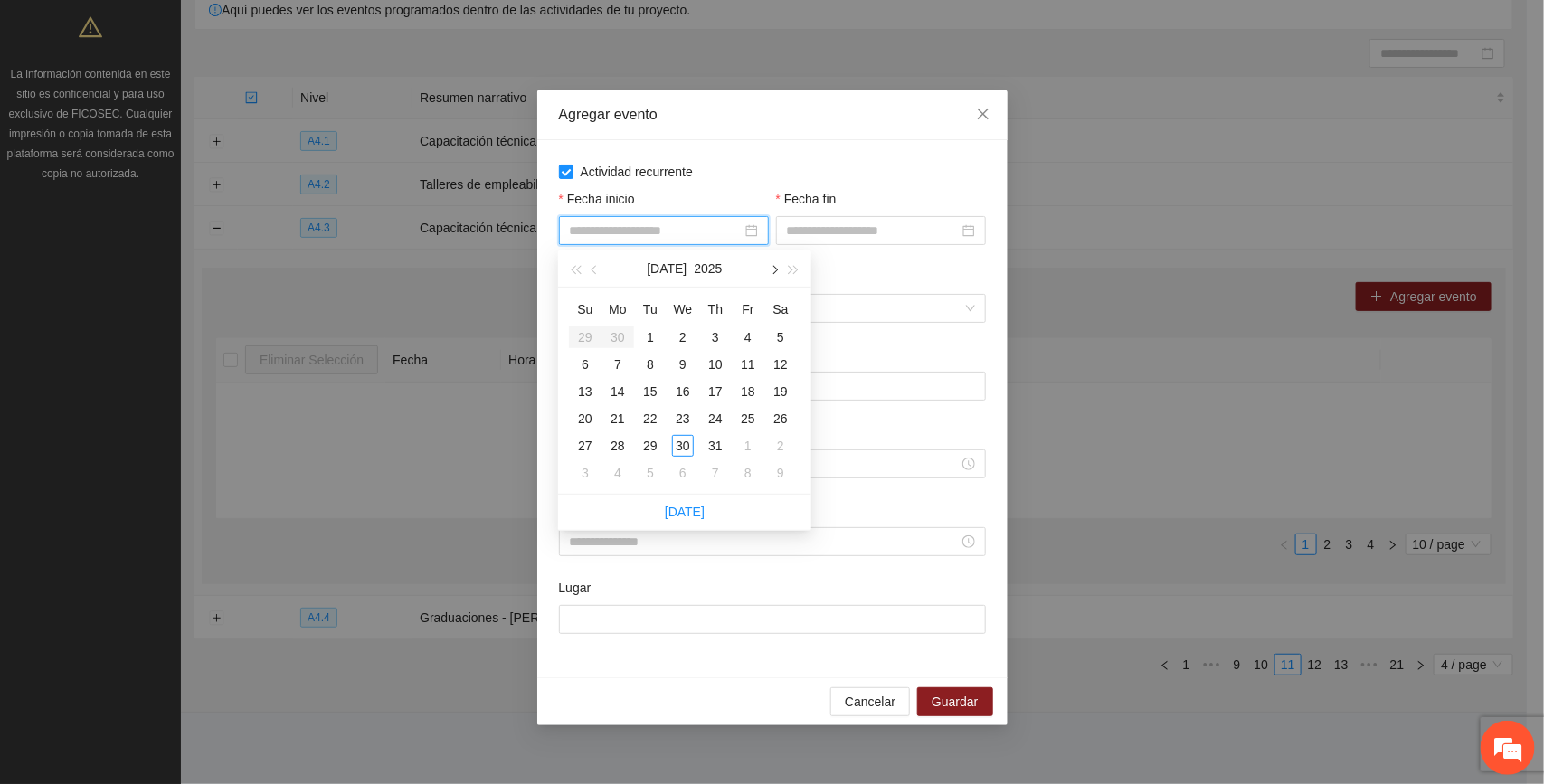 click at bounding box center (773, 269) 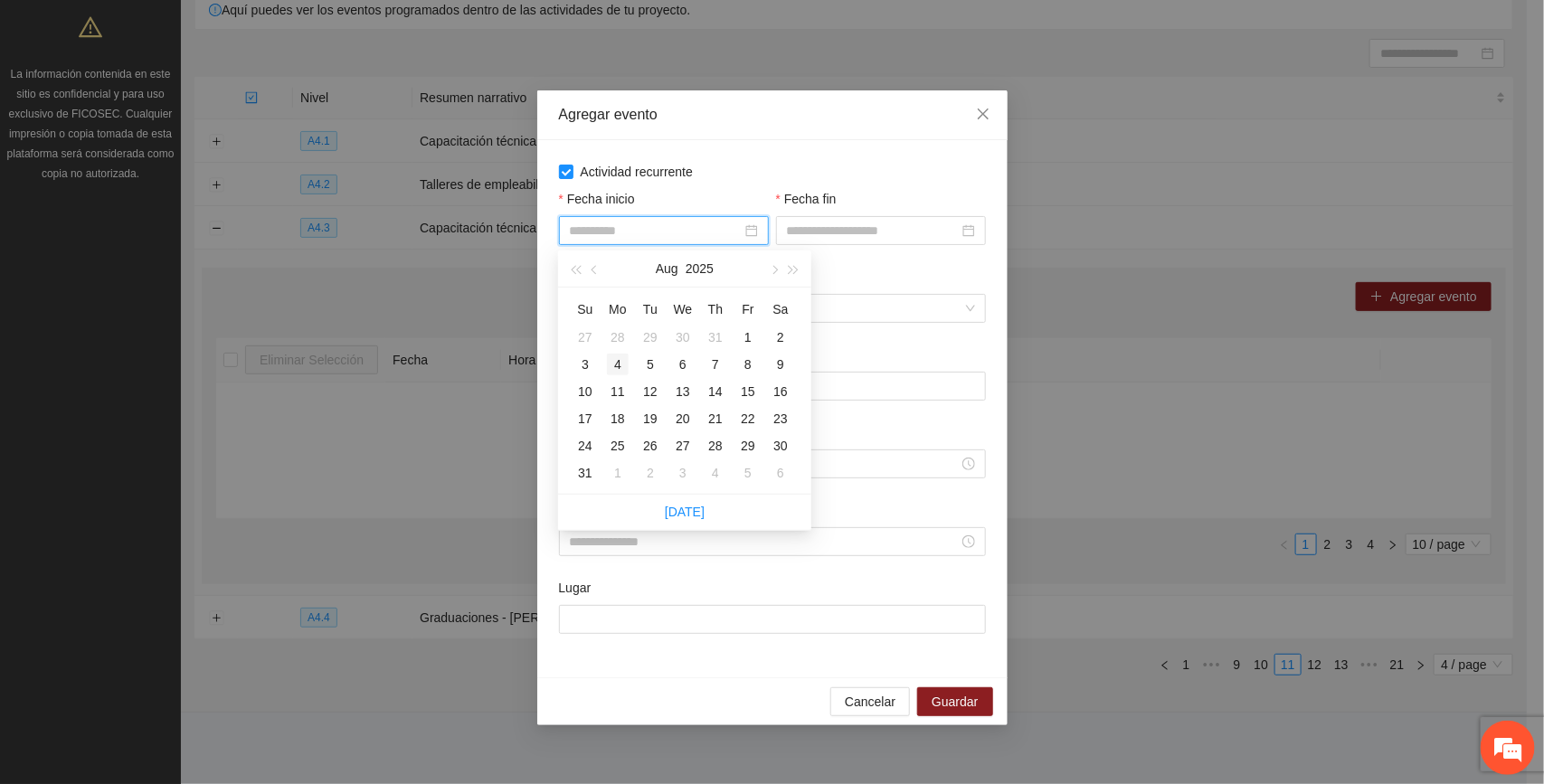 type on "**********" 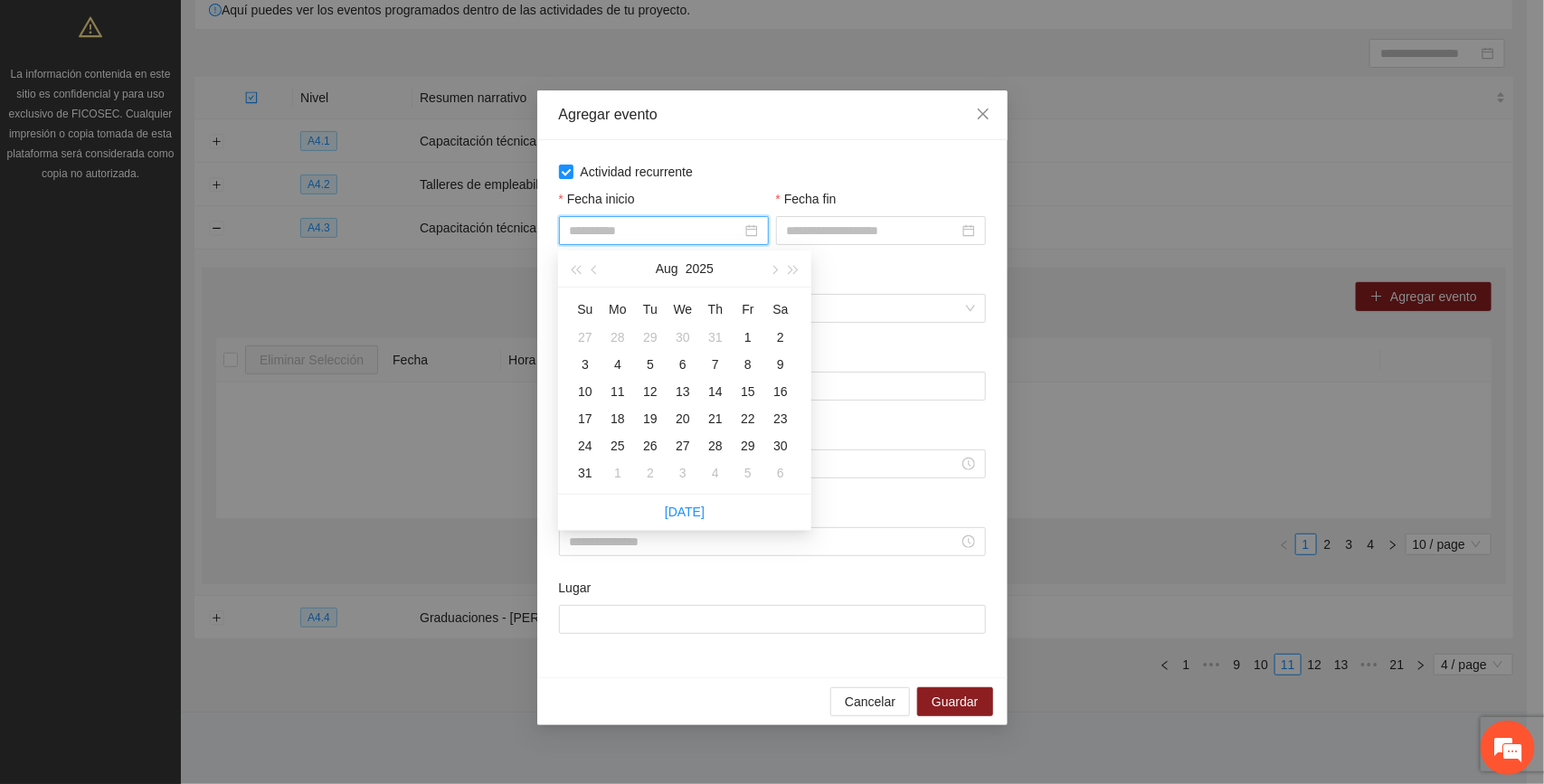 click on "4" at bounding box center (618, 364) 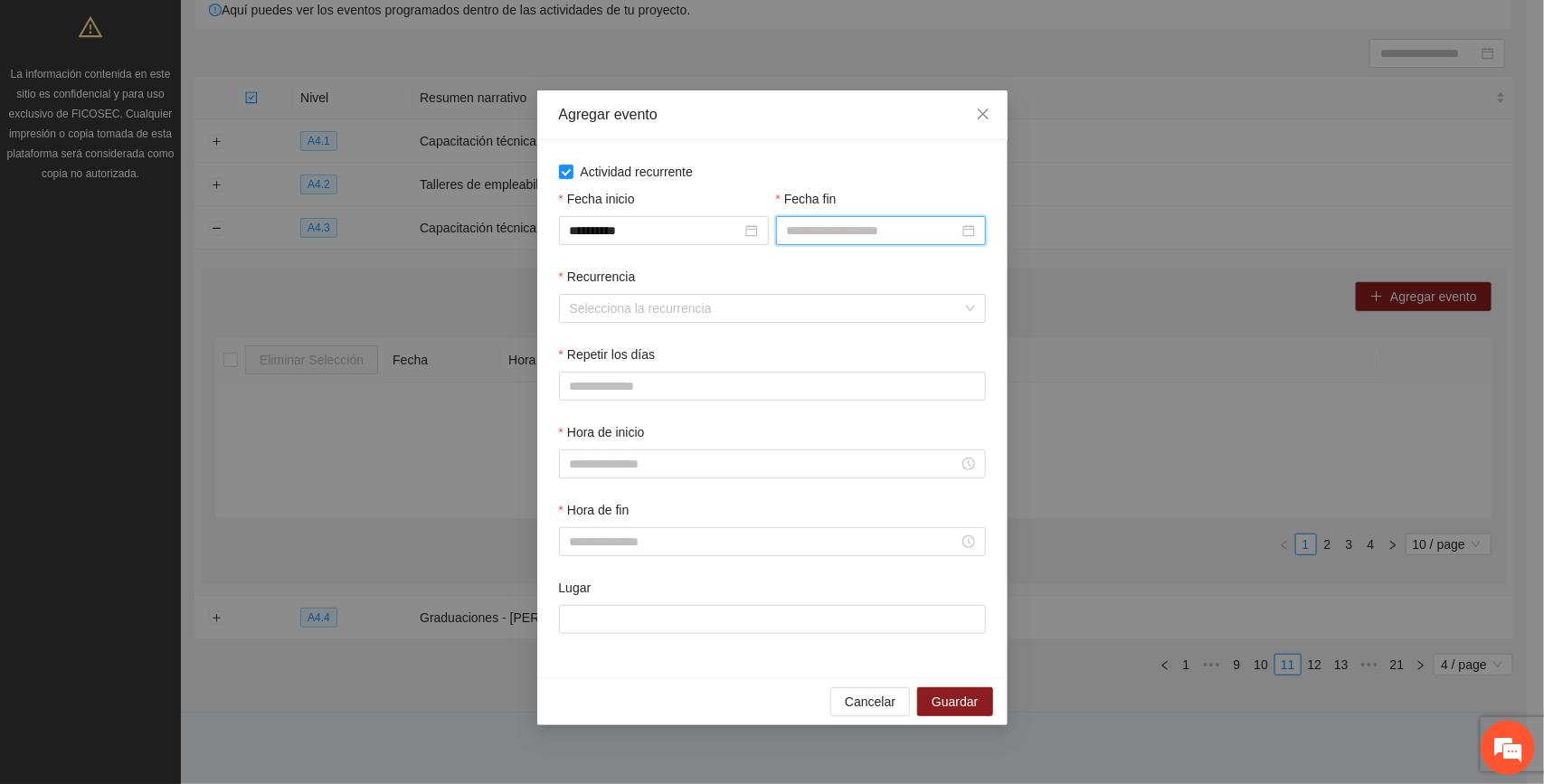 click on "Fecha fin" at bounding box center [873, 231] 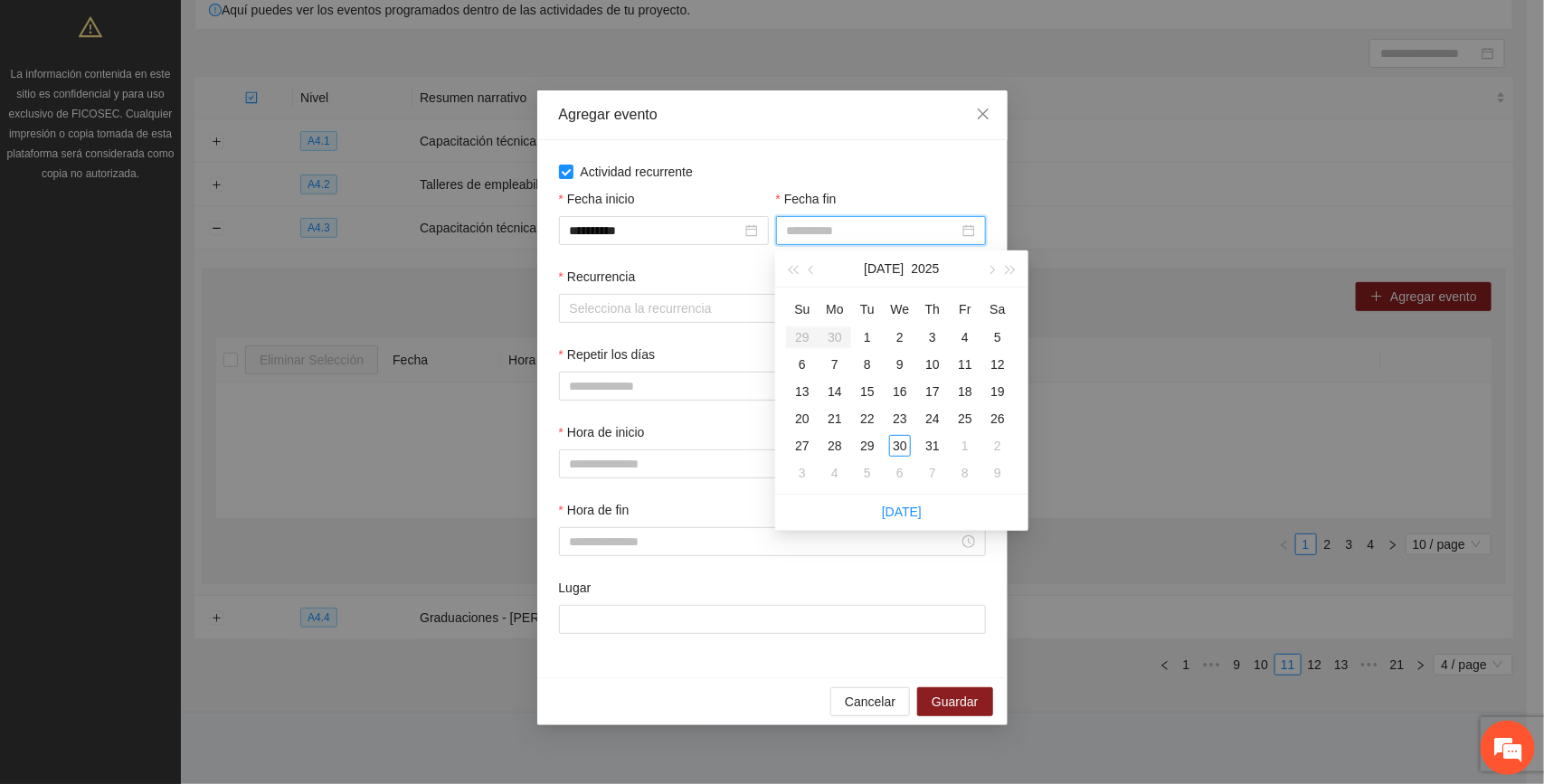 type on "**********" 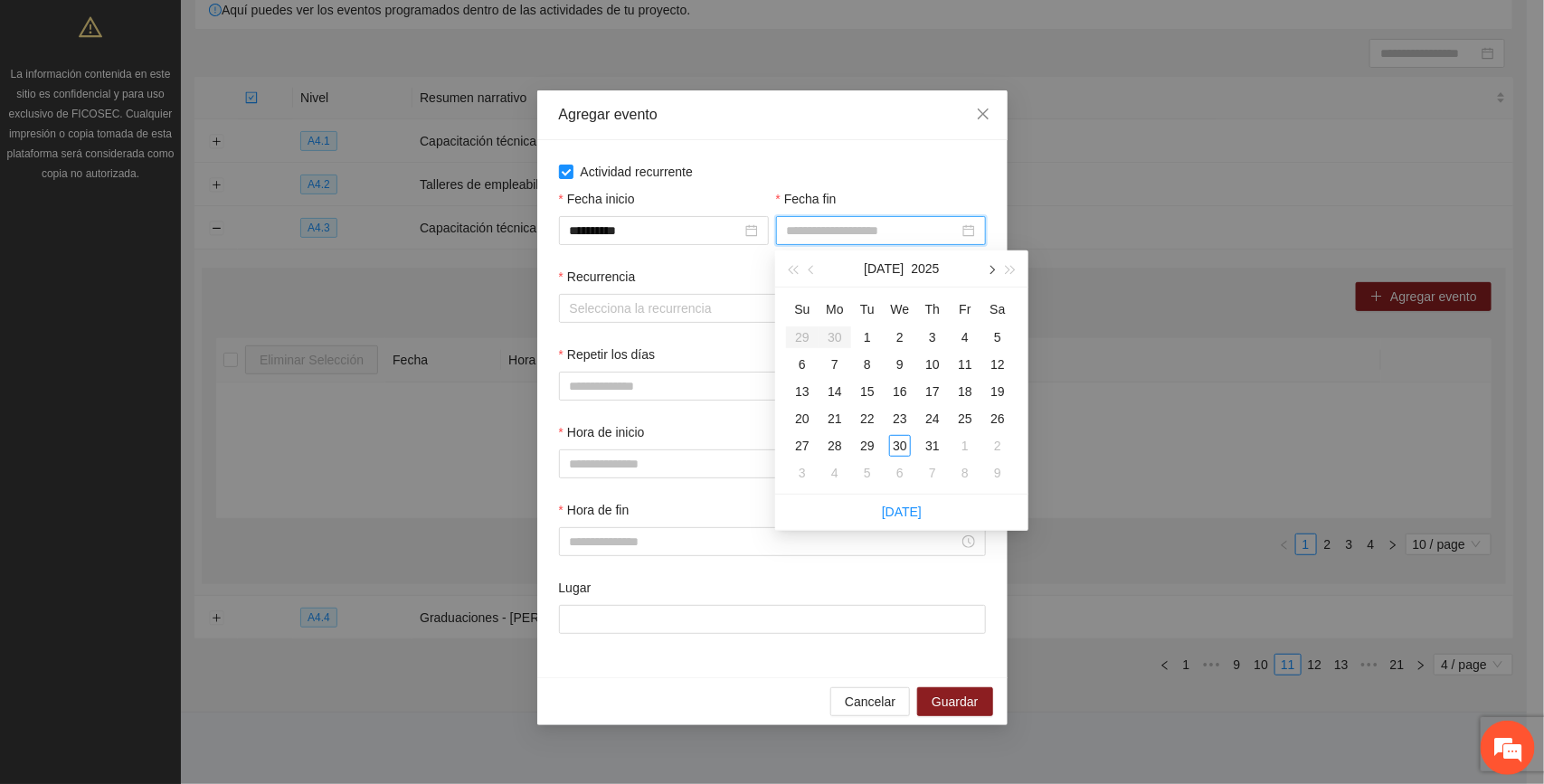 click at bounding box center (990, 269) 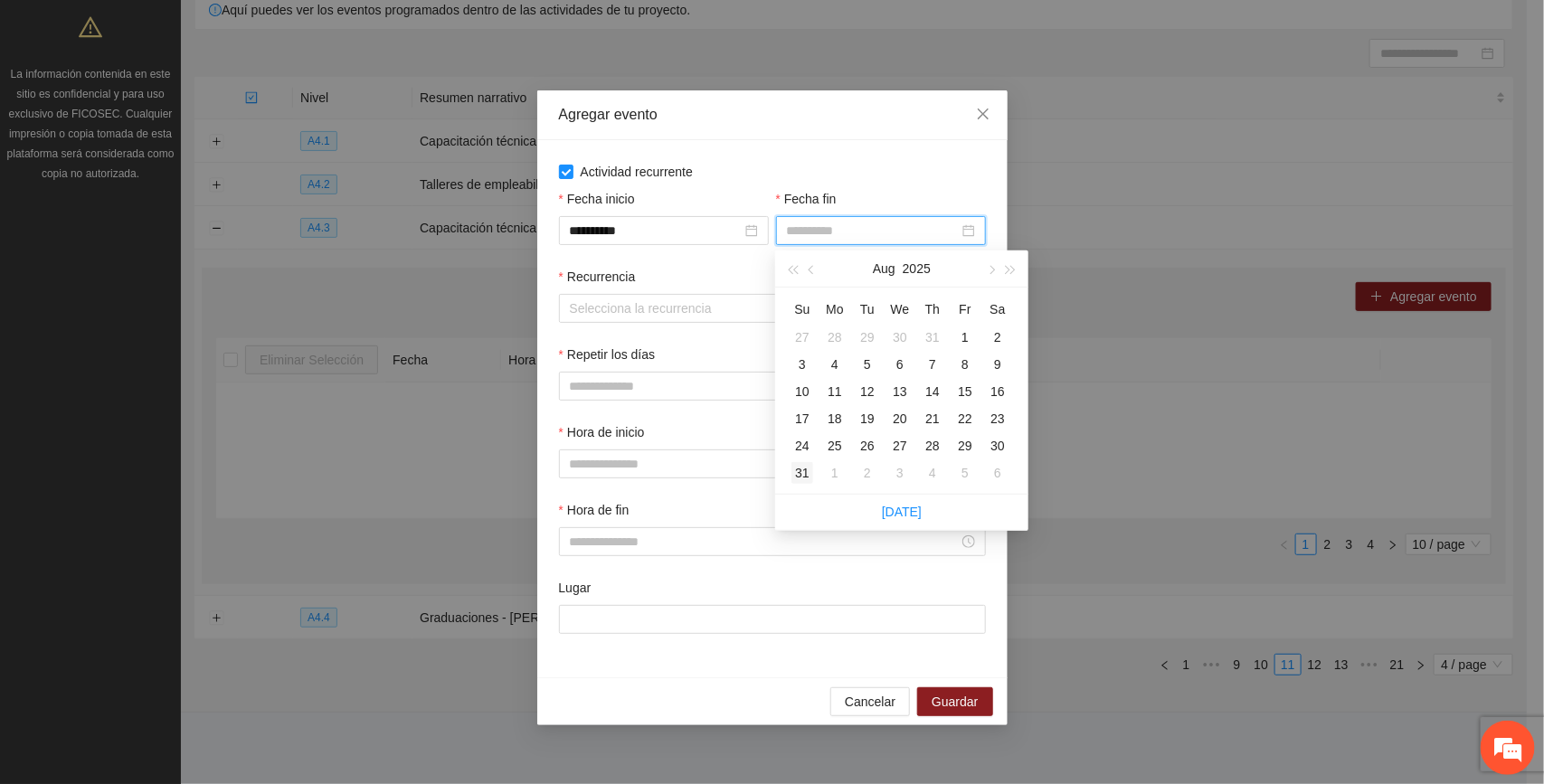 type on "**********" 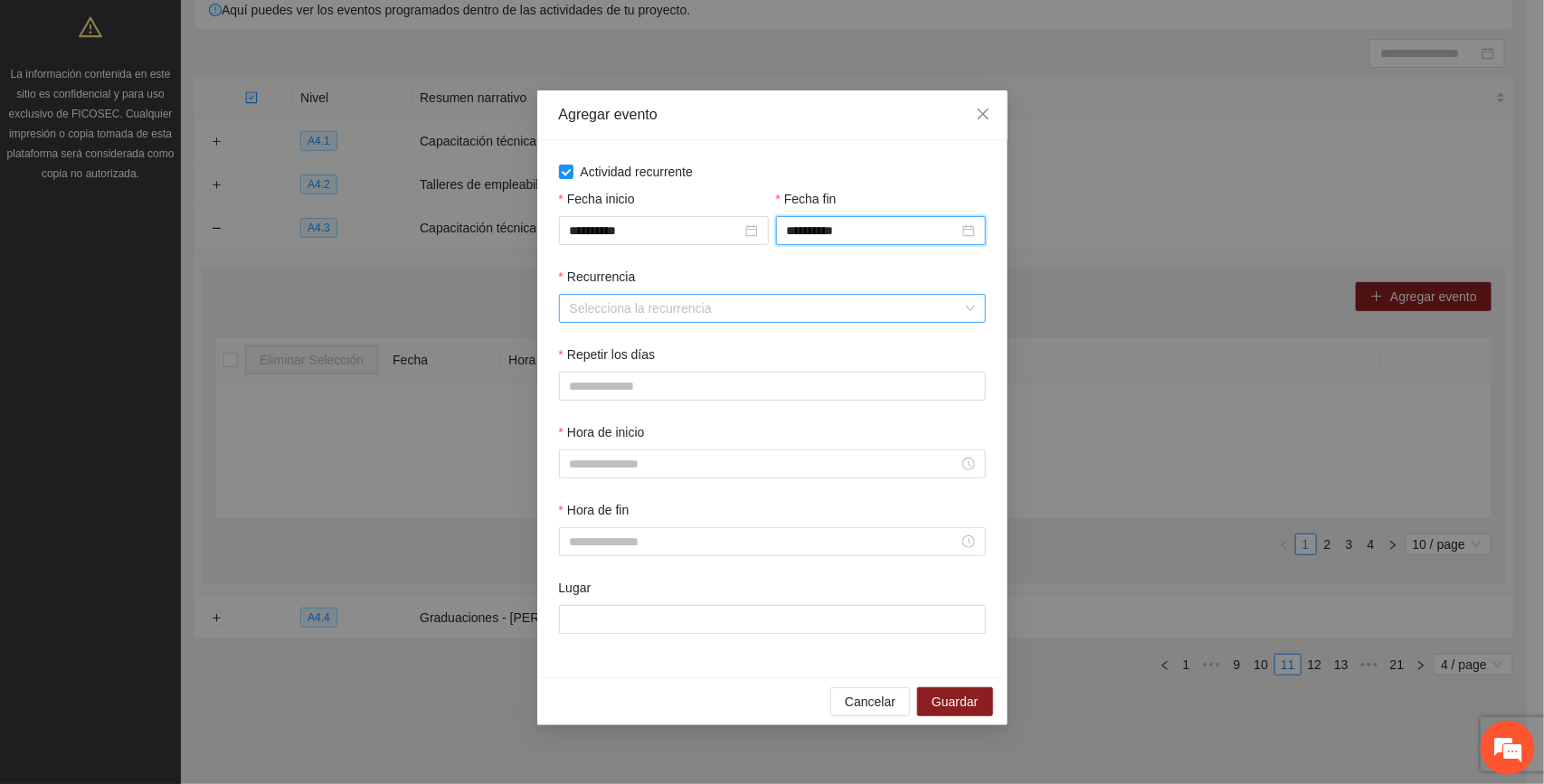 click on "Recurrencia" at bounding box center (766, 308) 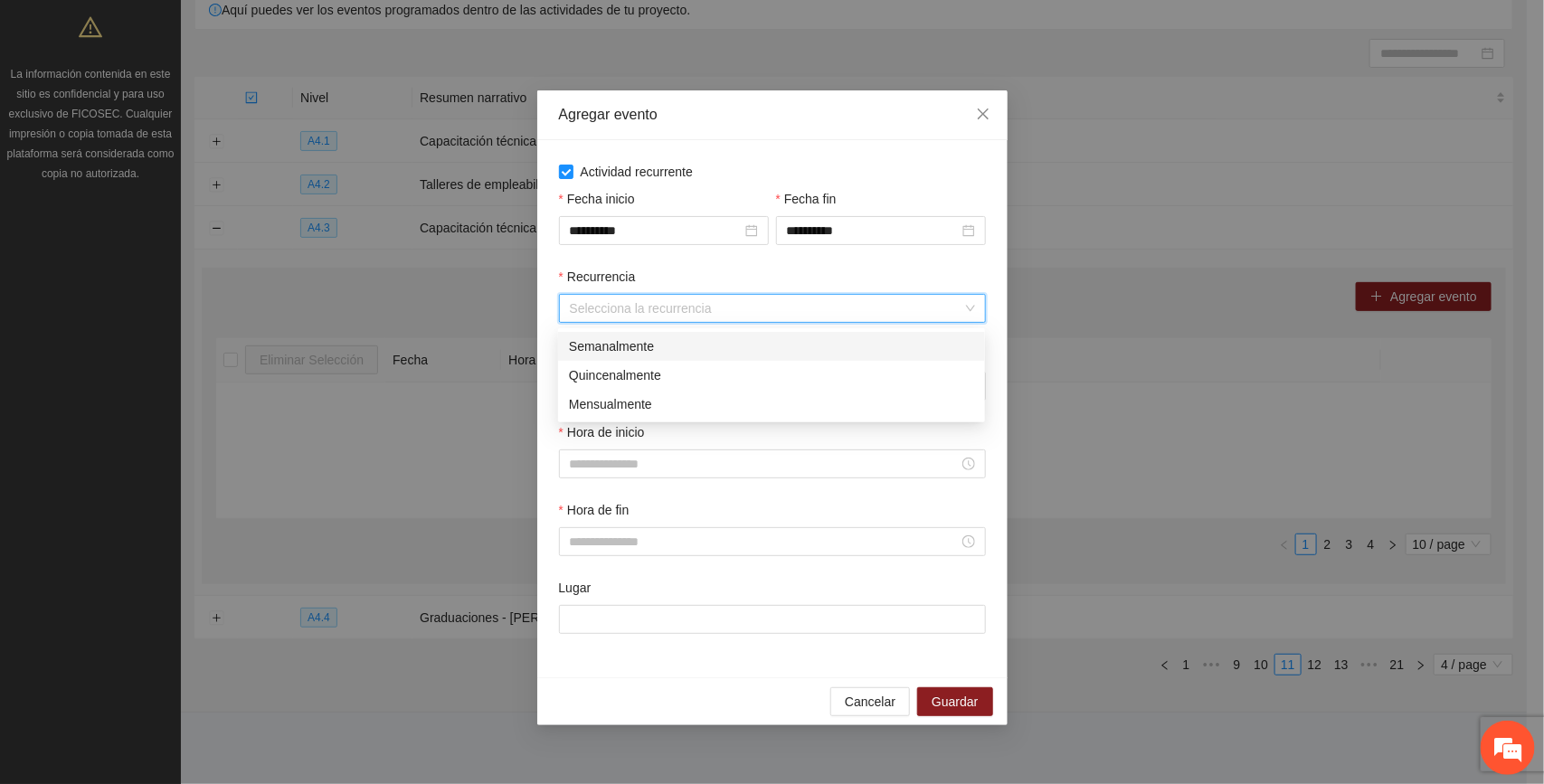 click on "Semanalmente" at bounding box center (772, 346) 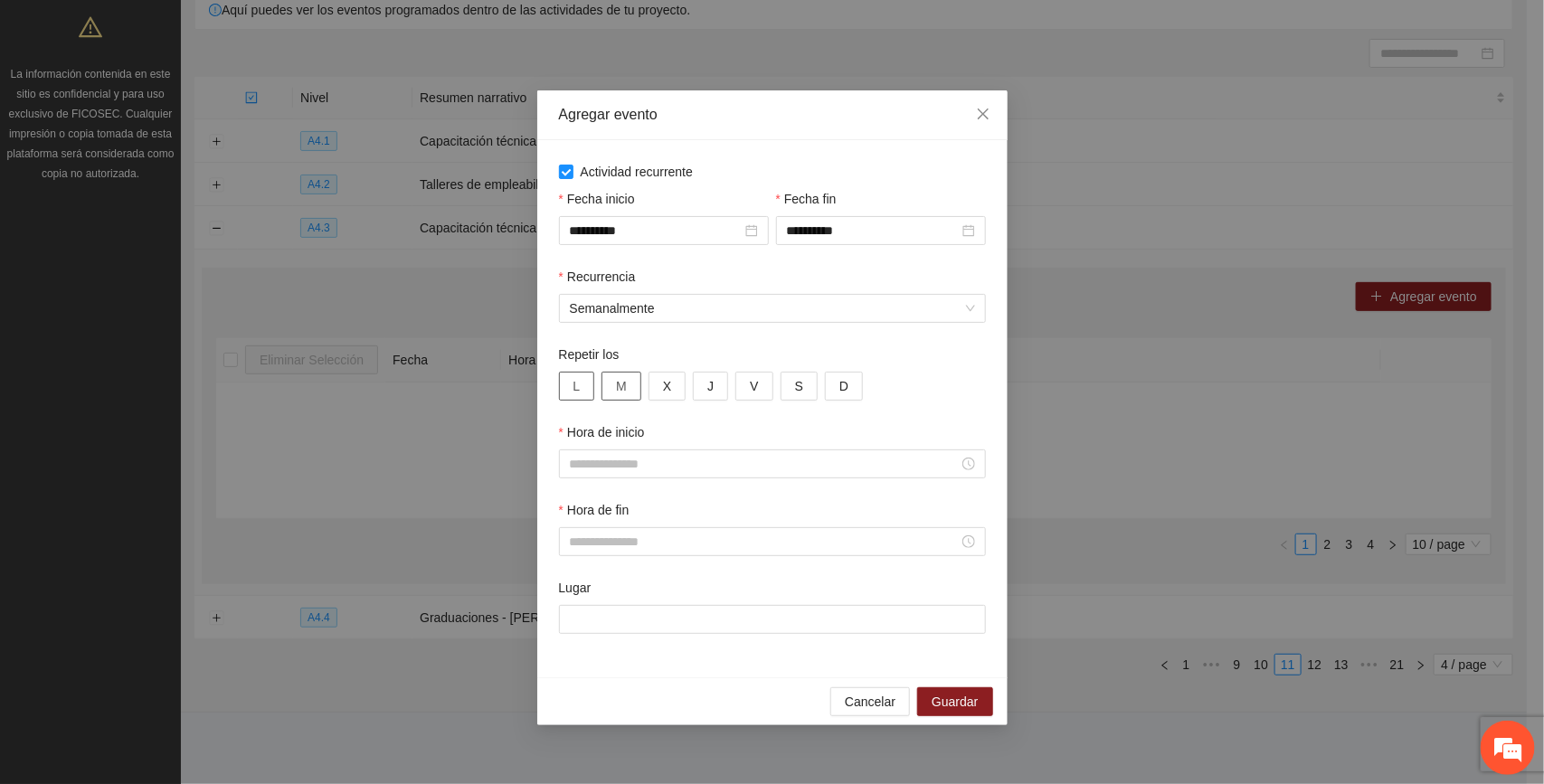 drag, startPoint x: 574, startPoint y: 384, endPoint x: 633, endPoint y: 391, distance: 59.4138 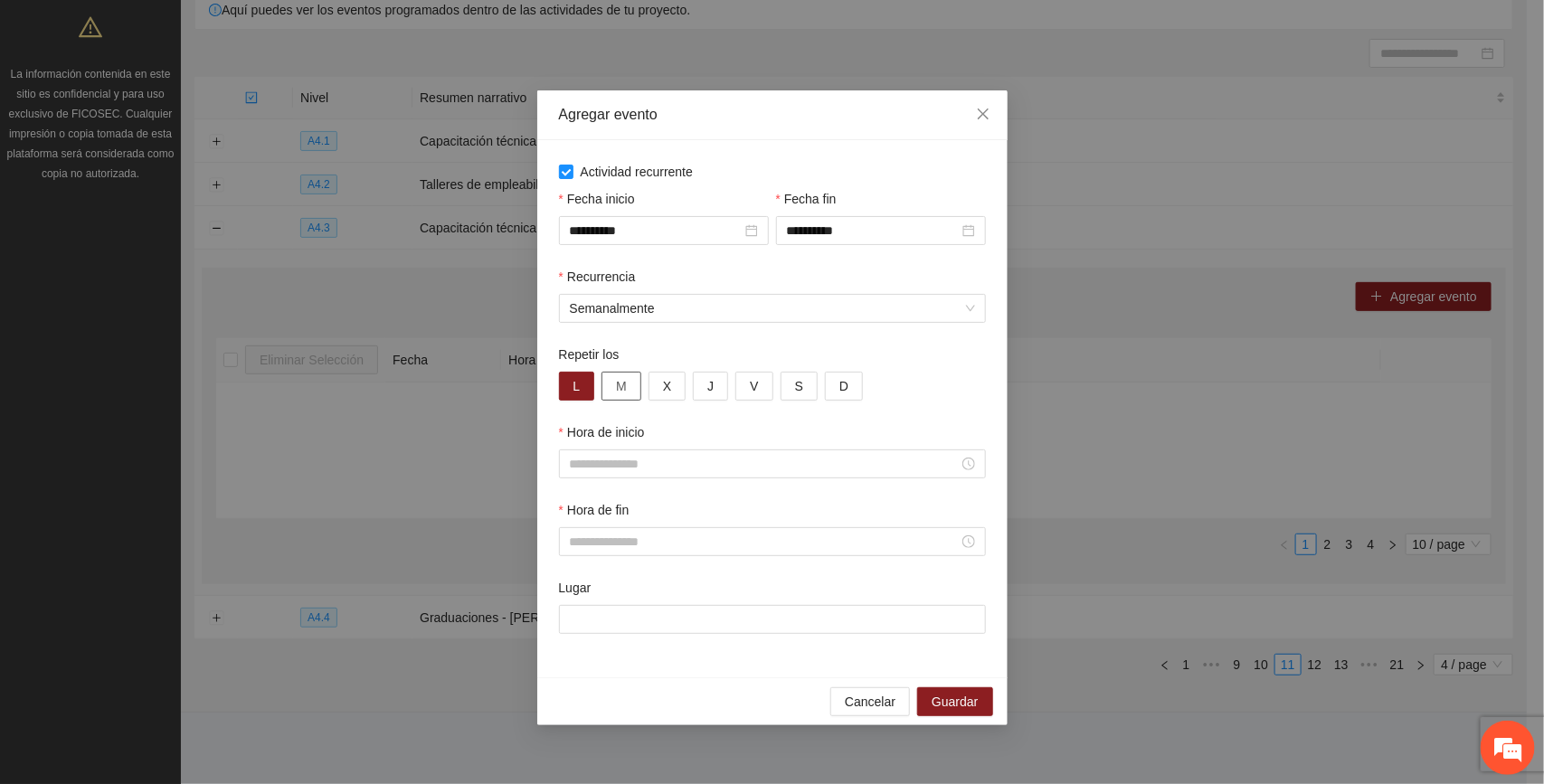 drag, startPoint x: 633, startPoint y: 391, endPoint x: 660, endPoint y: 382, distance: 28.460499 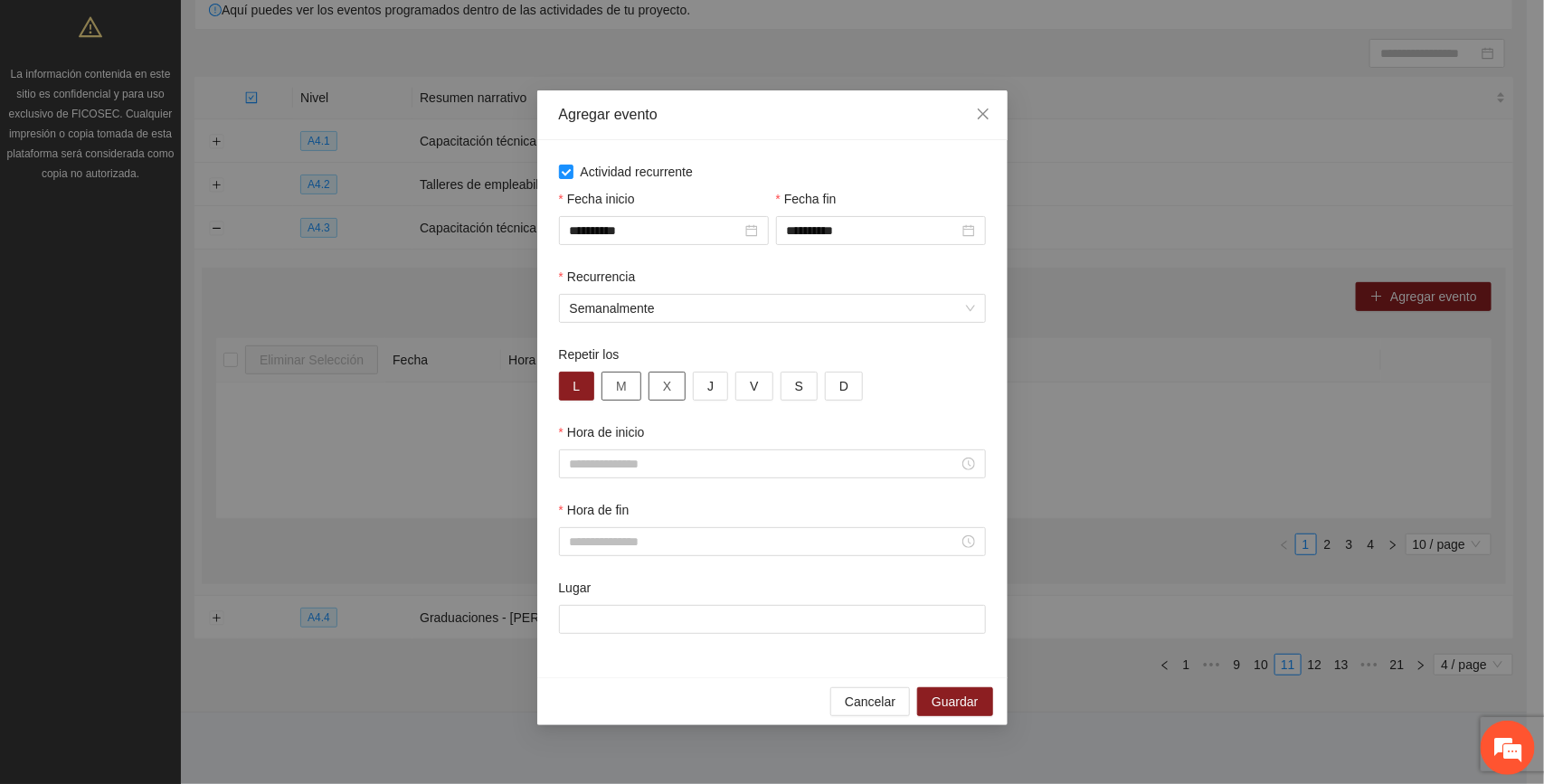 click on "M" at bounding box center [621, 386] 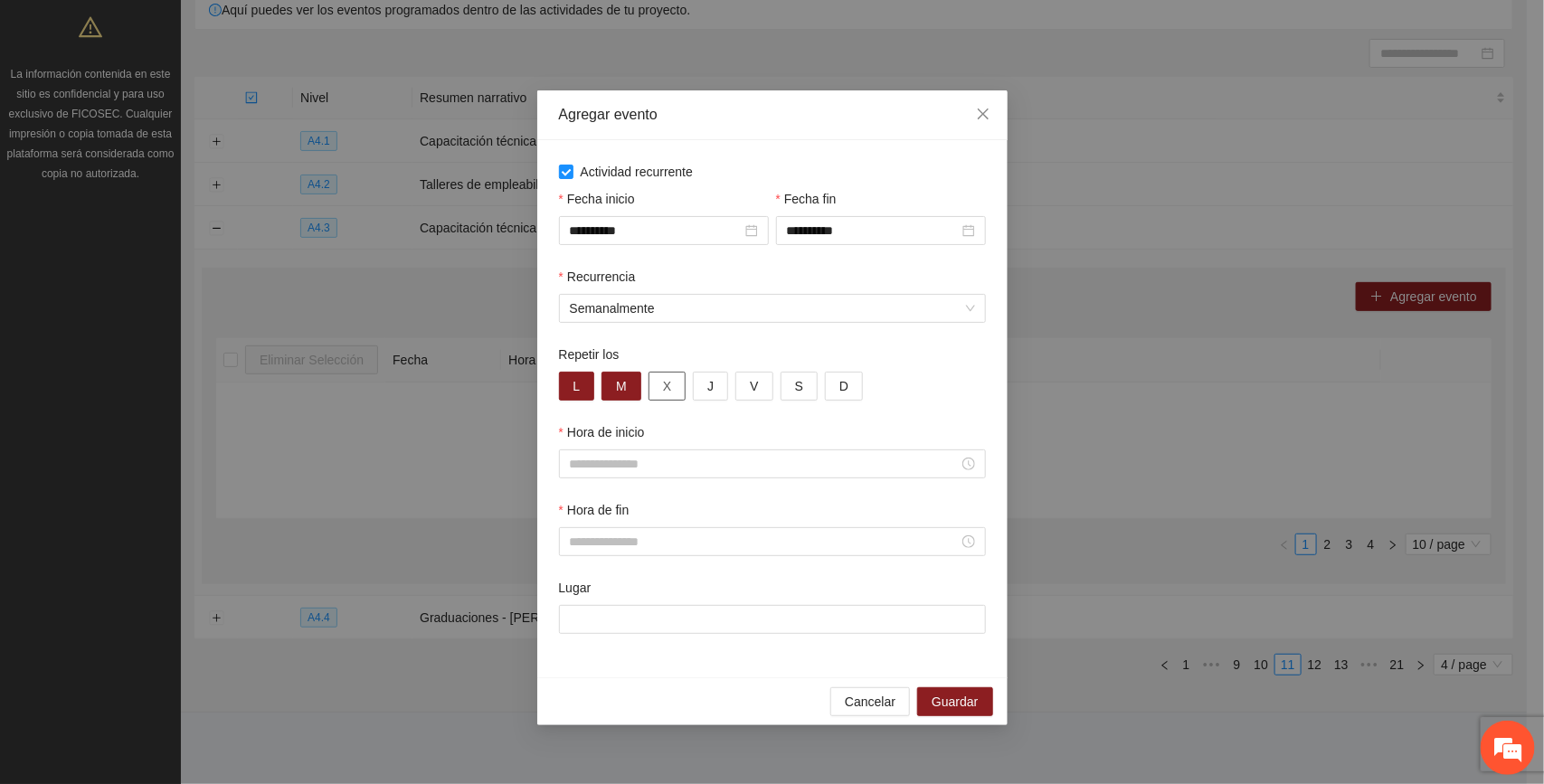 click on "X" at bounding box center [667, 386] 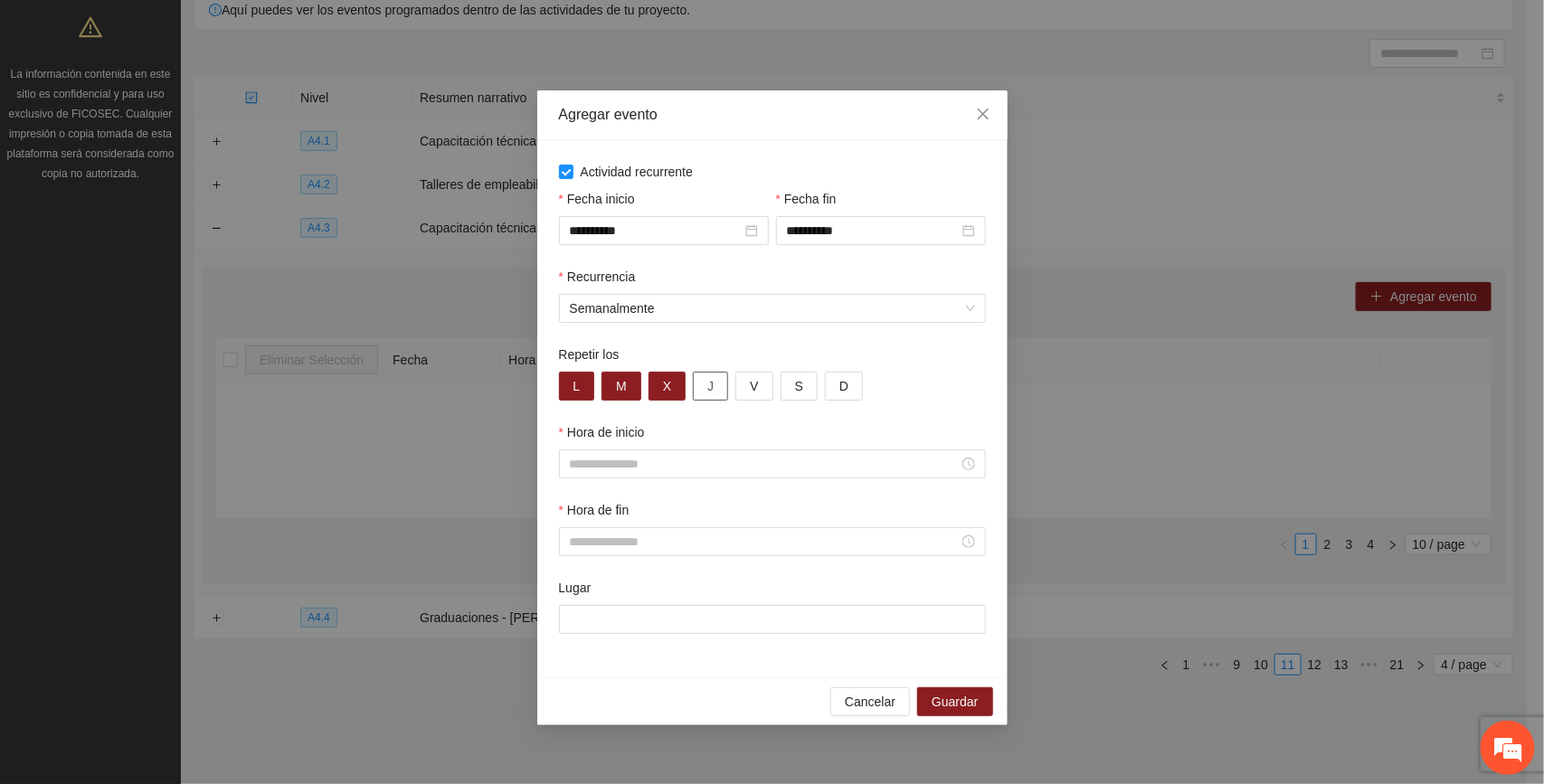 click on "J" at bounding box center (710, 386) 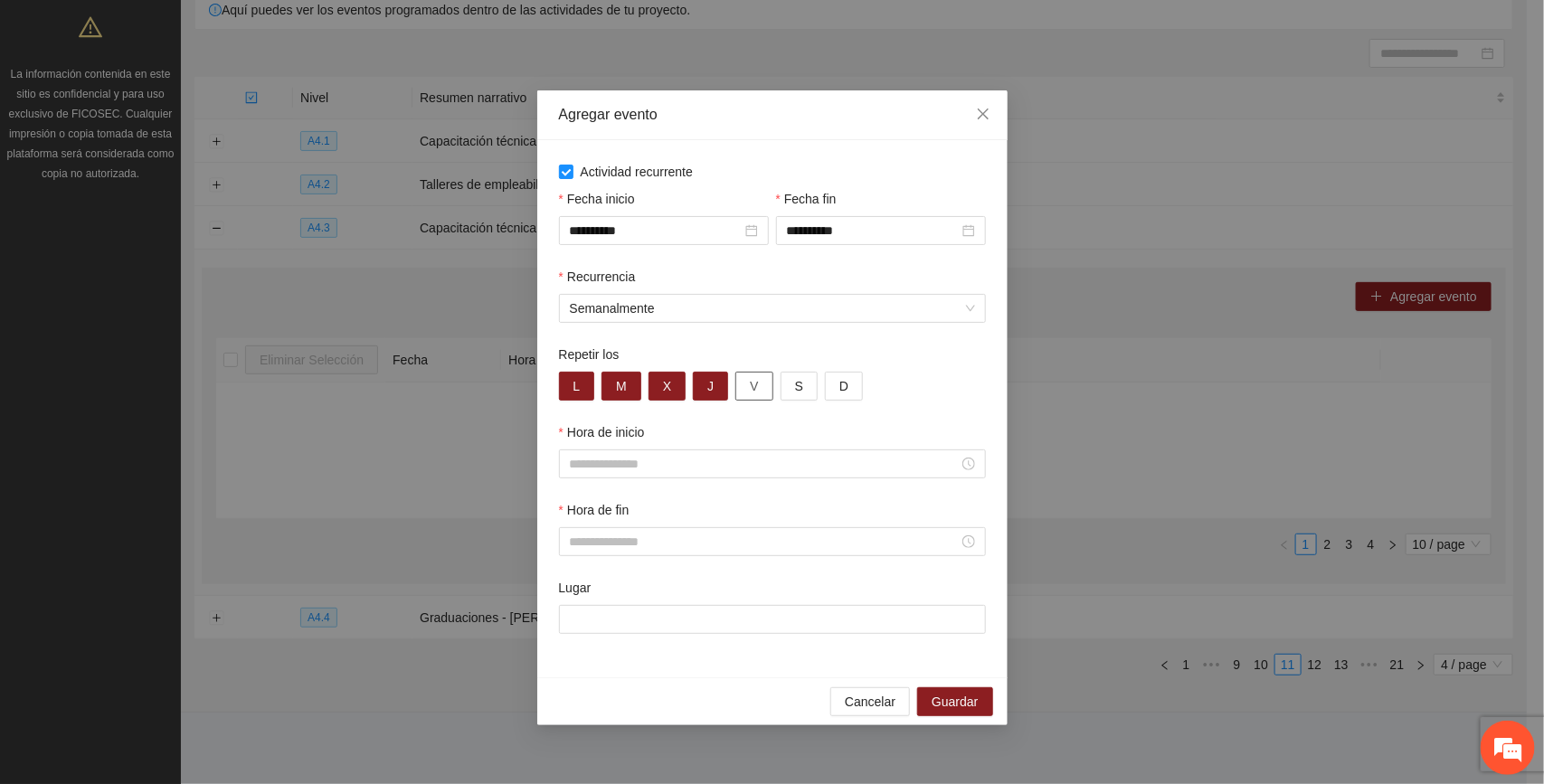 click on "V" at bounding box center [753, 386] 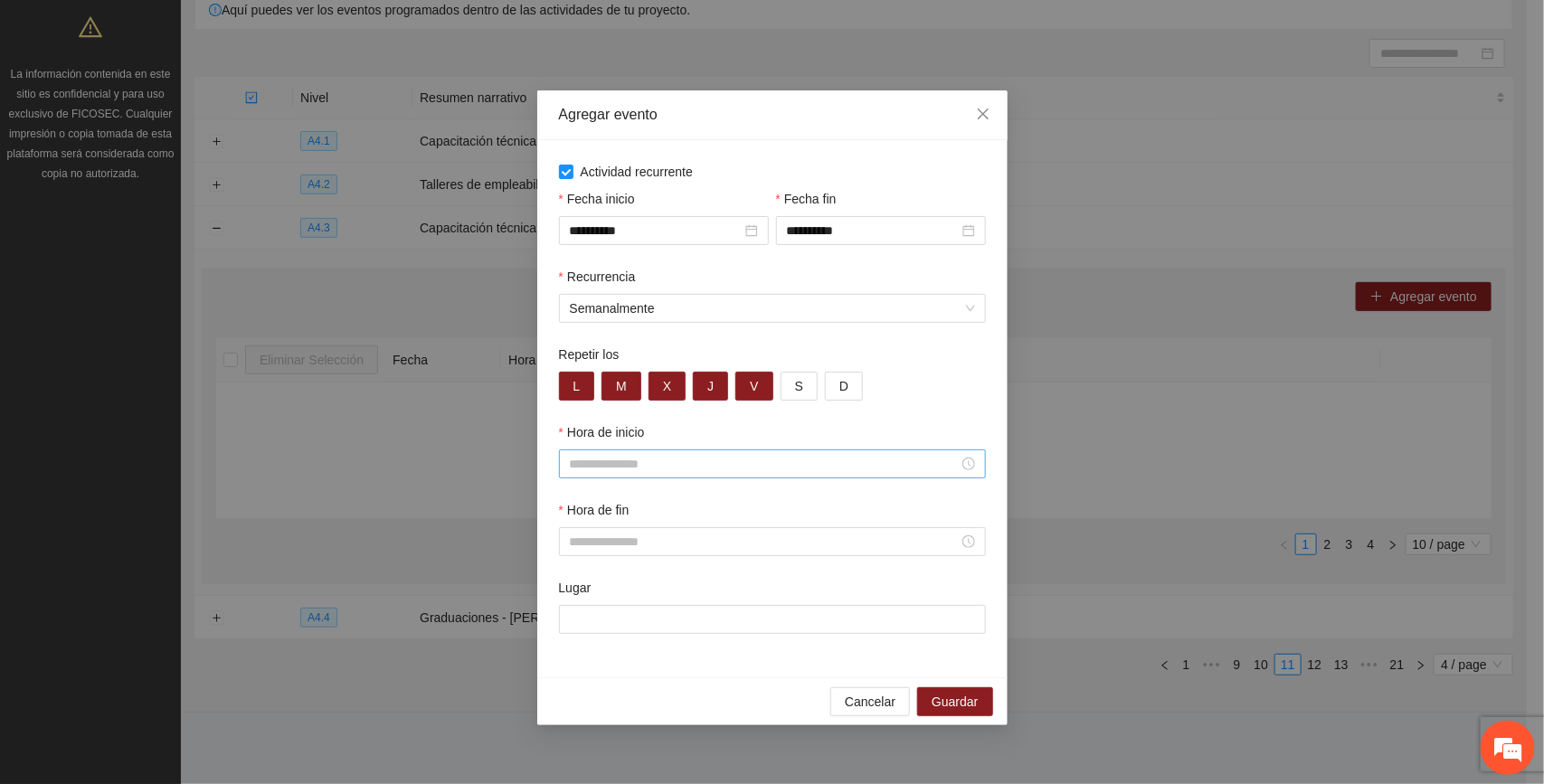 click on "Hora de inicio" at bounding box center (764, 464) 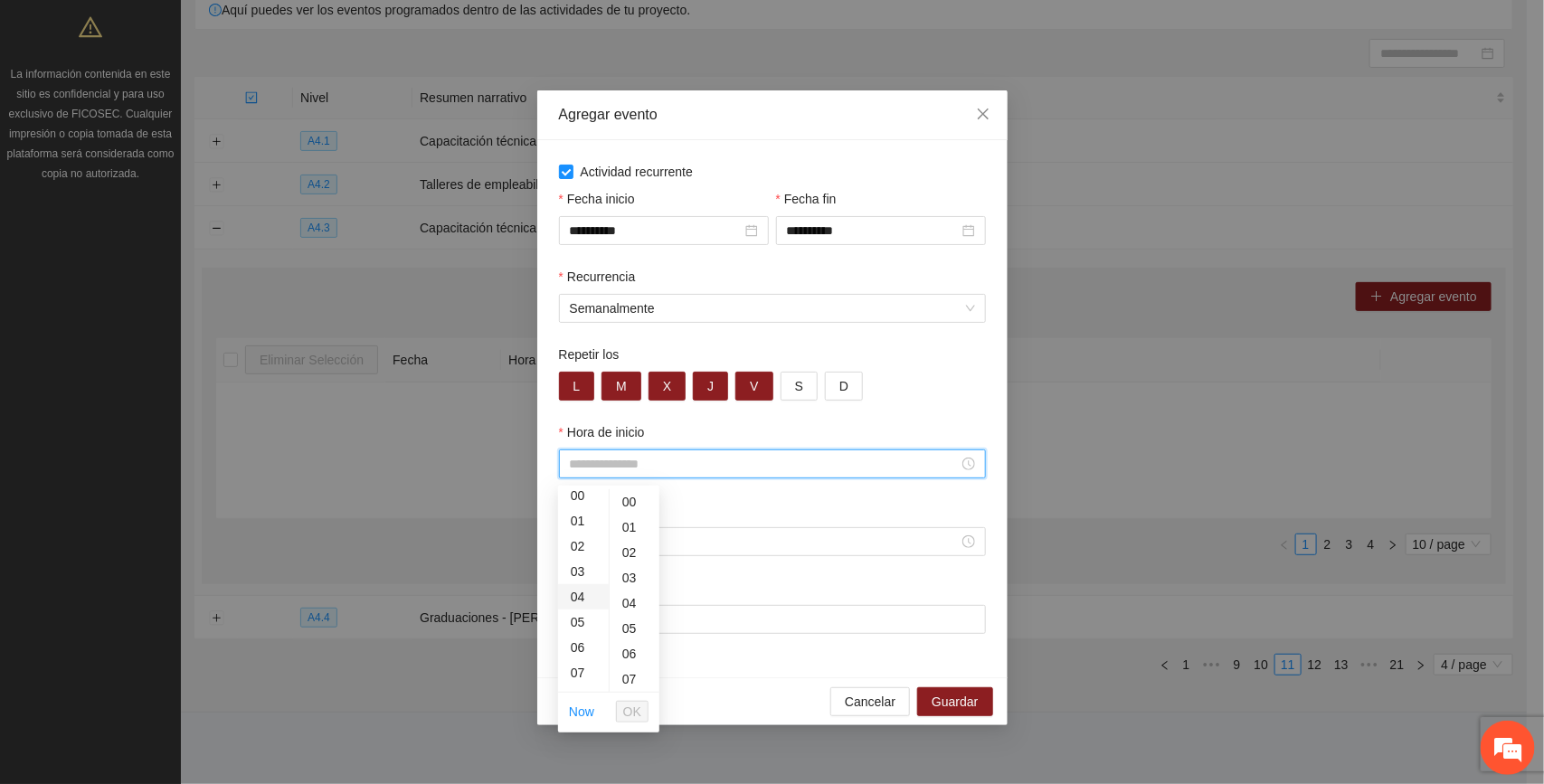 scroll, scrollTop: 0, scrollLeft: 0, axis: both 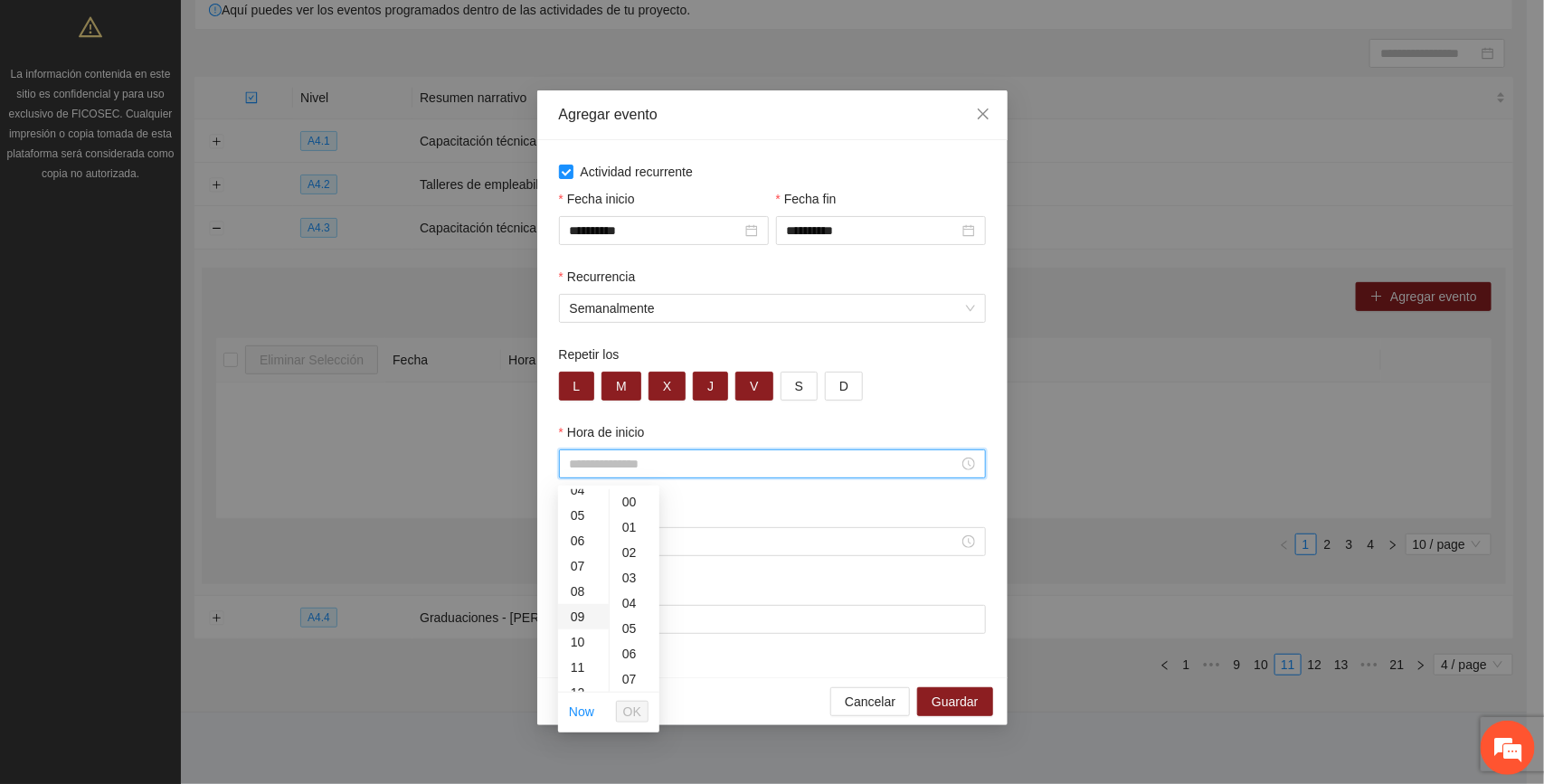 click on "09" at bounding box center [583, 617] 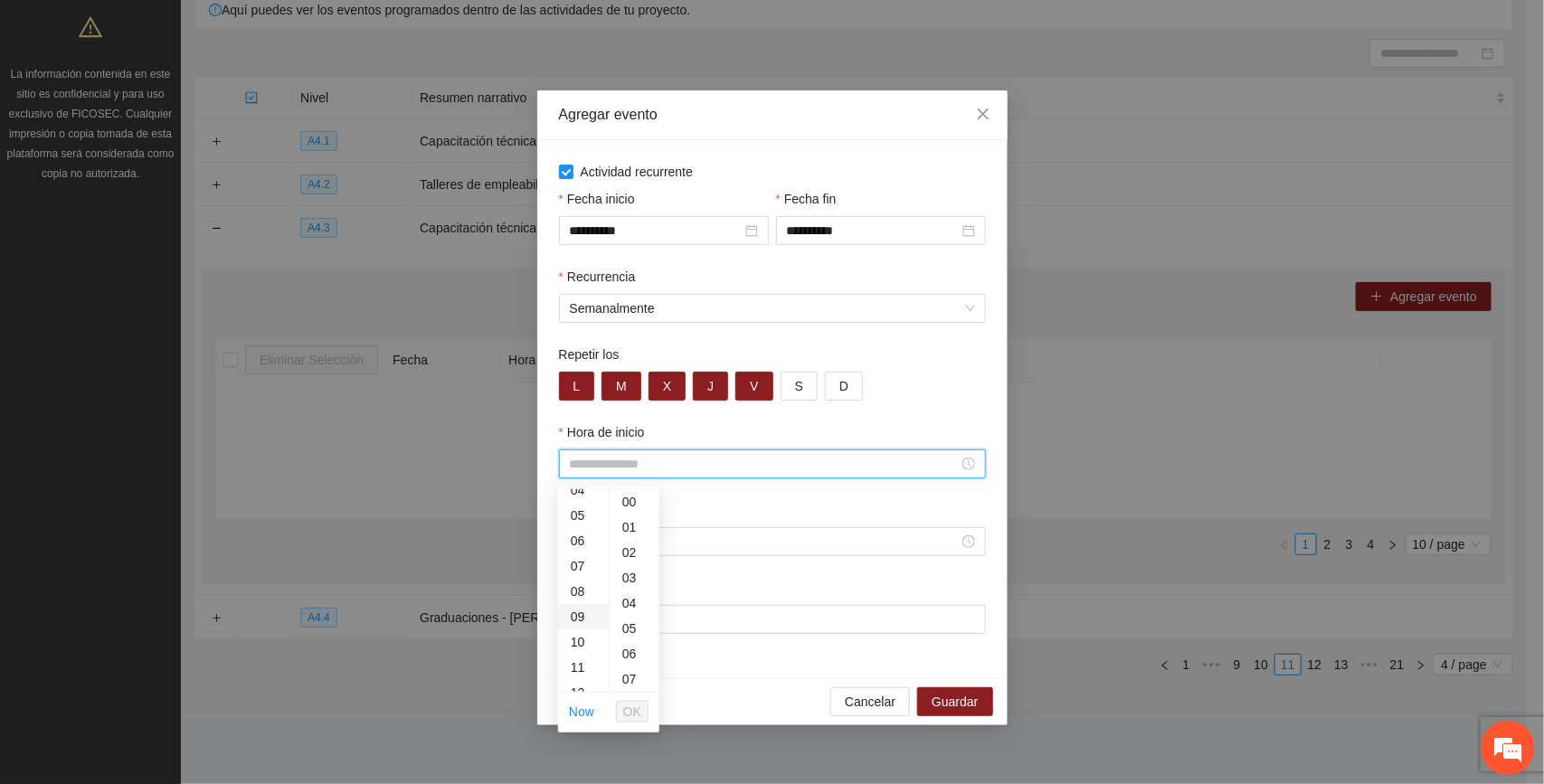 type on "*****" 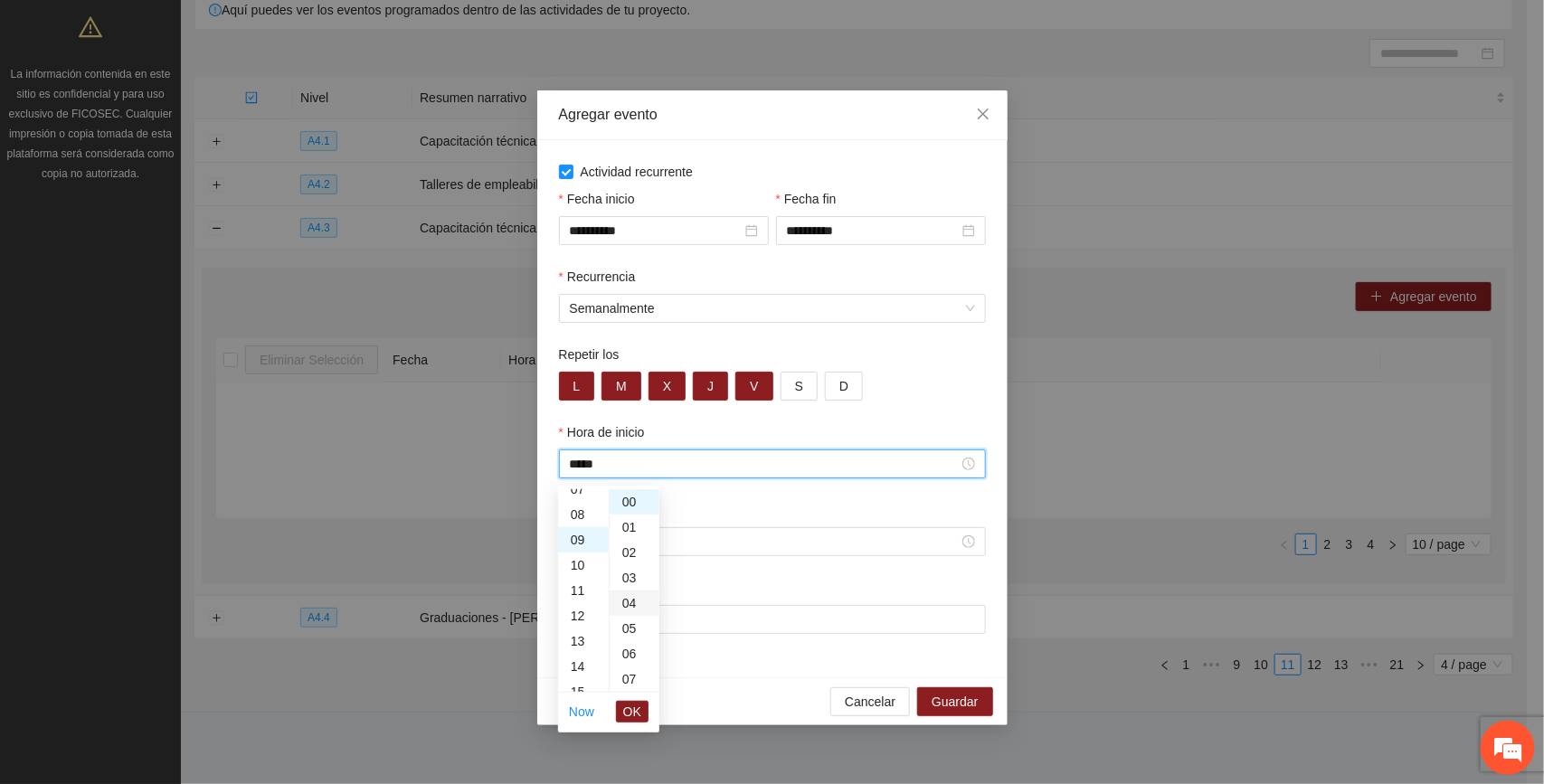 scroll, scrollTop: 228, scrollLeft: 0, axis: vertical 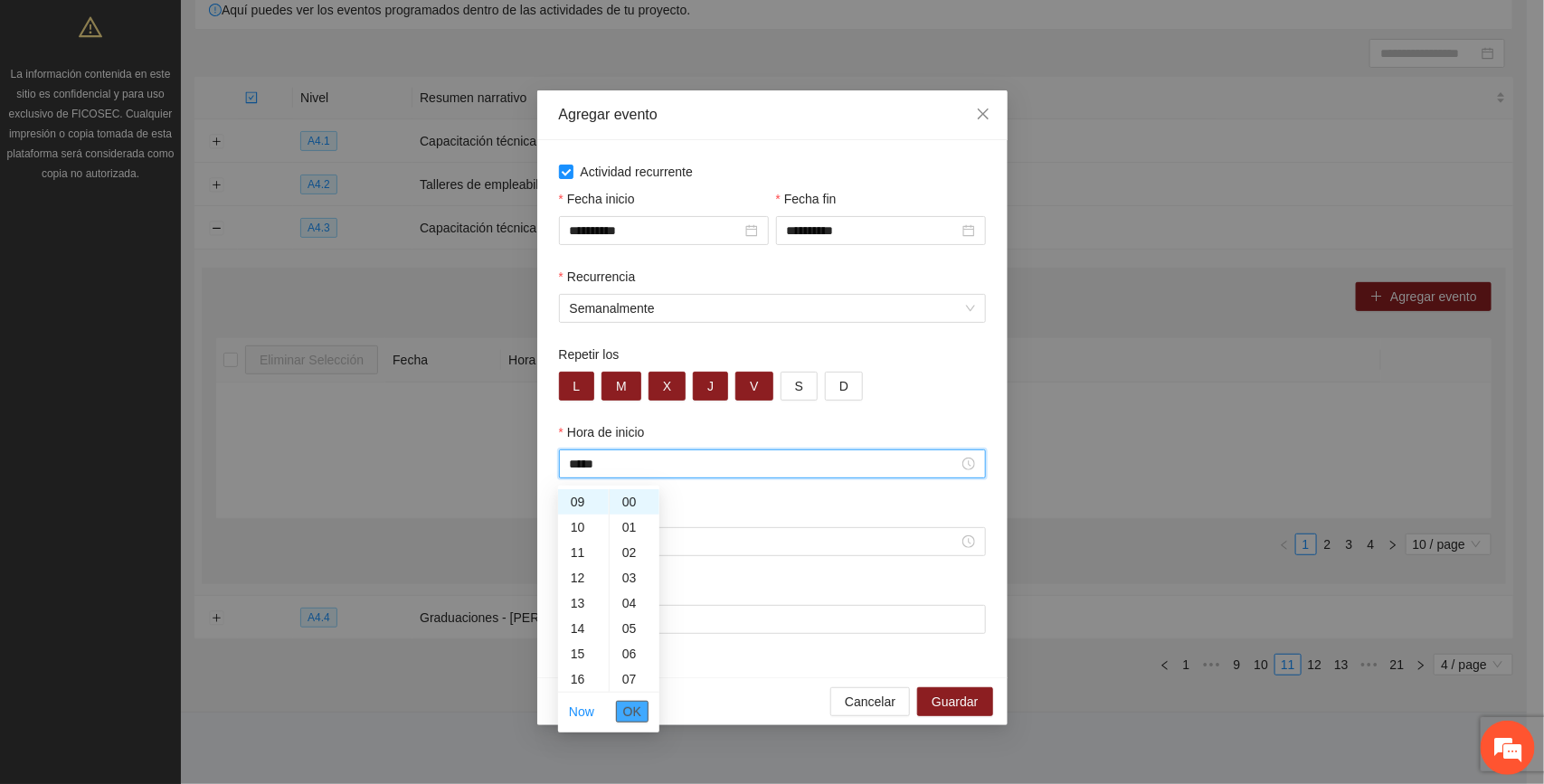 click on "OK" at bounding box center (632, 712) 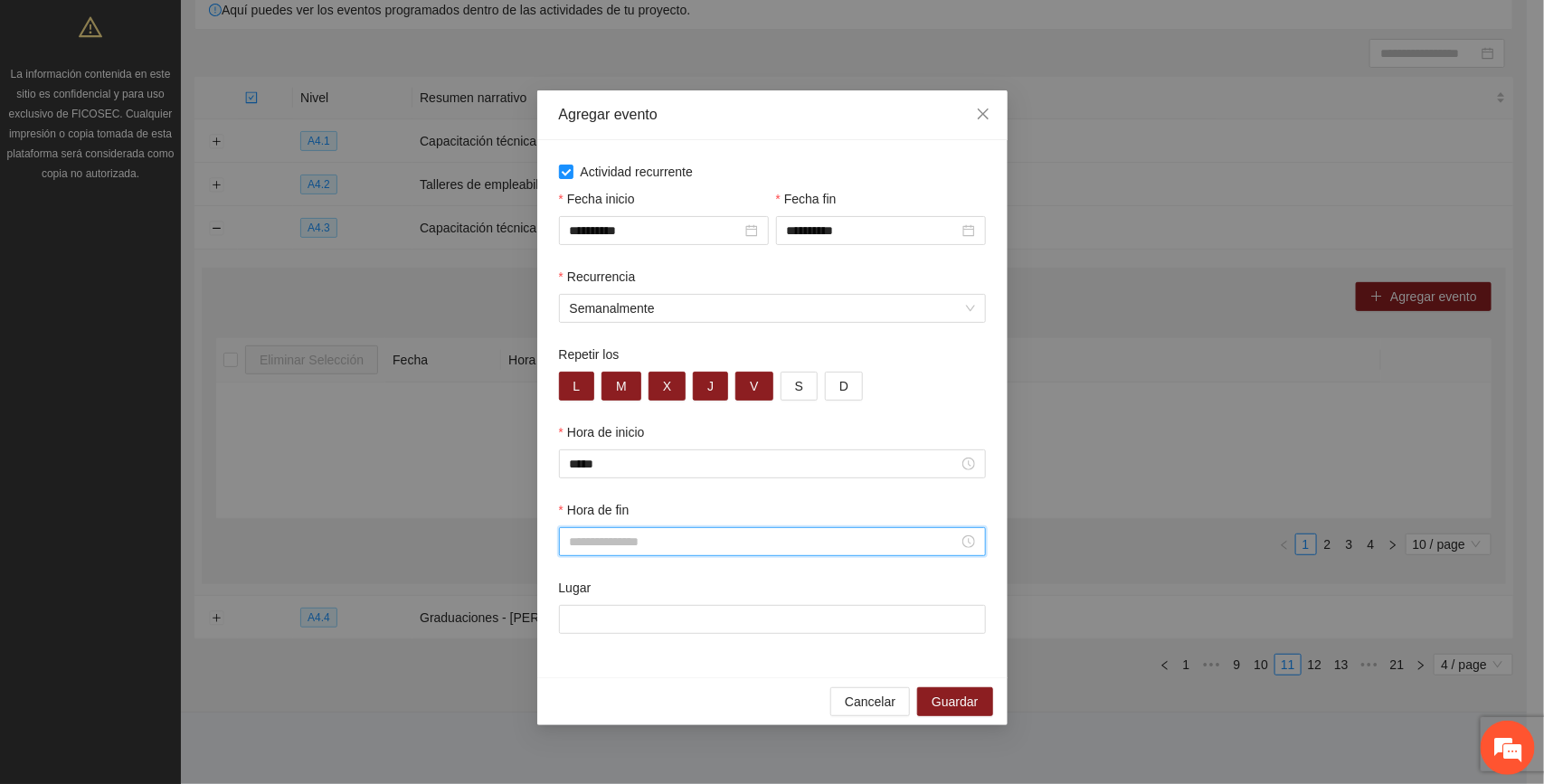 click on "Hora de fin" at bounding box center [764, 542] 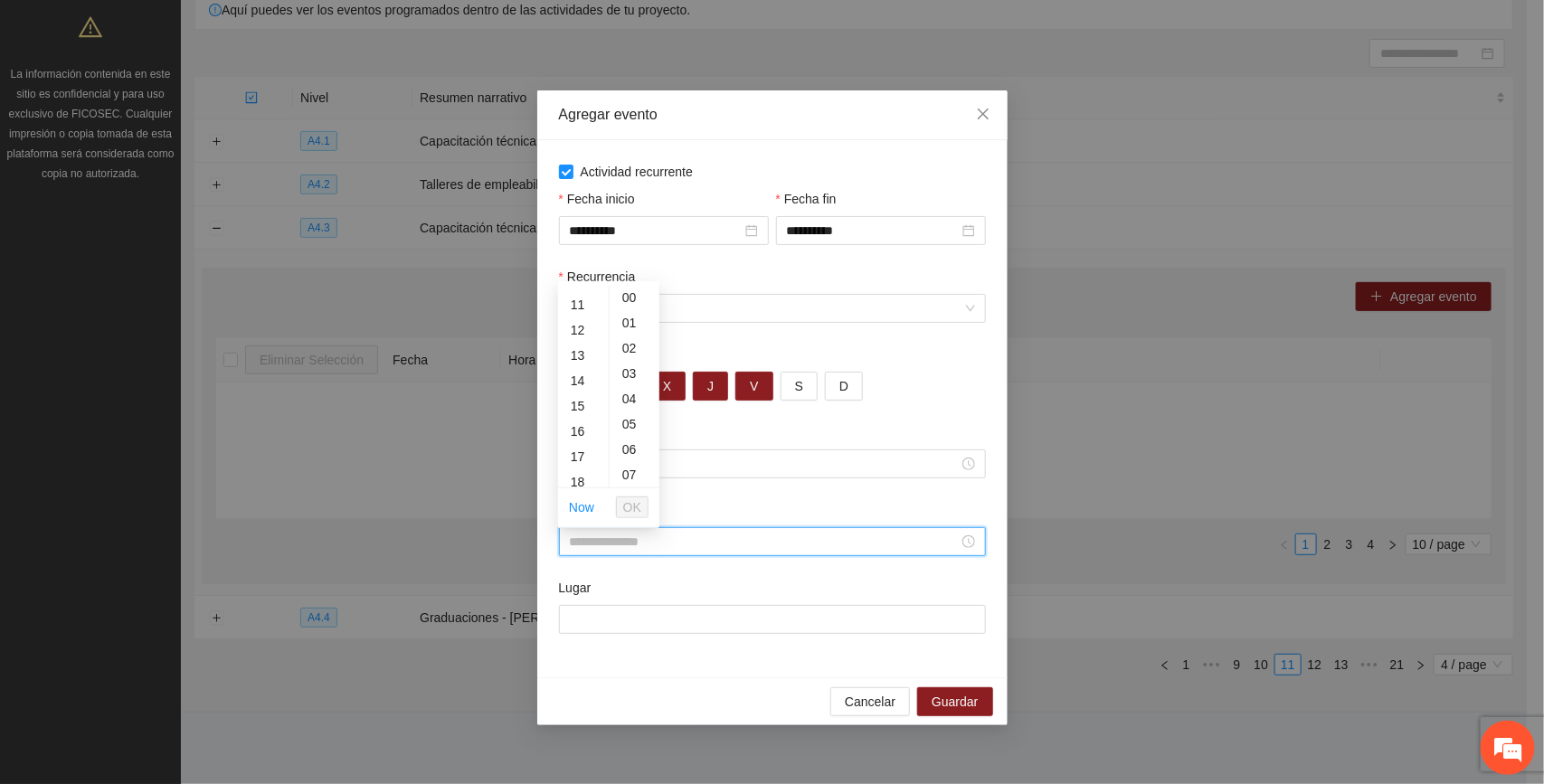 scroll, scrollTop: 339, scrollLeft: 0, axis: vertical 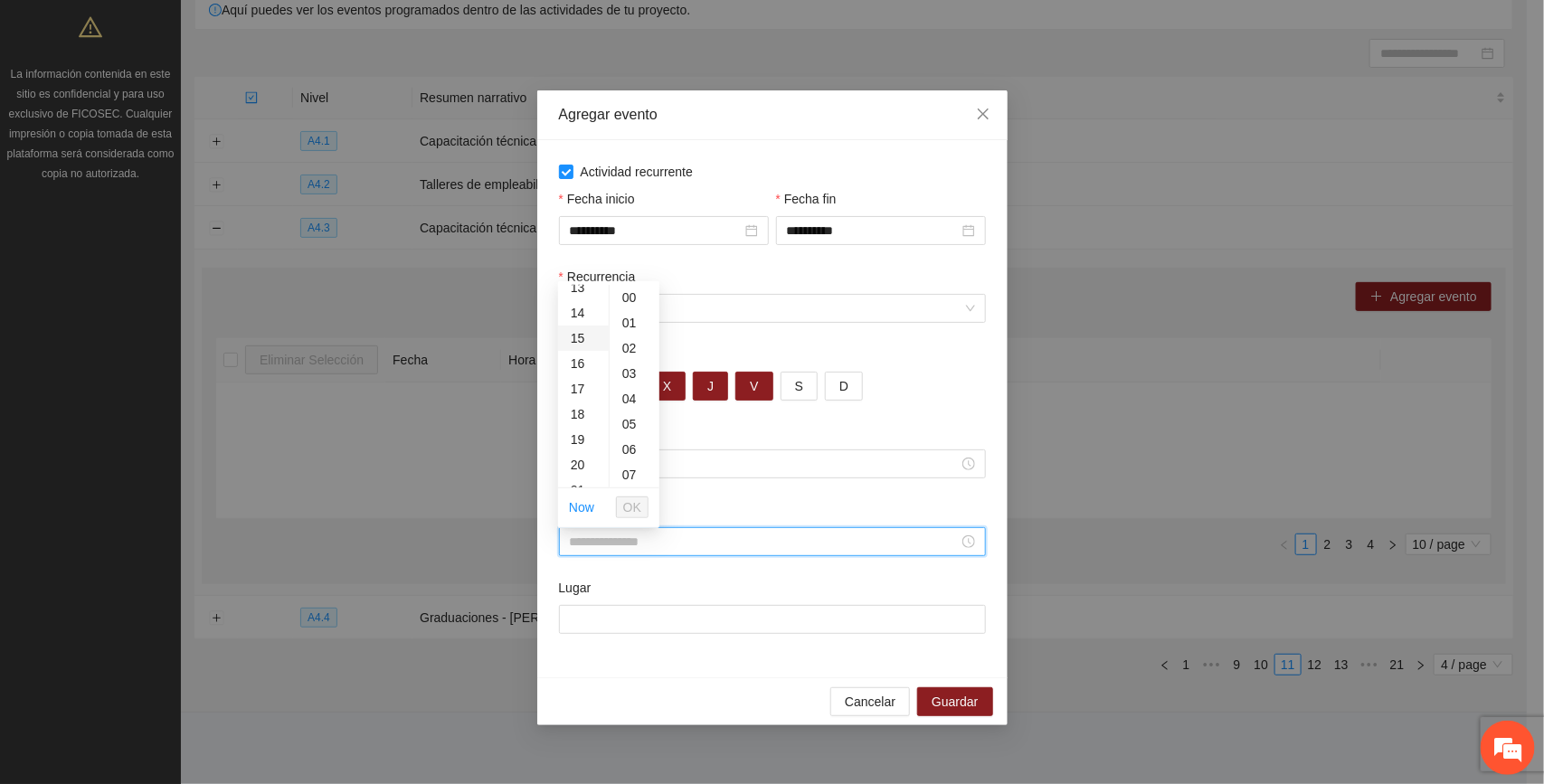 click on "15" at bounding box center (583, 338) 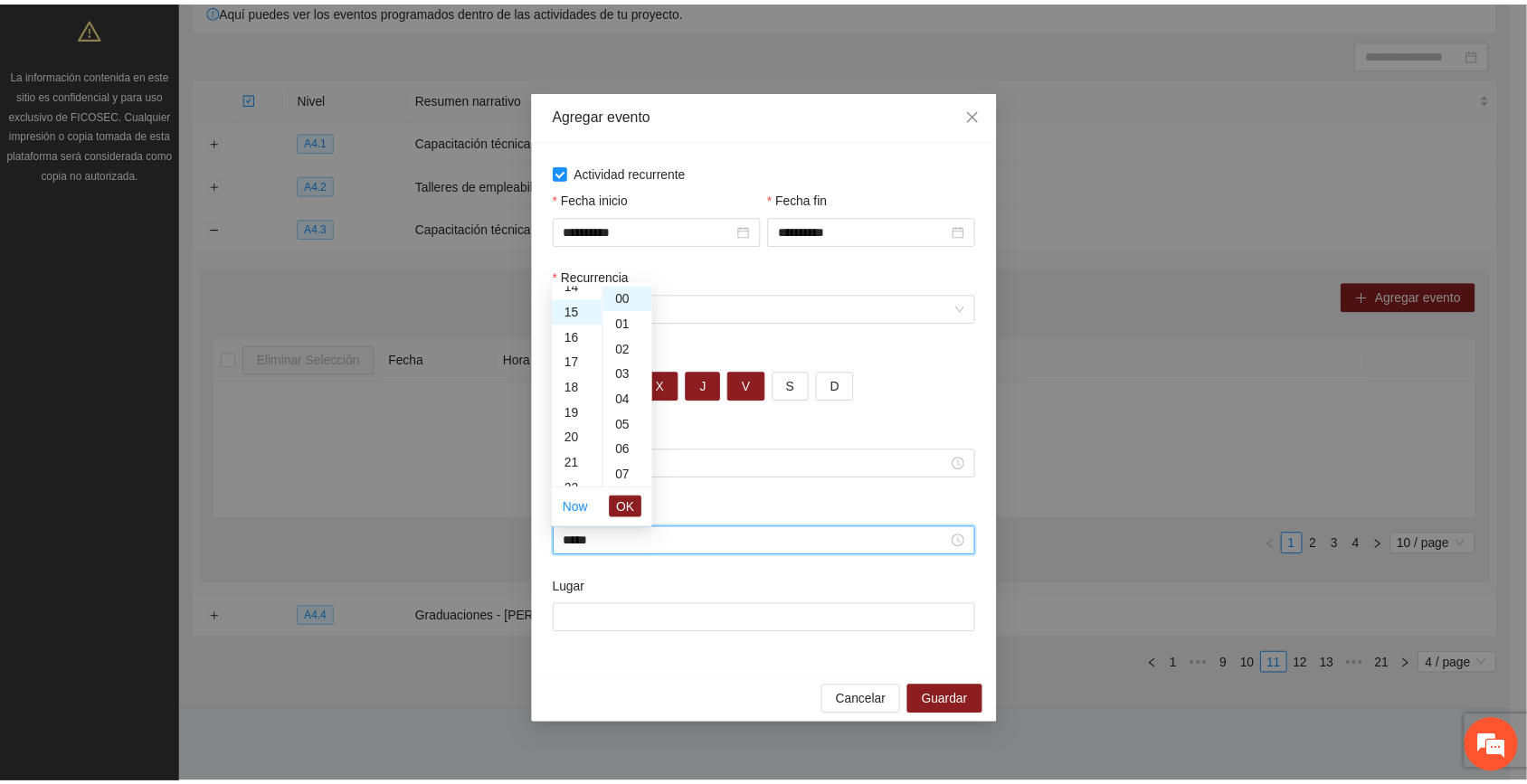 scroll, scrollTop: 380, scrollLeft: 0, axis: vertical 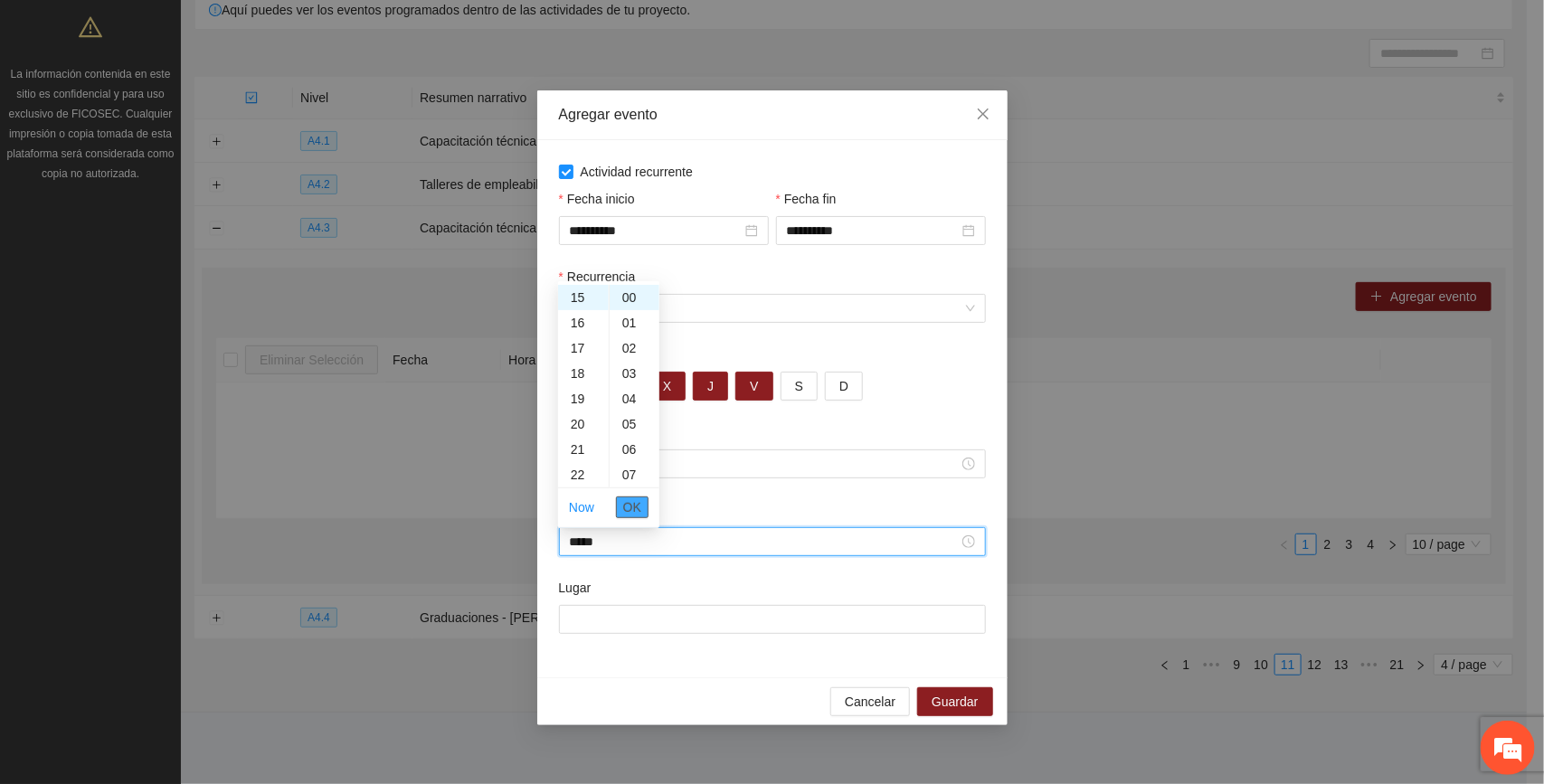 click on "OK" at bounding box center (632, 507) 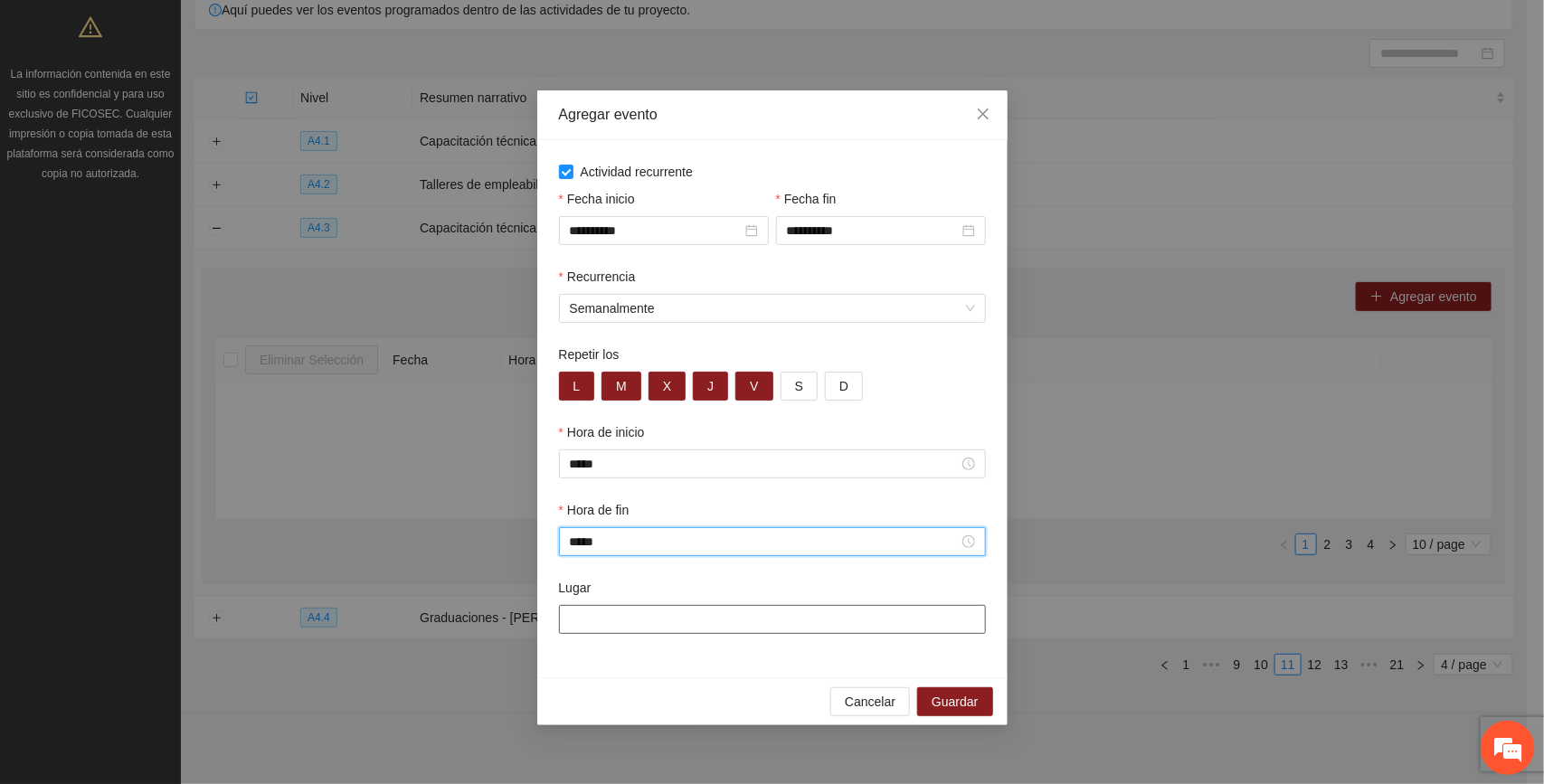 click on "Lugar" at bounding box center [772, 619] 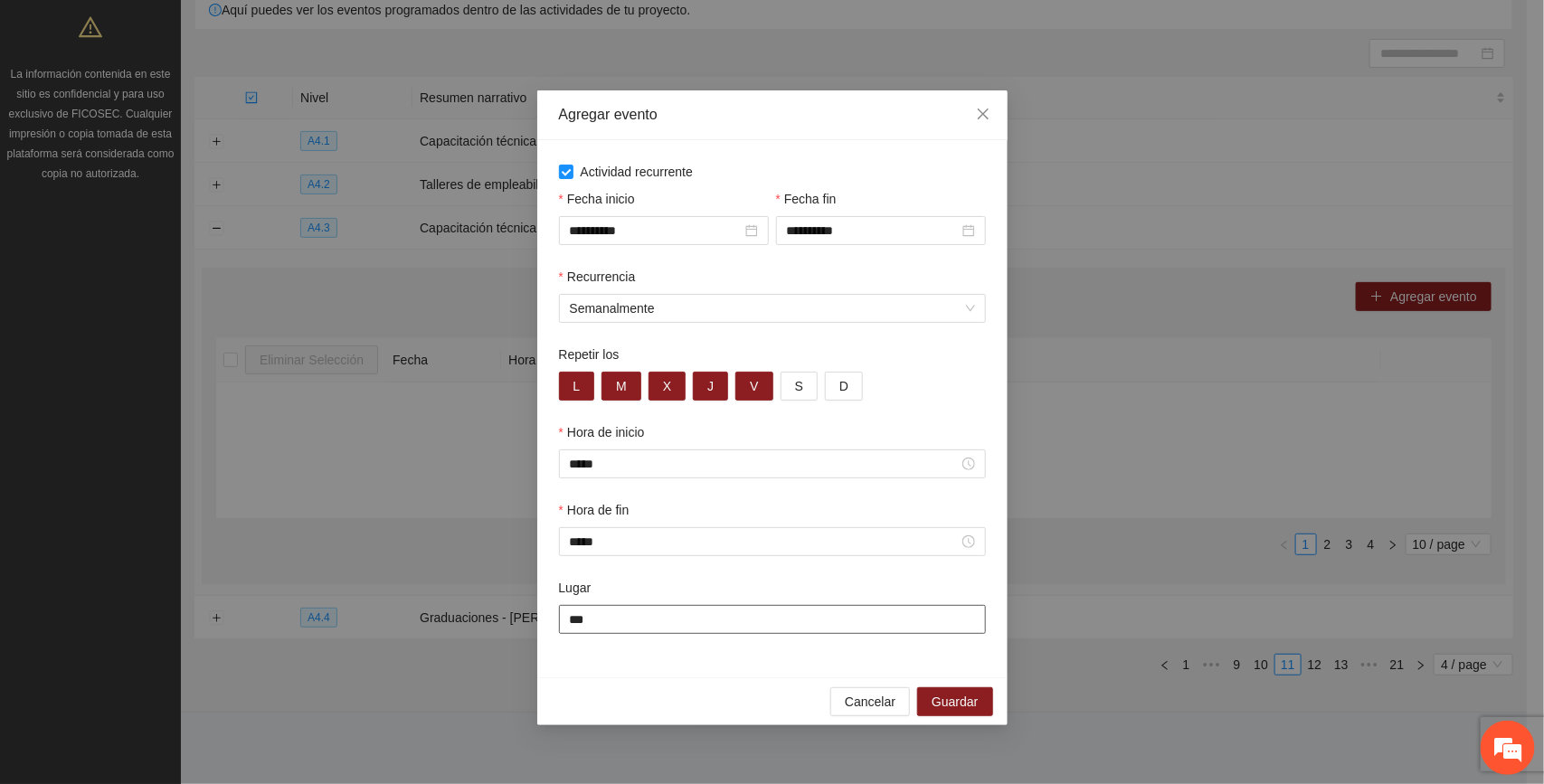 type on "**********" 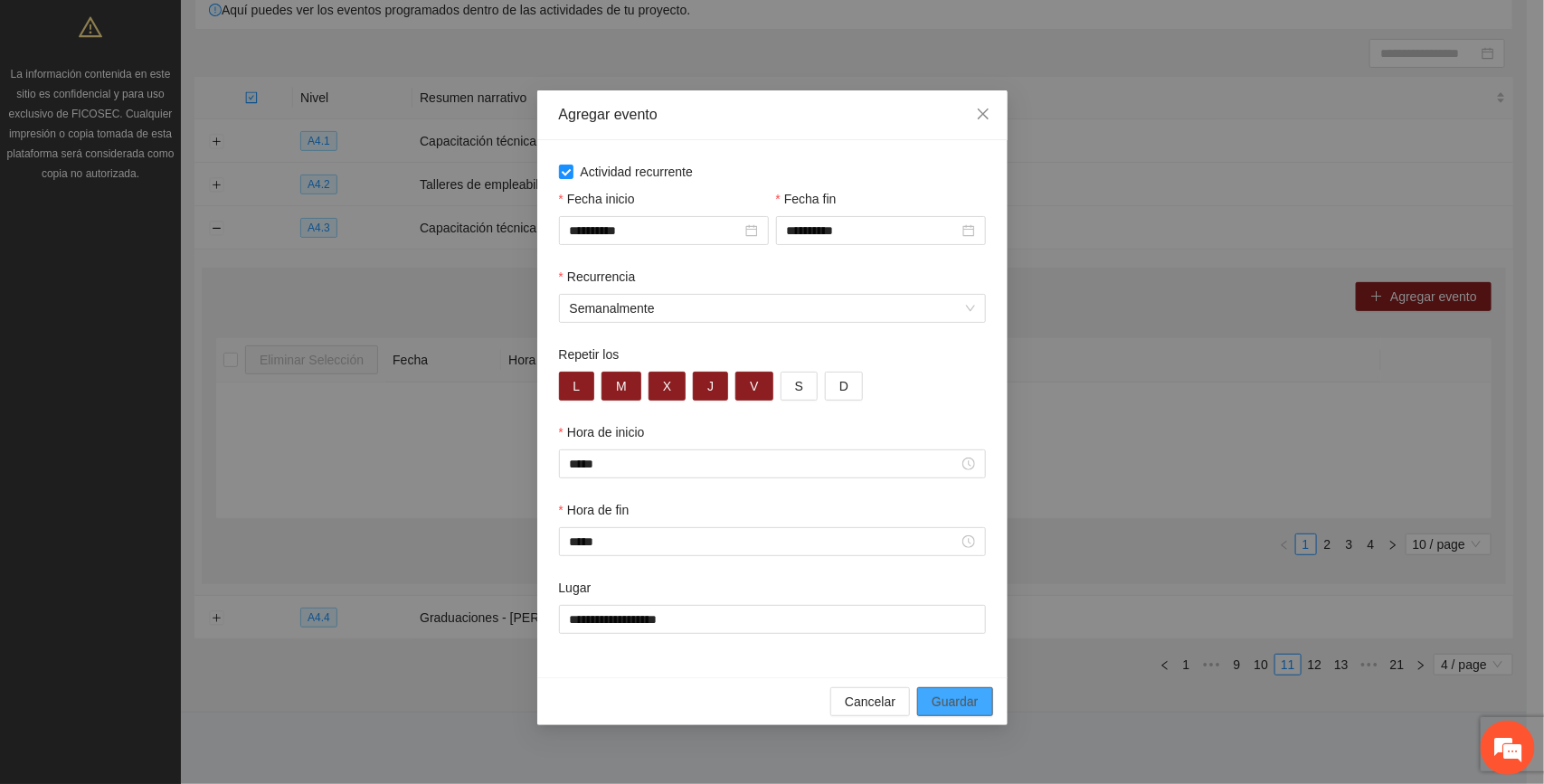 click on "Guardar" at bounding box center [954, 702] 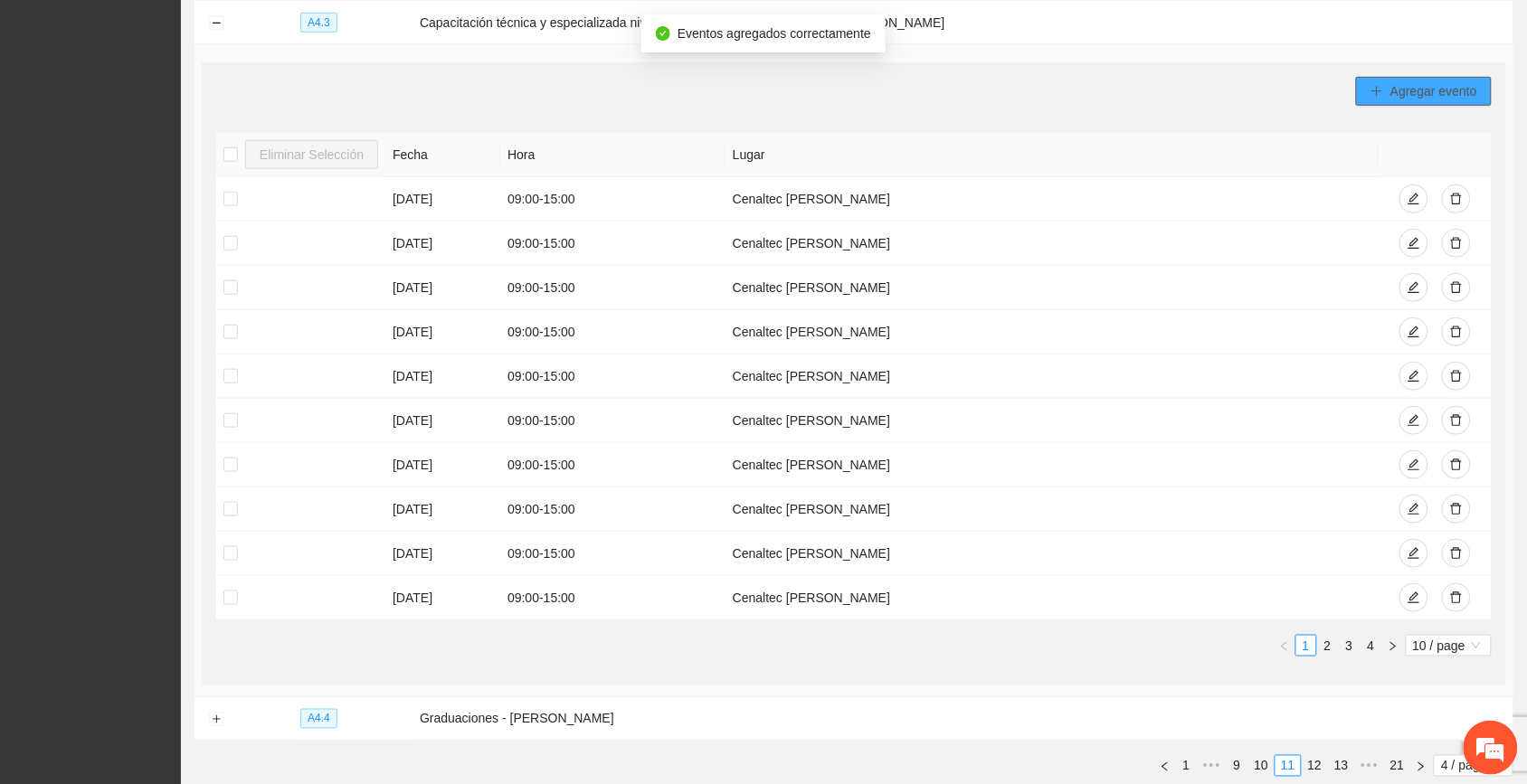 scroll, scrollTop: 468, scrollLeft: 0, axis: vertical 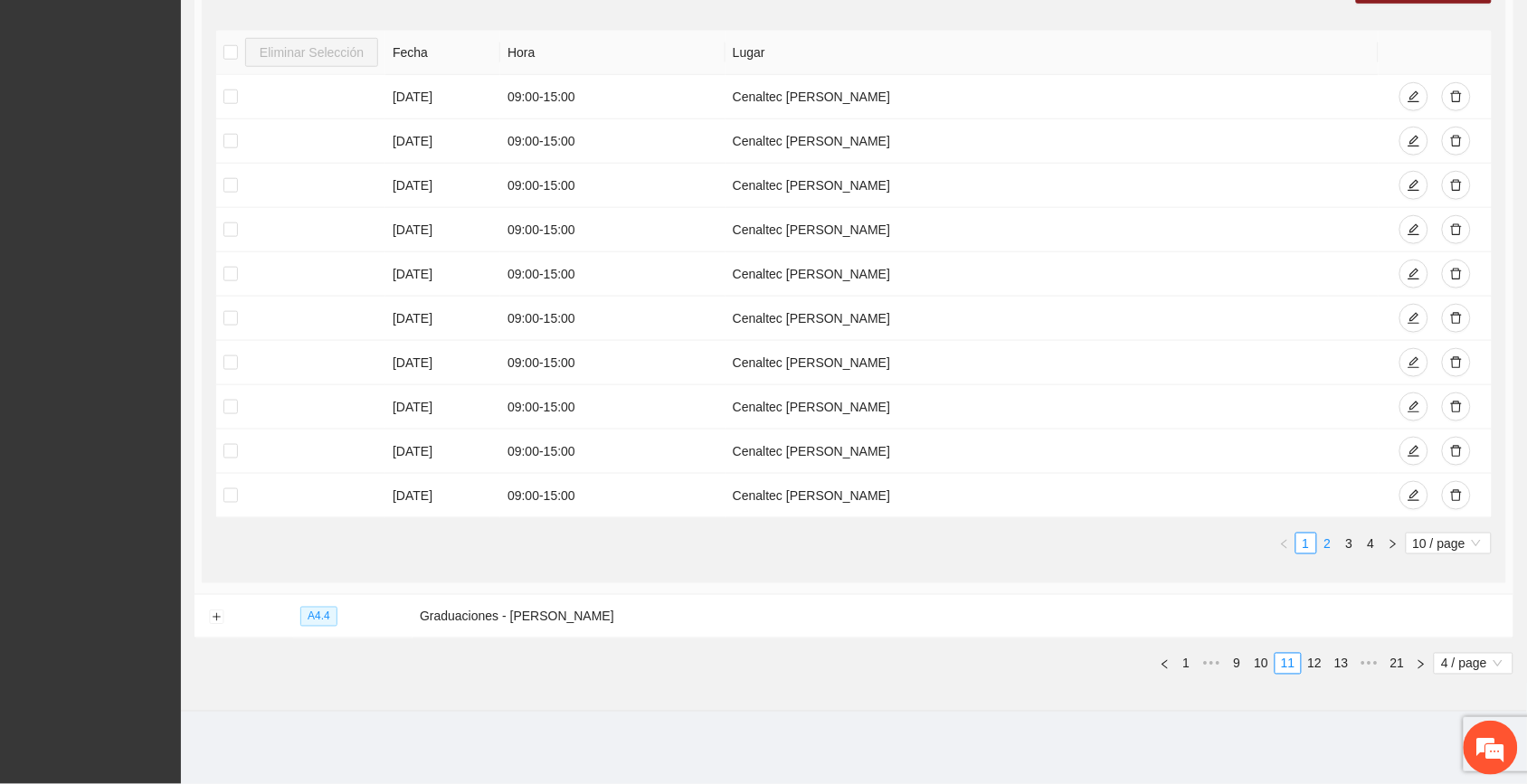 click on "2" at bounding box center [1328, 543] 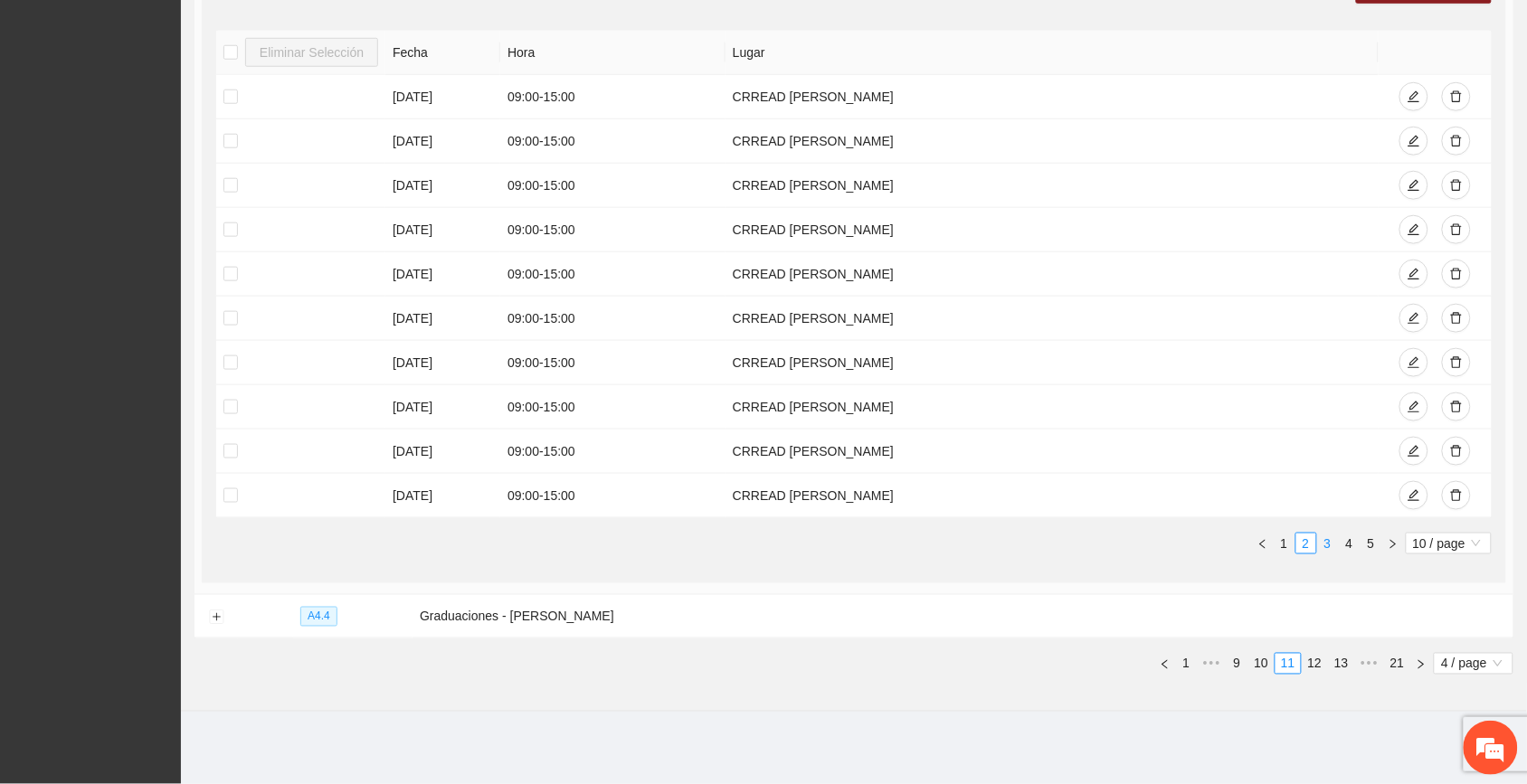 click on "3" at bounding box center [1328, 543] 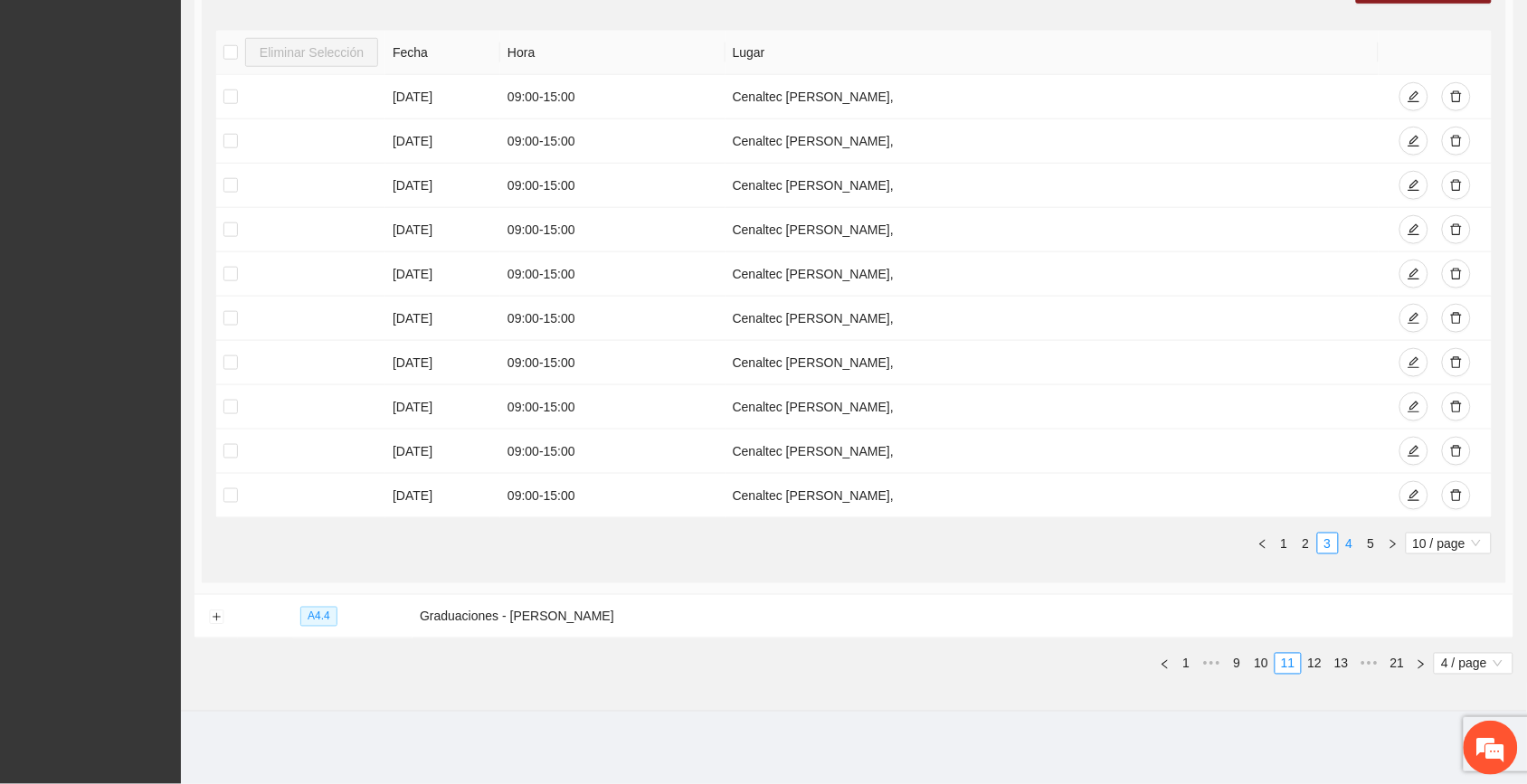 click on "4" at bounding box center (1350, 543) 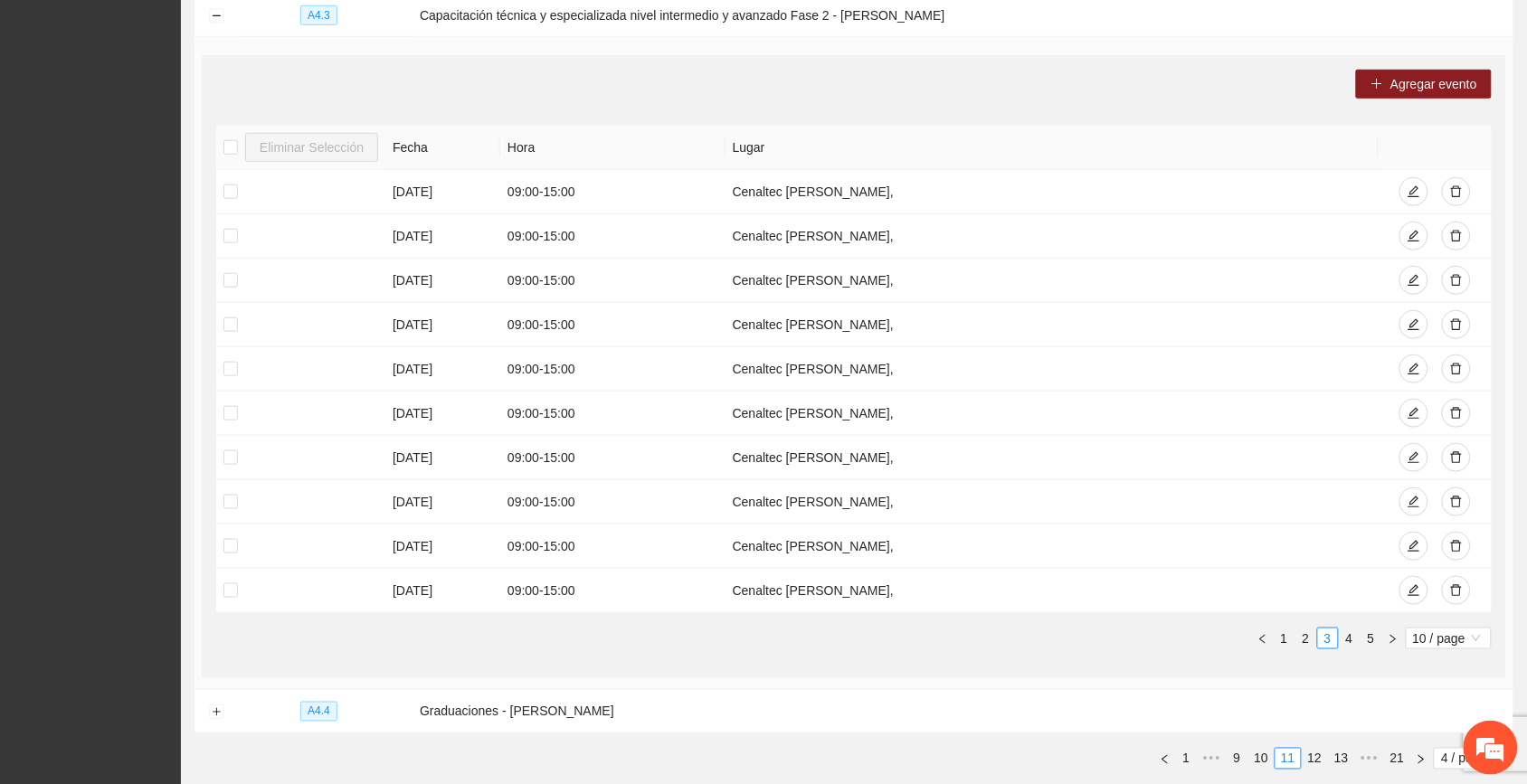scroll, scrollTop: 241, scrollLeft: 0, axis: vertical 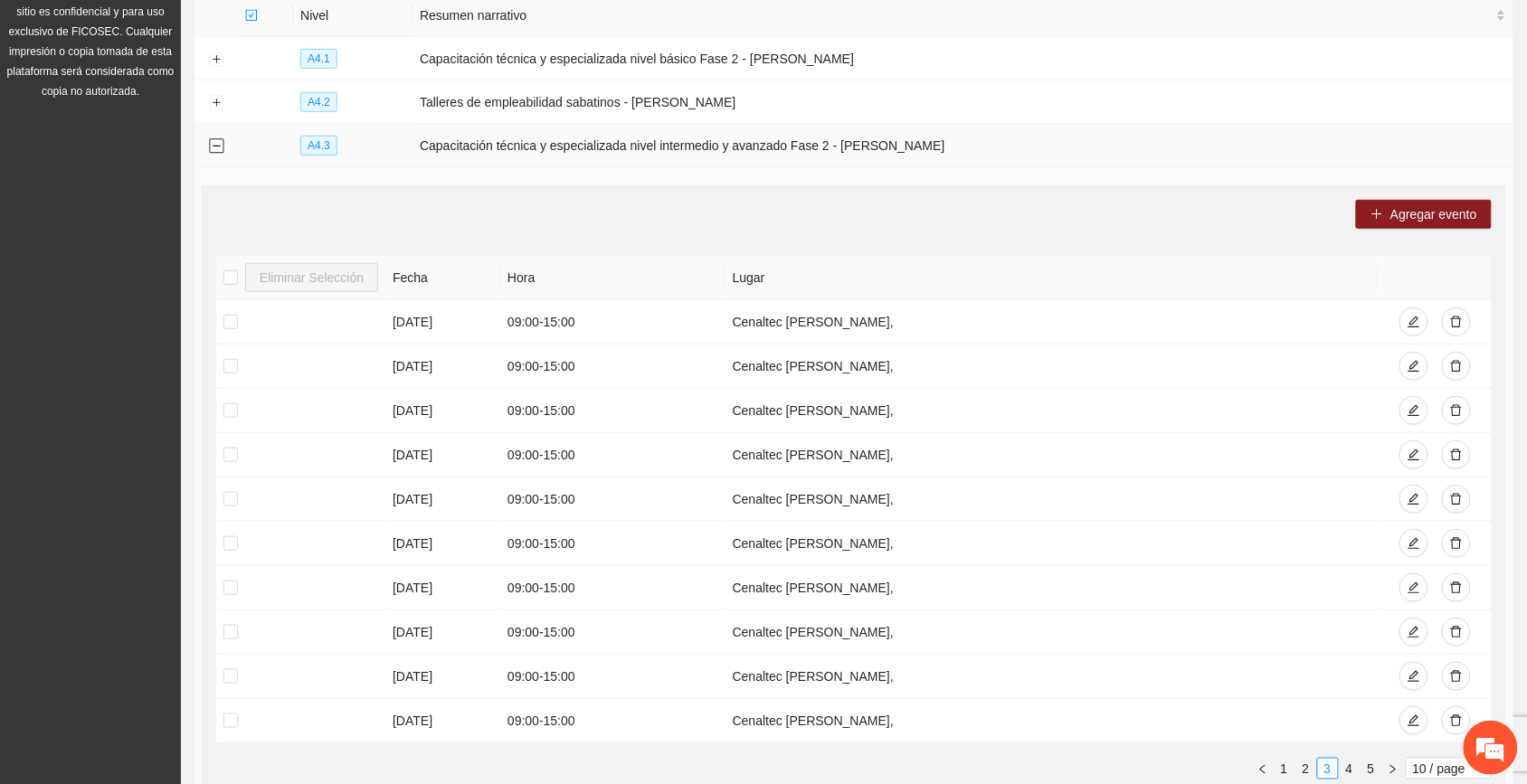 click at bounding box center [216, 146] 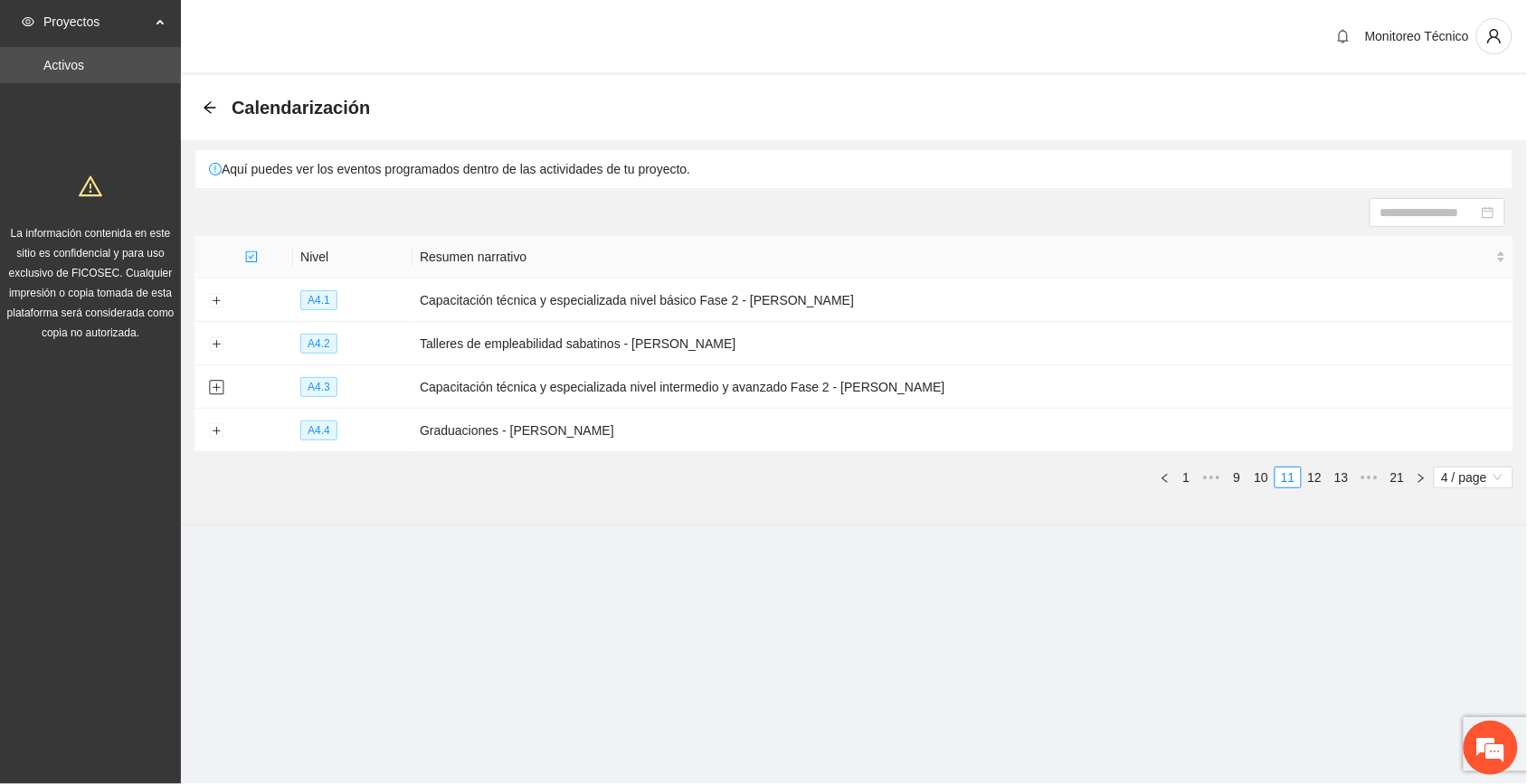 scroll, scrollTop: 0, scrollLeft: 0, axis: both 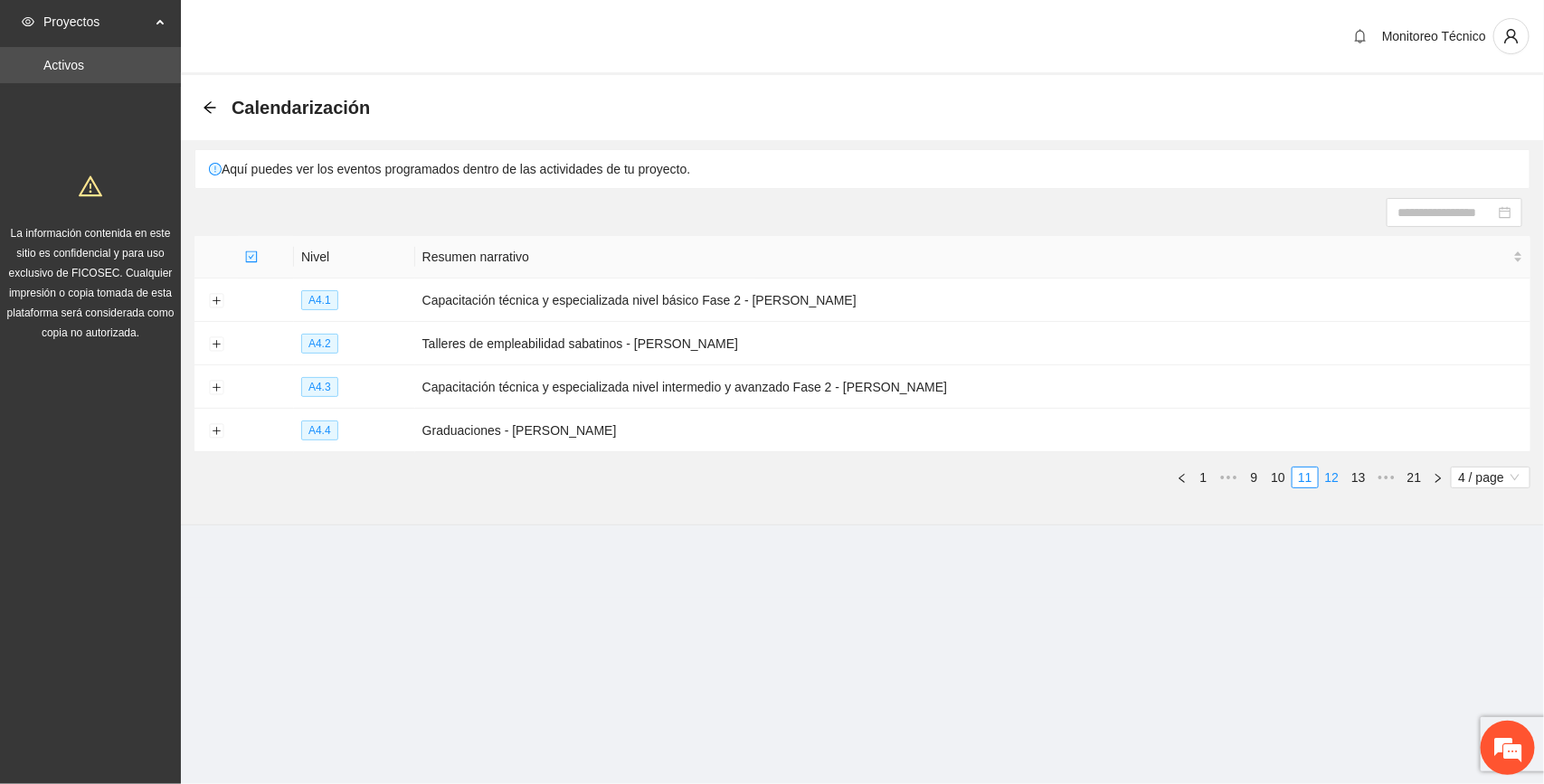 click on "12" at bounding box center [1332, 477] 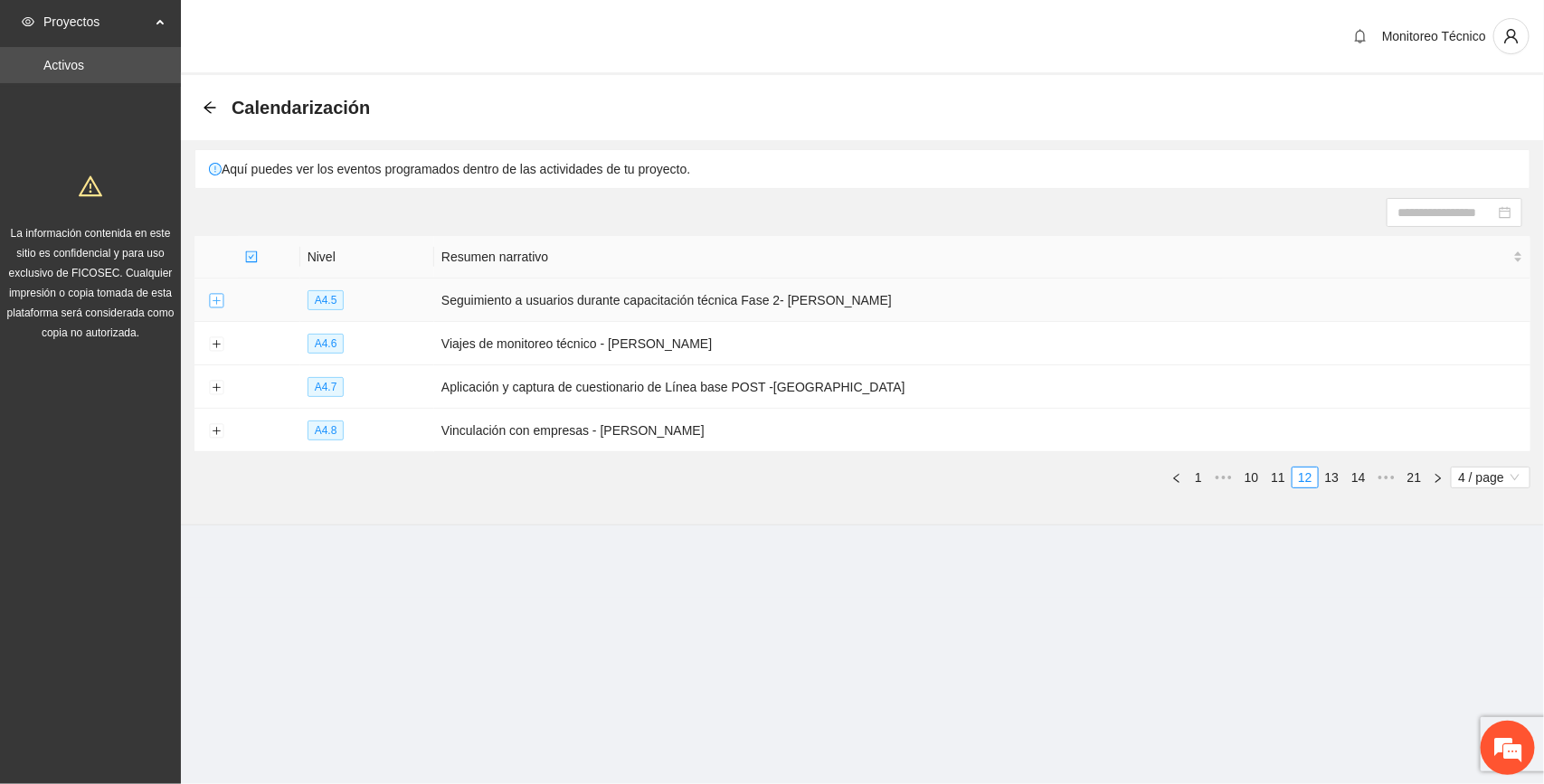 click at bounding box center (216, 301) 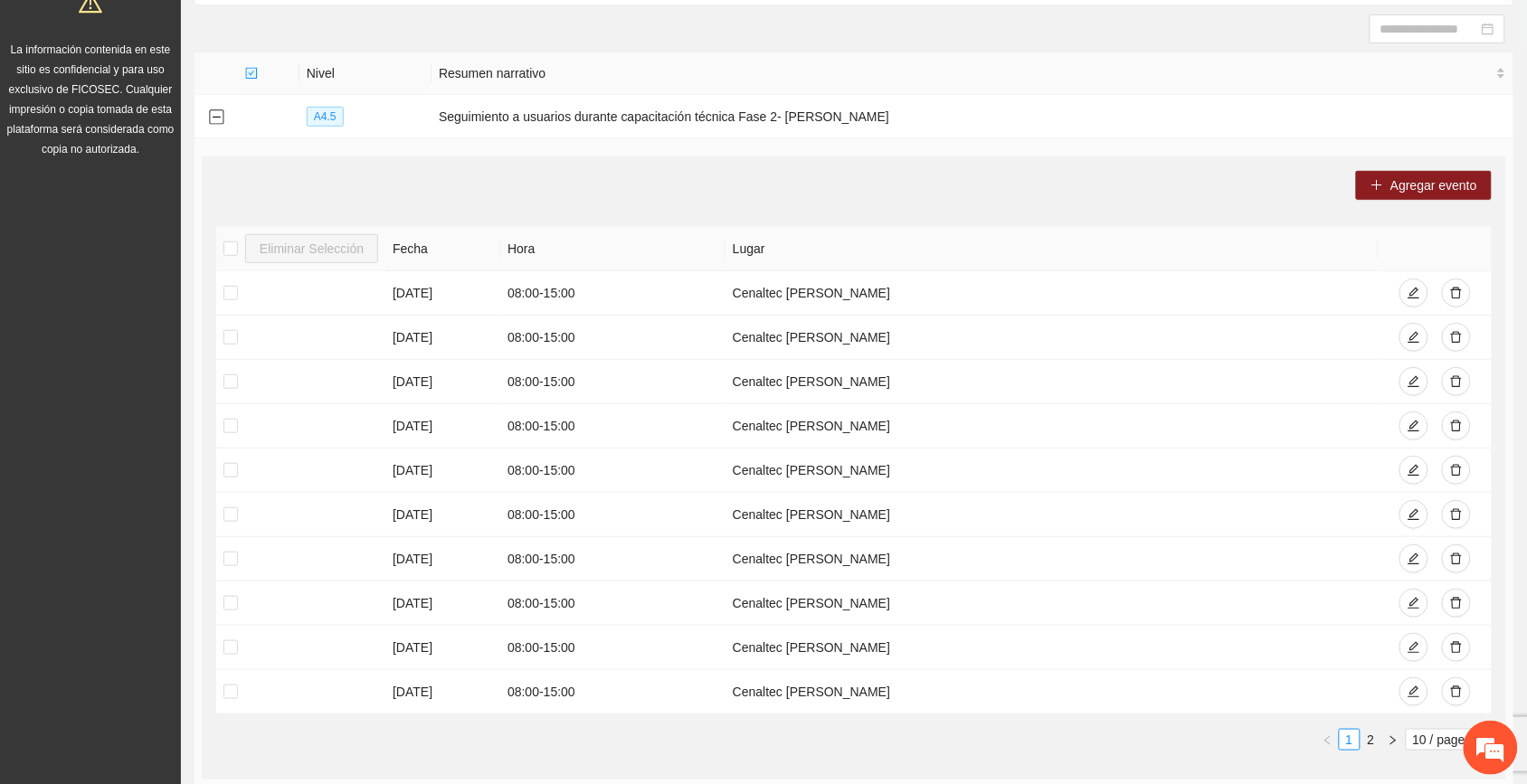 scroll, scrollTop: 128, scrollLeft: 0, axis: vertical 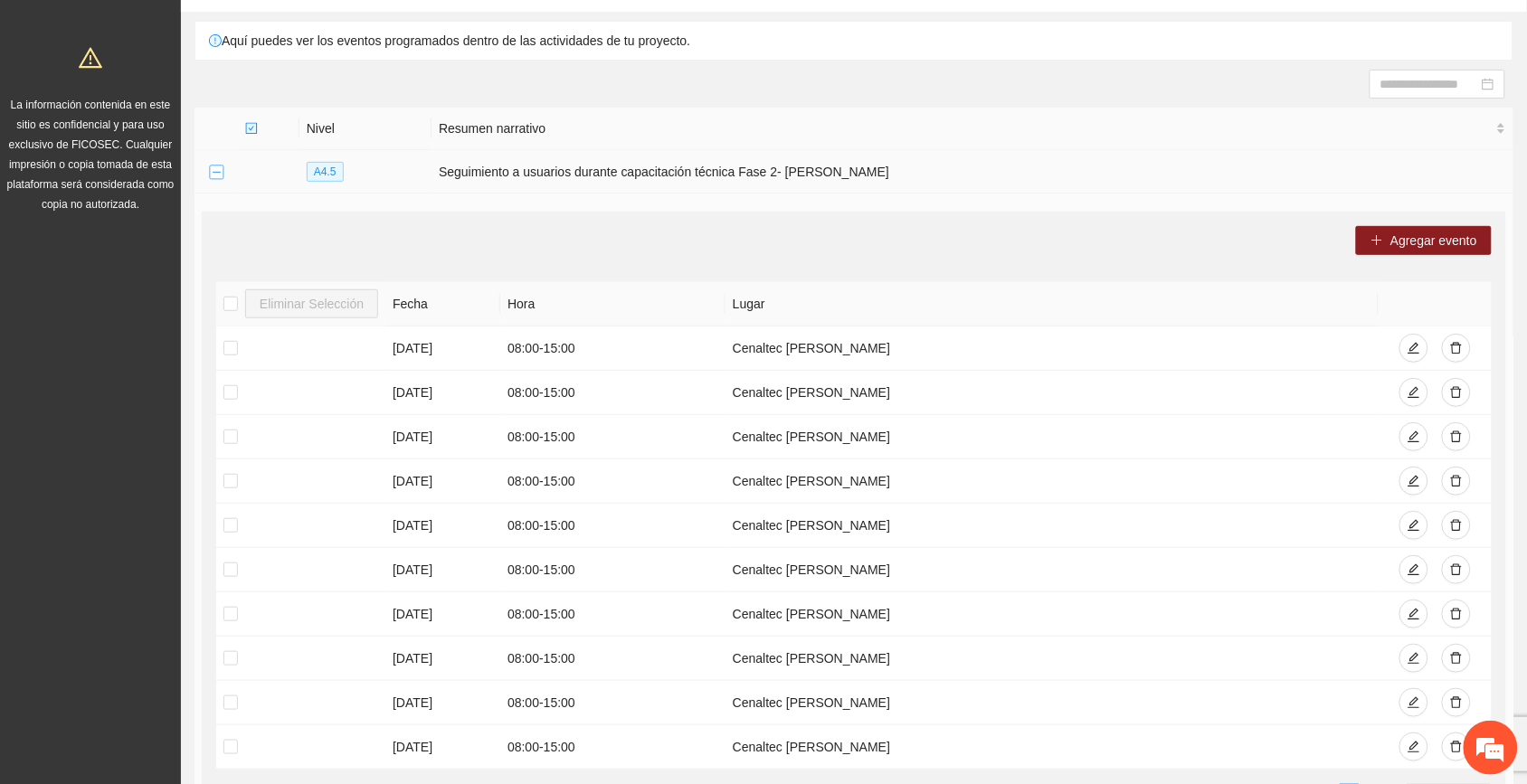 click at bounding box center [216, 173] 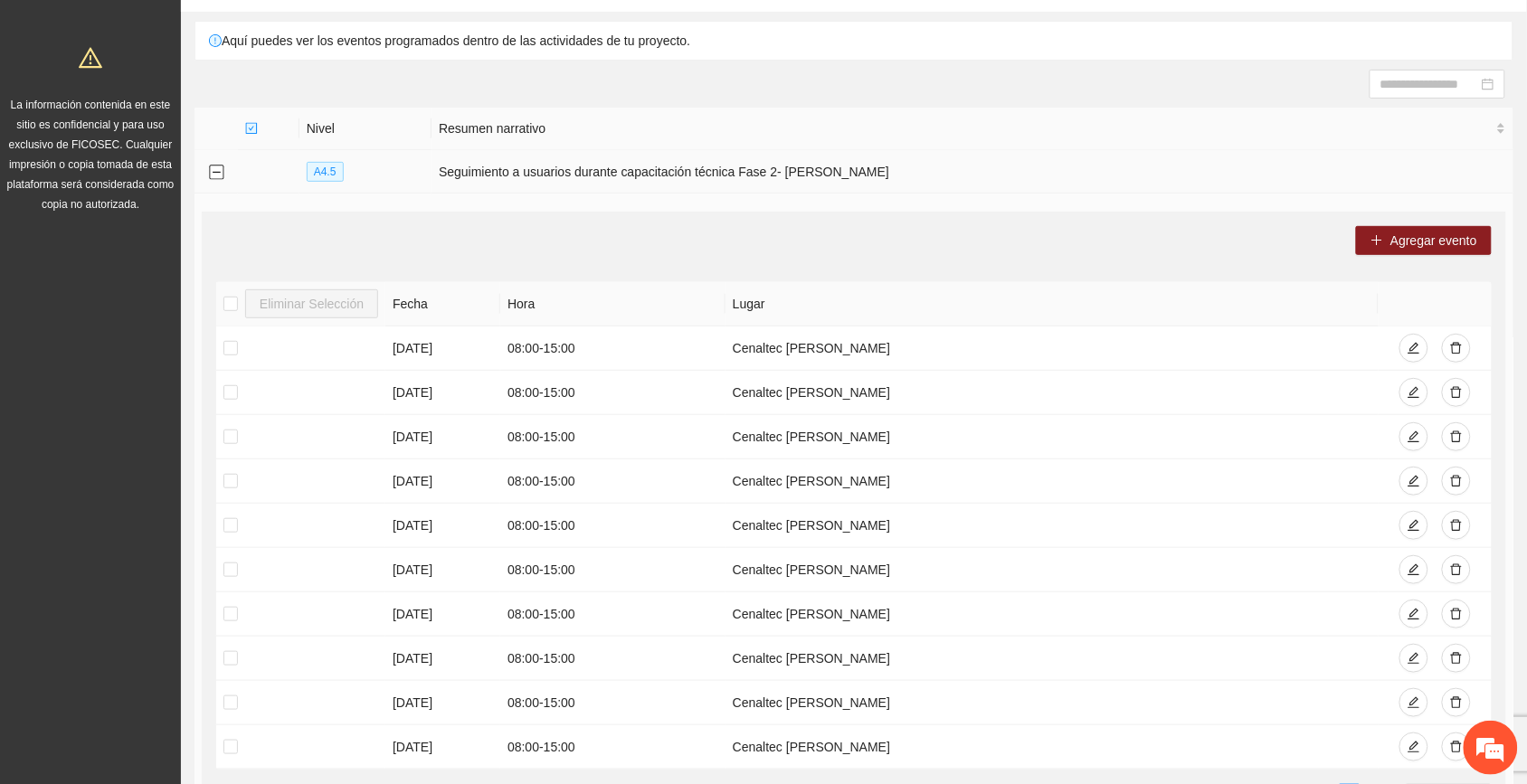 scroll, scrollTop: 0, scrollLeft: 0, axis: both 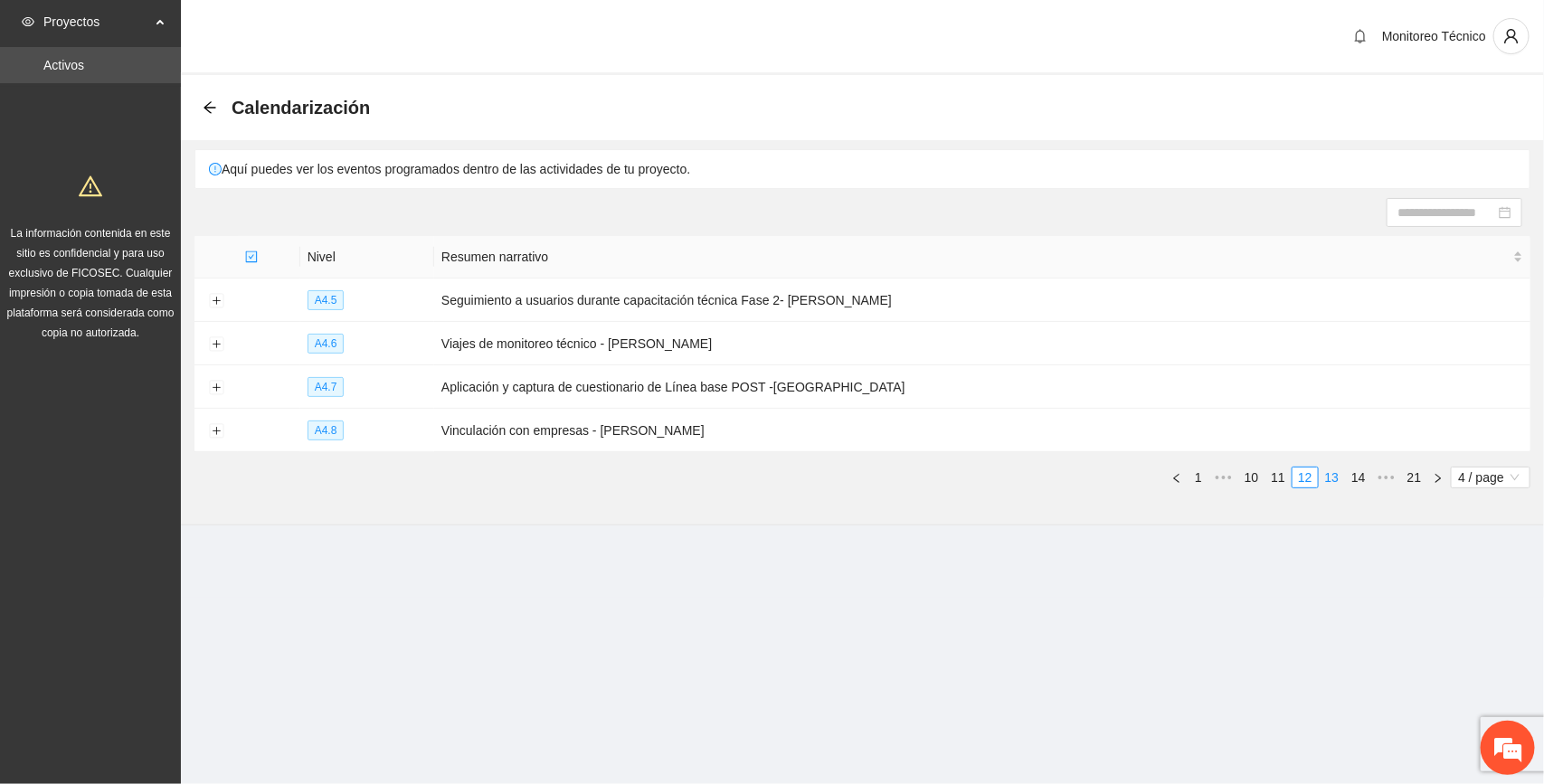 click on "13" at bounding box center (1332, 477) 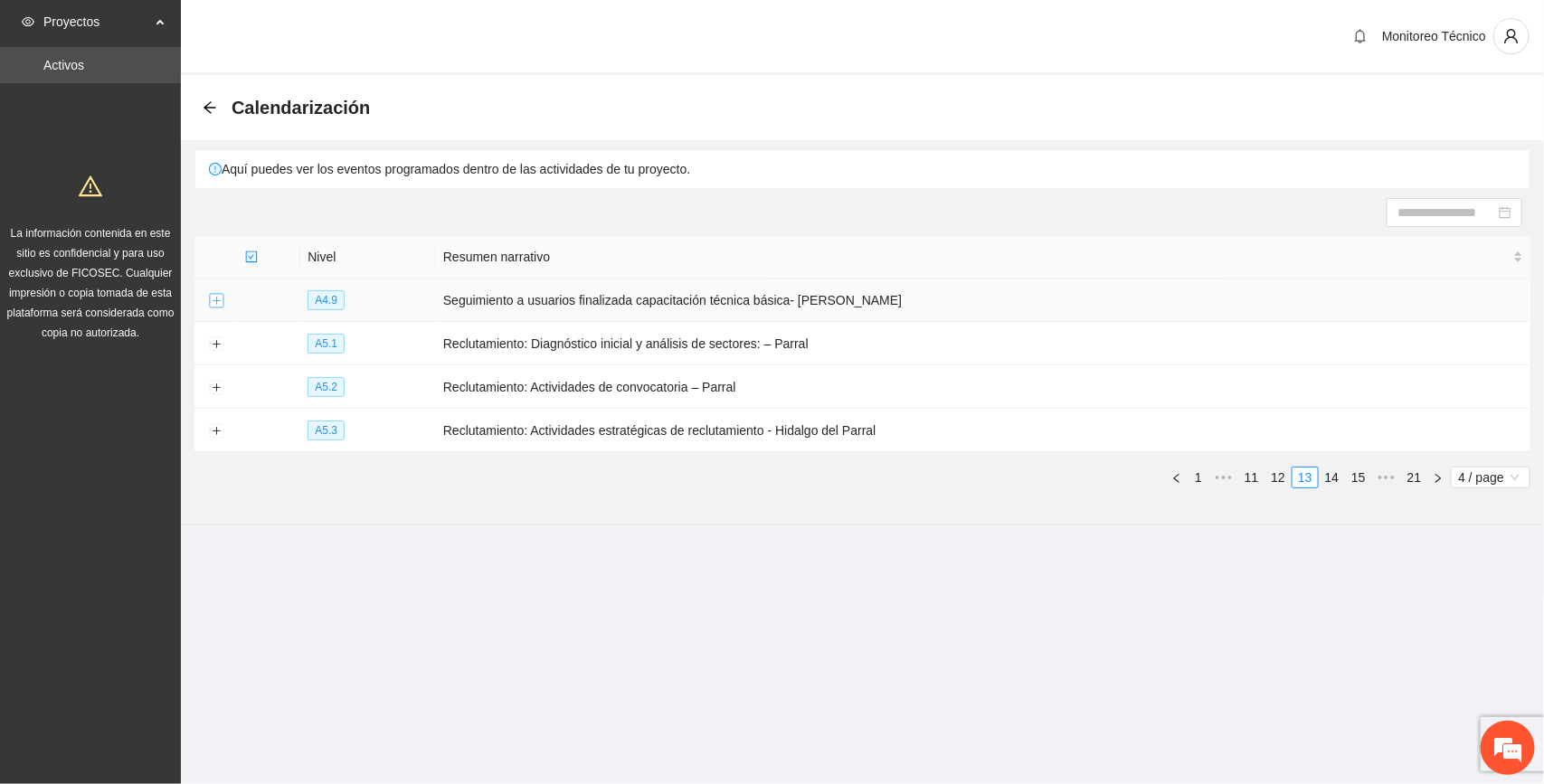 click at bounding box center [216, 301] 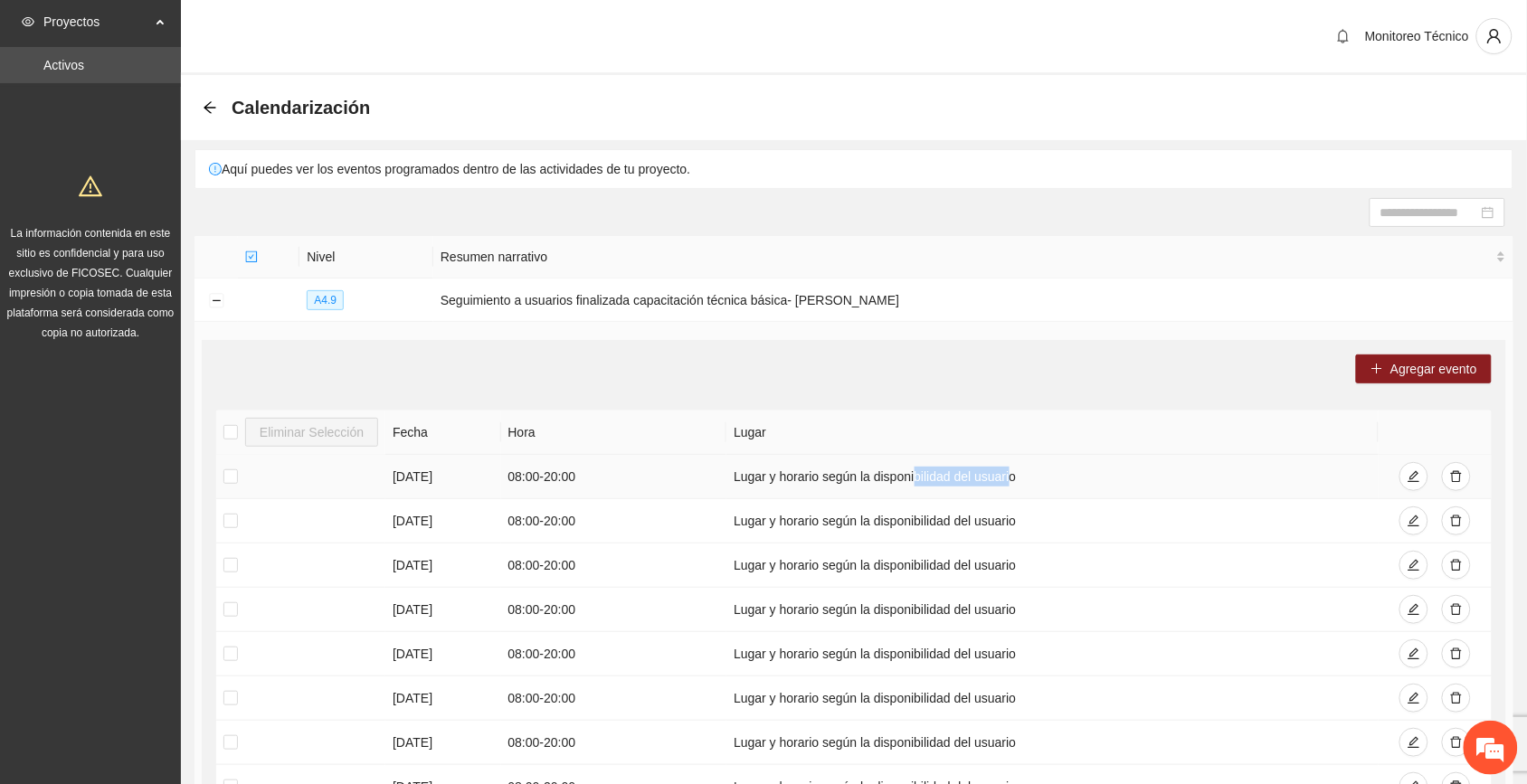 drag, startPoint x: 1009, startPoint y: 477, endPoint x: 761, endPoint y: 432, distance: 252.0496 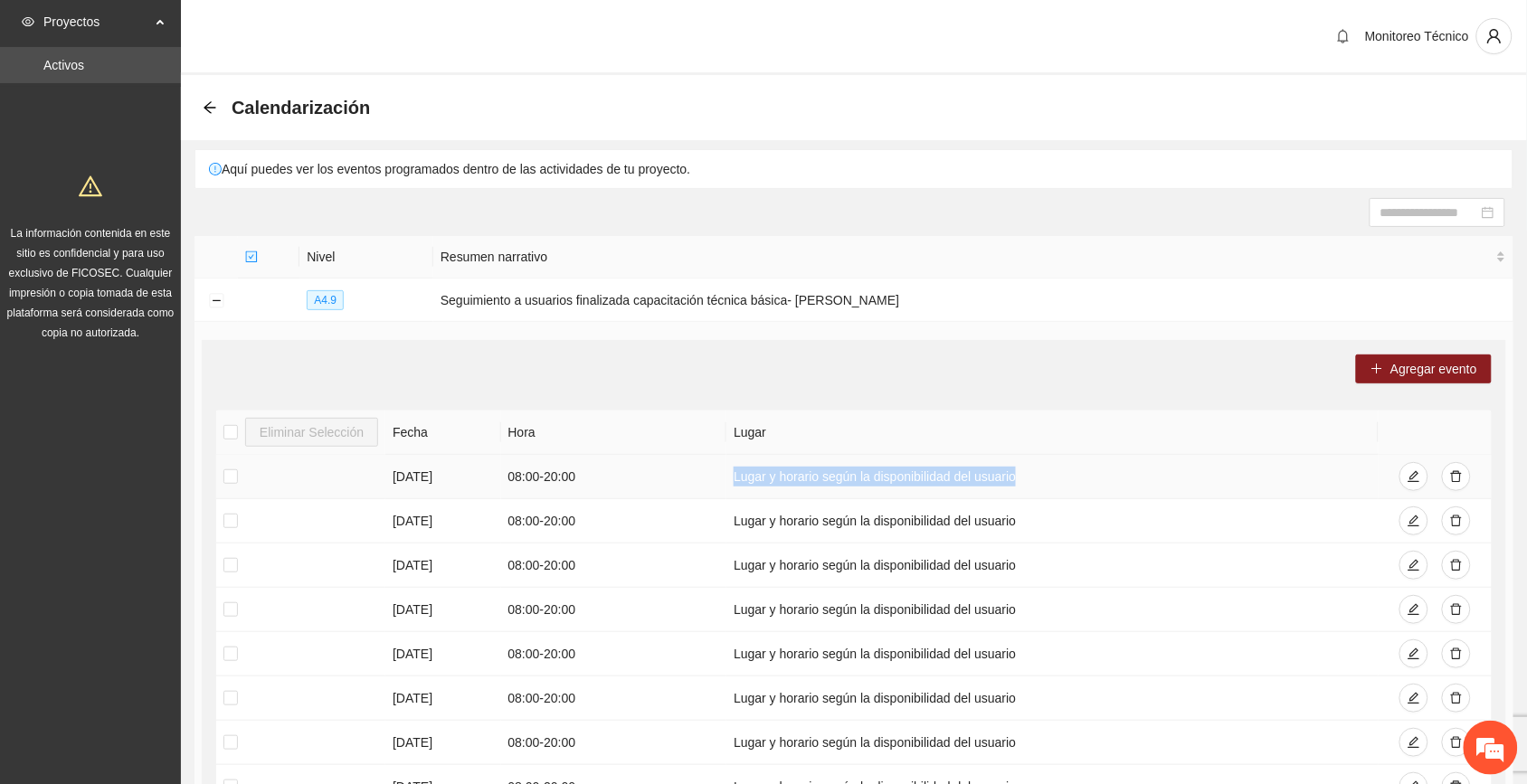 drag, startPoint x: 729, startPoint y: 475, endPoint x: 975, endPoint y: 476, distance: 246.00203 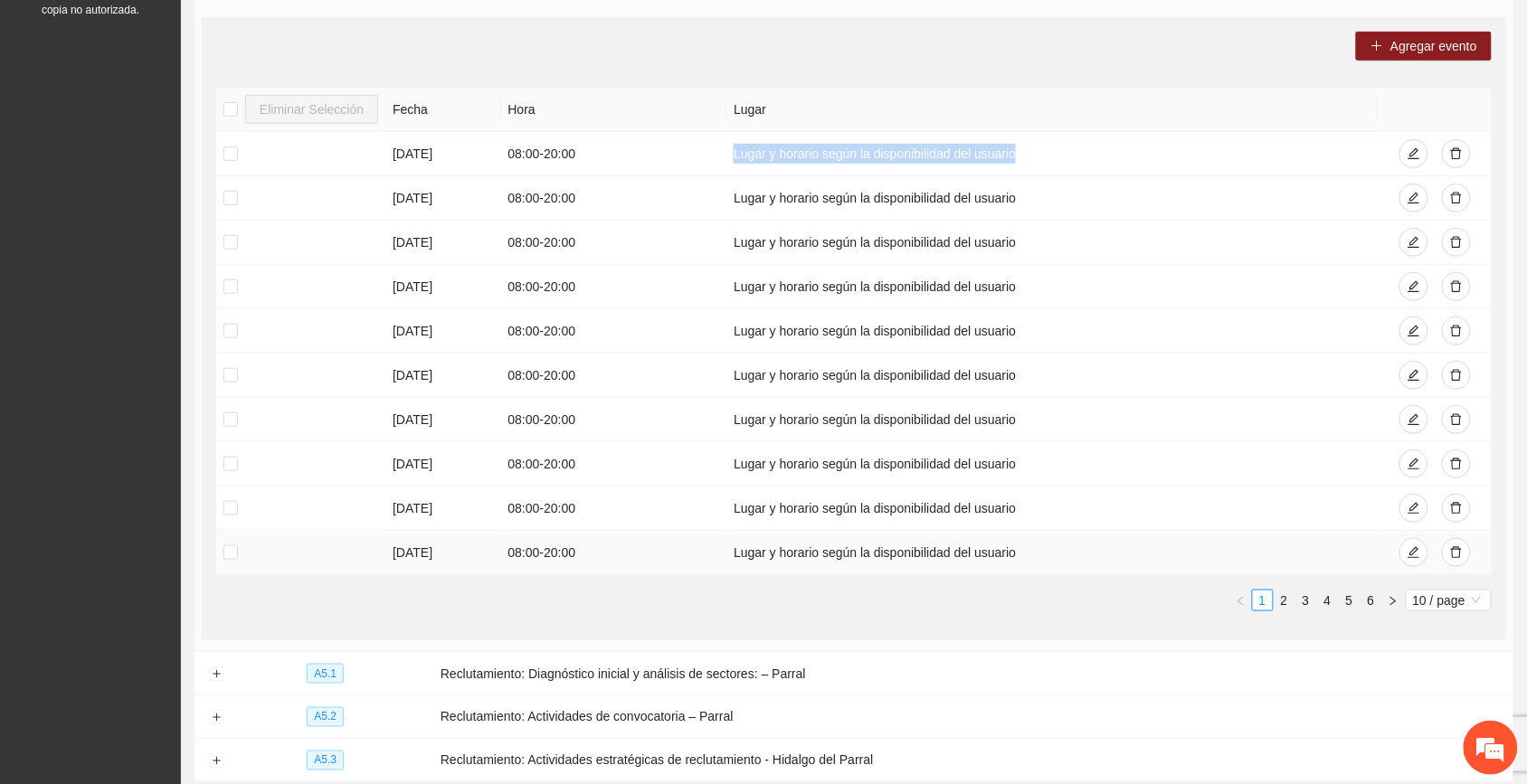 scroll, scrollTop: 452, scrollLeft: 0, axis: vertical 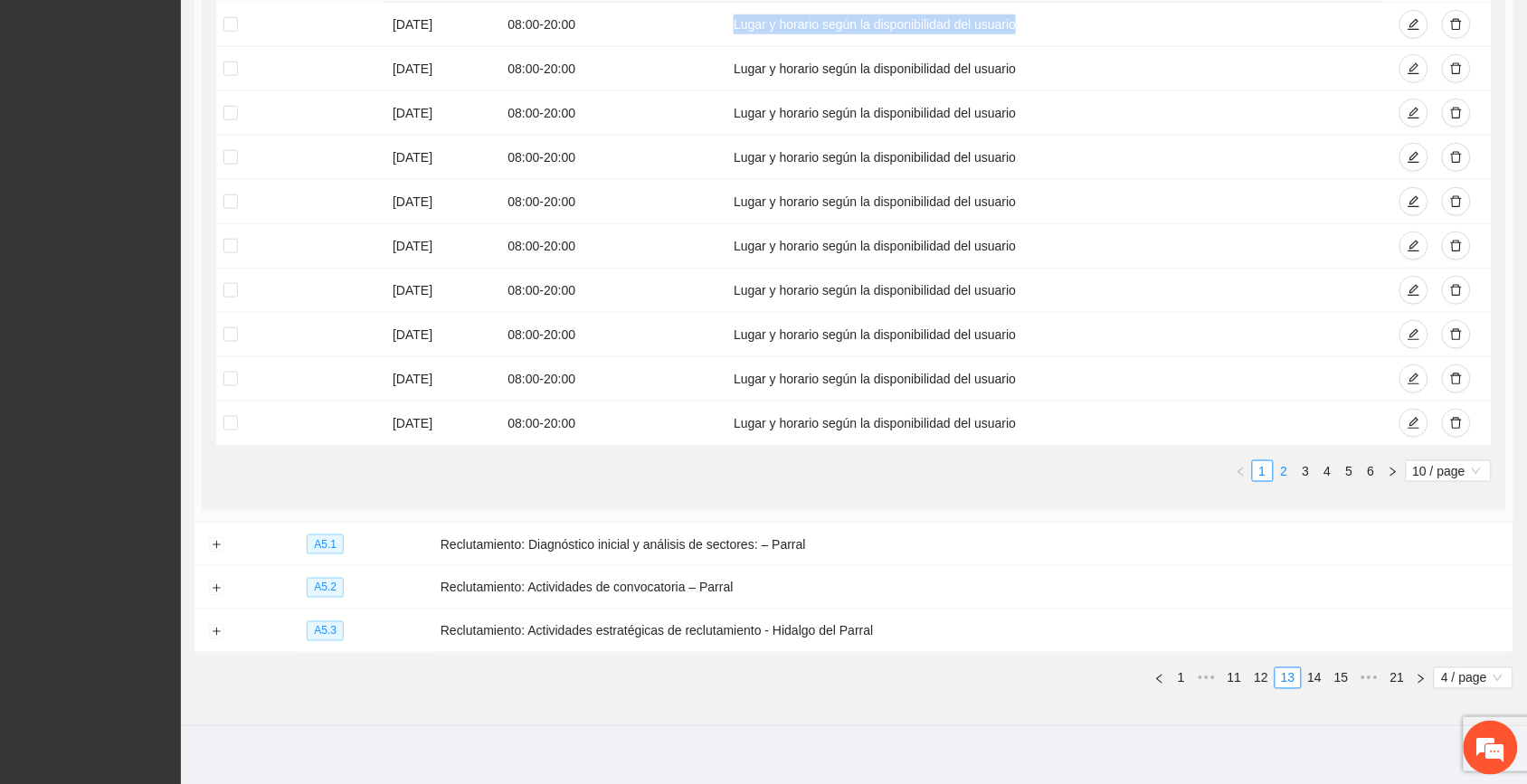 click on "2" at bounding box center (1285, 471) 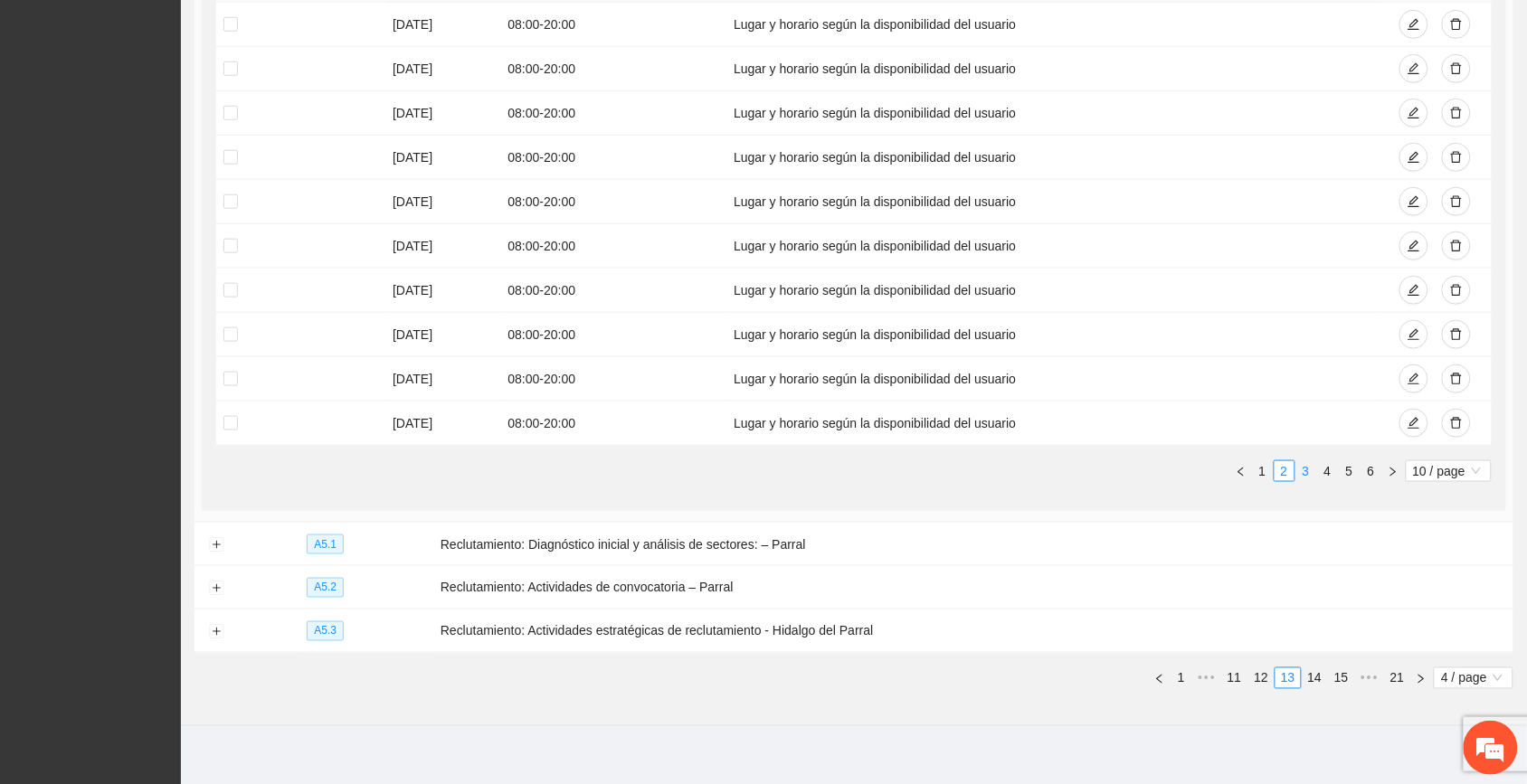 click on "3" at bounding box center (1306, 471) 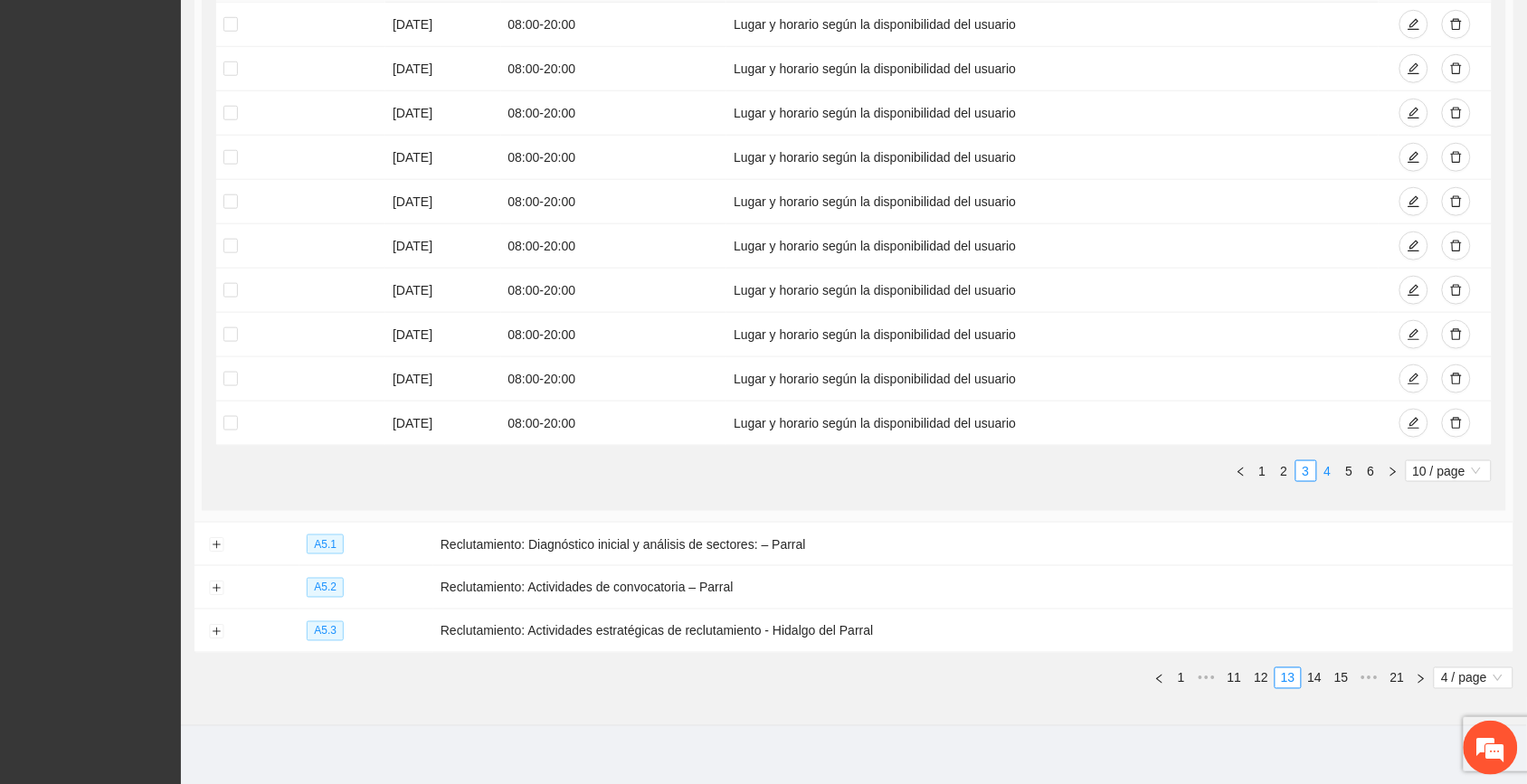 click on "4" at bounding box center [1328, 471] 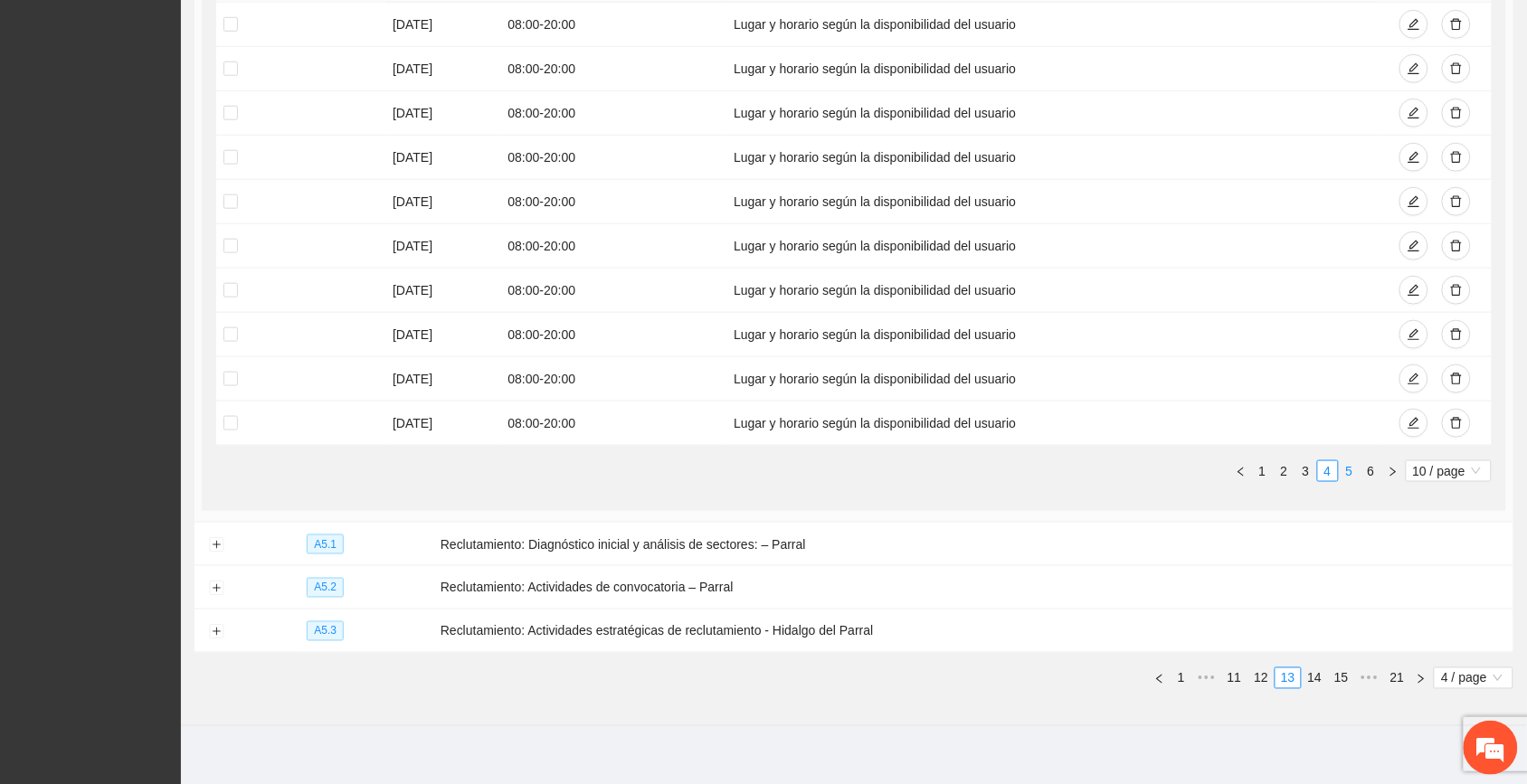 click on "5" at bounding box center (1350, 471) 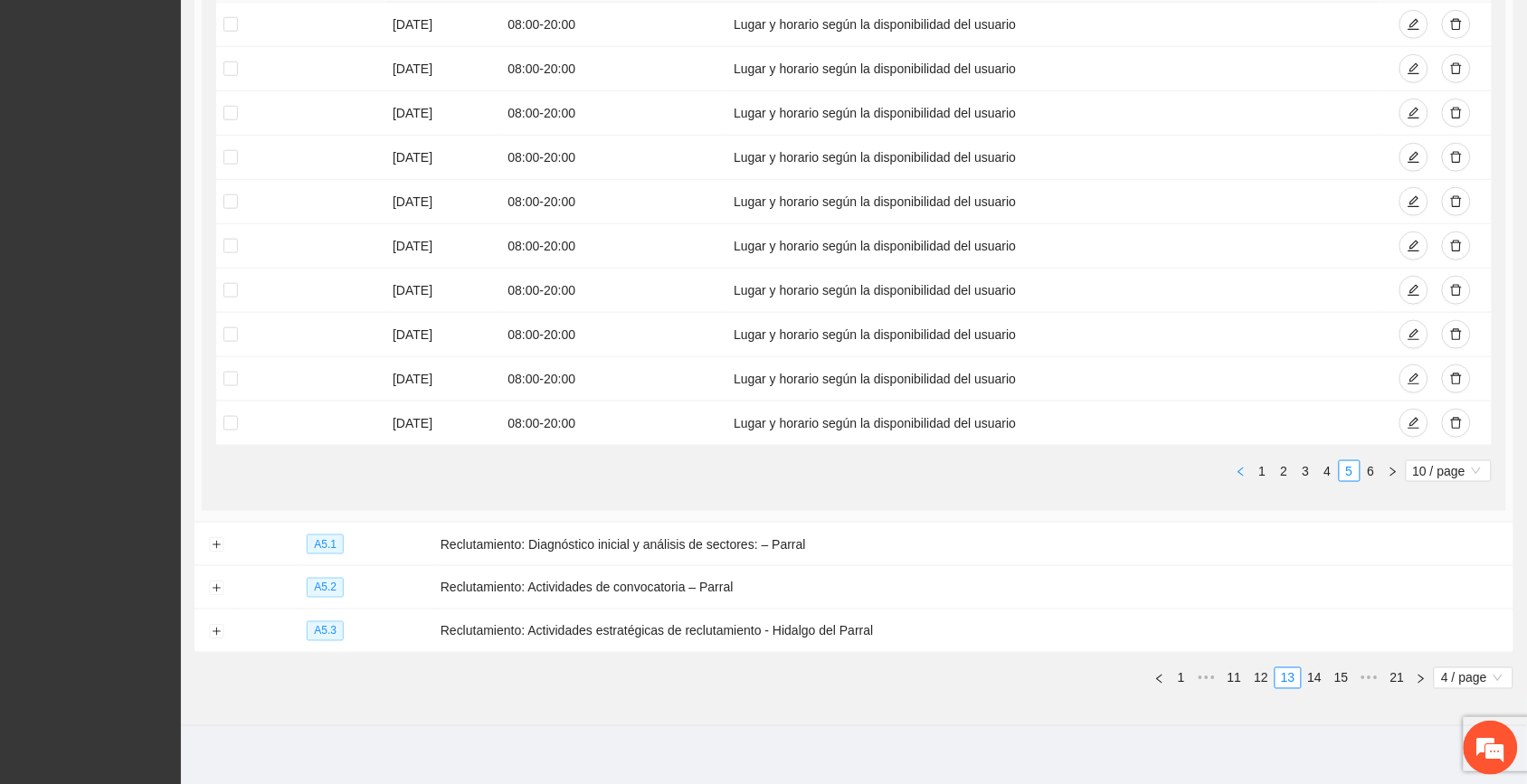 click 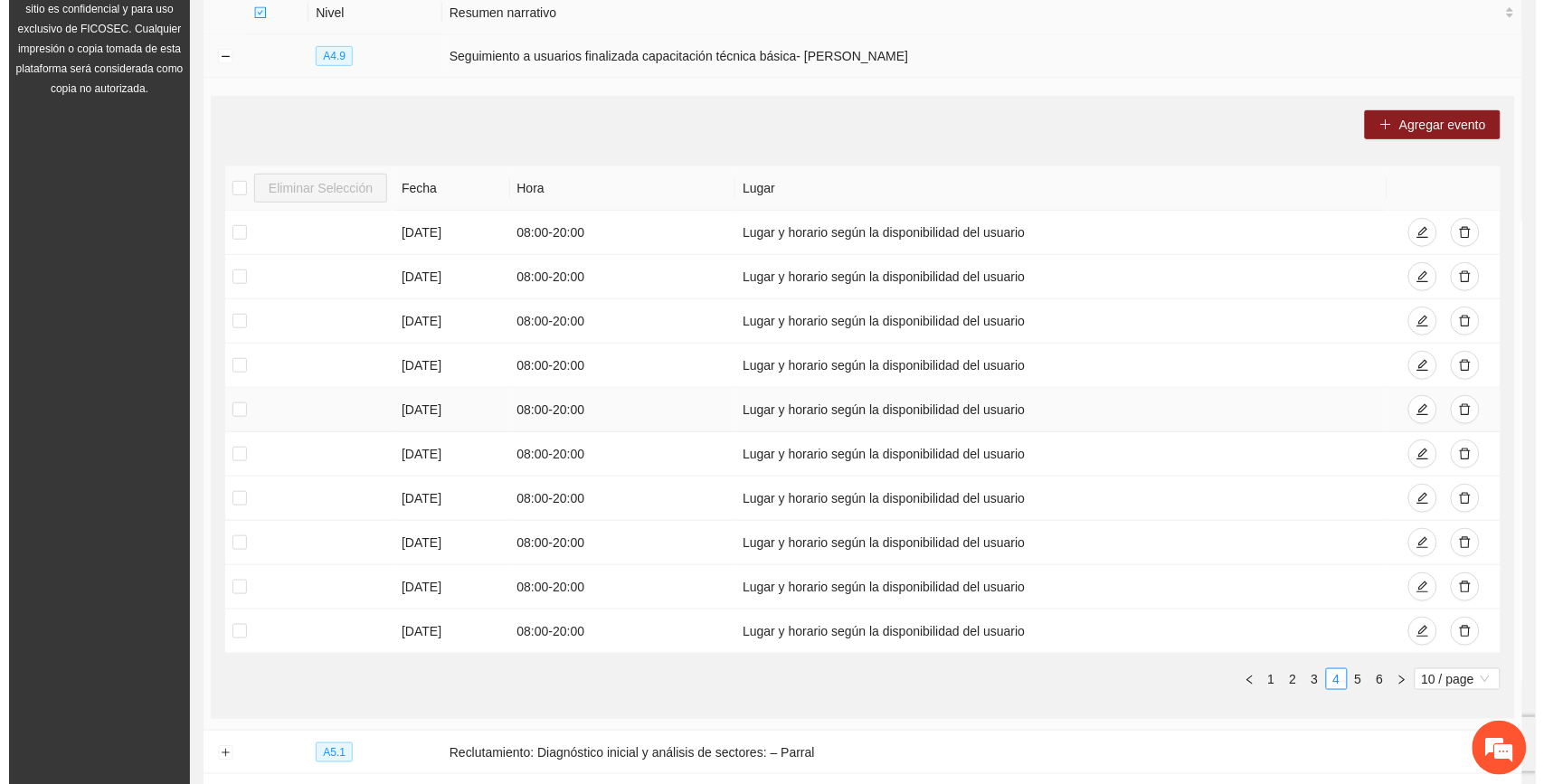 scroll, scrollTop: 0, scrollLeft: 0, axis: both 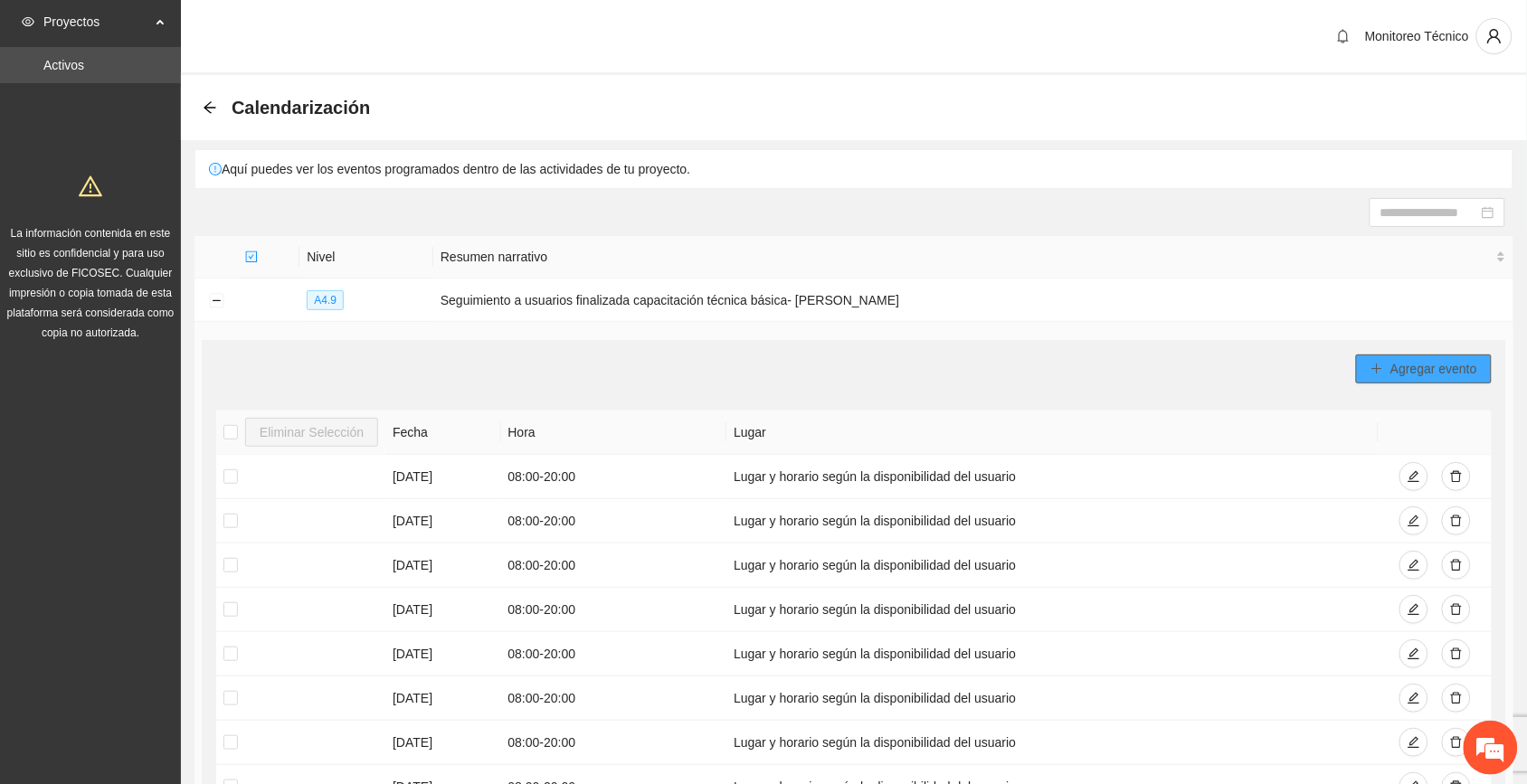 click on "Agregar evento" at bounding box center [1434, 369] 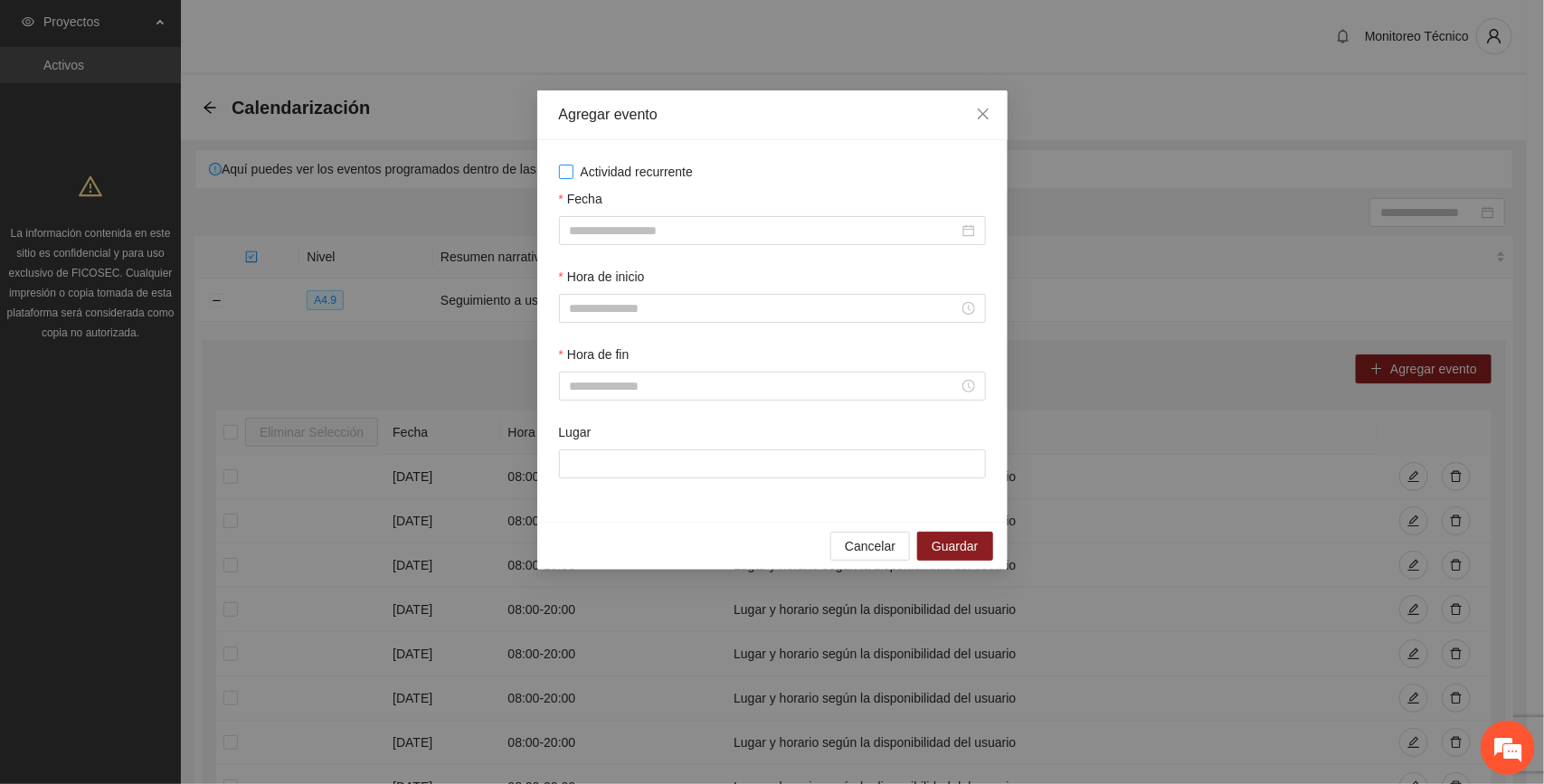 click on "Actividad recurrente" at bounding box center (637, 172) 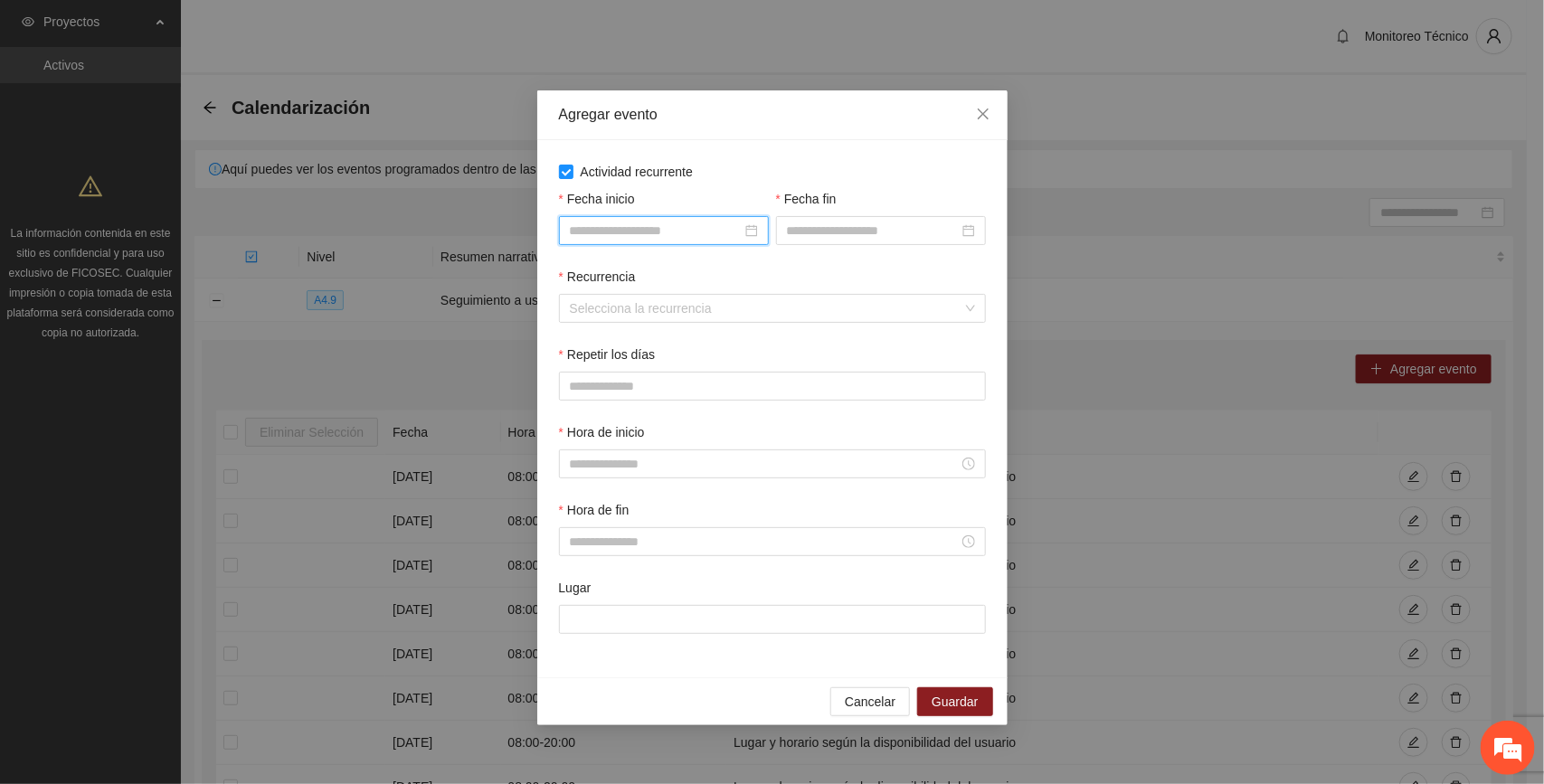 click on "Fecha inicio" at bounding box center (656, 231) 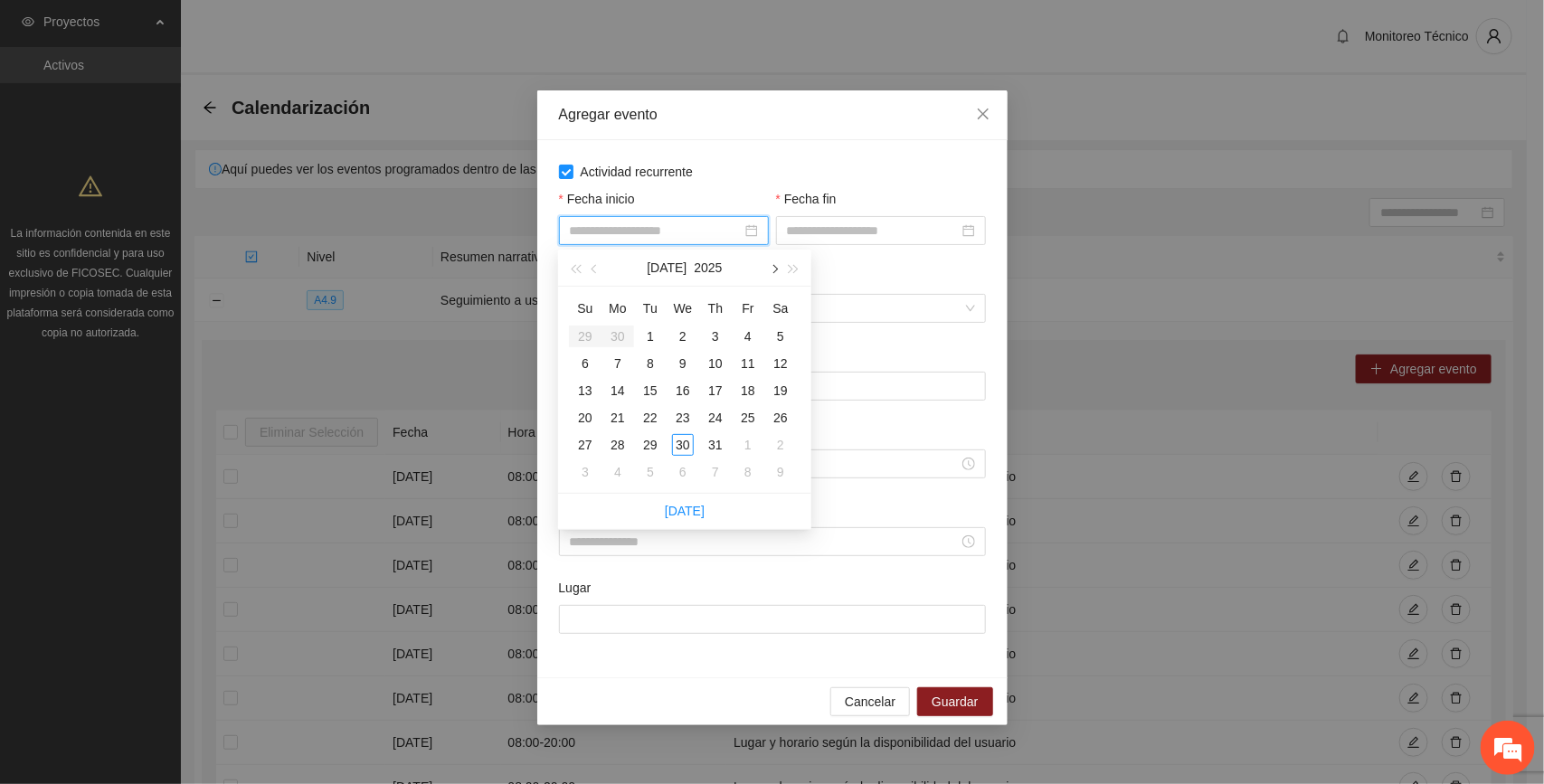 click at bounding box center (773, 269) 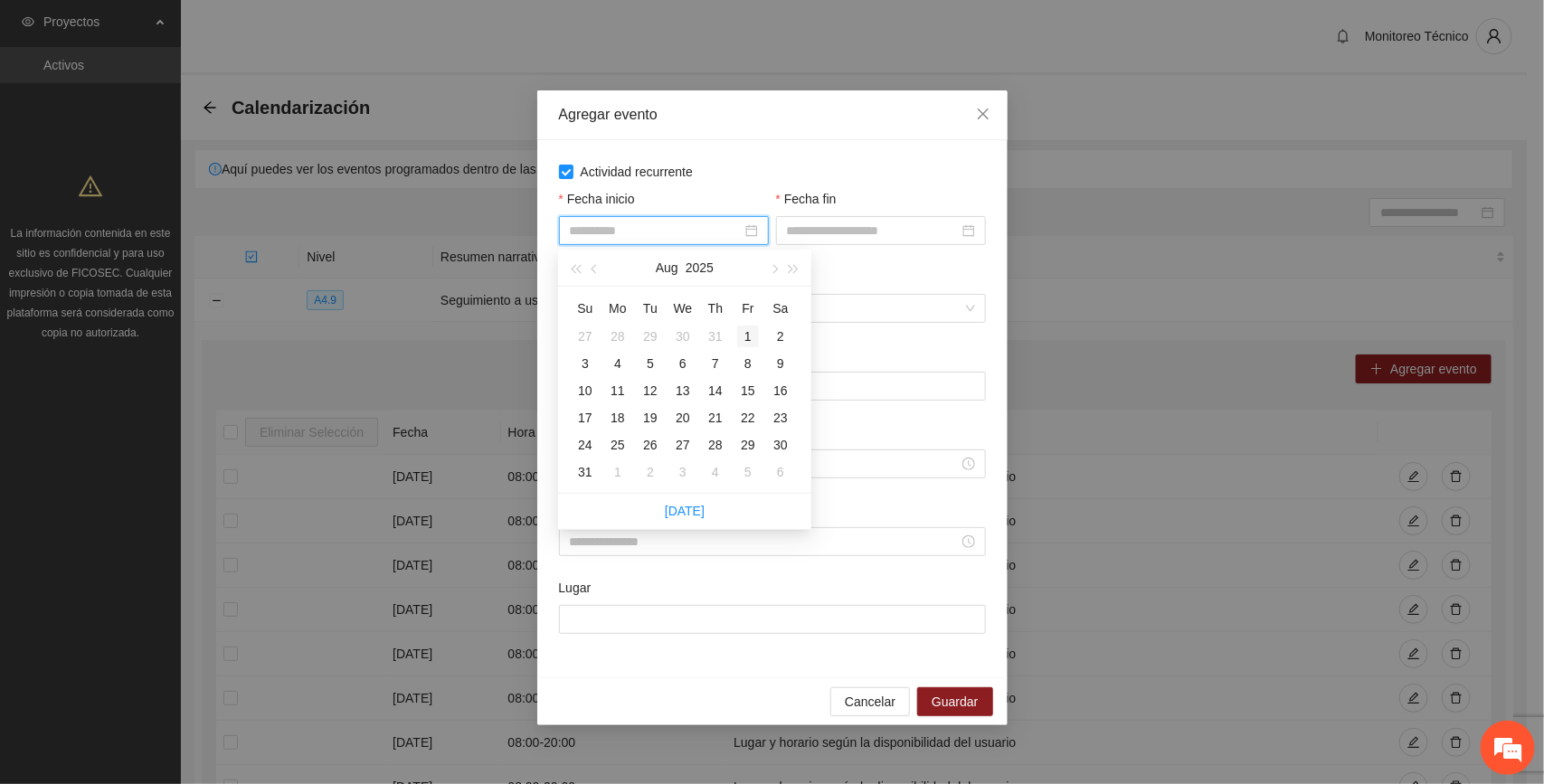 type on "**********" 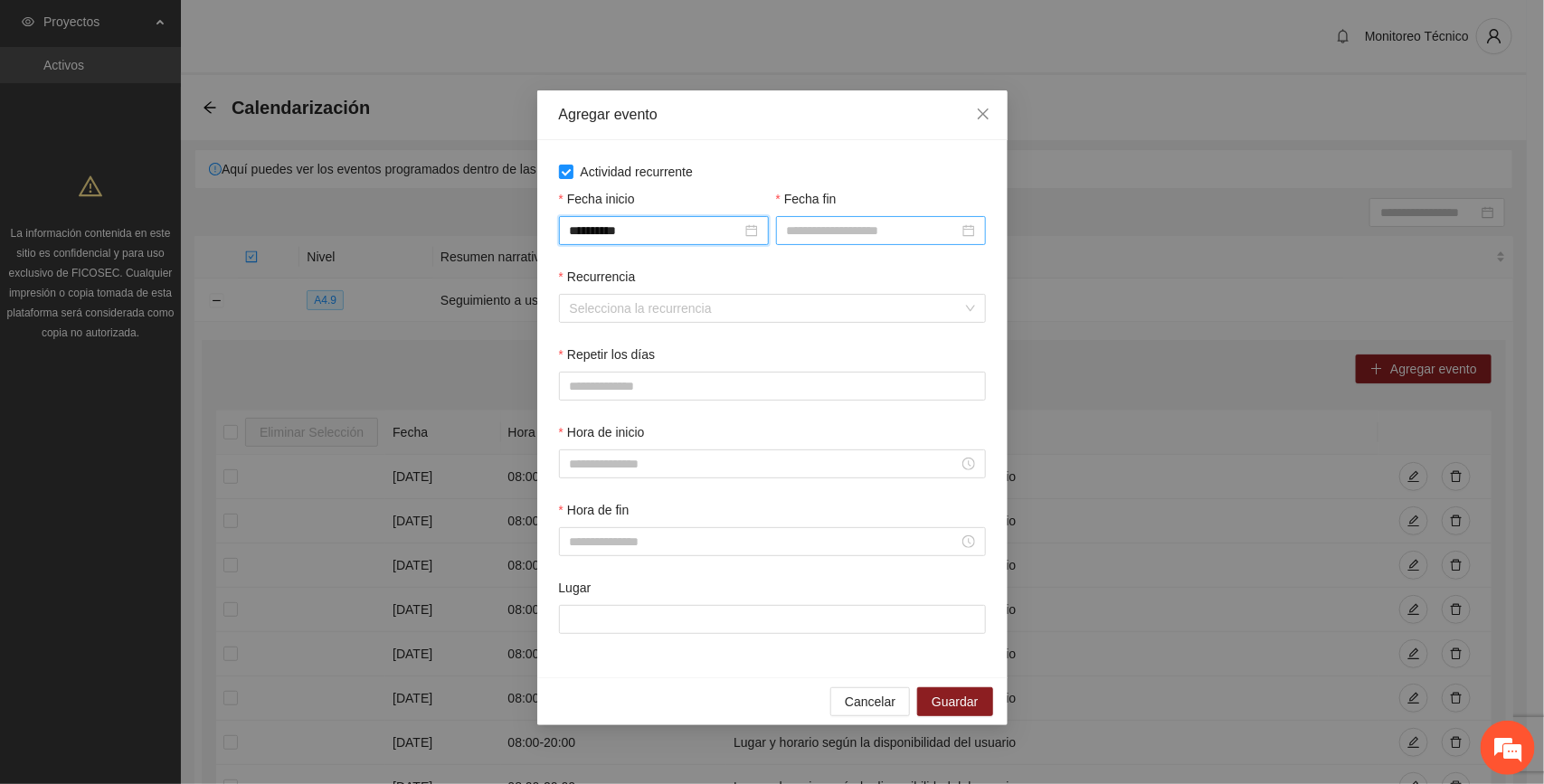 click on "Fecha fin" at bounding box center (873, 231) 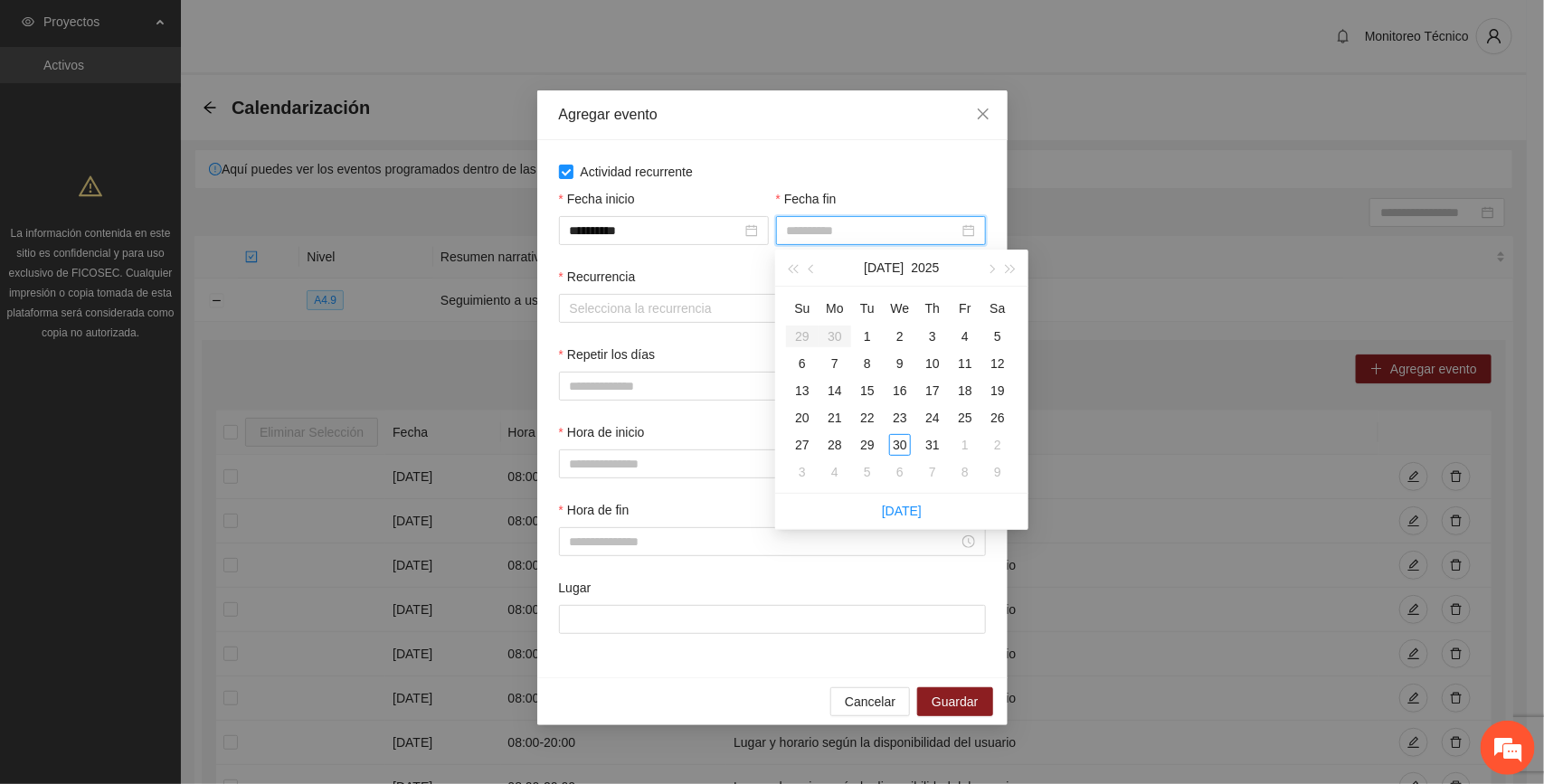 type on "**********" 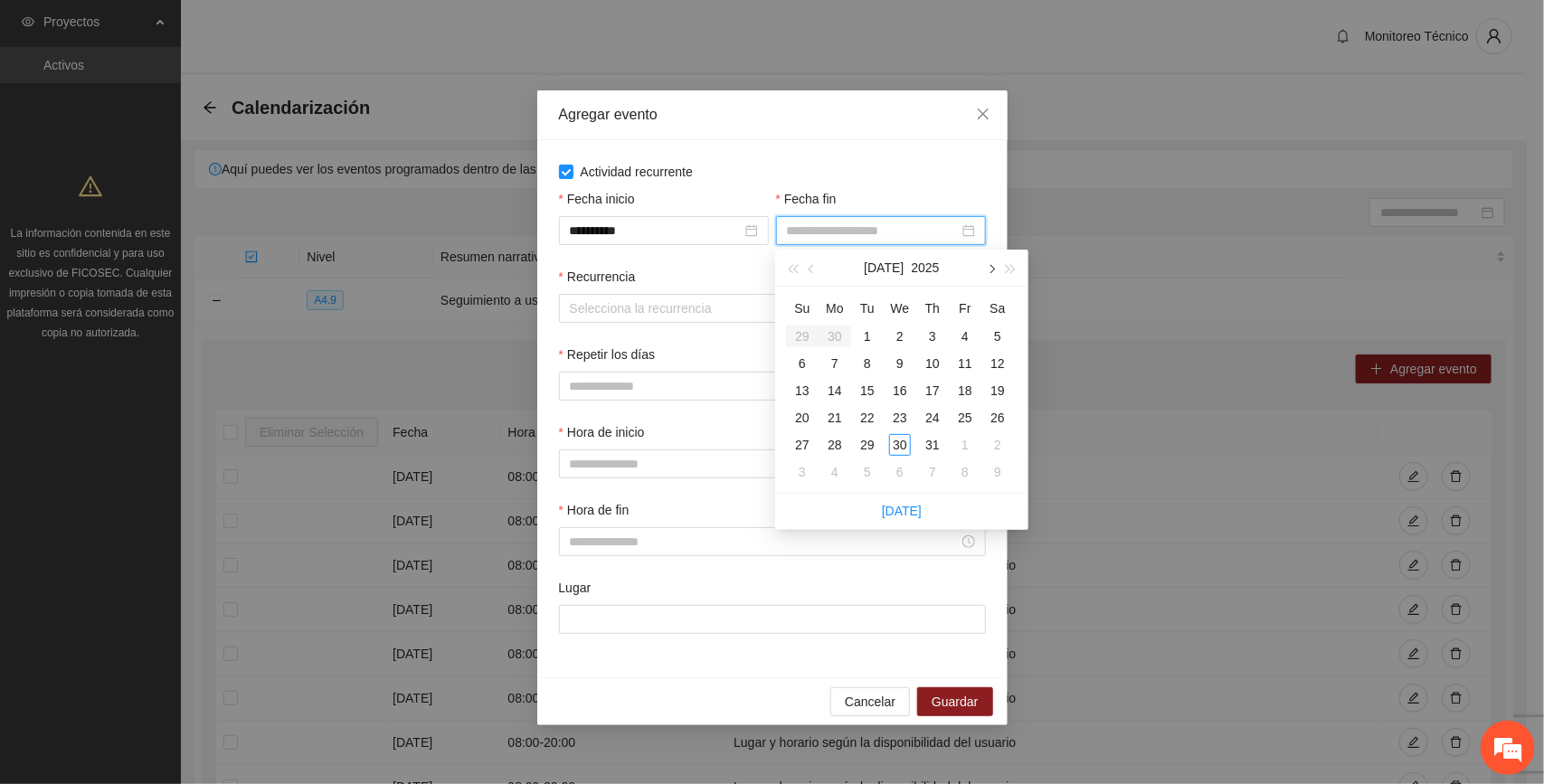 click at bounding box center (990, 269) 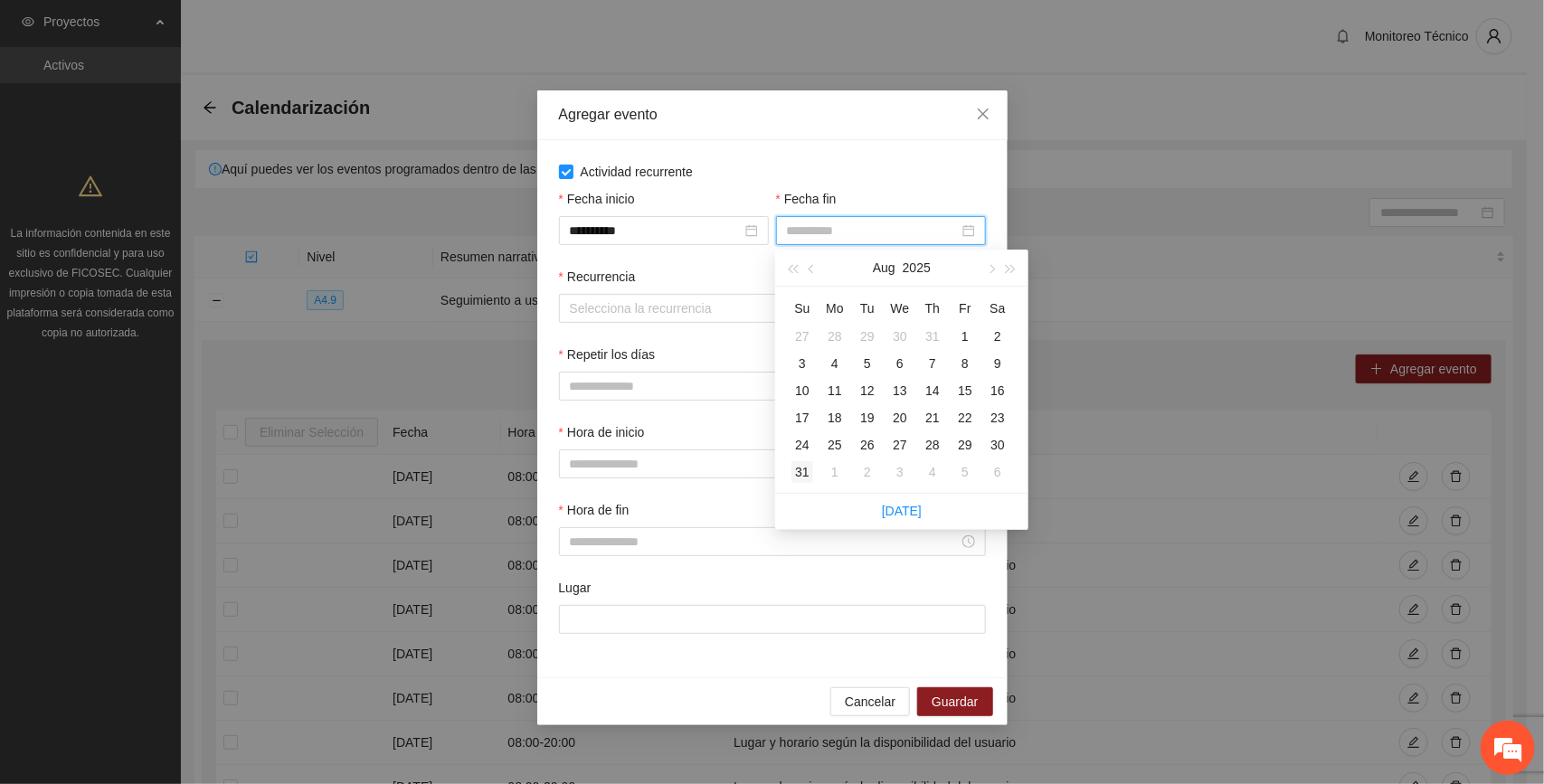 type on "**********" 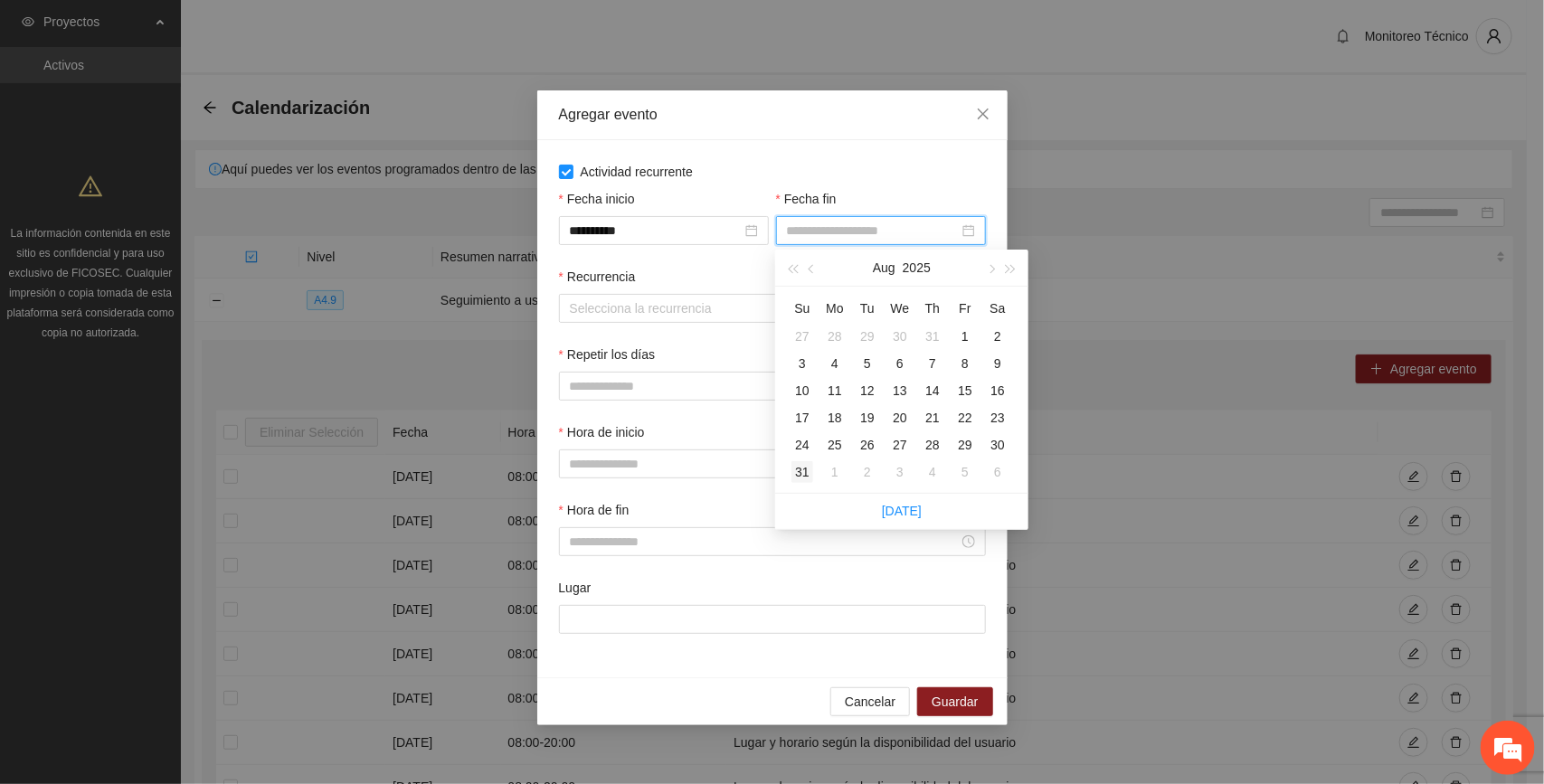 type on "**********" 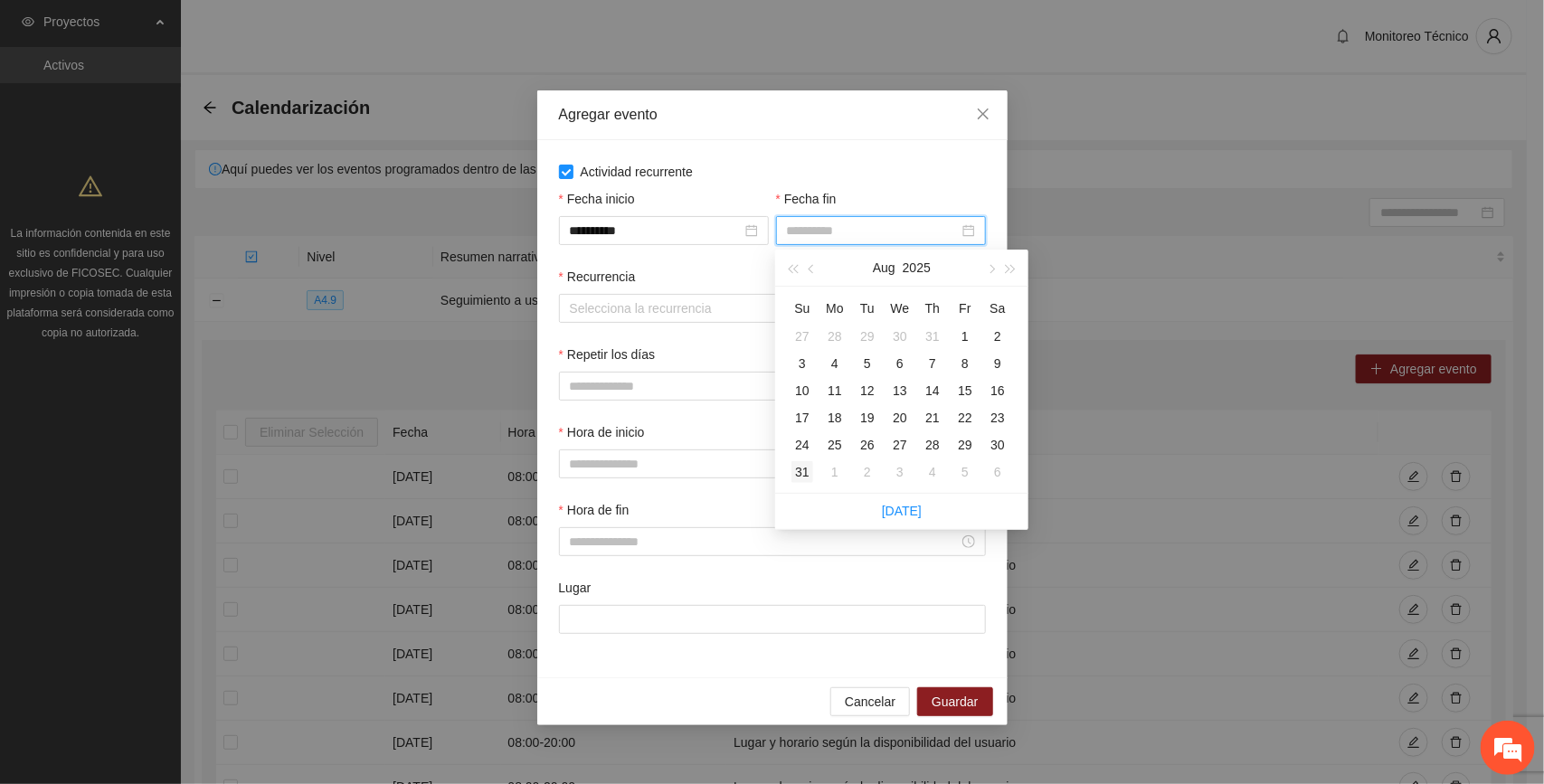 click on "31" at bounding box center [802, 472] 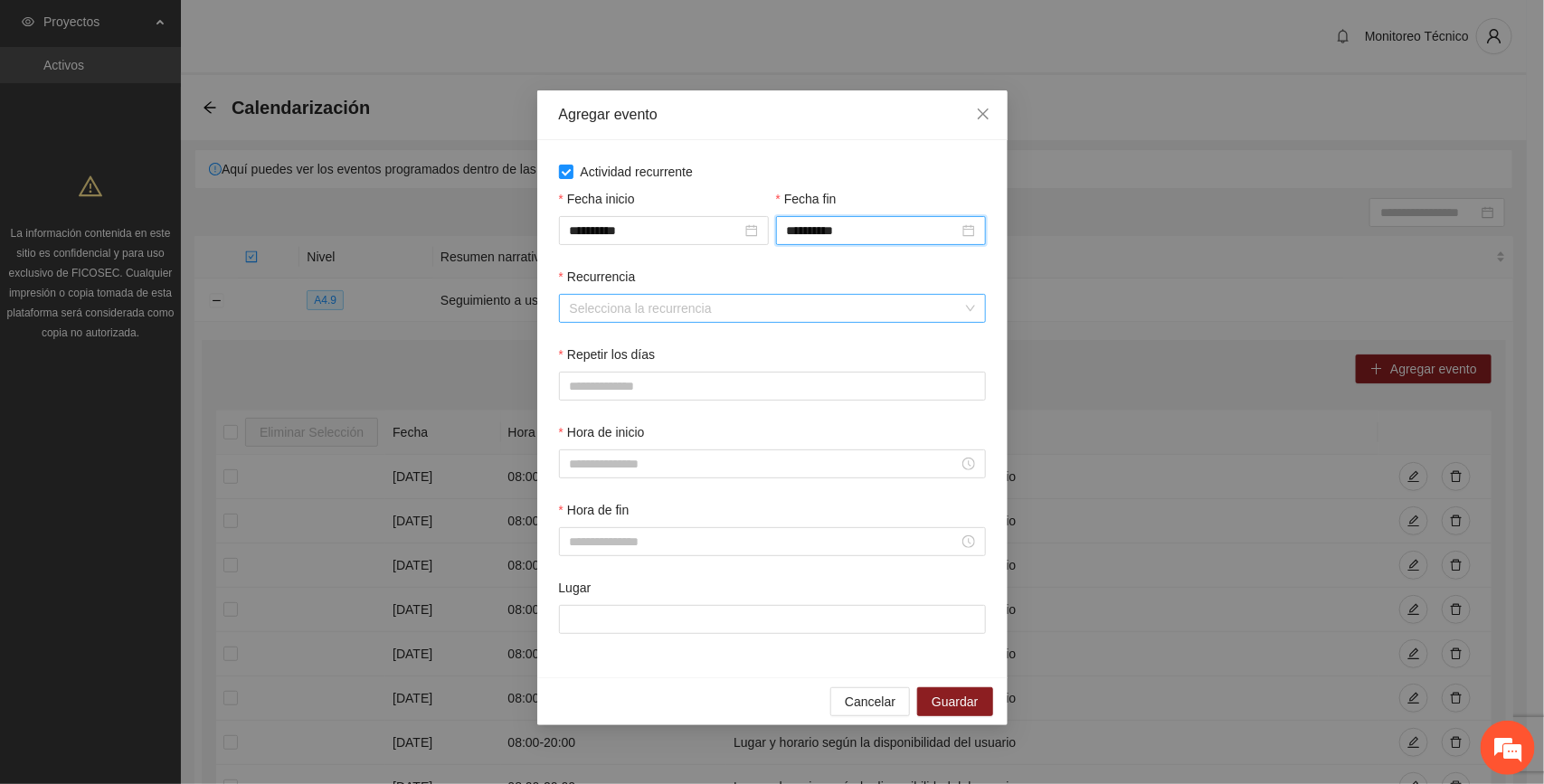 click on "Recurrencia" at bounding box center [766, 308] 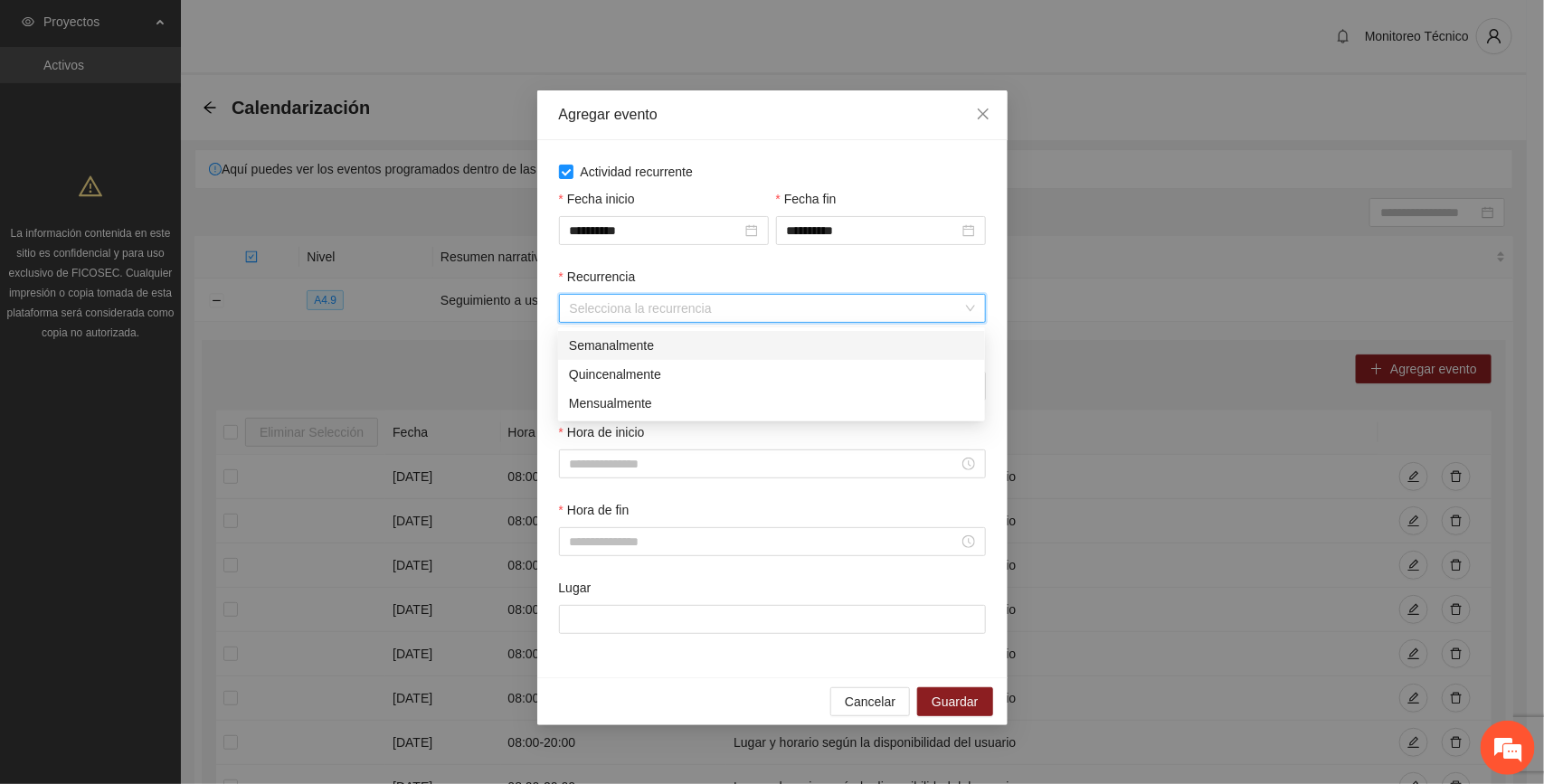 click on "Semanalmente" at bounding box center [772, 345] 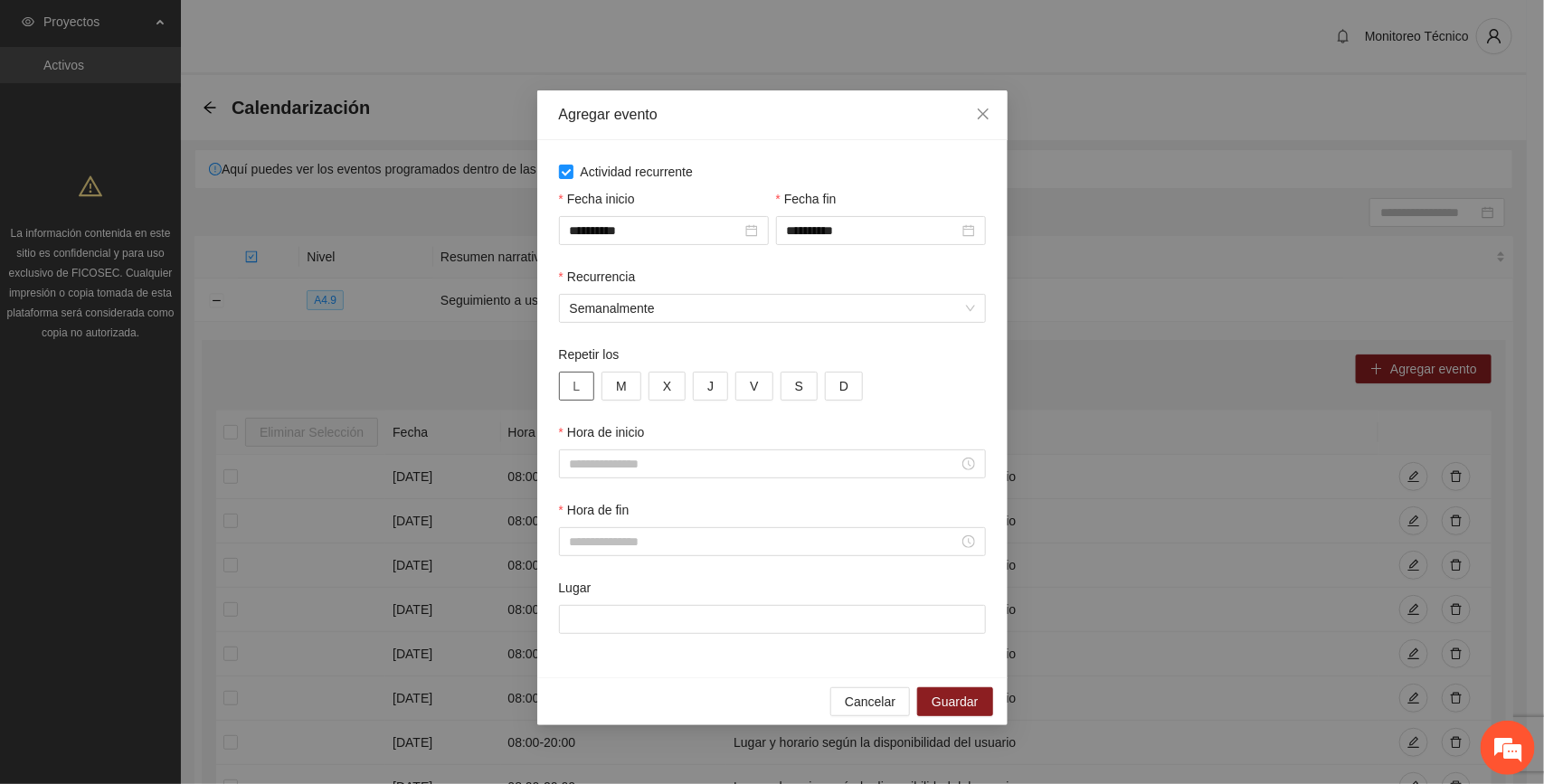 drag, startPoint x: 570, startPoint y: 392, endPoint x: 615, endPoint y: 385, distance: 45.54119 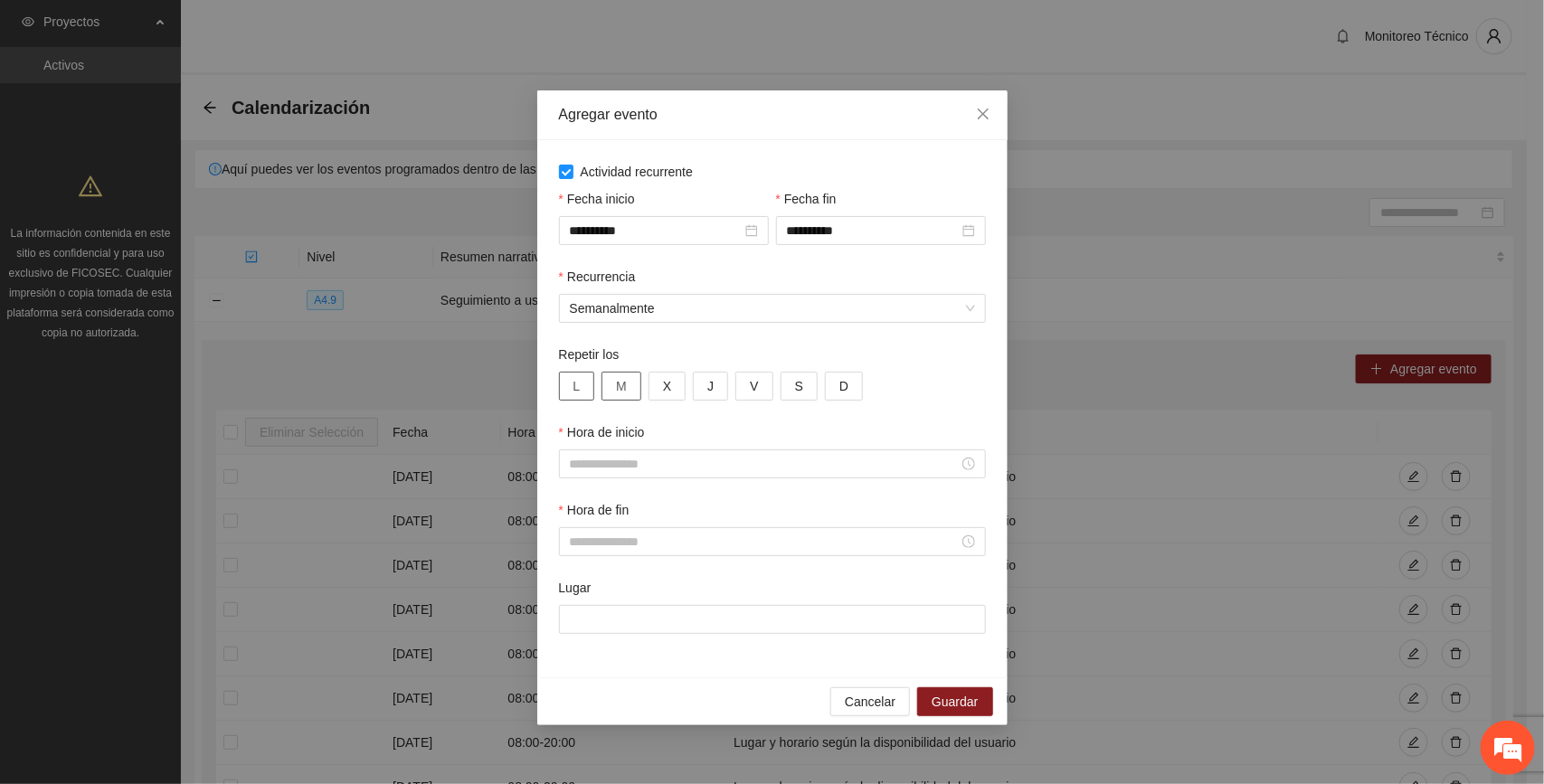 click on "L" at bounding box center [577, 386] 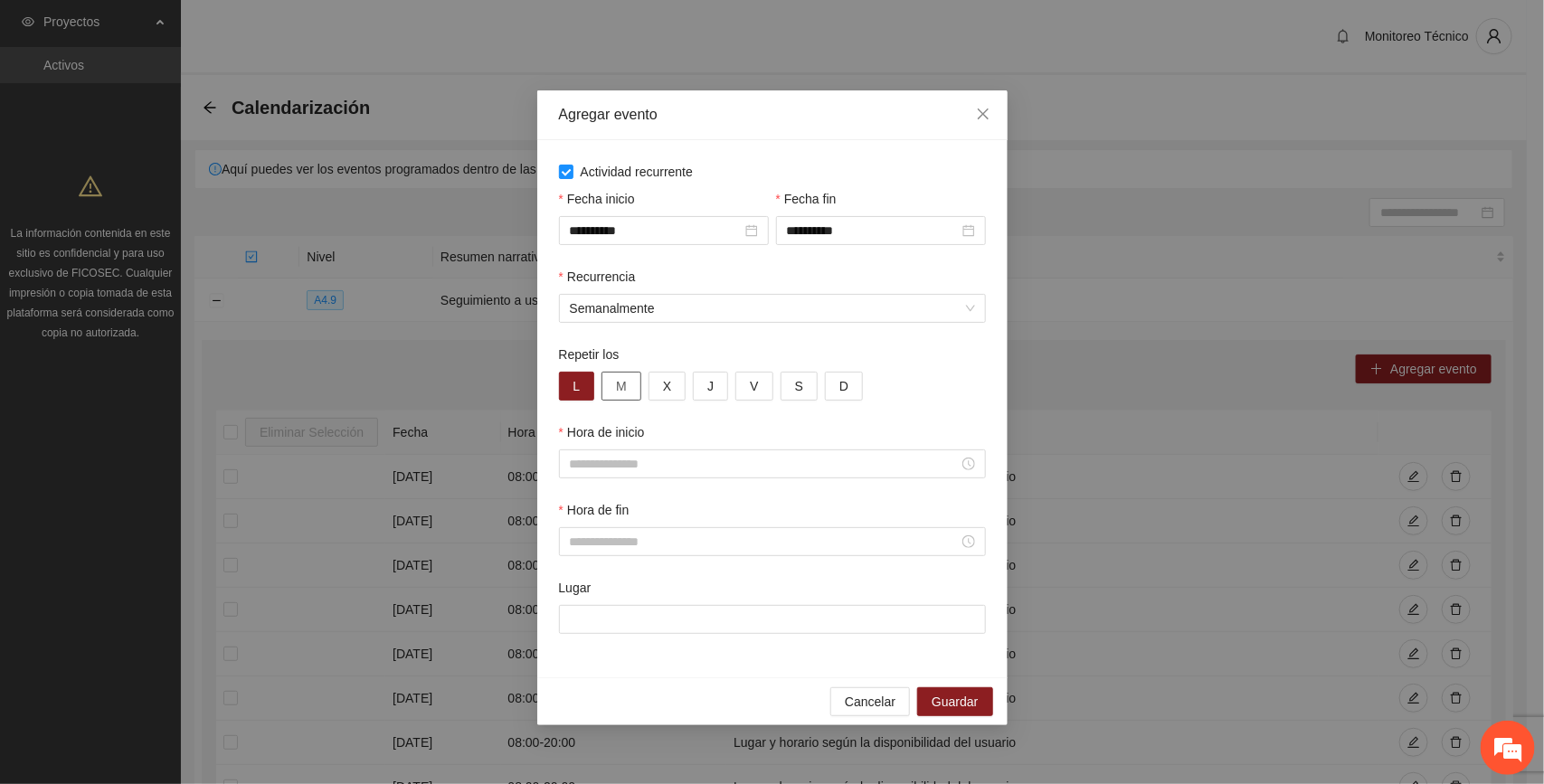 click on "M" at bounding box center [621, 386] 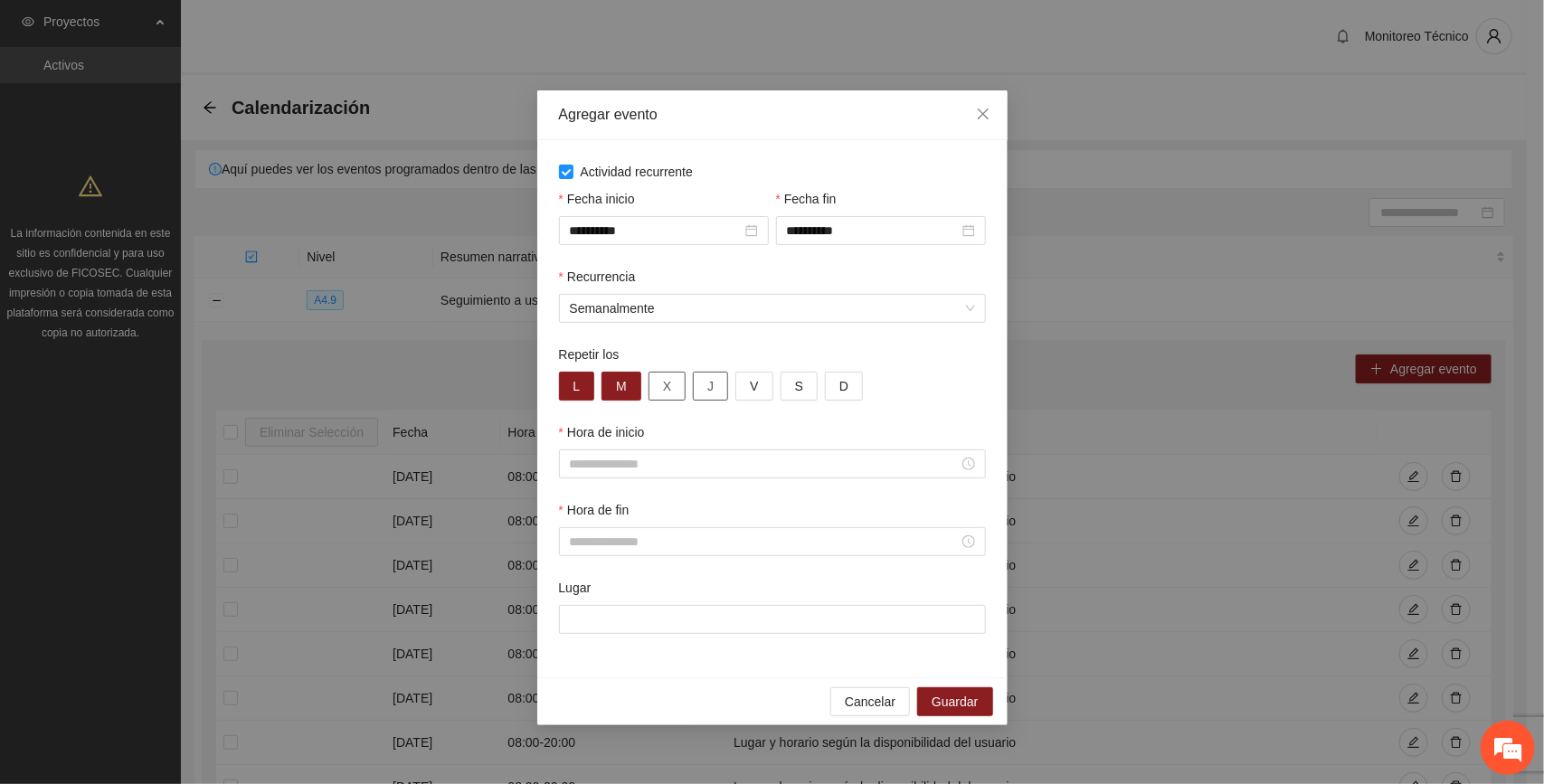 drag, startPoint x: 674, startPoint y: 384, endPoint x: 695, endPoint y: 387, distance: 21.213203 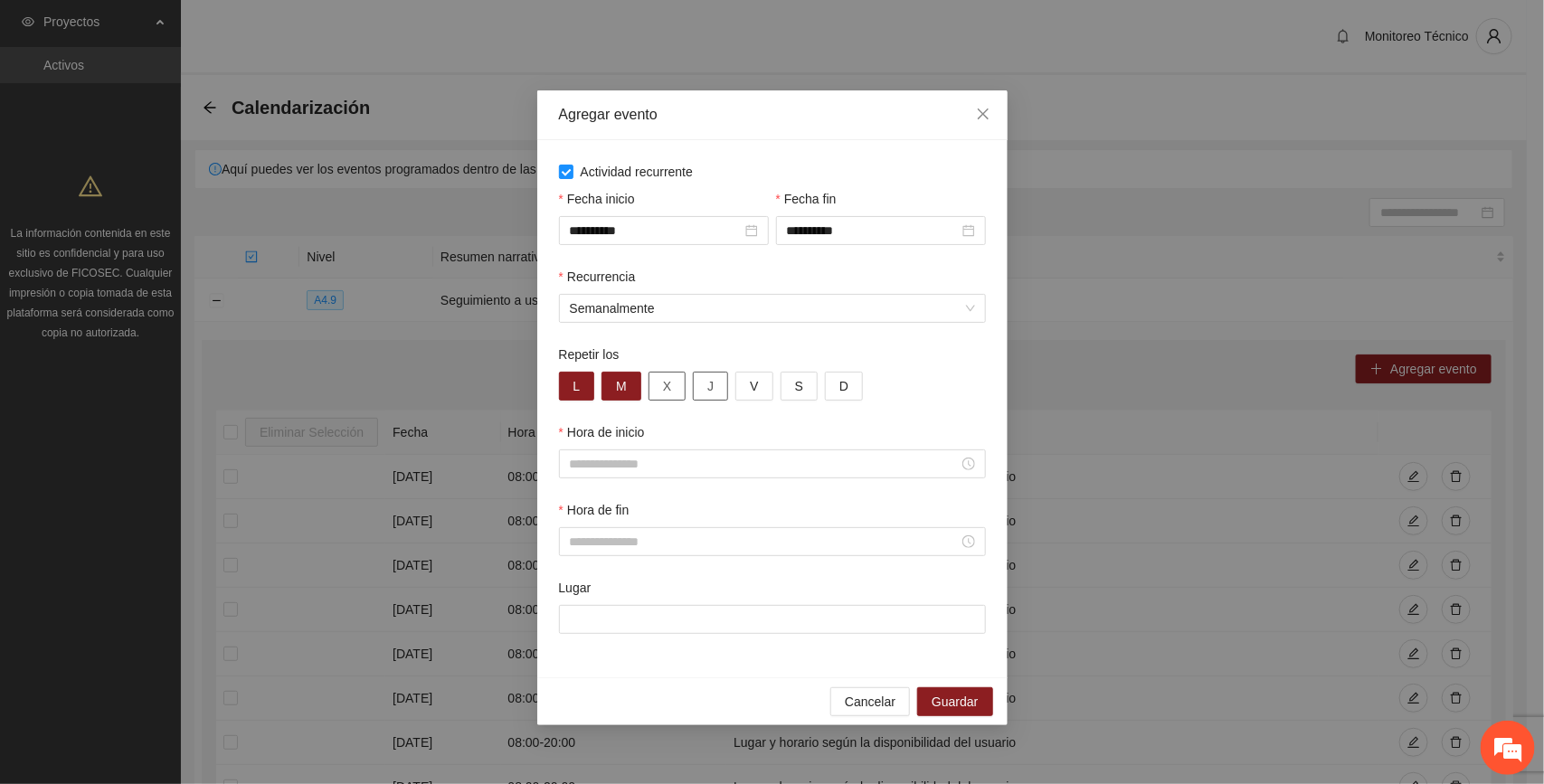click on "X" at bounding box center (667, 386) 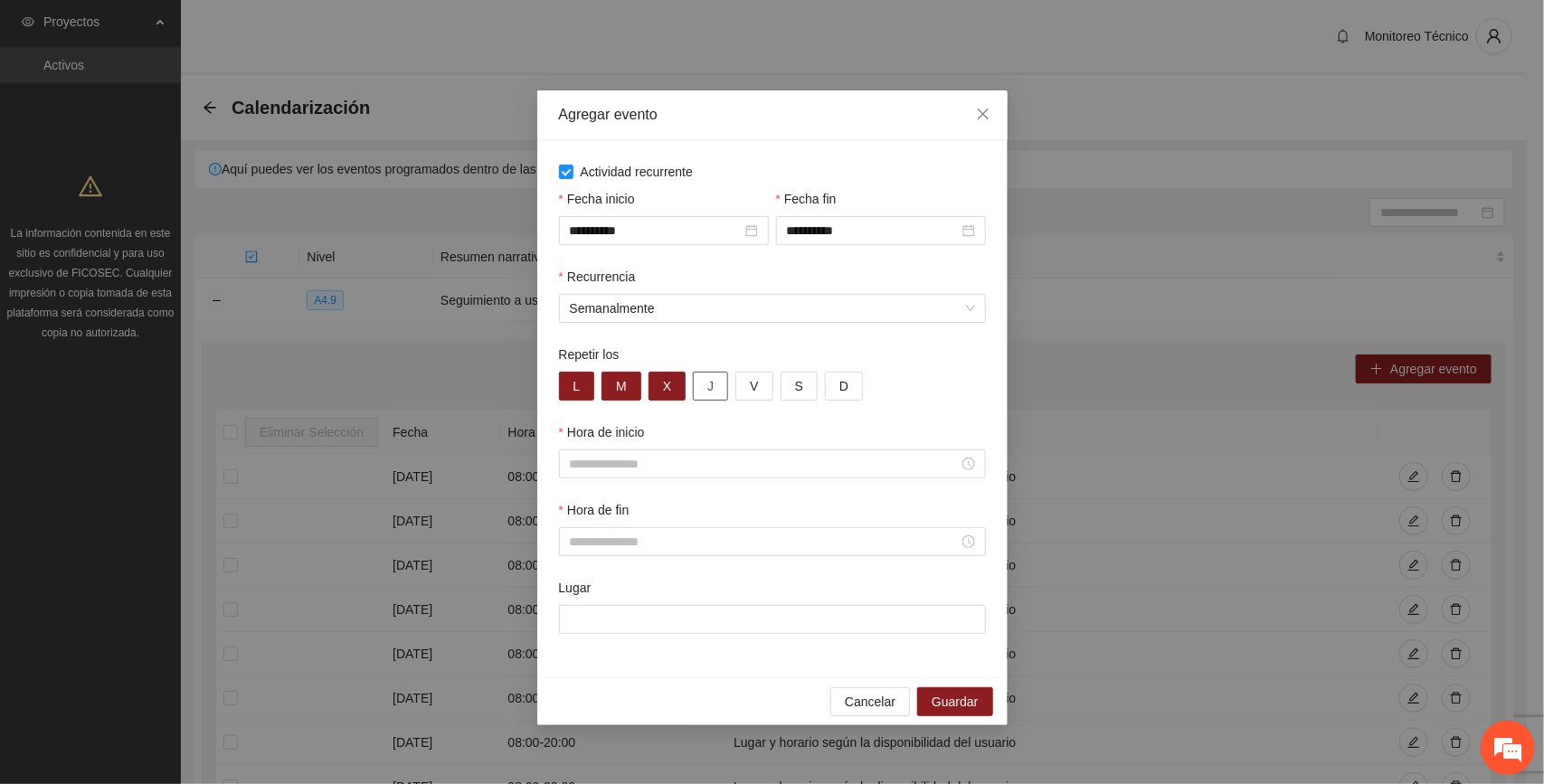 click on "J" at bounding box center [710, 386] 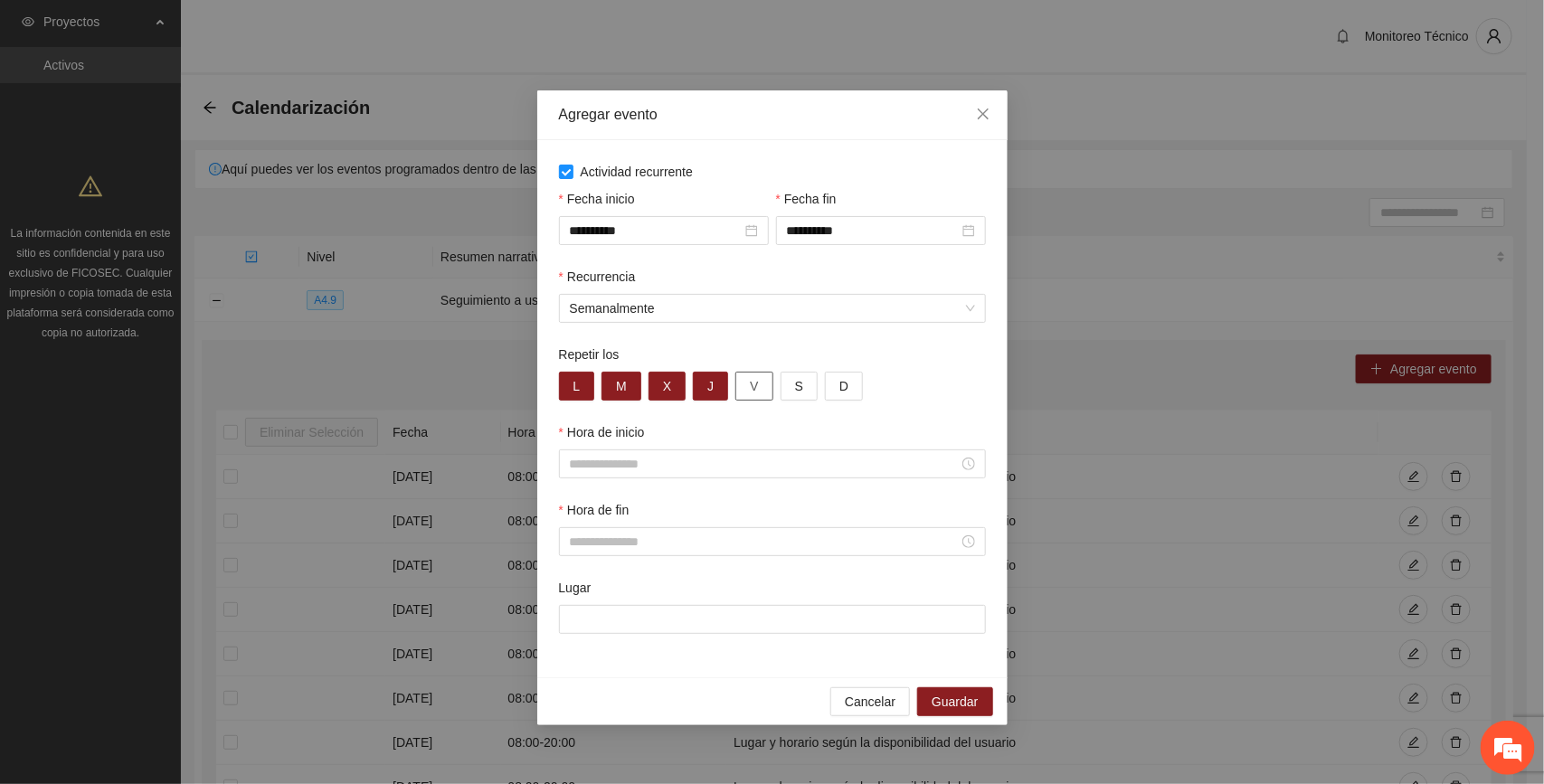 click on "V" at bounding box center [753, 386] 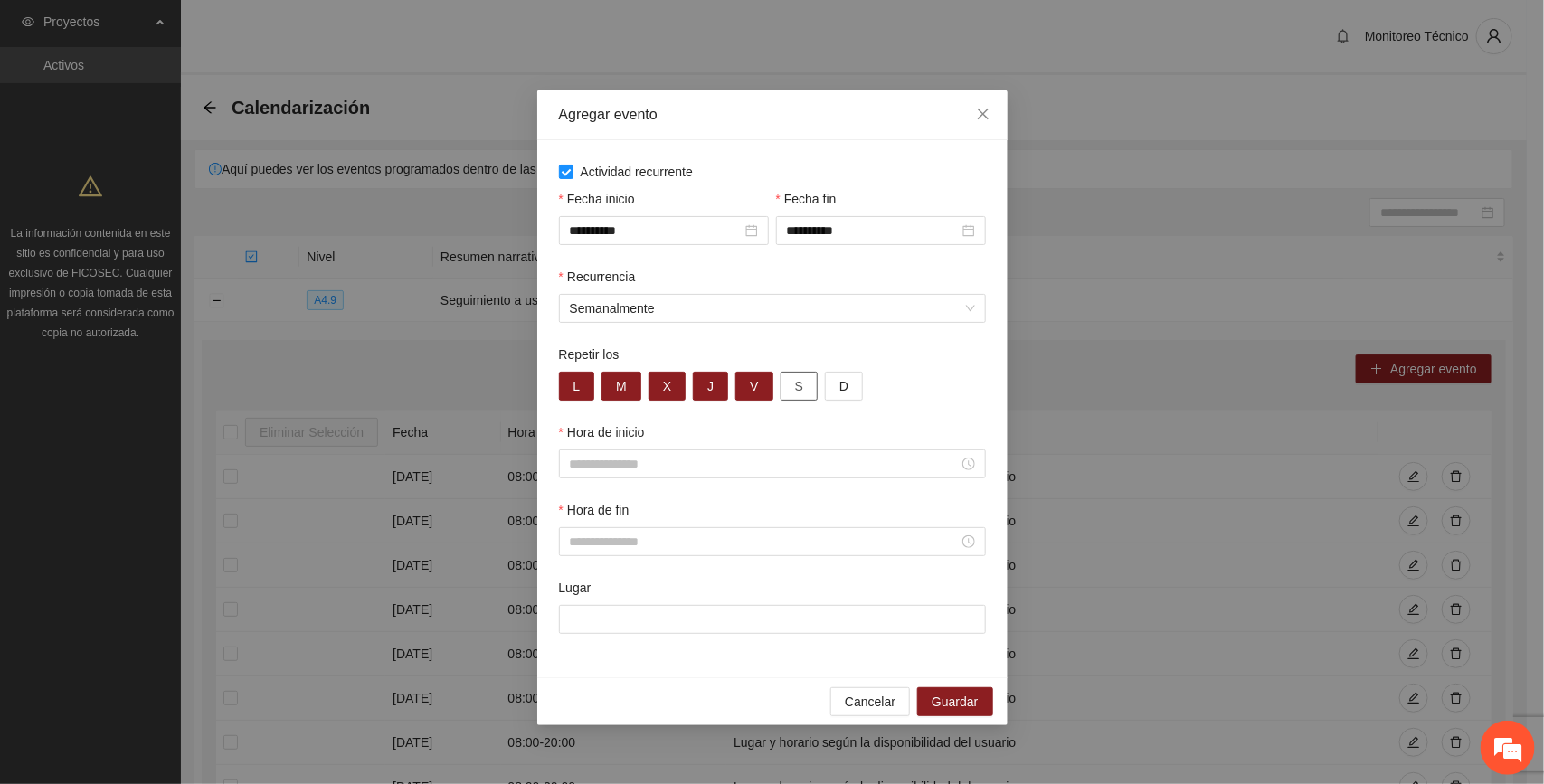 click on "S" at bounding box center (799, 386) 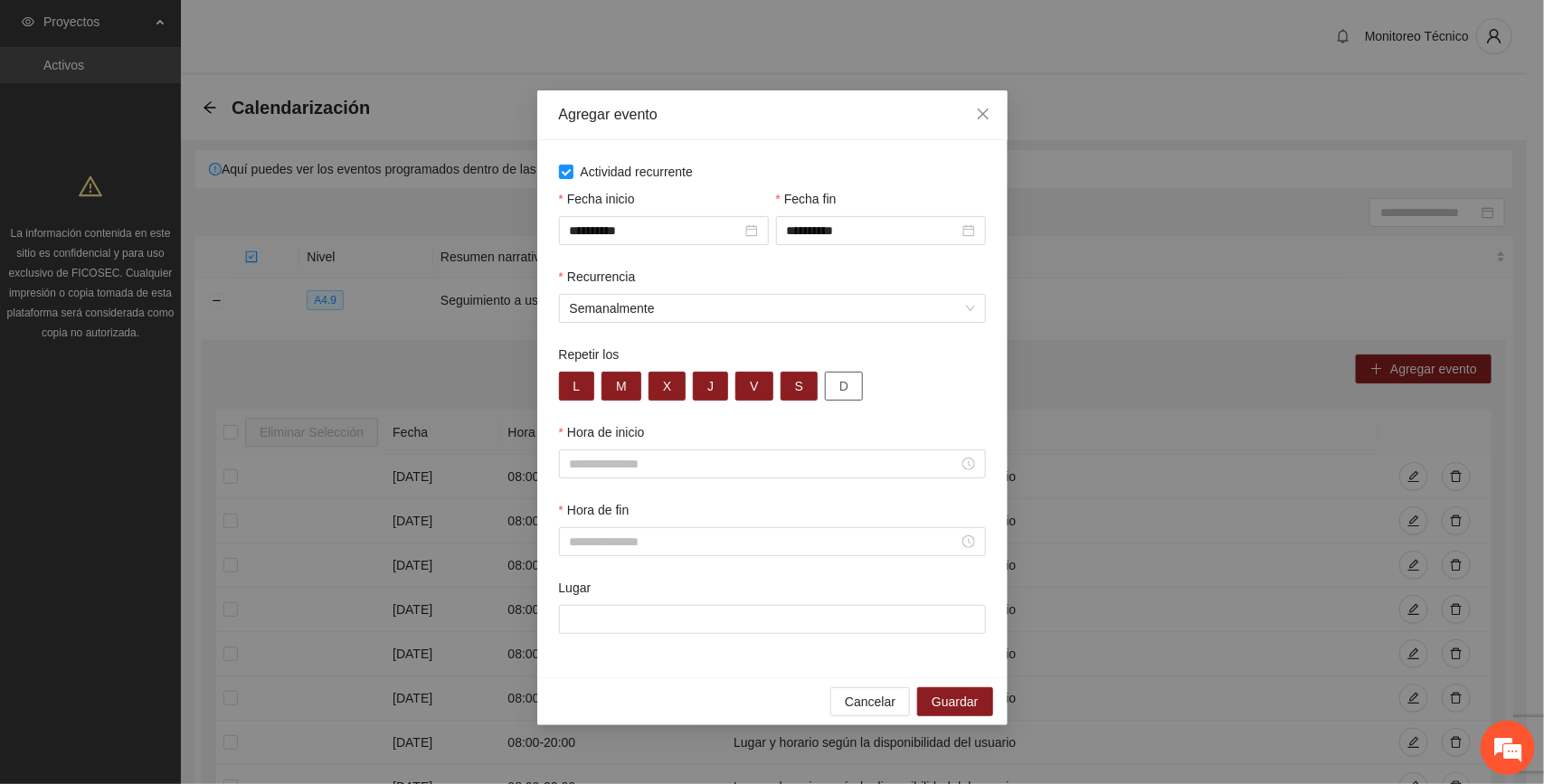 click on "D" at bounding box center (844, 386) 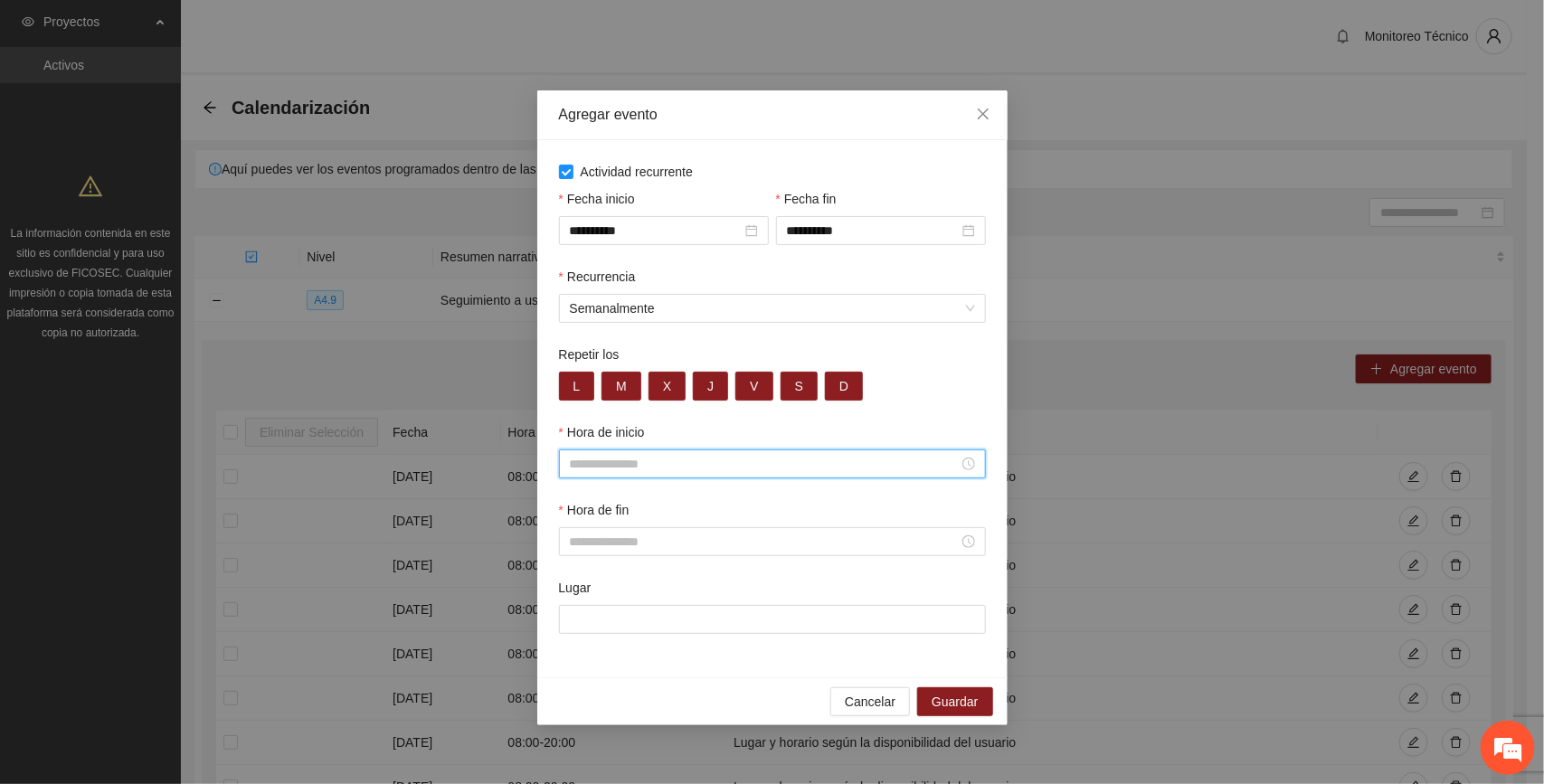 click on "Hora de inicio" at bounding box center [764, 464] 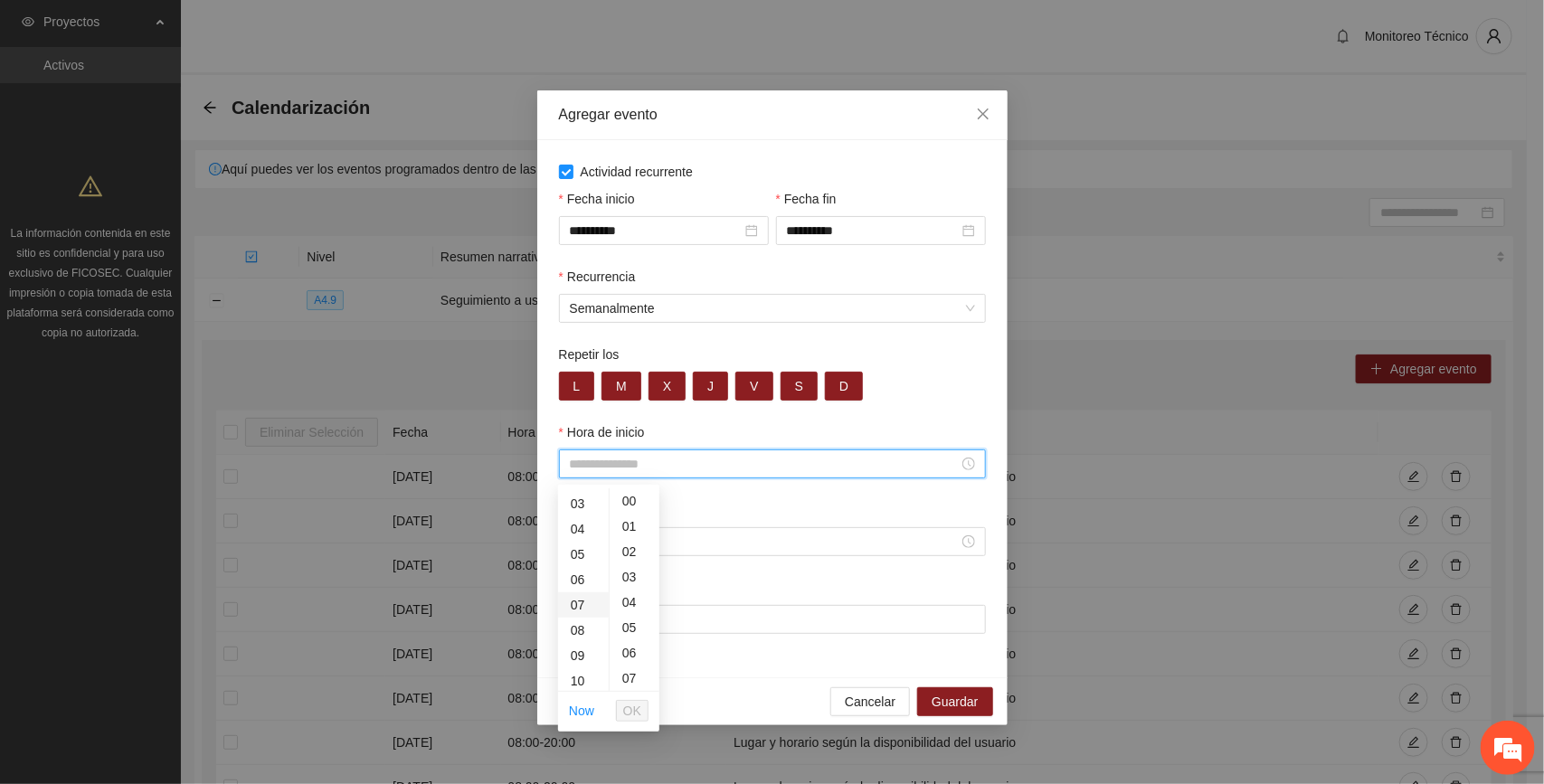 scroll, scrollTop: 113, scrollLeft: 0, axis: vertical 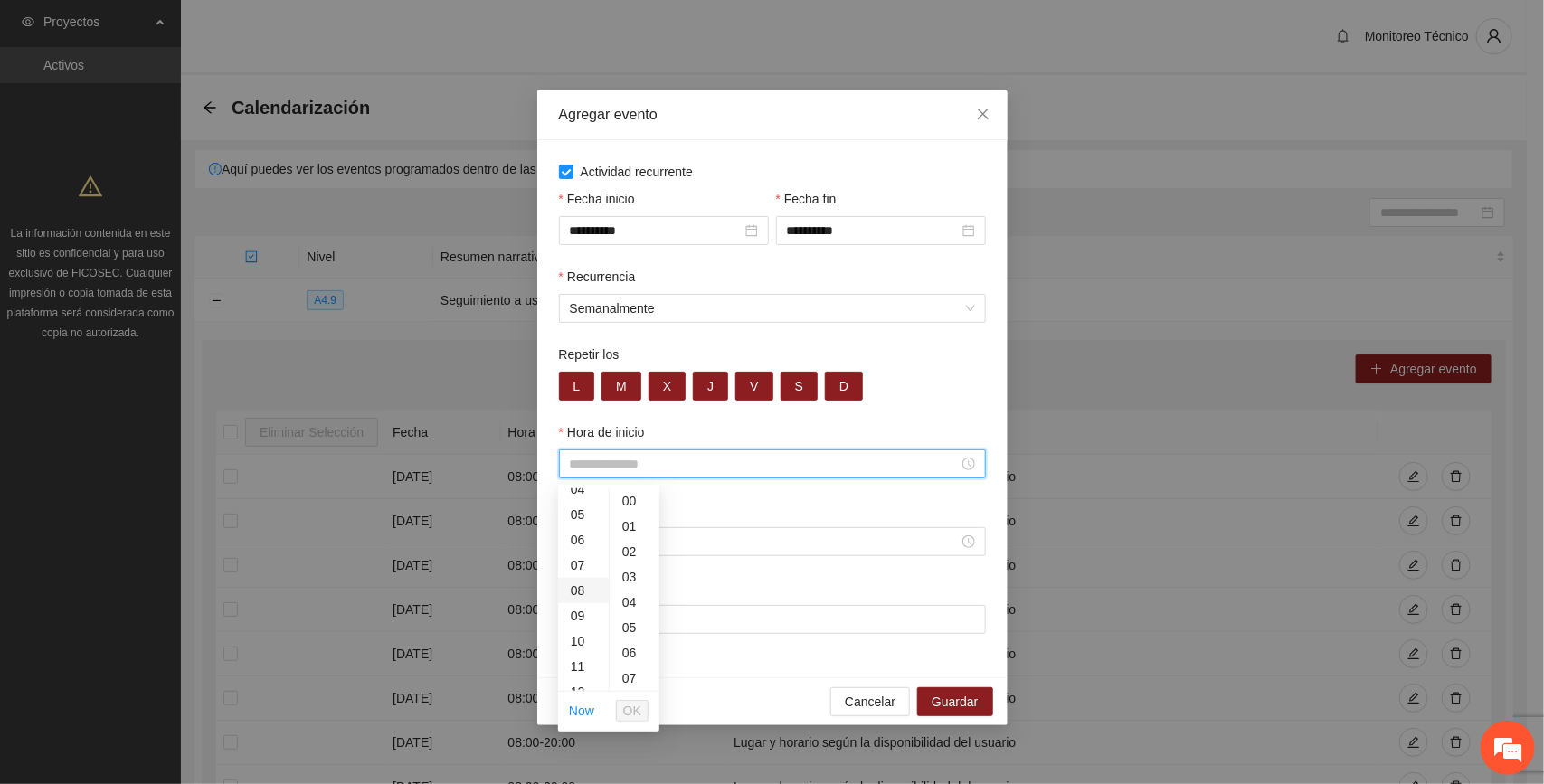 click on "08" at bounding box center (583, 590) 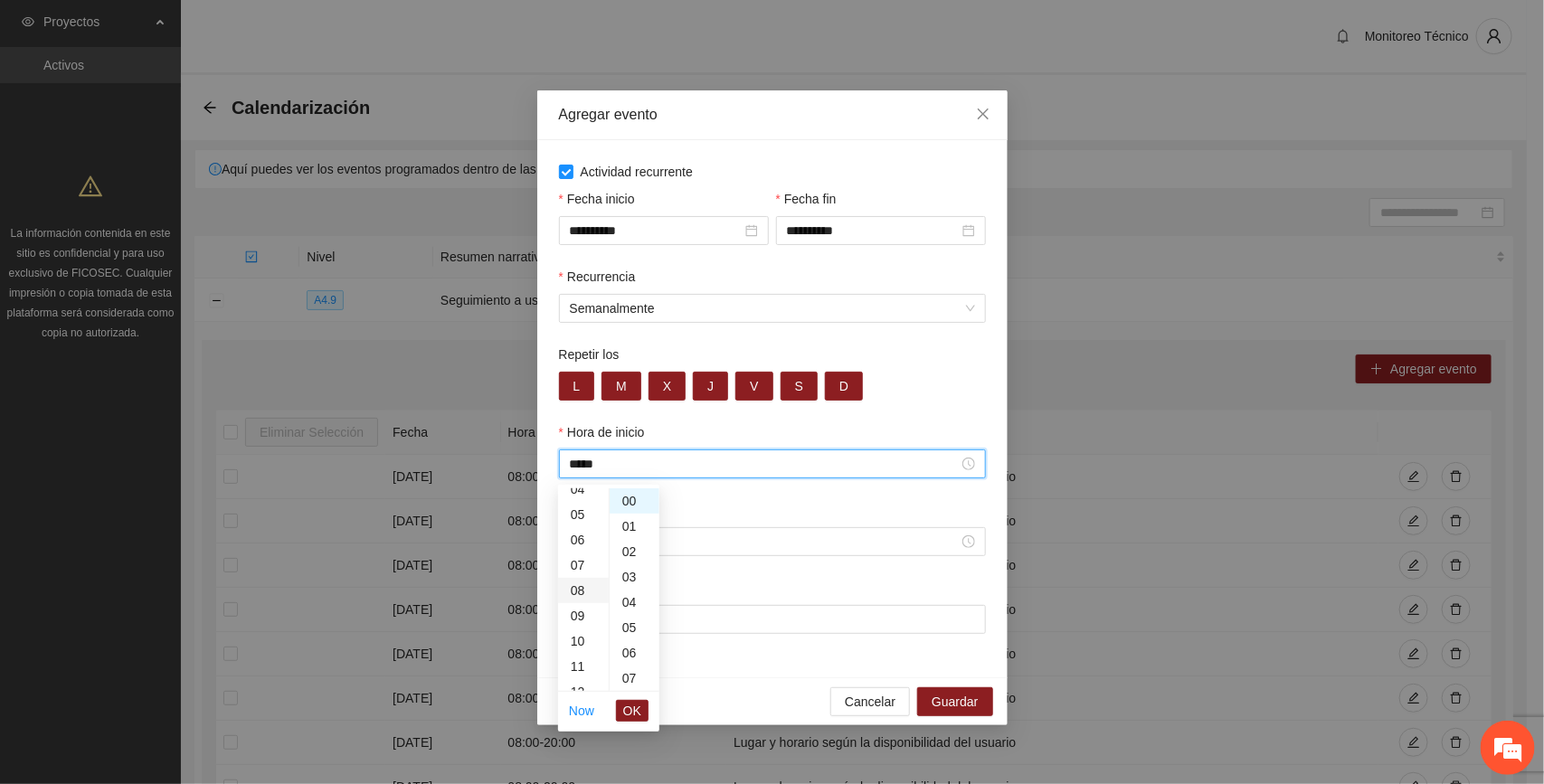 type on "*****" 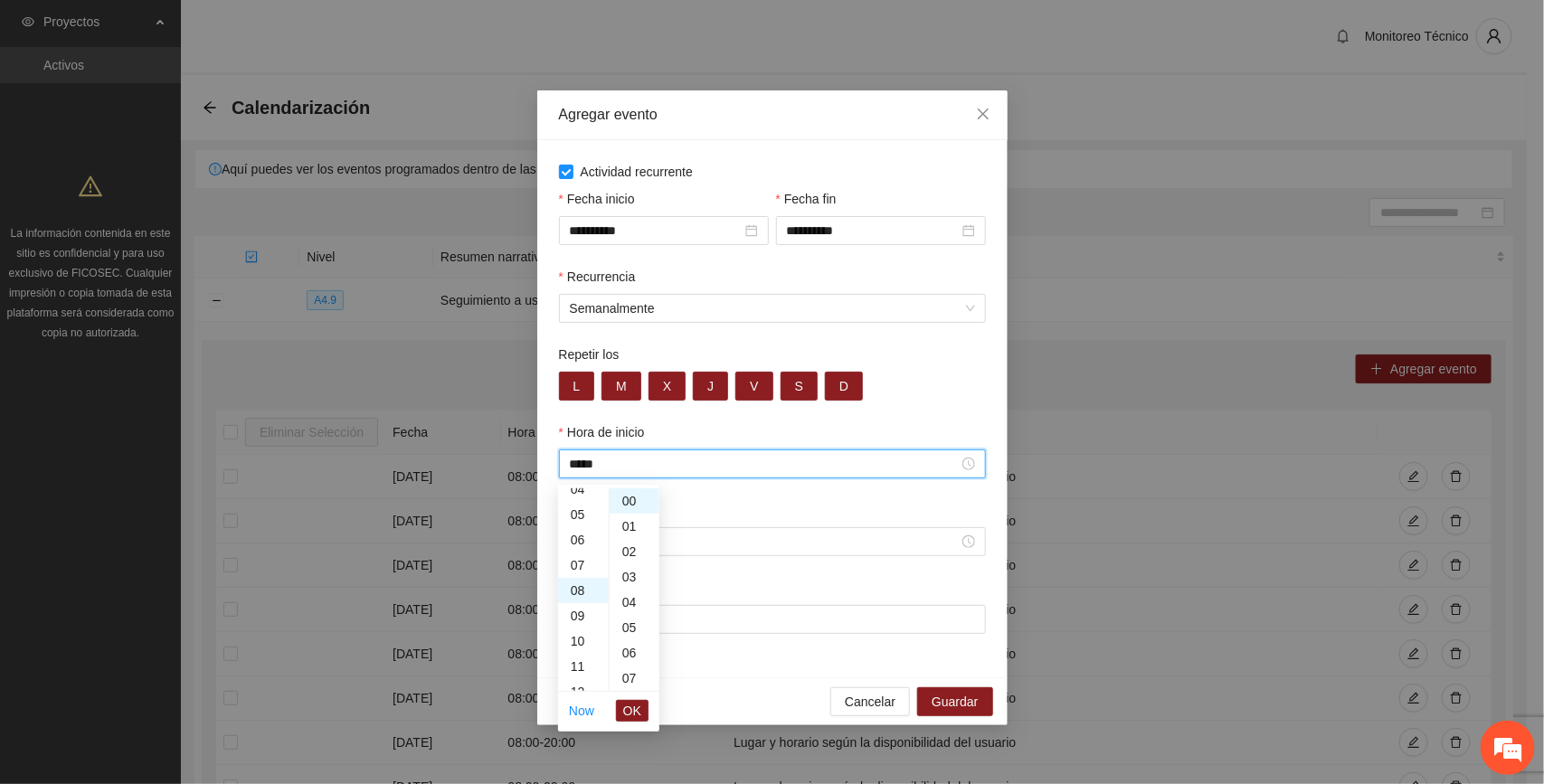 scroll, scrollTop: 202, scrollLeft: 0, axis: vertical 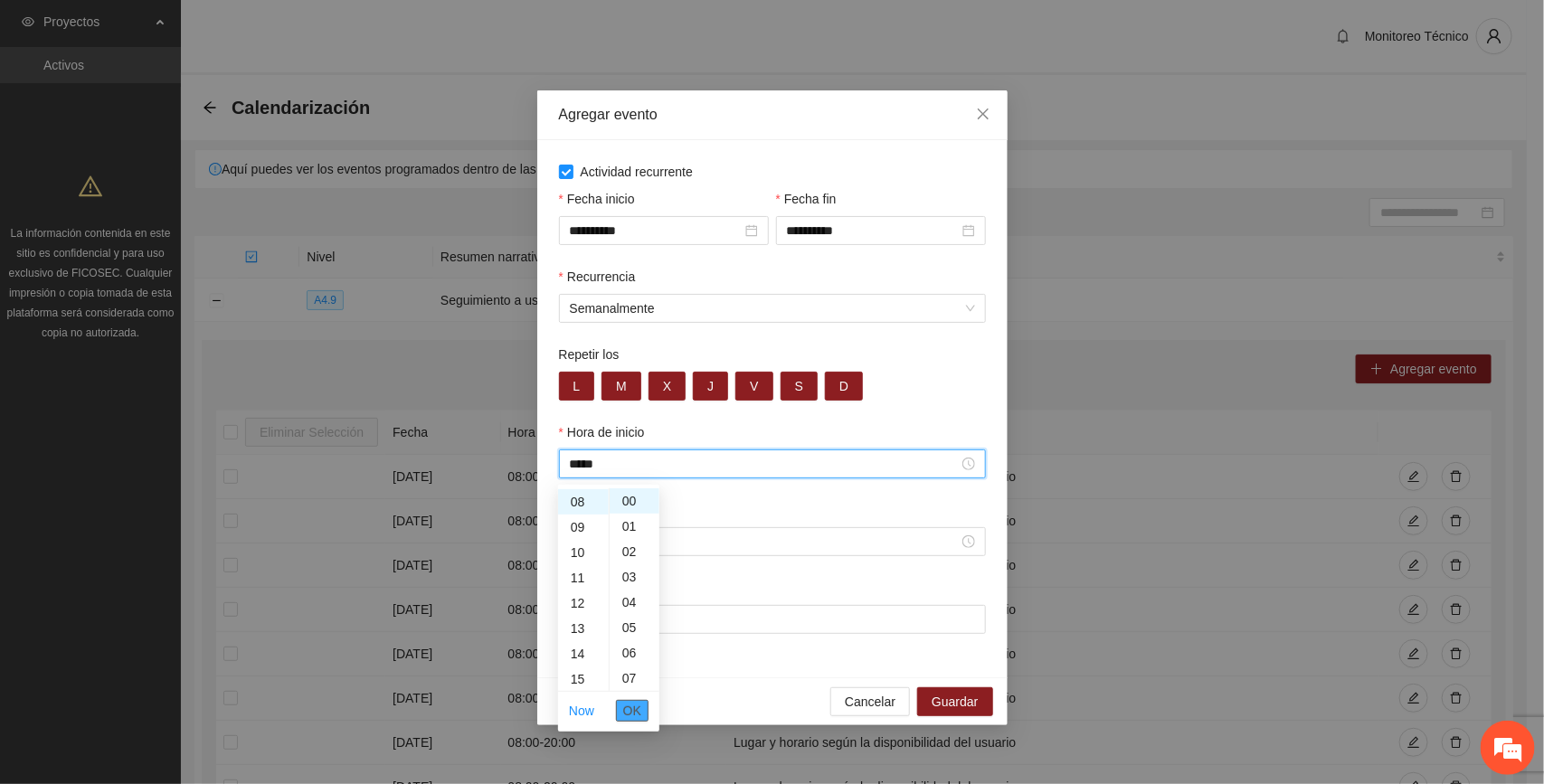 click on "OK" at bounding box center [632, 711] 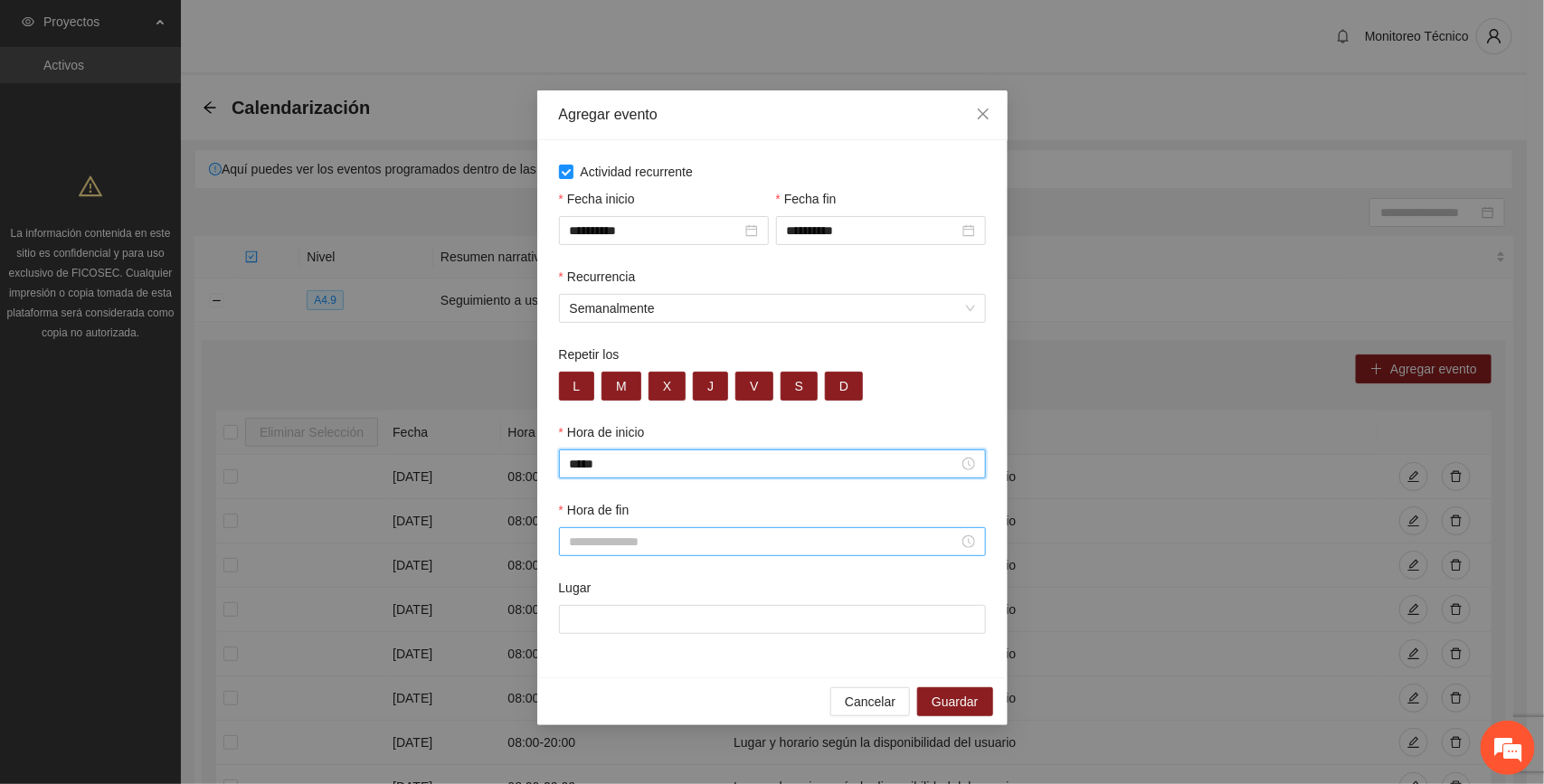 click on "Hora de fin" at bounding box center (764, 542) 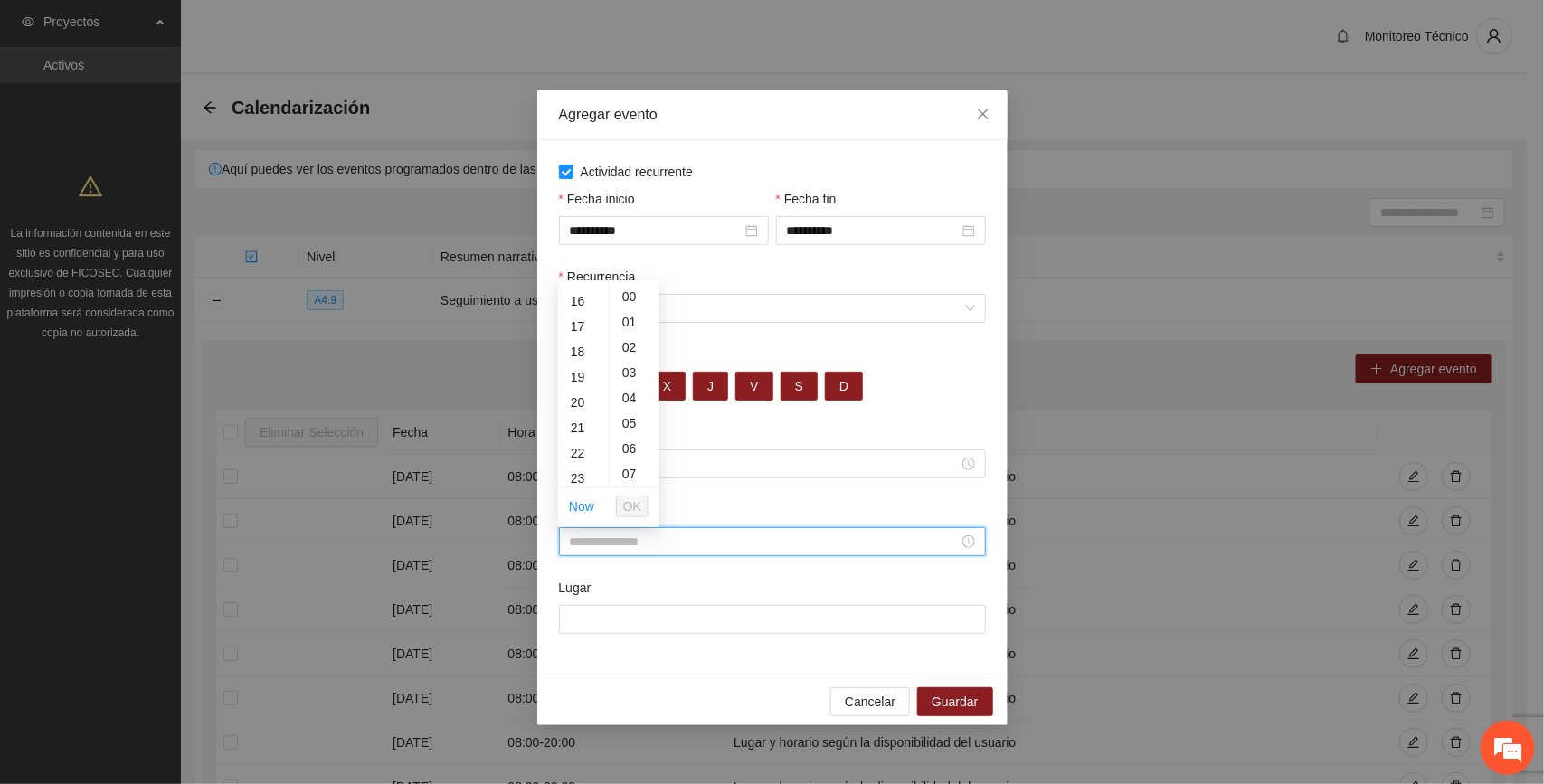 scroll, scrollTop: 452, scrollLeft: 0, axis: vertical 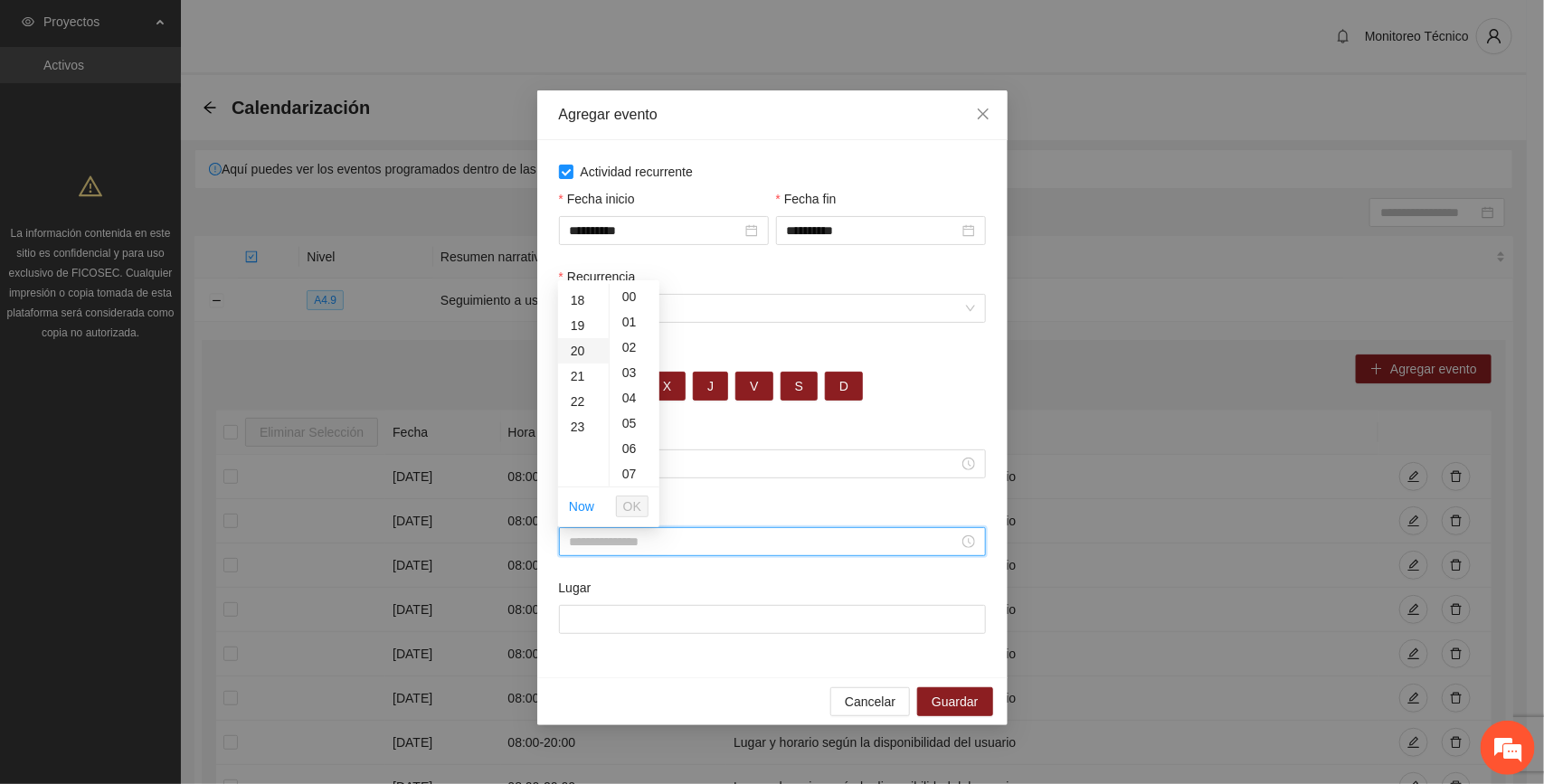 click on "20" at bounding box center [583, 351] 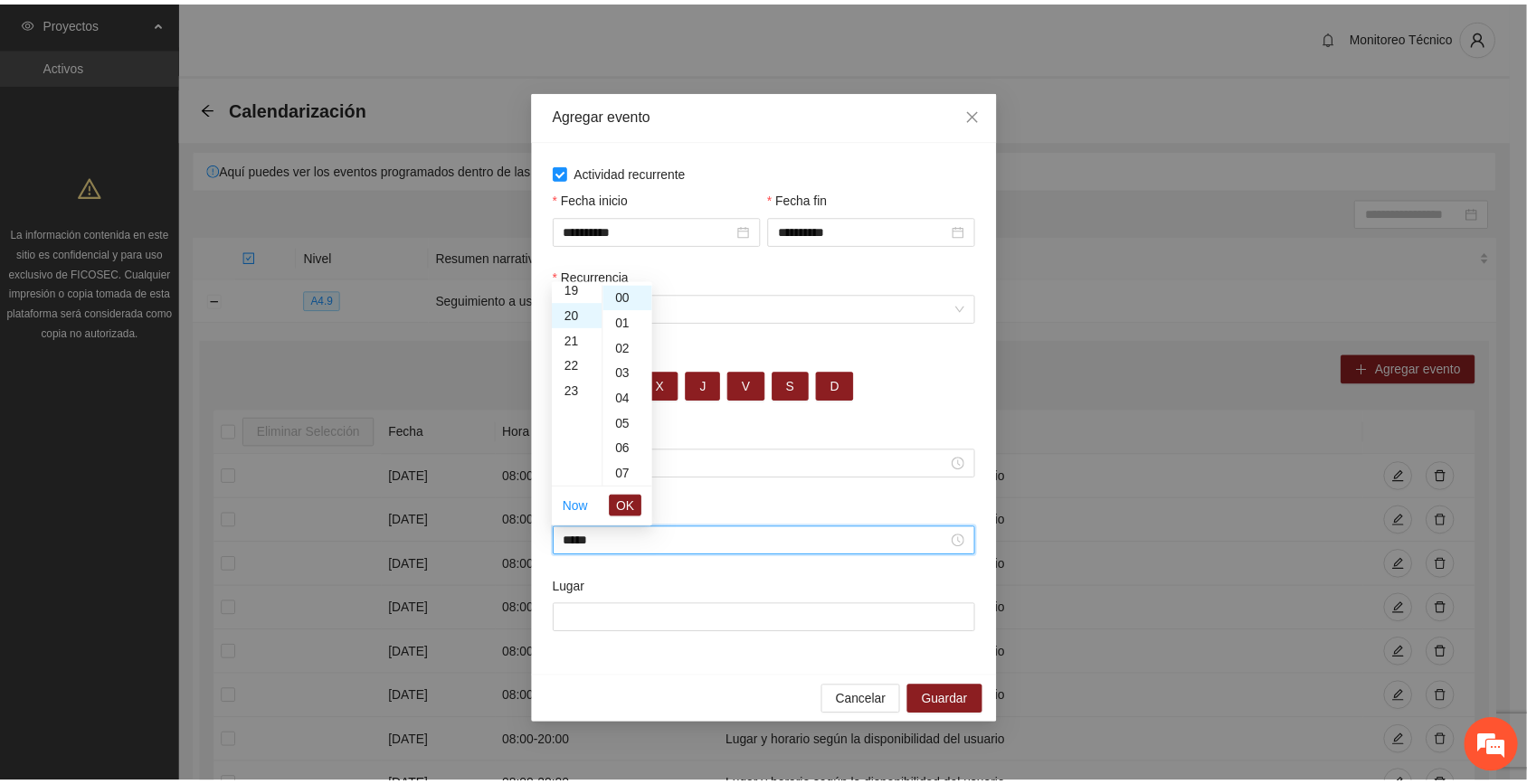 scroll, scrollTop: 506, scrollLeft: 0, axis: vertical 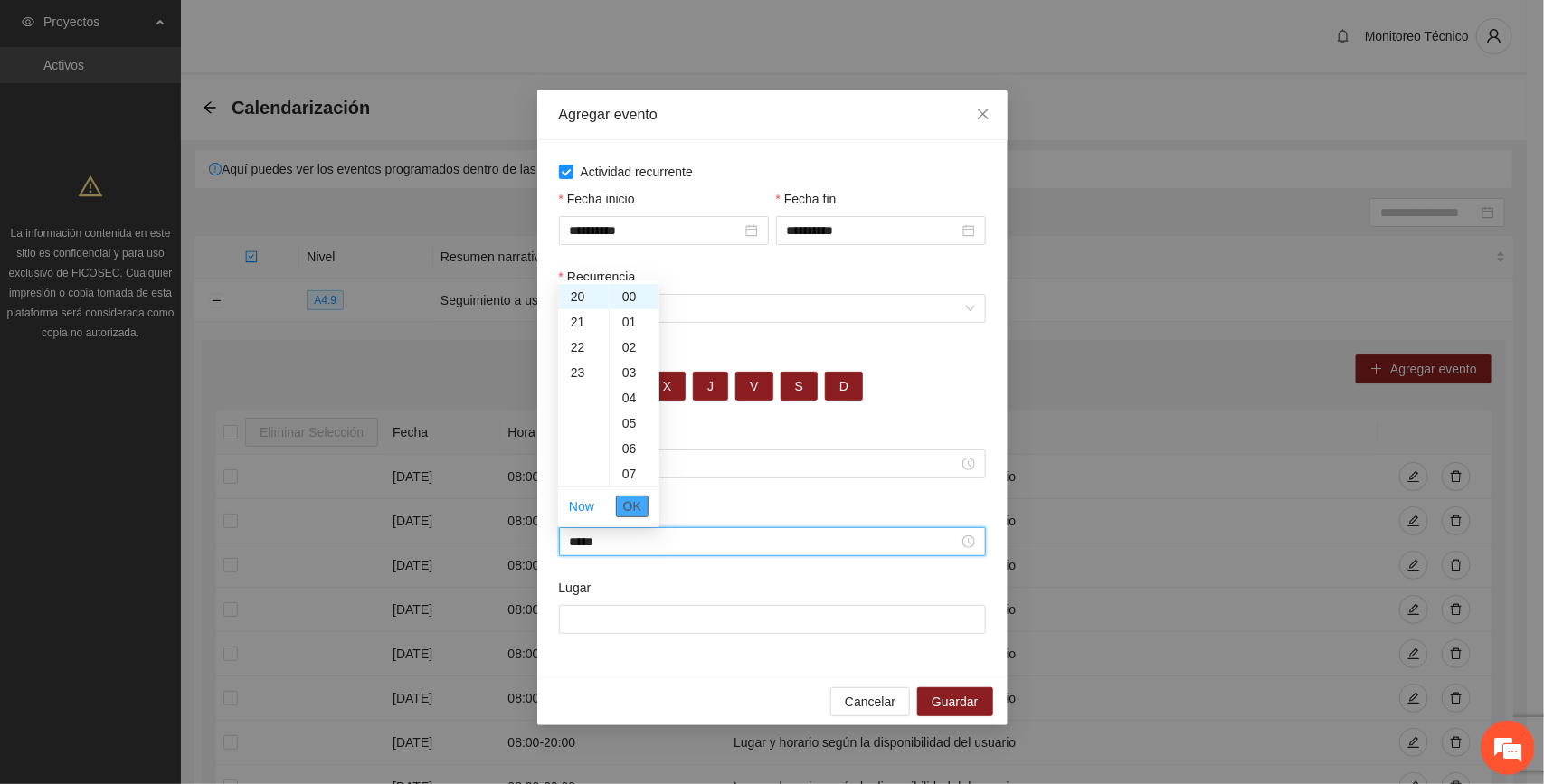click on "OK" at bounding box center (632, 506) 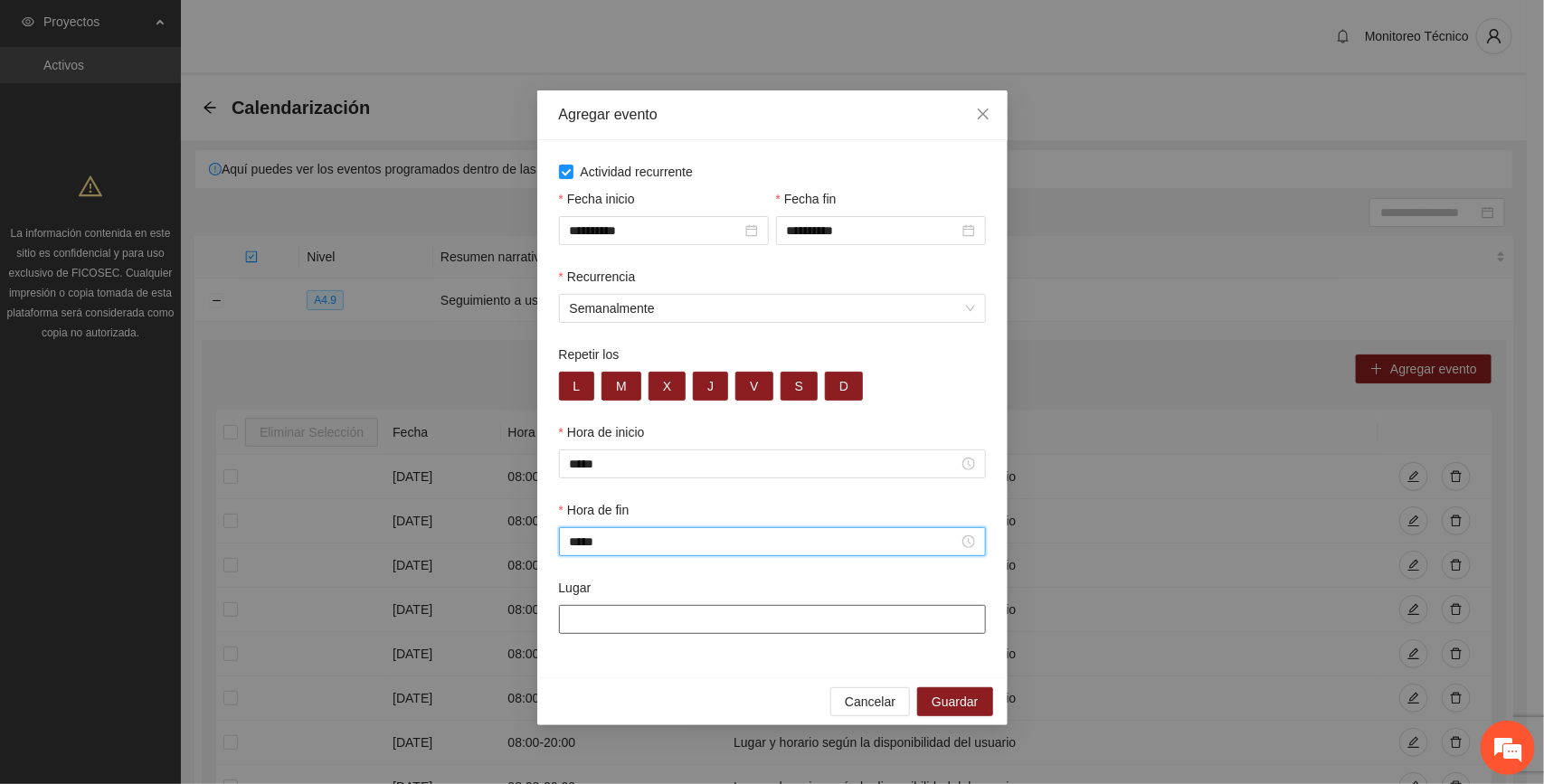 click on "Lugar" at bounding box center [772, 619] 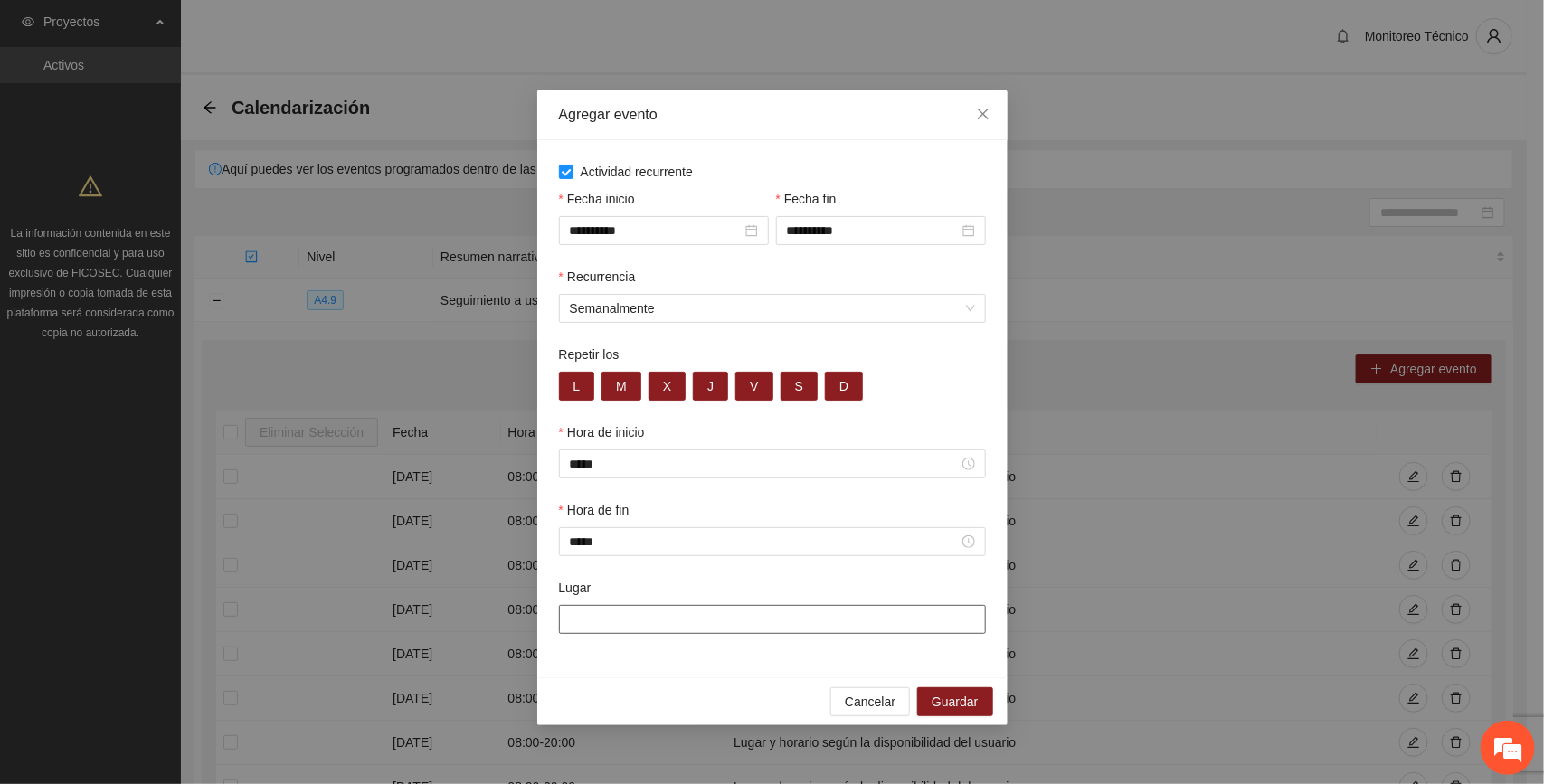 paste on "**********" 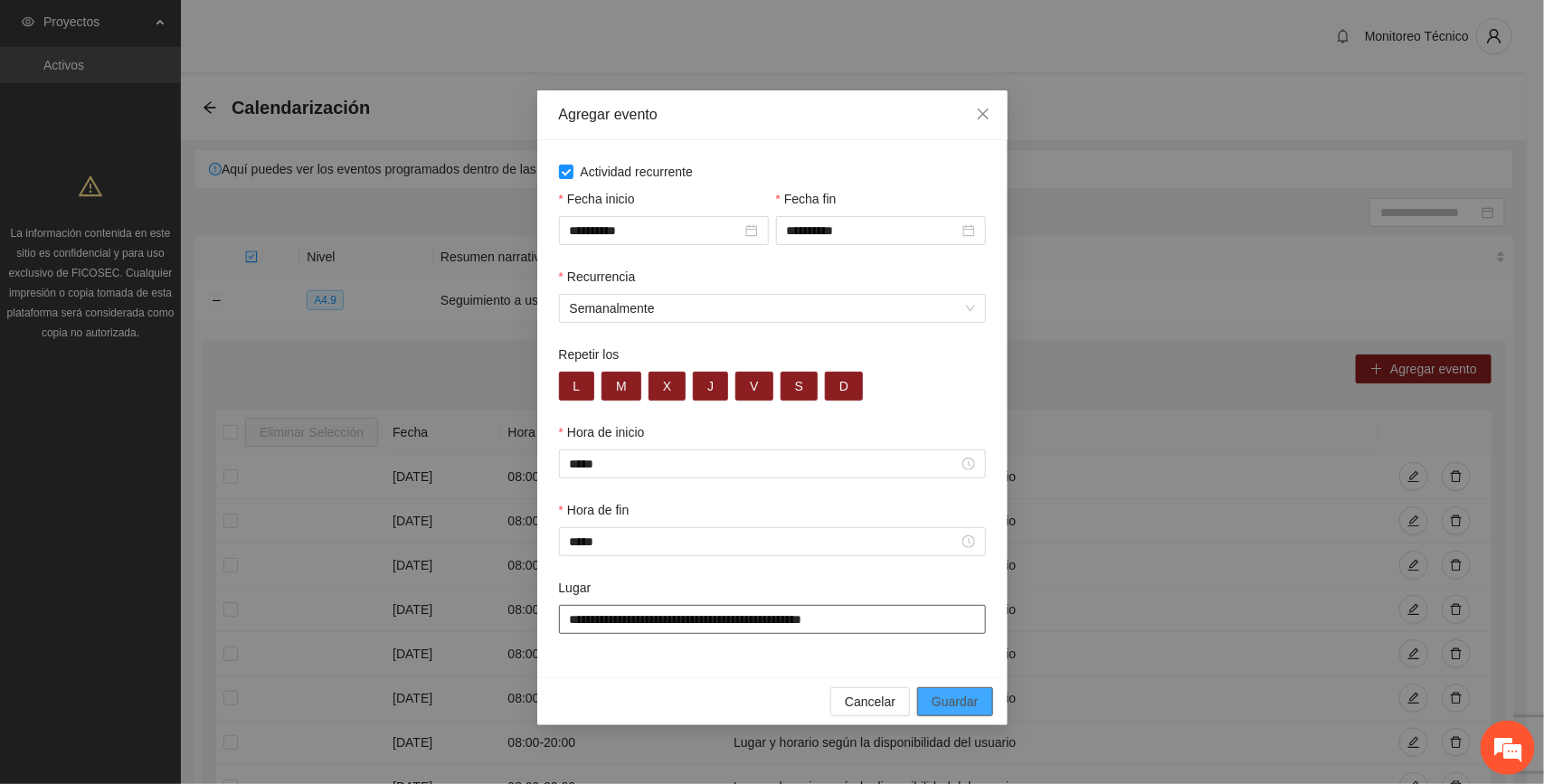 type on "**********" 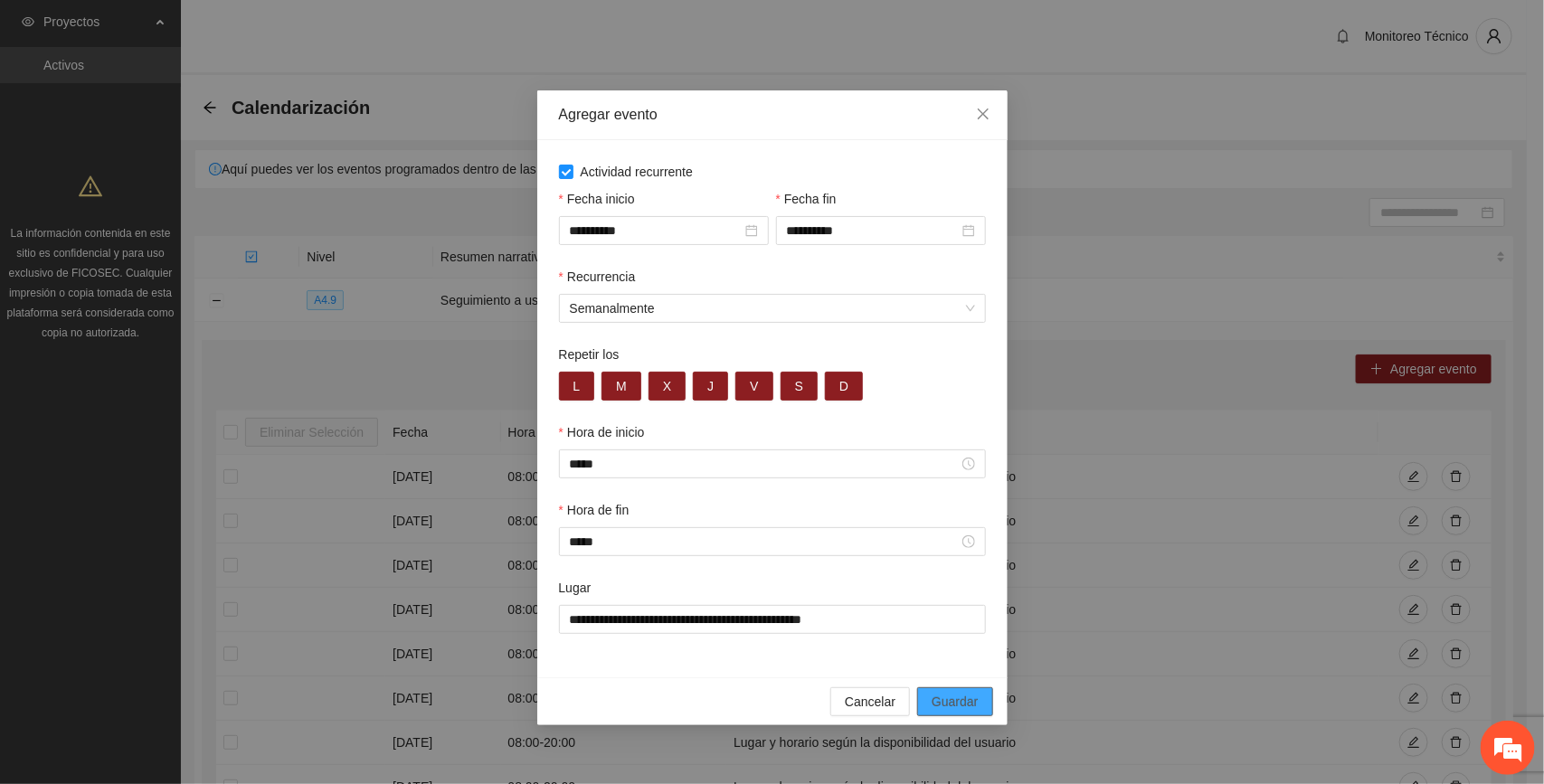 click on "Guardar" at bounding box center (954, 702) 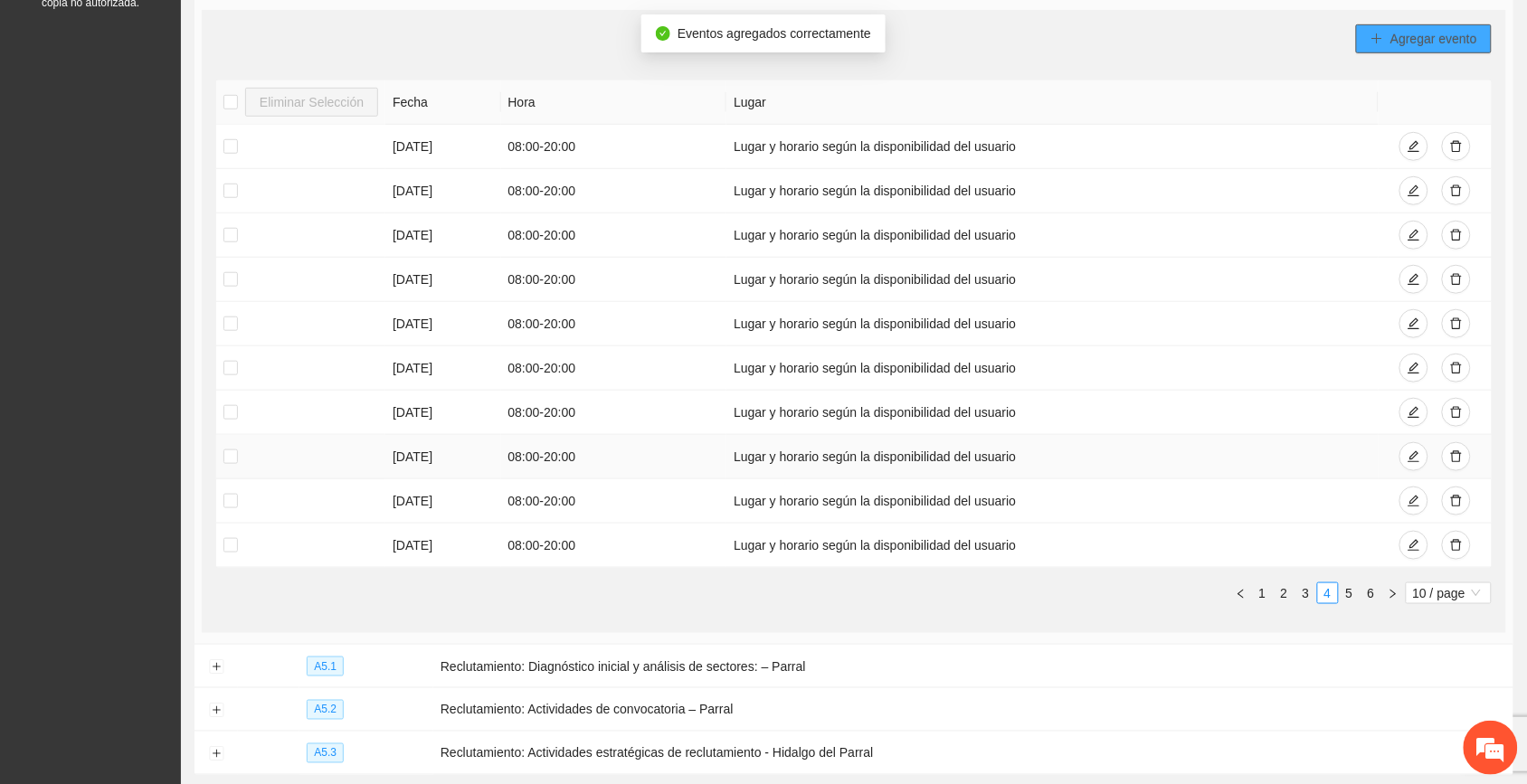 scroll, scrollTop: 468, scrollLeft: 0, axis: vertical 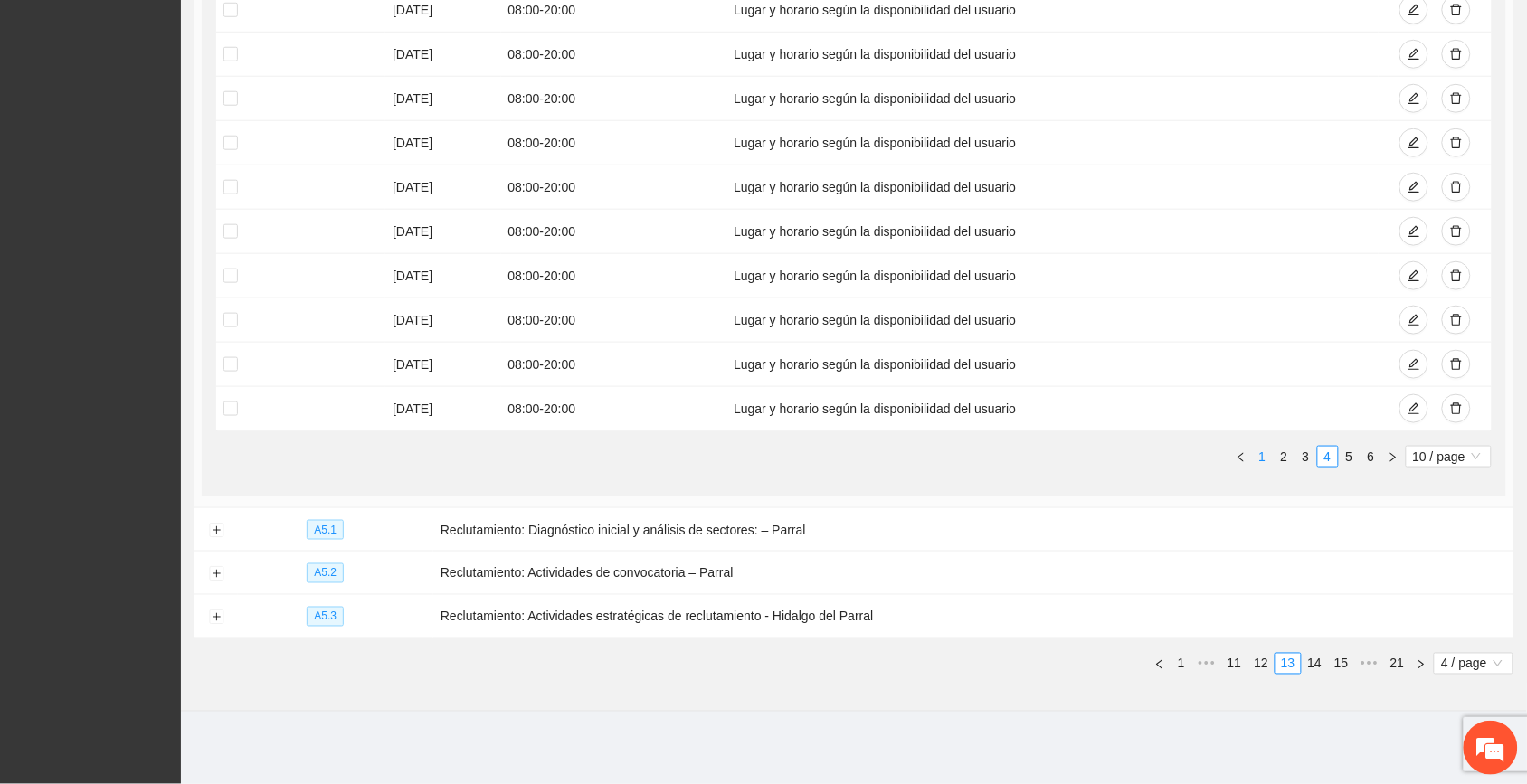 click on "1" at bounding box center [1263, 457] 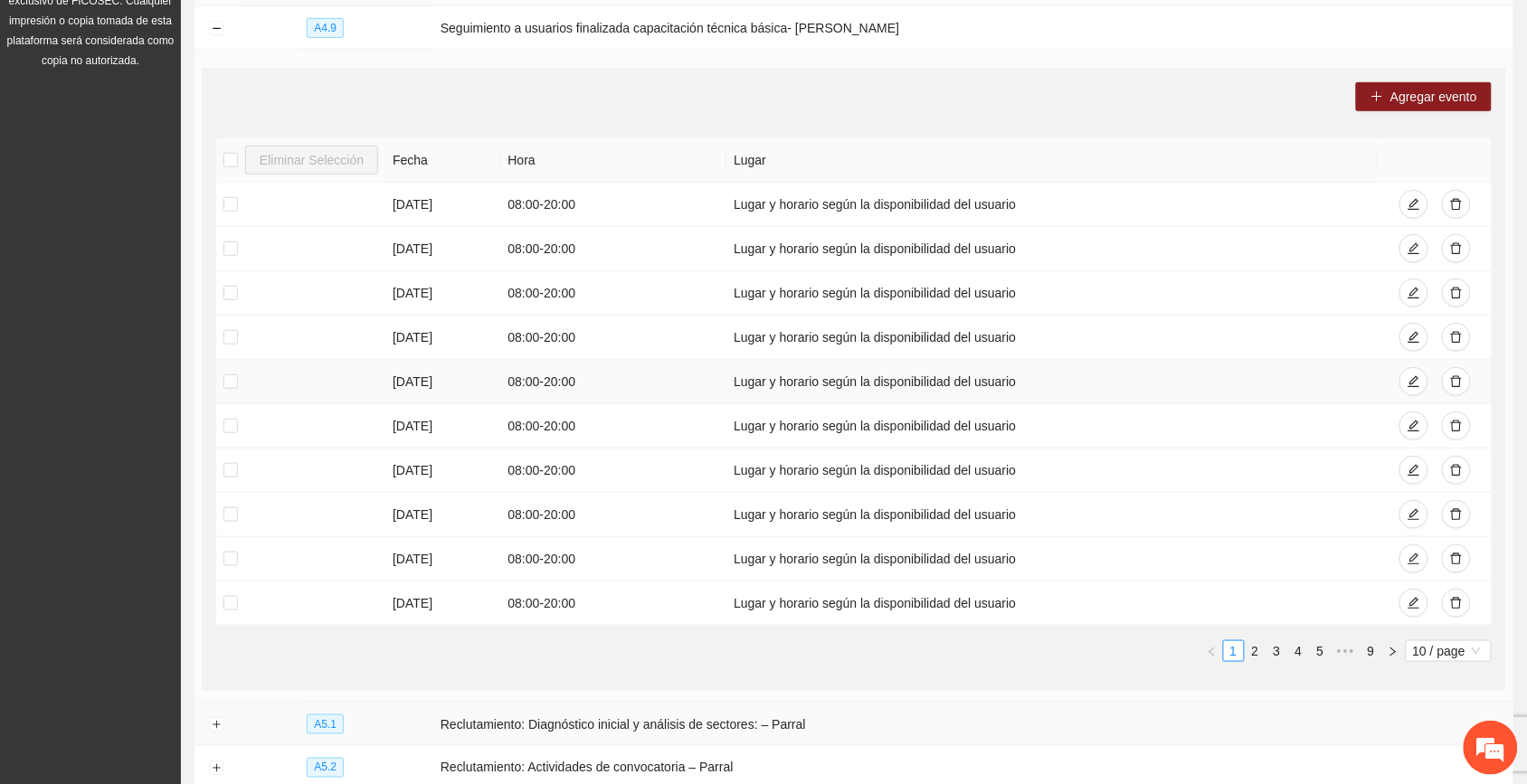 scroll, scrollTop: 468, scrollLeft: 0, axis: vertical 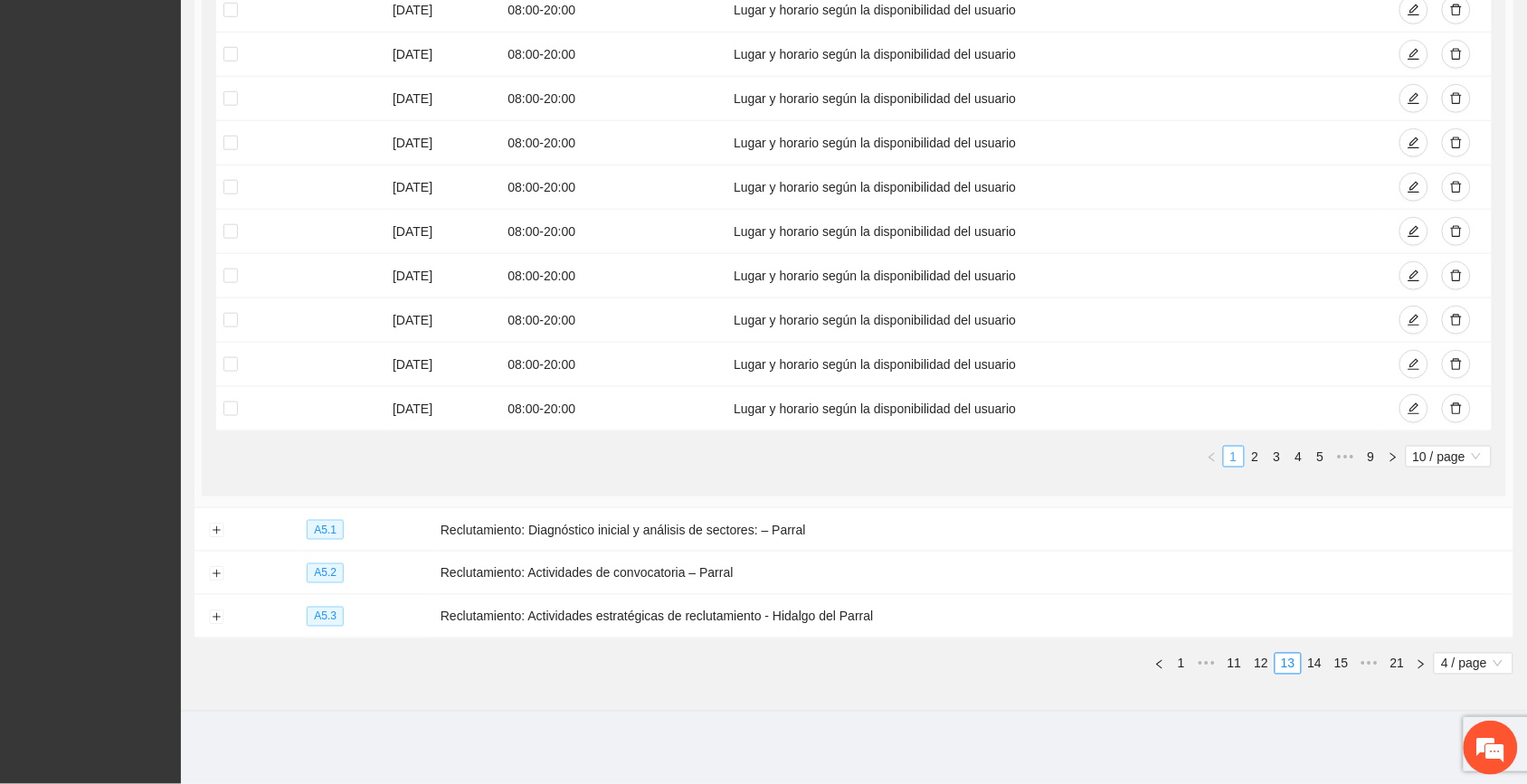 click on "1" at bounding box center [1234, 457] 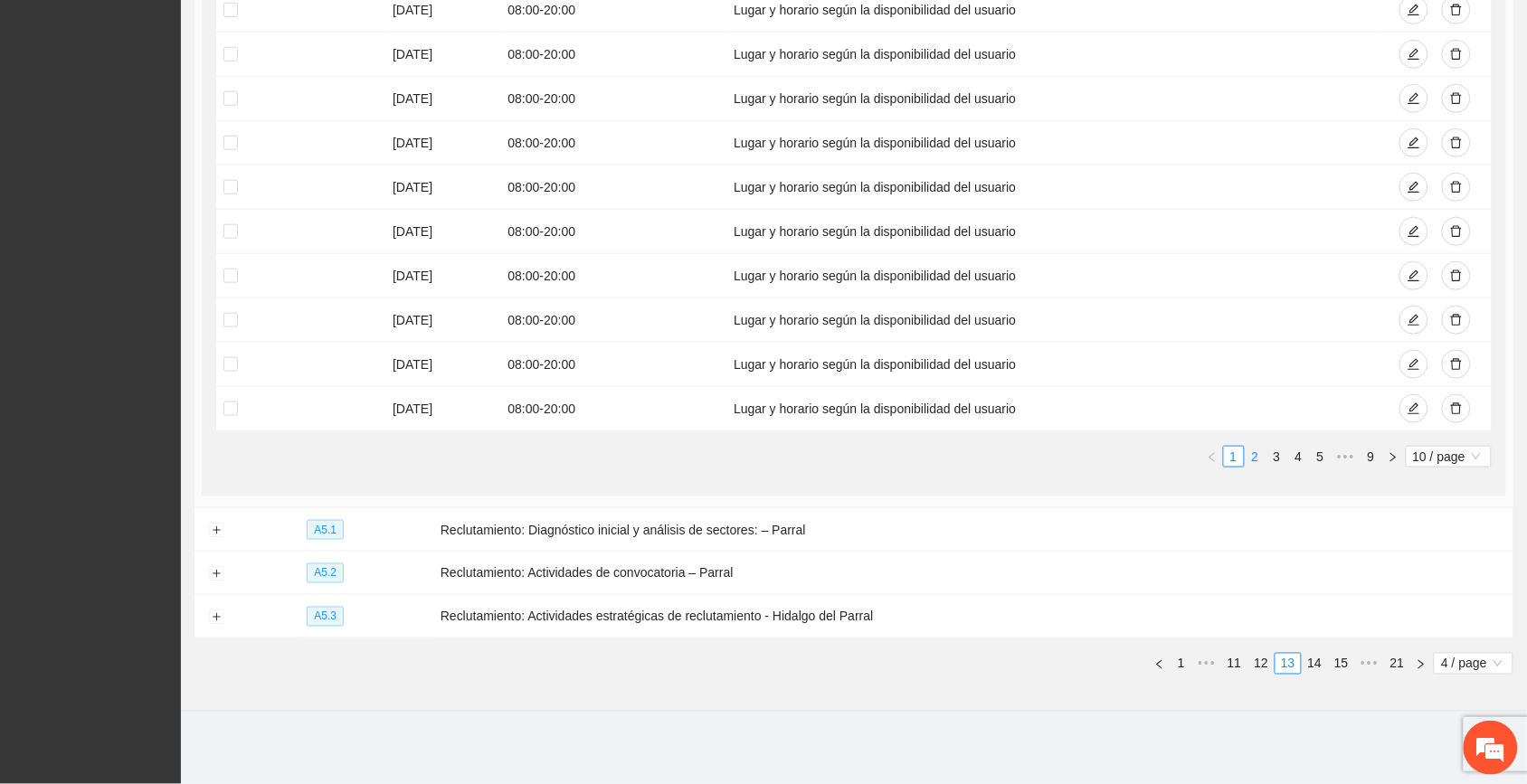 click on "2" at bounding box center [1256, 457] 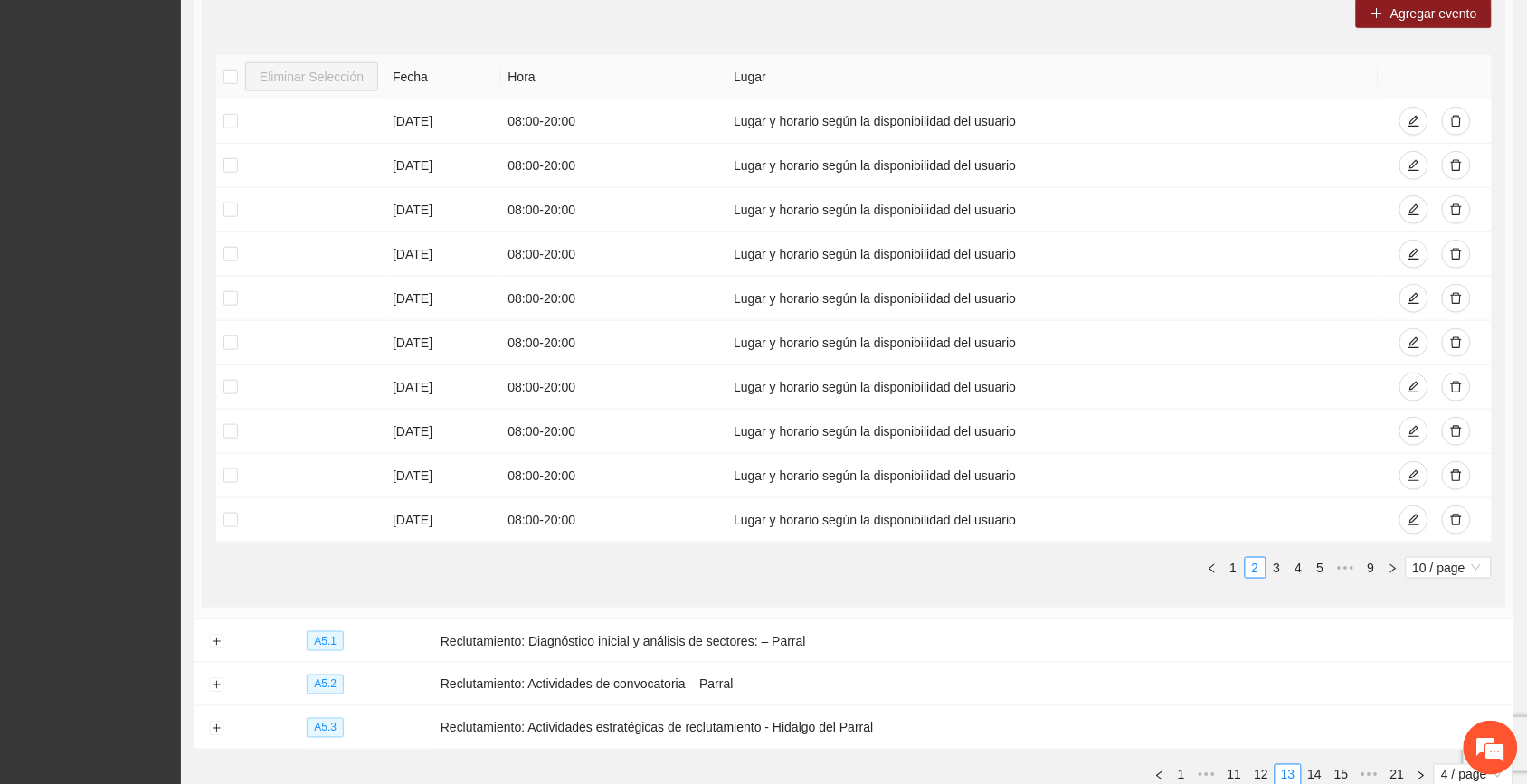 scroll, scrollTop: 354, scrollLeft: 0, axis: vertical 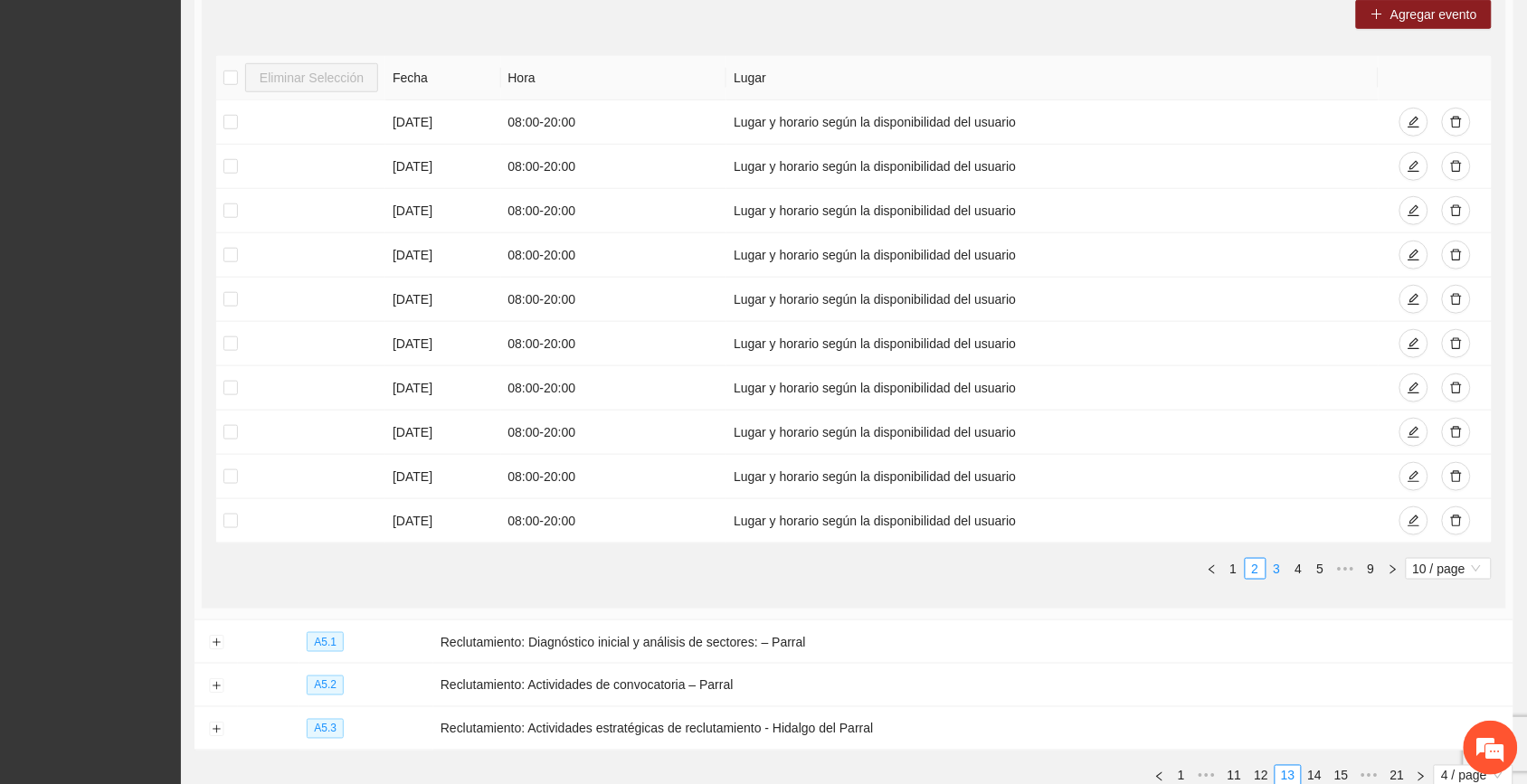 click on "3" at bounding box center [1277, 569] 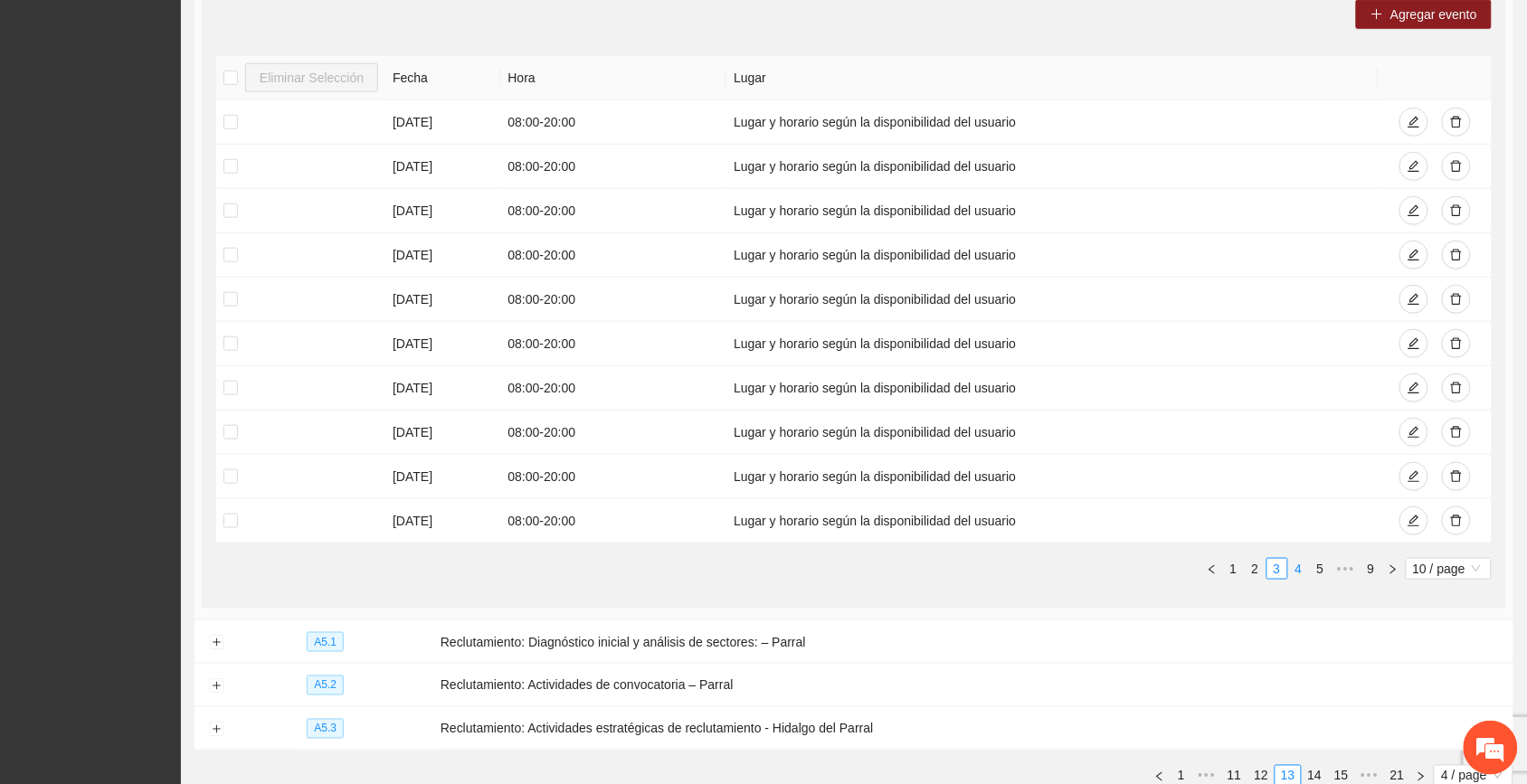 click on "4" at bounding box center (1299, 569) 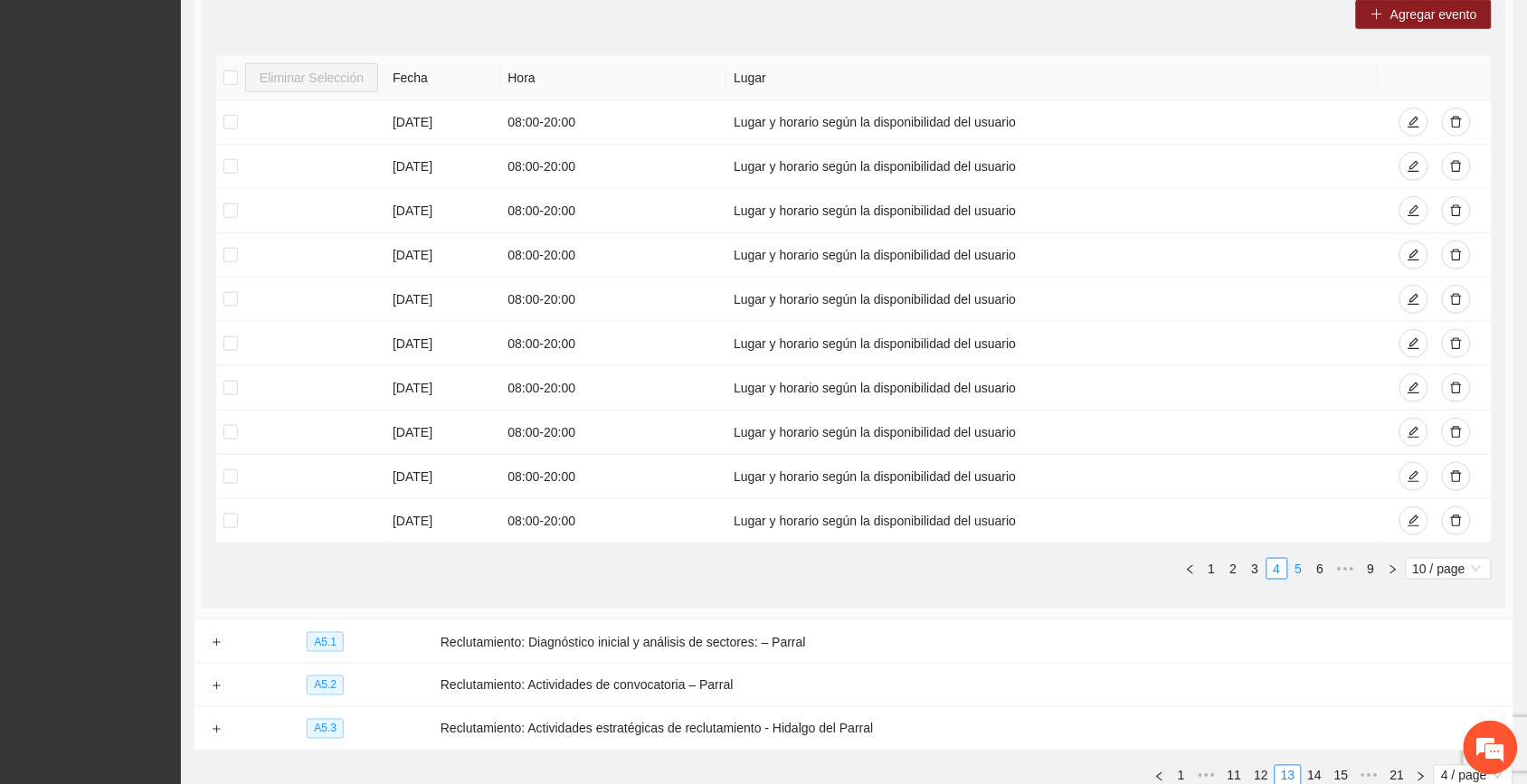 click on "5" at bounding box center [1299, 569] 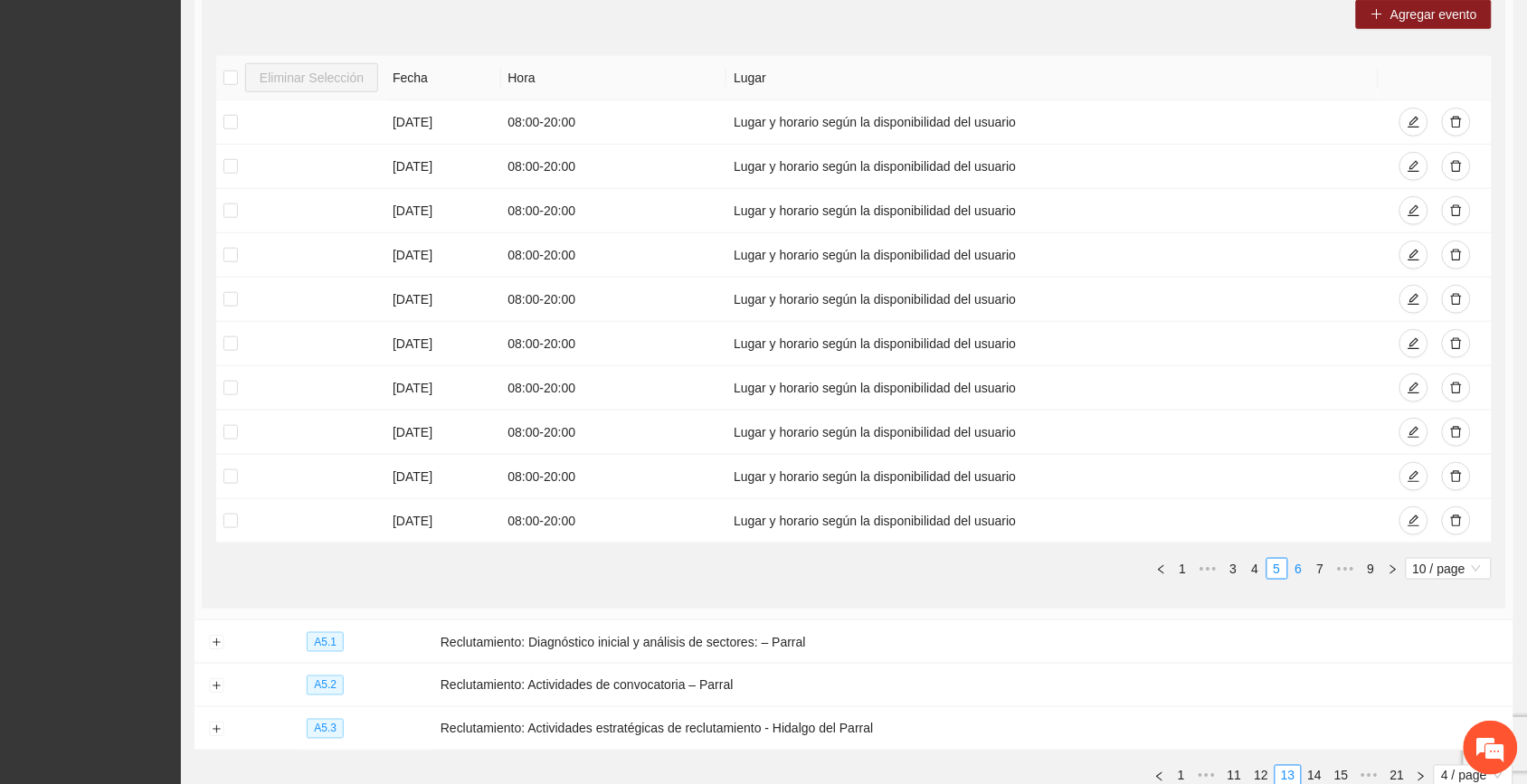 click on "6" at bounding box center [1299, 569] 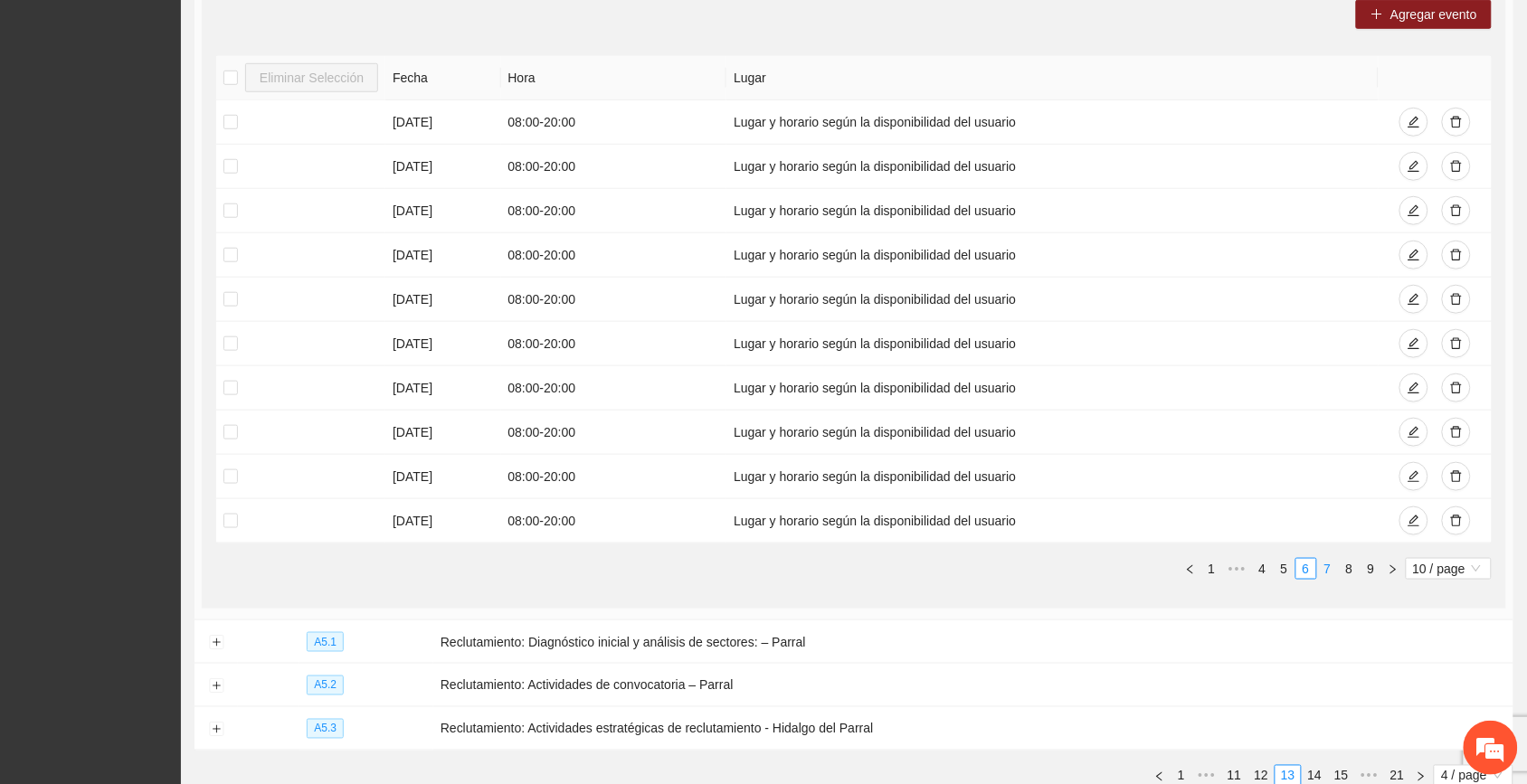 click on "7" at bounding box center [1328, 569] 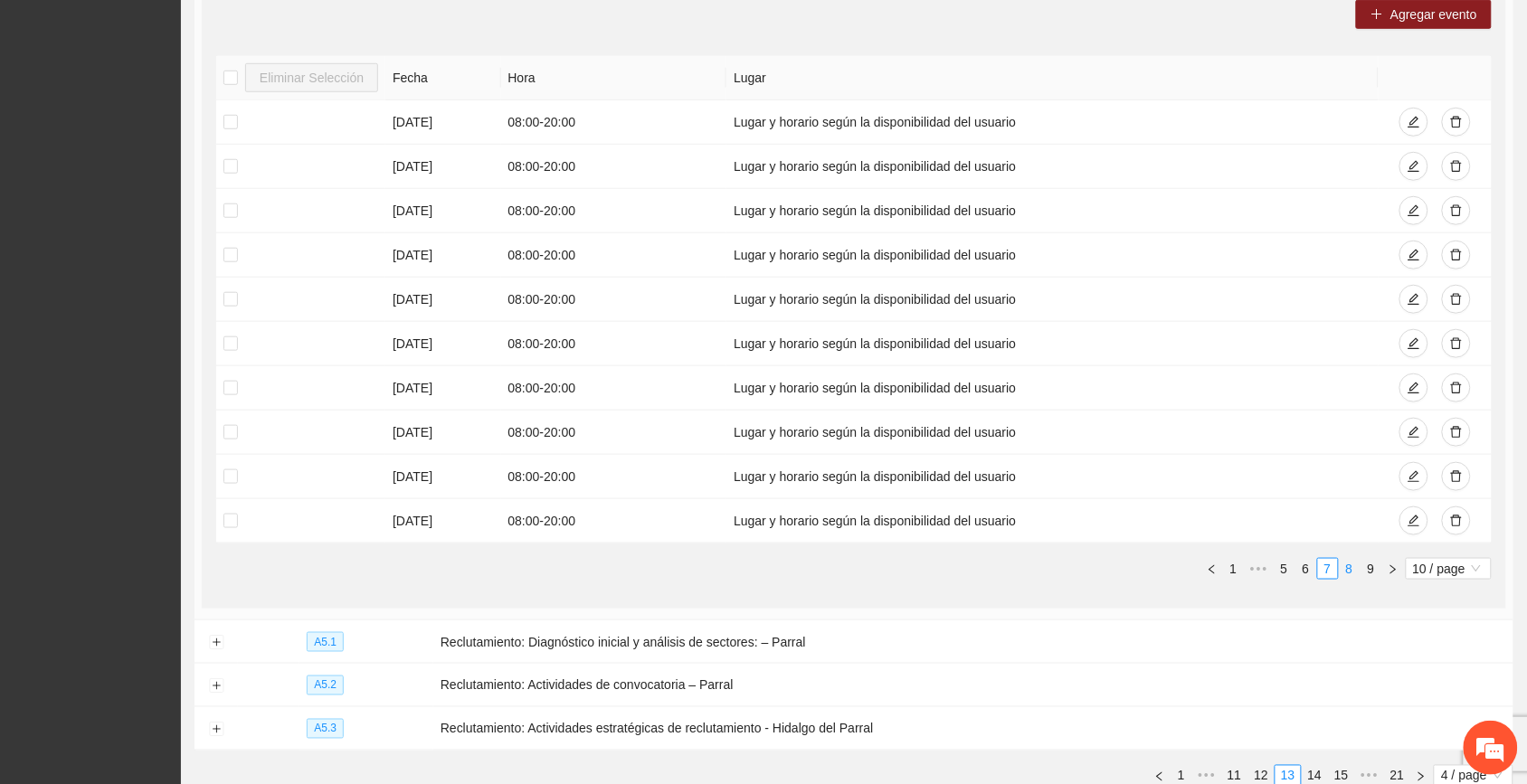click on "8" at bounding box center (1350, 569) 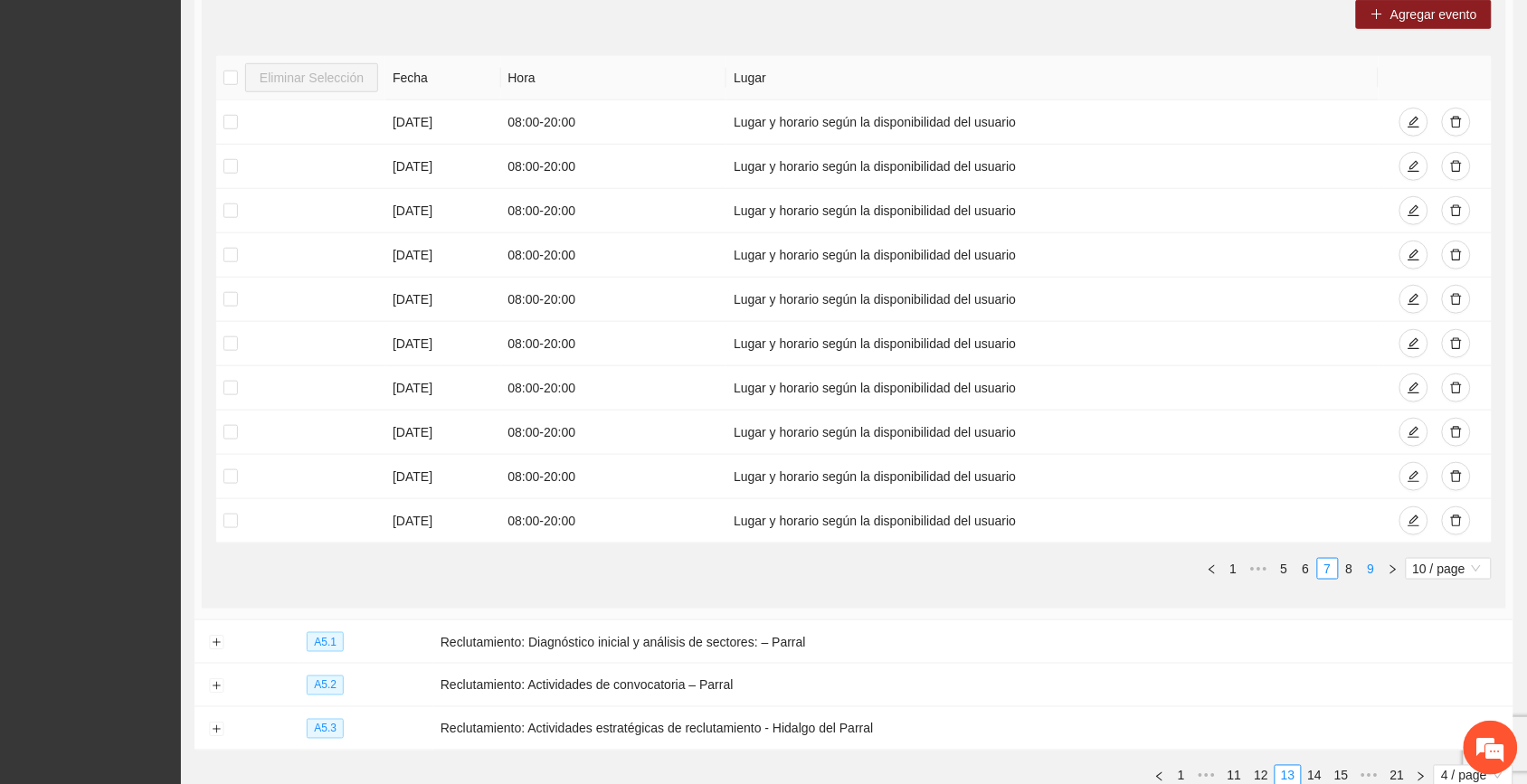 click on "9" at bounding box center (1371, 569) 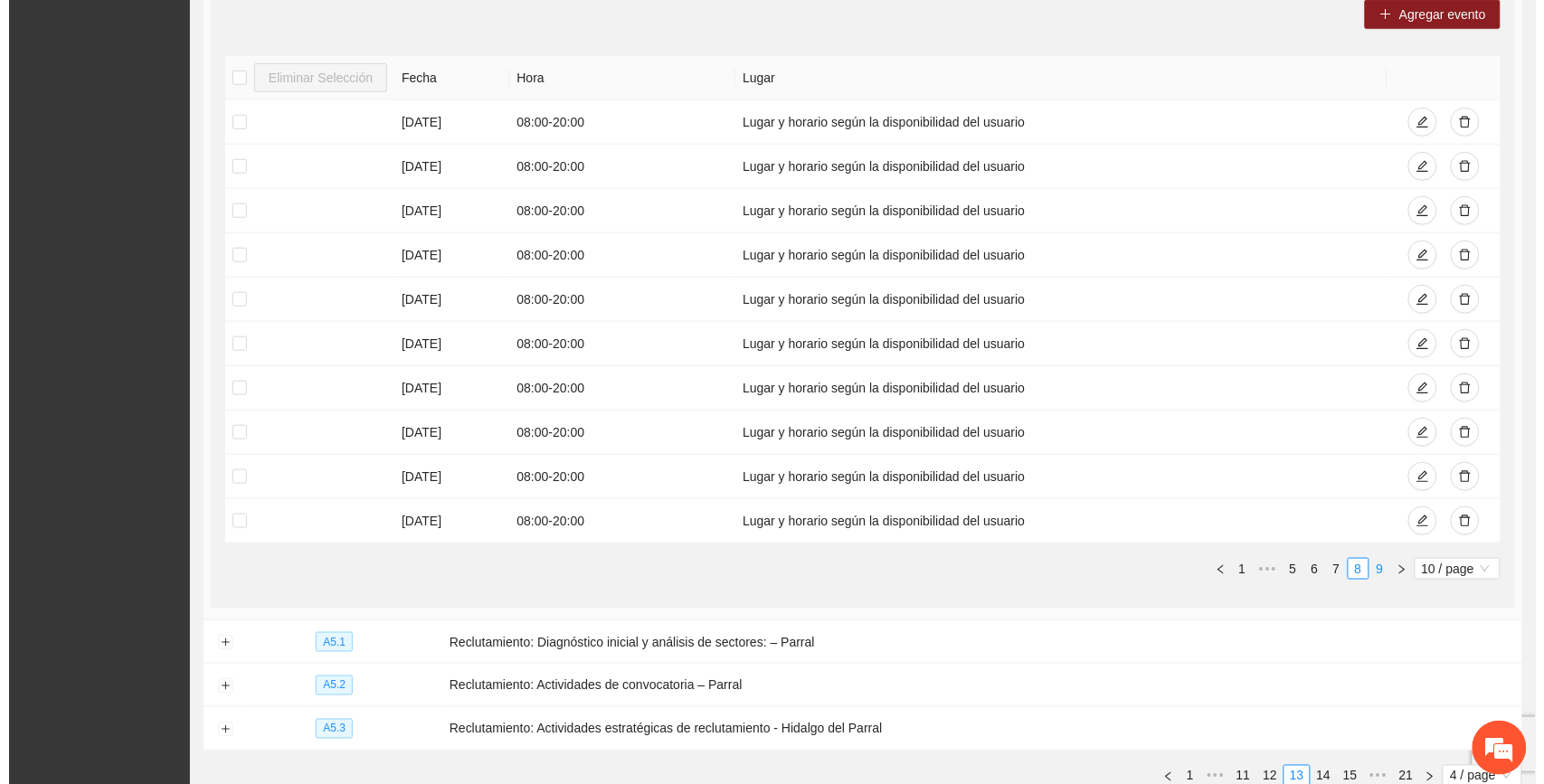 scroll, scrollTop: 335, scrollLeft: 0, axis: vertical 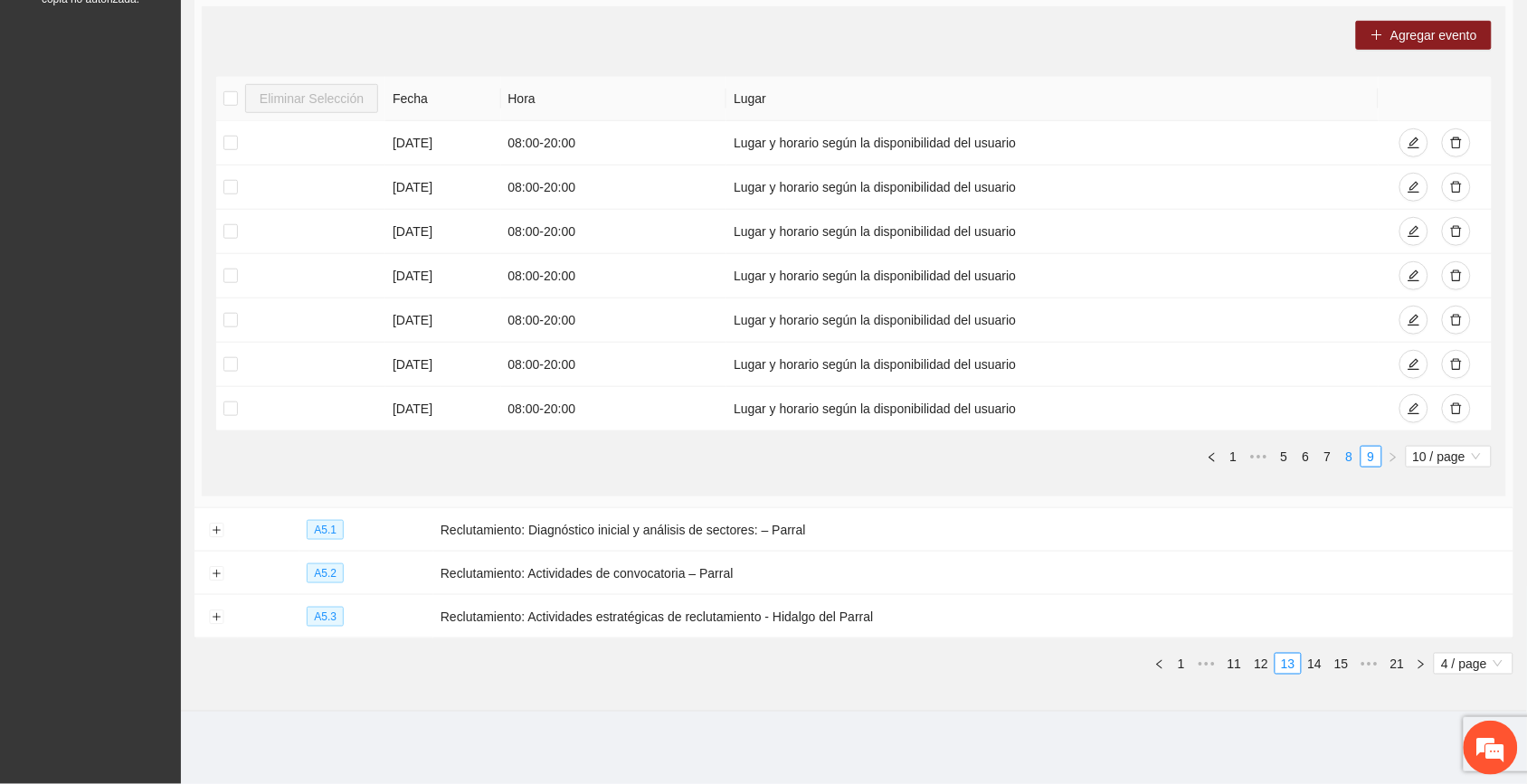 click on "8" at bounding box center (1350, 457) 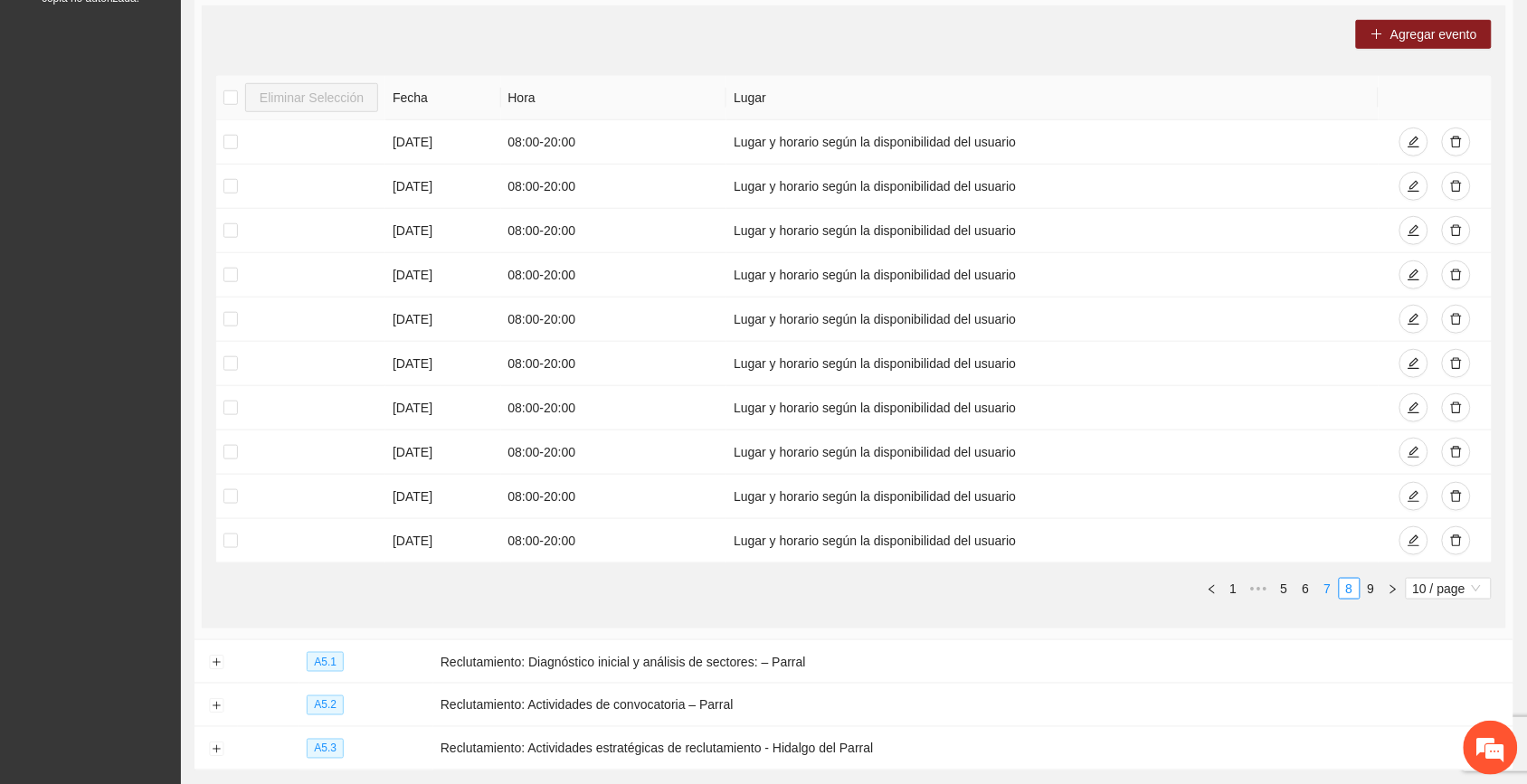click on "7" at bounding box center [1328, 589] 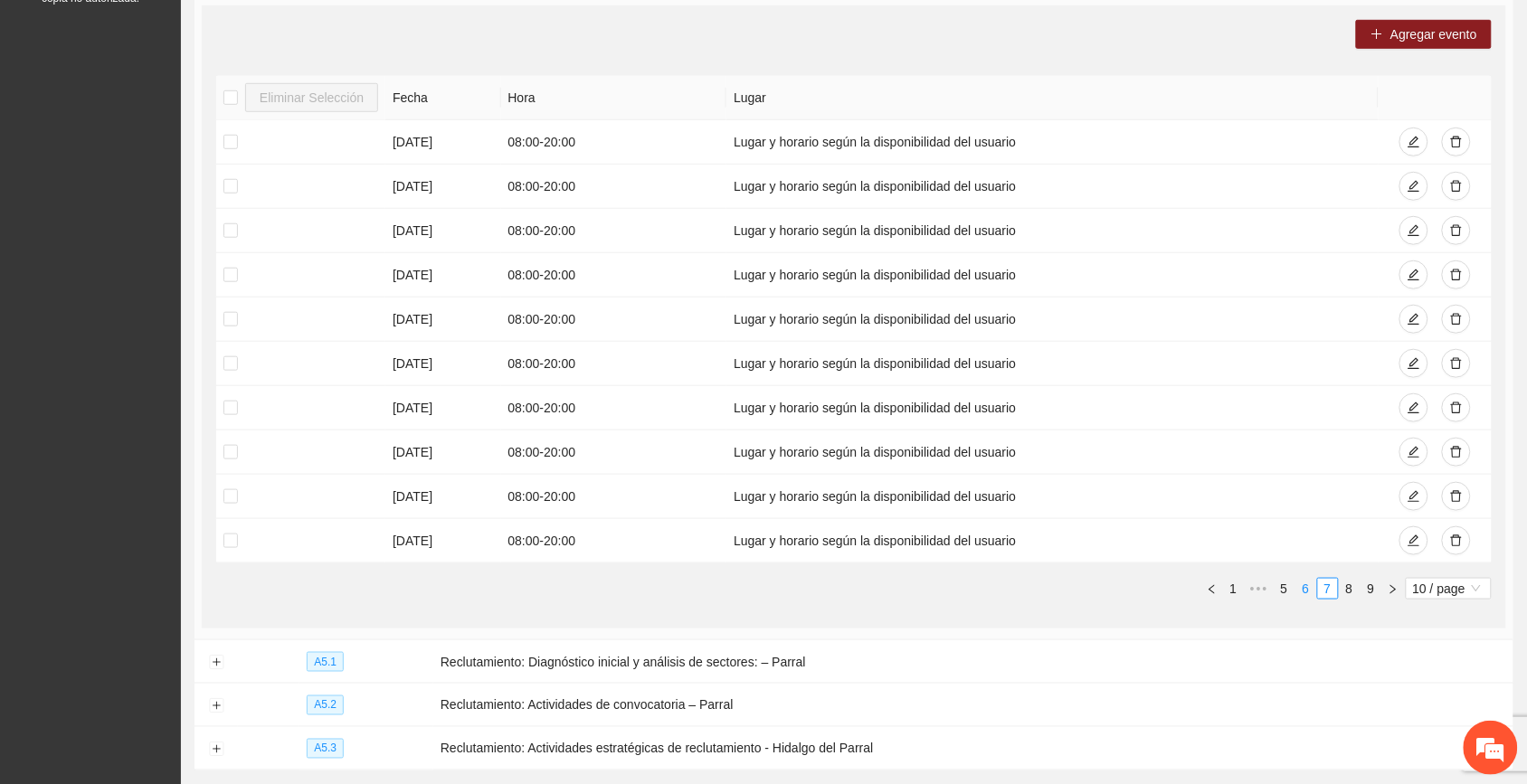 click on "6" at bounding box center [1306, 589] 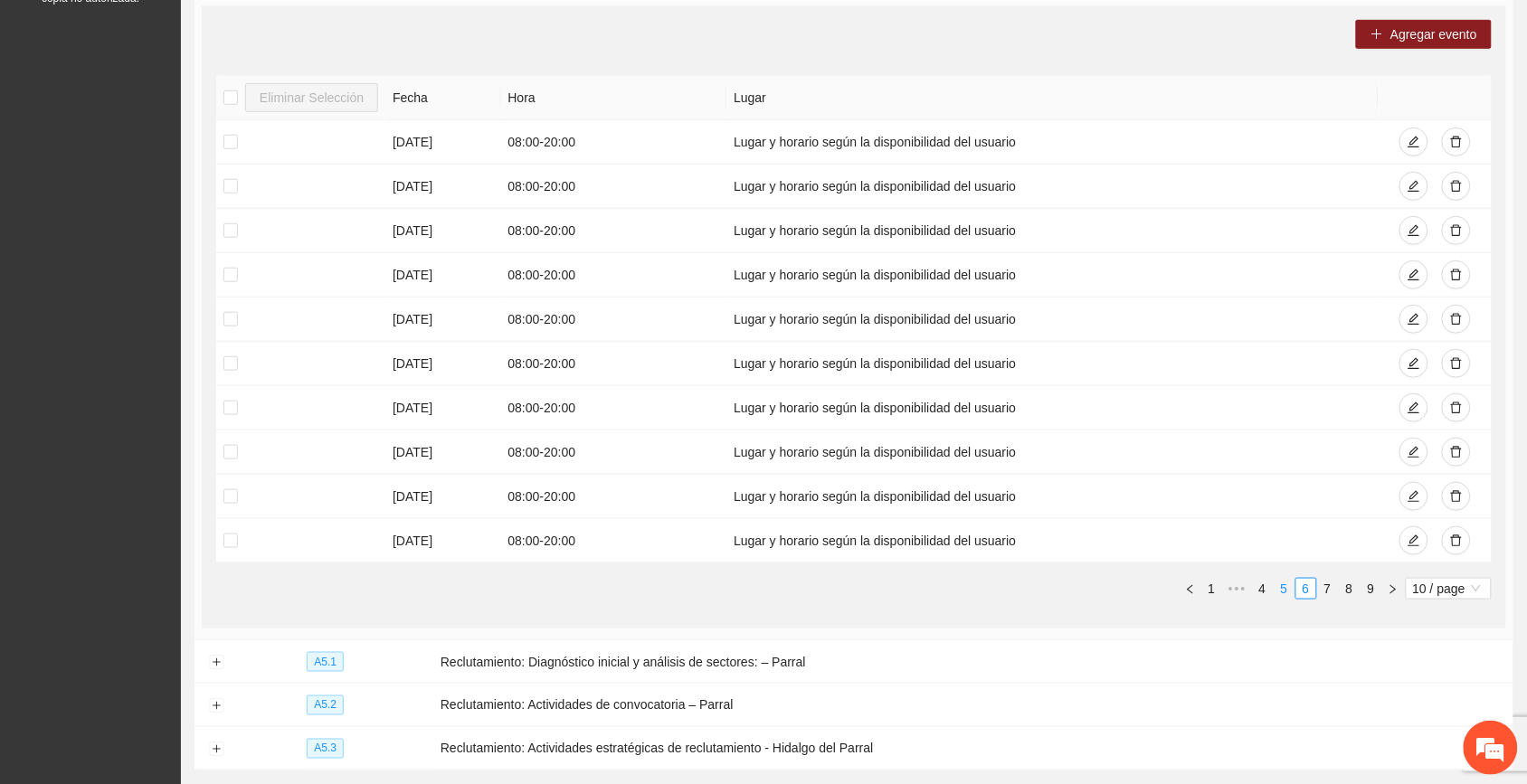click on "5" at bounding box center (1285, 589) 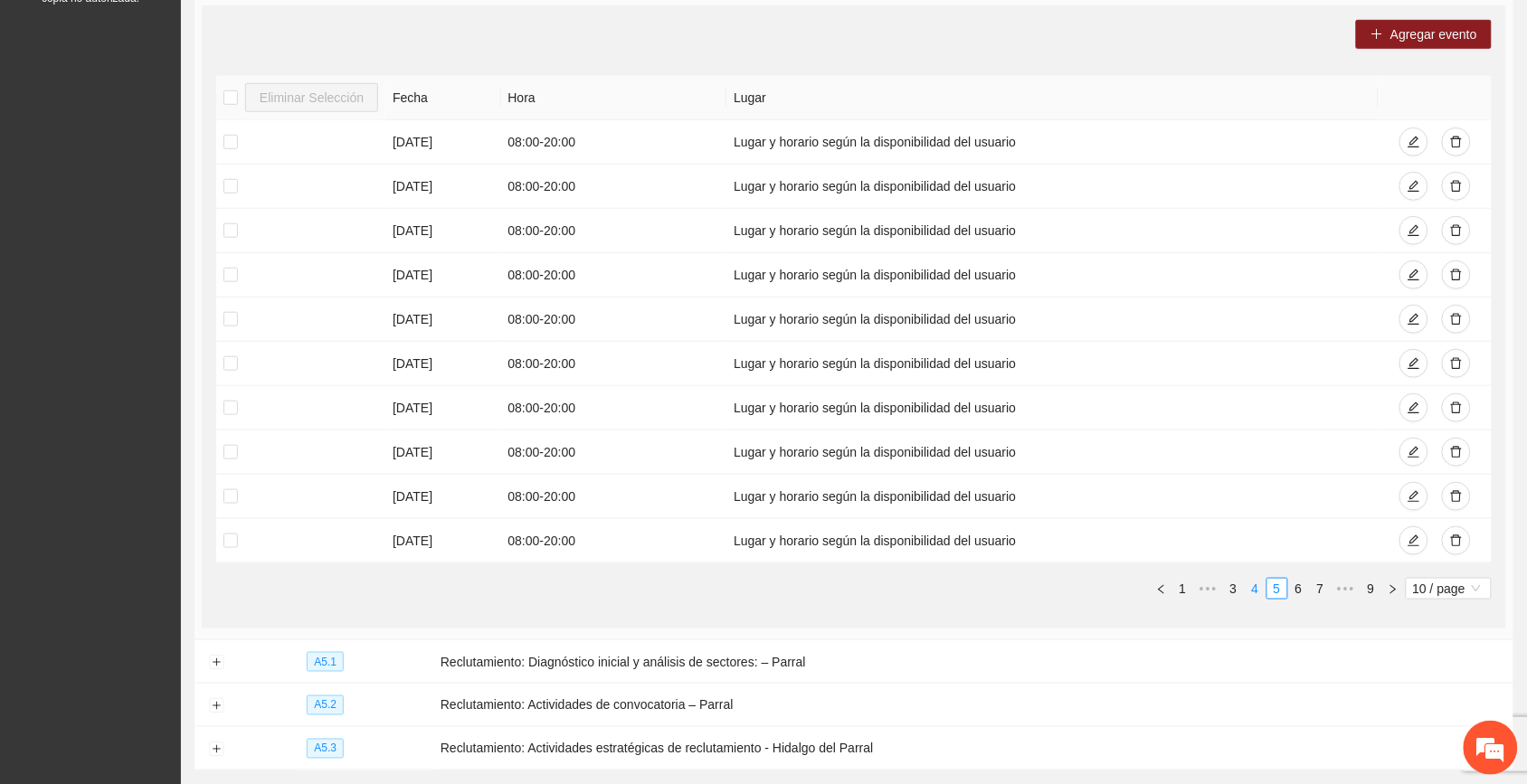 click on "4" at bounding box center (1256, 589) 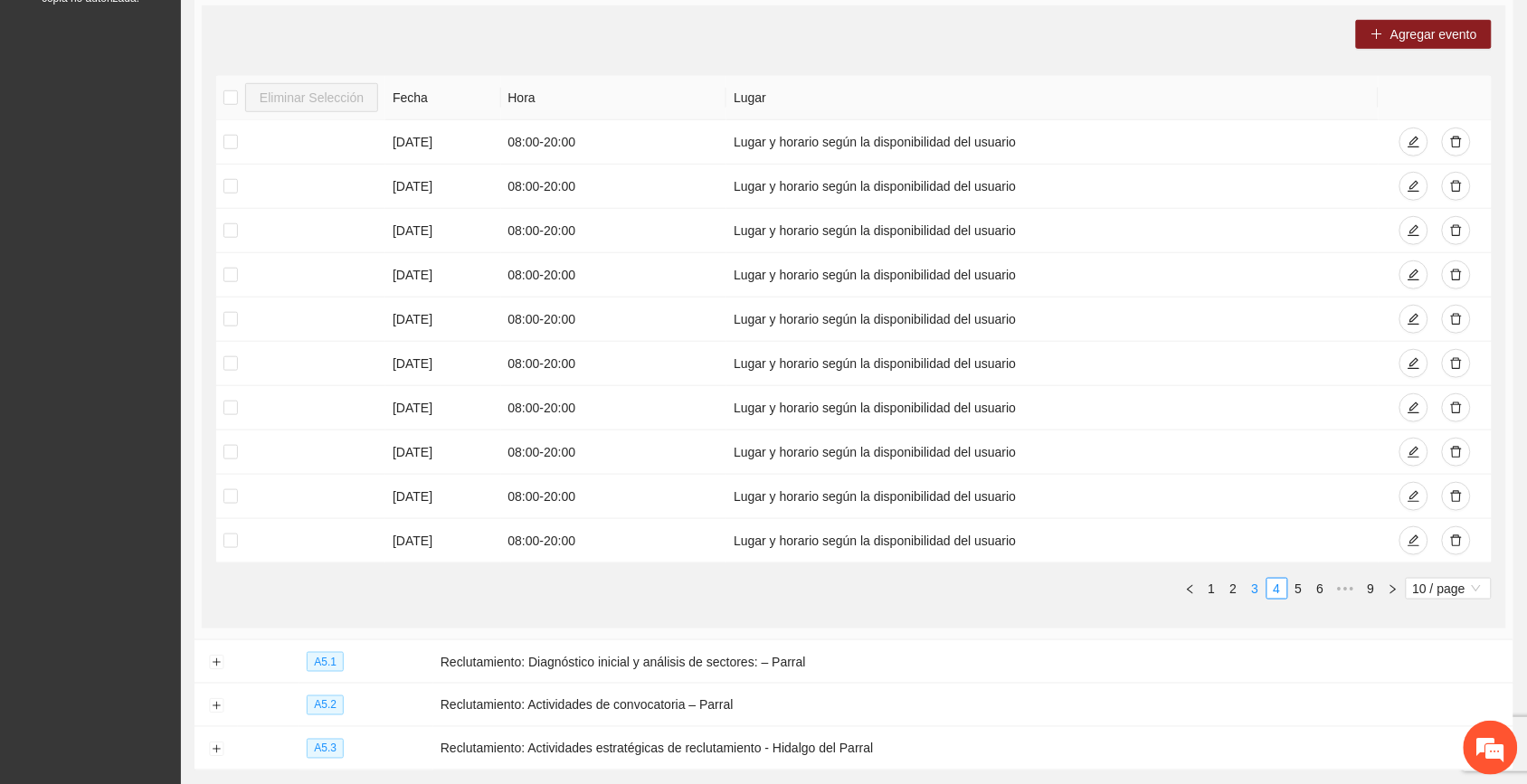 click on "3" at bounding box center (1256, 589) 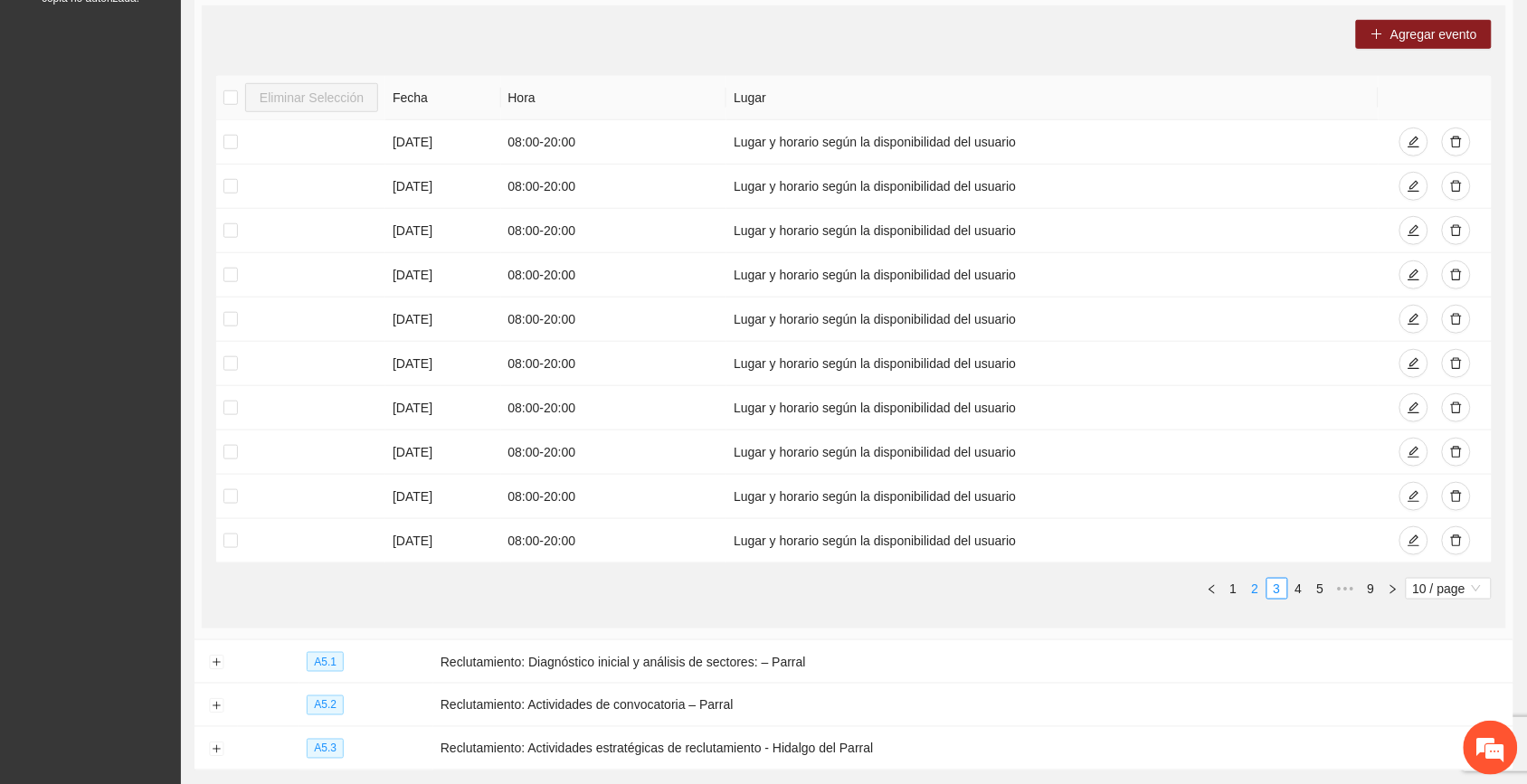 click on "2" at bounding box center [1256, 589] 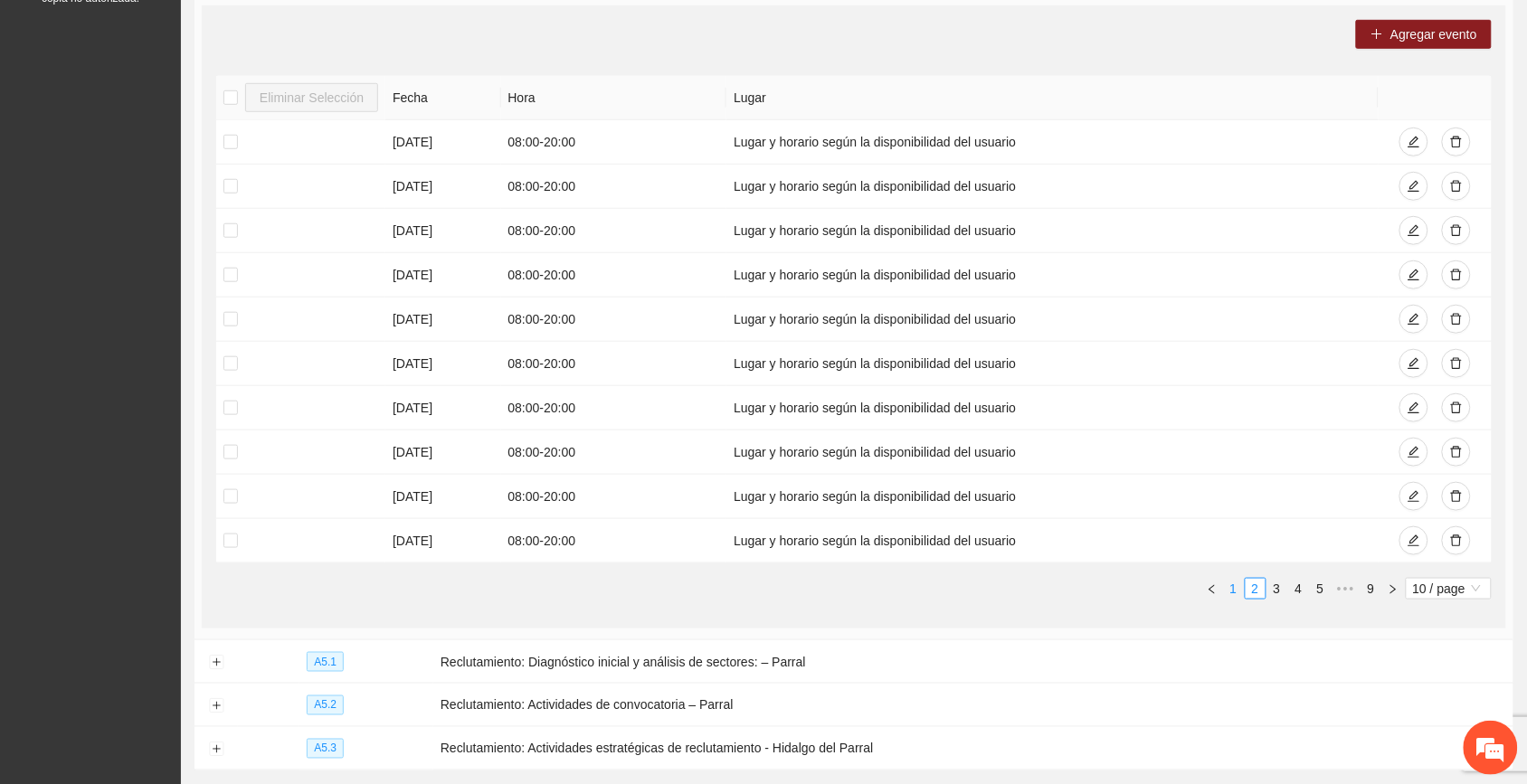 click on "1" at bounding box center [1234, 589] 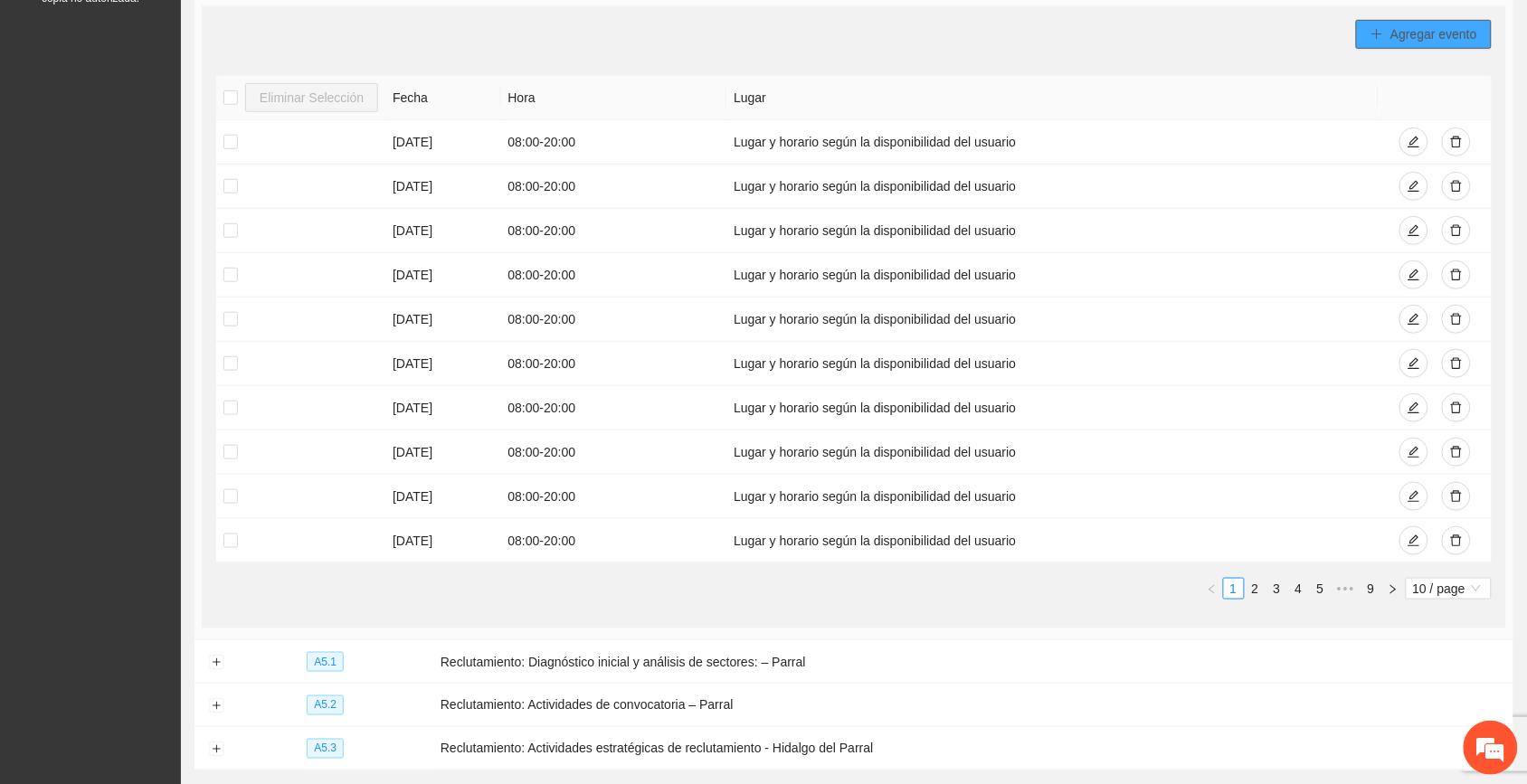 click on "Agregar evento" at bounding box center [1434, 34] 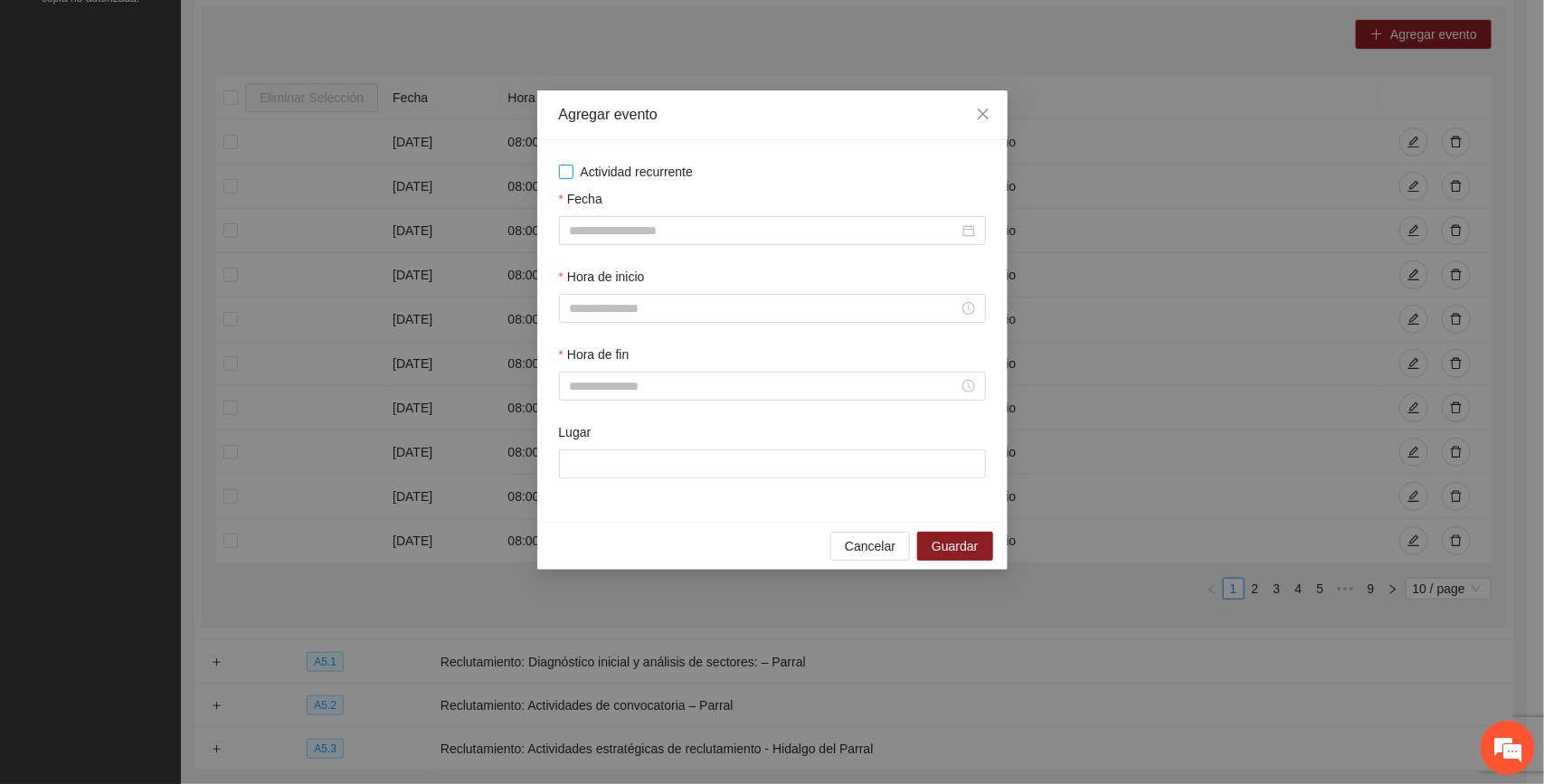 click on "Actividad recurrente" at bounding box center [637, 172] 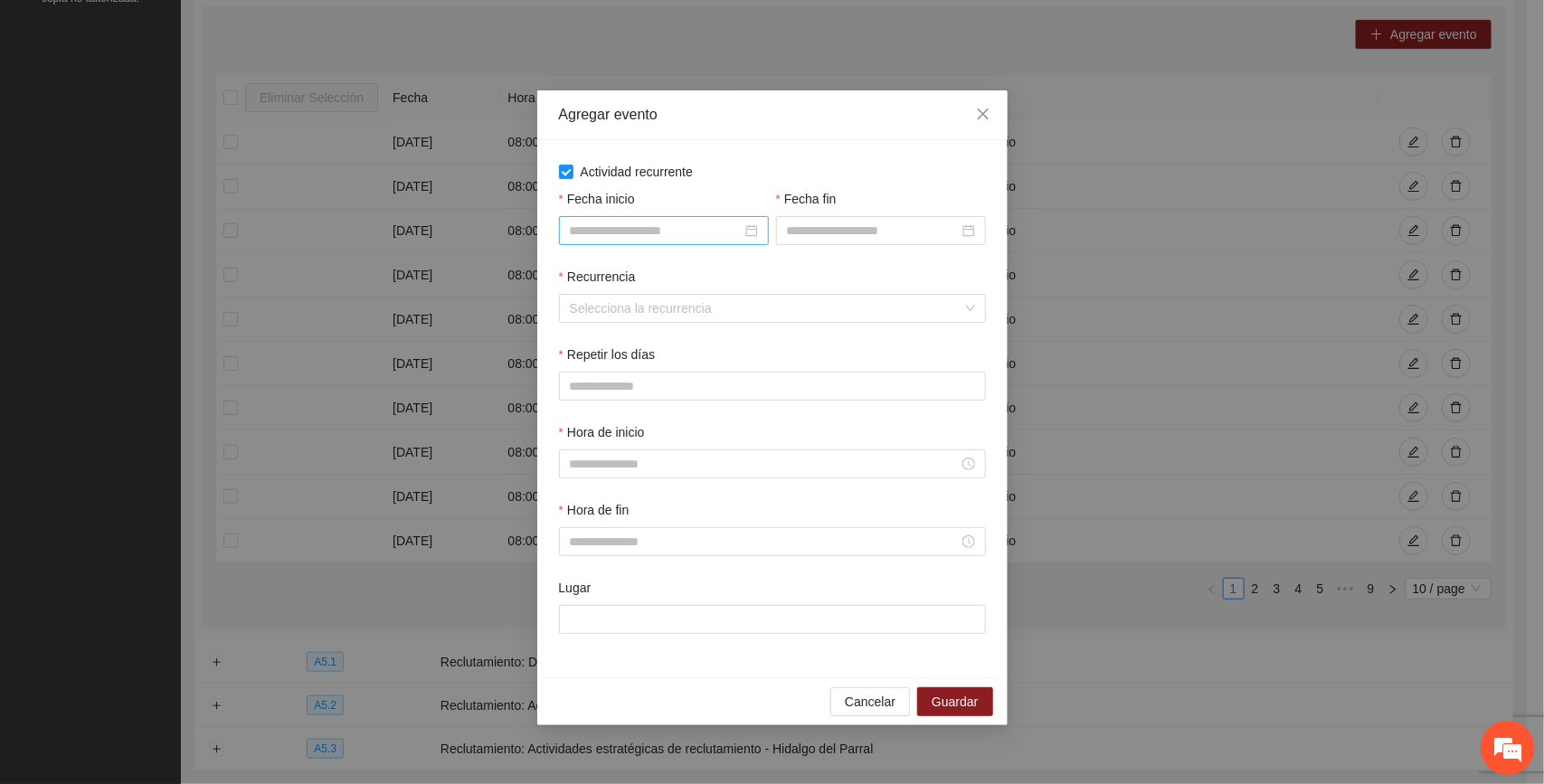click on "Fecha inicio" at bounding box center (656, 231) 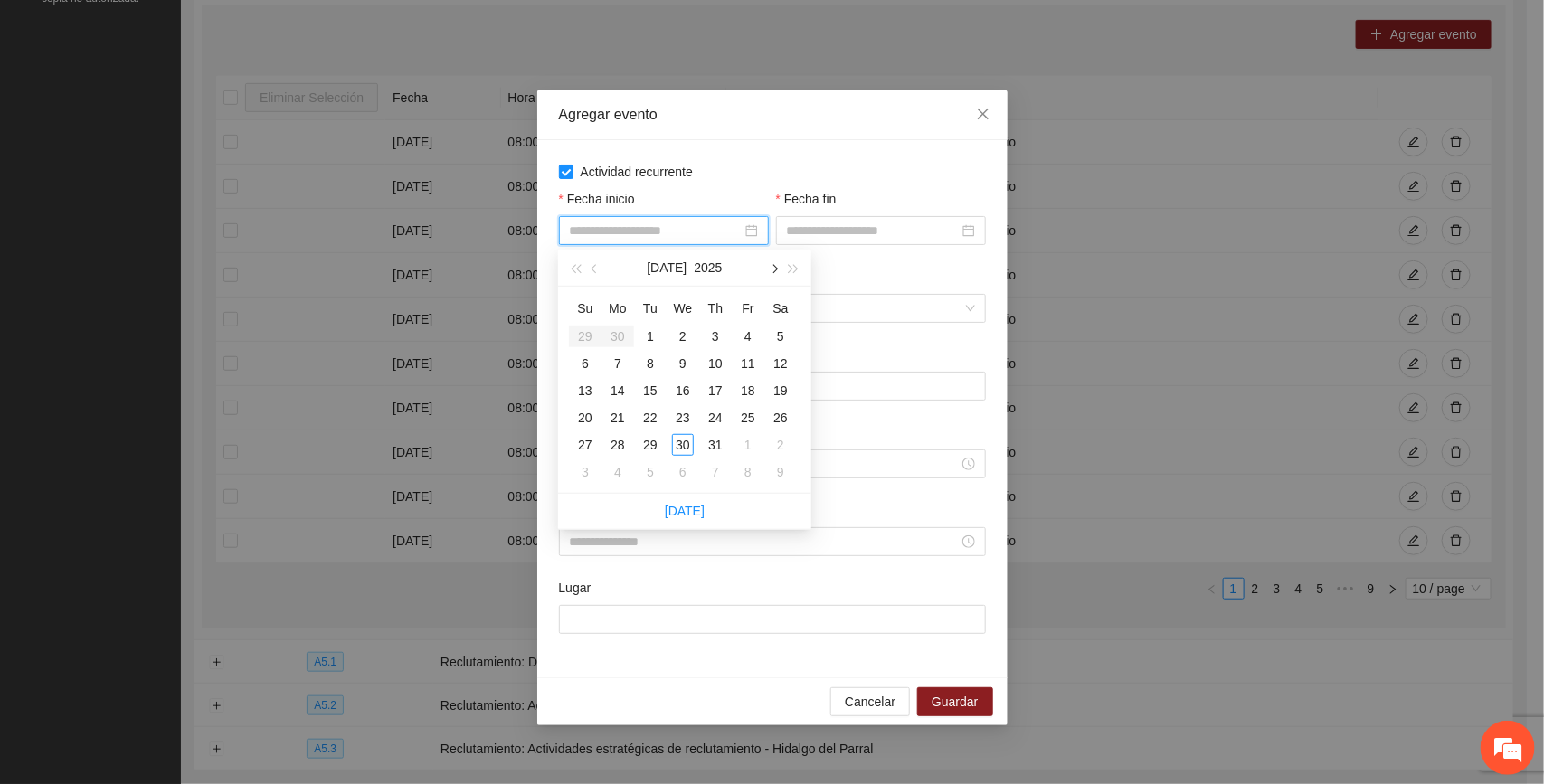 click at bounding box center [773, 269] 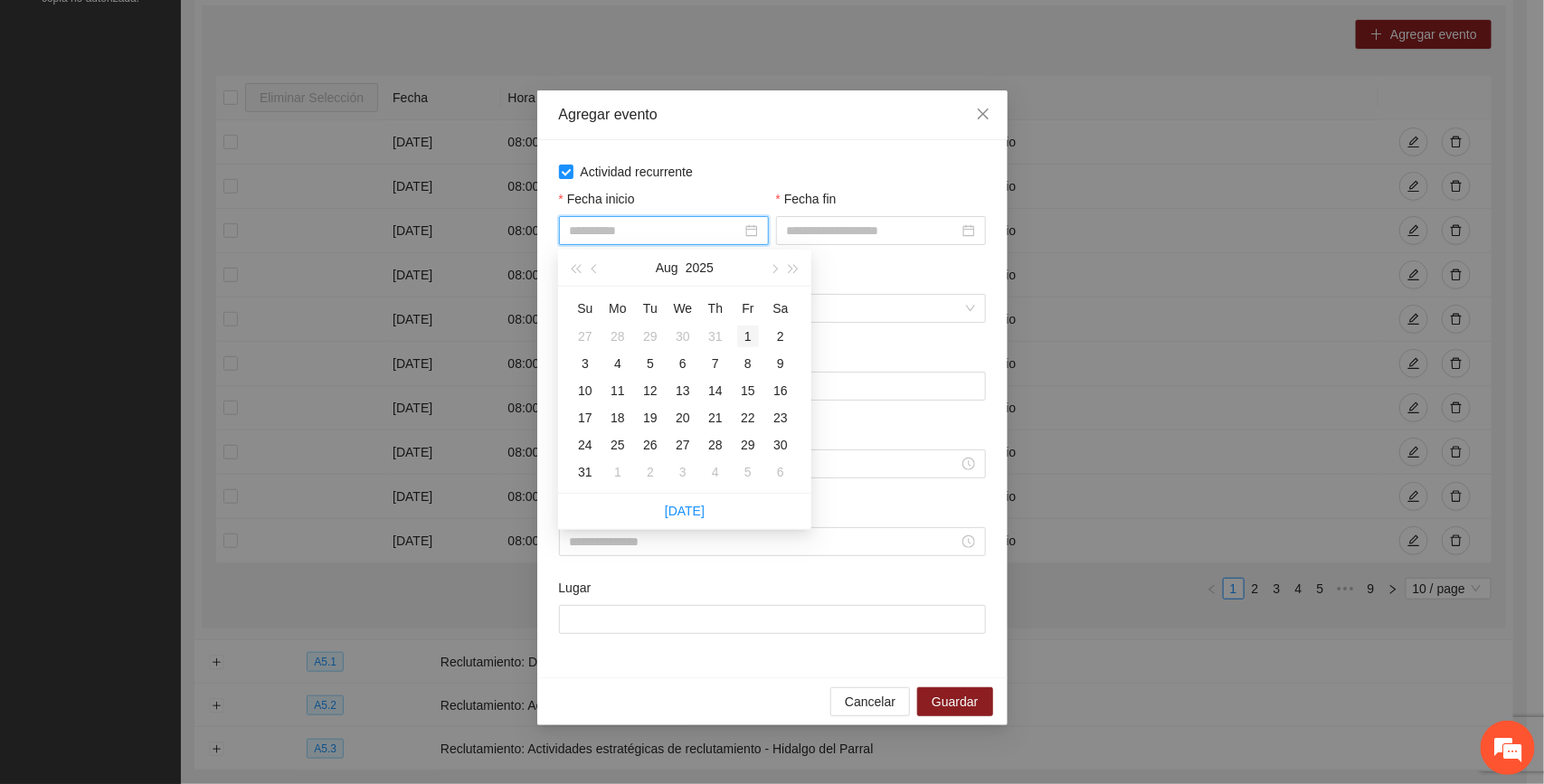 type on "**********" 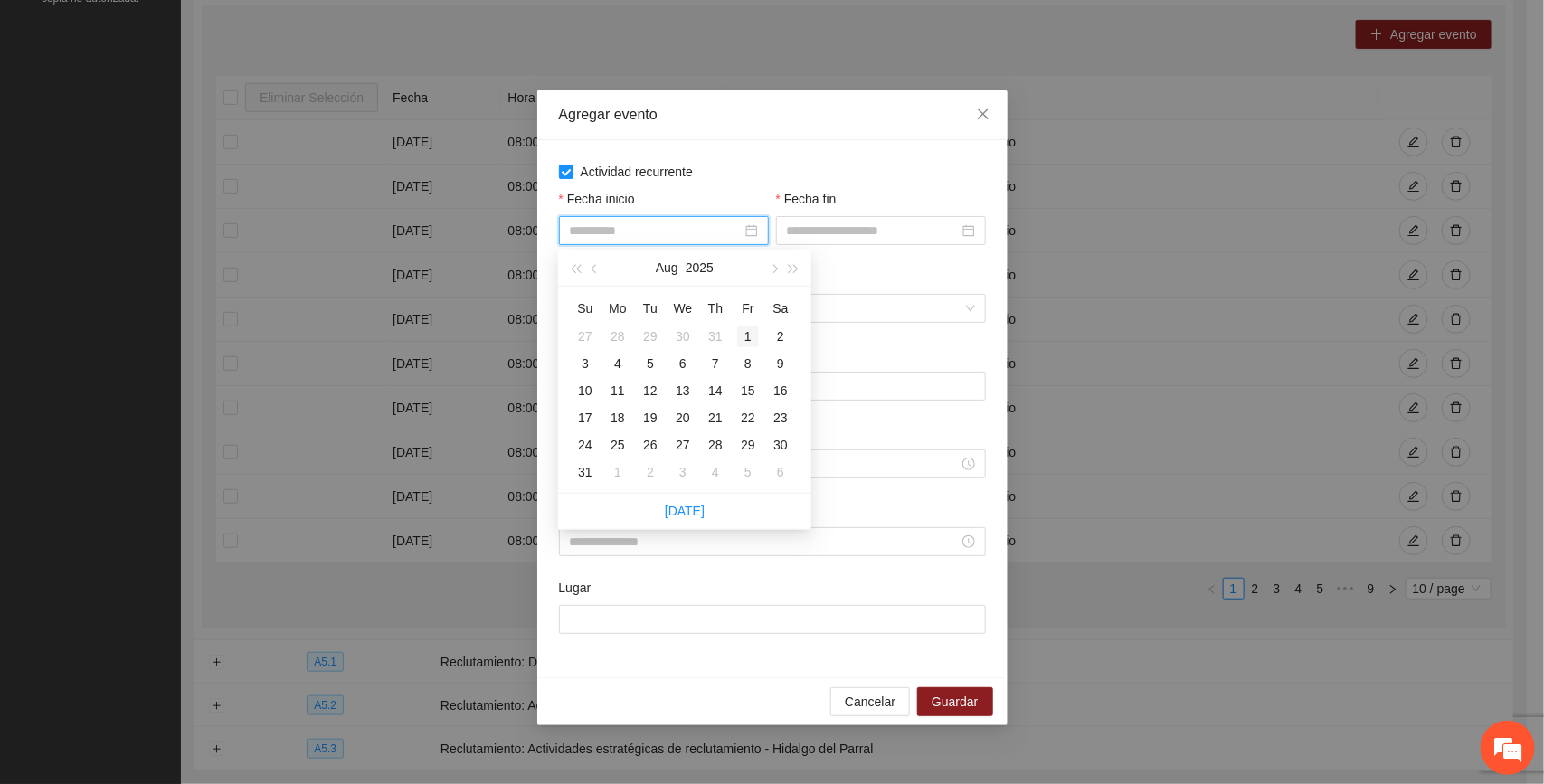click on "1" at bounding box center [748, 336] 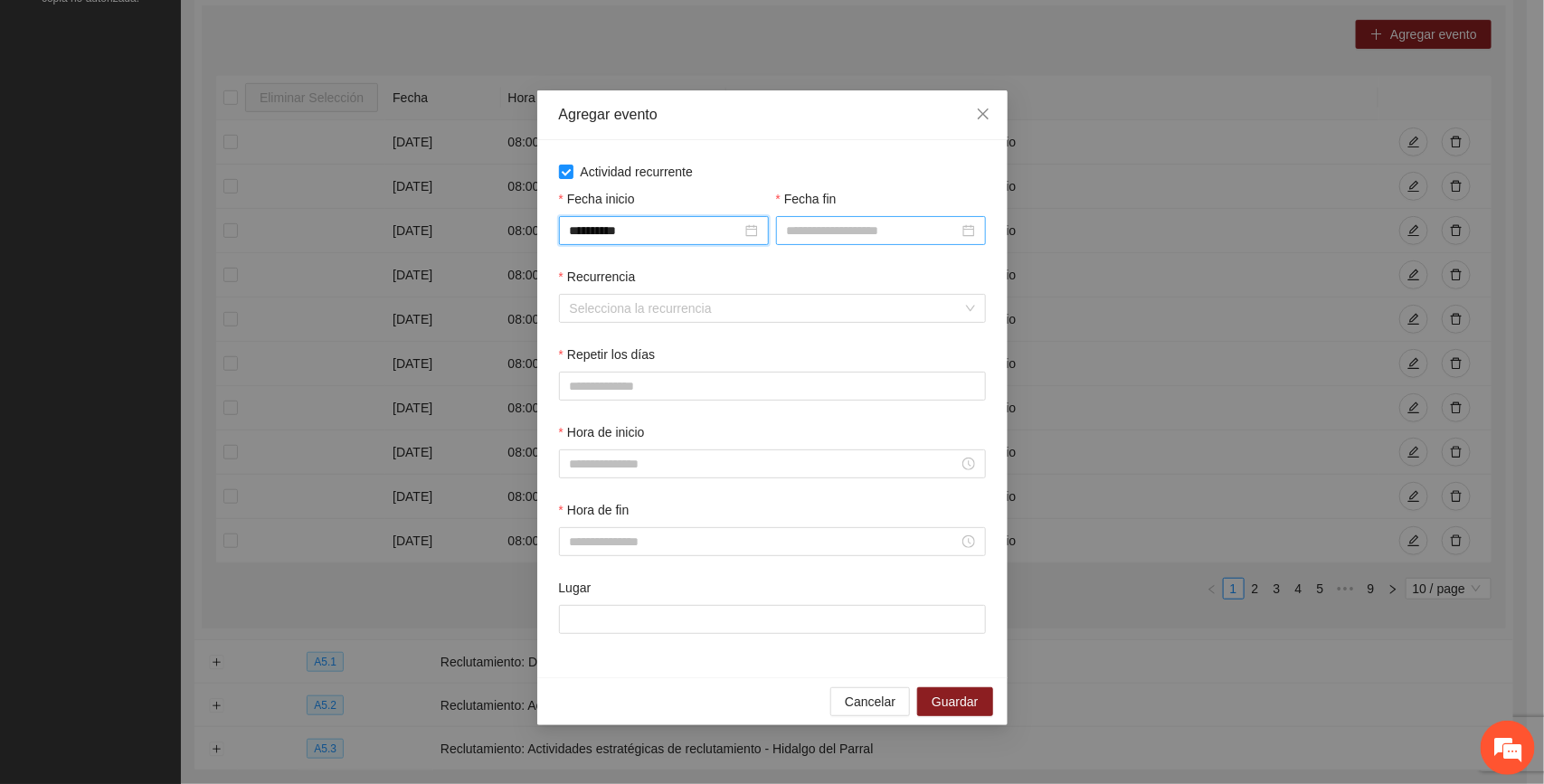 click on "Fecha fin" at bounding box center [873, 231] 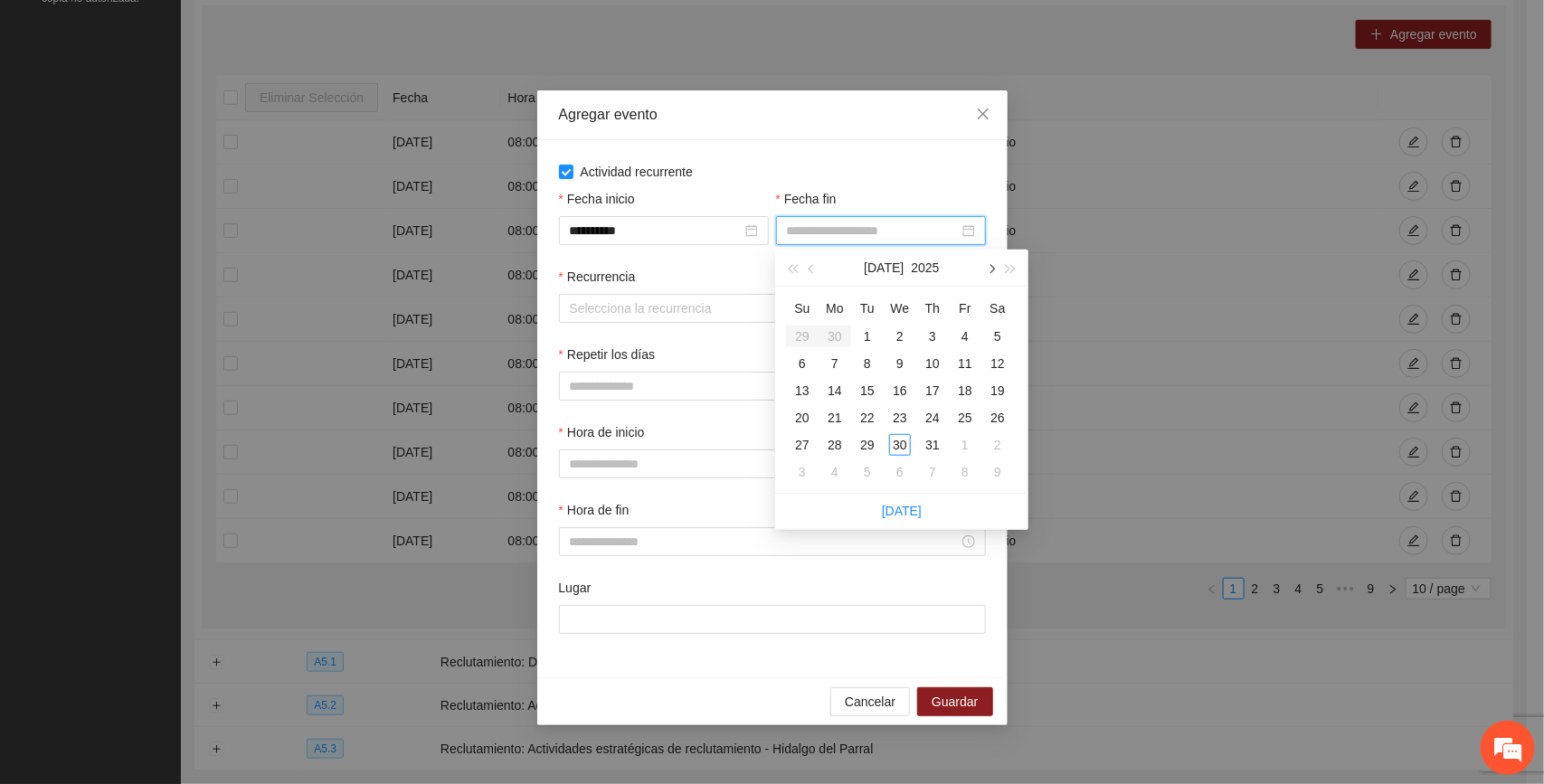 click at bounding box center (990, 268) 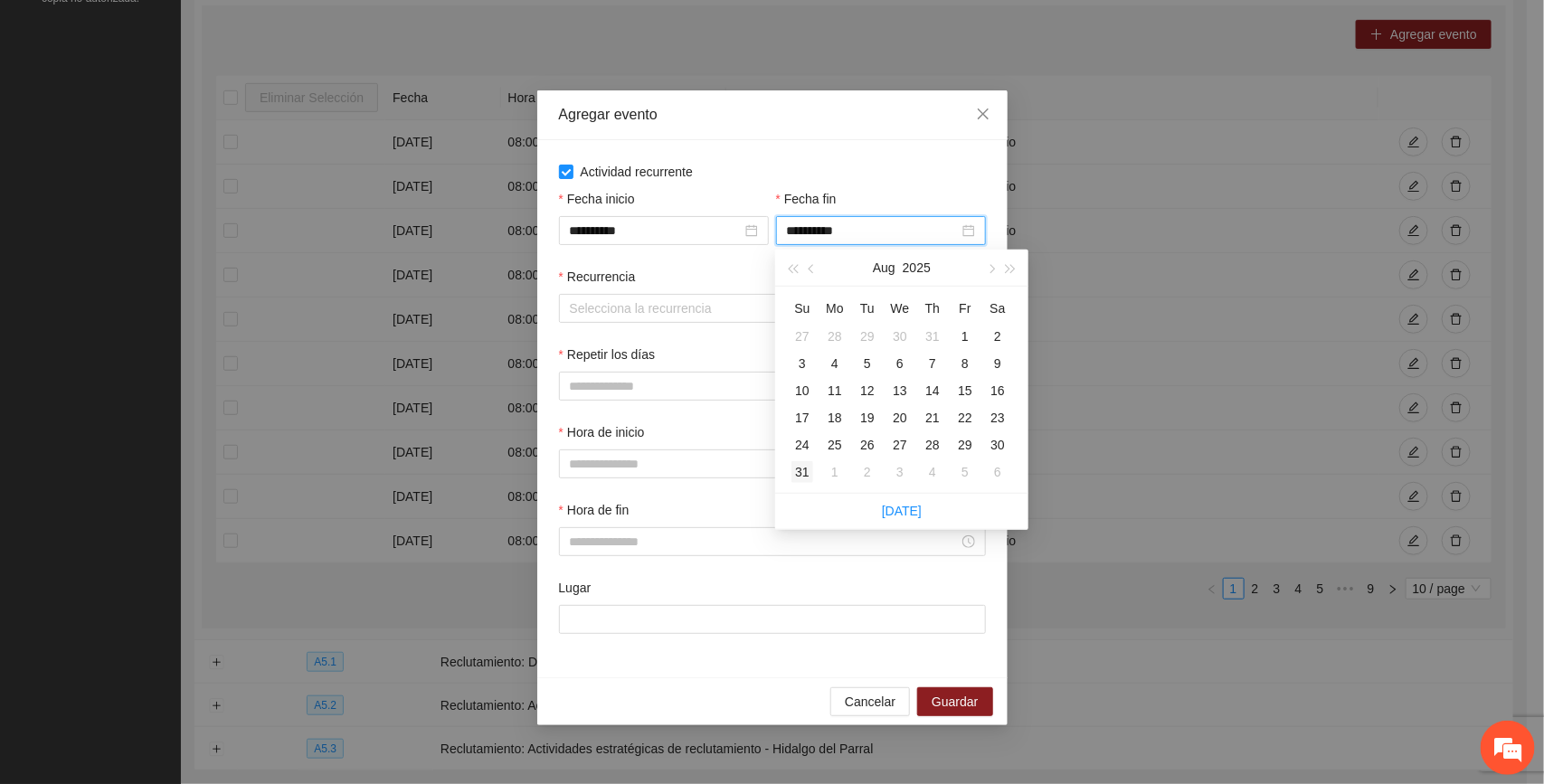 type on "**********" 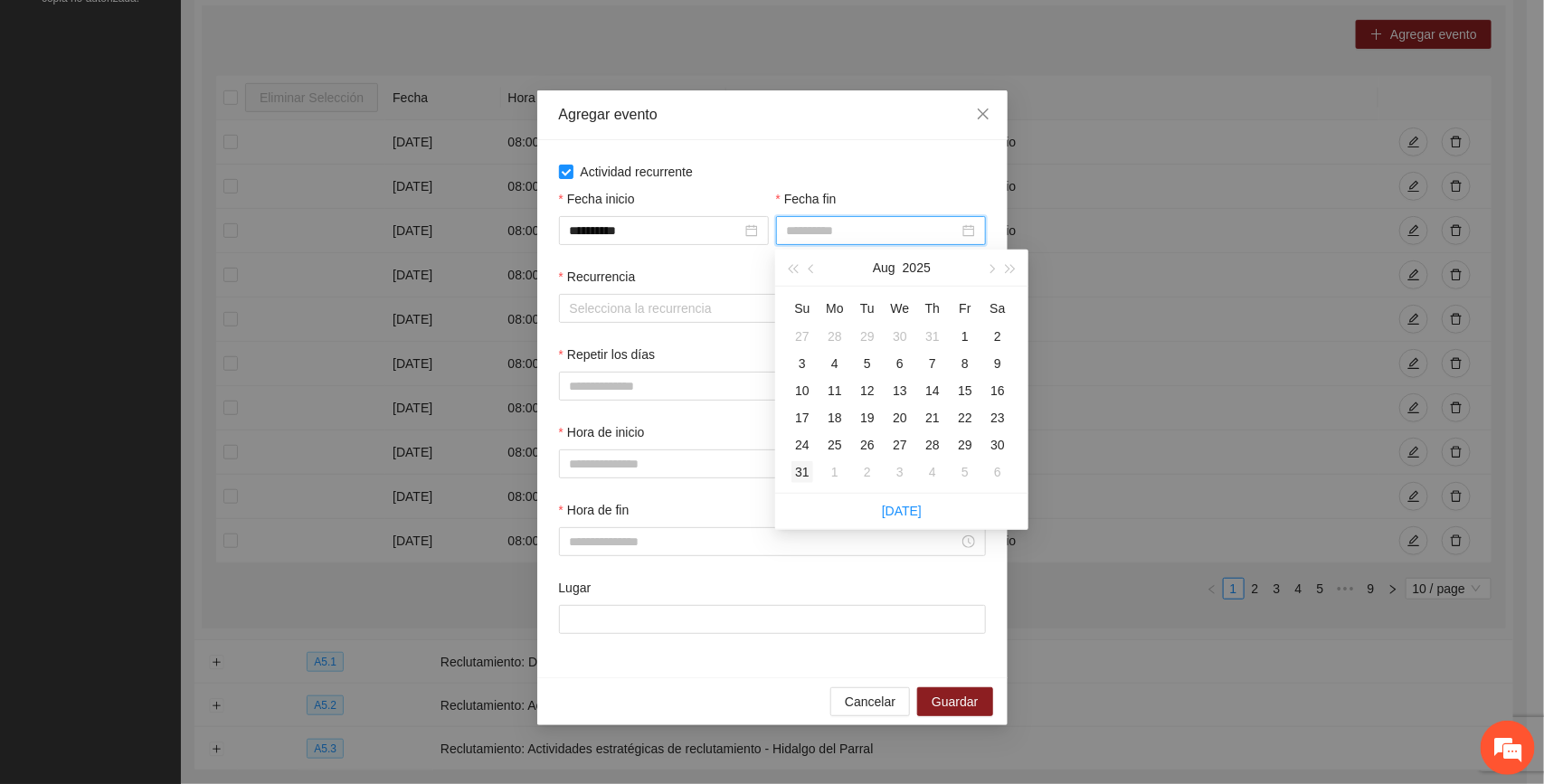click on "31" at bounding box center (802, 472) 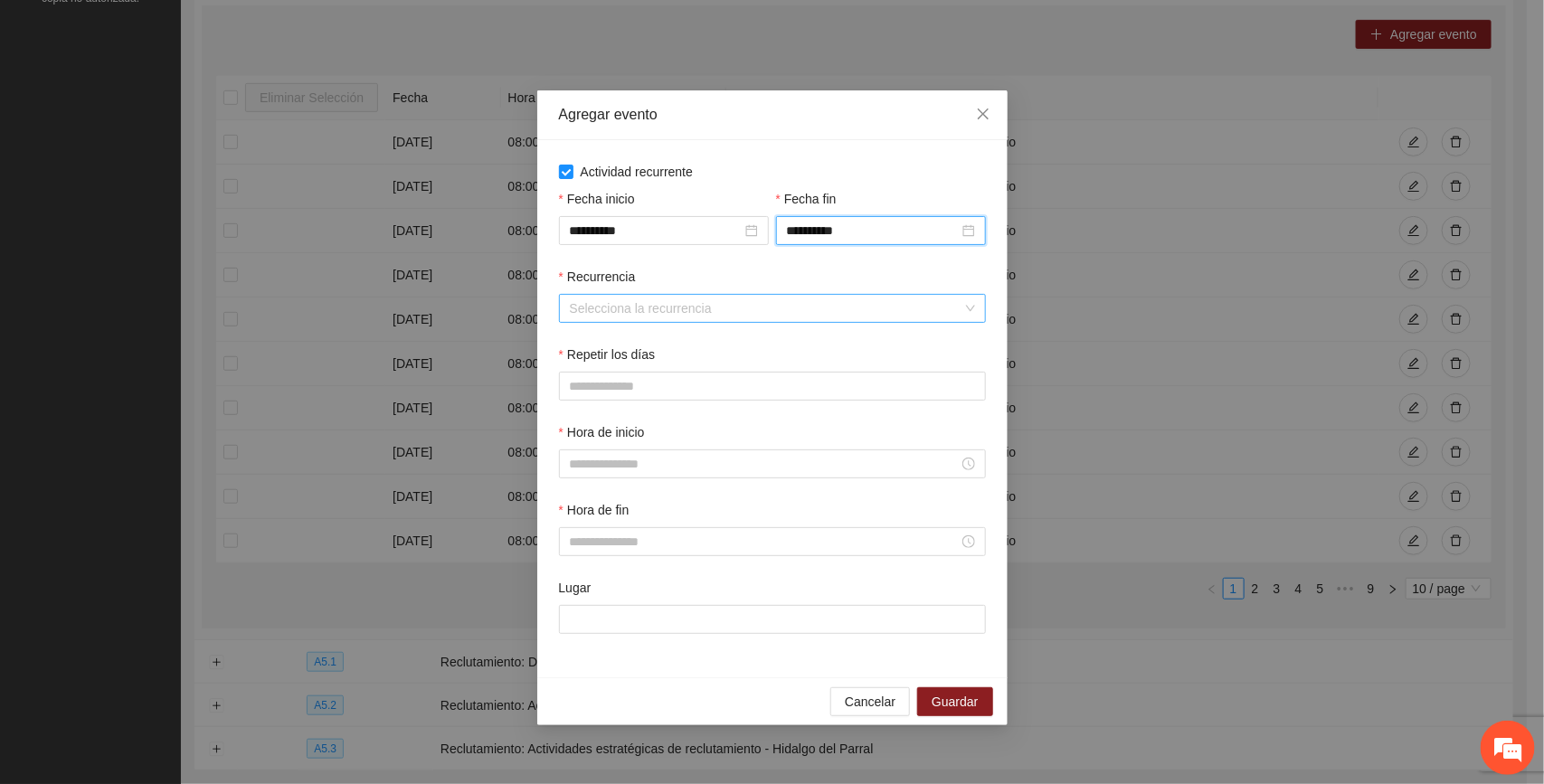 click on "Recurrencia" at bounding box center [766, 308] 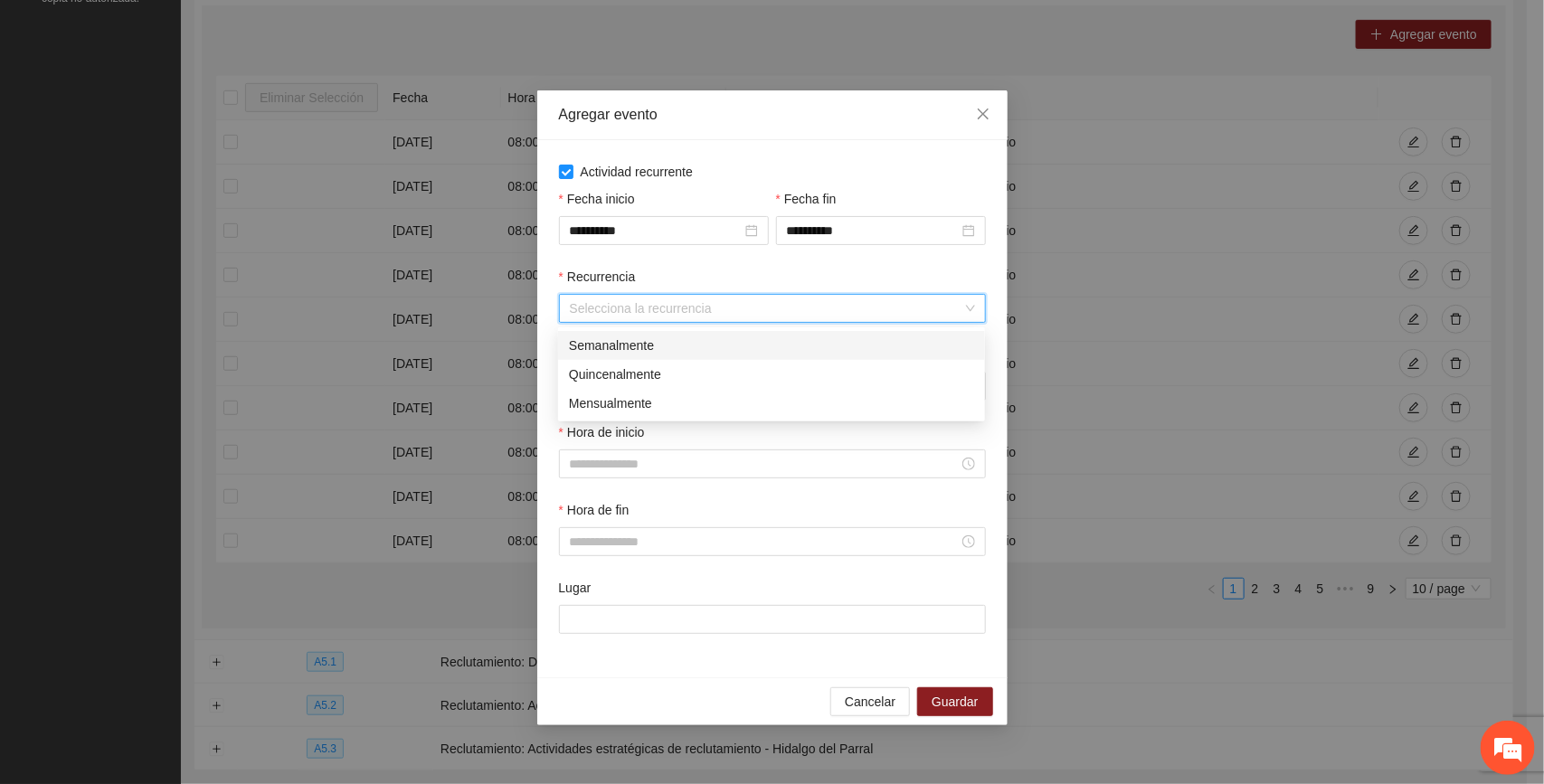 click on "Semanalmente" at bounding box center [772, 345] 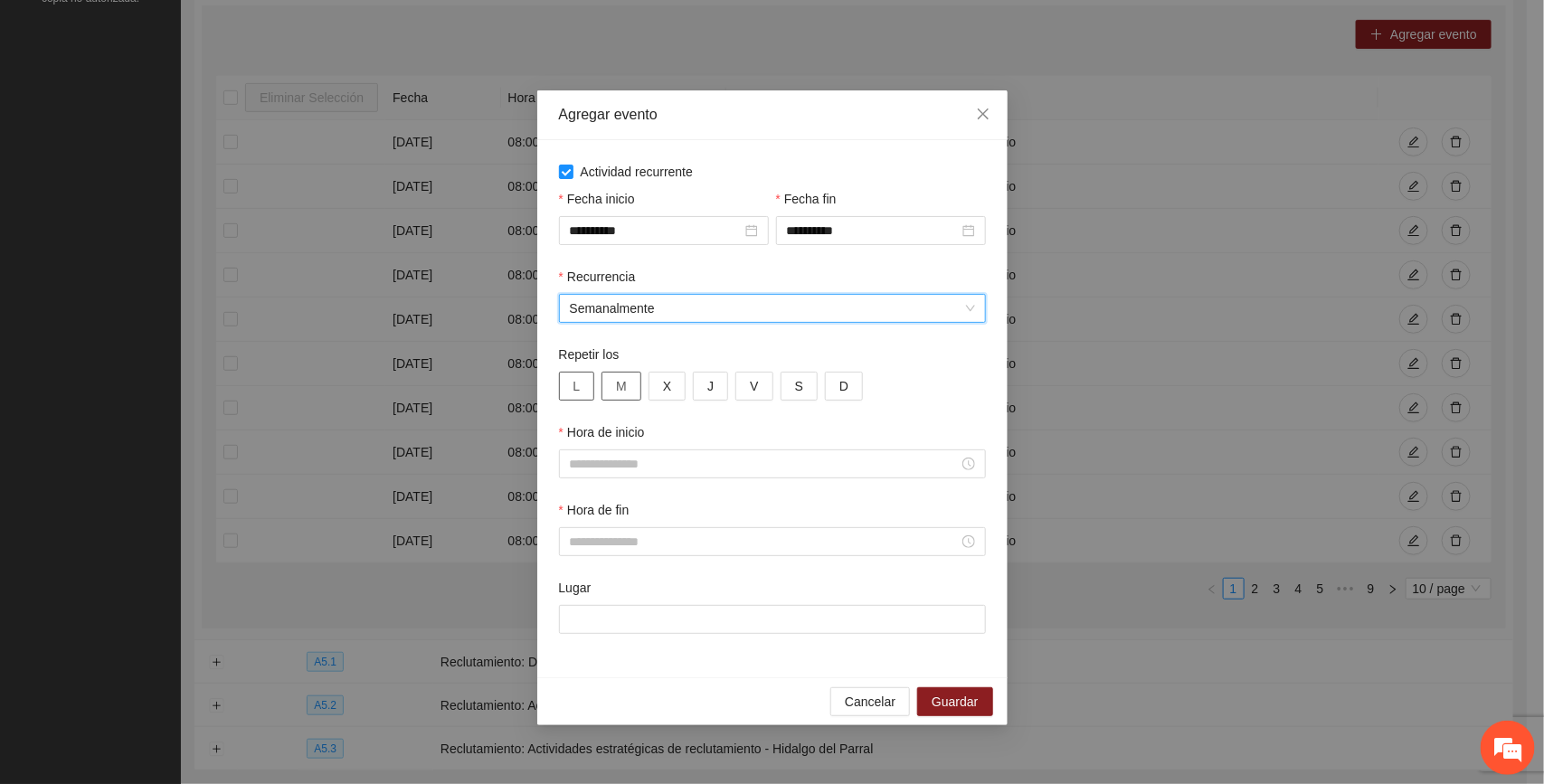drag, startPoint x: 579, startPoint y: 392, endPoint x: 621, endPoint y: 389, distance: 42.107007 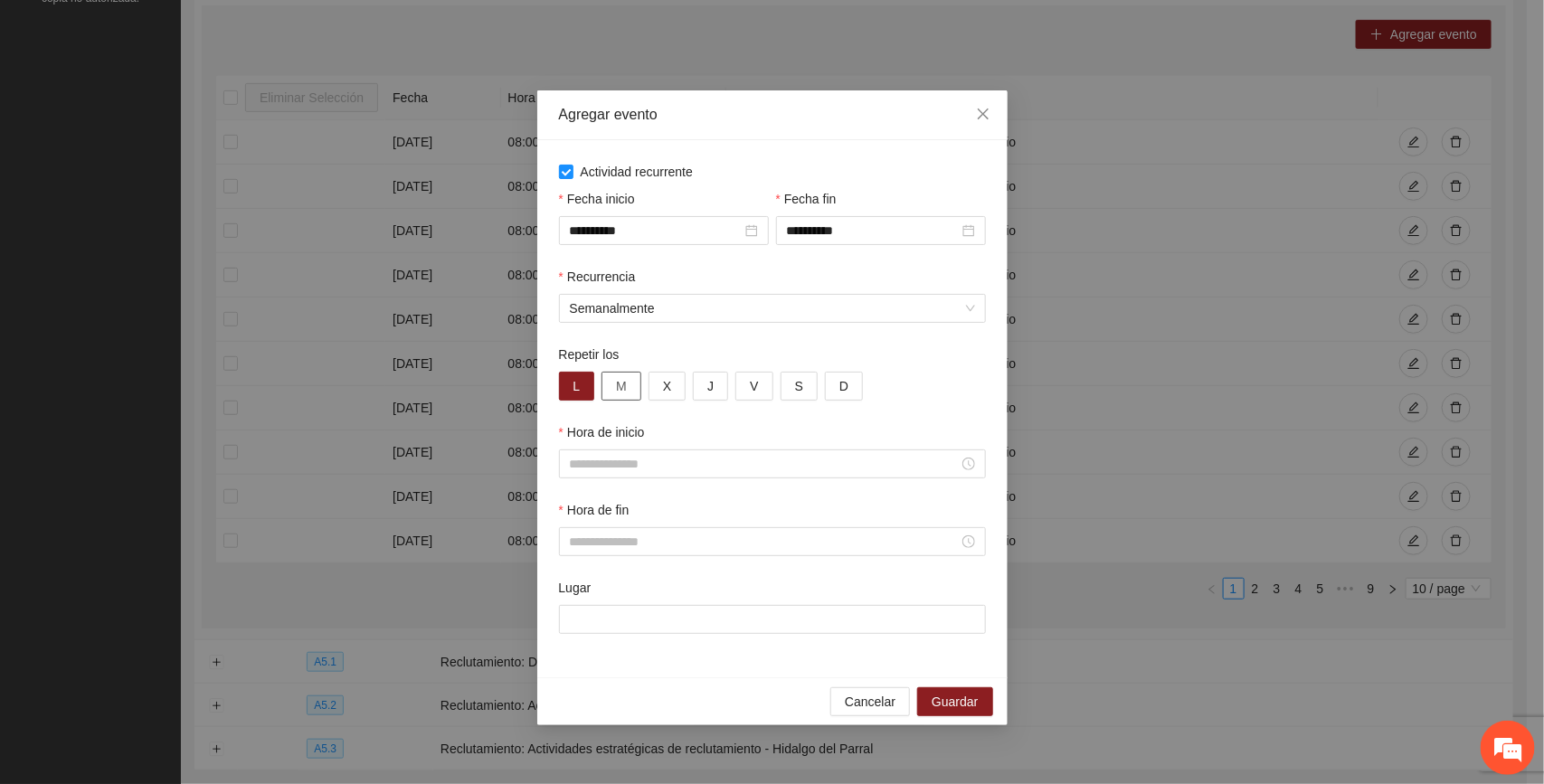 click on "M" at bounding box center (621, 386) 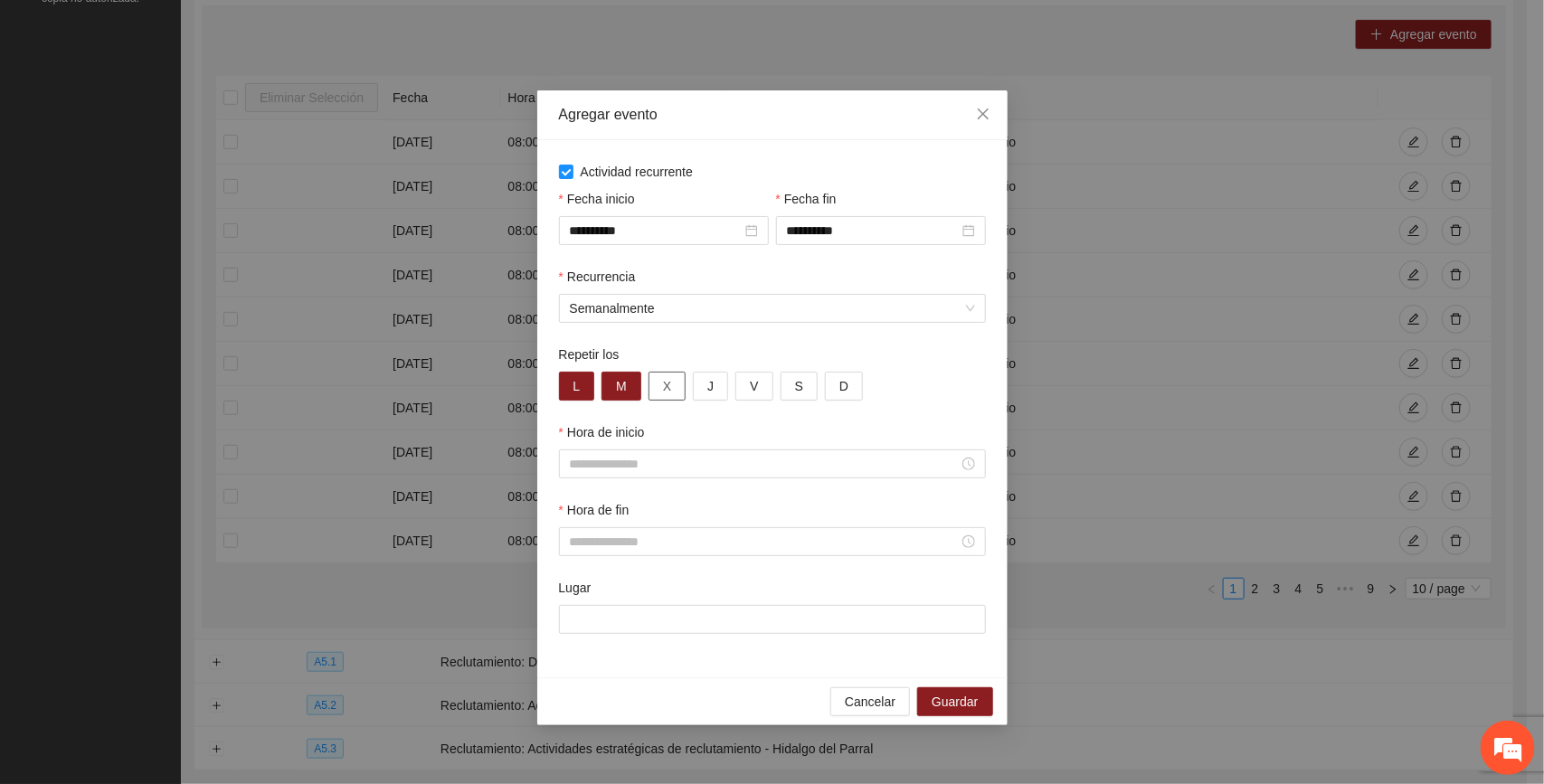 drag, startPoint x: 668, startPoint y: 389, endPoint x: 679, endPoint y: 382, distance: 13.038405 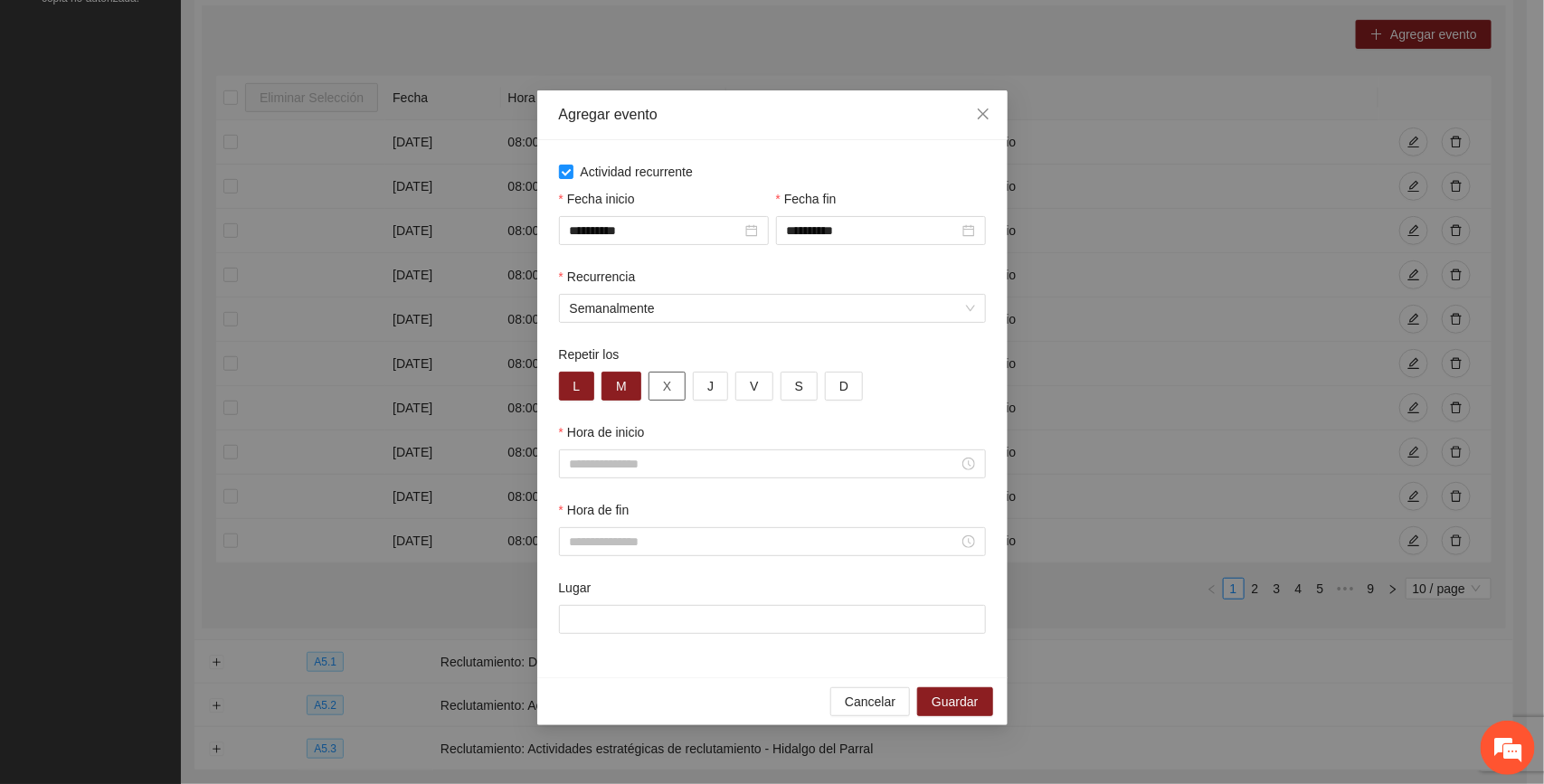 click on "X" at bounding box center (667, 386) 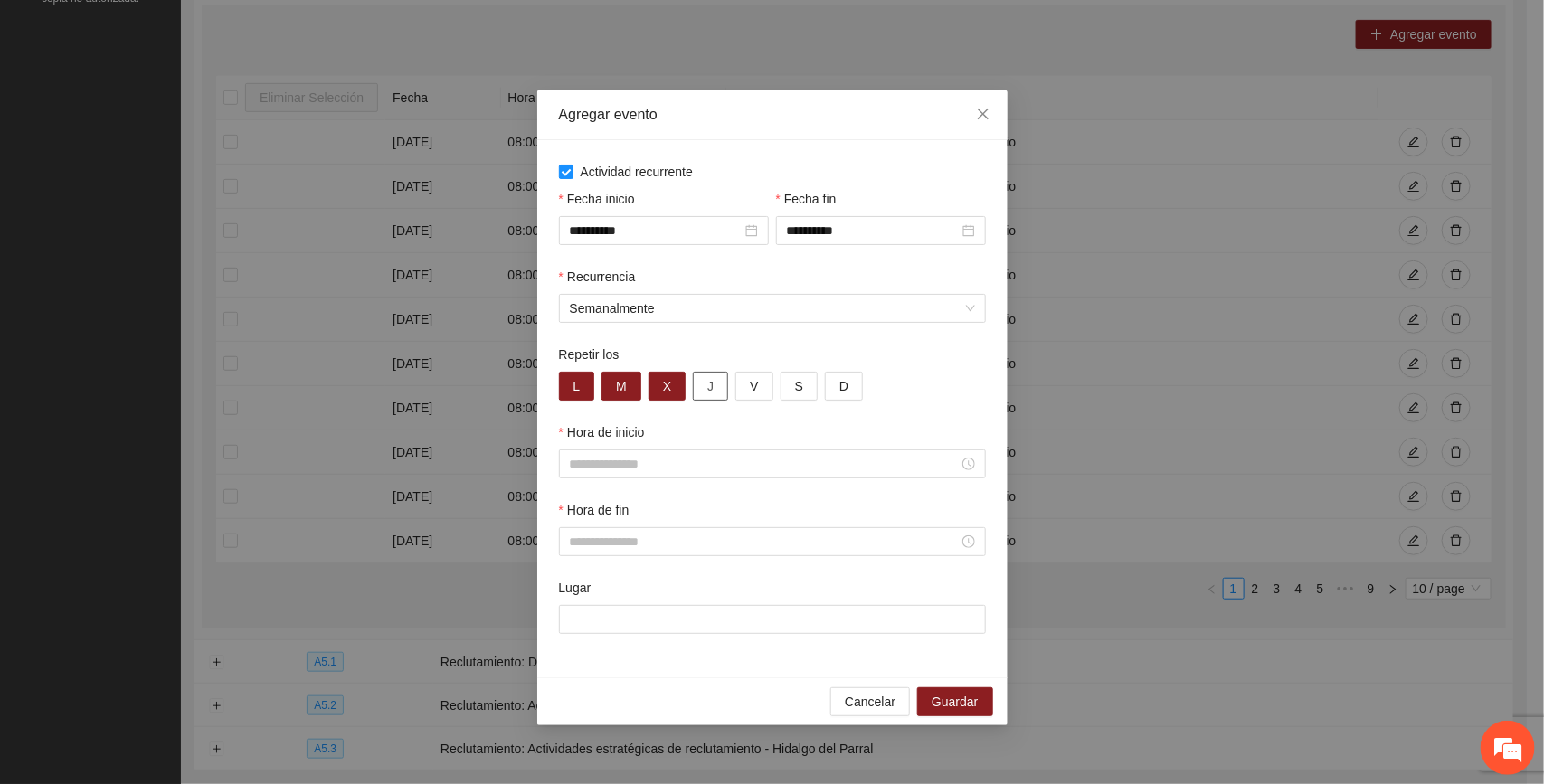 click on "J" at bounding box center [710, 386] 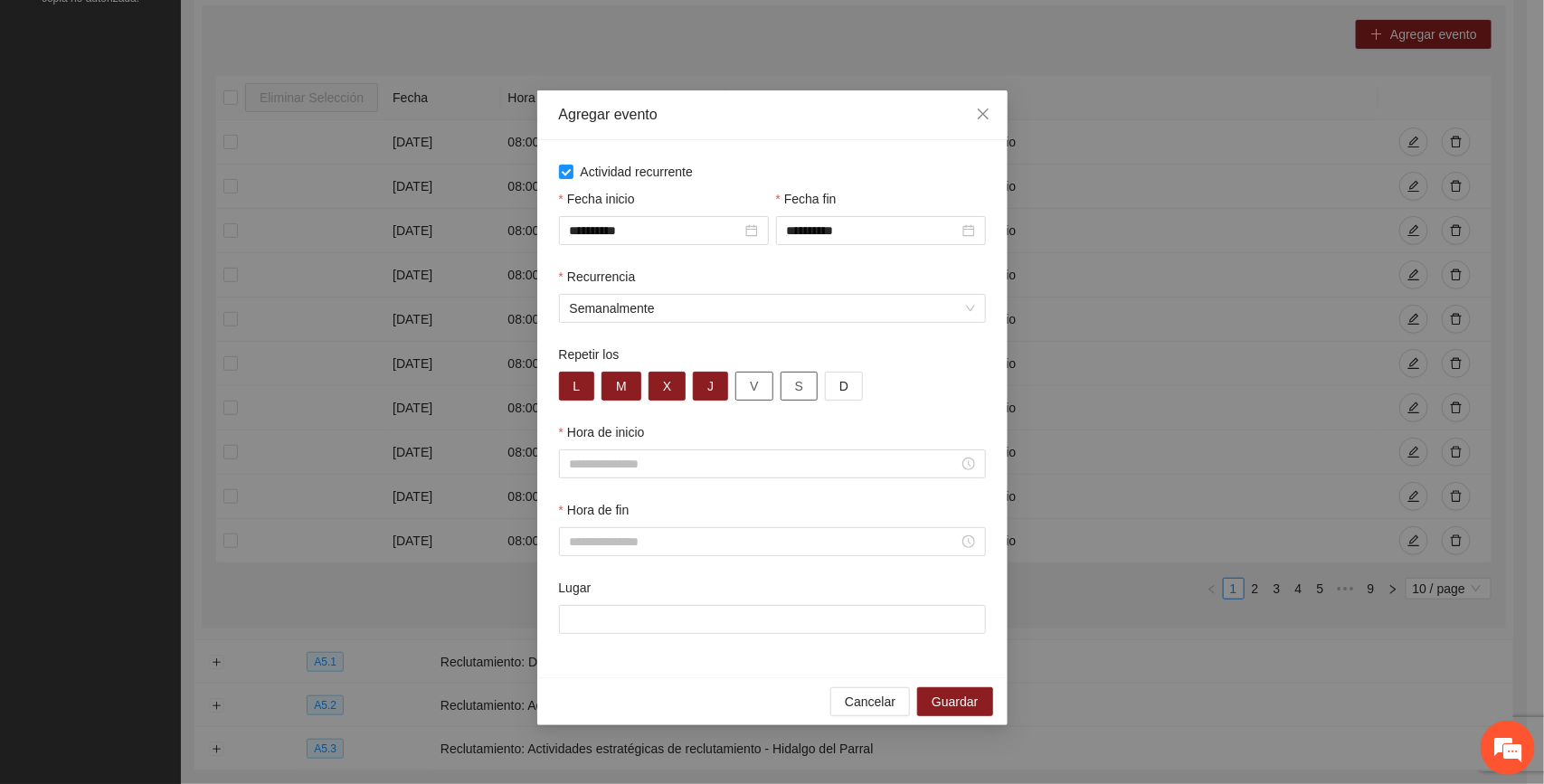 drag, startPoint x: 758, startPoint y: 393, endPoint x: 782, endPoint y: 389, distance: 24.33105 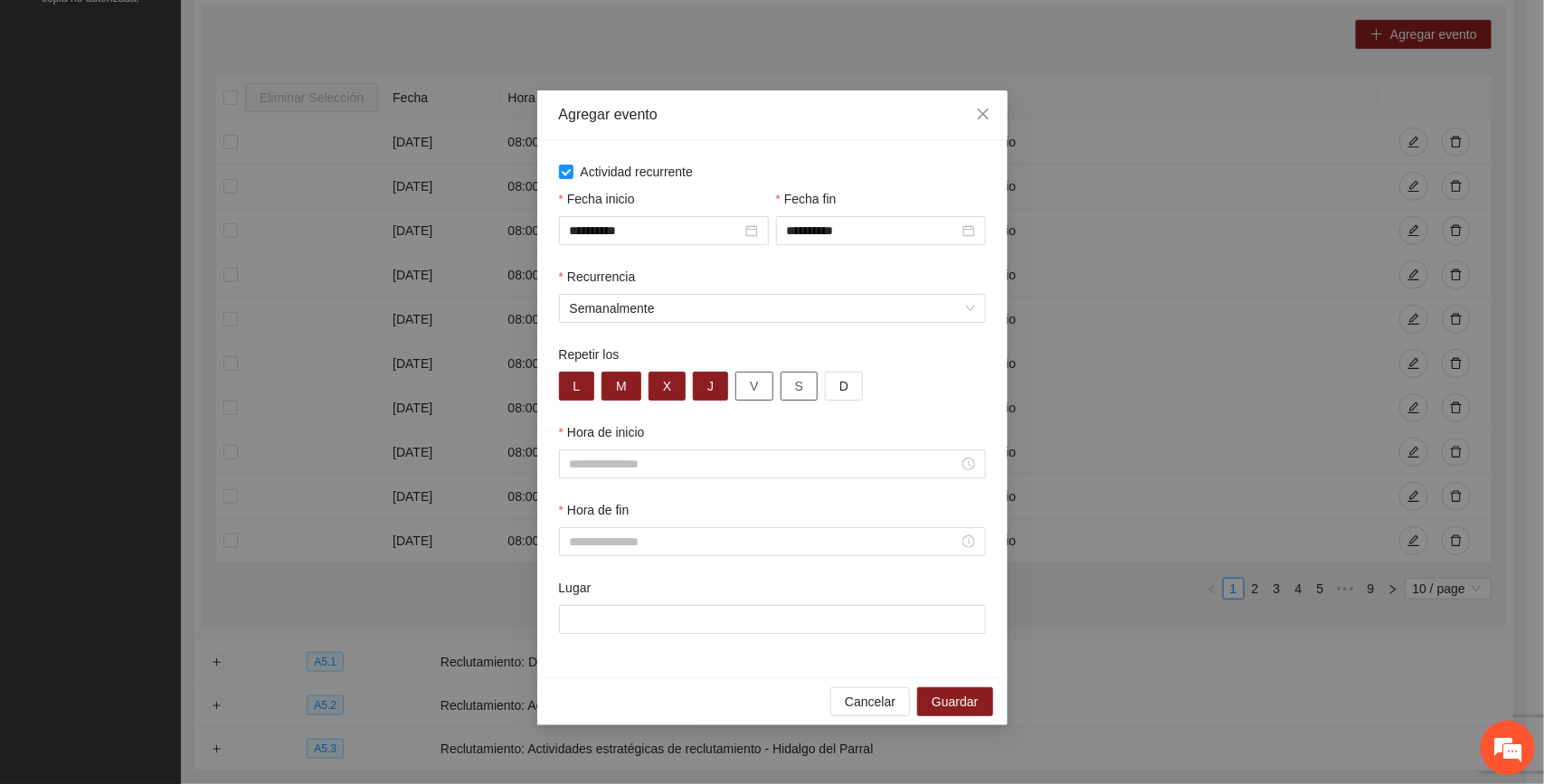 click on "V" at bounding box center [753, 386] 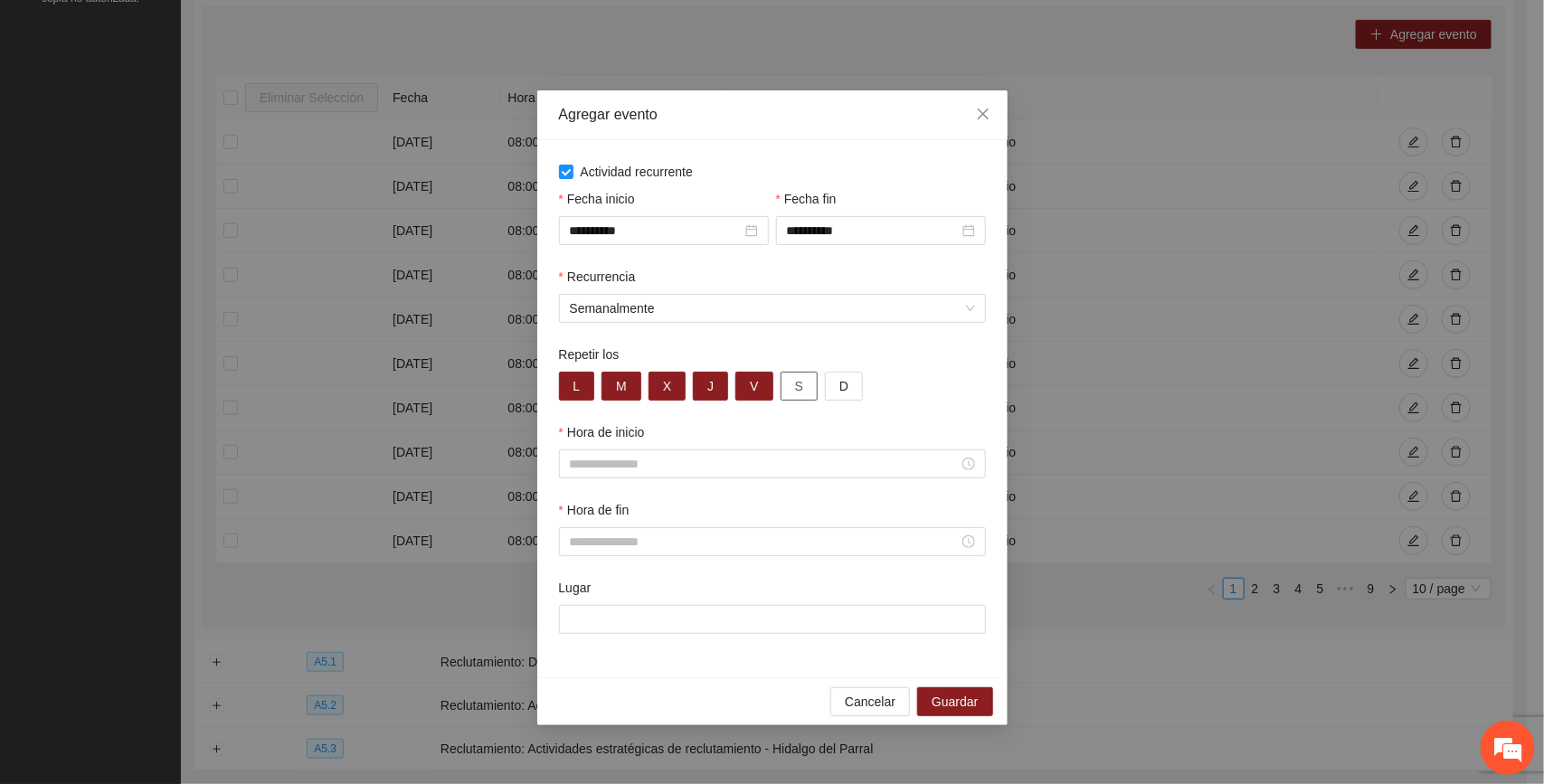 drag, startPoint x: 787, startPoint y: 387, endPoint x: 802, endPoint y: 385, distance: 15.132746 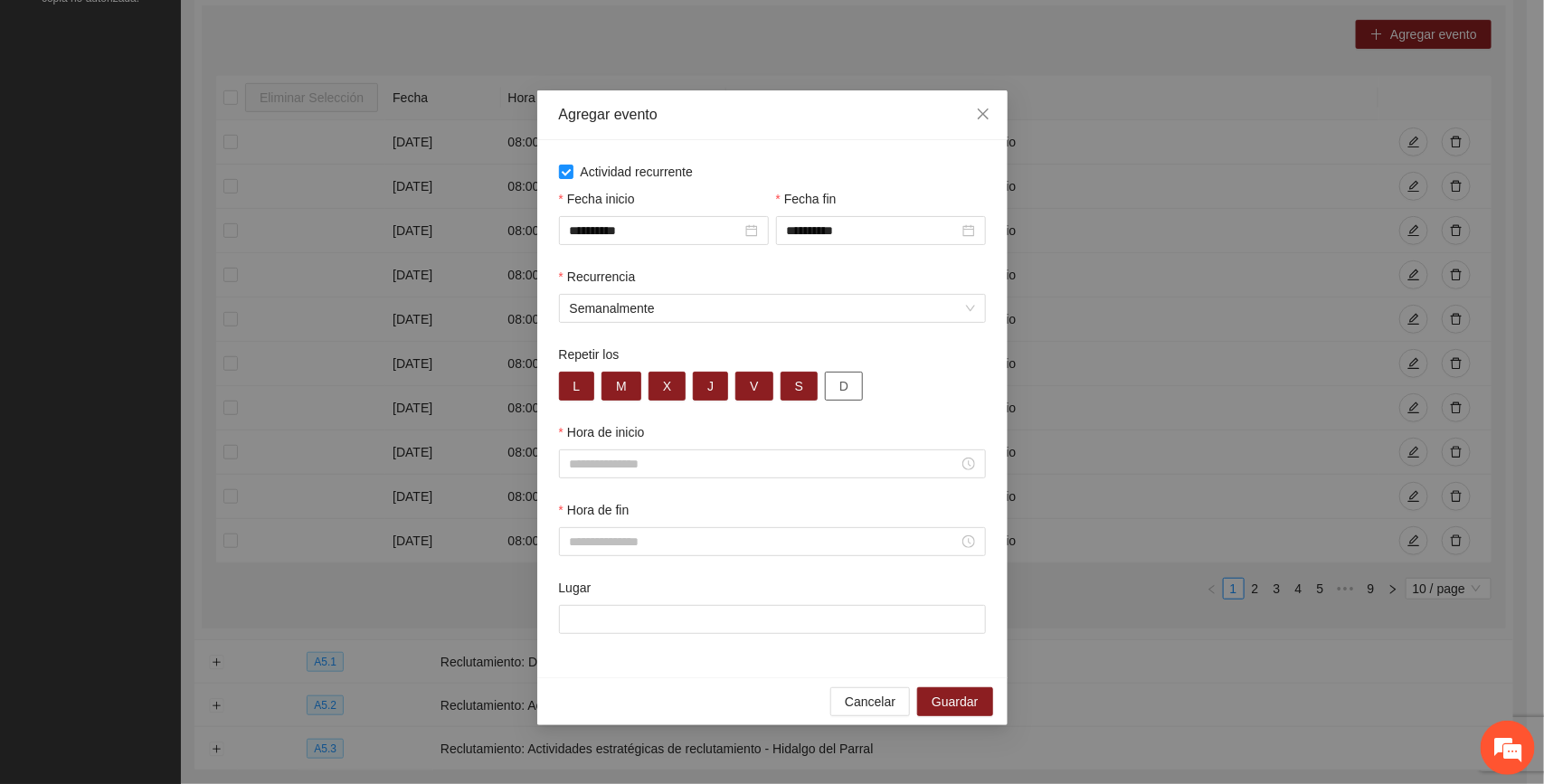 click on "D" at bounding box center [844, 386] 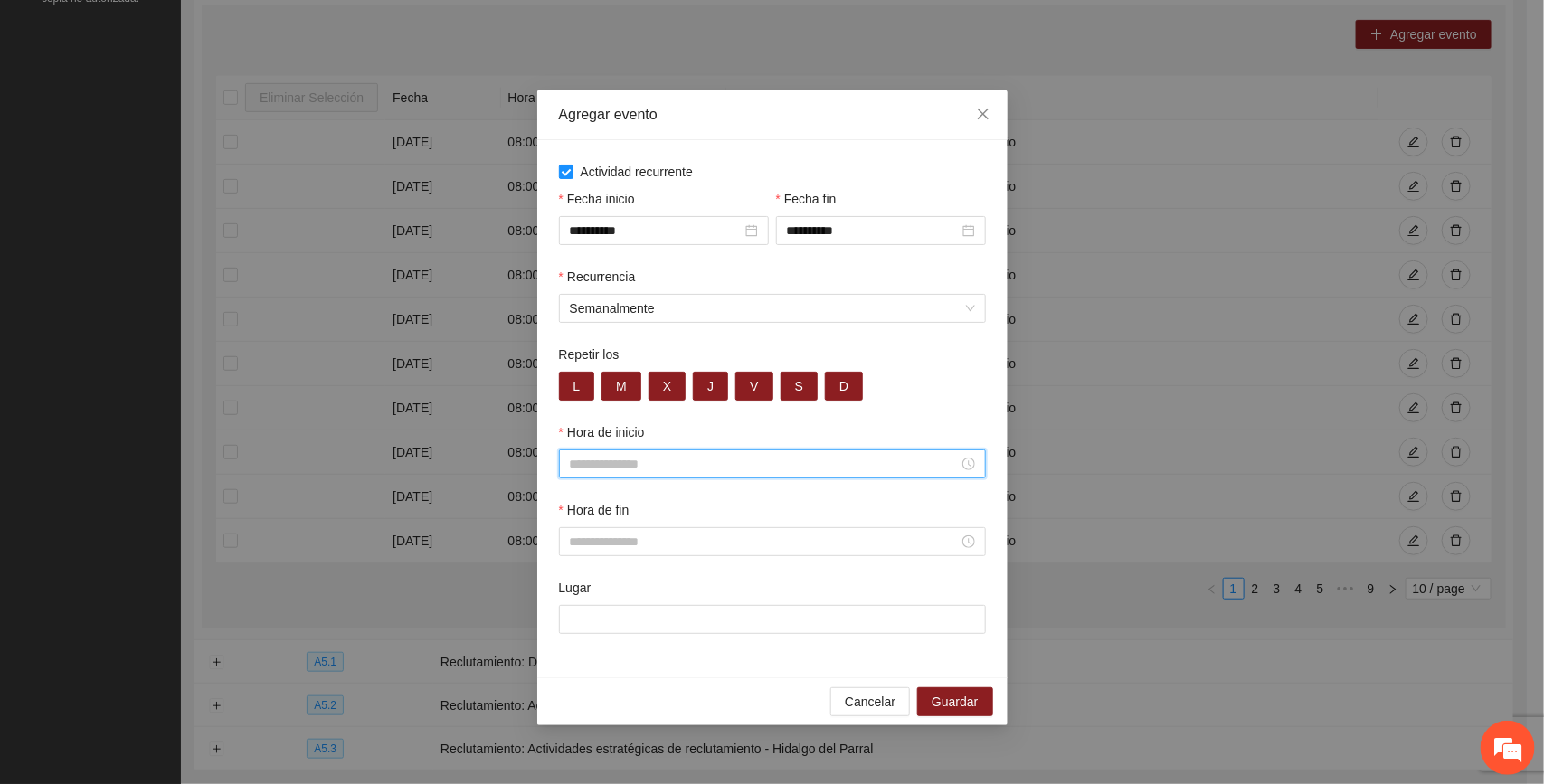 click on "Hora de inicio" at bounding box center (764, 464) 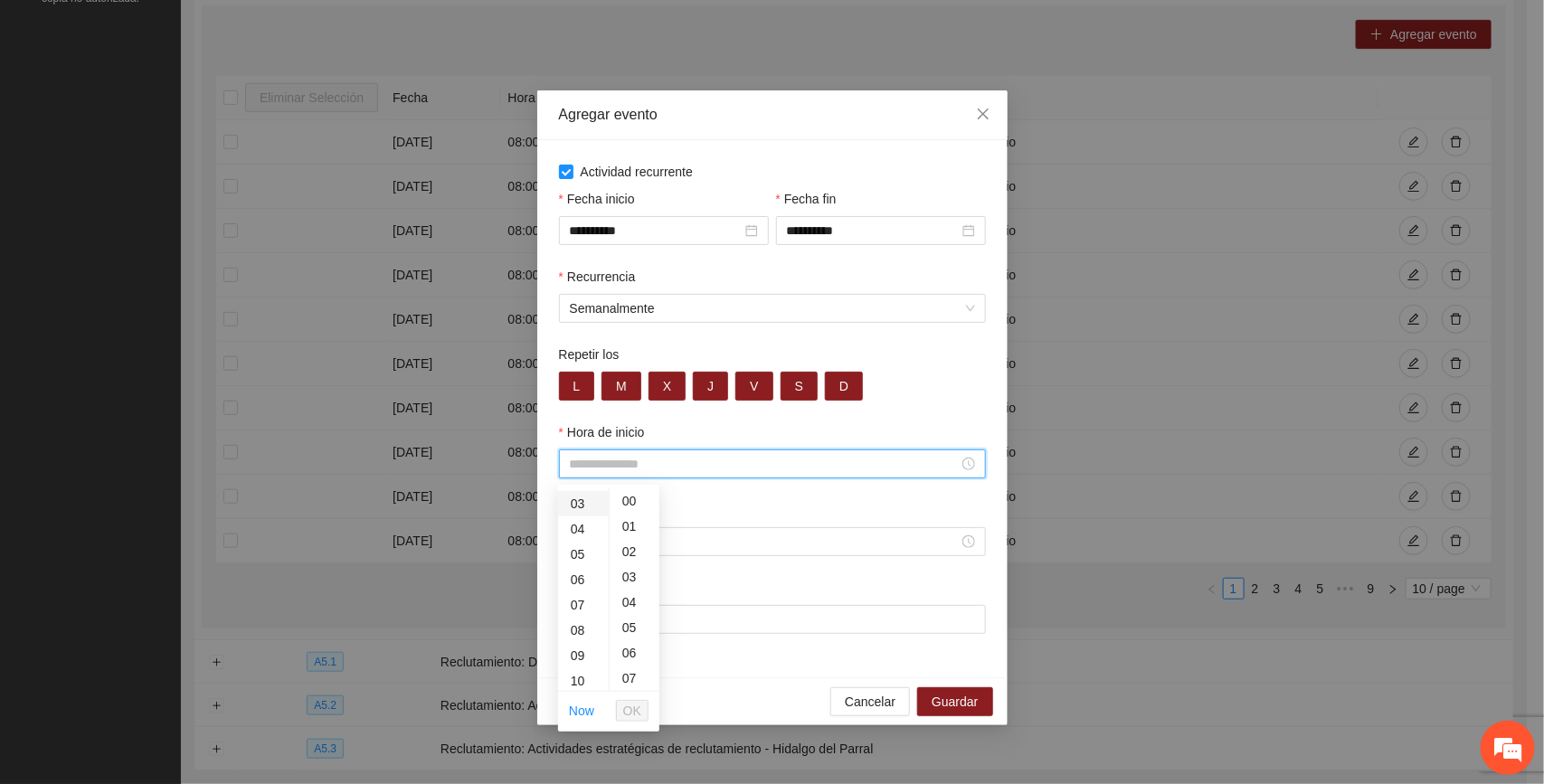 scroll, scrollTop: 113, scrollLeft: 0, axis: vertical 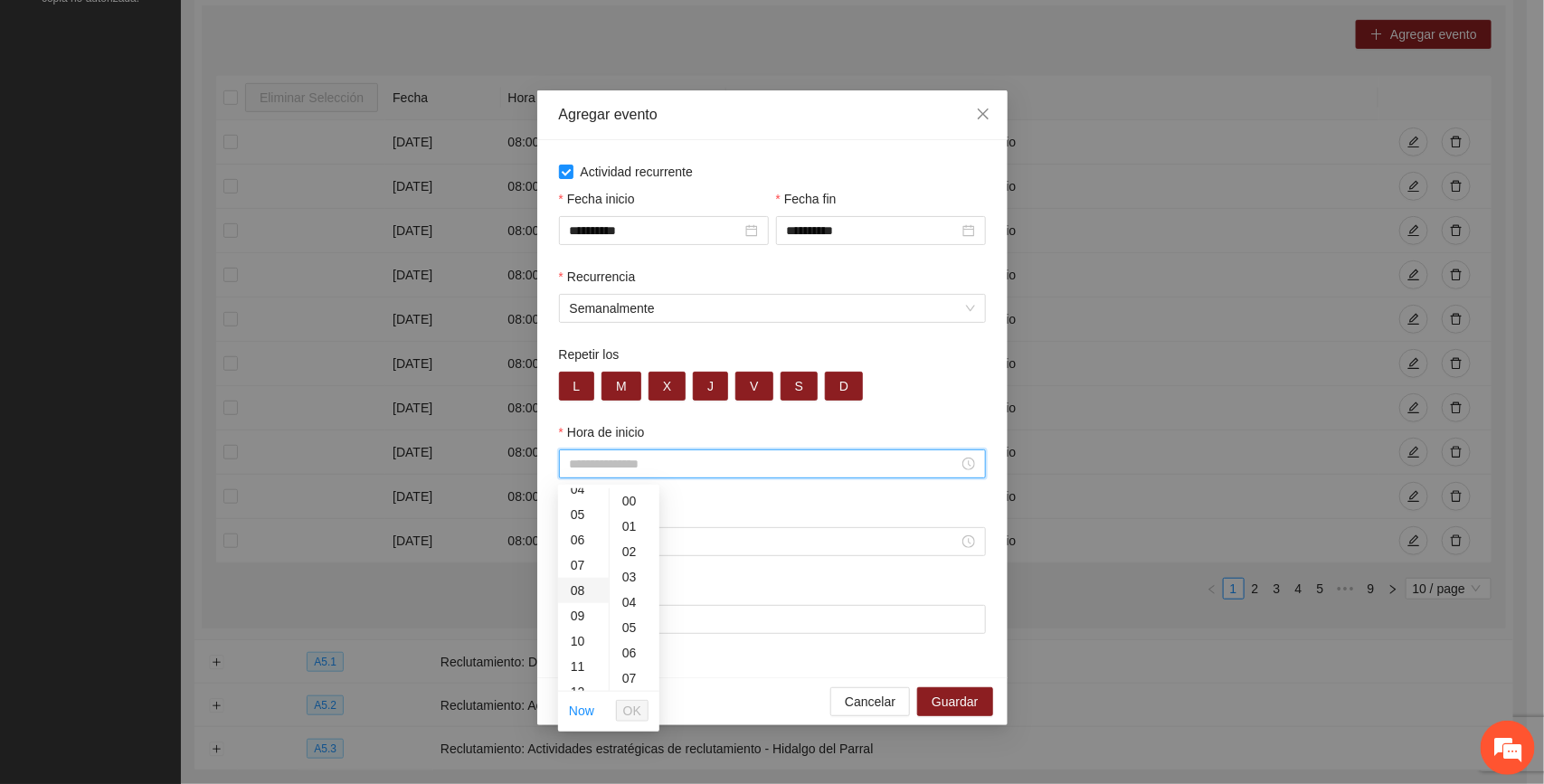 click on "08" at bounding box center (583, 590) 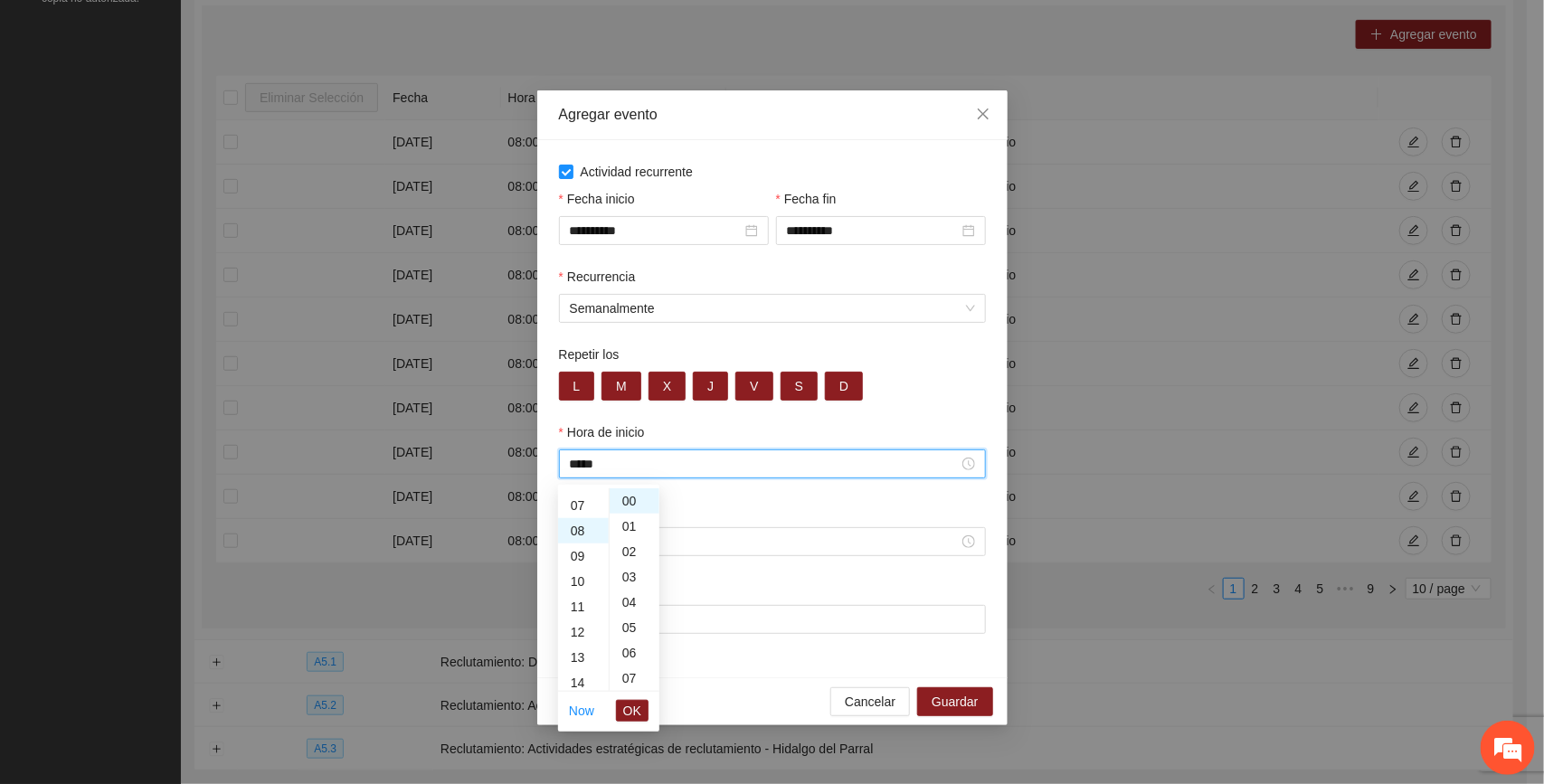 scroll, scrollTop: 202, scrollLeft: 0, axis: vertical 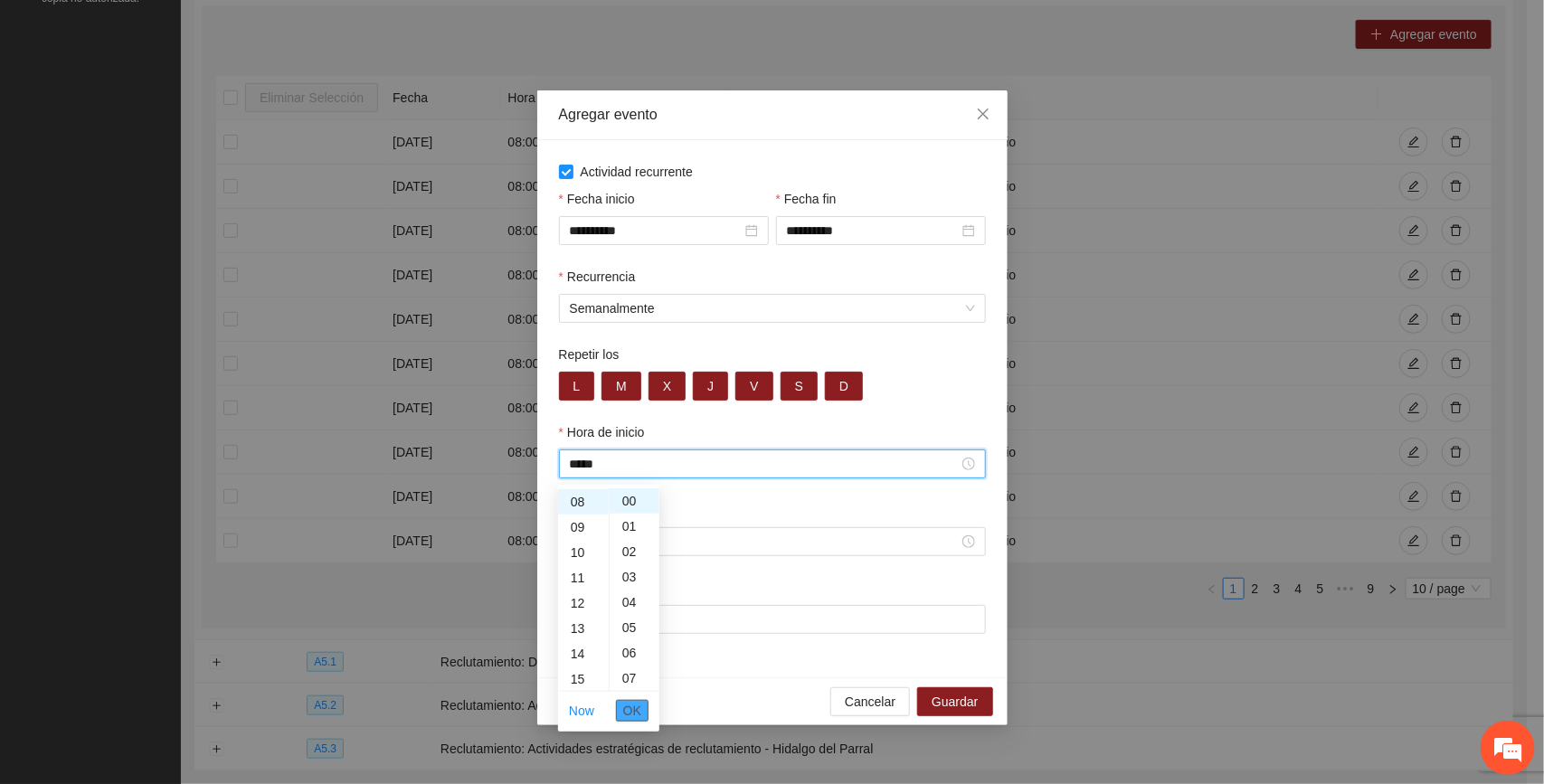 click on "OK" at bounding box center [632, 711] 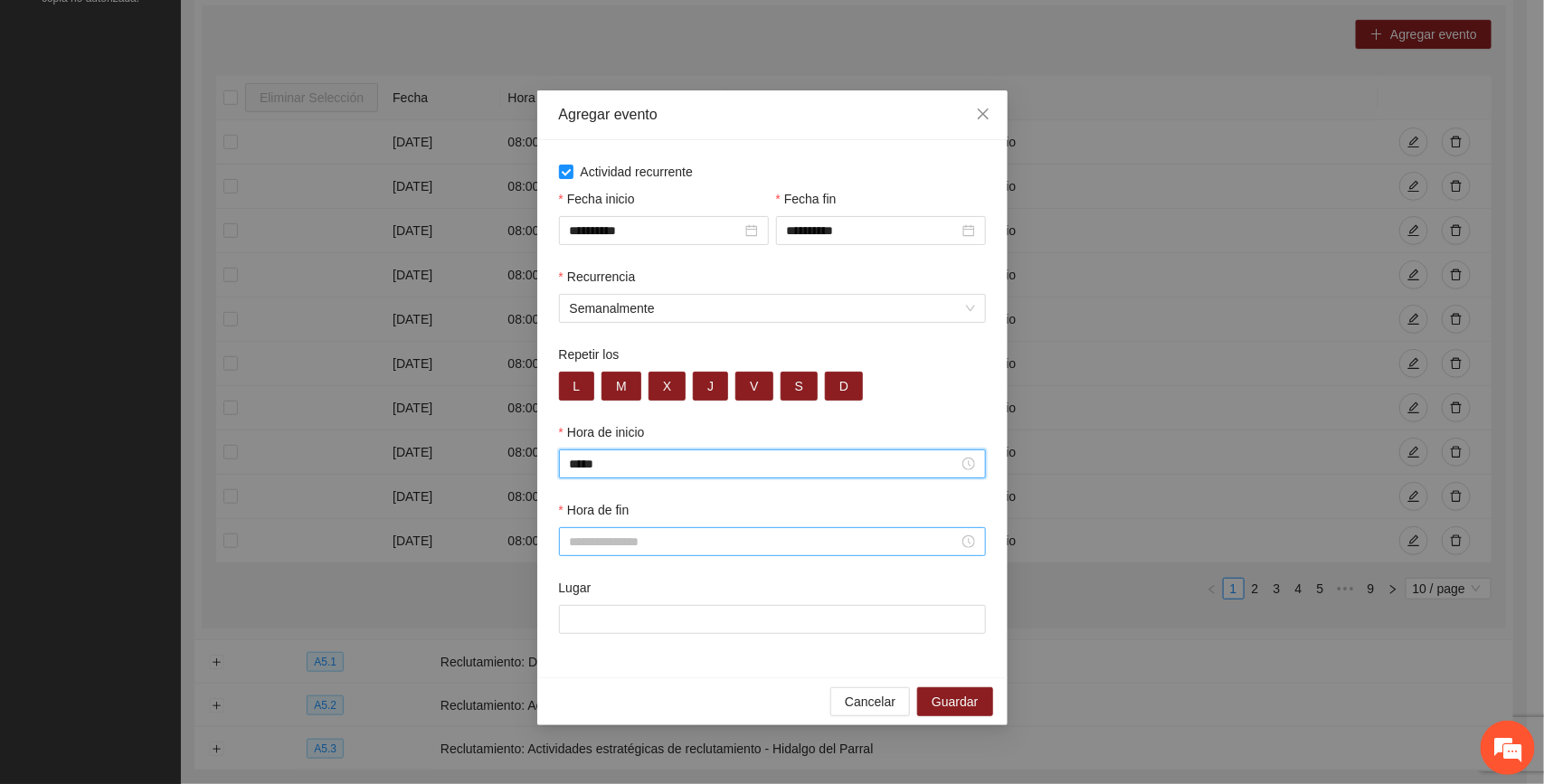click on "Hora de fin" at bounding box center [764, 542] 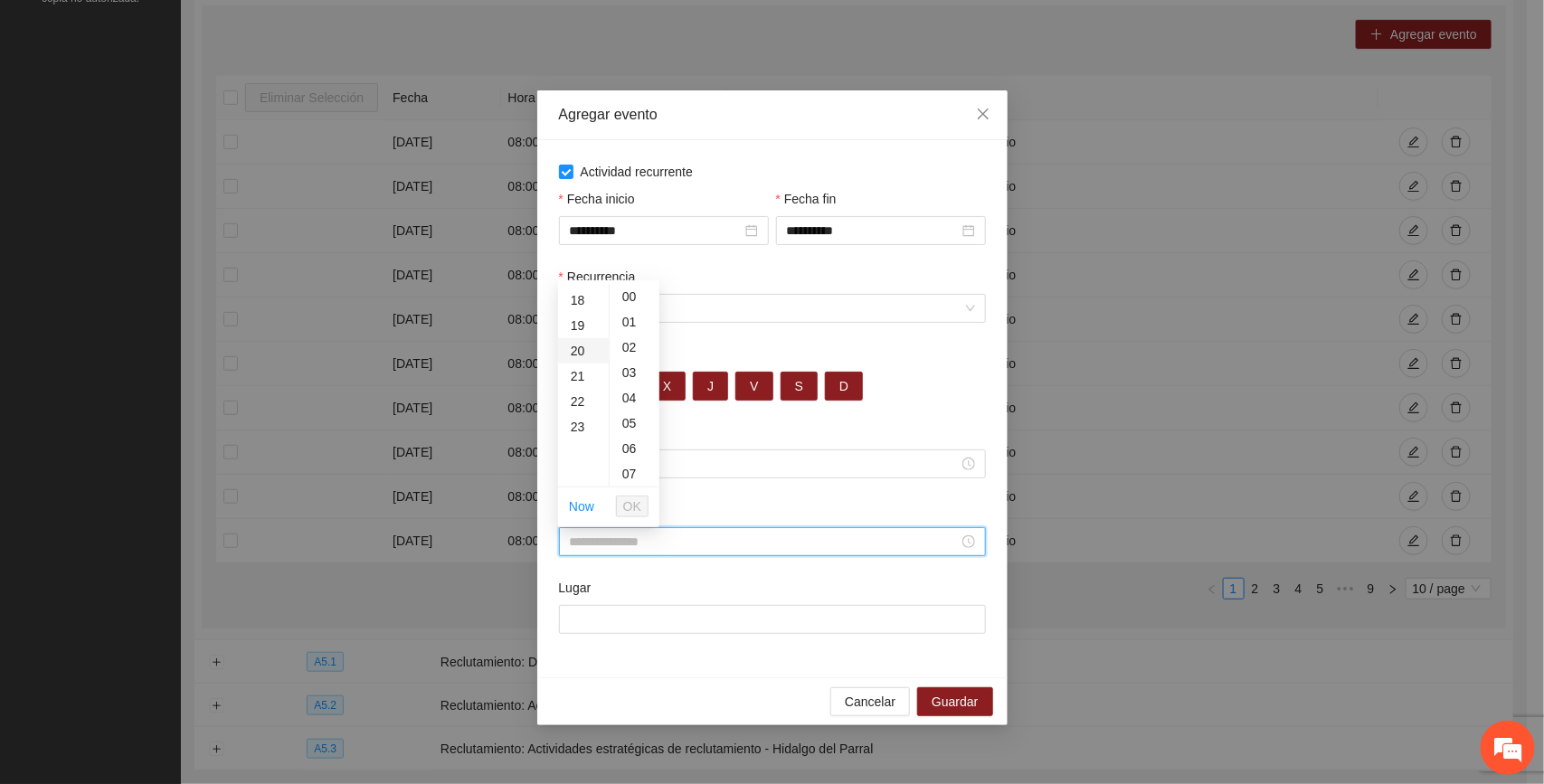 click on "20" at bounding box center [583, 351] 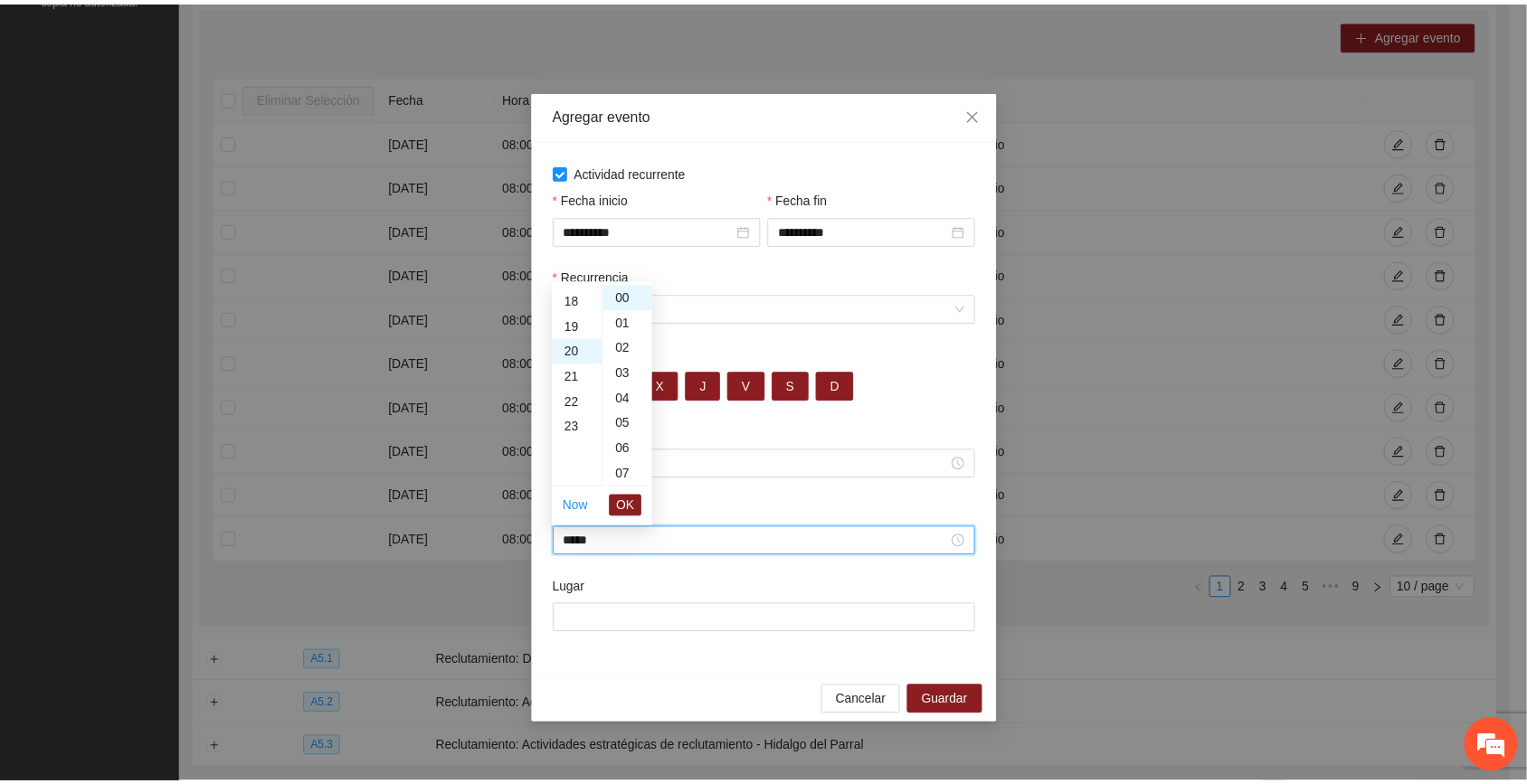 scroll, scrollTop: 506, scrollLeft: 0, axis: vertical 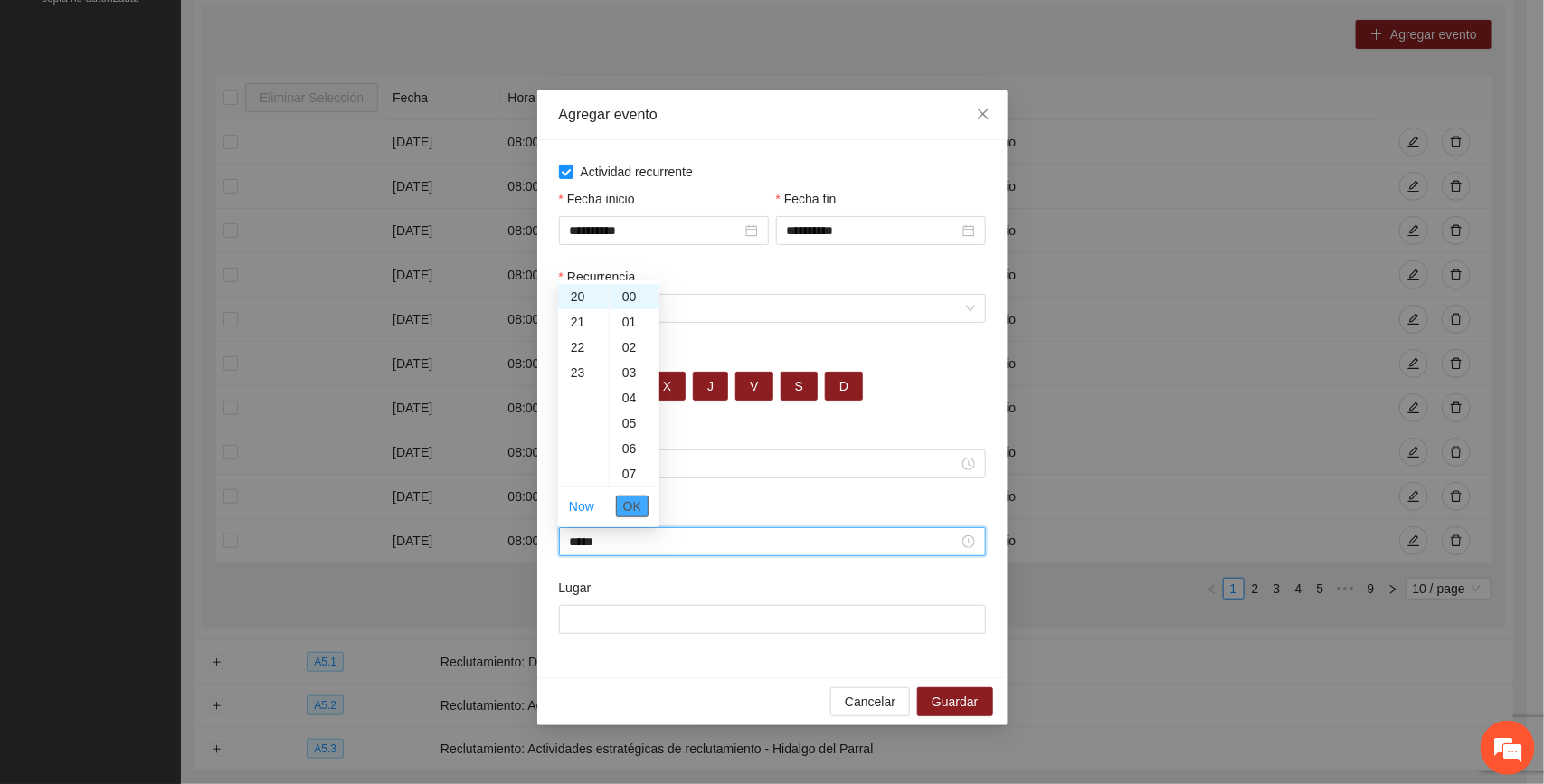 click on "OK" at bounding box center (632, 506) 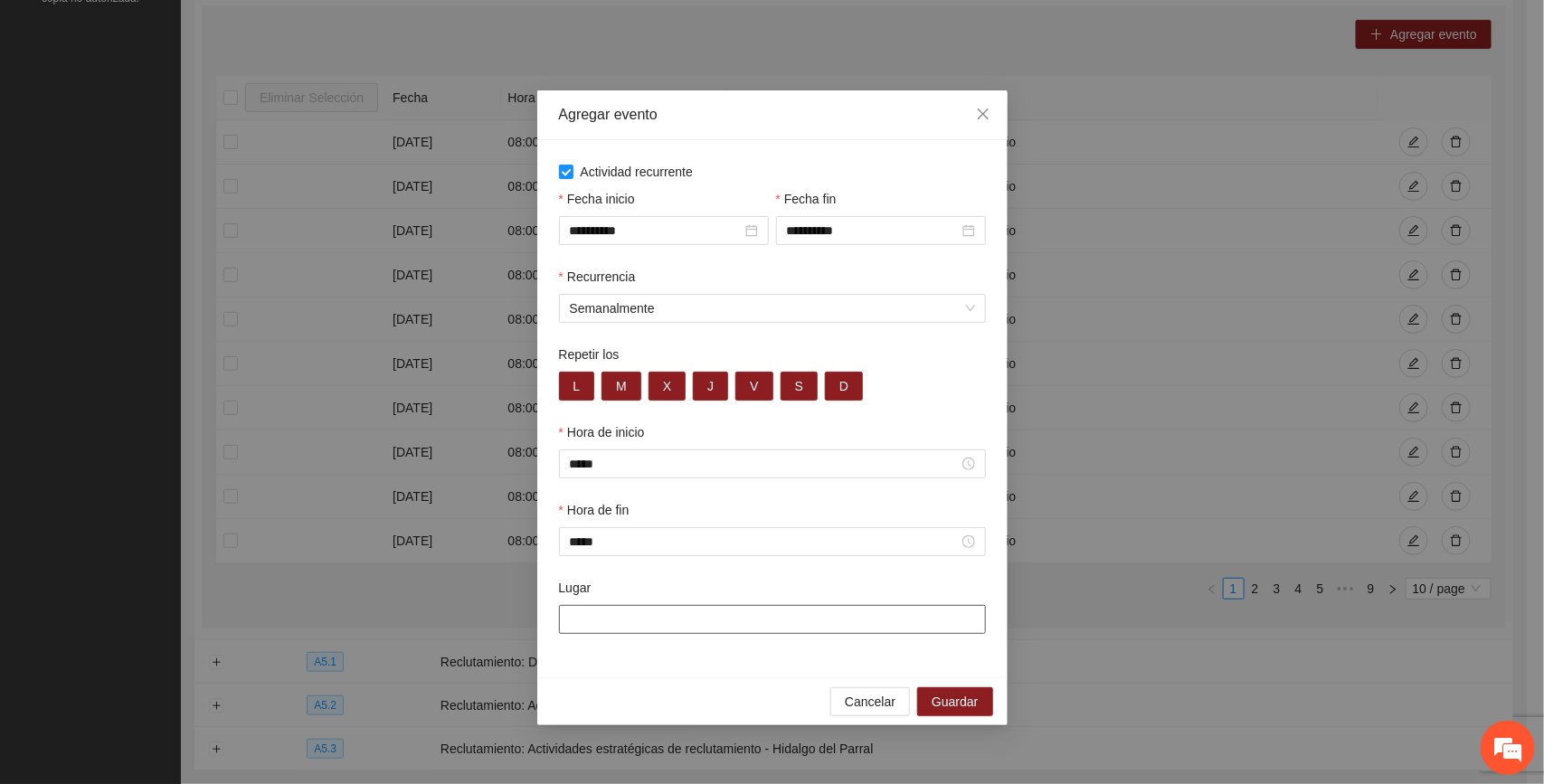 click on "Lugar" at bounding box center [772, 619] 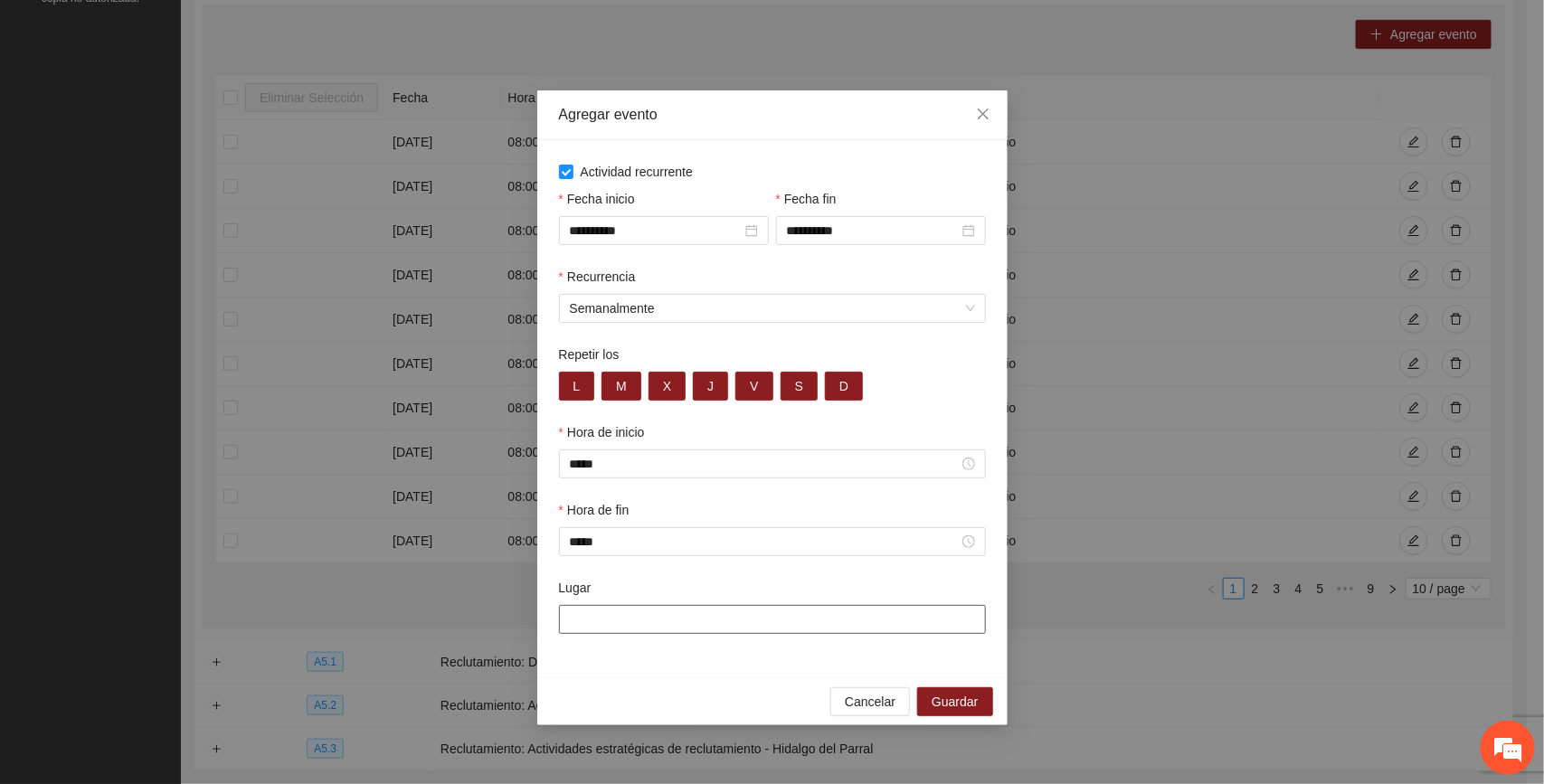 paste on "**********" 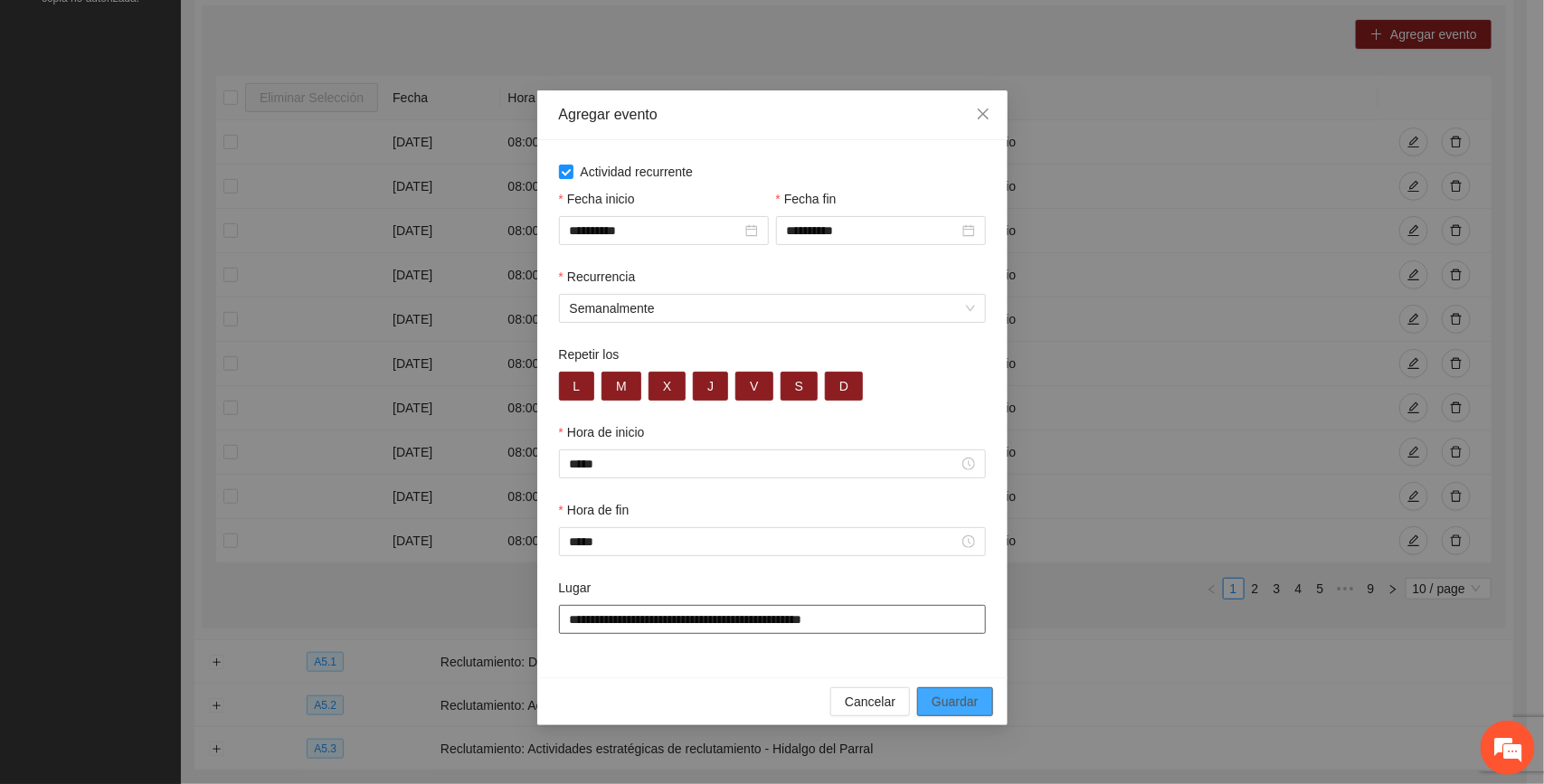 type on "**********" 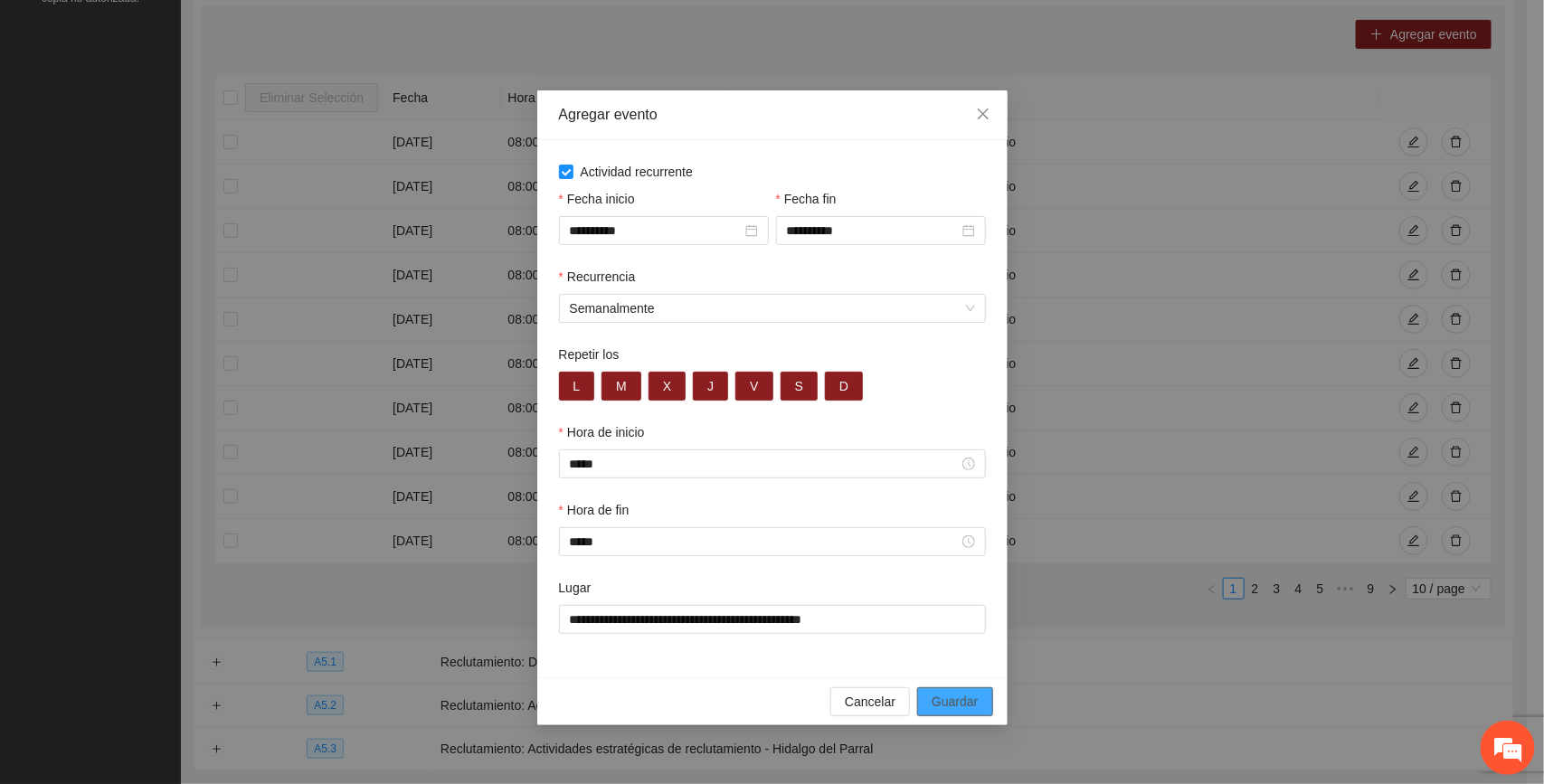 click on "Guardar" at bounding box center [954, 702] 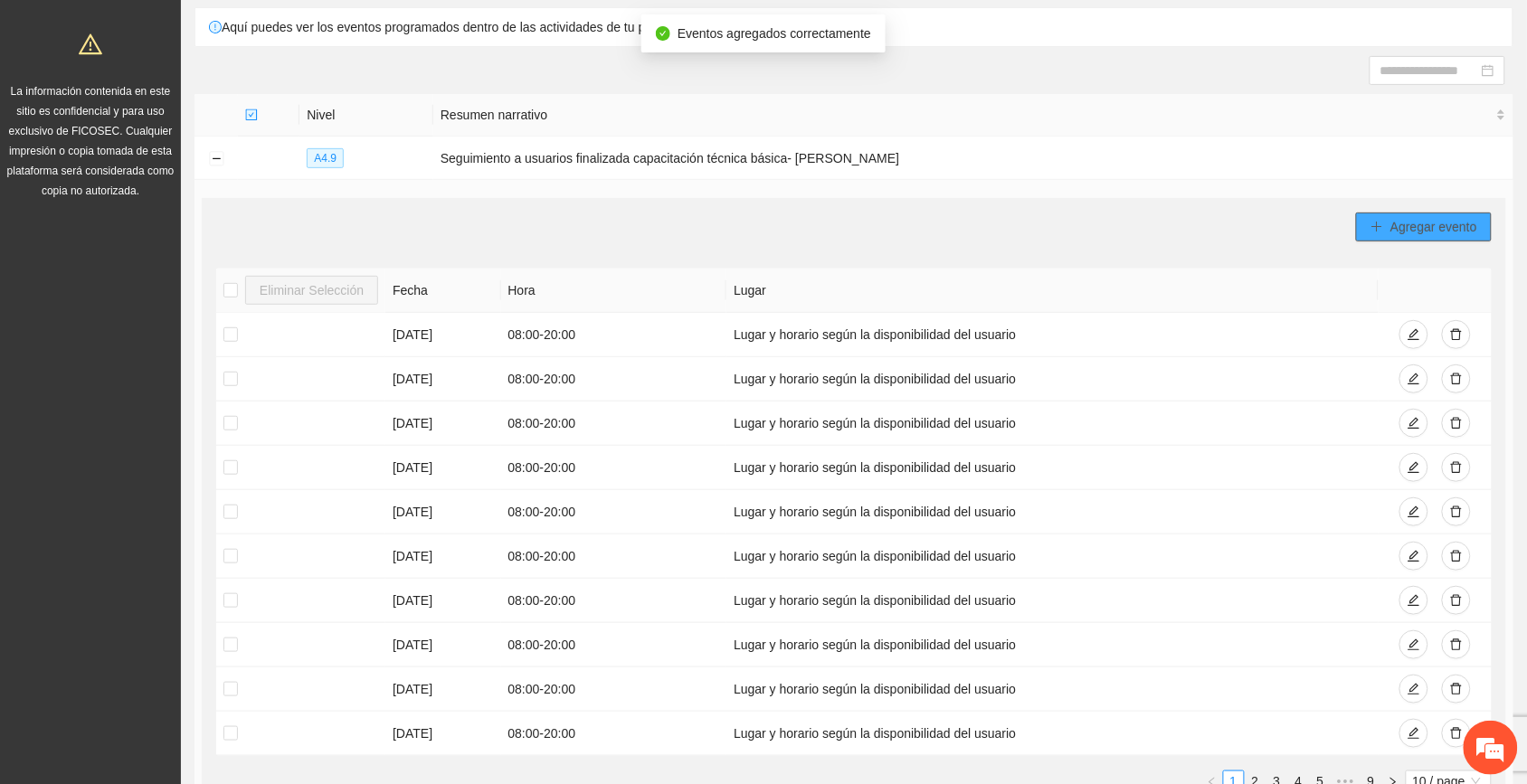 scroll, scrollTop: 109, scrollLeft: 0, axis: vertical 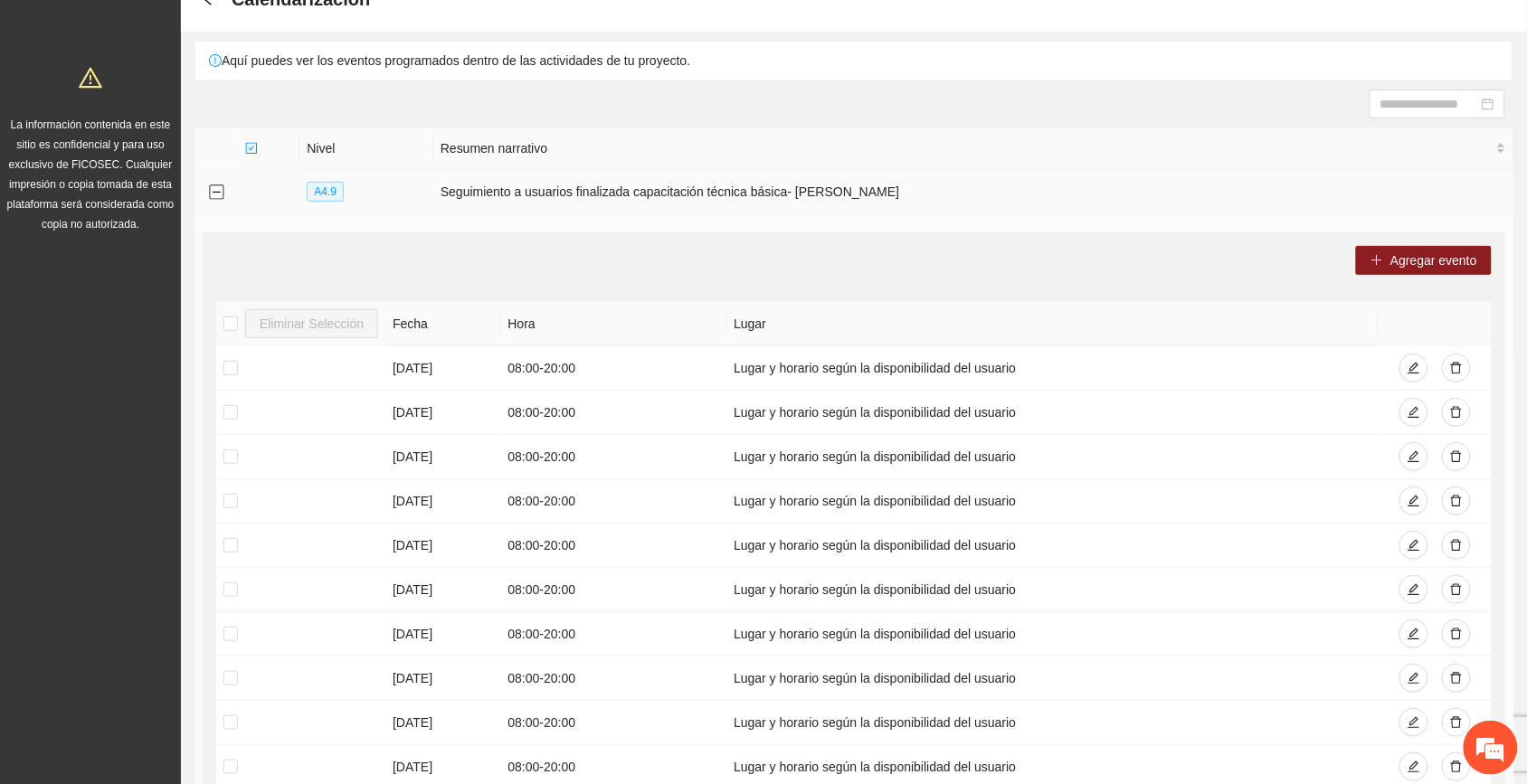 click at bounding box center (216, 193) 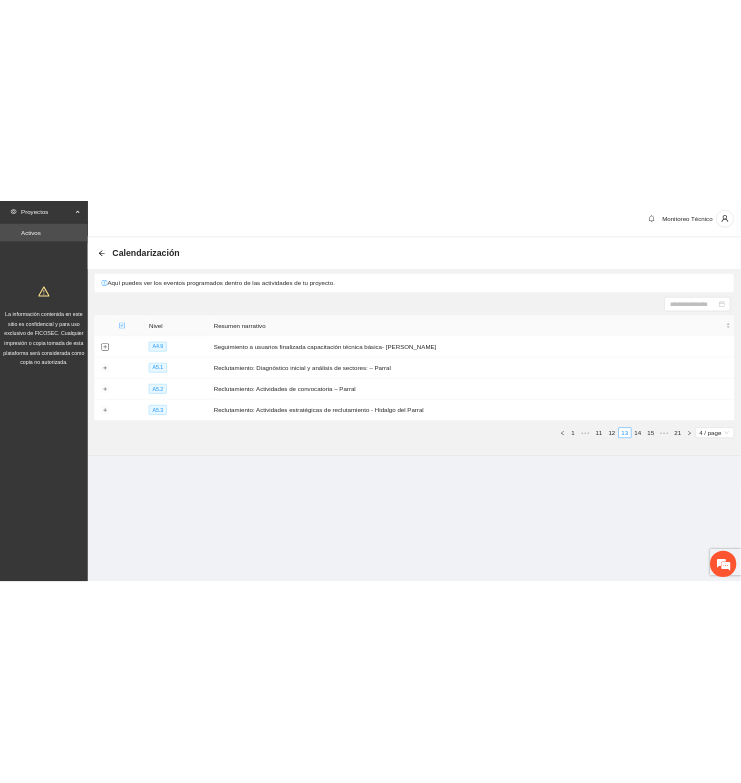 scroll, scrollTop: 0, scrollLeft: 0, axis: both 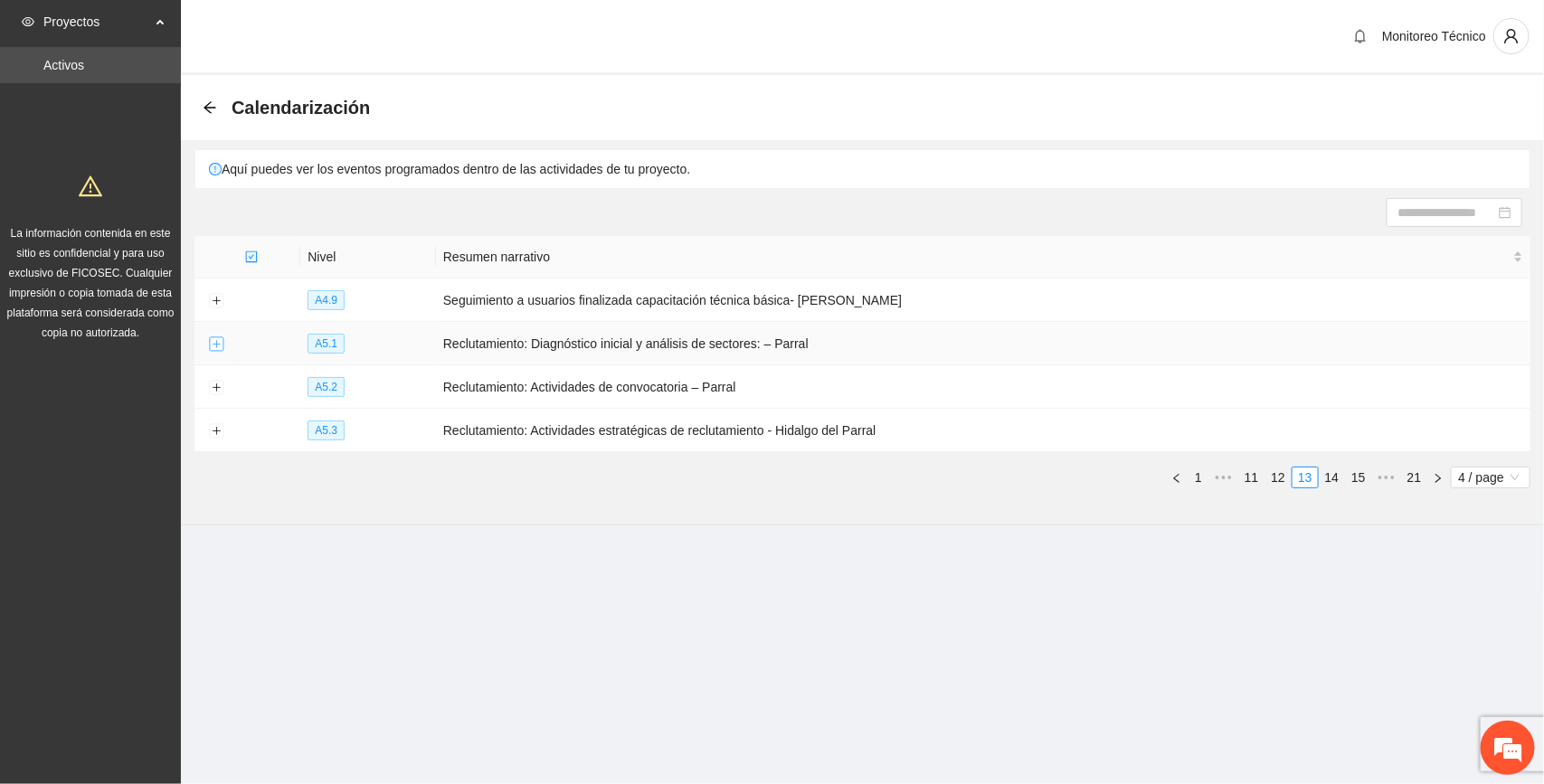 click at bounding box center (216, 345) 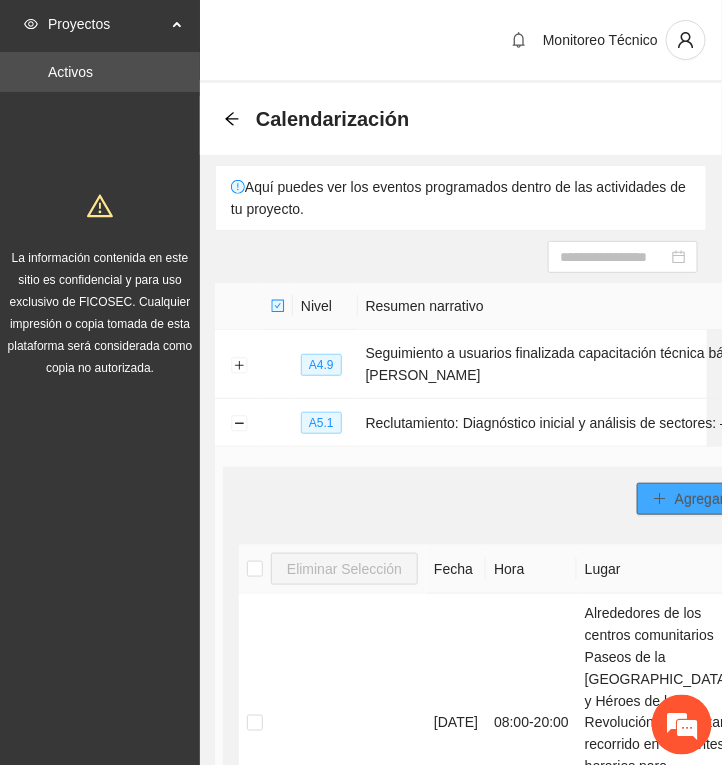 click on "Agregar evento" at bounding box center (723, 499) 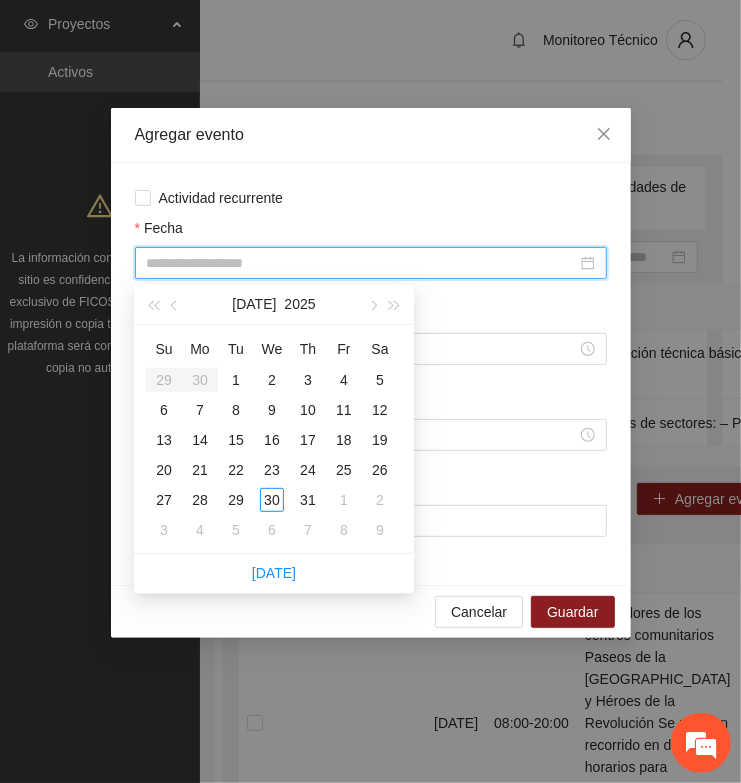click on "Fecha" at bounding box center [362, 263] 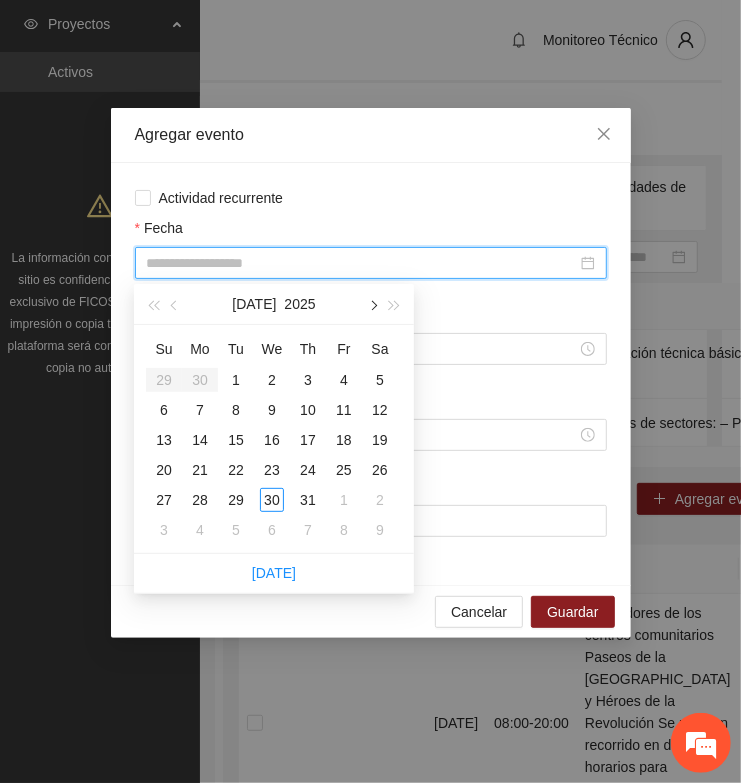 click at bounding box center (372, 306) 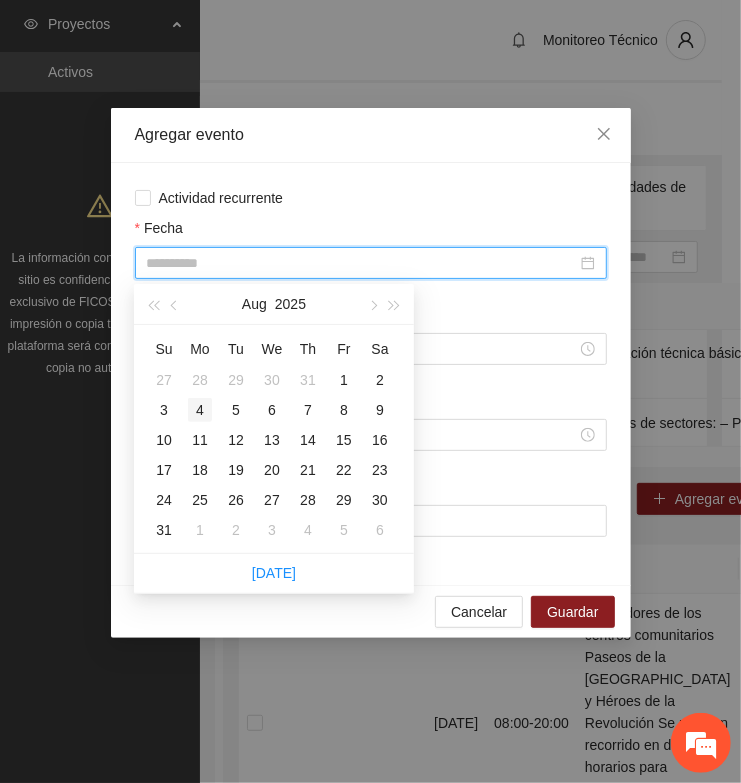 type on "**********" 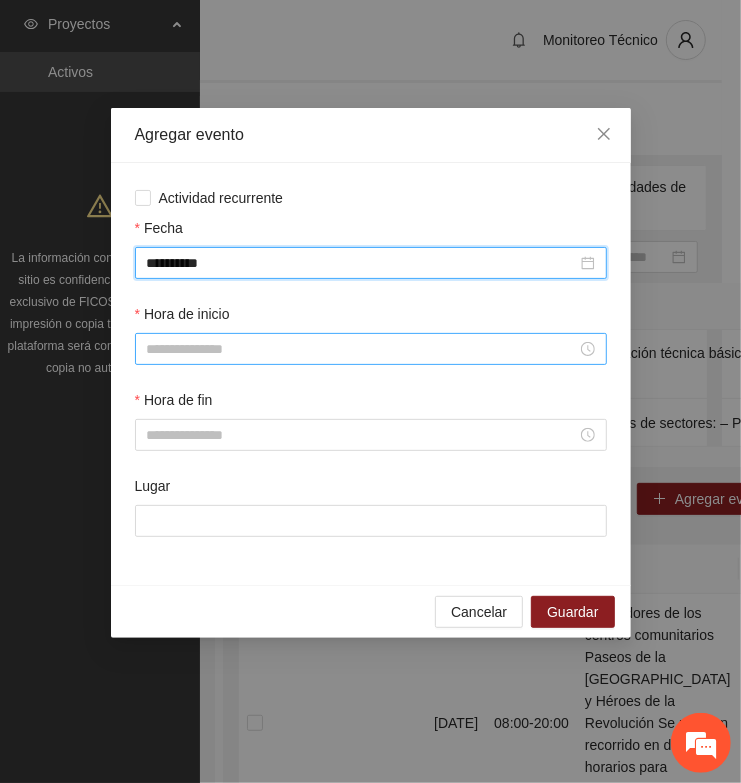 click on "Hora de inicio" at bounding box center (362, 349) 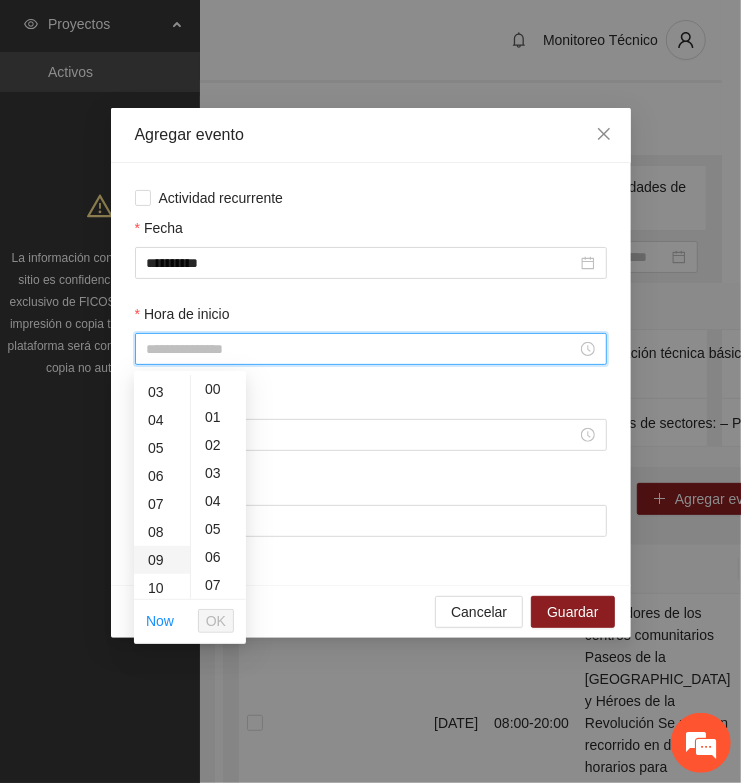 scroll, scrollTop: 125, scrollLeft: 0, axis: vertical 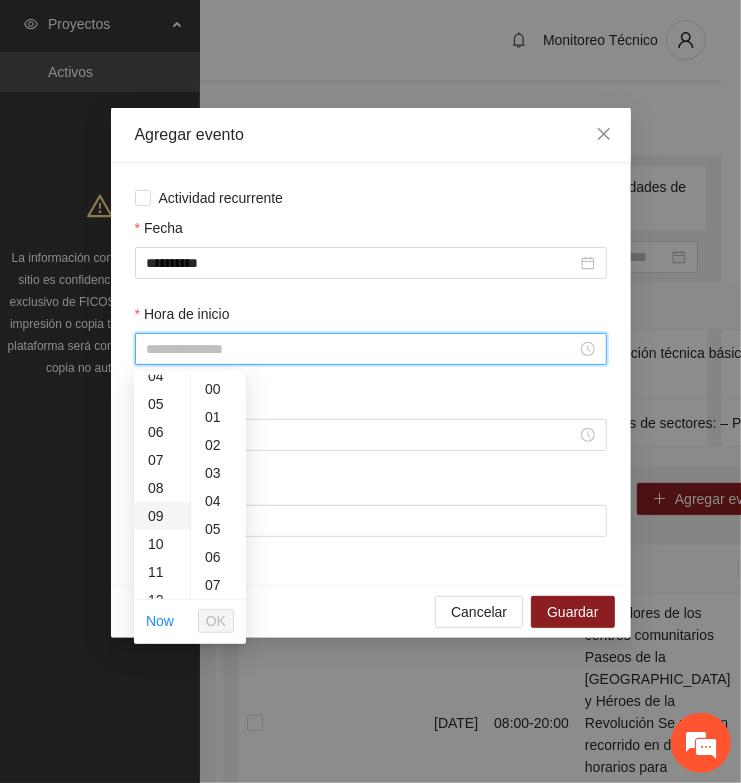 click on "09" at bounding box center [162, 516] 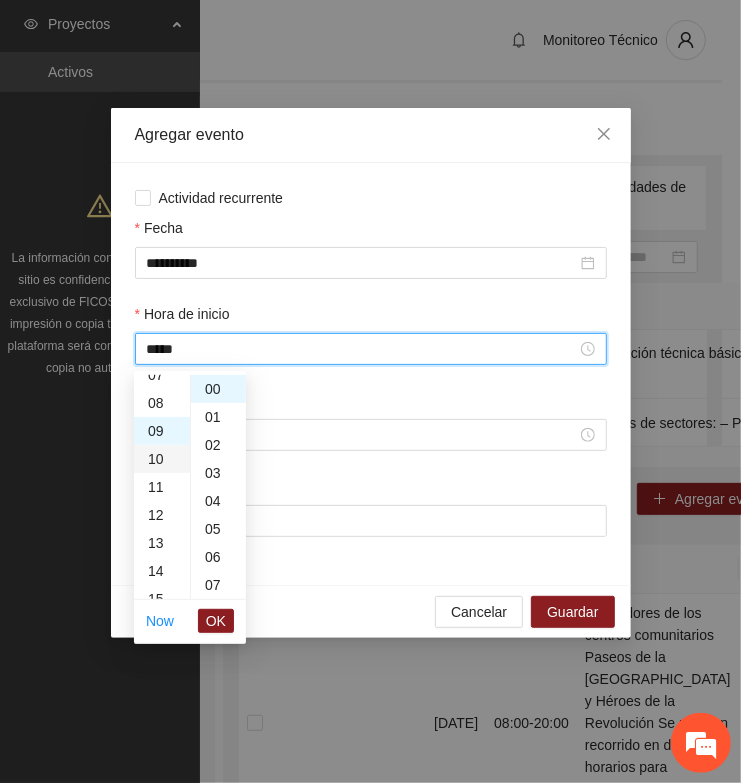 scroll, scrollTop: 252, scrollLeft: 0, axis: vertical 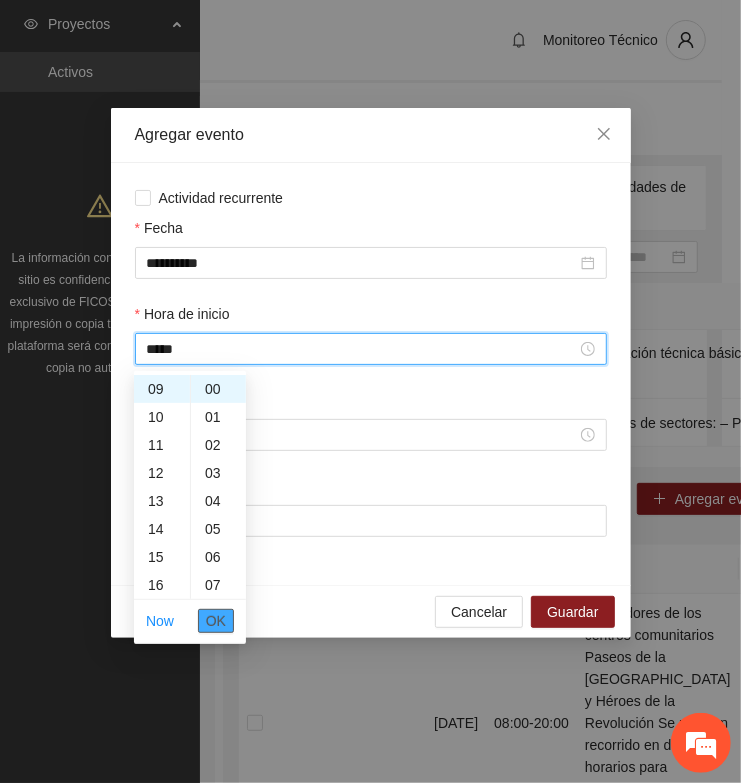 click on "OK" at bounding box center (216, 621) 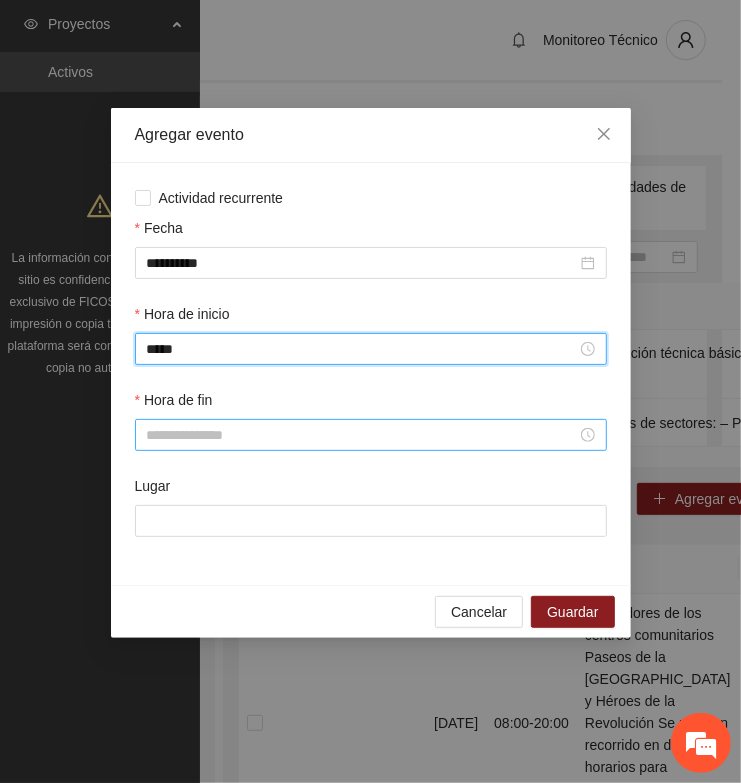 click at bounding box center (371, 435) 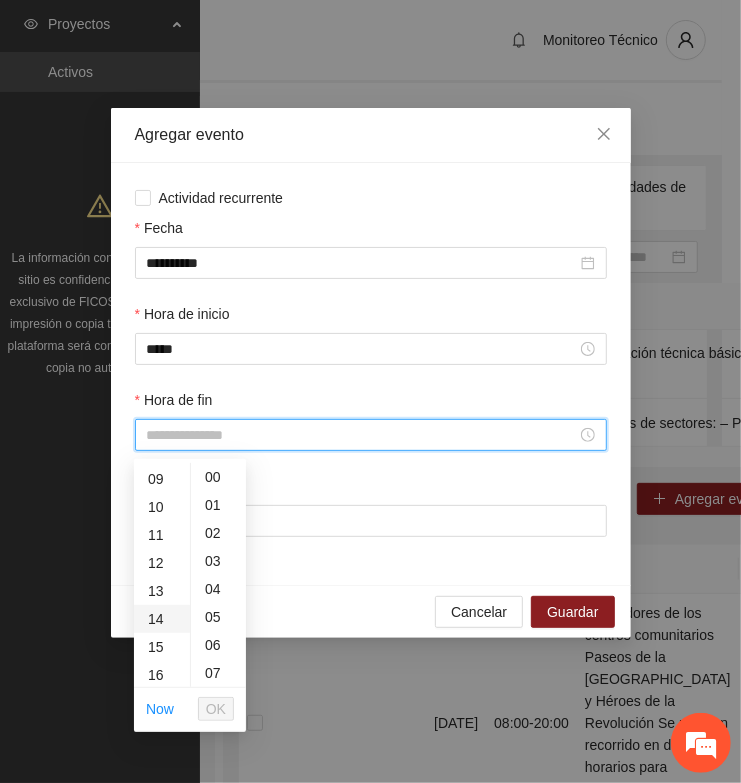 scroll, scrollTop: 375, scrollLeft: 0, axis: vertical 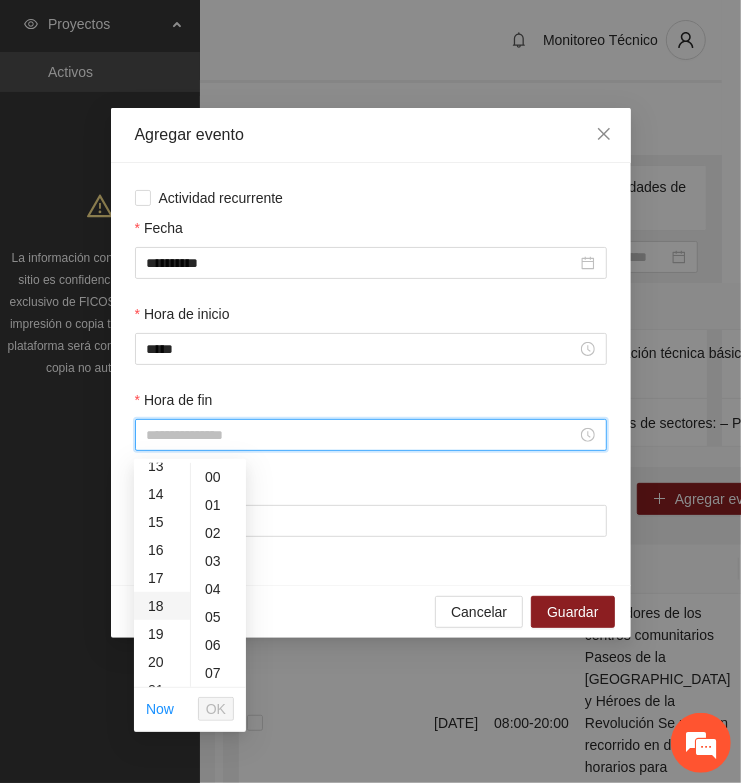 click on "18" at bounding box center [162, 606] 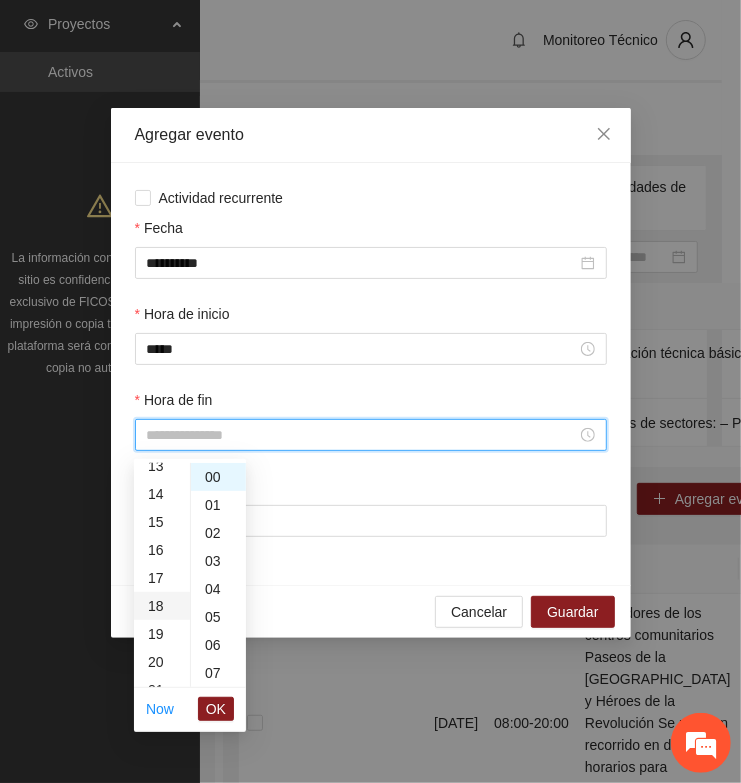 type on "*****" 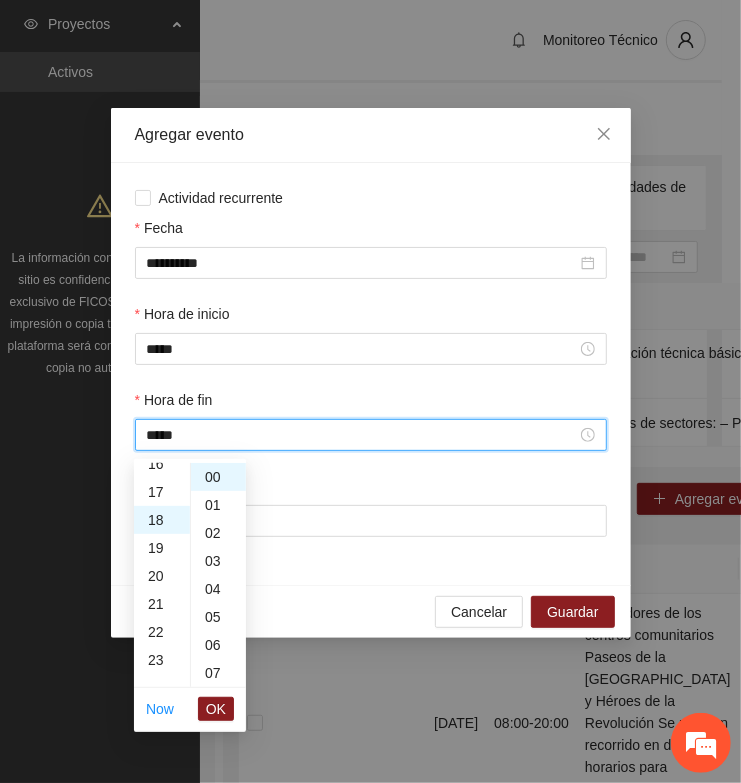 scroll, scrollTop: 503, scrollLeft: 0, axis: vertical 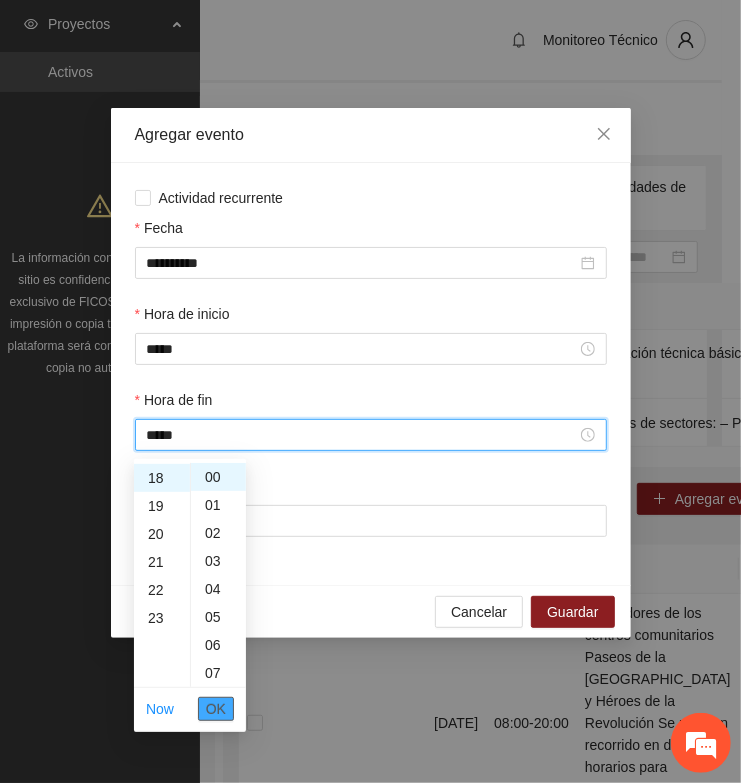 click on "OK" at bounding box center [216, 709] 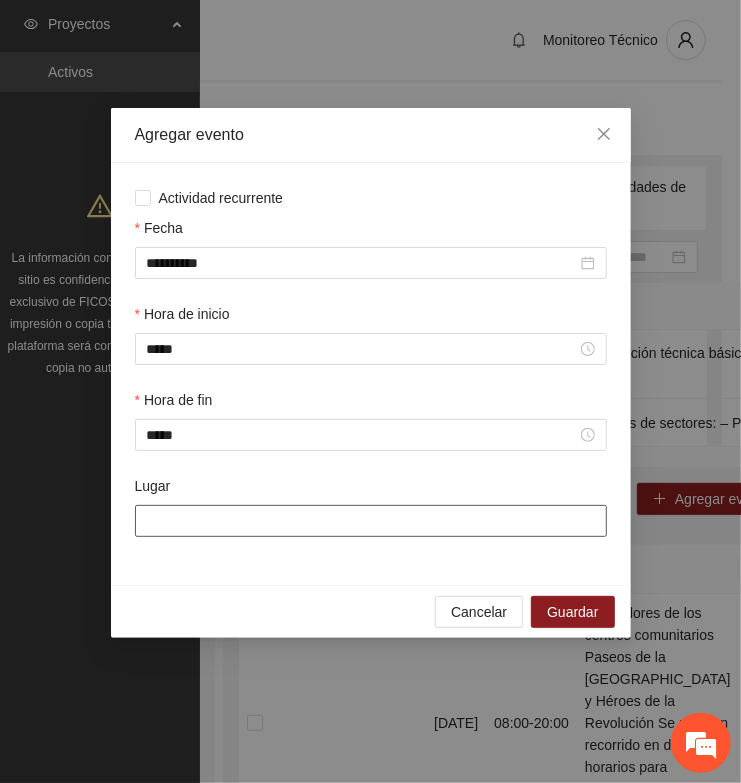 click on "Lugar" at bounding box center (371, 521) 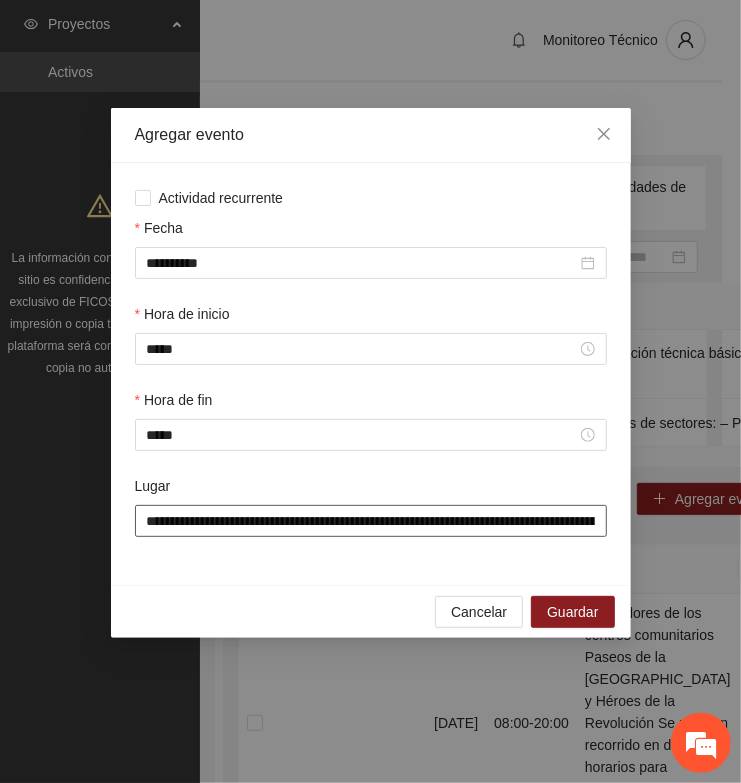 scroll, scrollTop: 0, scrollLeft: 138, axis: horizontal 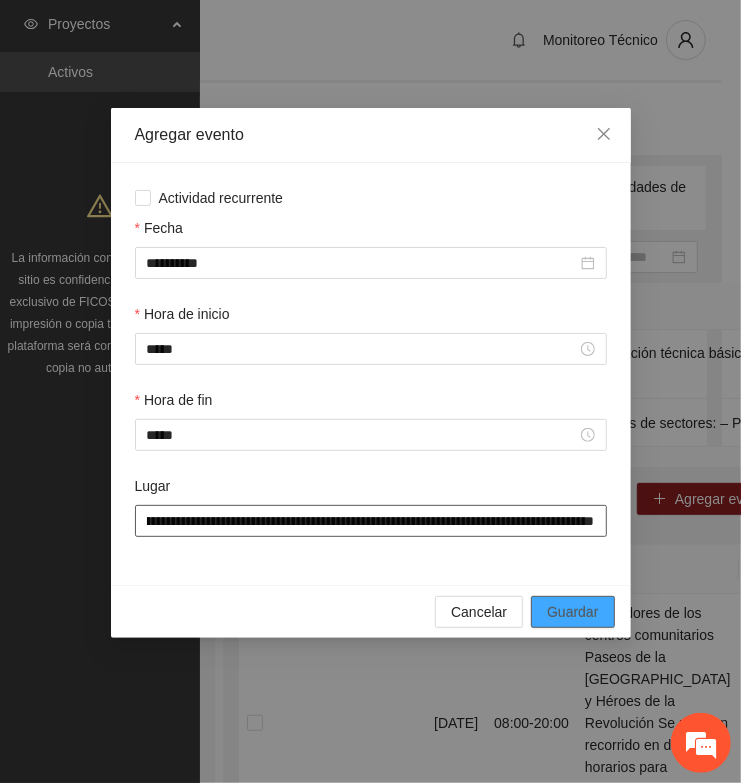 type on "**********" 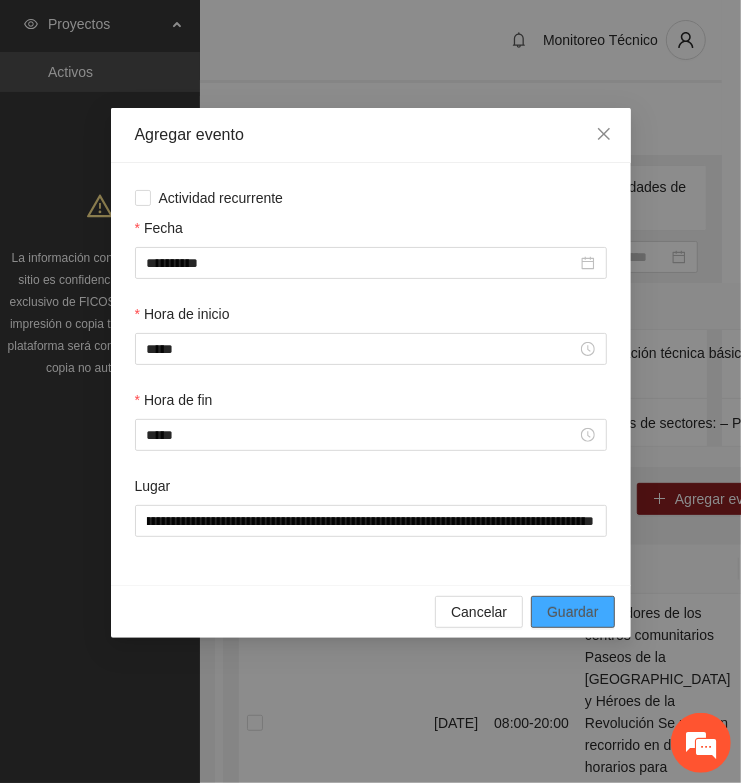 click on "Guardar" at bounding box center (572, 612) 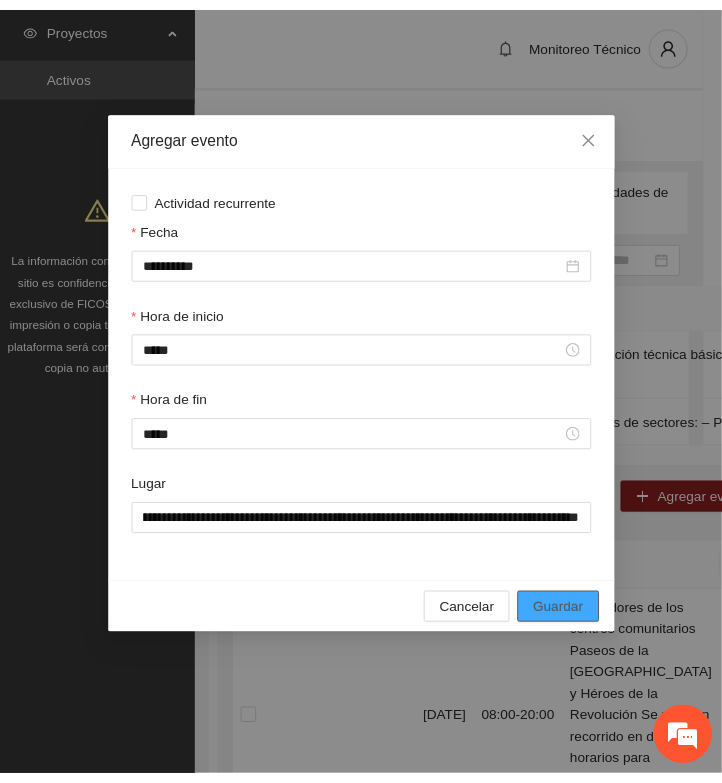 scroll, scrollTop: 0, scrollLeft: 0, axis: both 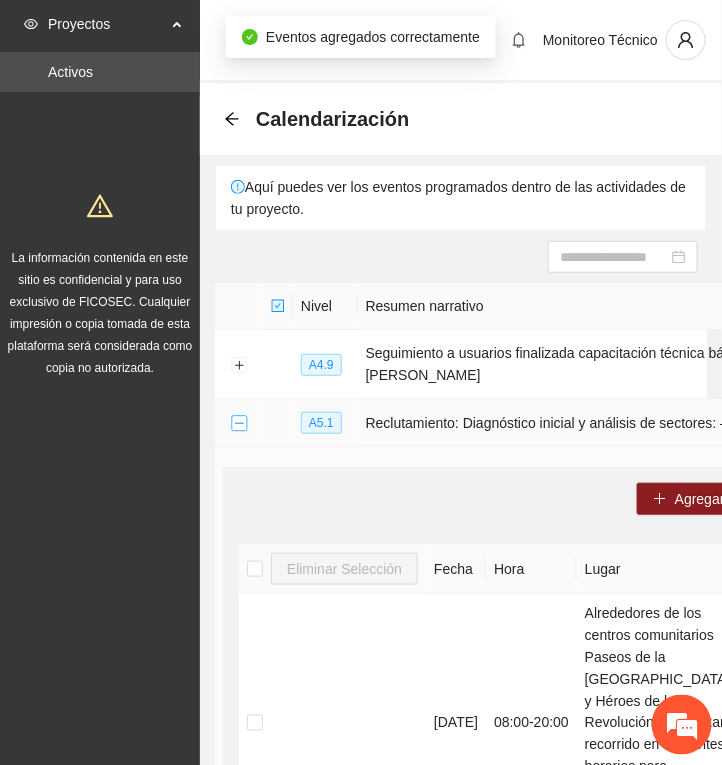 click at bounding box center (239, 424) 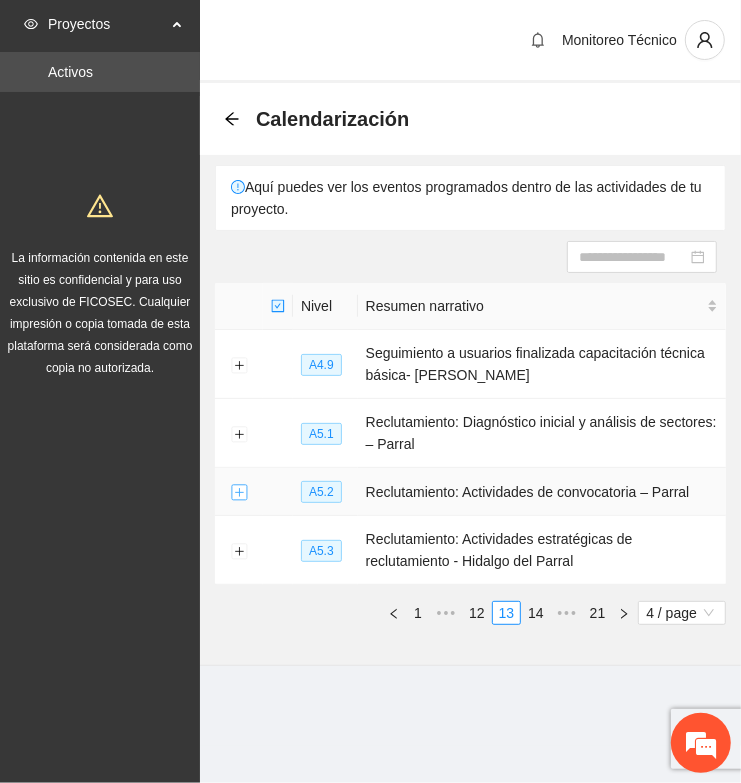 click at bounding box center [239, 493] 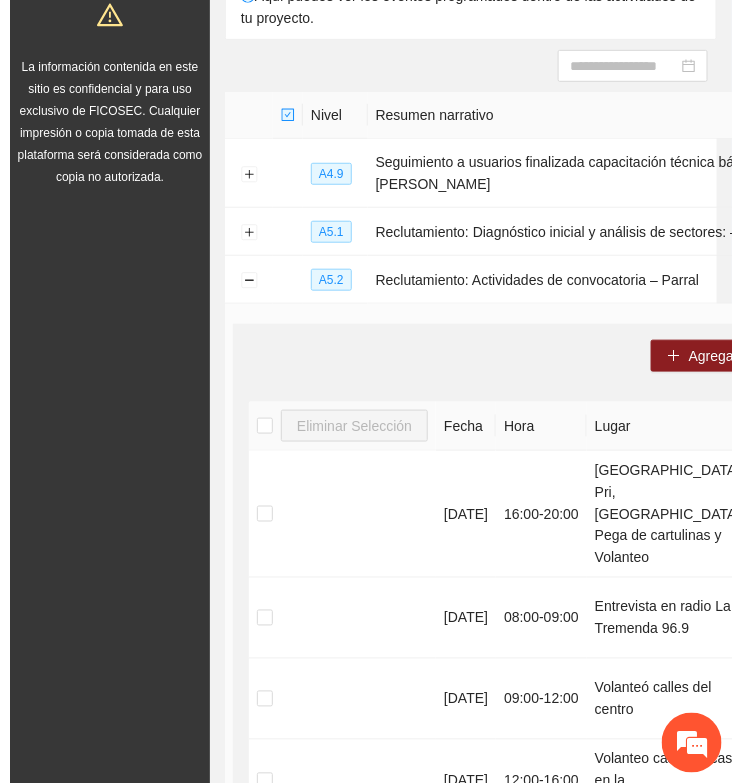 scroll, scrollTop: 250, scrollLeft: 0, axis: vertical 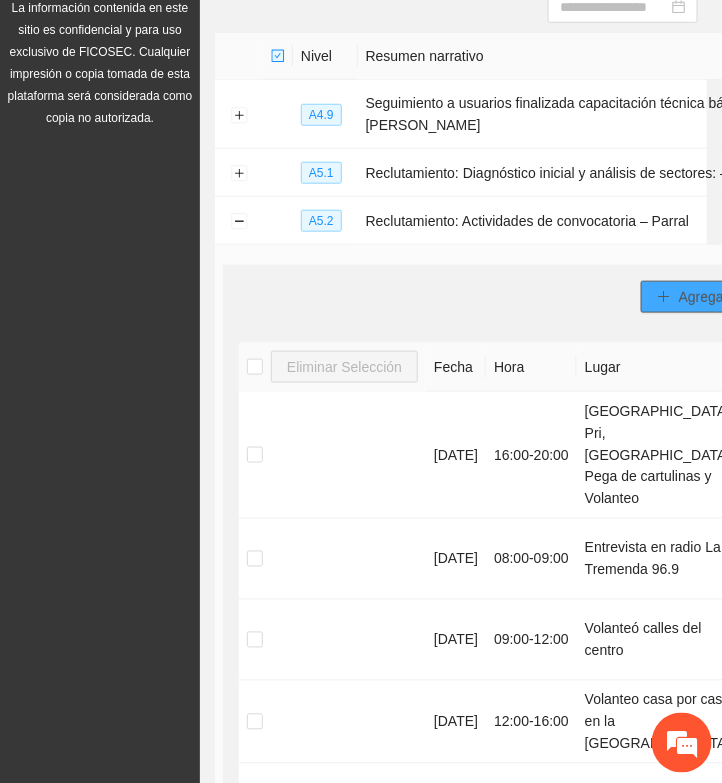 click on "Agregar evento" at bounding box center [727, 297] 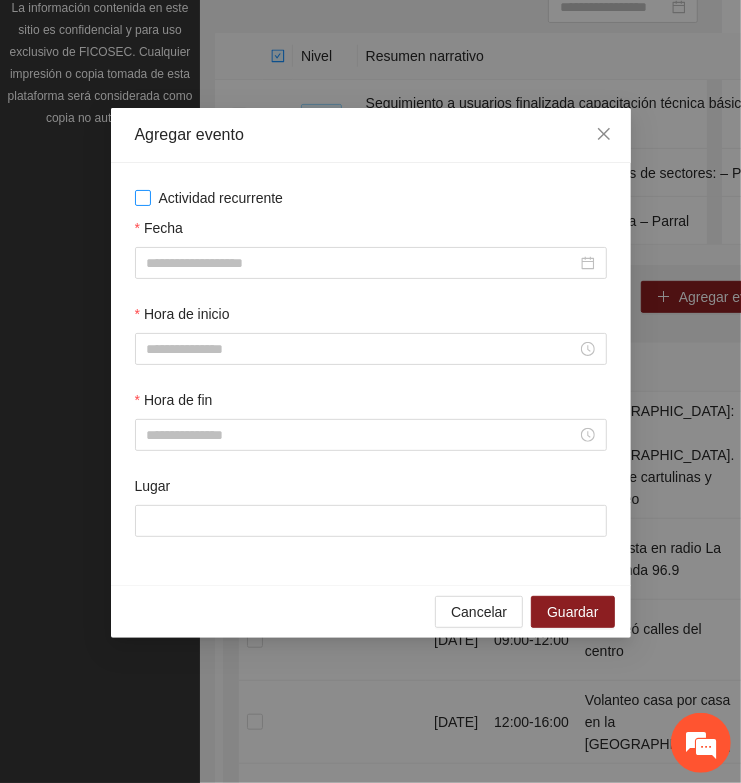click on "Actividad recurrente" at bounding box center [221, 198] 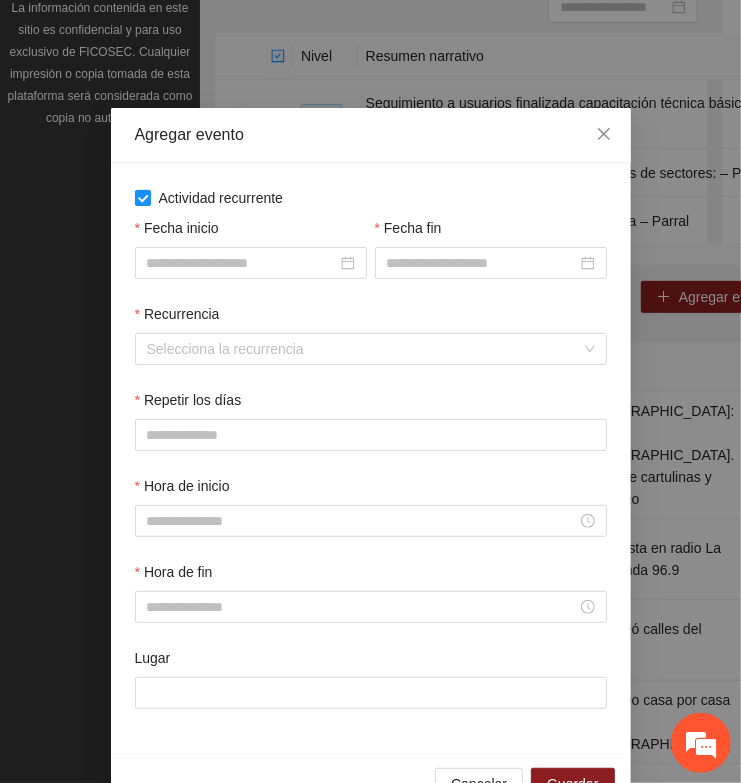 click on "Actividad recurrente" at bounding box center [221, 198] 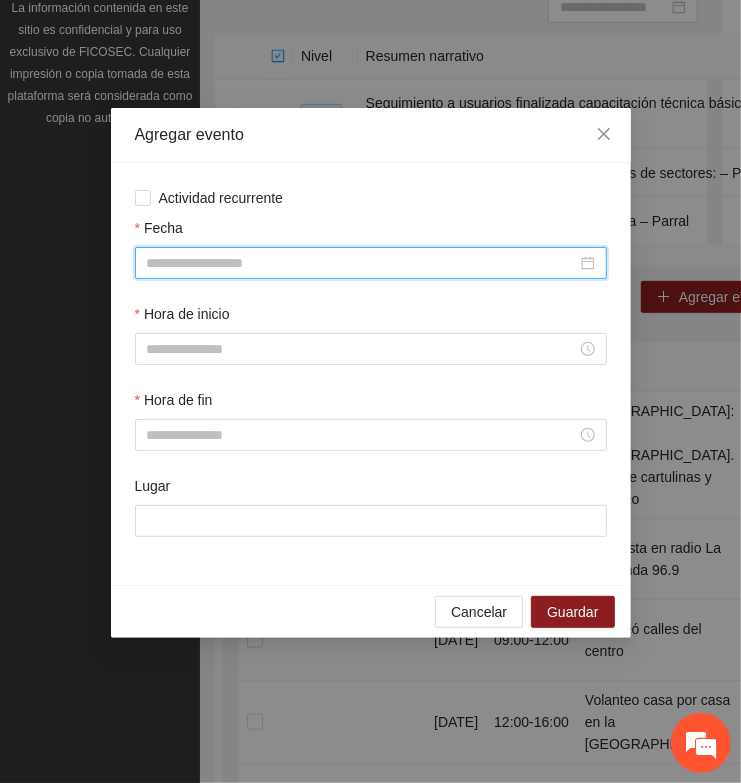 click on "Fecha" at bounding box center [362, 263] 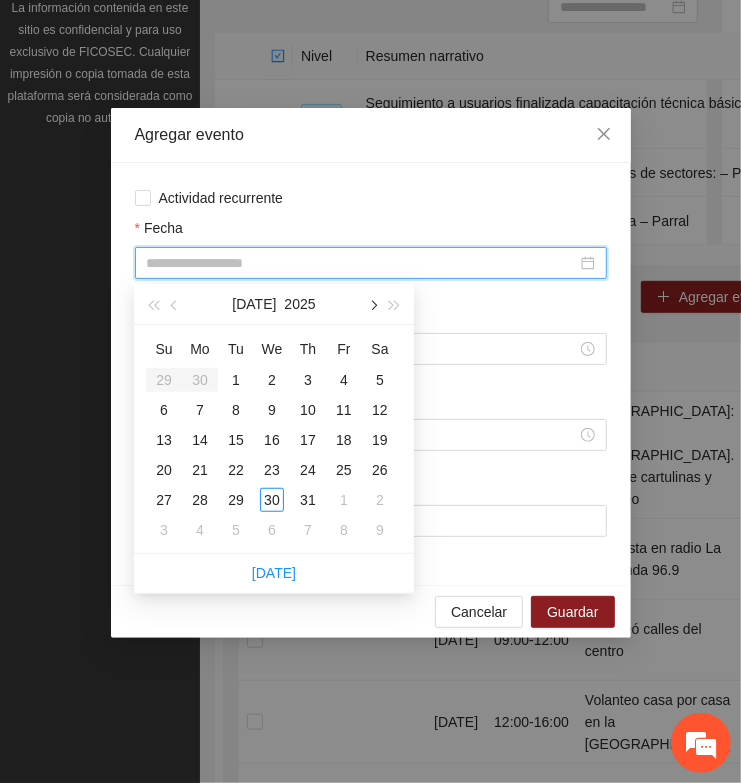 click at bounding box center (372, 304) 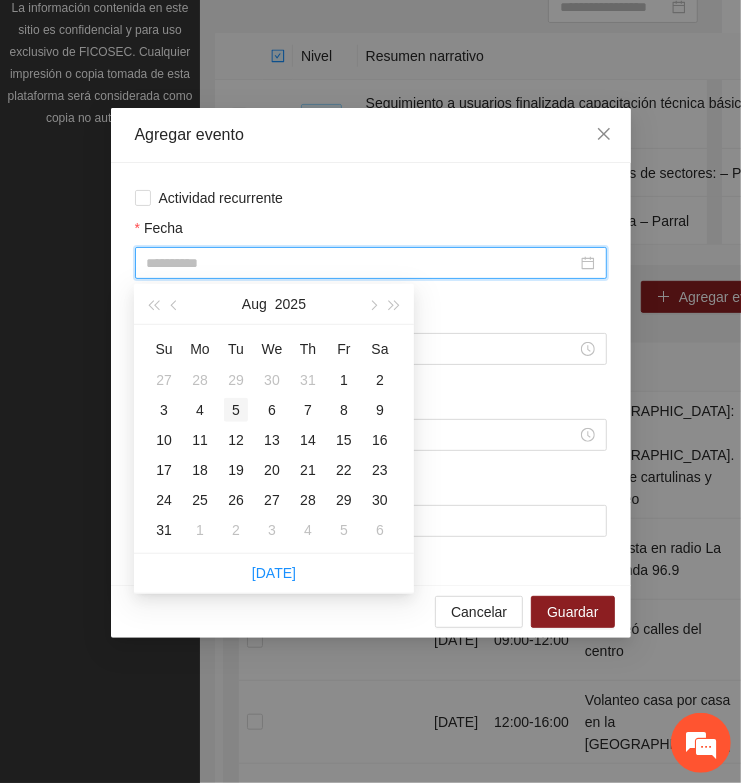 type on "**********" 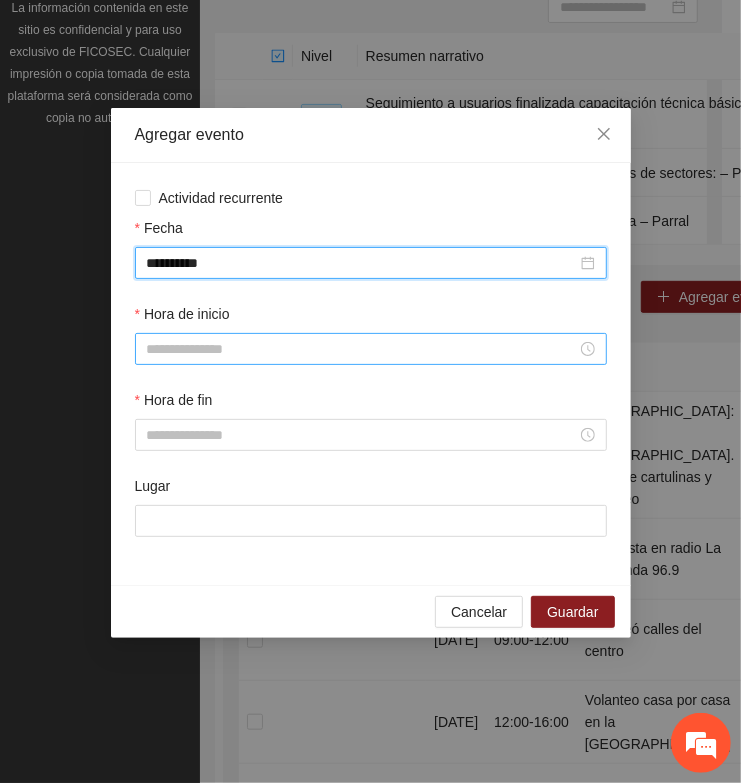 click on "Hora de inicio" at bounding box center (362, 349) 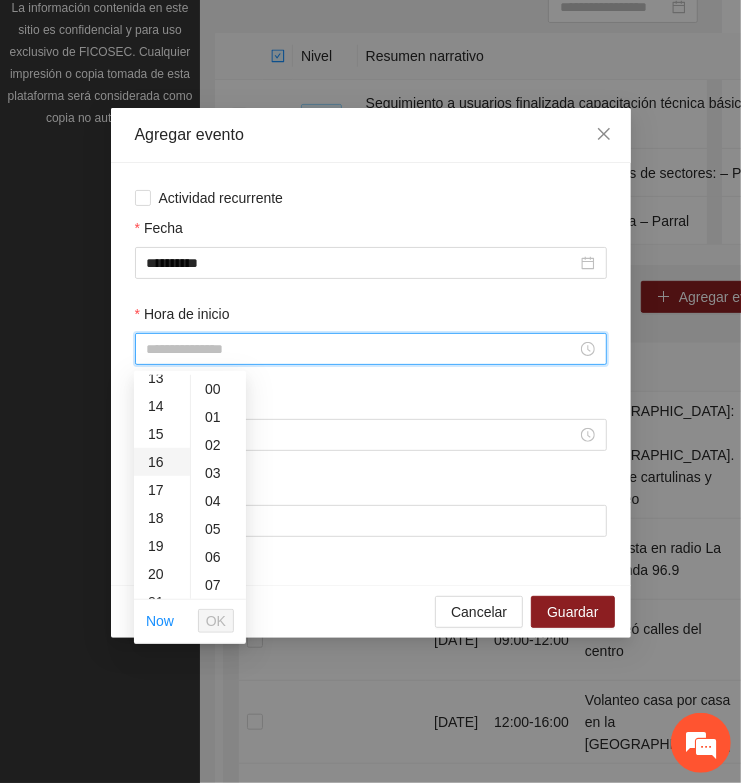 click on "16" at bounding box center (162, 462) 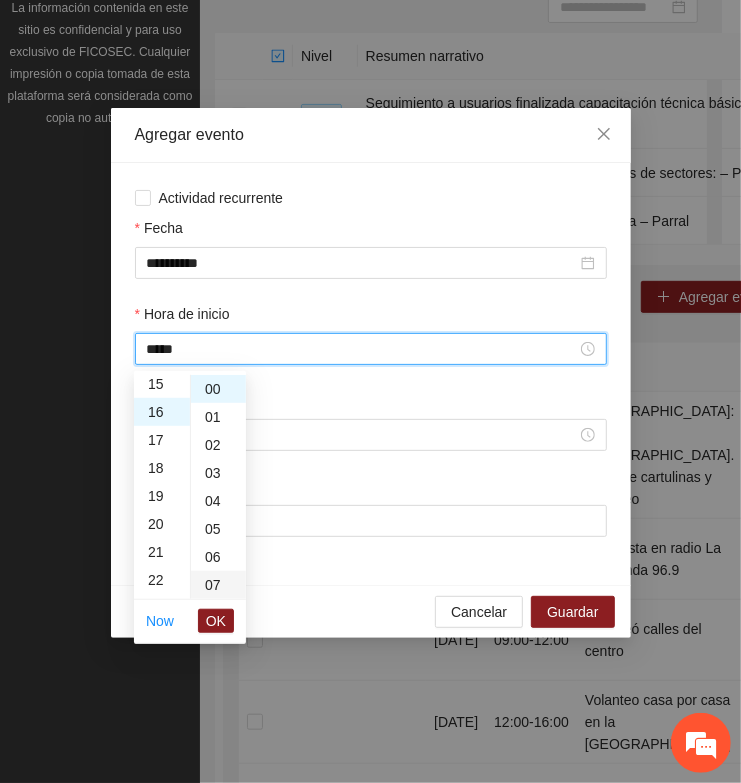 scroll, scrollTop: 447, scrollLeft: 0, axis: vertical 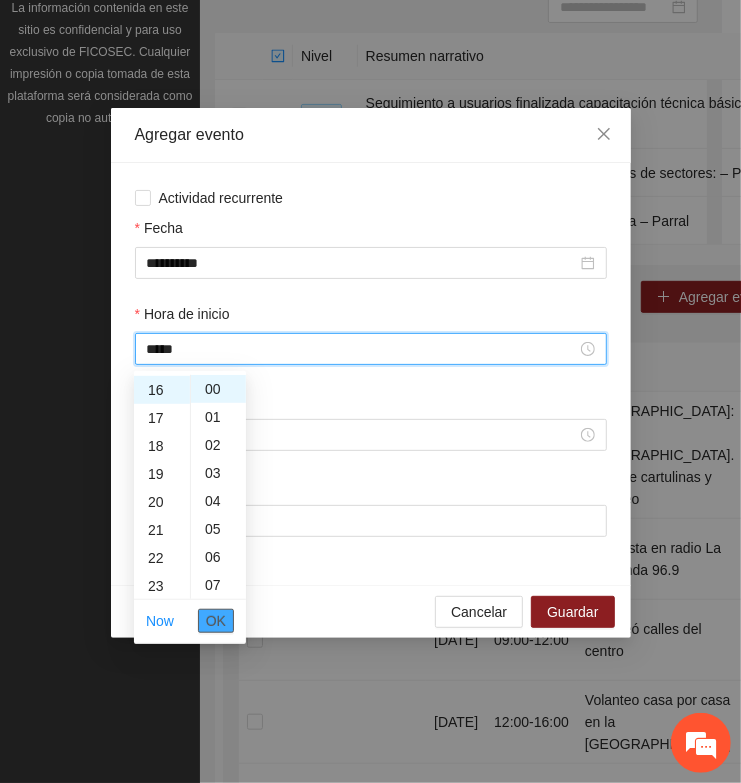 click on "OK" at bounding box center [216, 621] 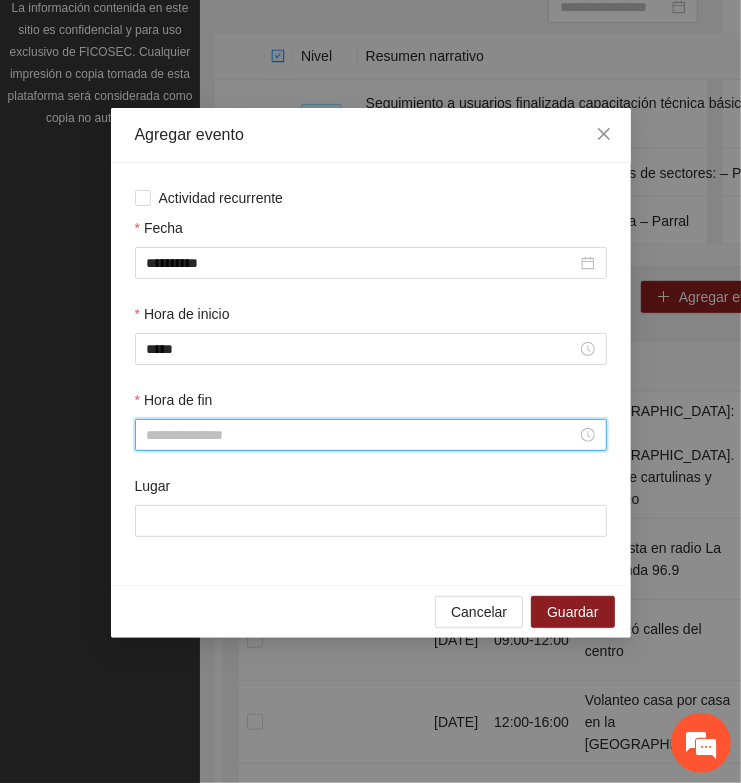 click on "Hora de fin" at bounding box center [362, 435] 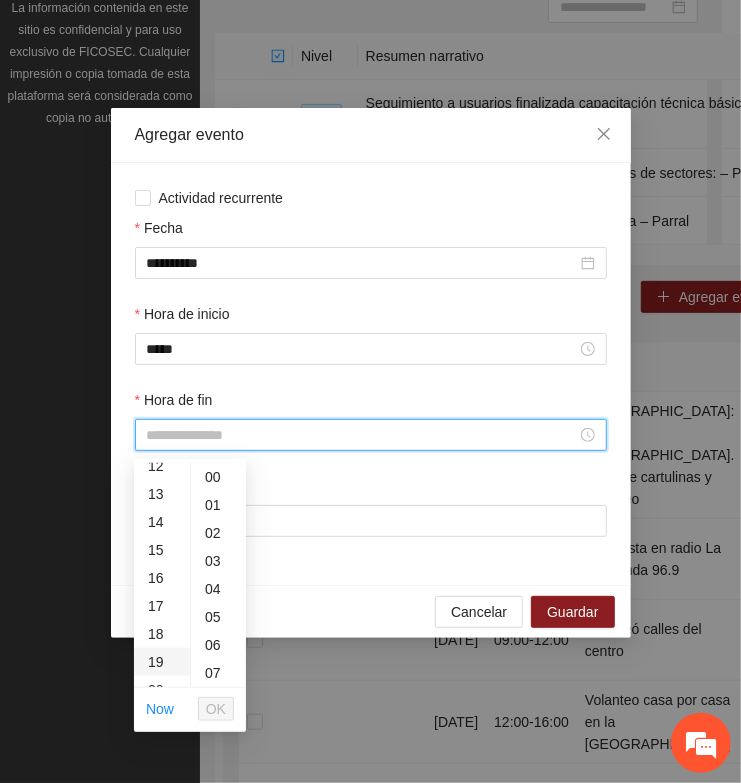 scroll, scrollTop: 375, scrollLeft: 0, axis: vertical 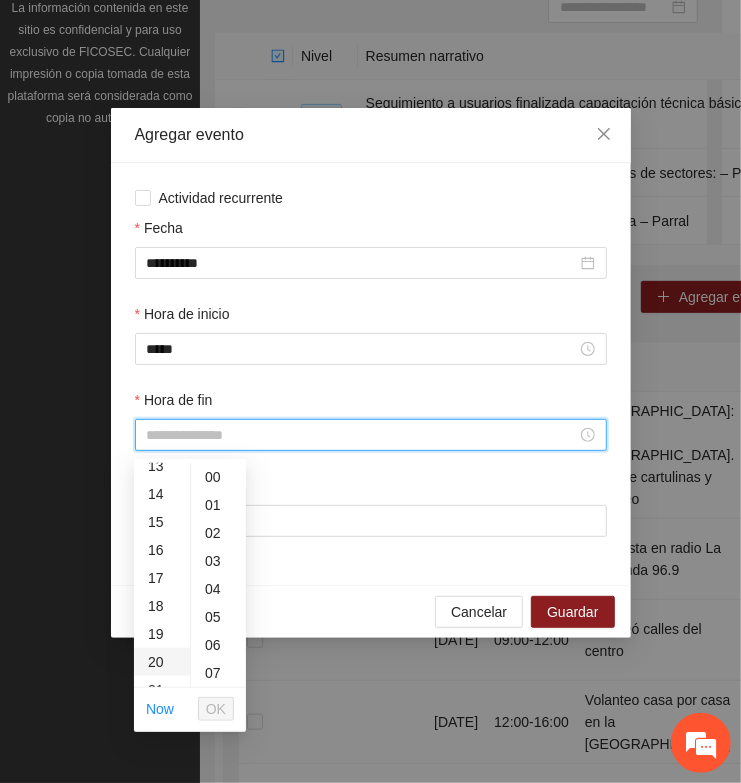 click on "20" at bounding box center (162, 662) 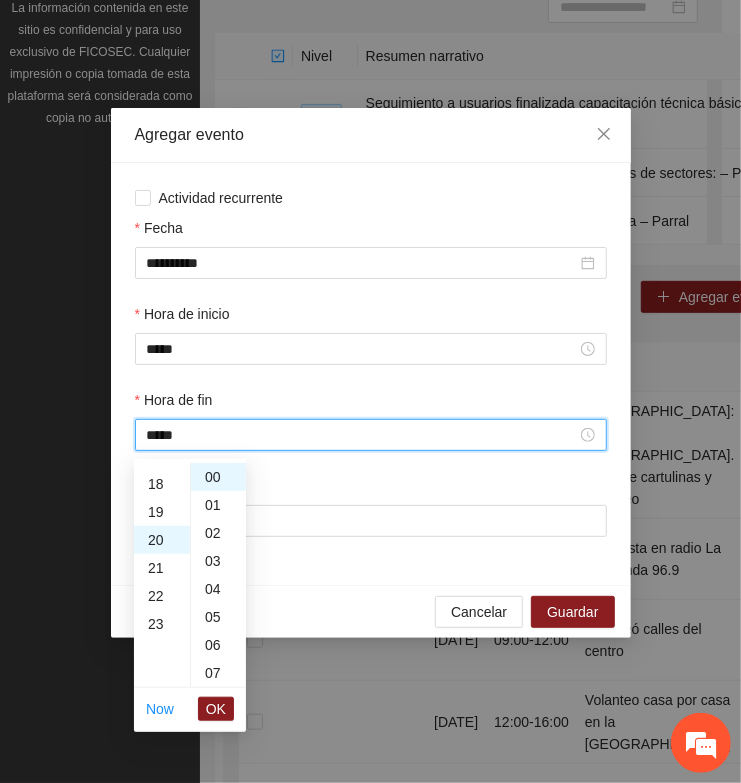 scroll, scrollTop: 560, scrollLeft: 0, axis: vertical 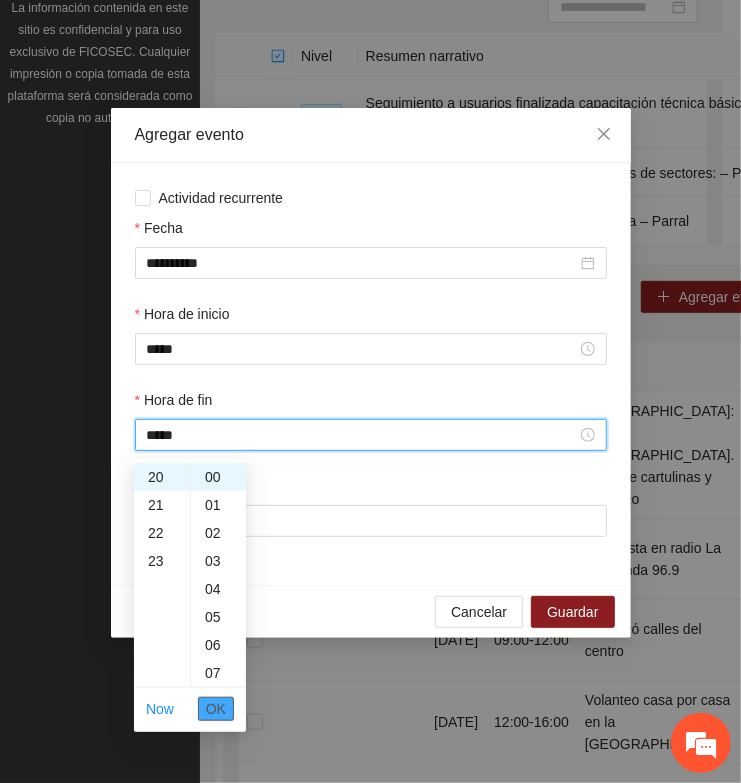click on "OK" at bounding box center (216, 709) 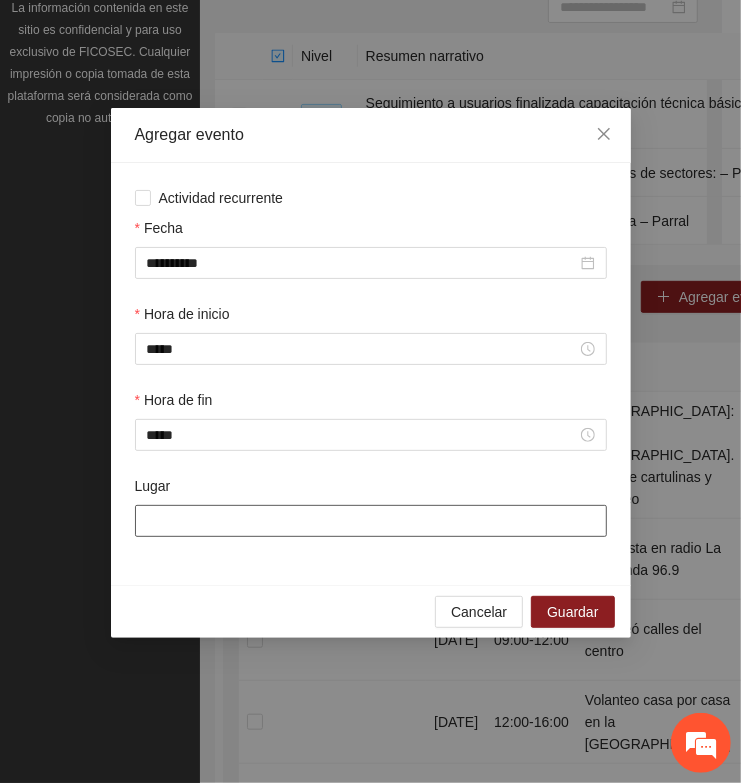 click on "Lugar" at bounding box center [371, 521] 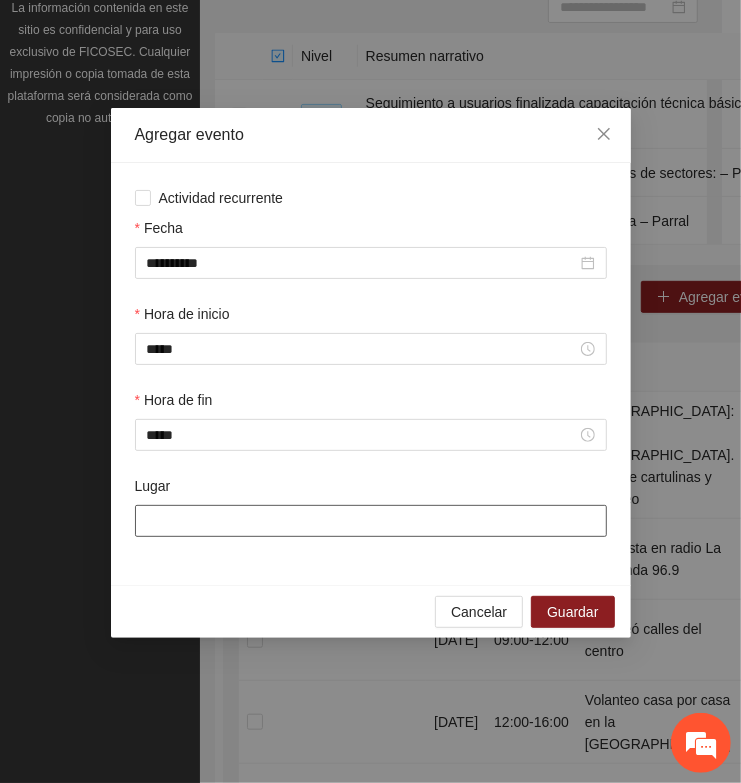 paste on "**********" 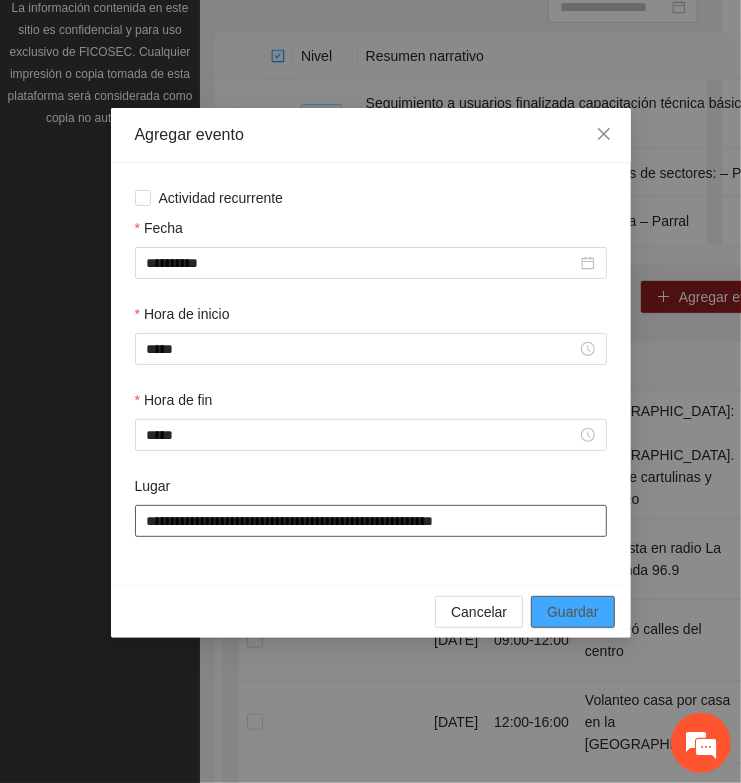 type on "**********" 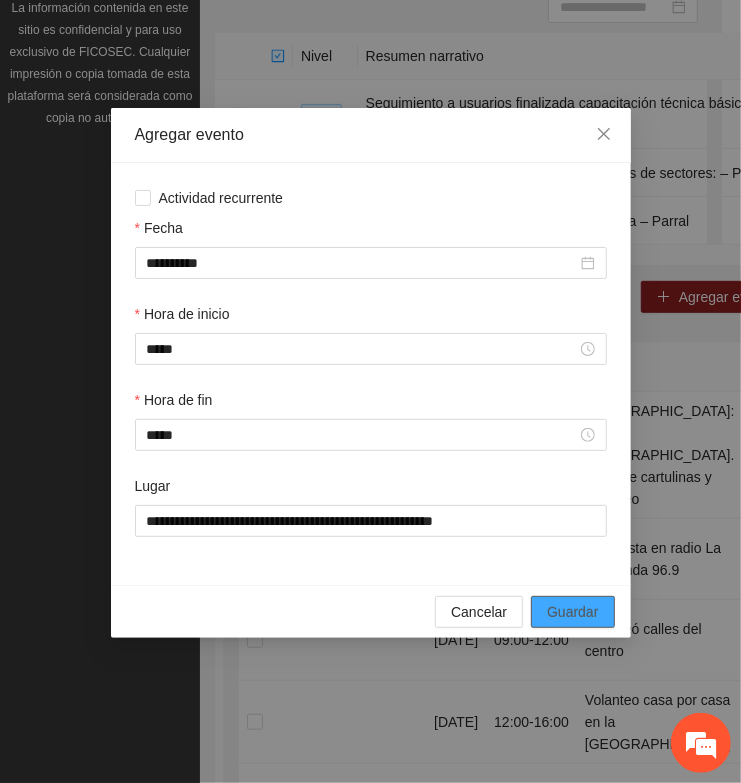 click on "Guardar" at bounding box center [572, 612] 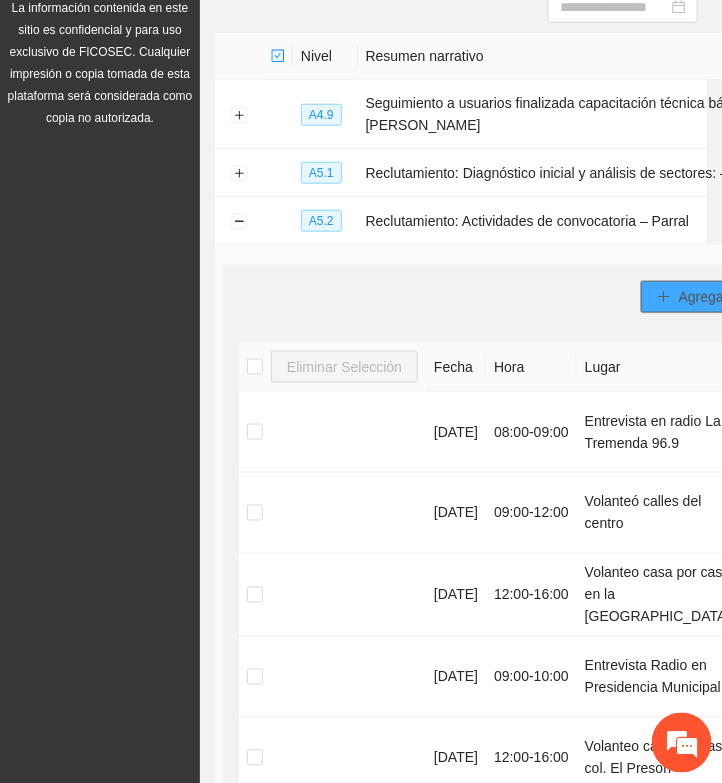click on "Agregar evento" at bounding box center (727, 297) 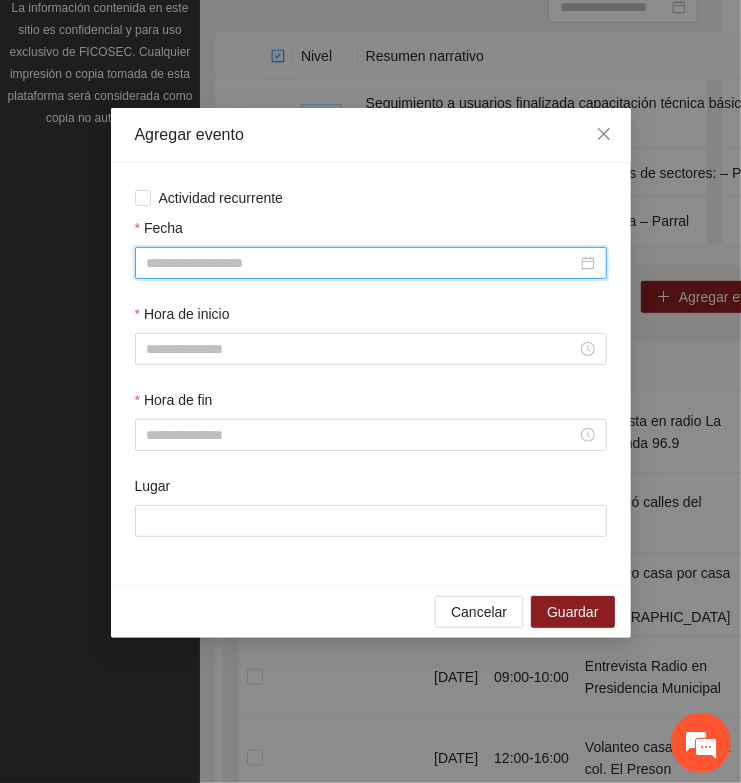 click on "Fecha" at bounding box center (362, 263) 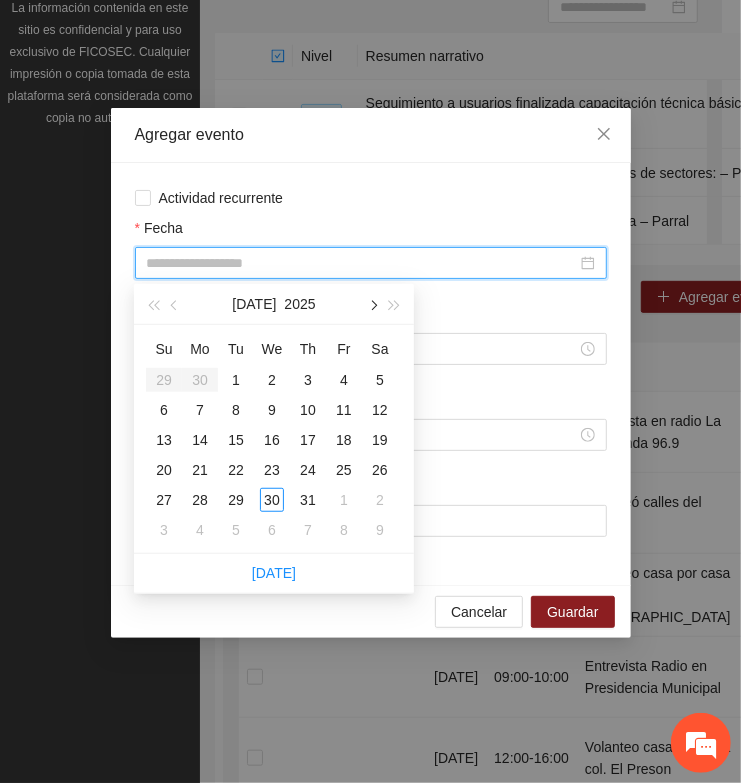 click at bounding box center (372, 306) 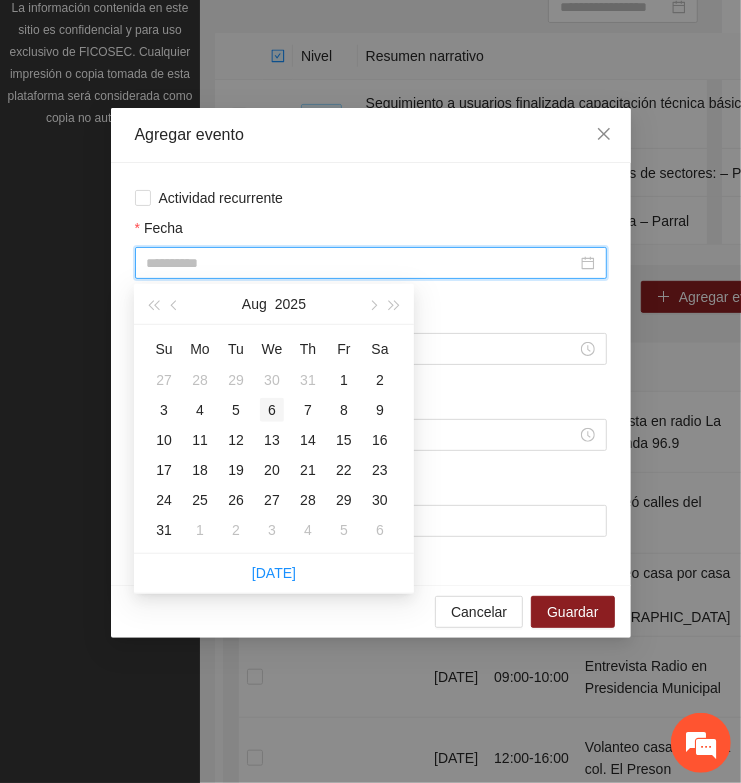 type on "**********" 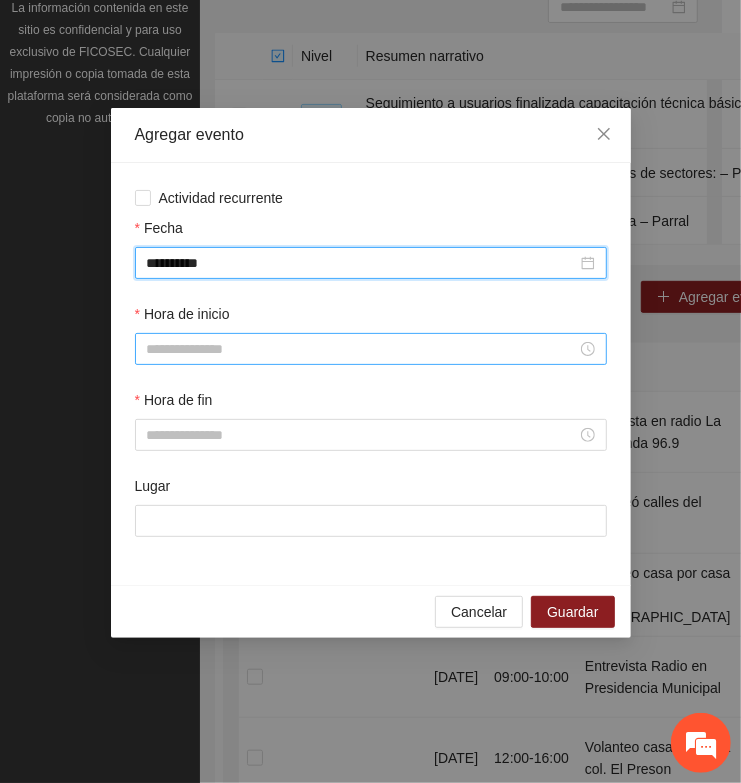 click on "Hora de inicio" at bounding box center (362, 349) 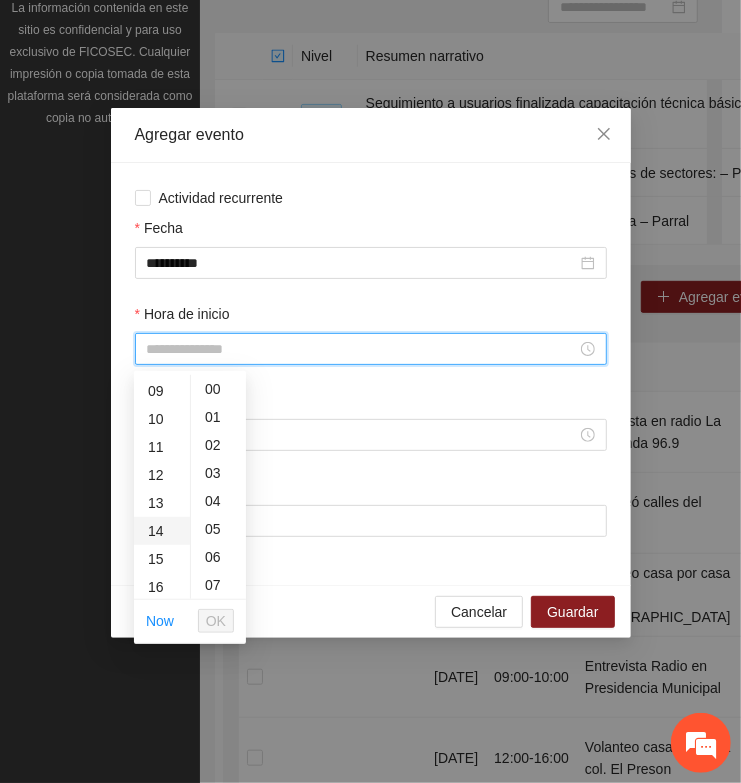 click on "14" at bounding box center [162, 531] 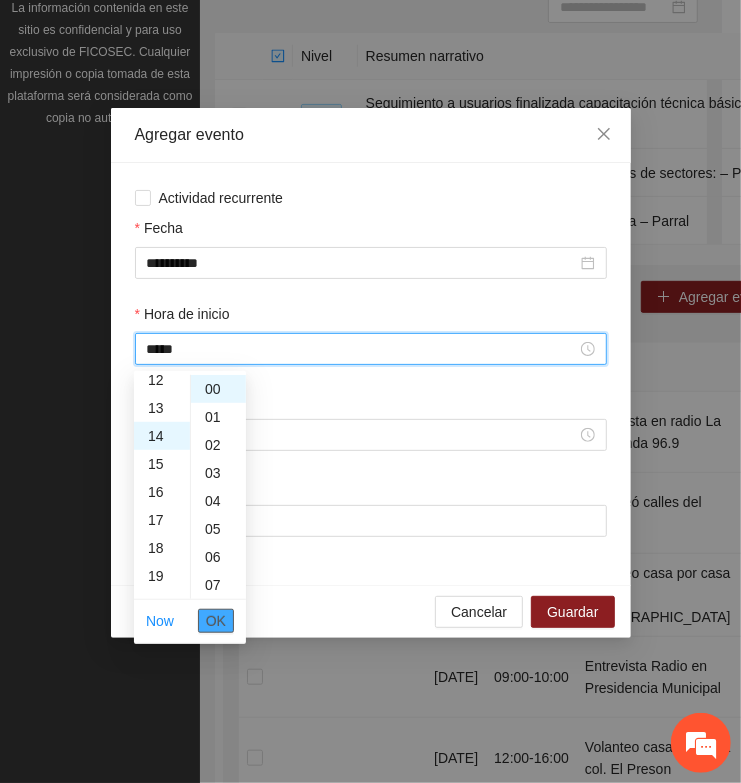 scroll, scrollTop: 392, scrollLeft: 0, axis: vertical 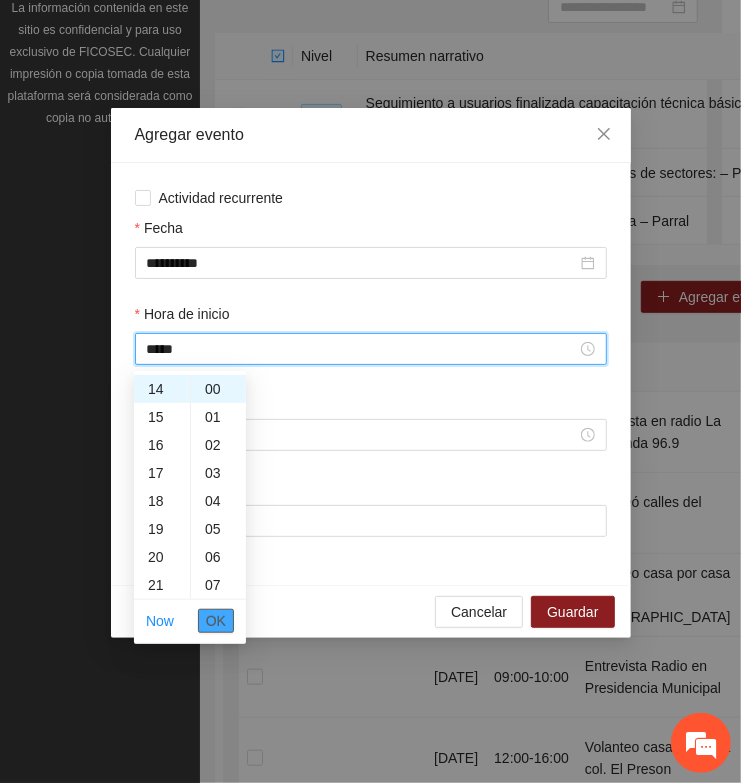 click on "OK" at bounding box center (216, 621) 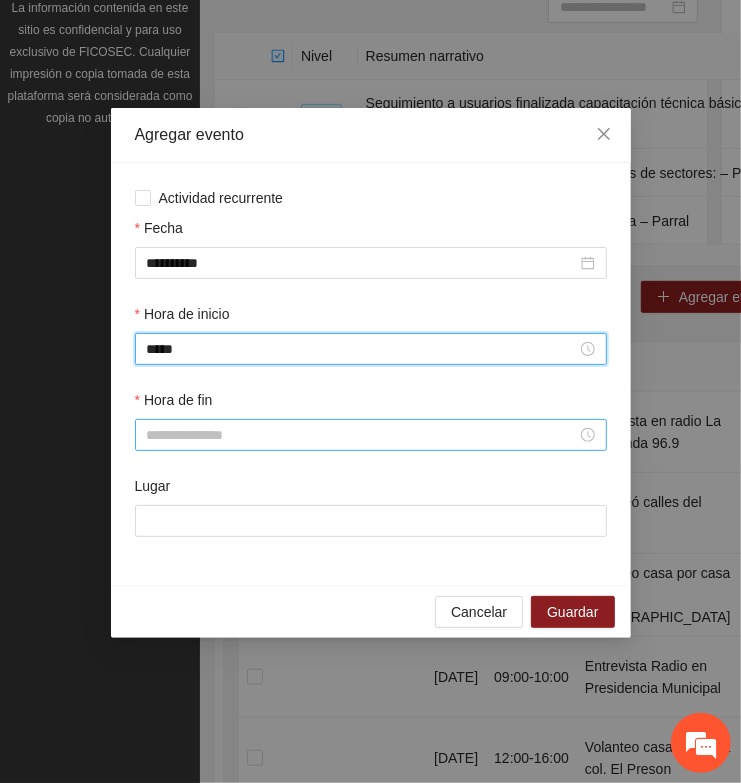 click on "Hora de fin" at bounding box center [362, 435] 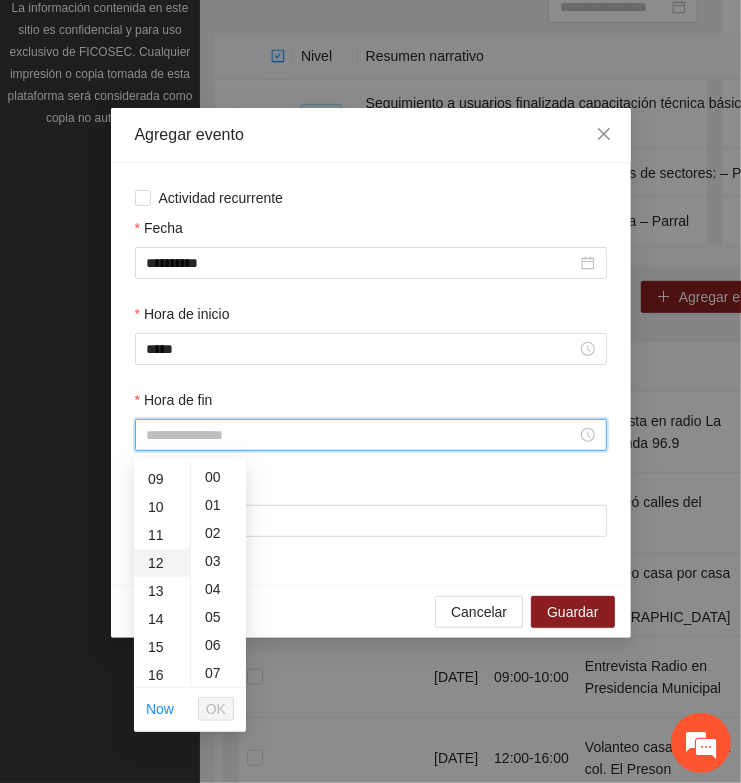 scroll, scrollTop: 375, scrollLeft: 0, axis: vertical 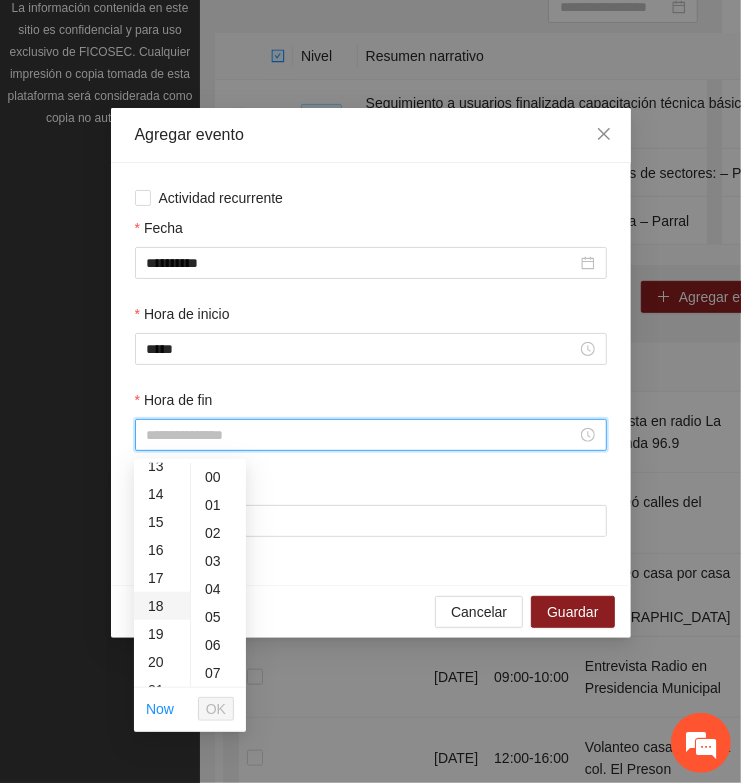 click on "18" at bounding box center (162, 606) 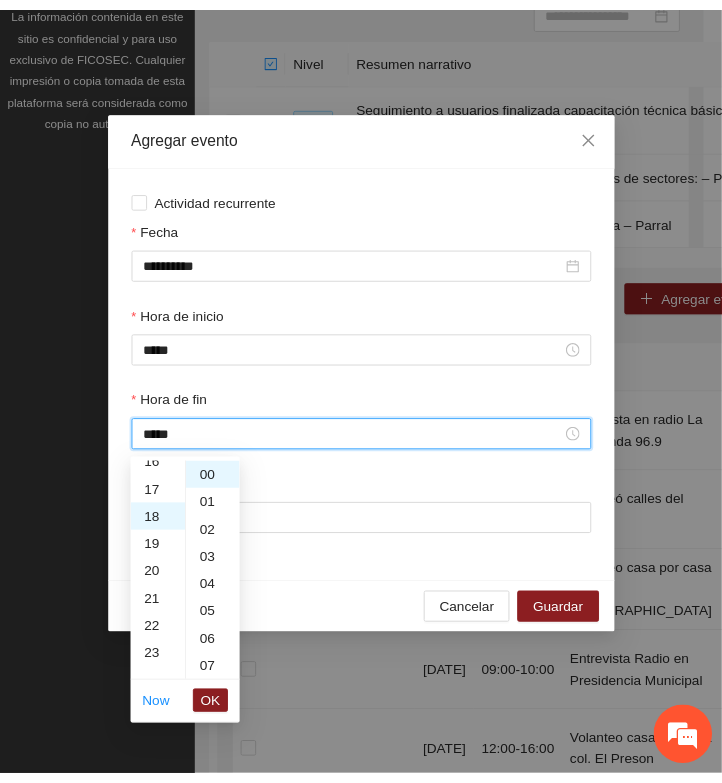 scroll, scrollTop: 503, scrollLeft: 0, axis: vertical 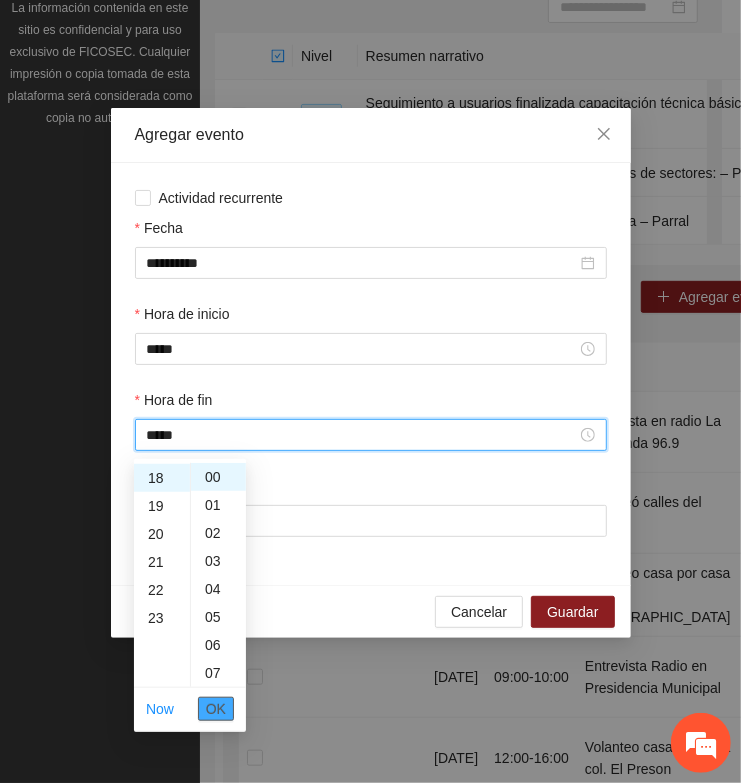 click on "OK" at bounding box center (216, 709) 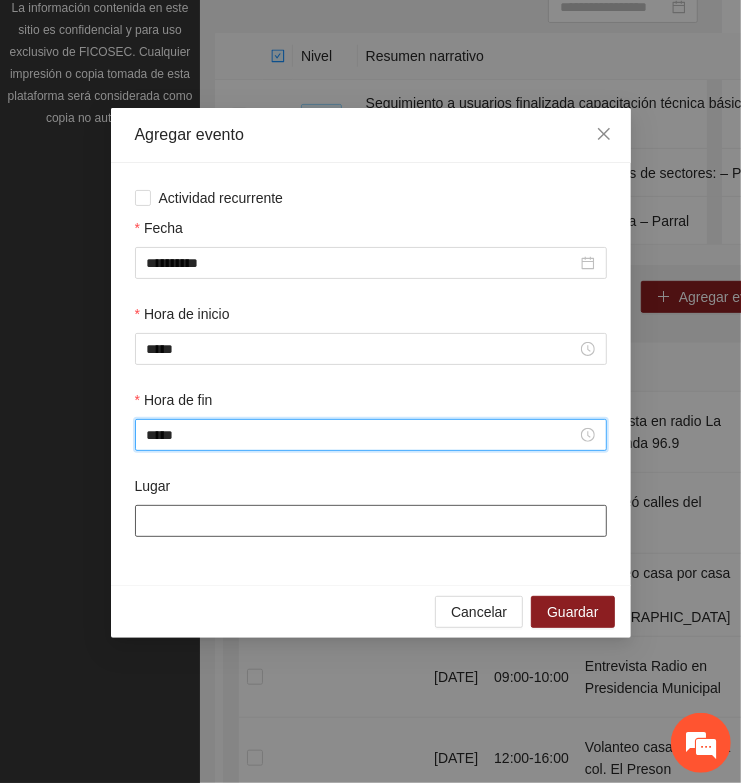 click on "Lugar" at bounding box center (371, 521) 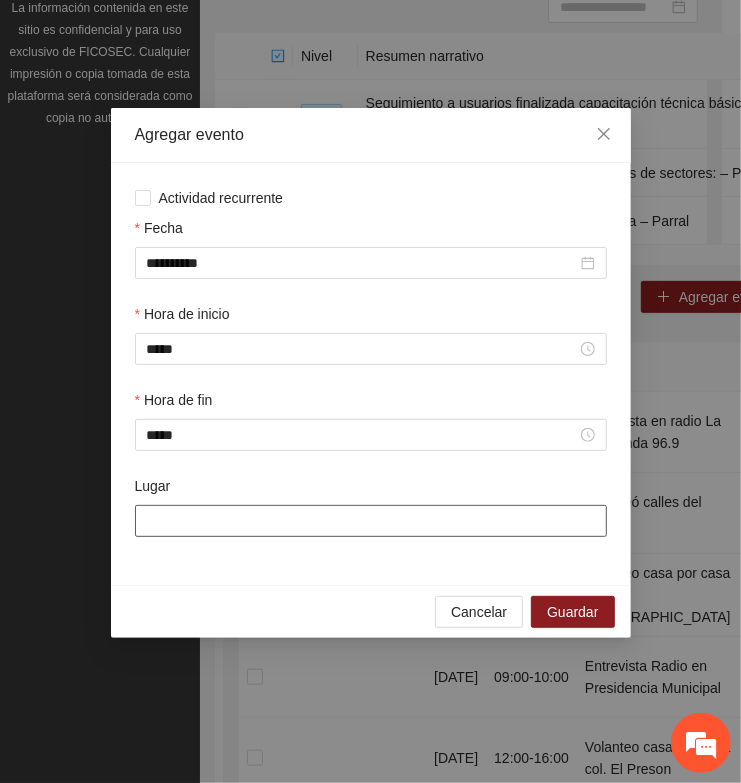 paste on "**********" 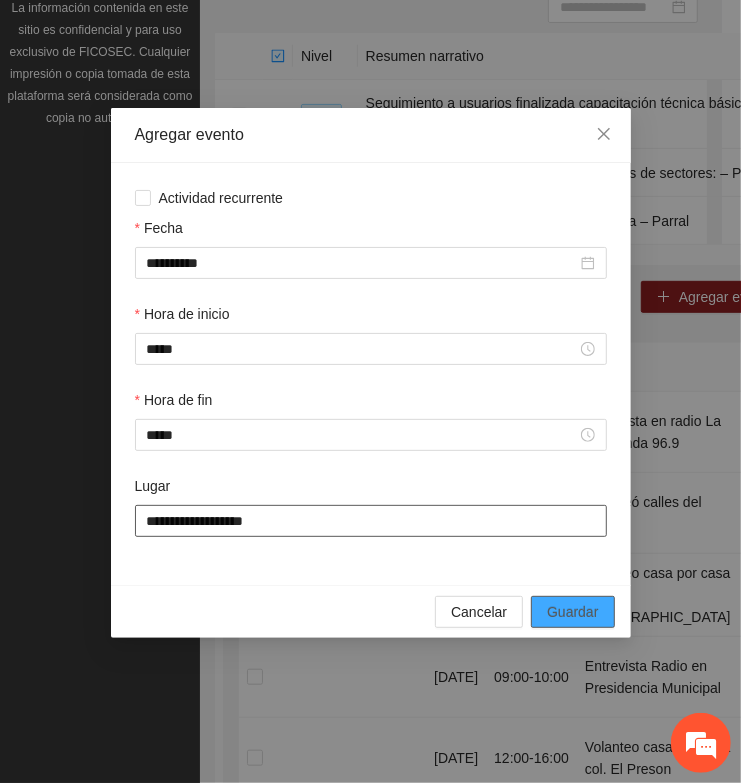 type on "**********" 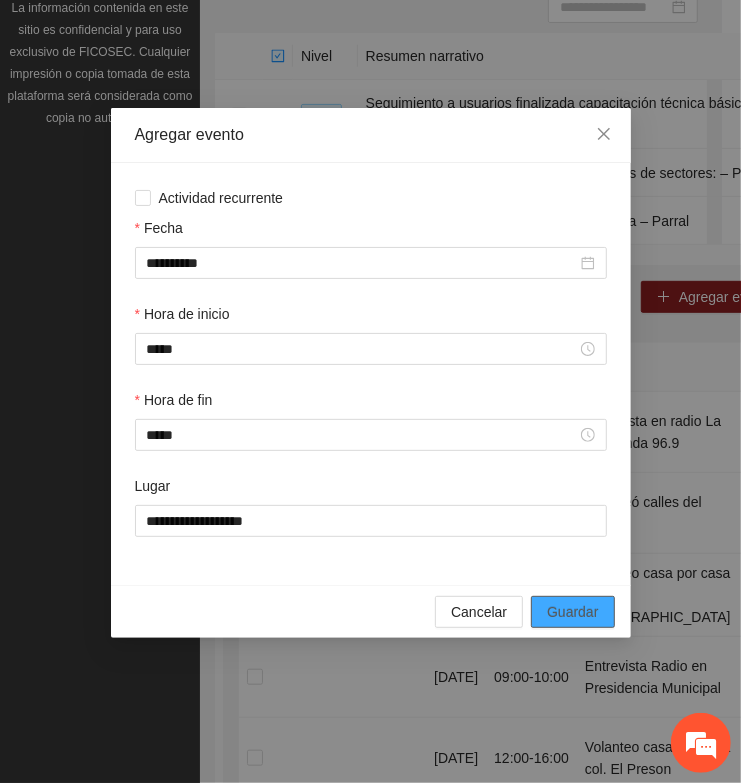 click on "Guardar" at bounding box center (572, 612) 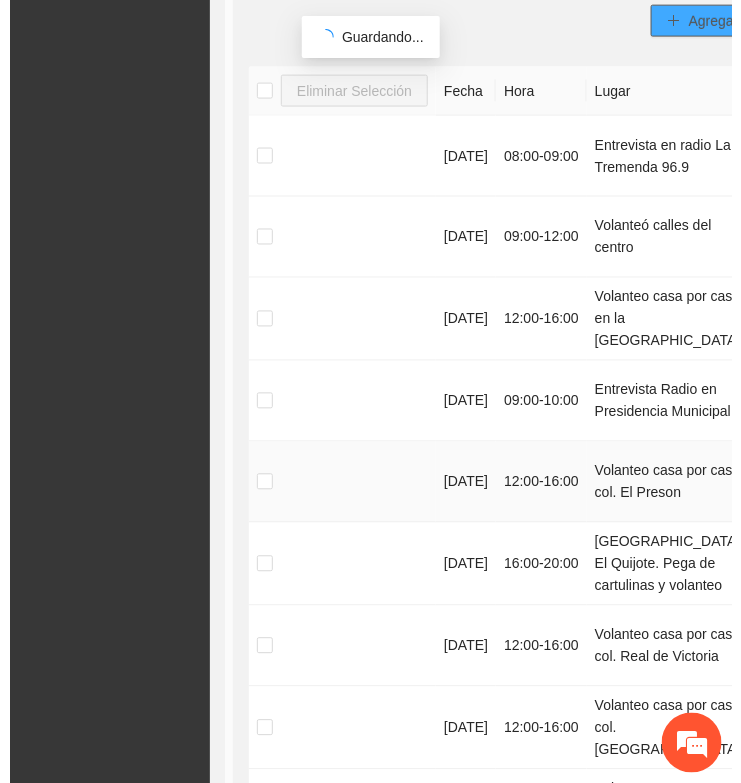 scroll, scrollTop: 5, scrollLeft: 0, axis: vertical 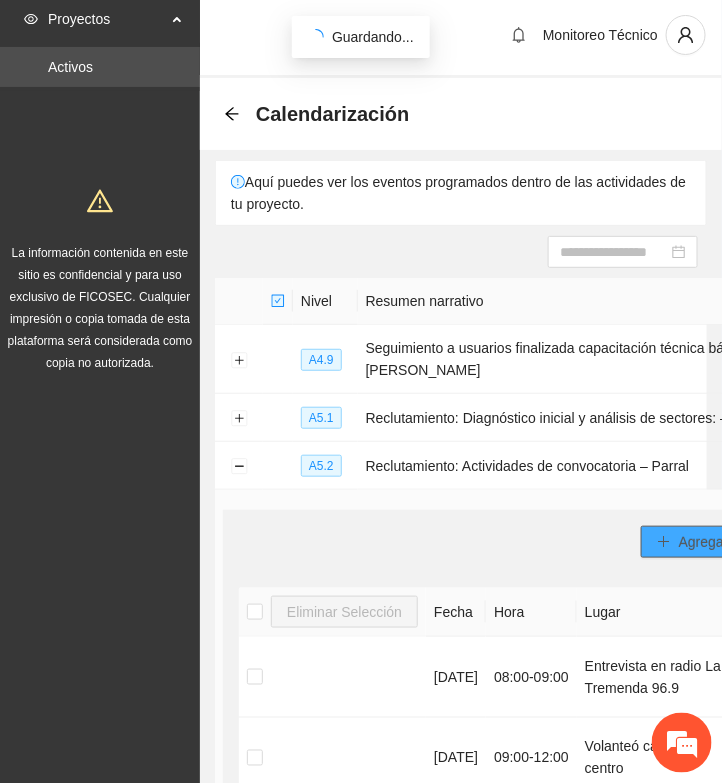 click on "Agregar evento" at bounding box center [727, 542] 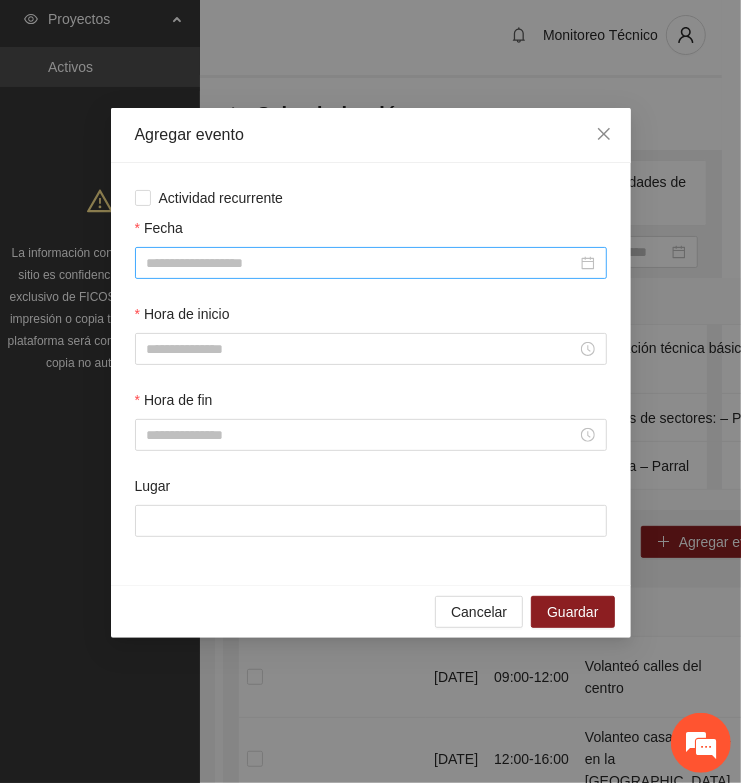 click on "Fecha" at bounding box center [362, 263] 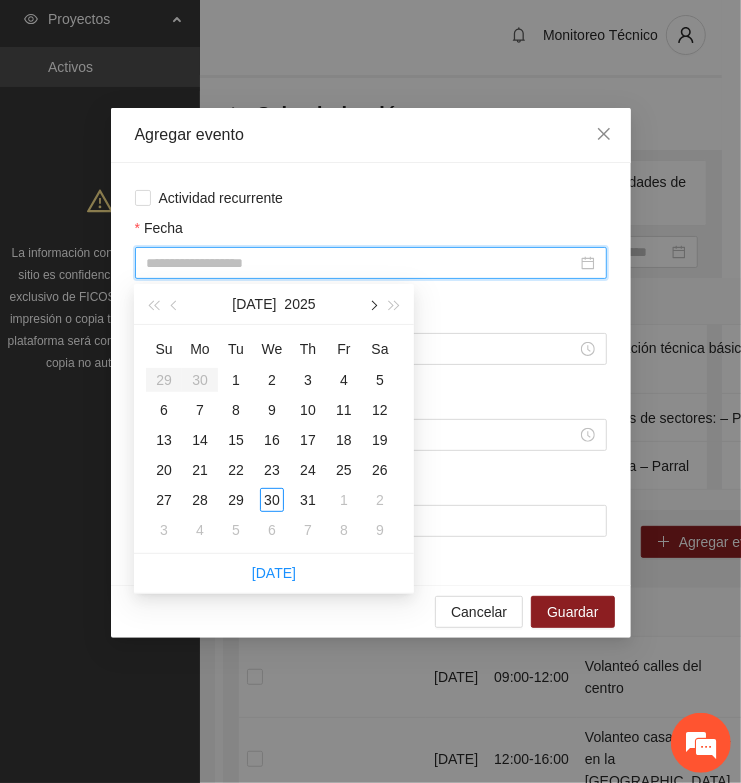 click at bounding box center [372, 306] 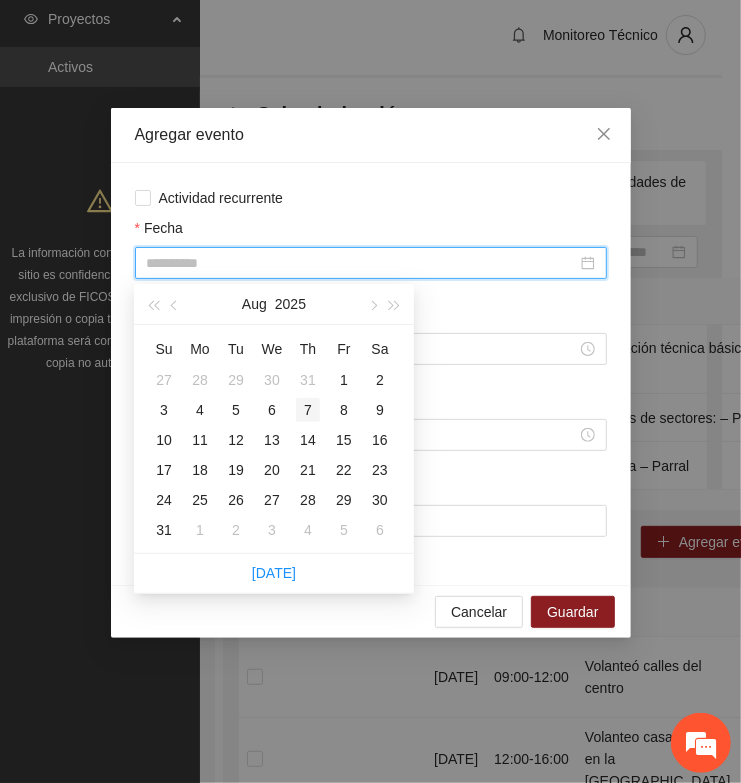 type on "**********" 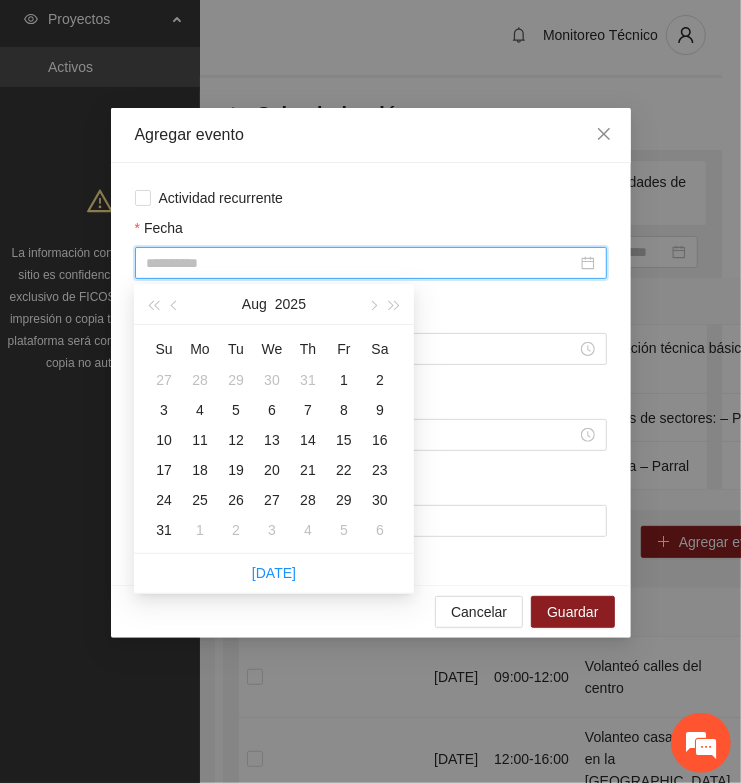 click on "7" at bounding box center [308, 410] 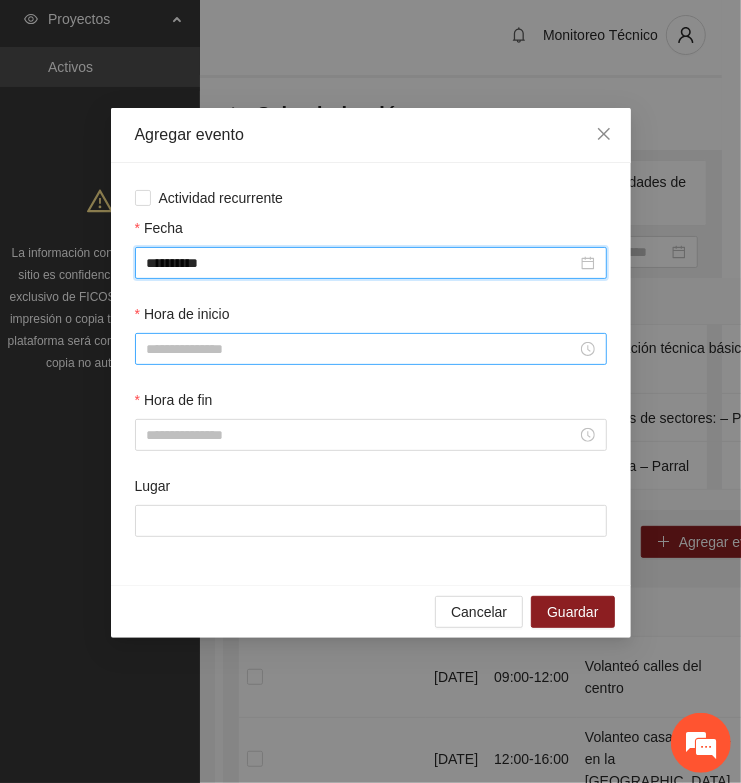 click on "Hora de inicio" at bounding box center [362, 349] 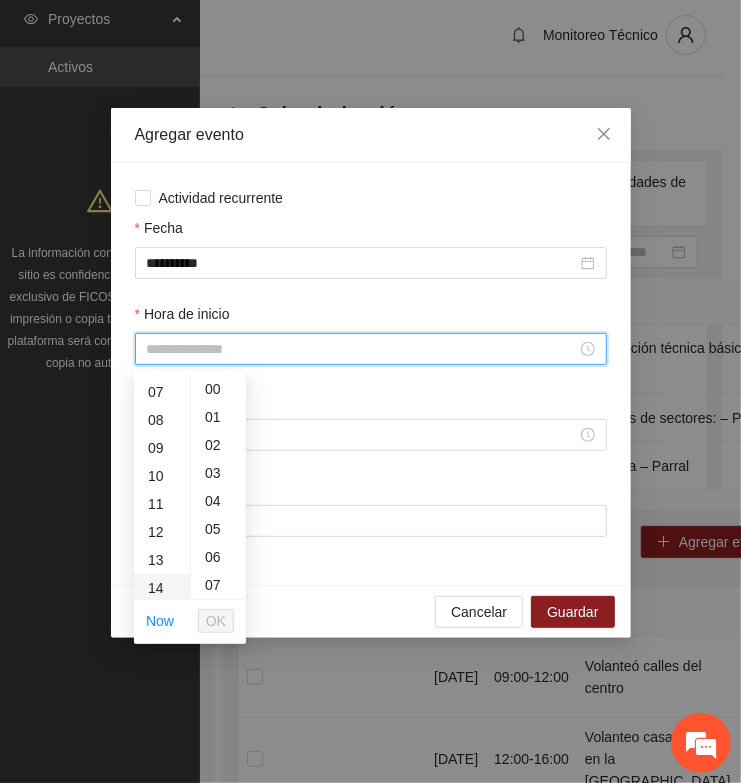 scroll, scrollTop: 250, scrollLeft: 0, axis: vertical 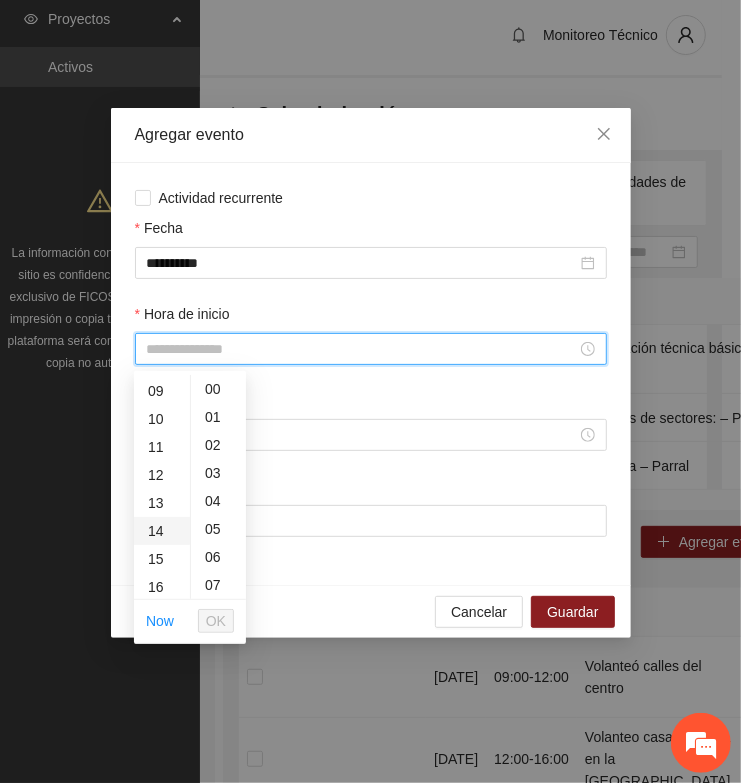 click on "14" at bounding box center [162, 531] 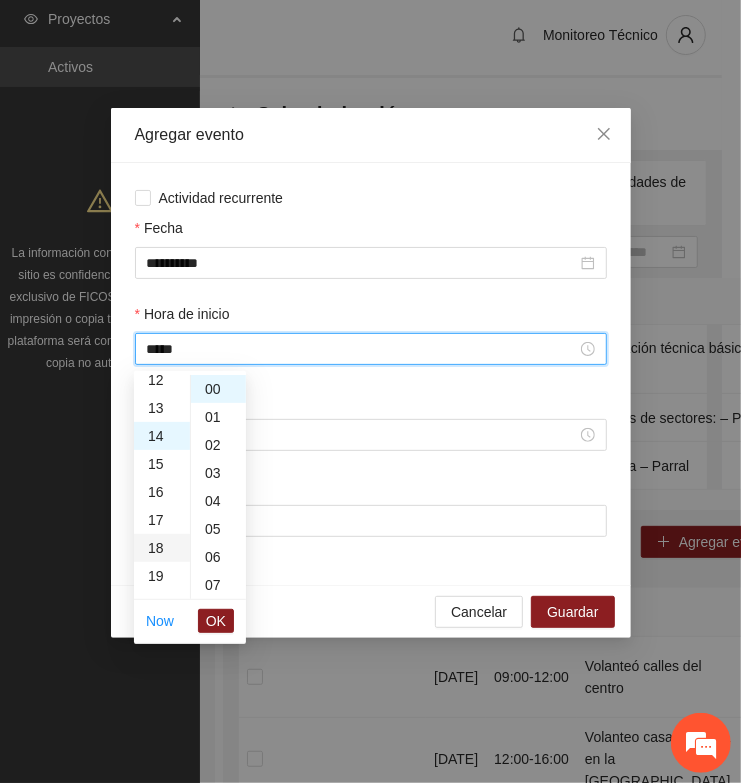 scroll, scrollTop: 392, scrollLeft: 0, axis: vertical 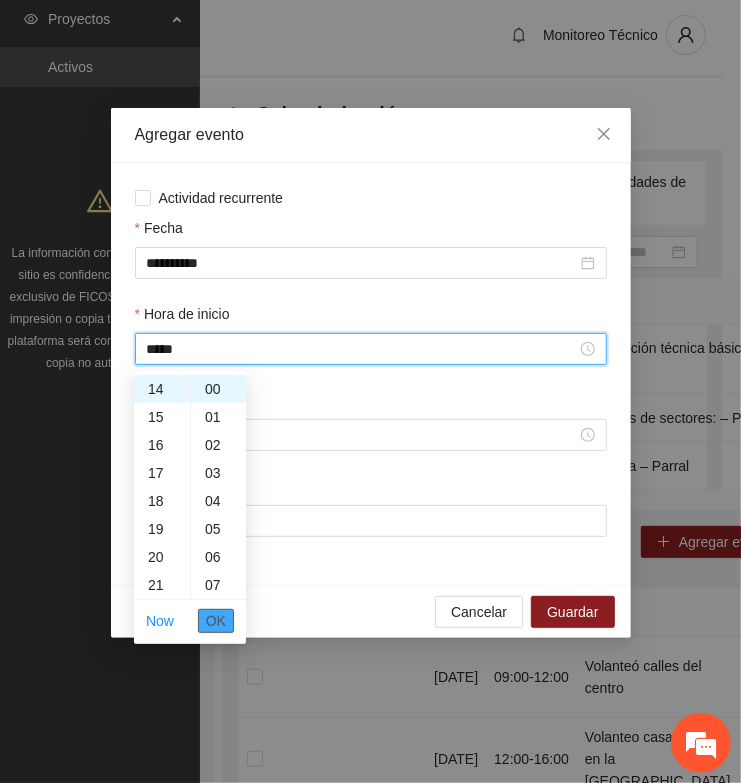 click on "OK" at bounding box center [216, 621] 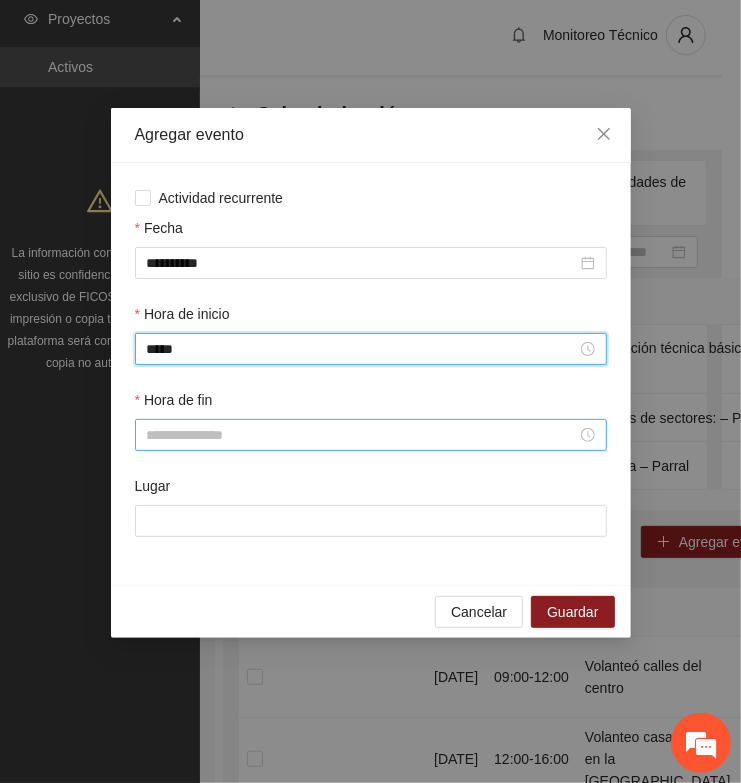 click on "Hora de fin" at bounding box center [362, 435] 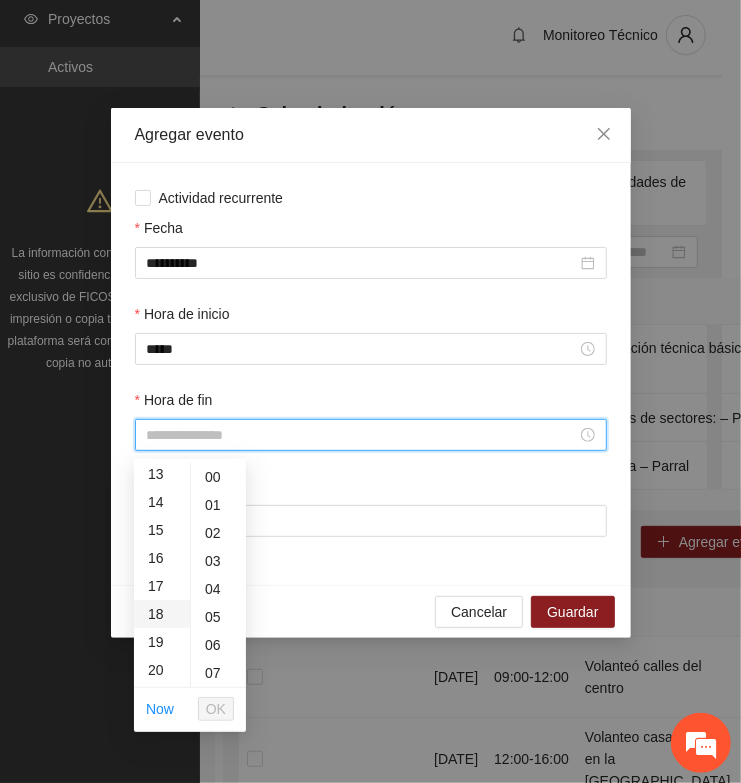scroll, scrollTop: 375, scrollLeft: 0, axis: vertical 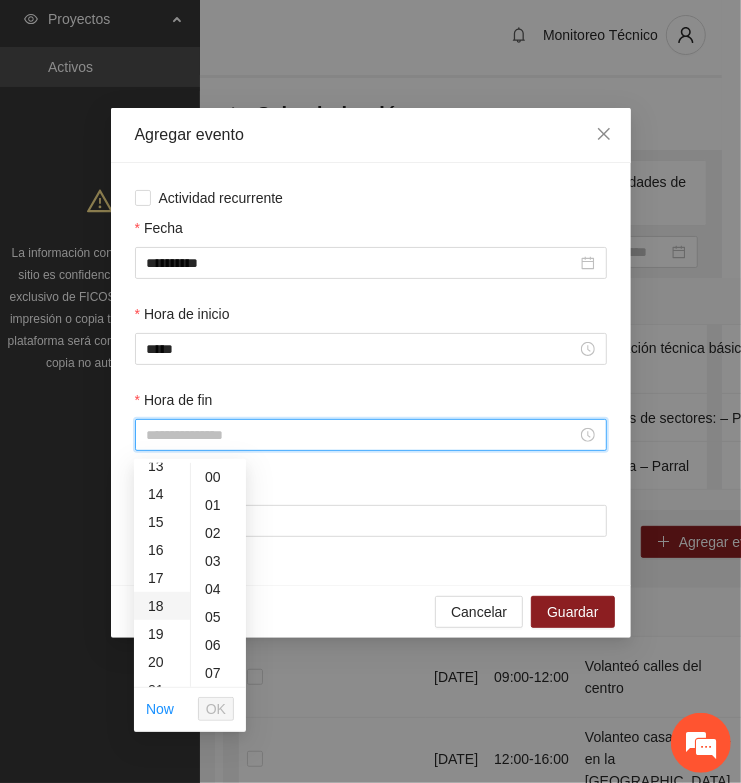 click on "18" at bounding box center (162, 606) 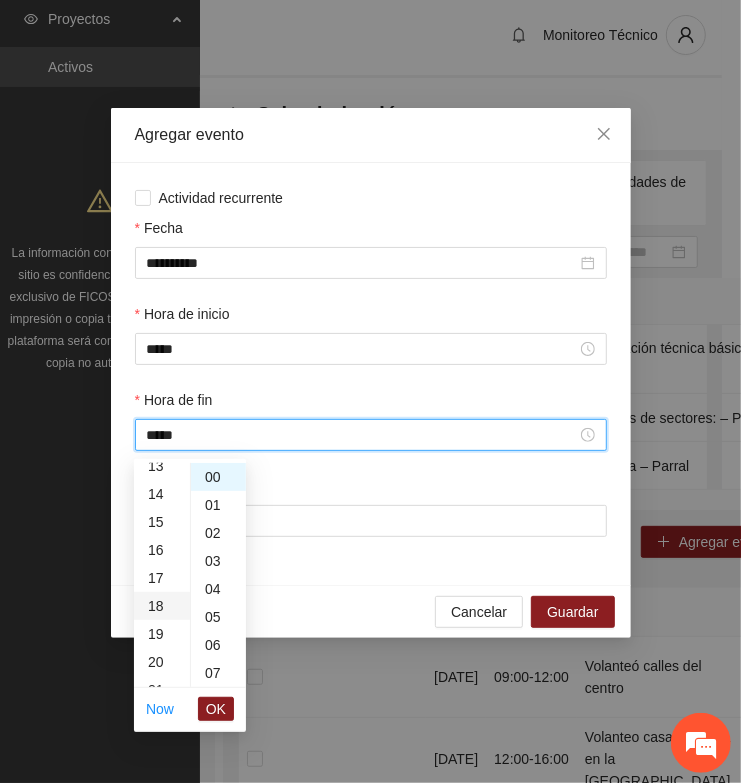 scroll, scrollTop: 503, scrollLeft: 0, axis: vertical 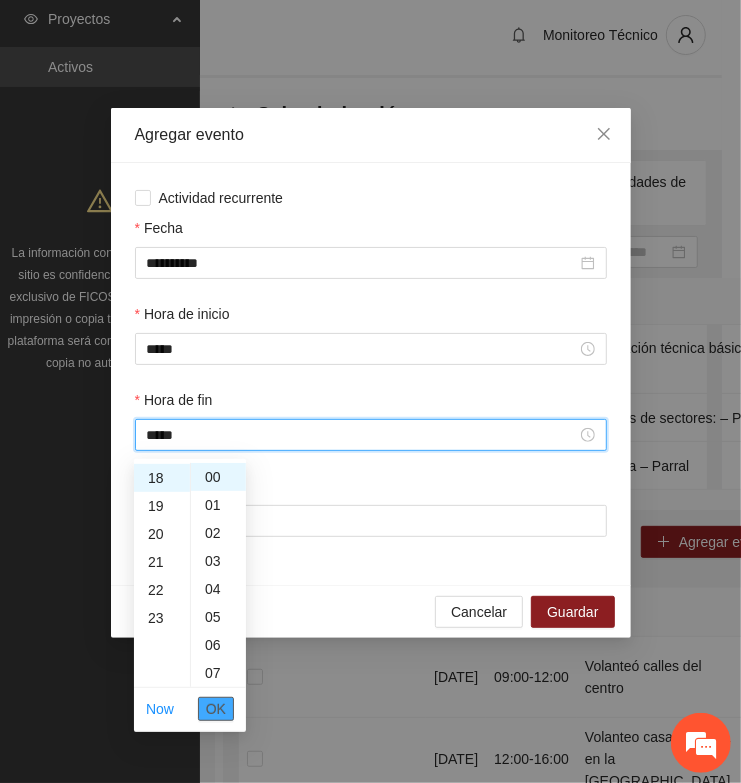 click on "OK" at bounding box center (216, 709) 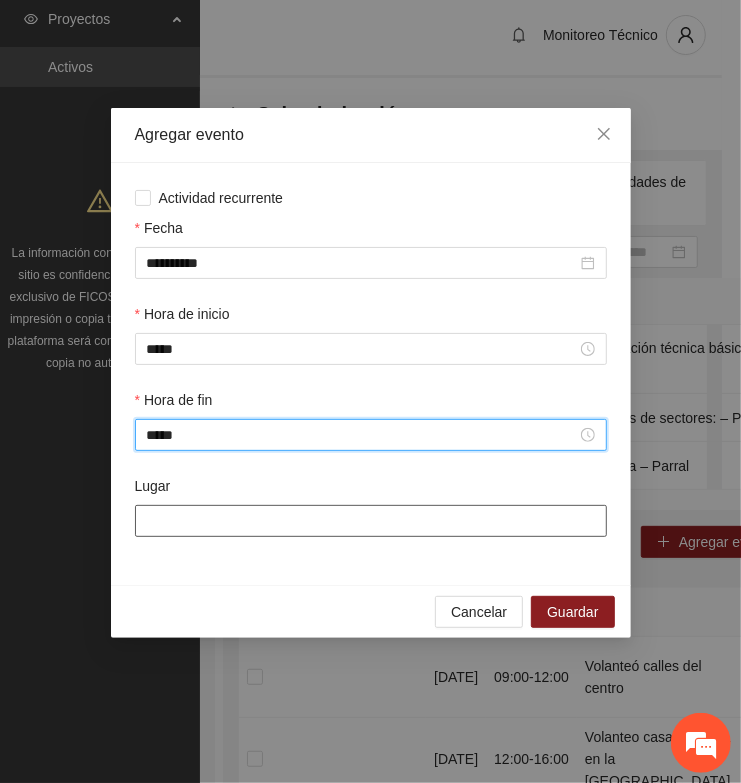 click on "Lugar" at bounding box center [371, 521] 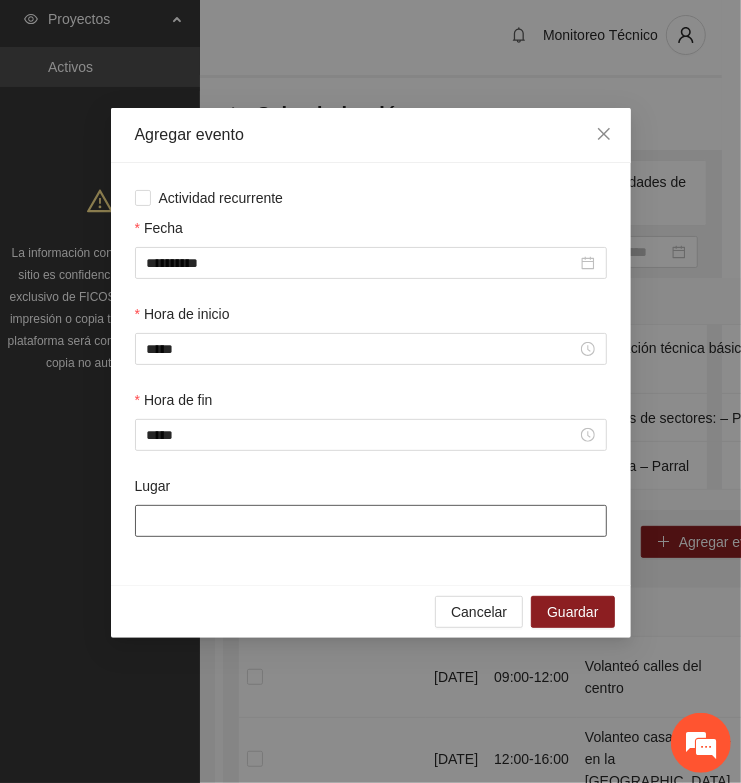 paste on "**********" 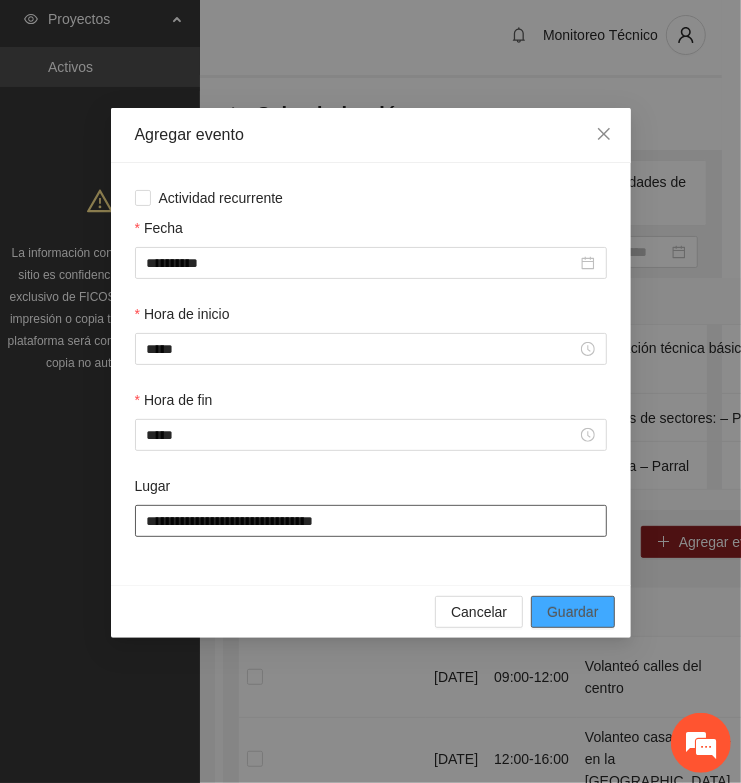 type on "**********" 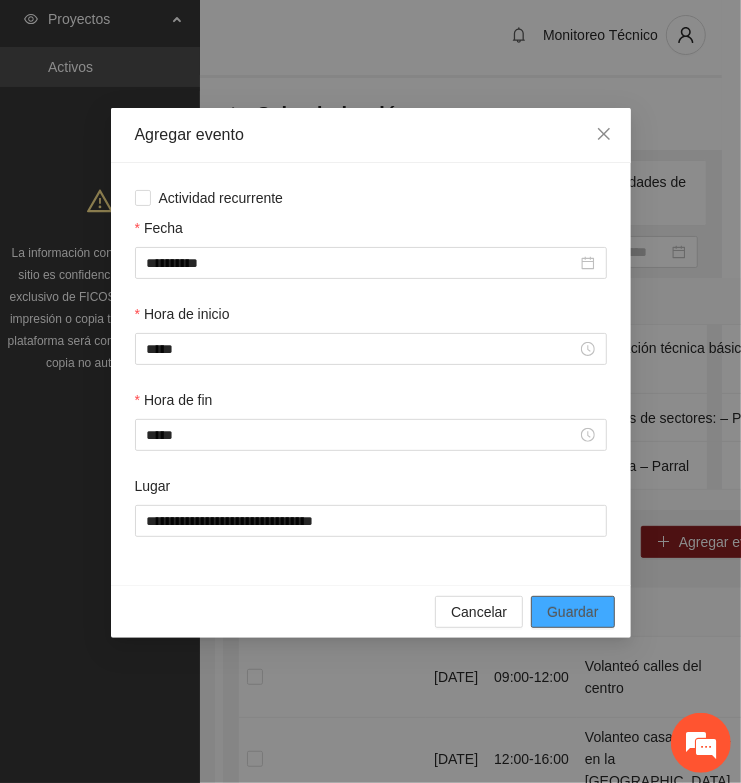 click on "Guardar" at bounding box center (572, 612) 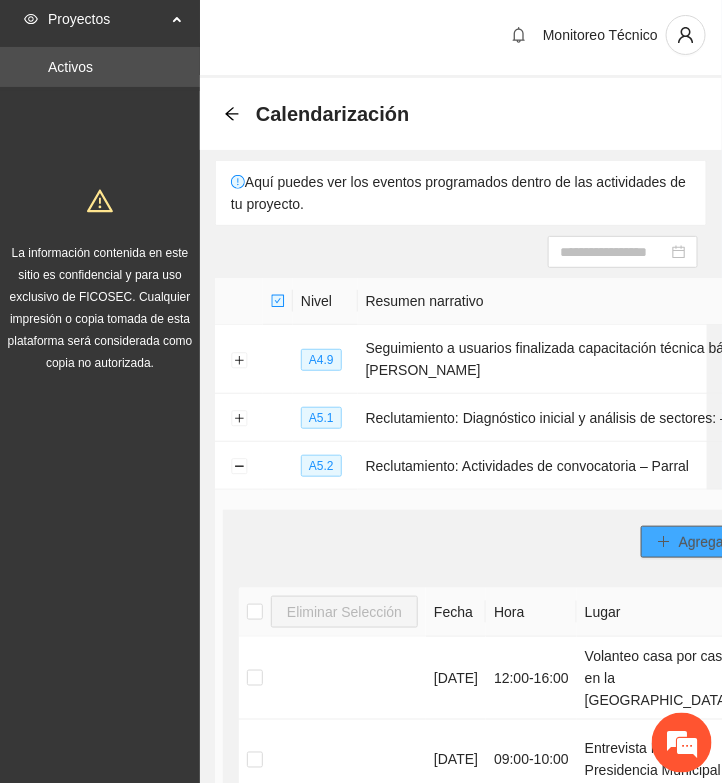 click on "Agregar evento" at bounding box center [727, 542] 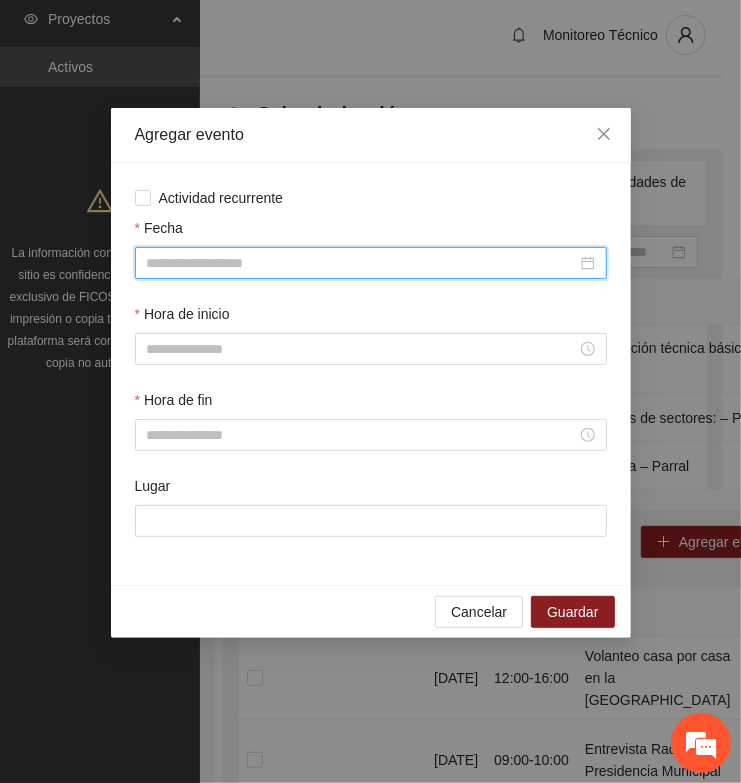 click on "Fecha" at bounding box center (362, 263) 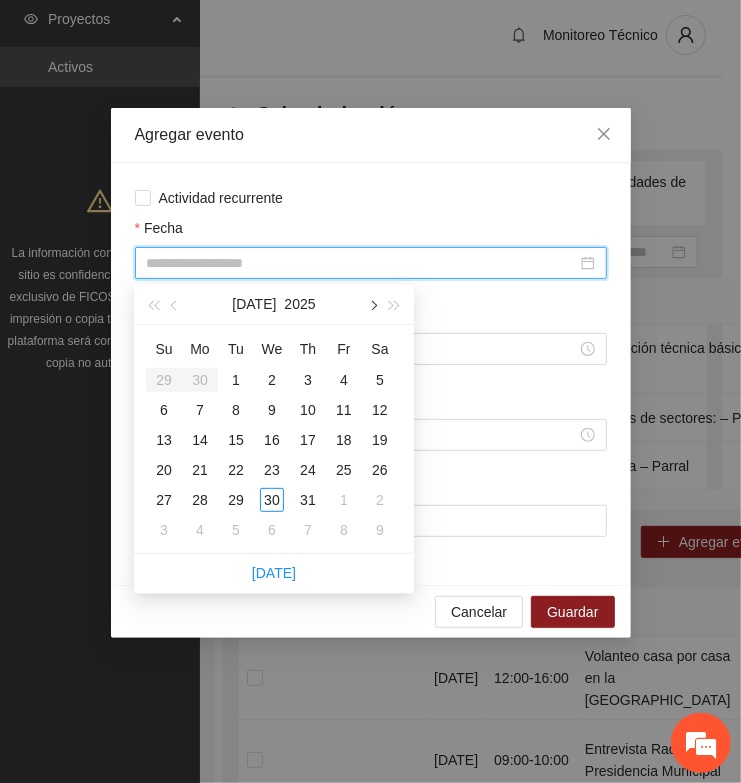 click at bounding box center (372, 304) 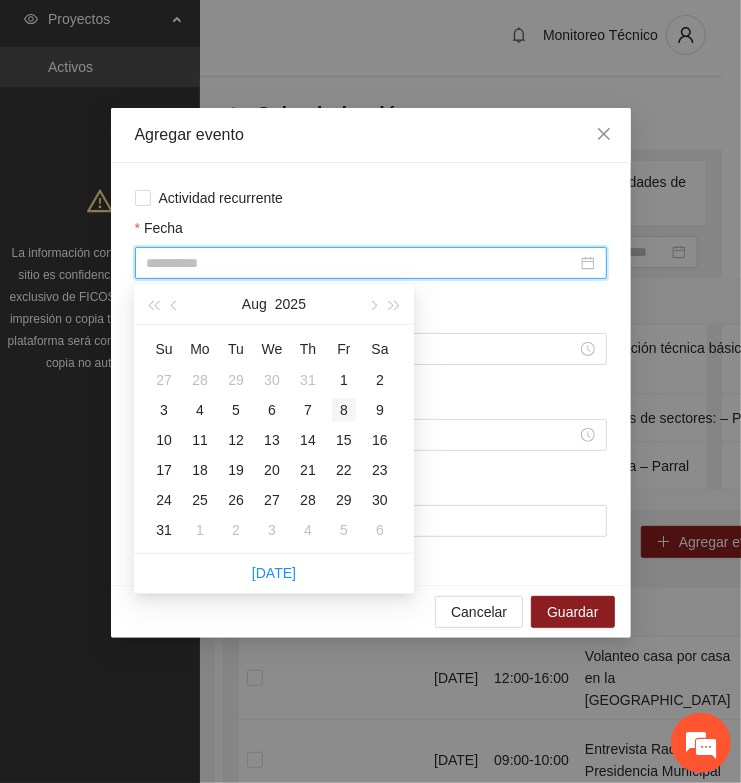 type on "**********" 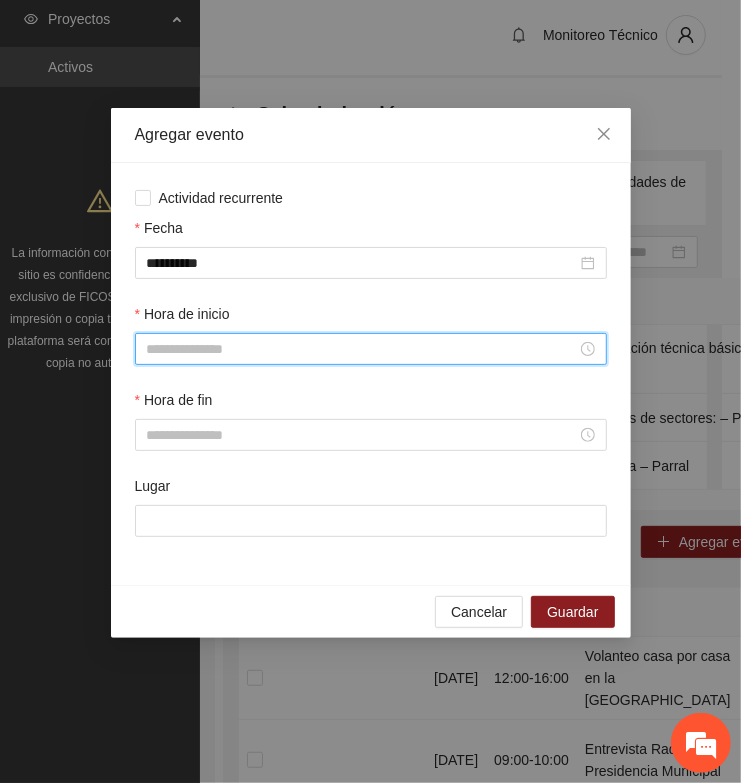 click on "Hora de inicio" at bounding box center [362, 349] 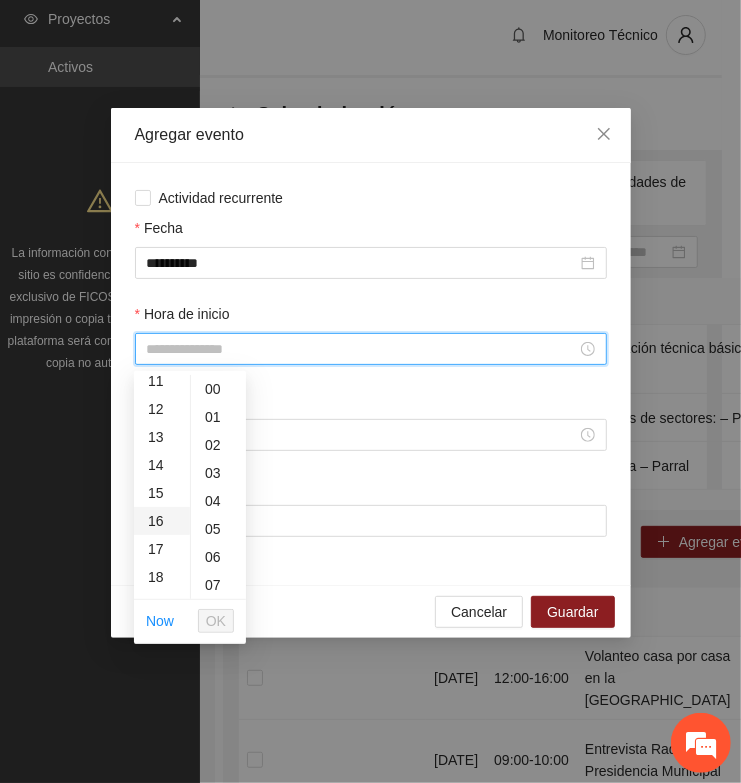 scroll, scrollTop: 375, scrollLeft: 0, axis: vertical 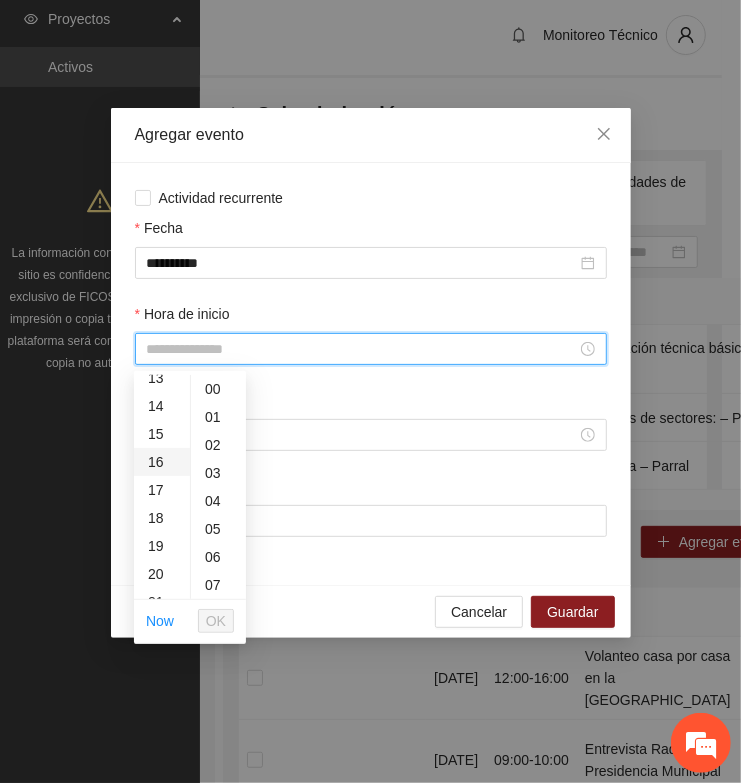 click on "16" at bounding box center [162, 462] 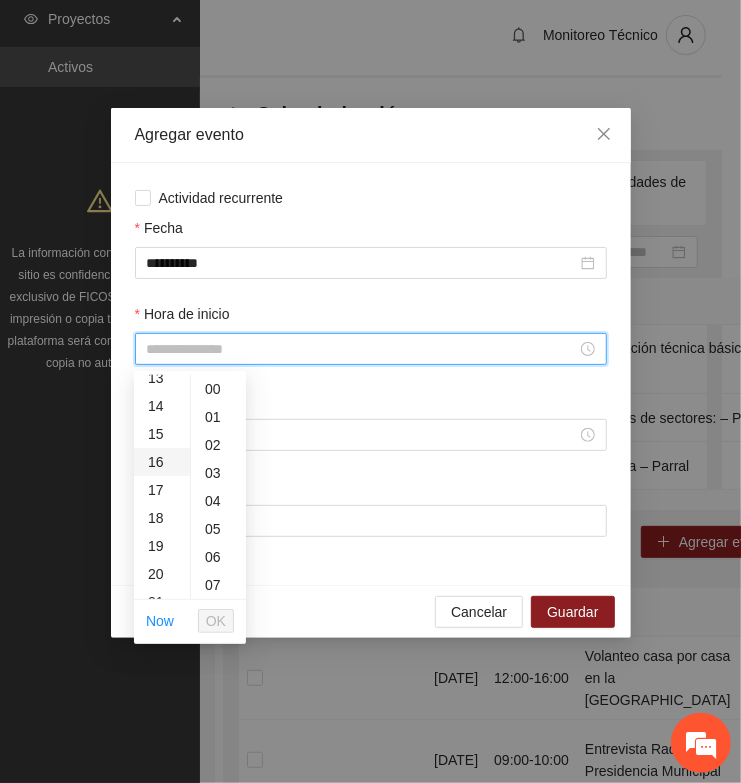 type on "*****" 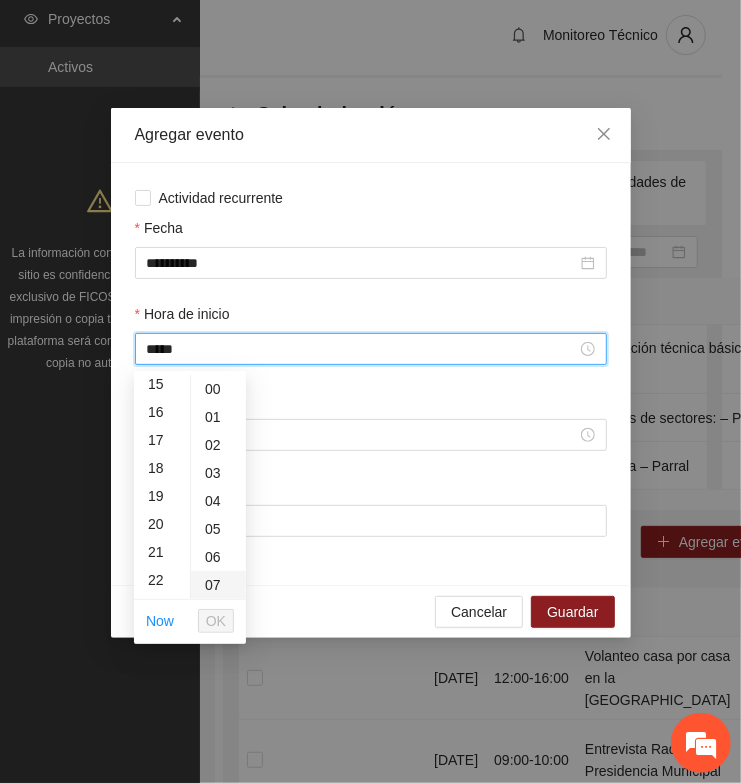 scroll, scrollTop: 447, scrollLeft: 0, axis: vertical 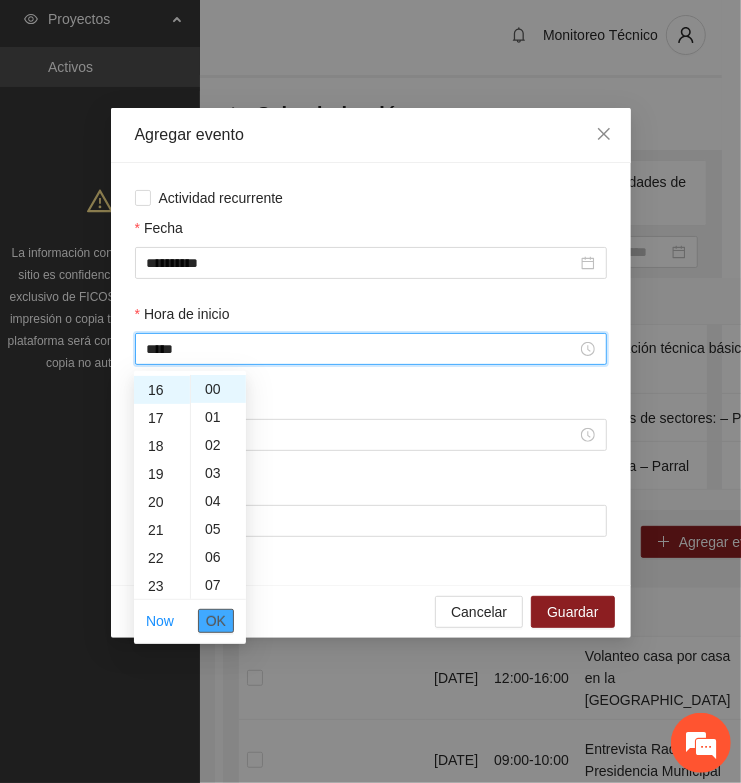 click on "OK" at bounding box center (216, 621) 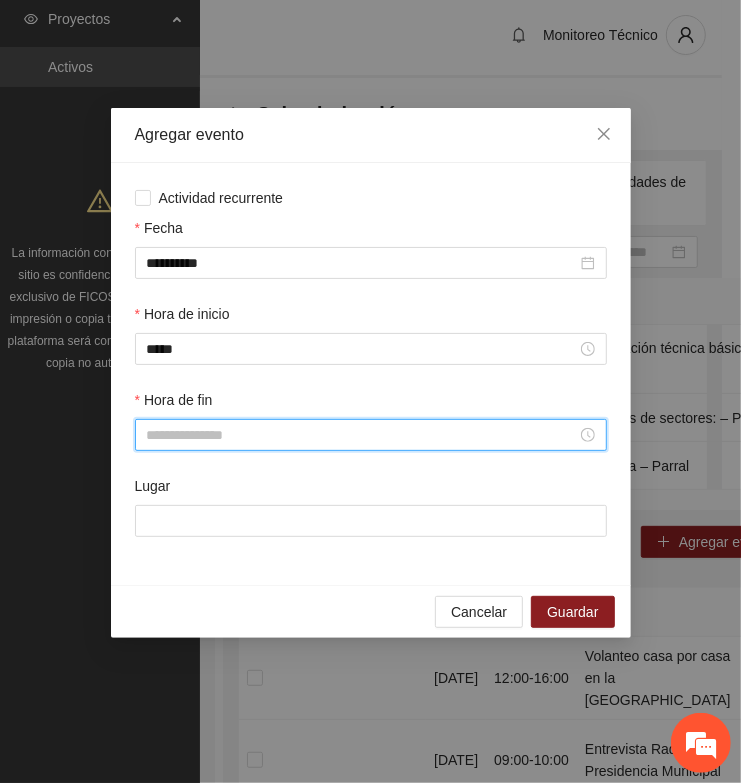 click on "Hora de fin" at bounding box center [362, 435] 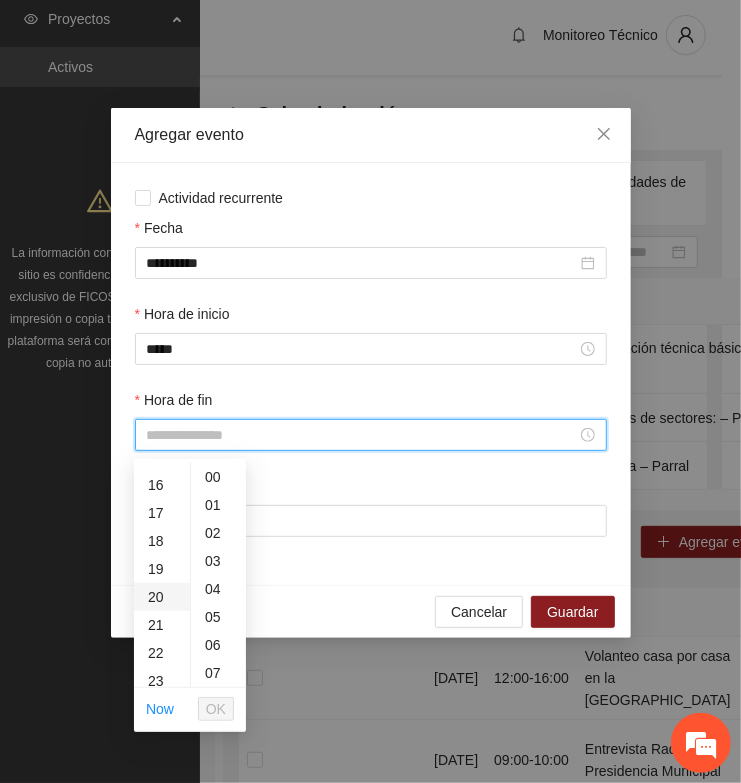 scroll, scrollTop: 500, scrollLeft: 0, axis: vertical 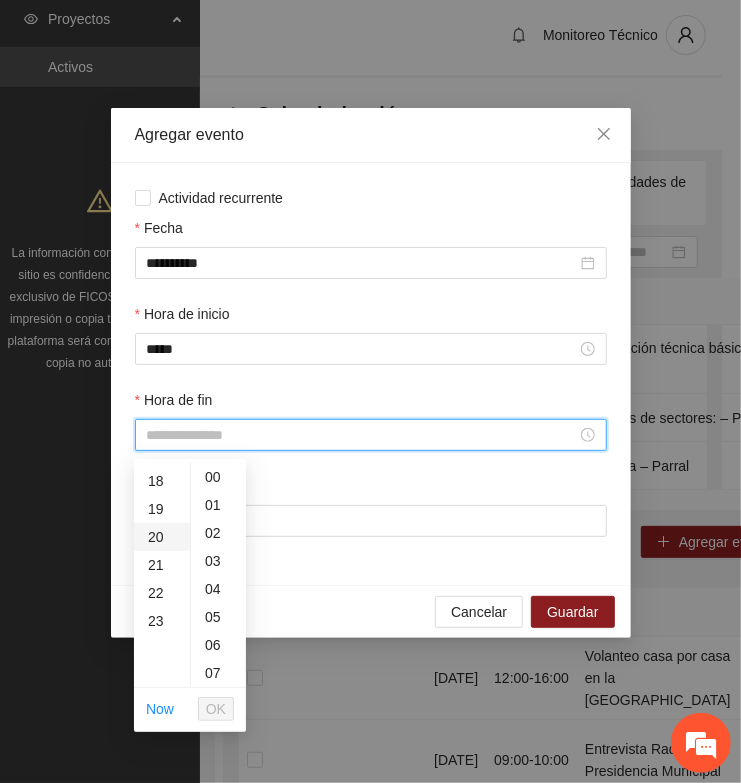 click on "20" at bounding box center [162, 537] 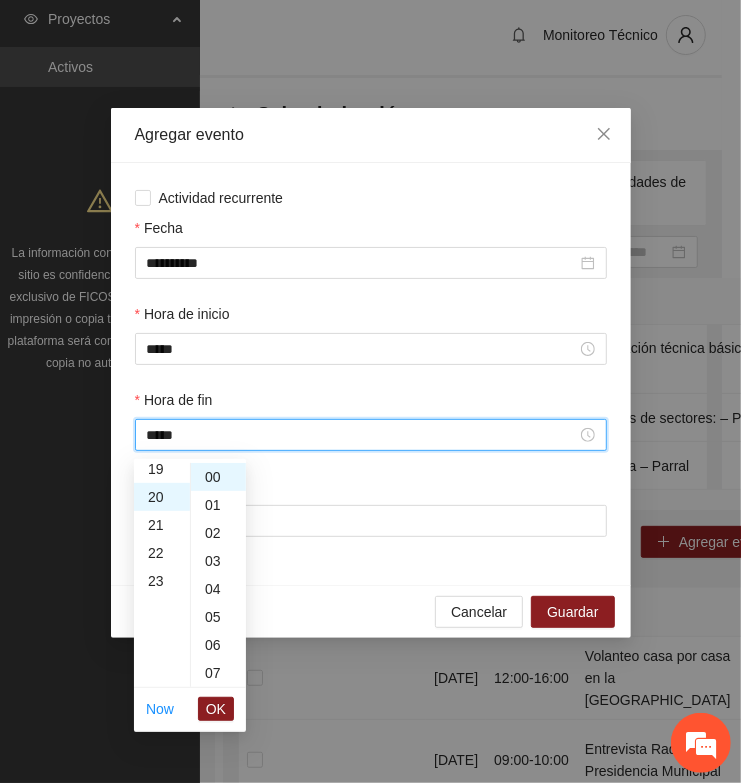 scroll, scrollTop: 560, scrollLeft: 0, axis: vertical 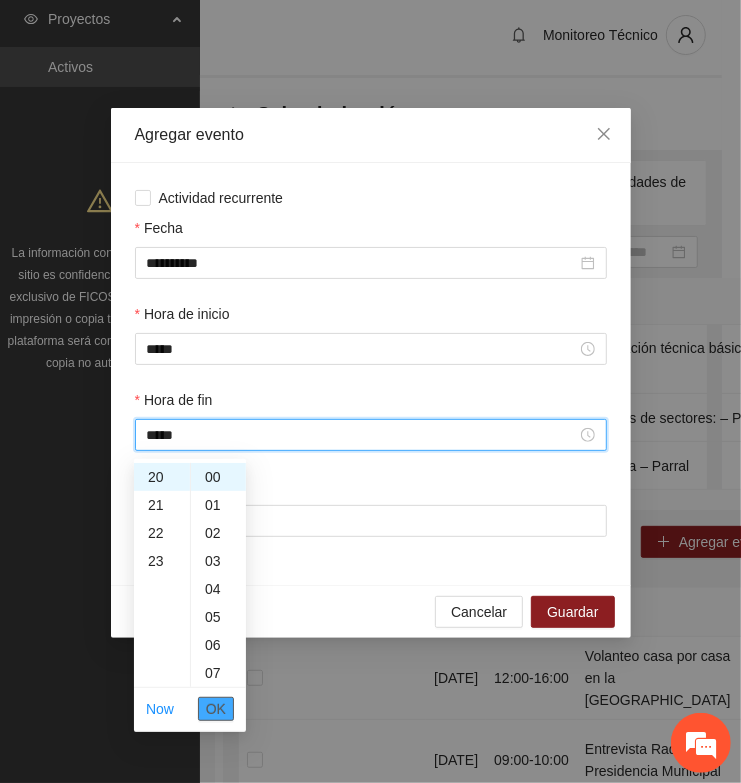 click on "OK" at bounding box center [216, 709] 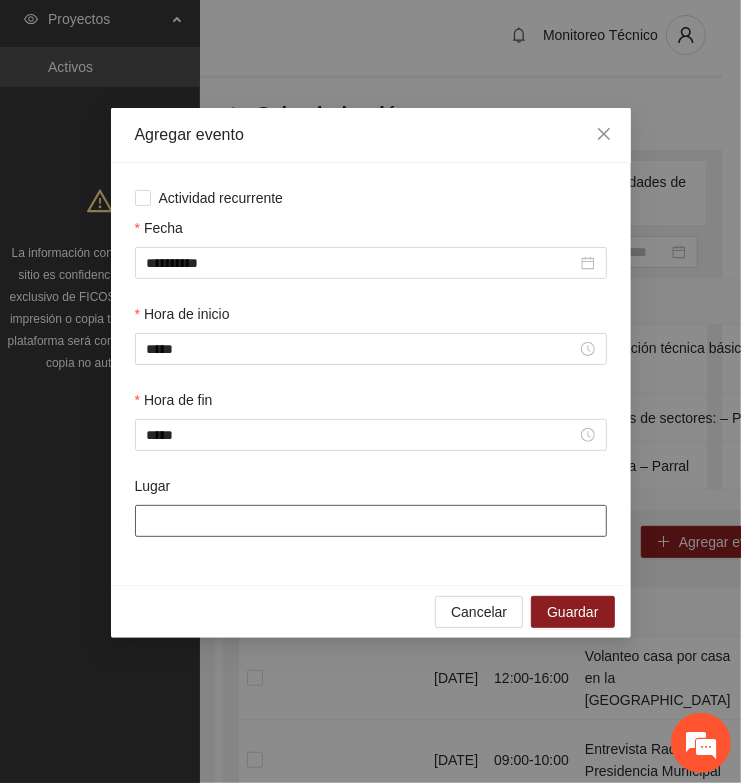 click on "Lugar" at bounding box center [371, 521] 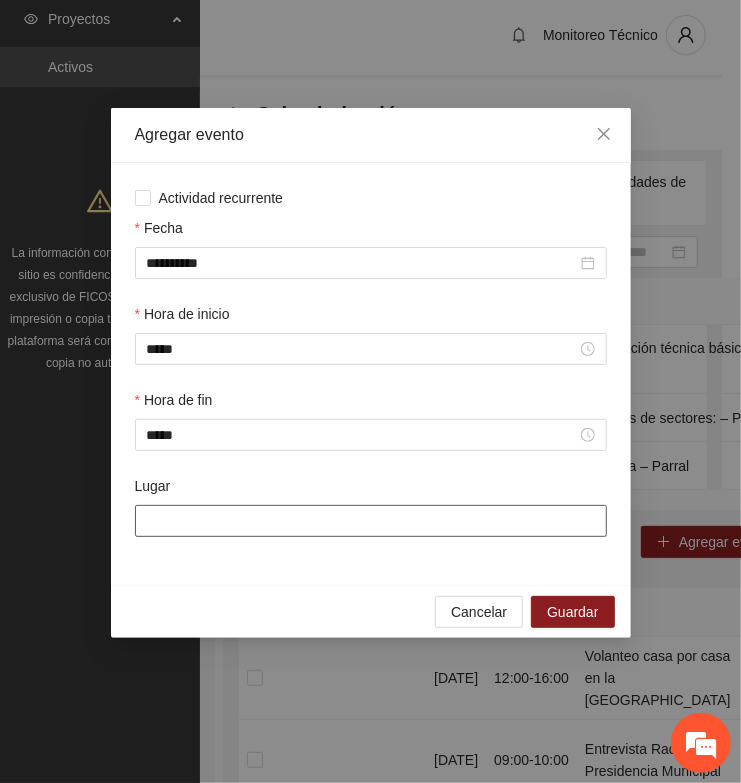 click on "Lugar" at bounding box center (371, 521) 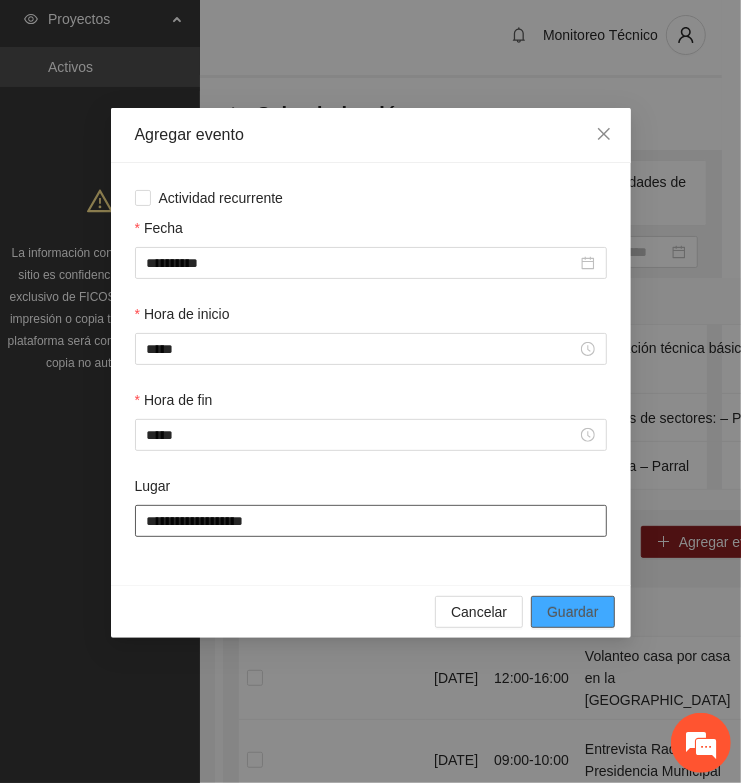 type on "**********" 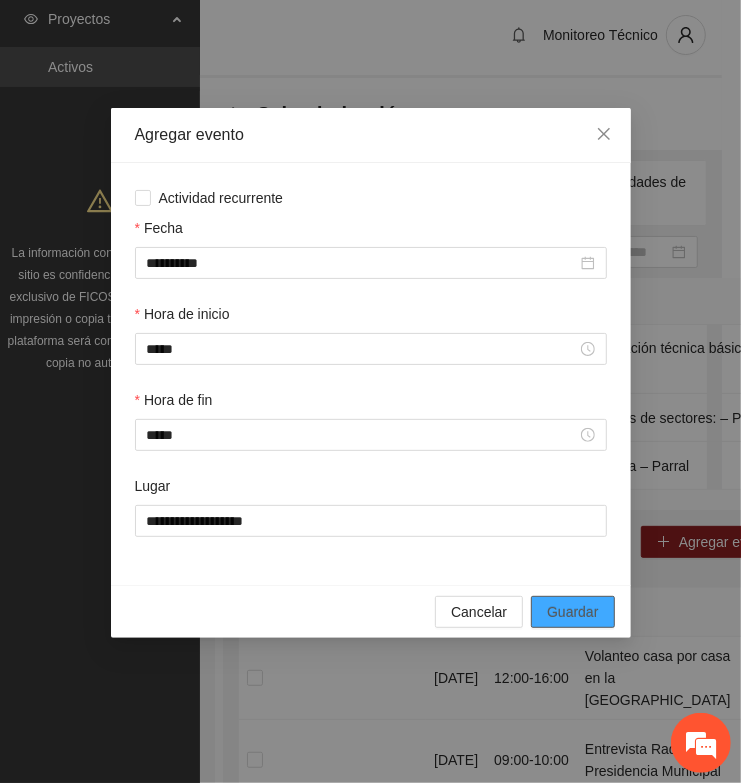 click on "Guardar" at bounding box center (572, 612) 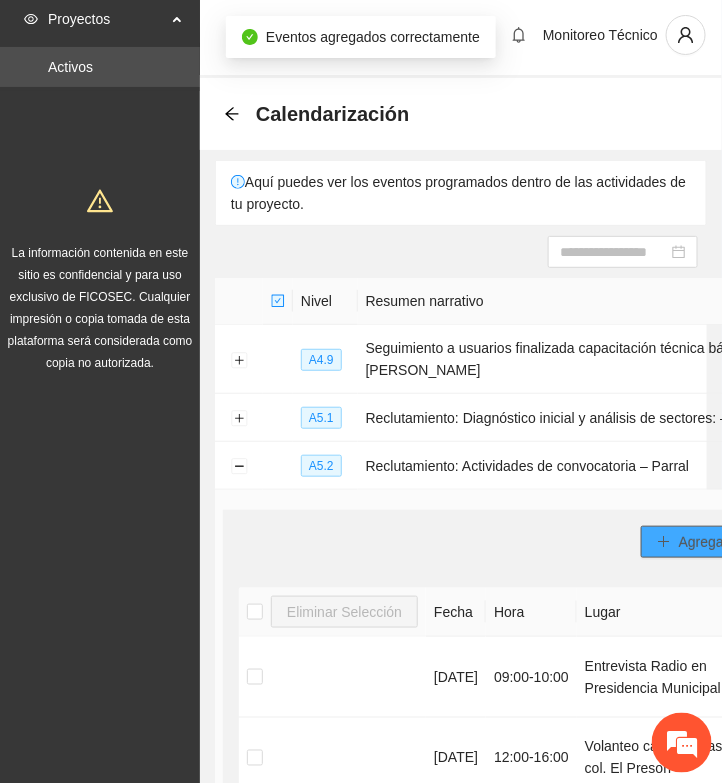 click on "Agregar evento" at bounding box center [727, 542] 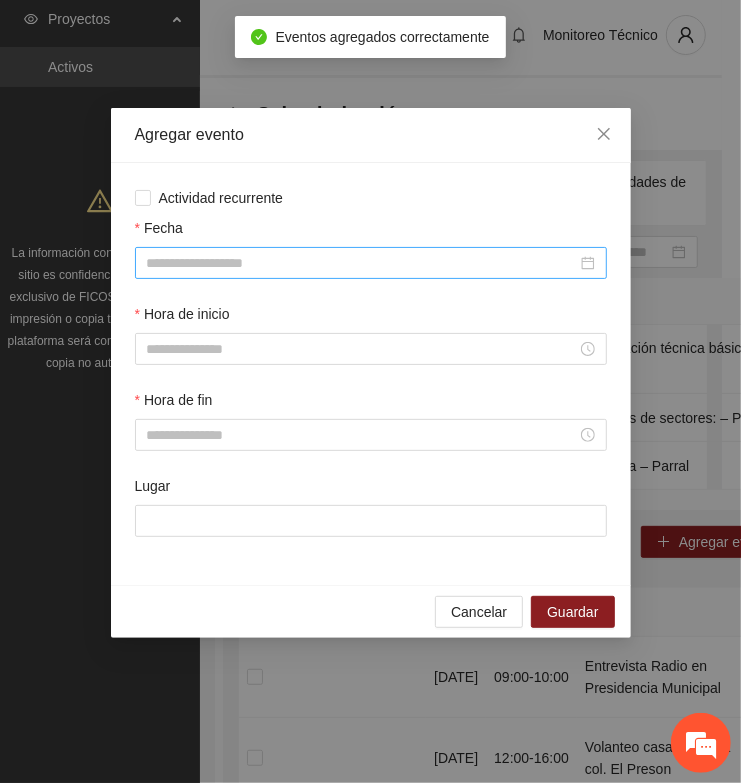 click on "Fecha" at bounding box center (362, 263) 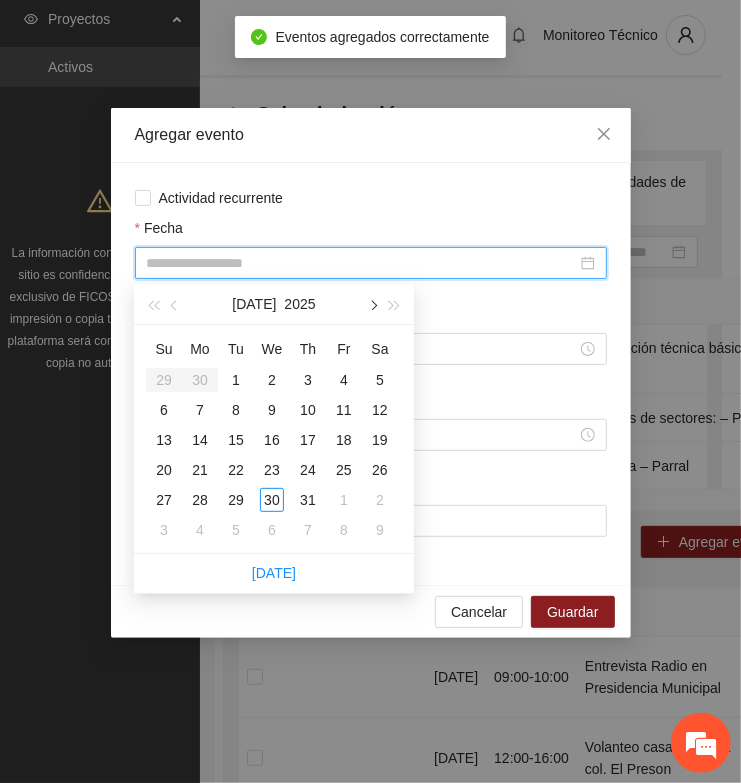 click at bounding box center [372, 304] 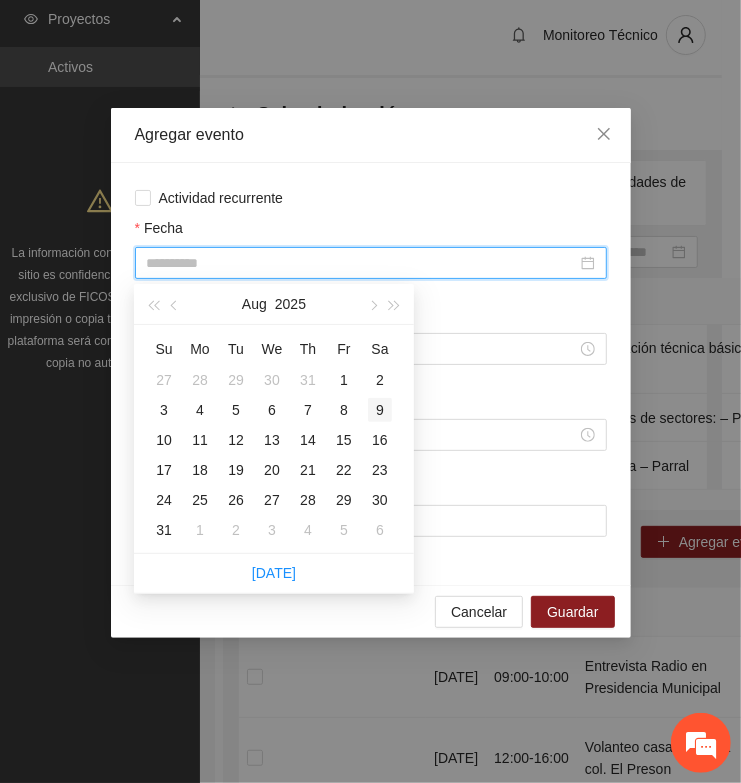 type on "**********" 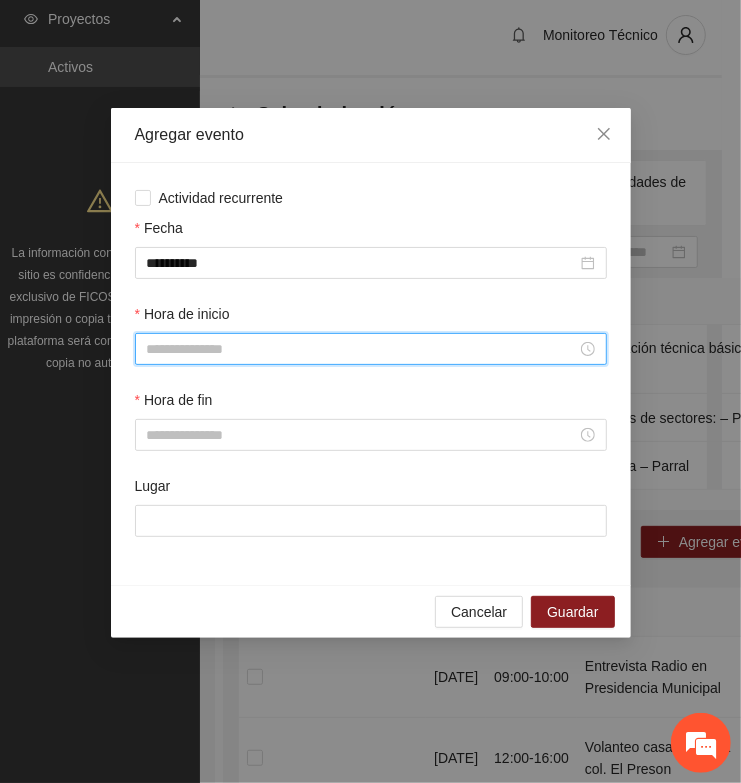 click on "Hora de inicio" at bounding box center (362, 349) 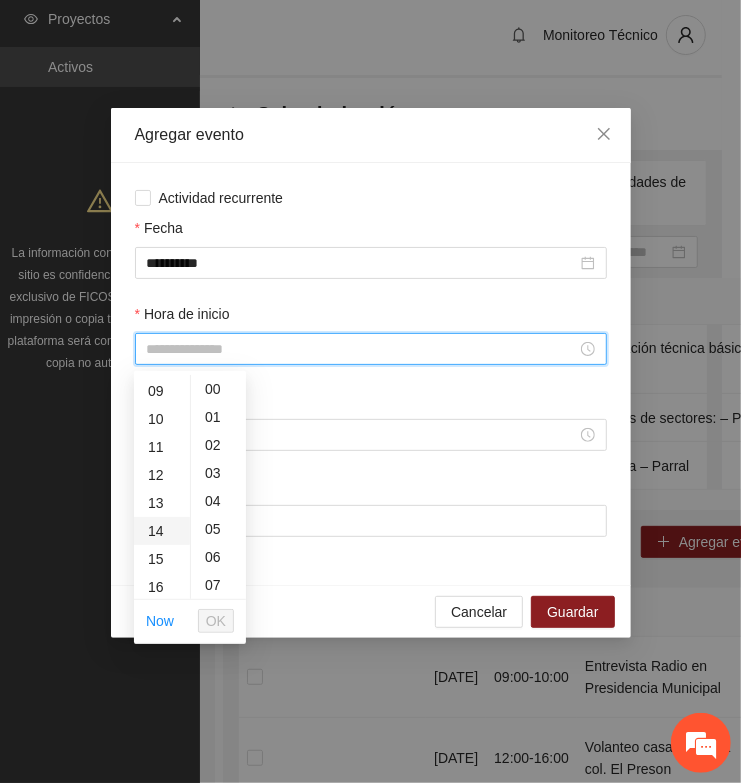 click on "14" at bounding box center (162, 531) 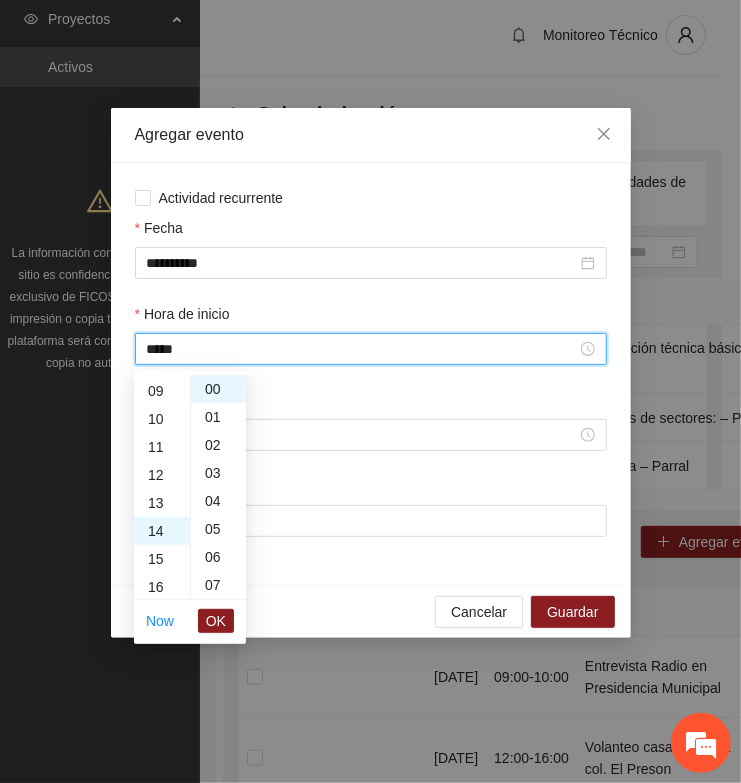 scroll, scrollTop: 392, scrollLeft: 0, axis: vertical 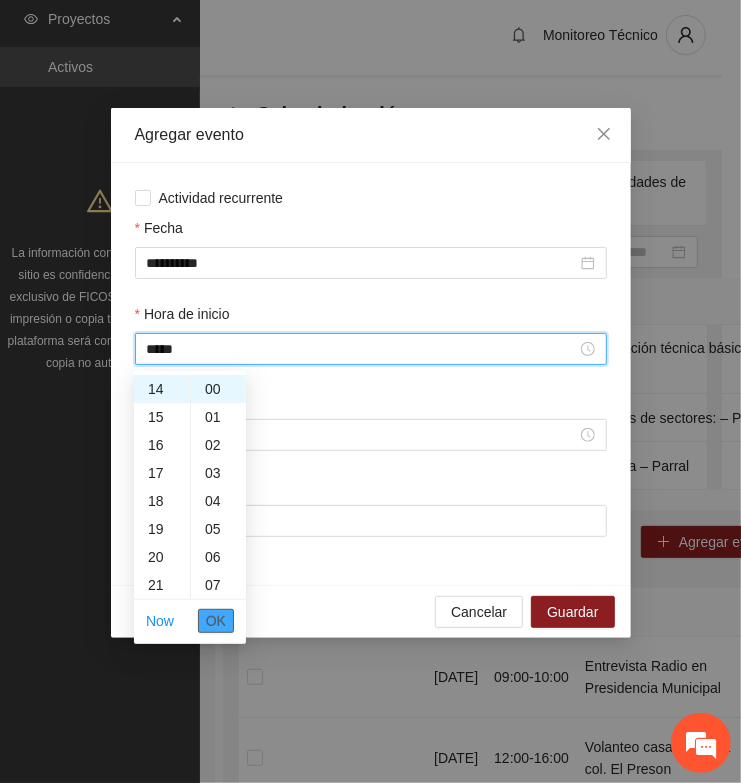click on "OK" at bounding box center [216, 621] 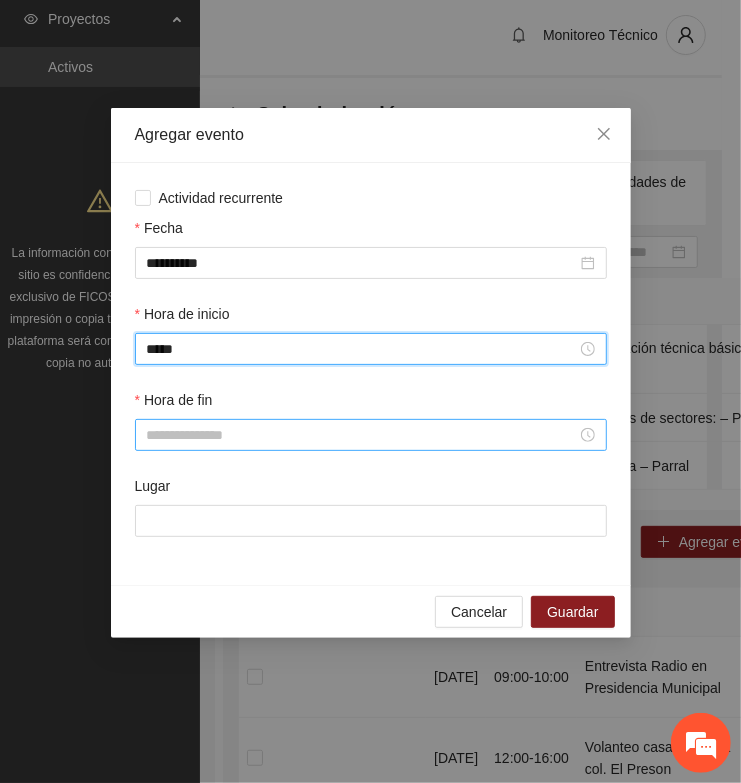 click on "Hora de fin" at bounding box center [362, 435] 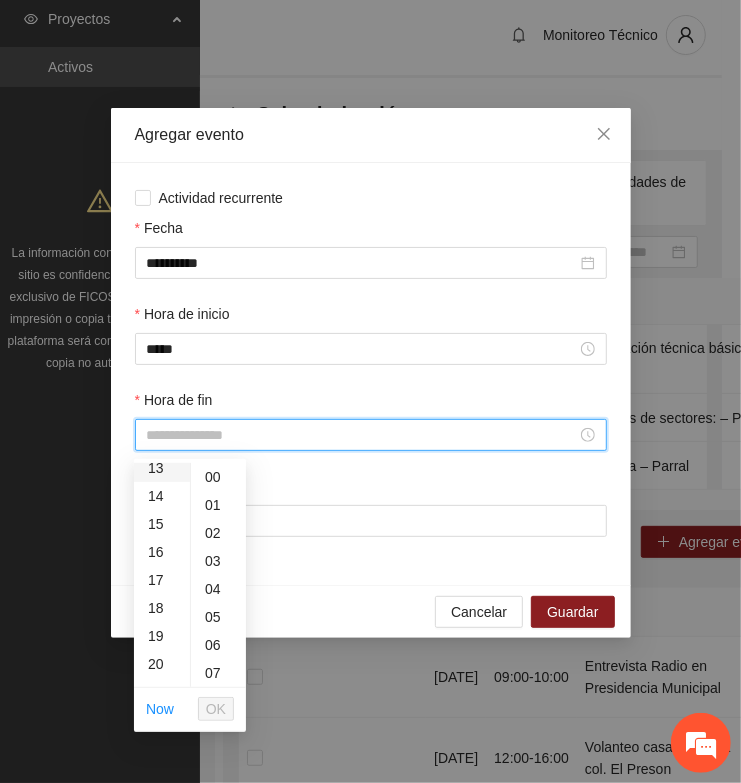 scroll, scrollTop: 375, scrollLeft: 0, axis: vertical 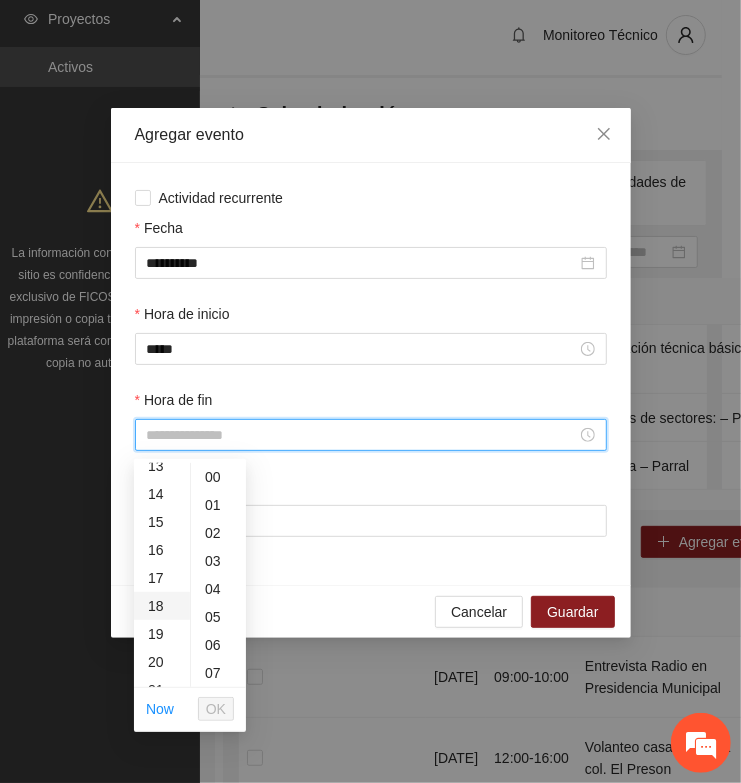 click on "18" at bounding box center (162, 606) 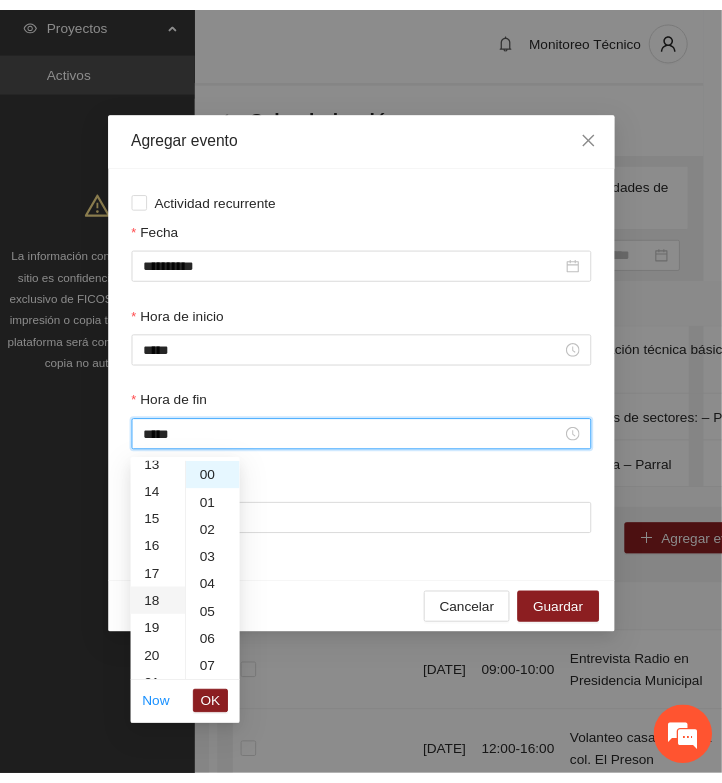 scroll, scrollTop: 503, scrollLeft: 0, axis: vertical 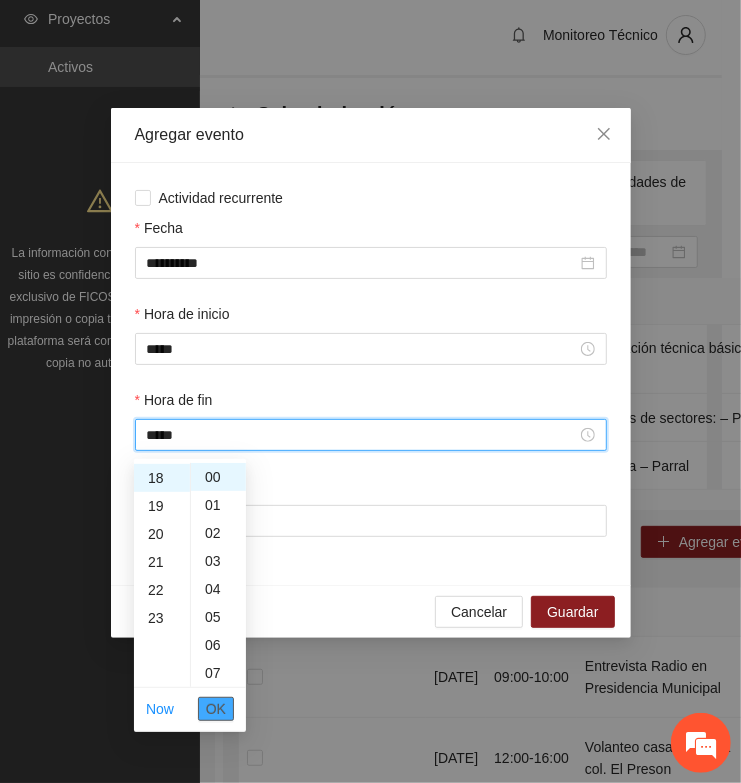 click on "OK" at bounding box center (216, 709) 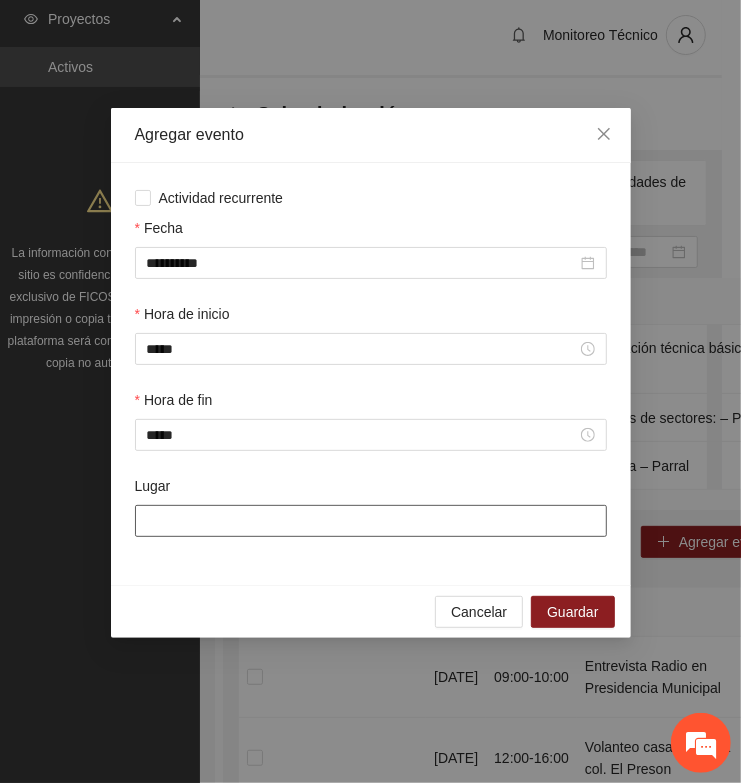 click on "Lugar" at bounding box center [371, 521] 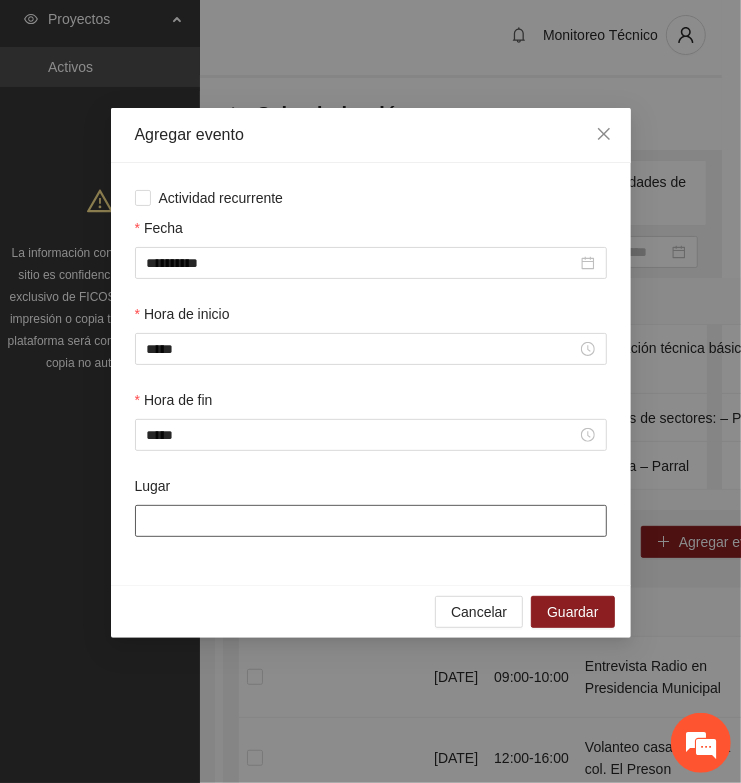 paste on "**********" 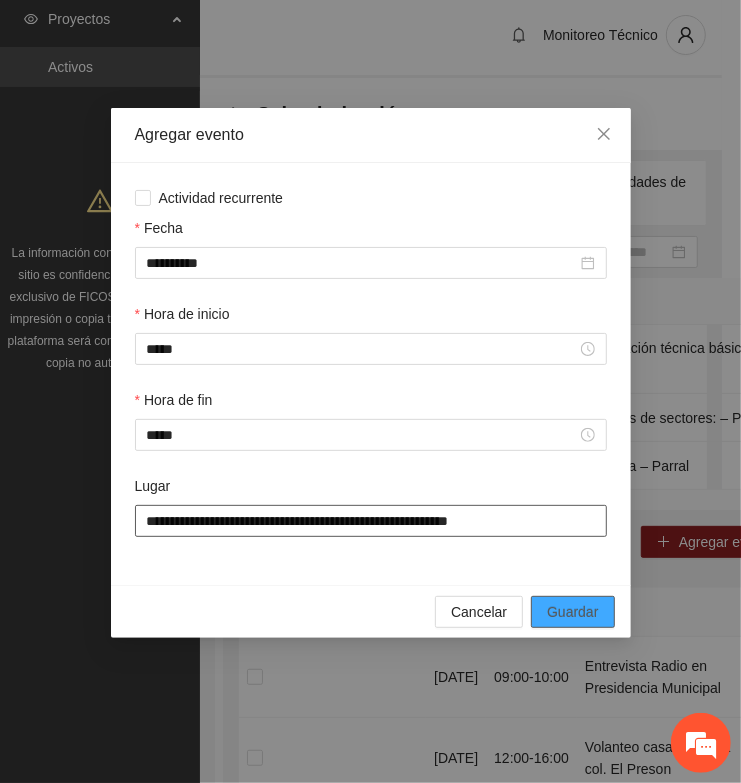 type on "**********" 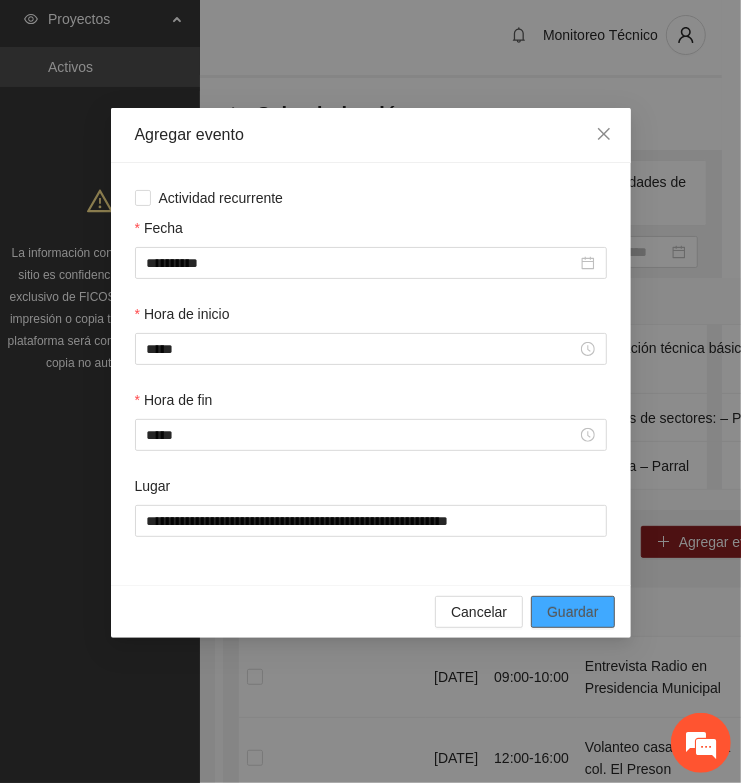 click on "Guardar" at bounding box center [572, 612] 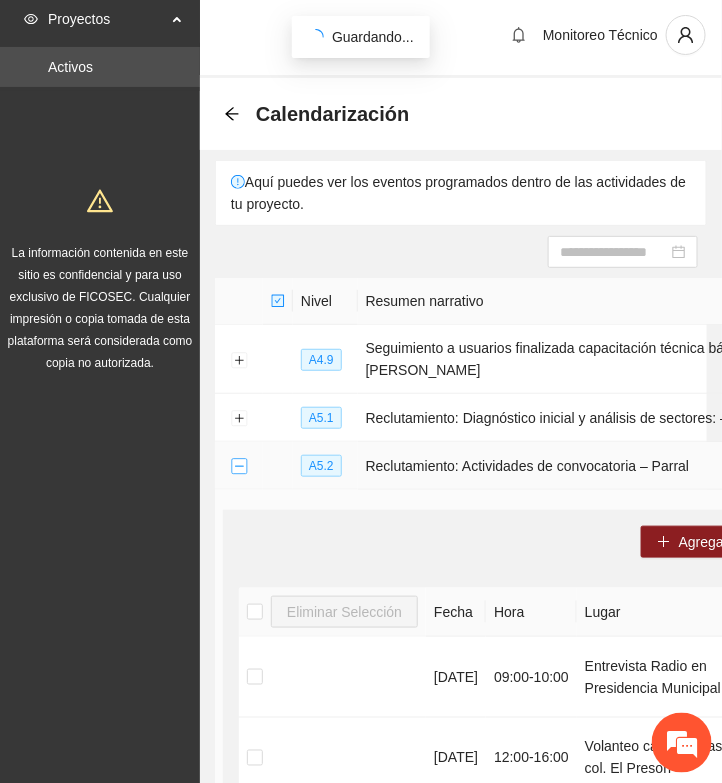 click at bounding box center (239, 467) 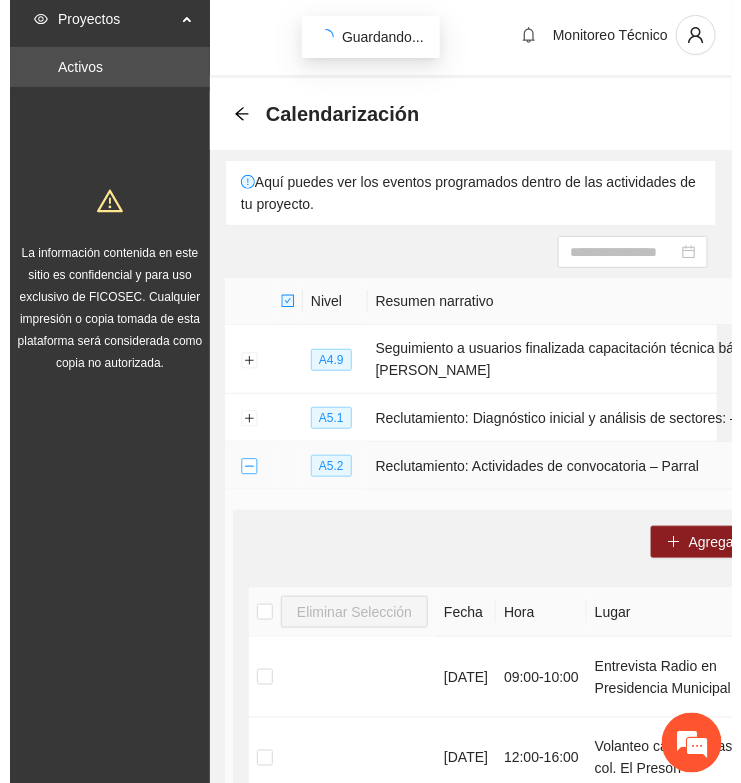 scroll, scrollTop: 0, scrollLeft: 0, axis: both 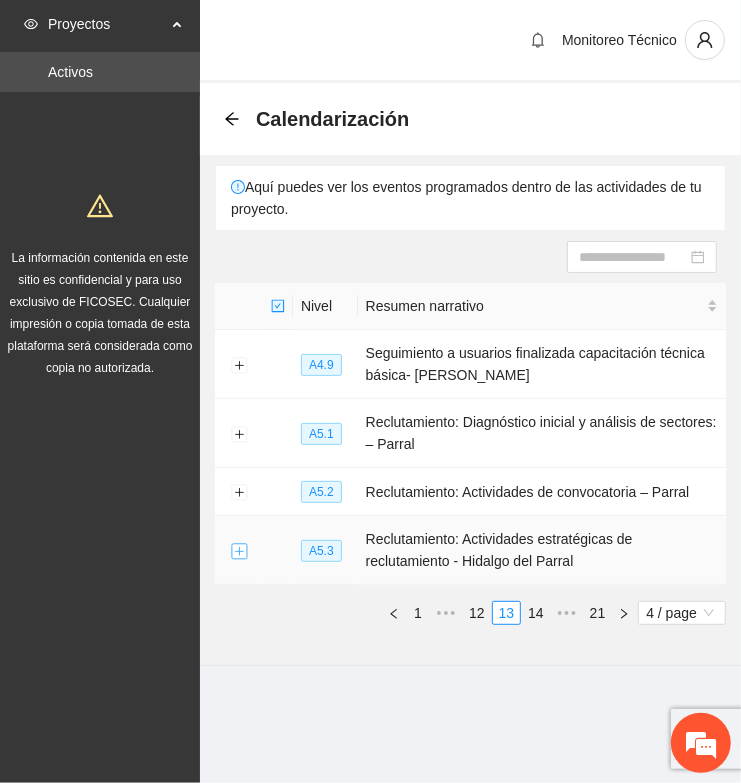click at bounding box center [239, 551] 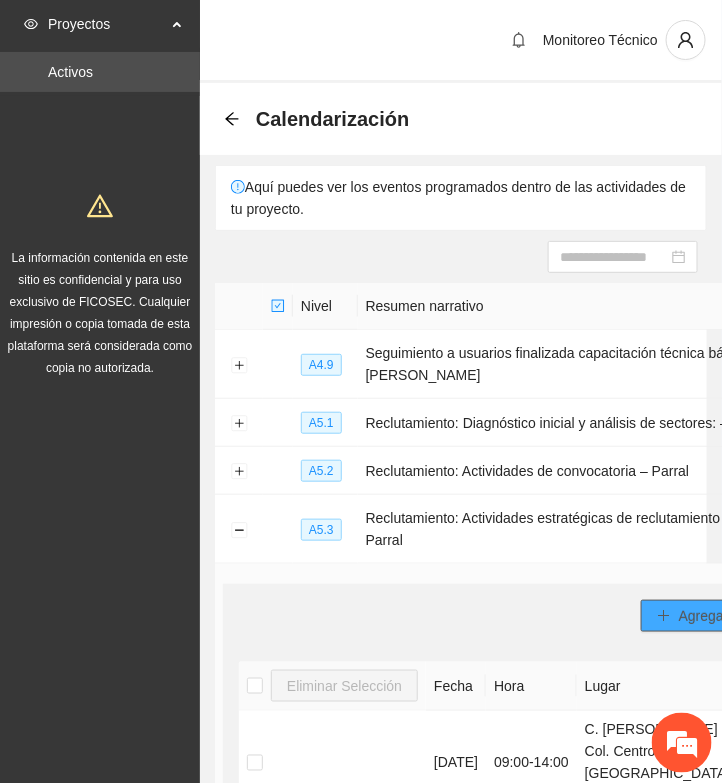 click on "Agregar evento" at bounding box center (727, 616) 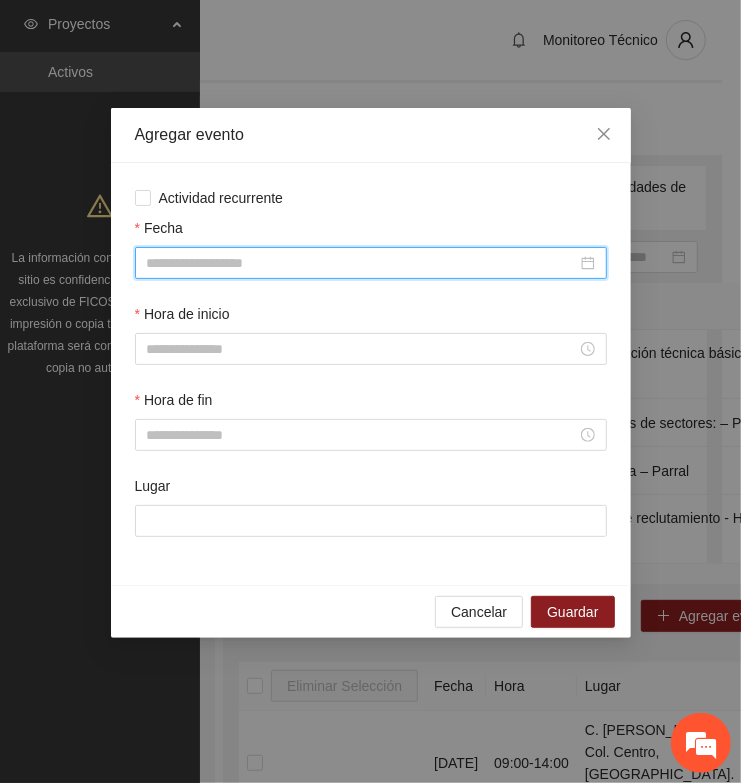 click on "Fecha" at bounding box center (362, 263) 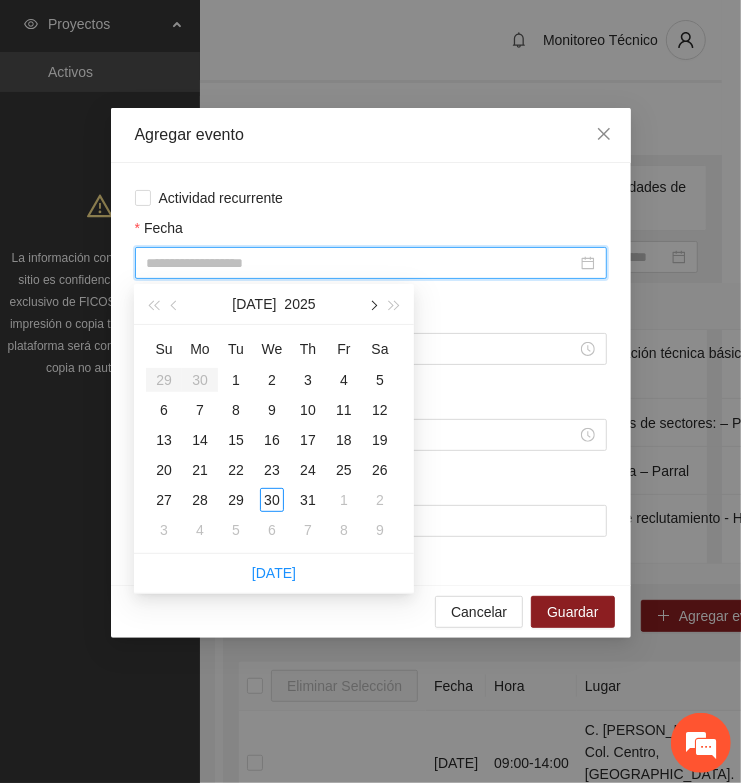 click at bounding box center (372, 306) 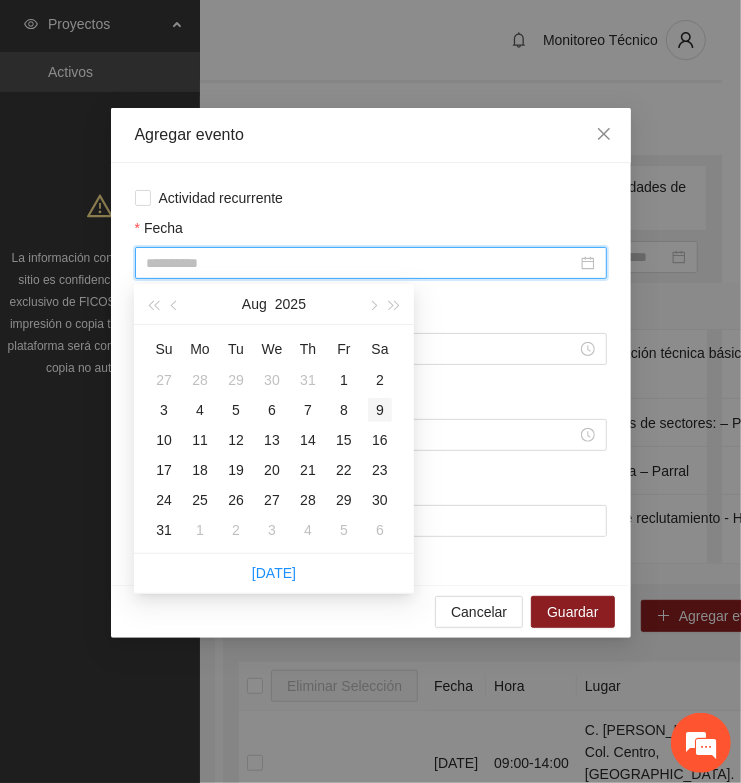 type on "**********" 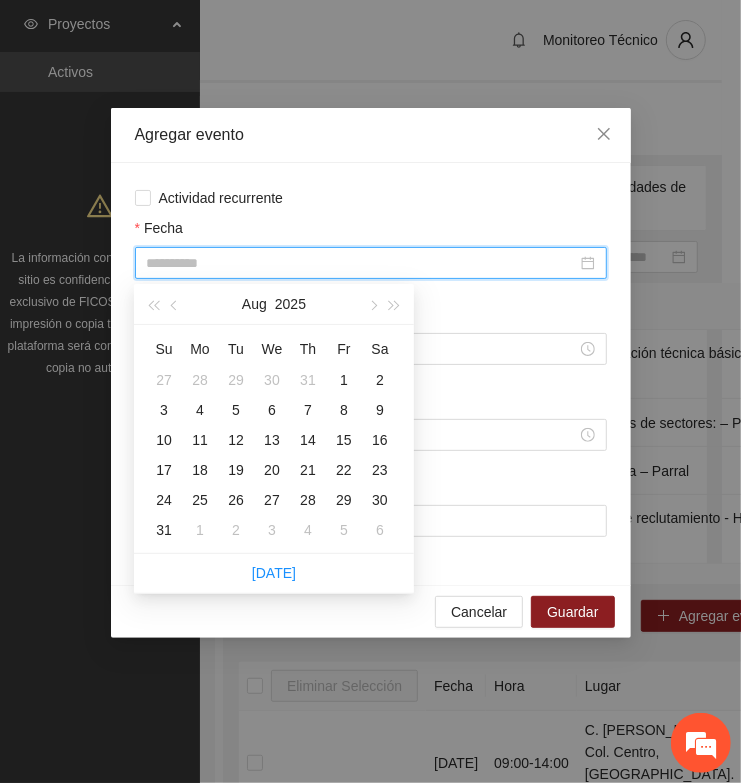 click on "9" at bounding box center [380, 410] 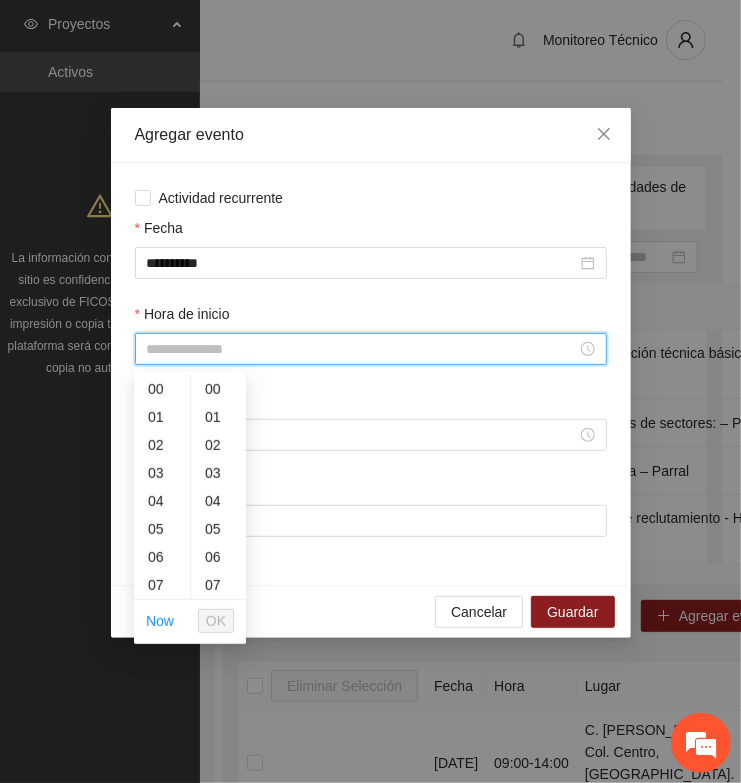 click on "Hora de inicio" at bounding box center (362, 349) 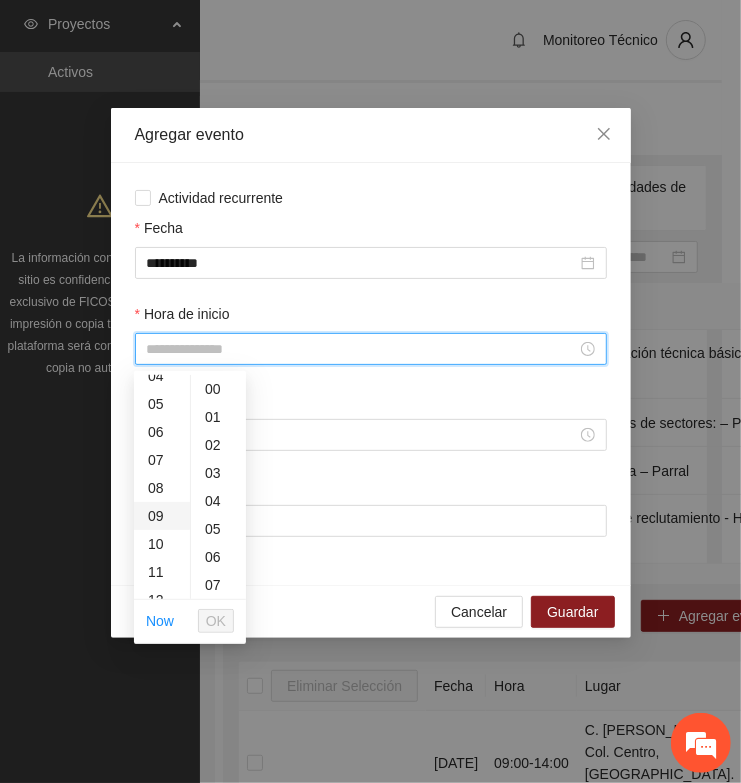 click on "09" at bounding box center (162, 516) 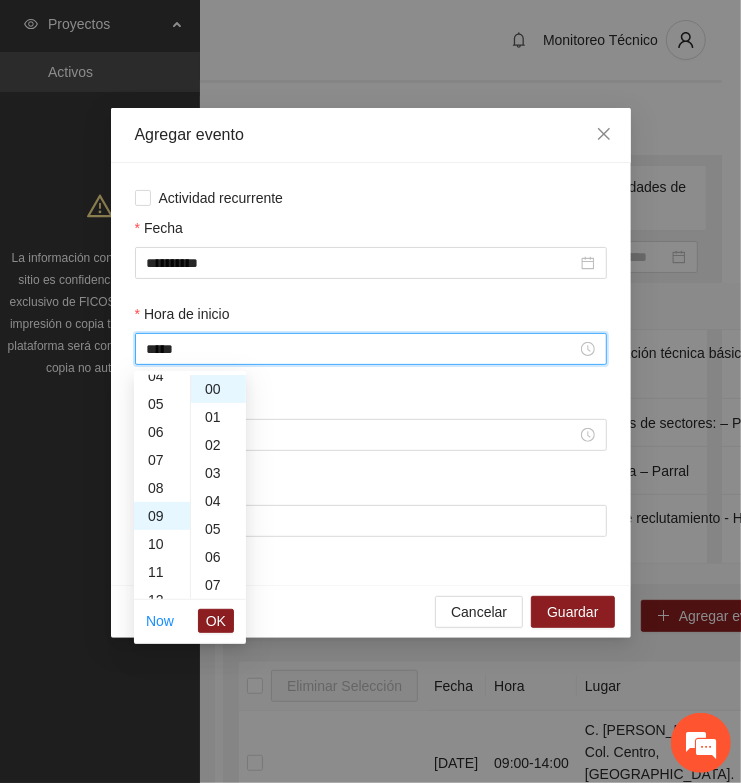 scroll, scrollTop: 252, scrollLeft: 0, axis: vertical 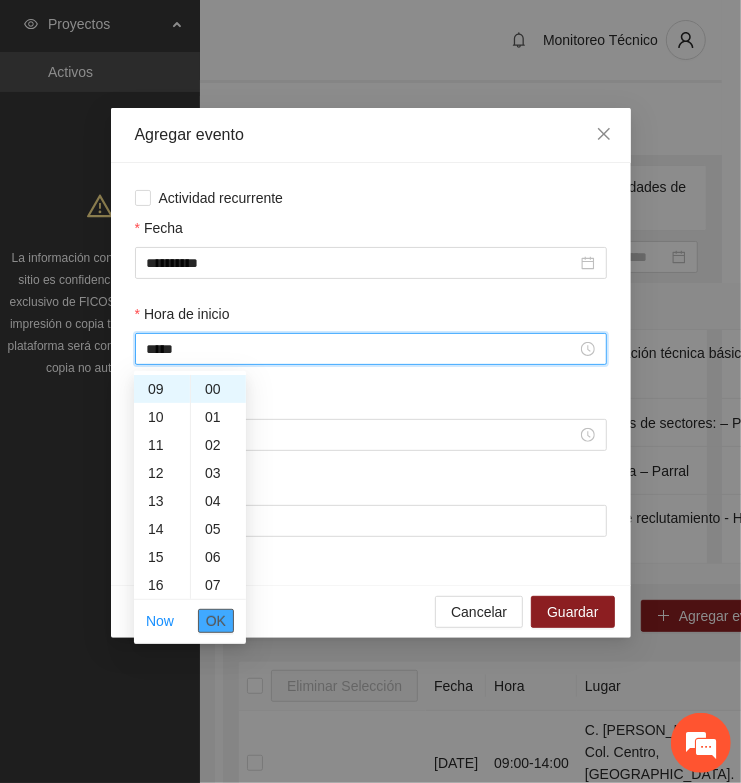 click on "OK" at bounding box center (216, 621) 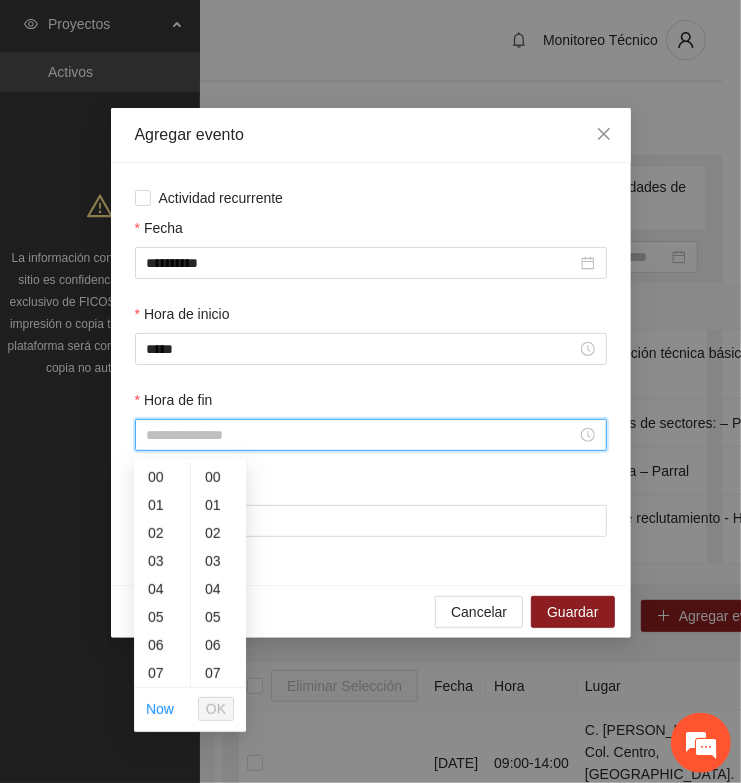 click on "Hora de fin" at bounding box center (362, 435) 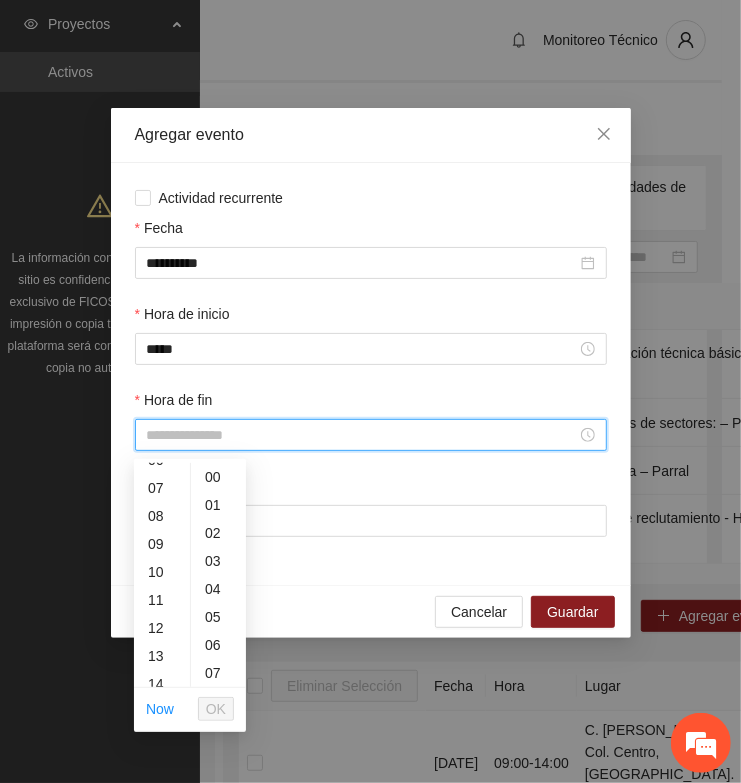 scroll, scrollTop: 250, scrollLeft: 0, axis: vertical 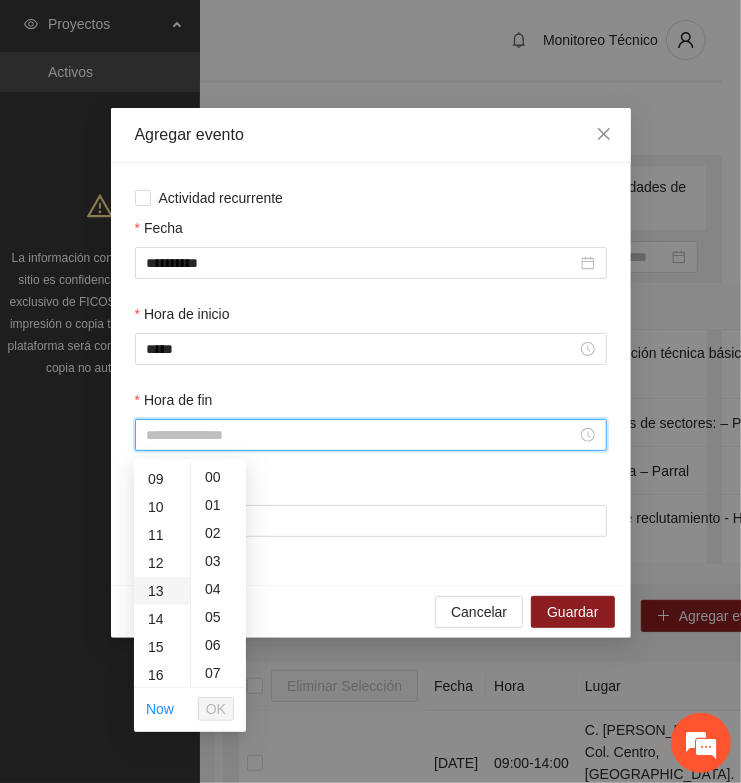 click on "13" at bounding box center [162, 591] 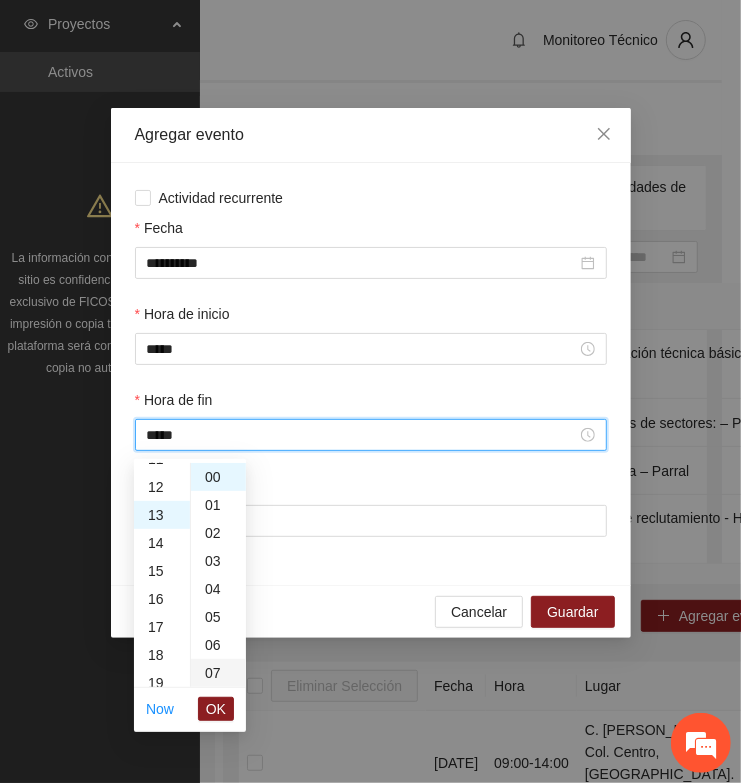 scroll, scrollTop: 363, scrollLeft: 0, axis: vertical 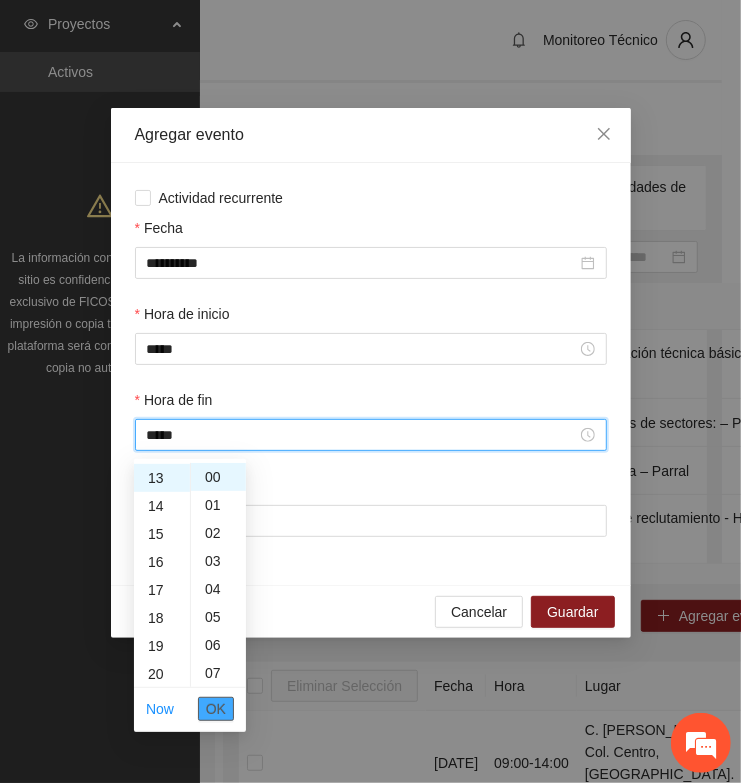 click on "OK" at bounding box center (216, 709) 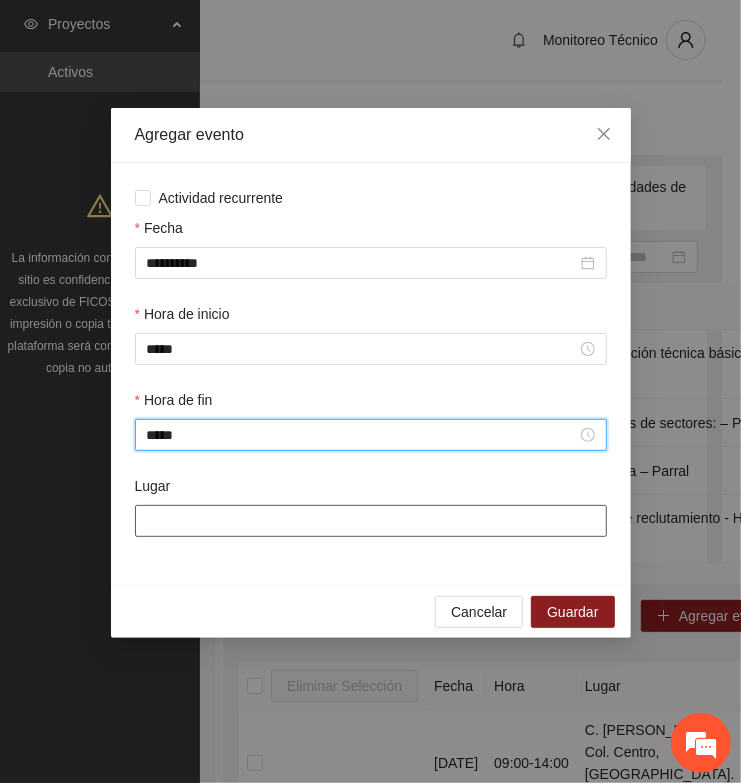 click on "Lugar" at bounding box center (371, 521) 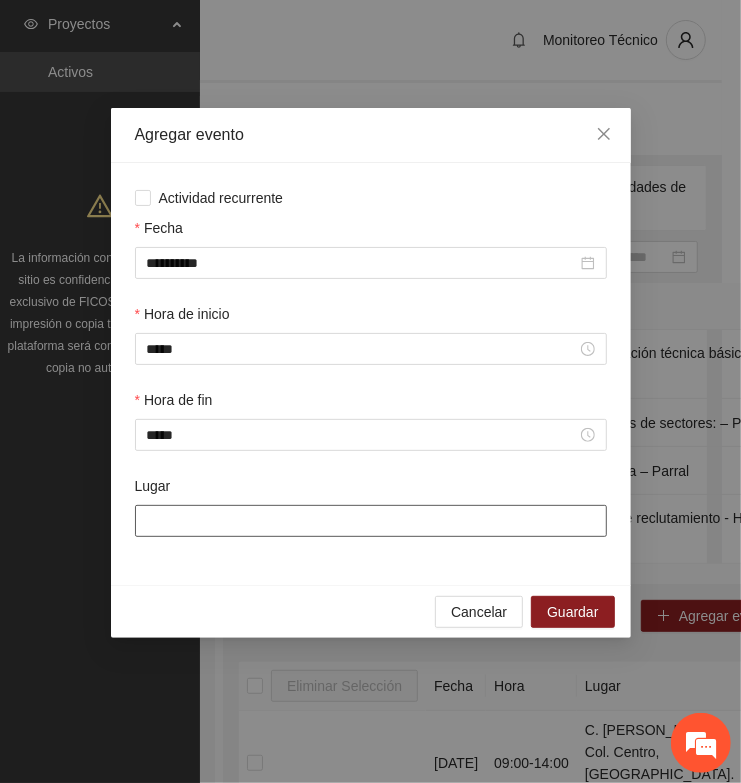 click on "Lugar" at bounding box center [371, 521] 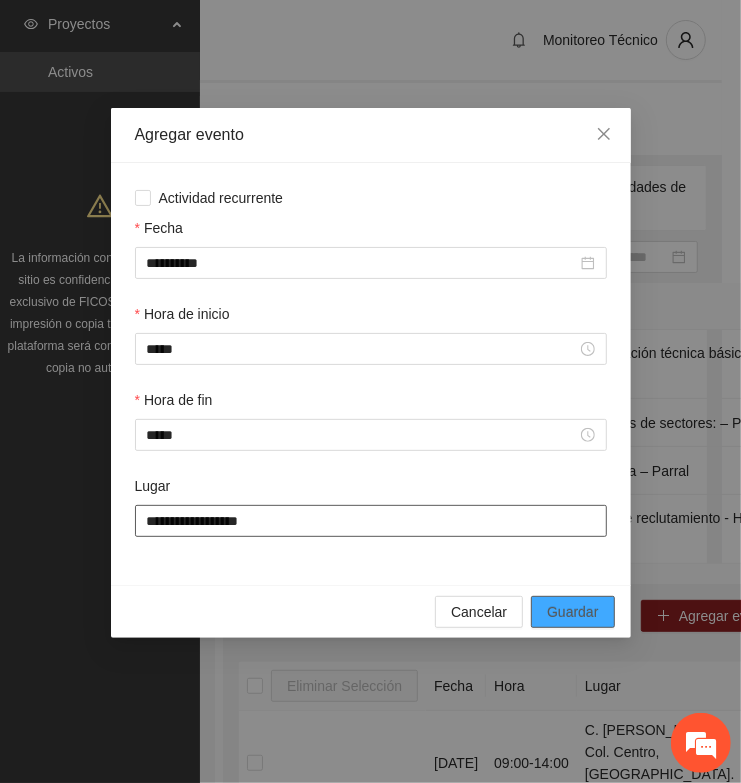type on "**********" 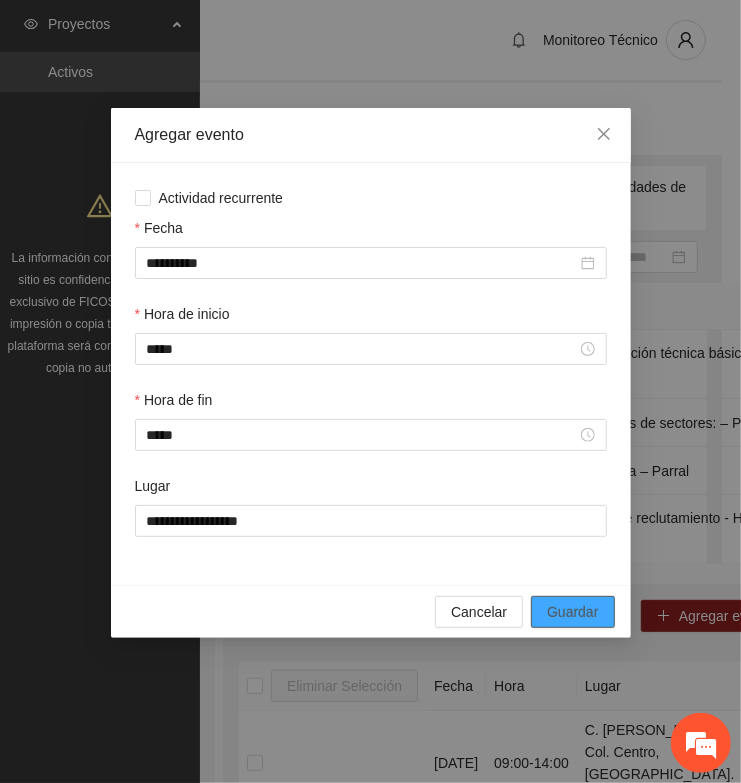 click on "Guardar" at bounding box center (572, 612) 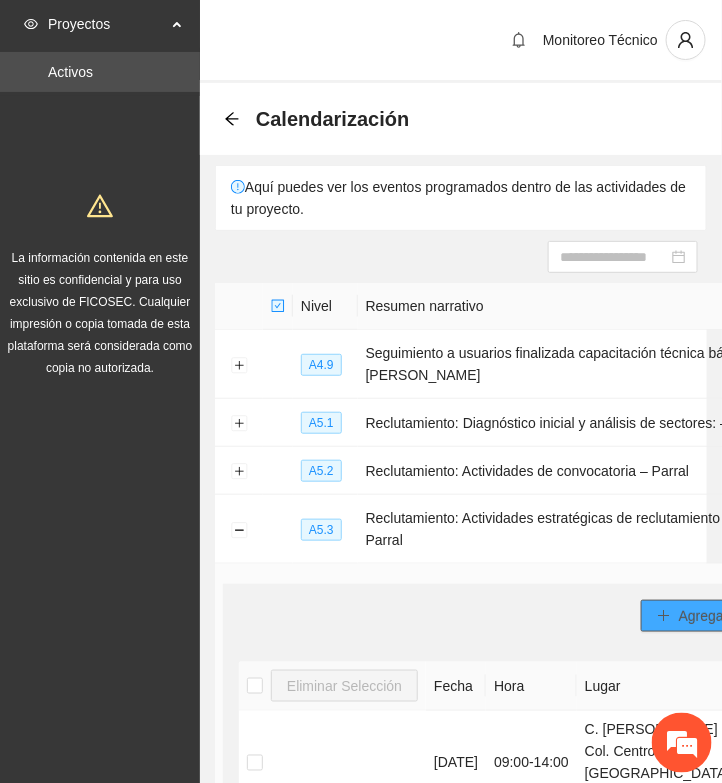 click on "Agregar evento" at bounding box center (727, 616) 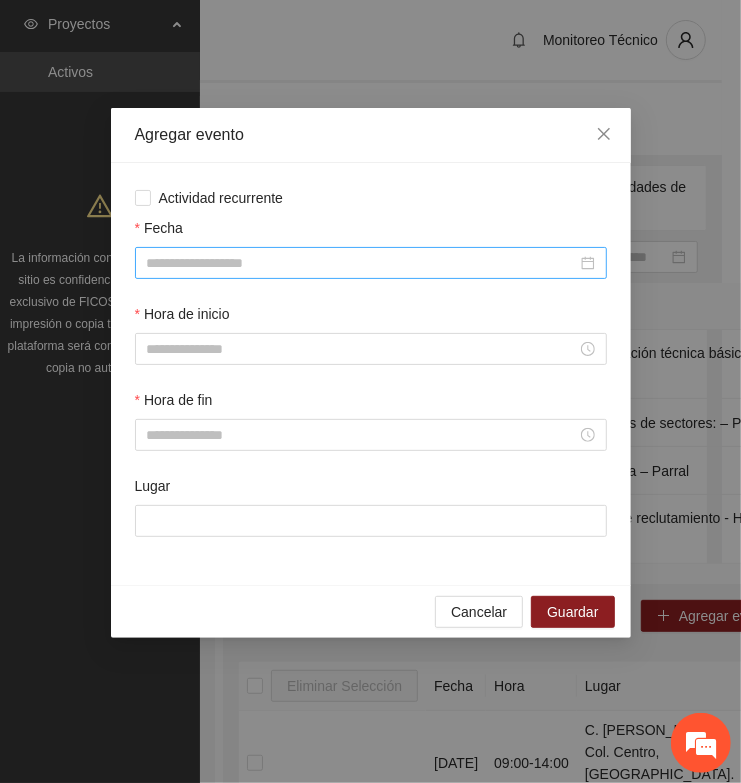 click on "Fecha" at bounding box center (362, 263) 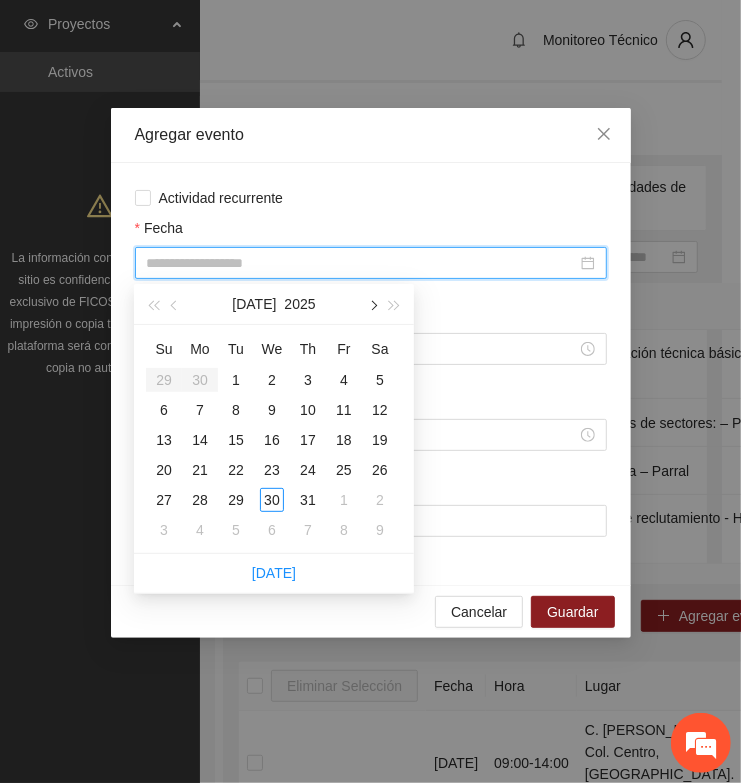click at bounding box center [372, 304] 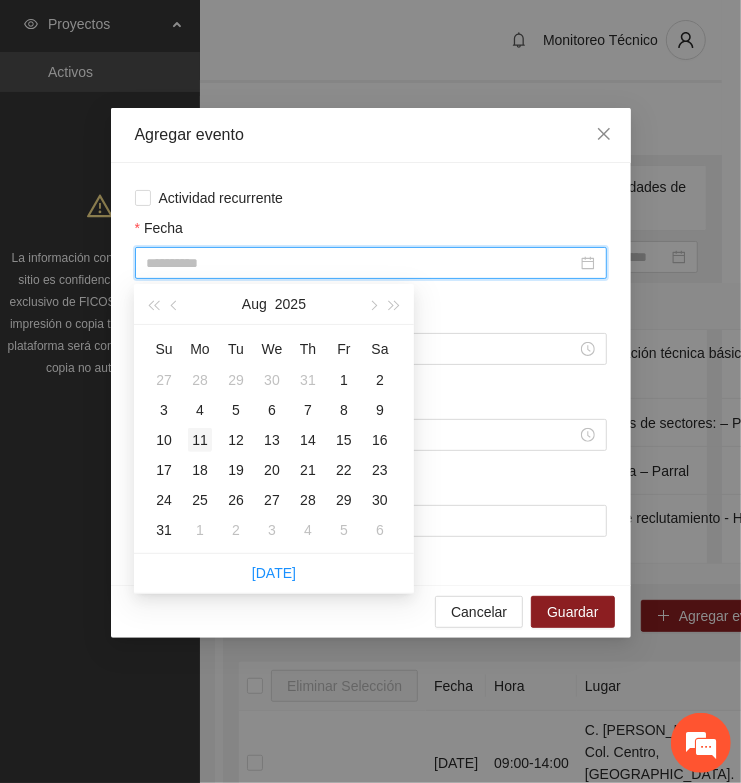 type on "**********" 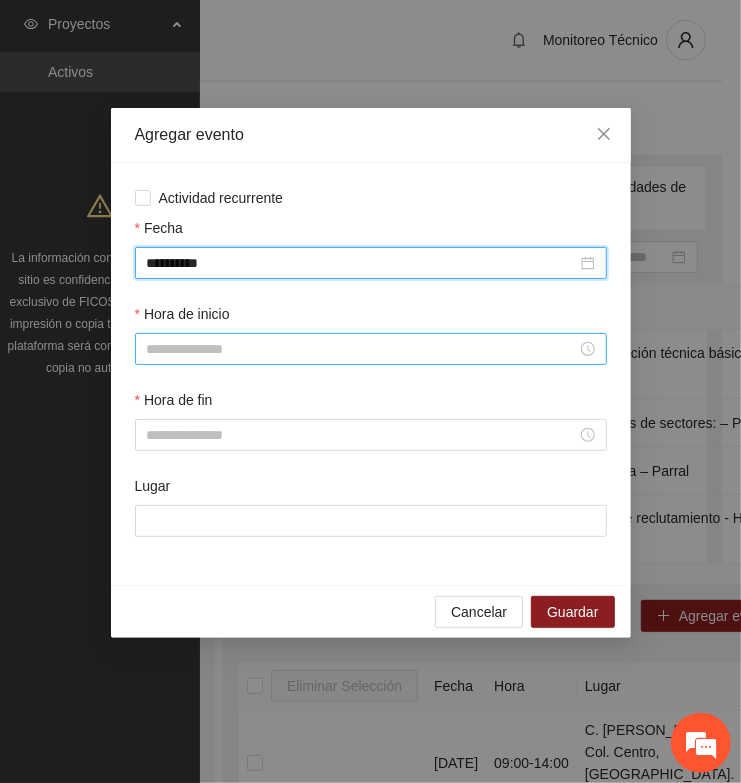 click on "Hora de inicio" at bounding box center [362, 349] 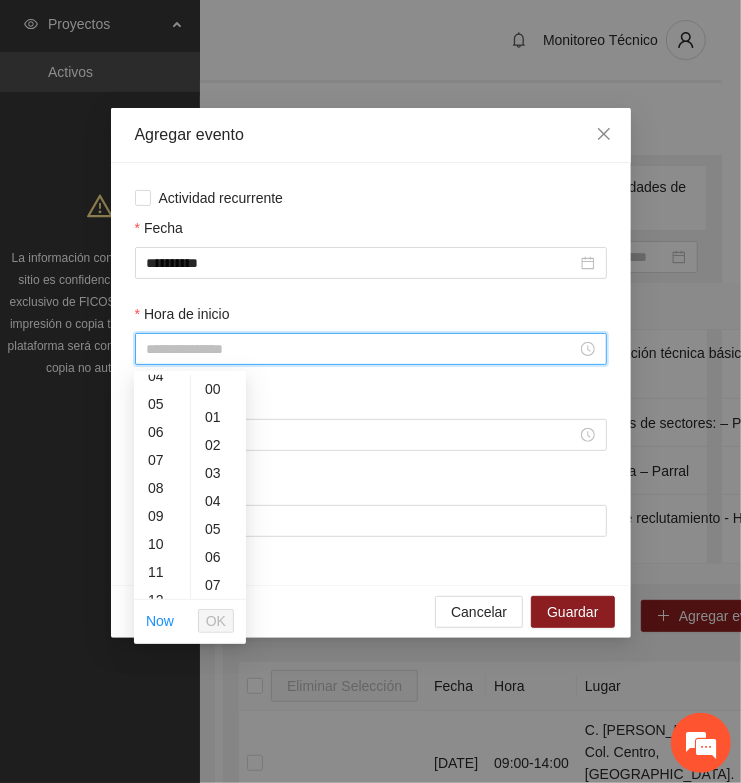 scroll, scrollTop: 250, scrollLeft: 0, axis: vertical 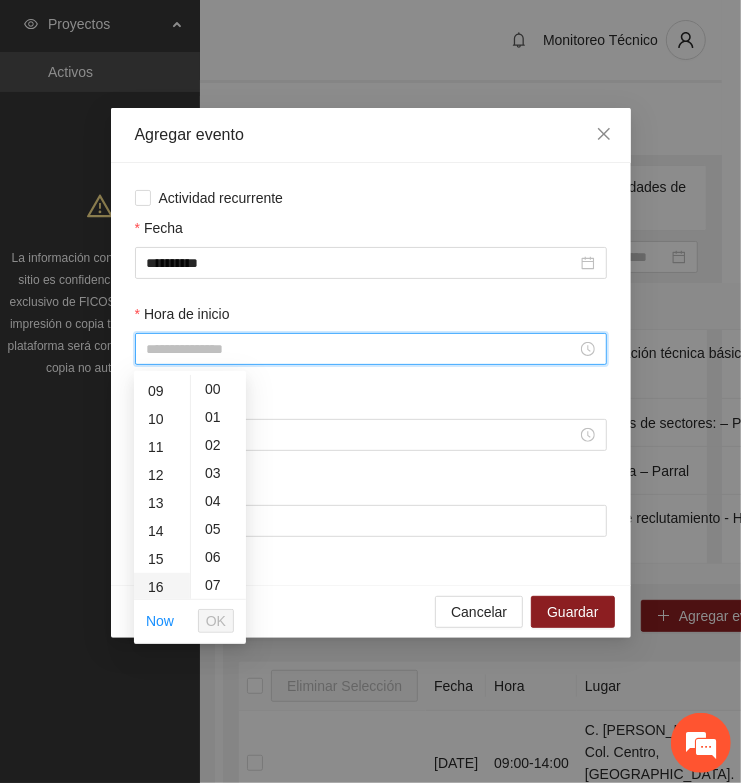 click on "16" at bounding box center (162, 587) 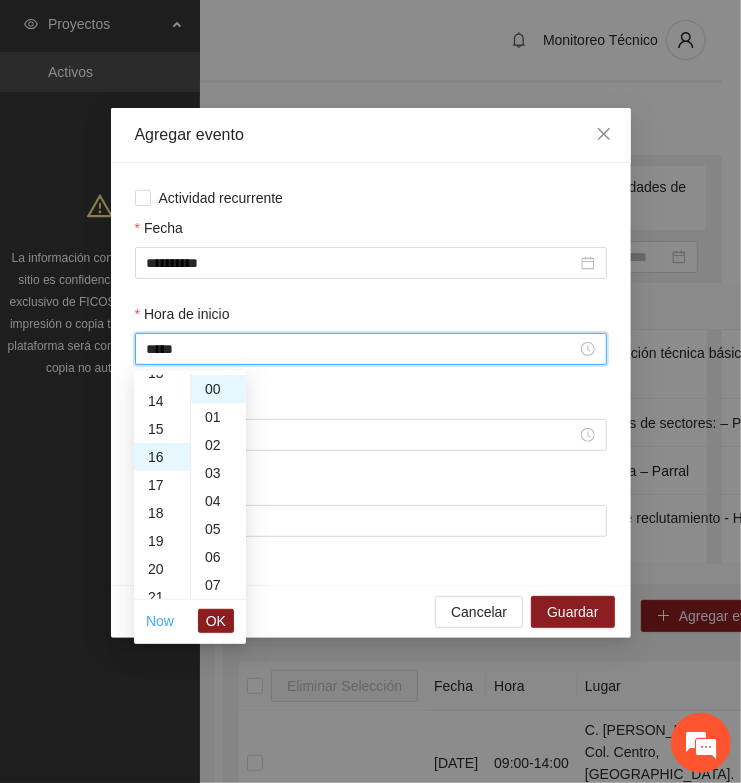 scroll, scrollTop: 447, scrollLeft: 0, axis: vertical 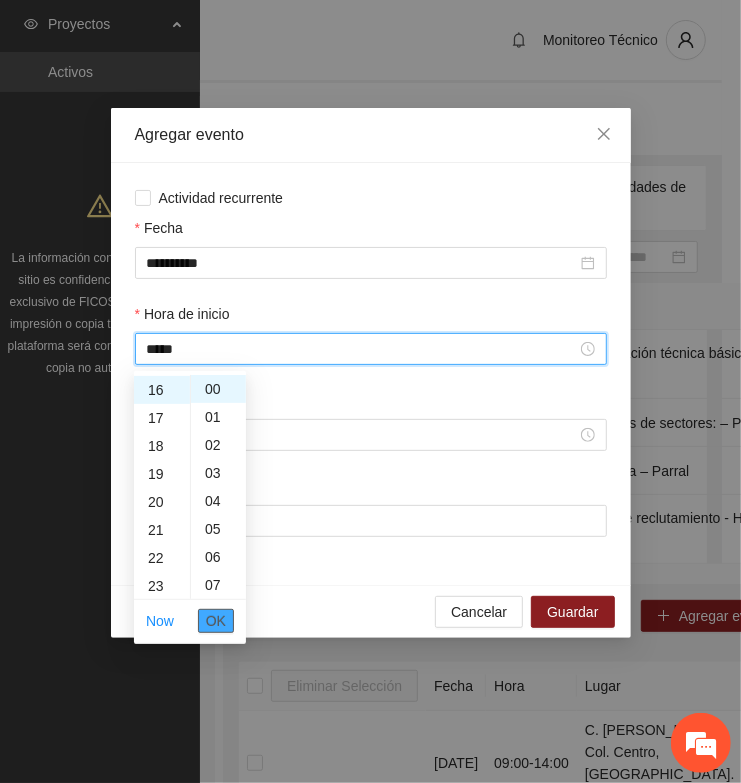 click on "OK" at bounding box center (216, 621) 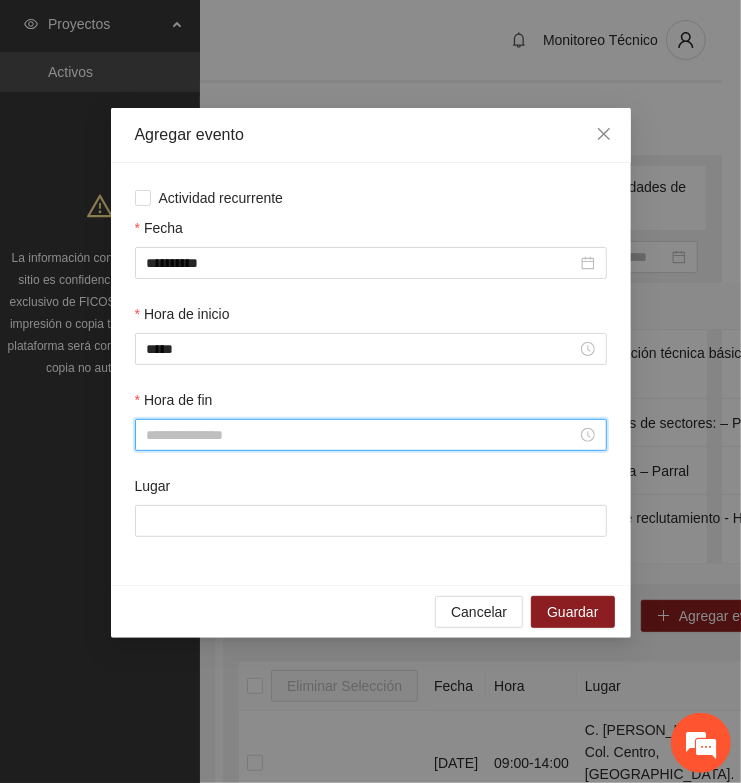click on "Hora de fin" at bounding box center [362, 435] 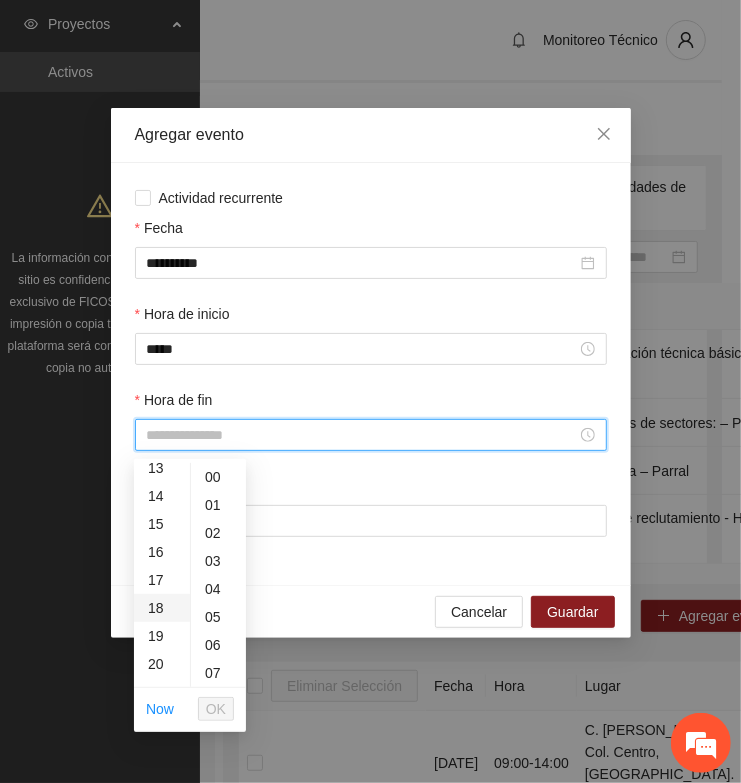 scroll, scrollTop: 375, scrollLeft: 0, axis: vertical 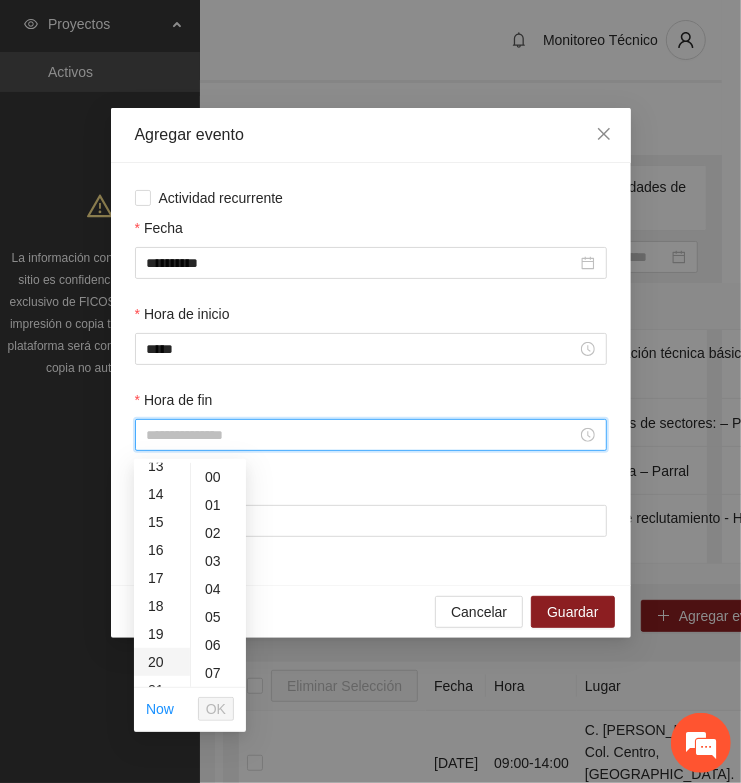 click on "20" at bounding box center (162, 662) 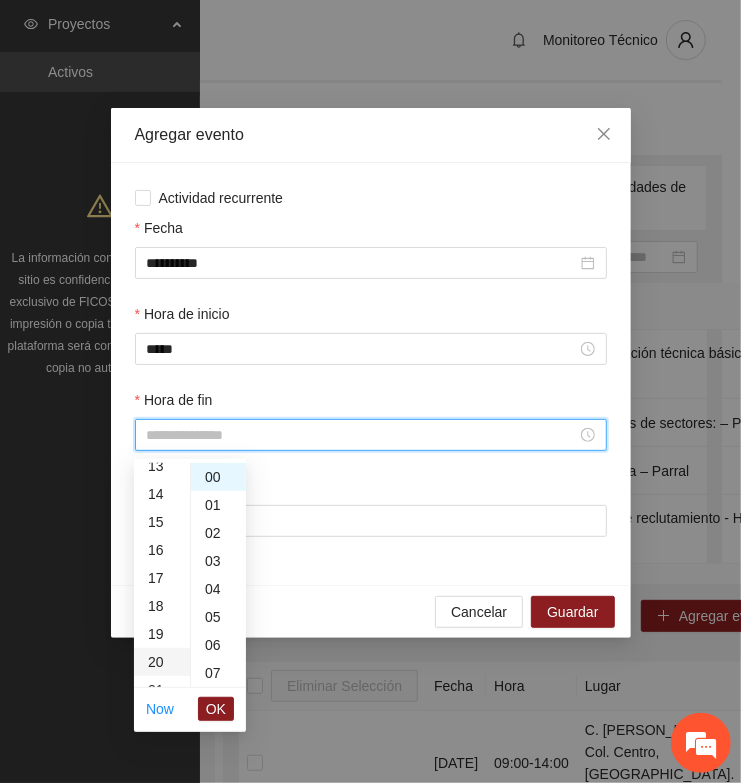 type on "*****" 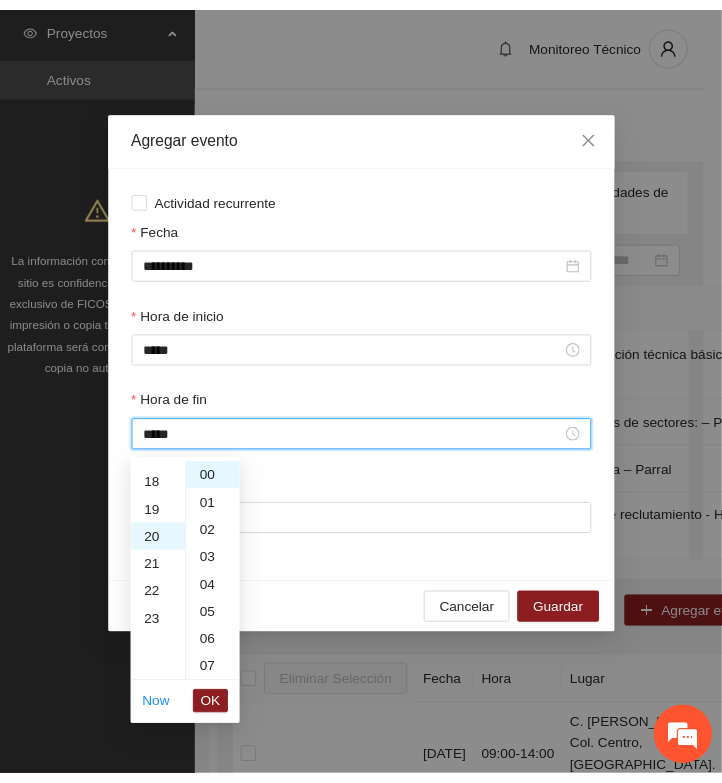 scroll, scrollTop: 560, scrollLeft: 0, axis: vertical 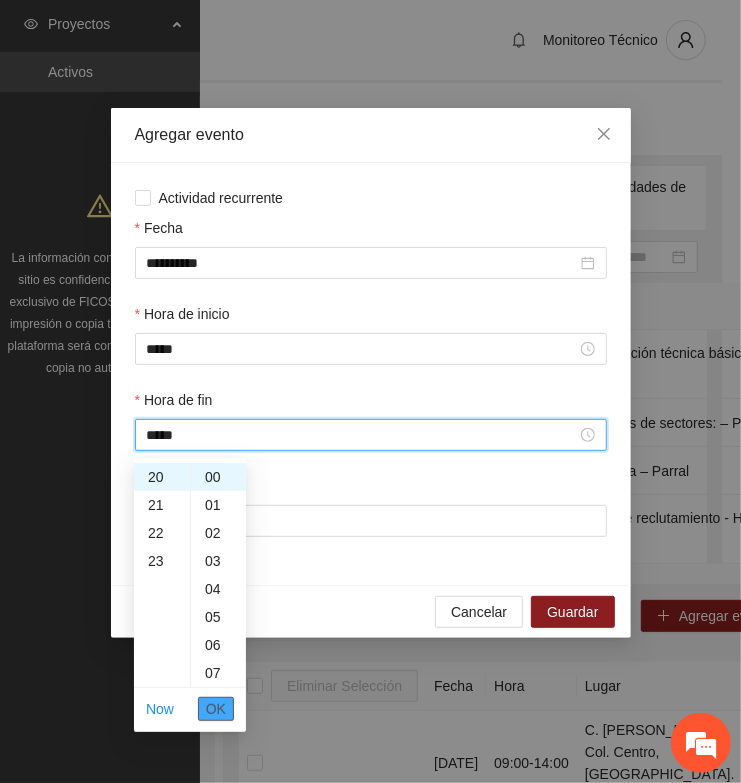 click on "OK" at bounding box center (216, 709) 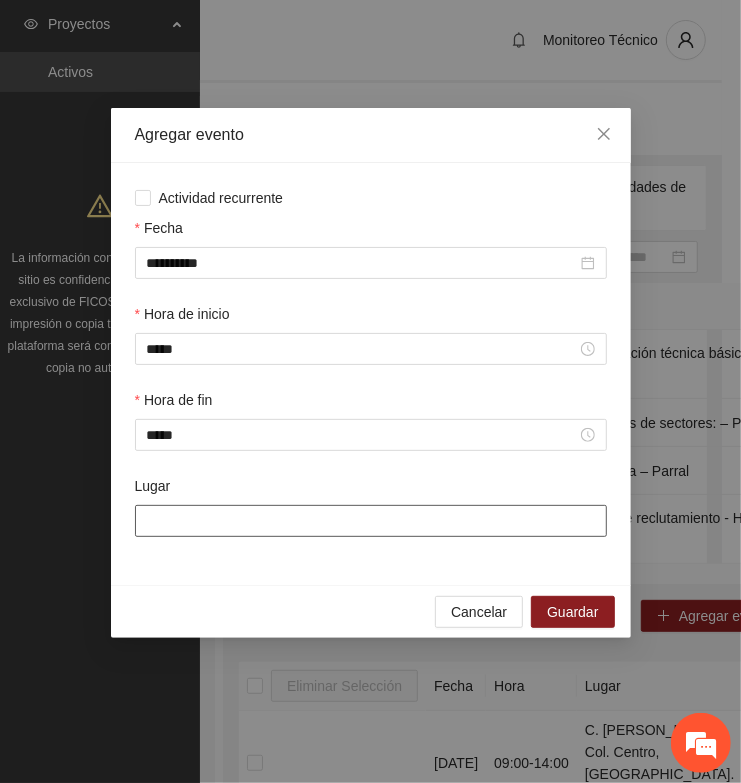 click on "Lugar" at bounding box center [371, 521] 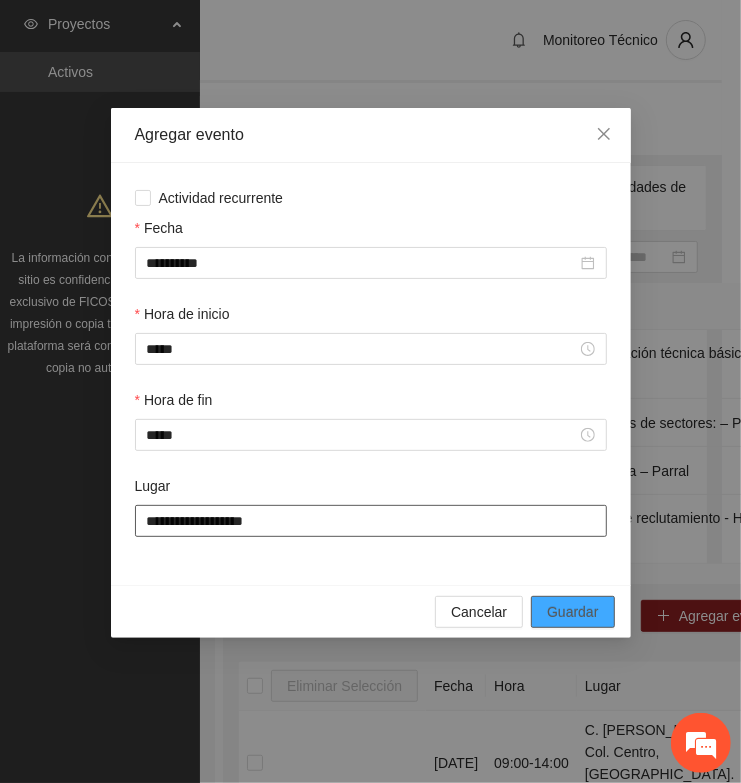 type on "**********" 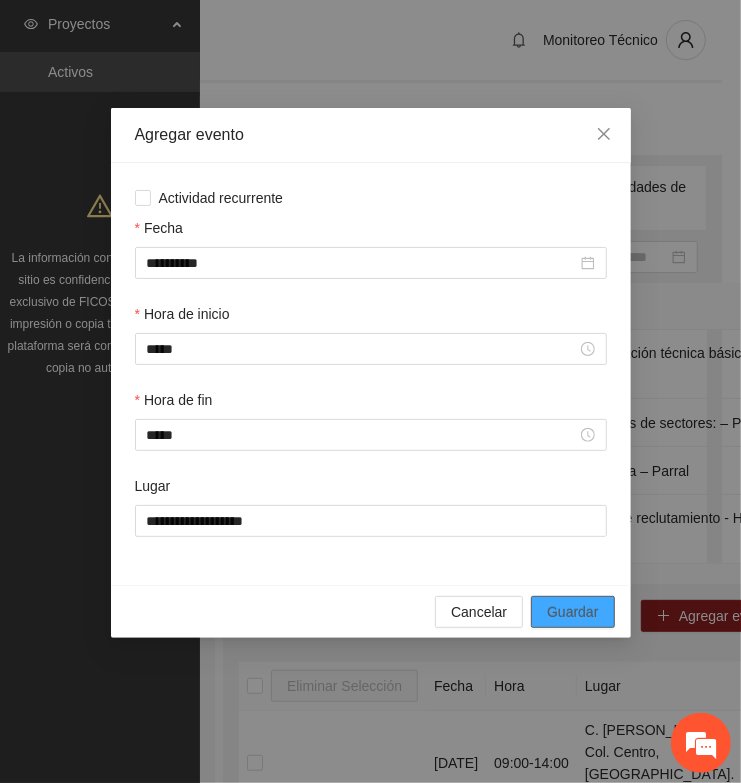 click on "Guardar" at bounding box center [572, 612] 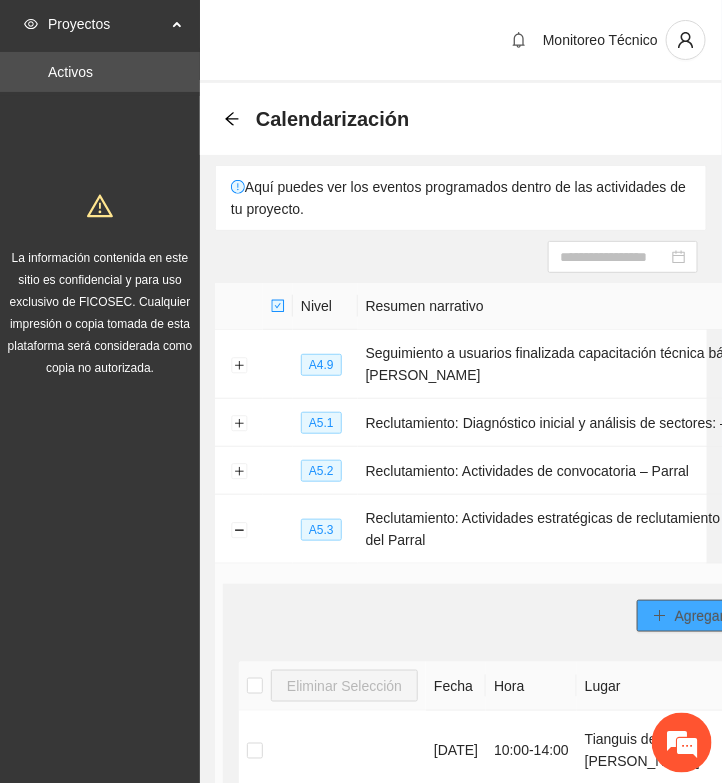 click on "Agregar evento" at bounding box center [723, 616] 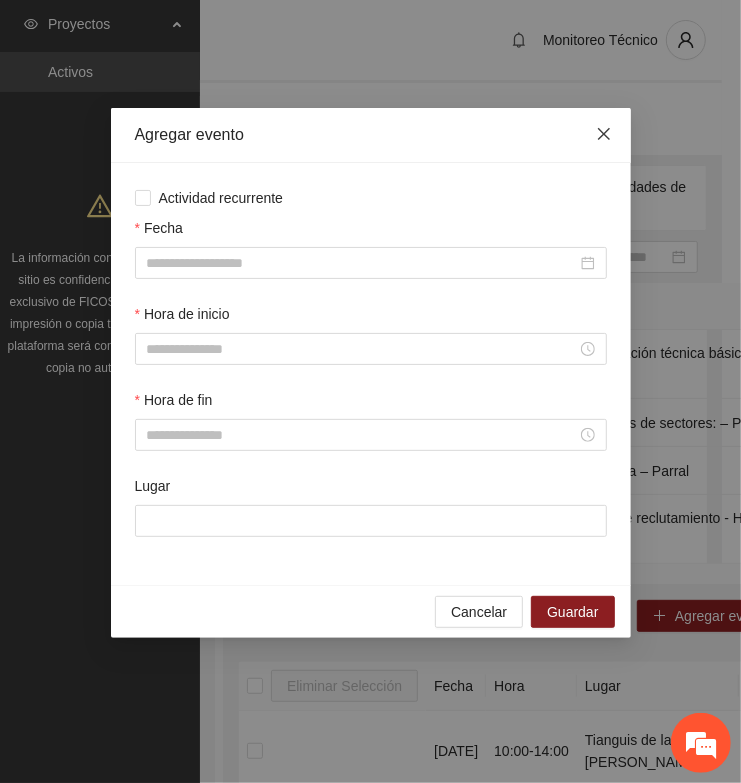 click 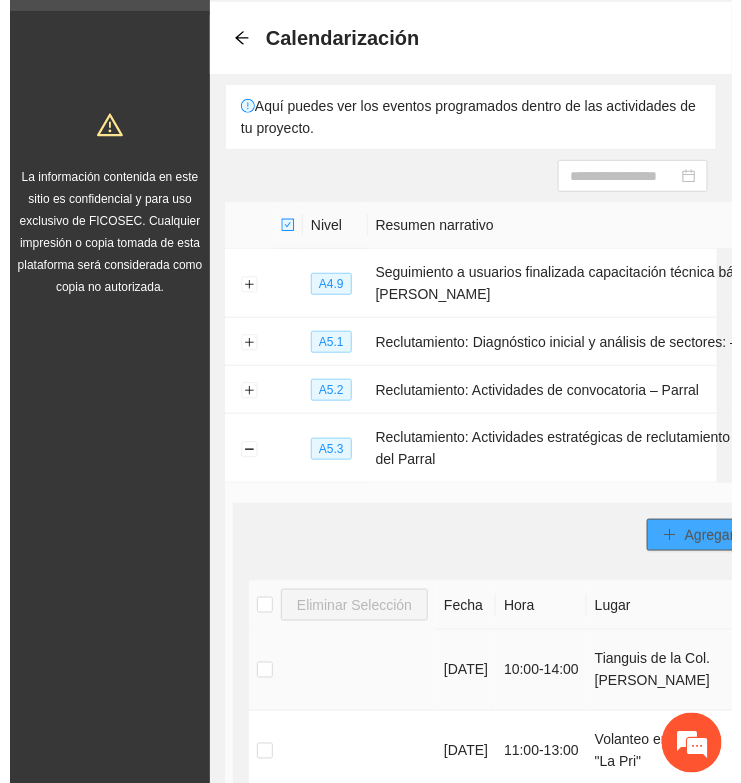scroll, scrollTop: 125, scrollLeft: 0, axis: vertical 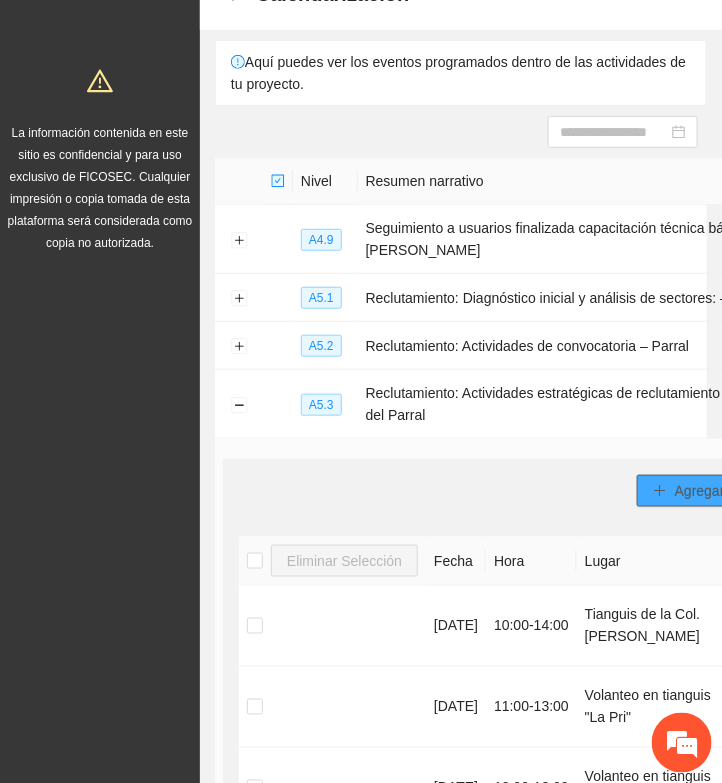 click on "Agregar evento" at bounding box center [723, 491] 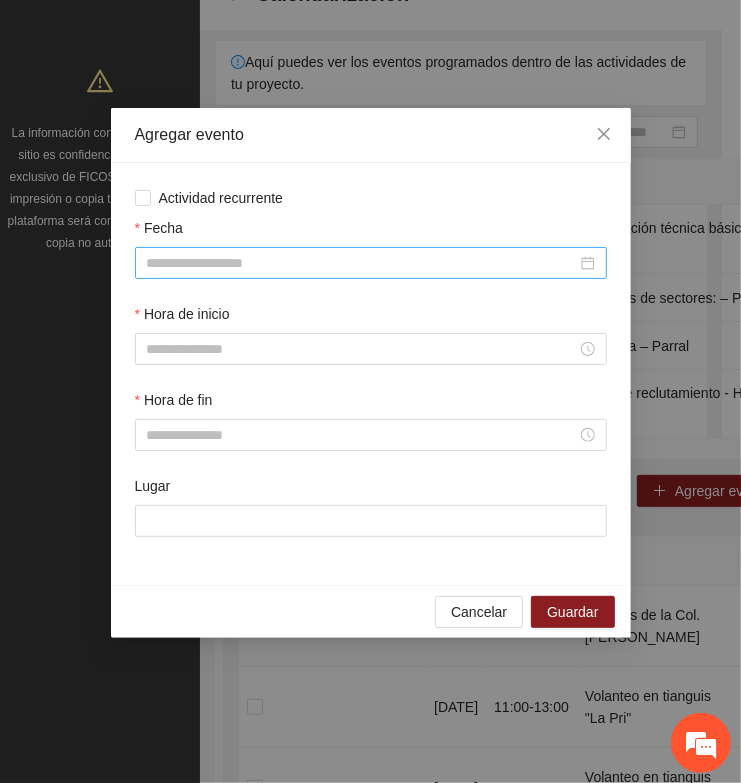 click on "Fecha" at bounding box center [362, 263] 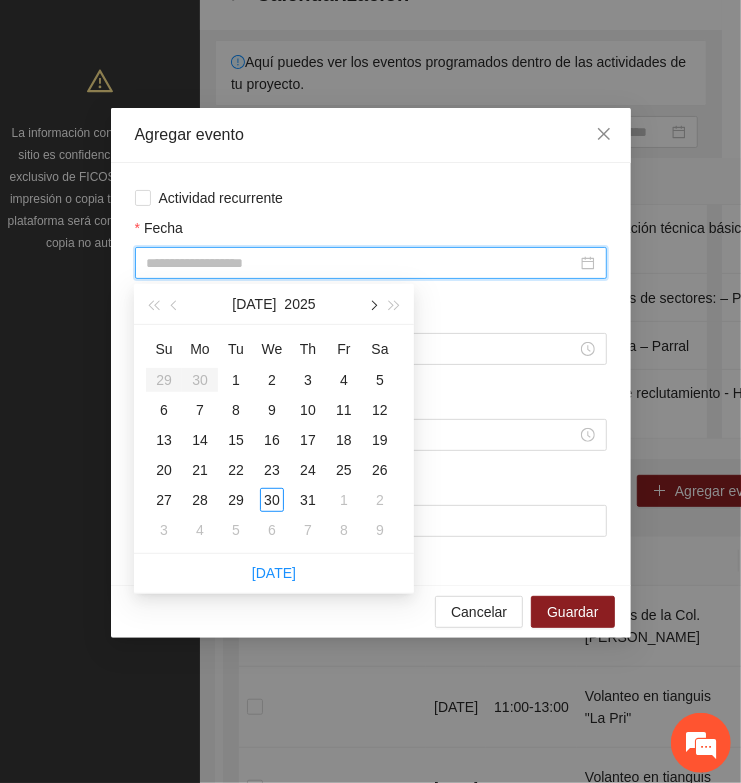 click at bounding box center (372, 306) 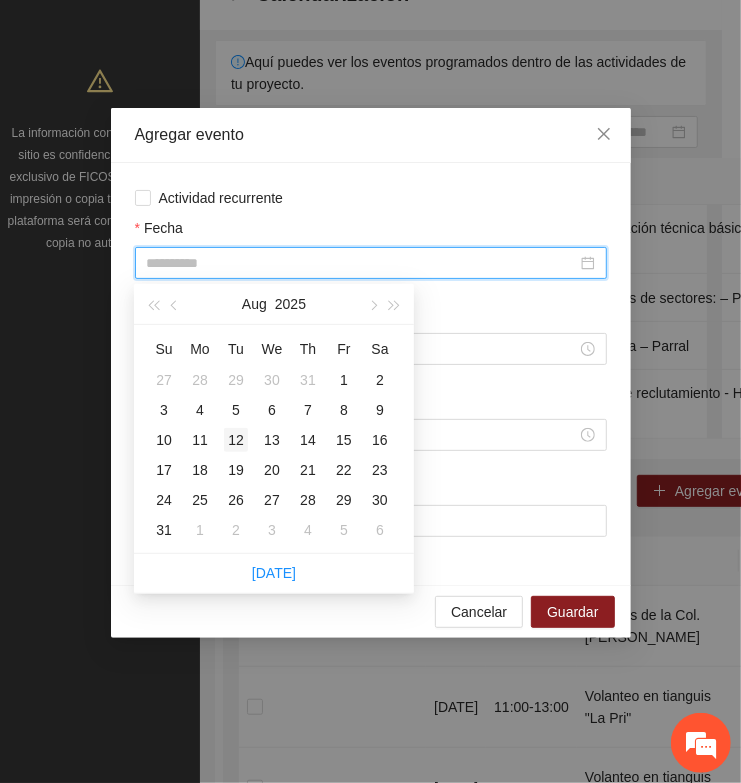 type on "**********" 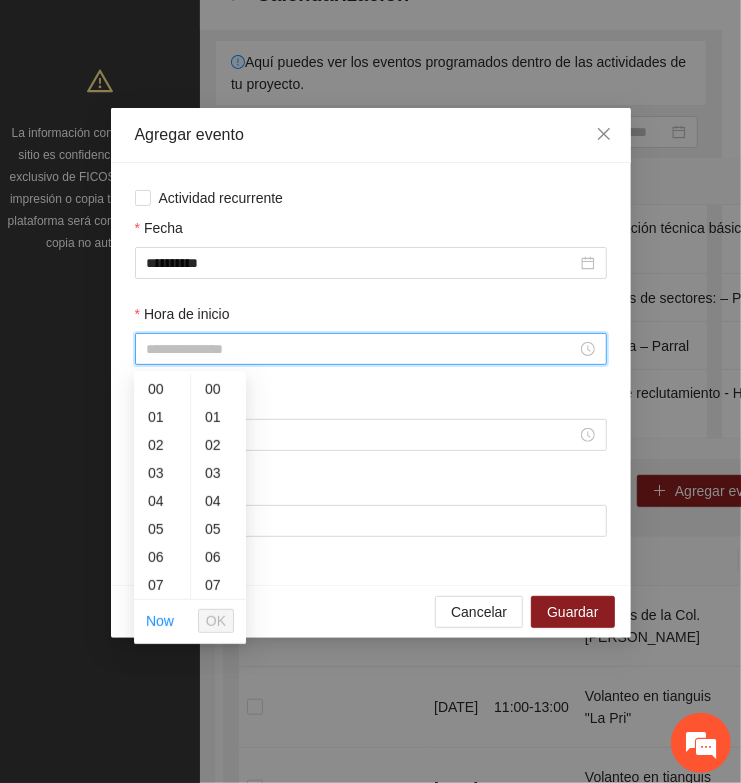 click on "Hora de inicio" at bounding box center (362, 349) 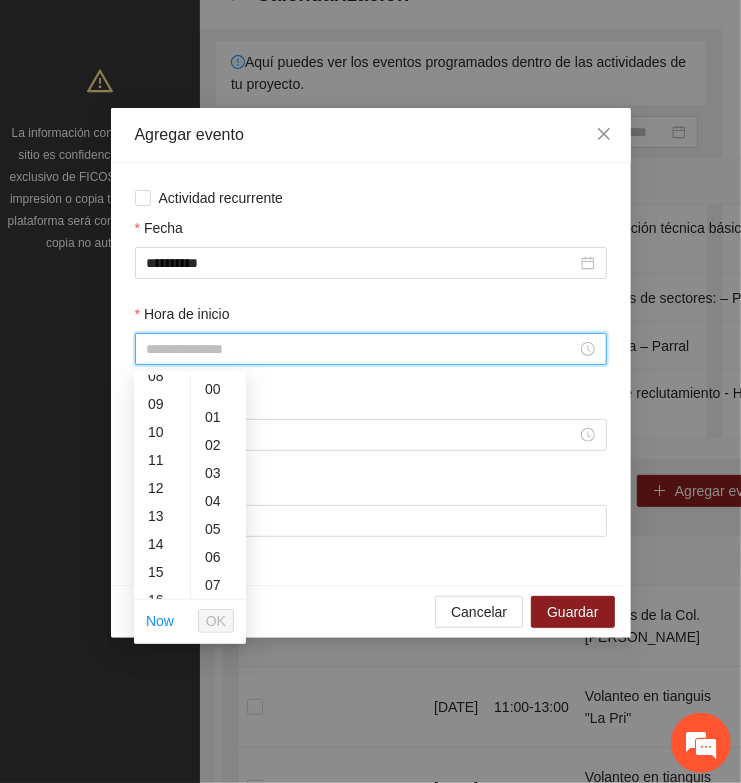scroll, scrollTop: 375, scrollLeft: 0, axis: vertical 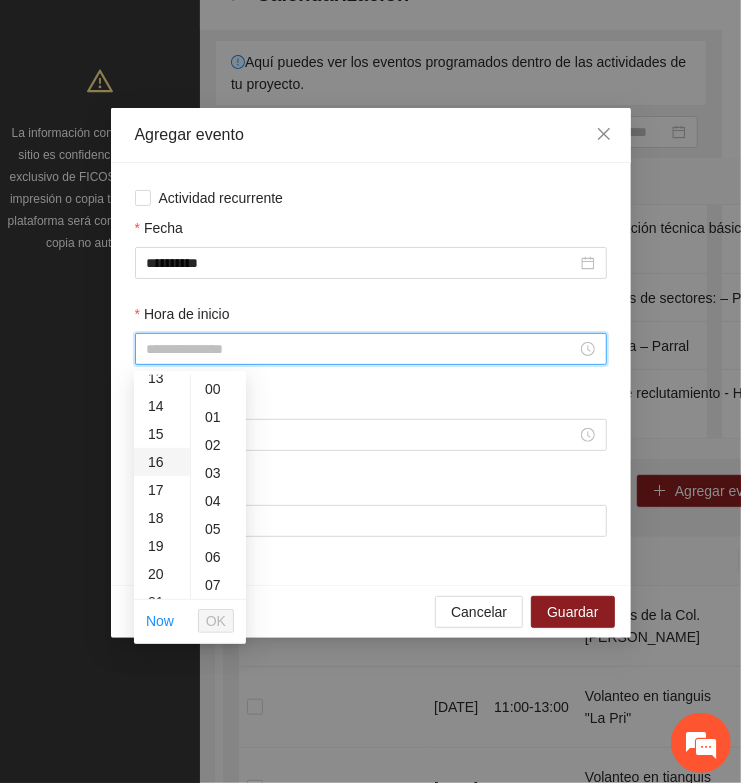 click on "16" at bounding box center [162, 462] 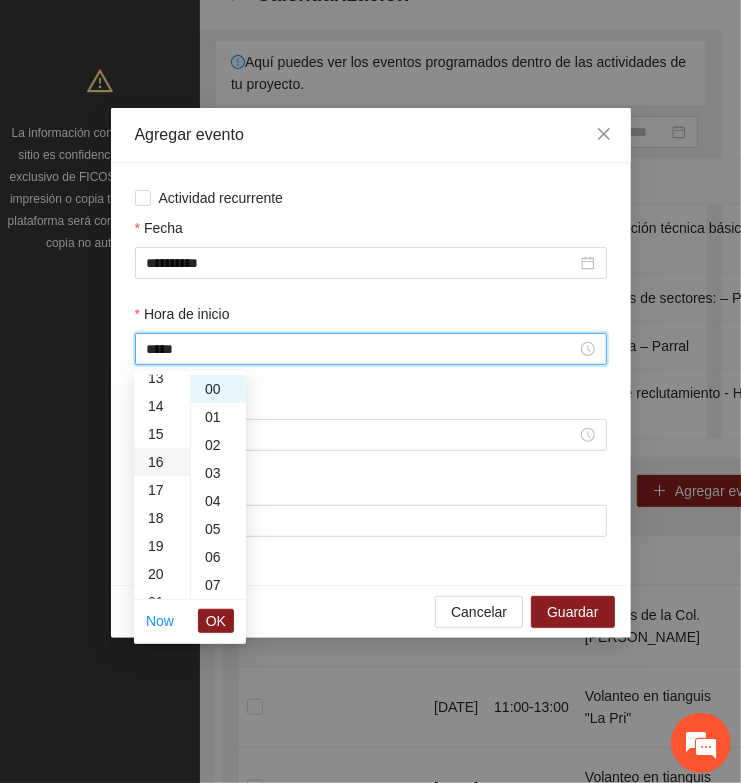 scroll, scrollTop: 447, scrollLeft: 0, axis: vertical 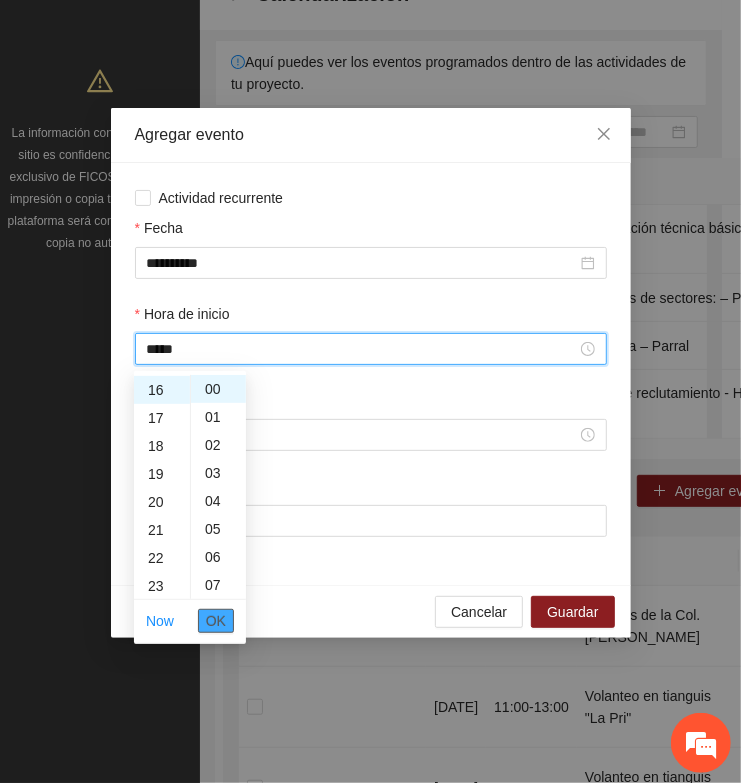 drag, startPoint x: 216, startPoint y: 623, endPoint x: 227, endPoint y: 601, distance: 24.596748 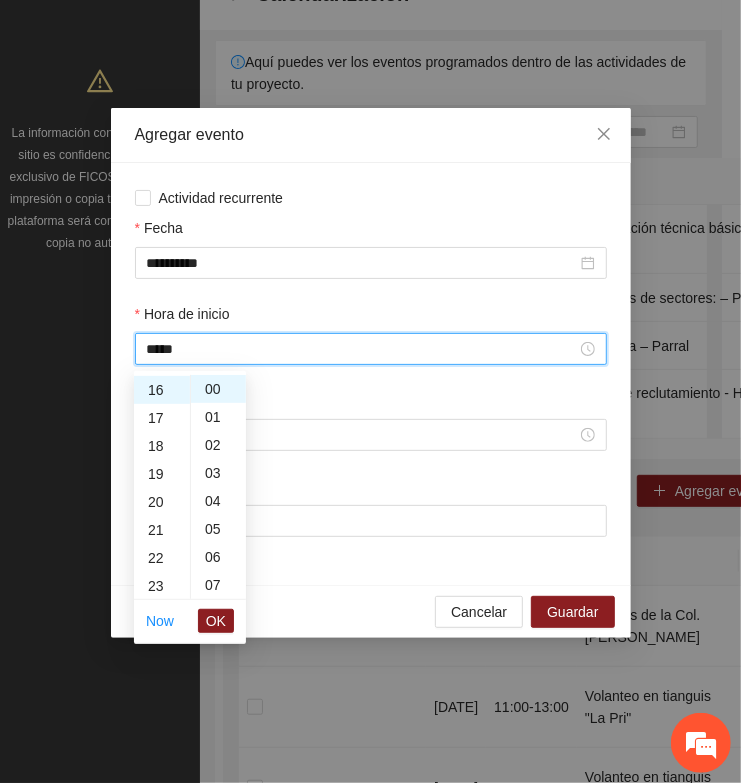 click on "OK" at bounding box center (216, 621) 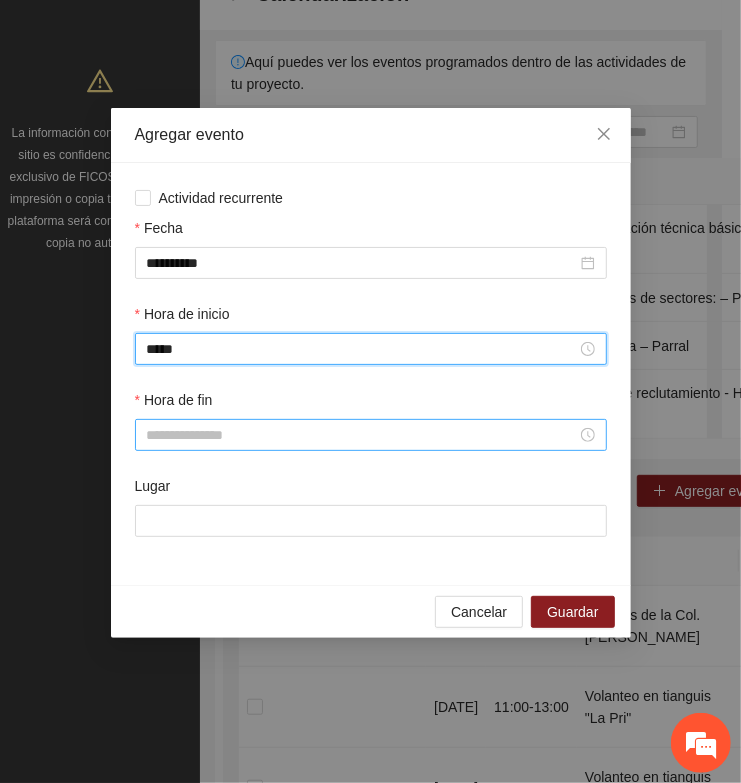 click on "Hora de fin" at bounding box center [362, 435] 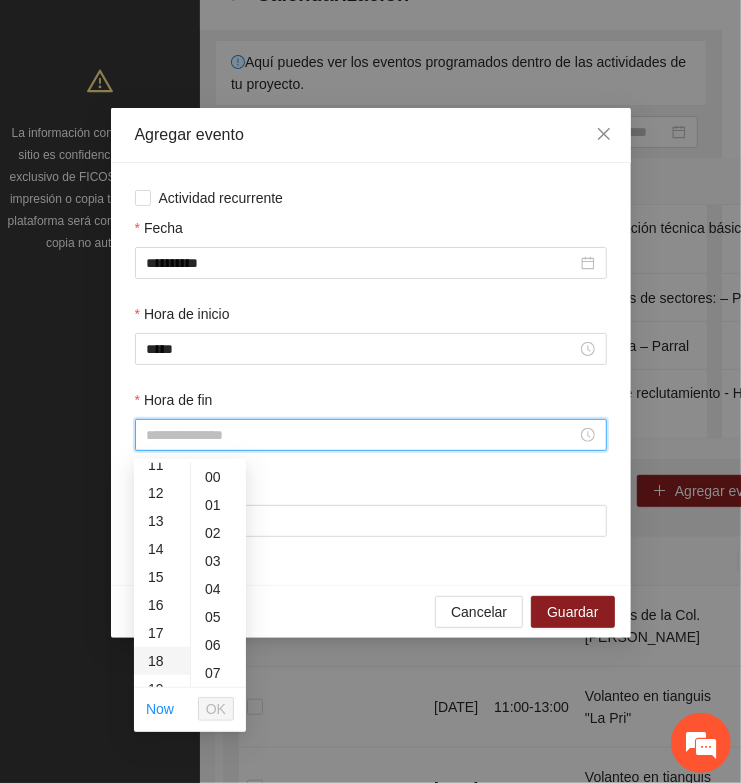 scroll, scrollTop: 375, scrollLeft: 0, axis: vertical 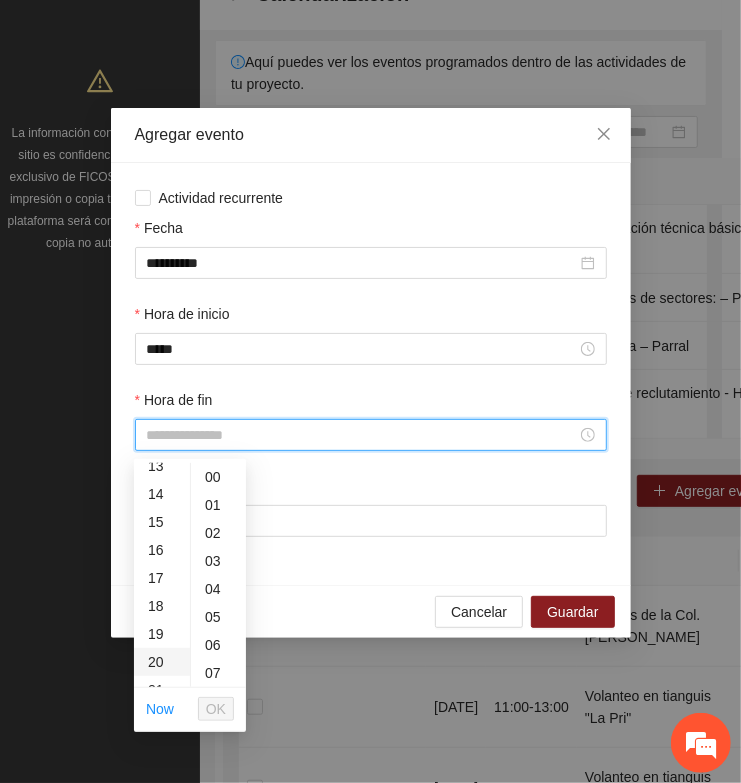 click on "20" at bounding box center [162, 662] 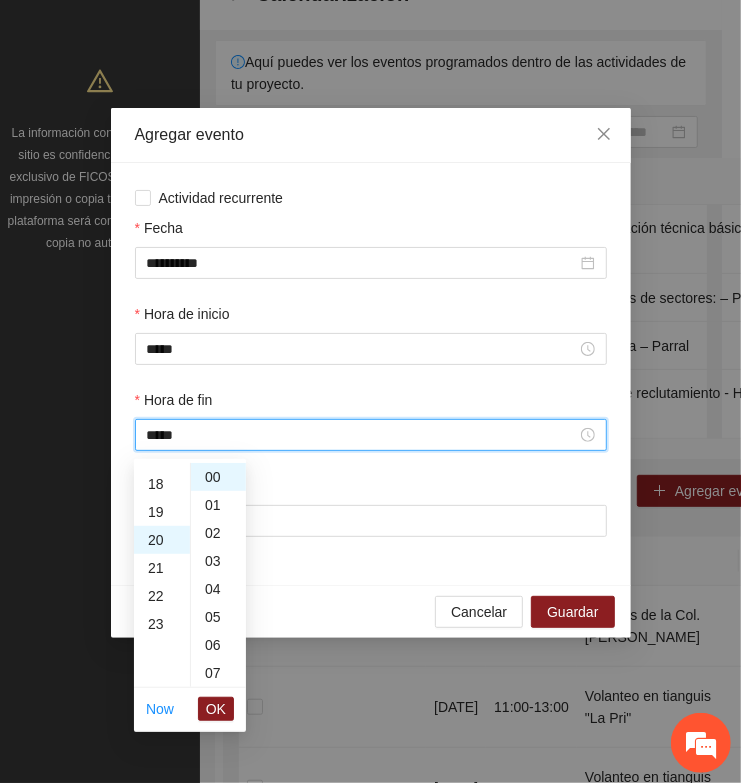 scroll, scrollTop: 560, scrollLeft: 0, axis: vertical 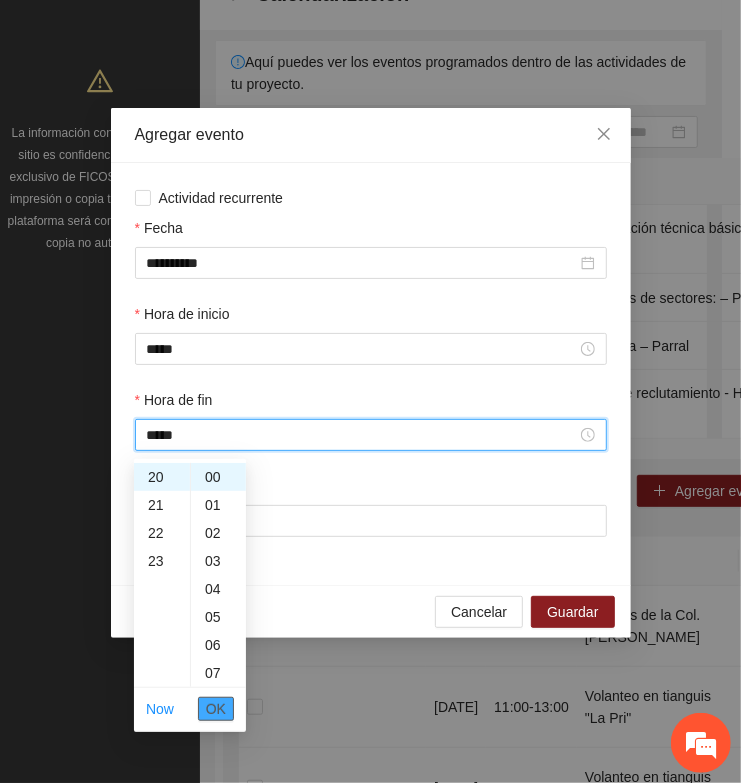 click on "OK" at bounding box center [216, 709] 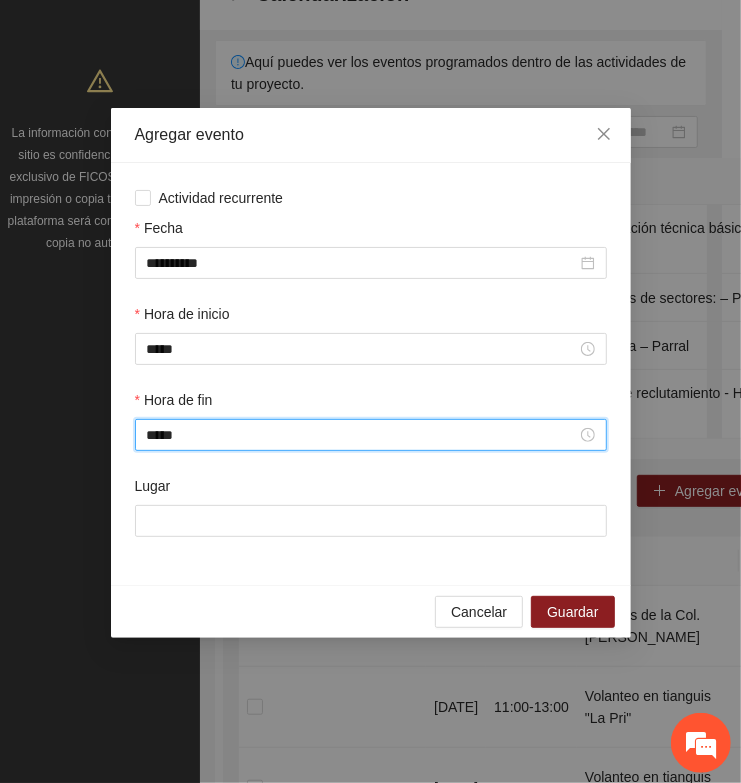 click on "Lugar" at bounding box center [371, 518] 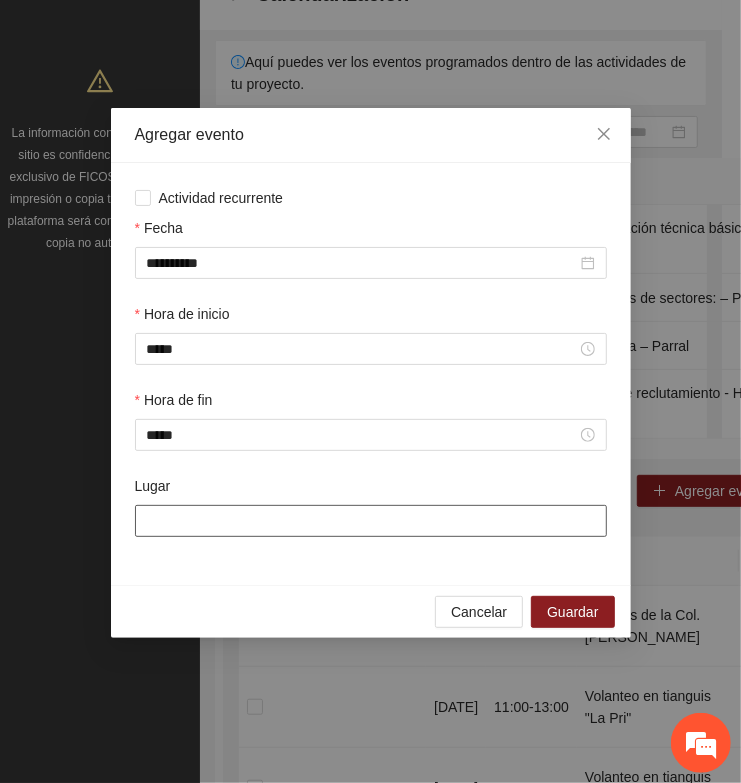 click on "Lugar" at bounding box center [371, 521] 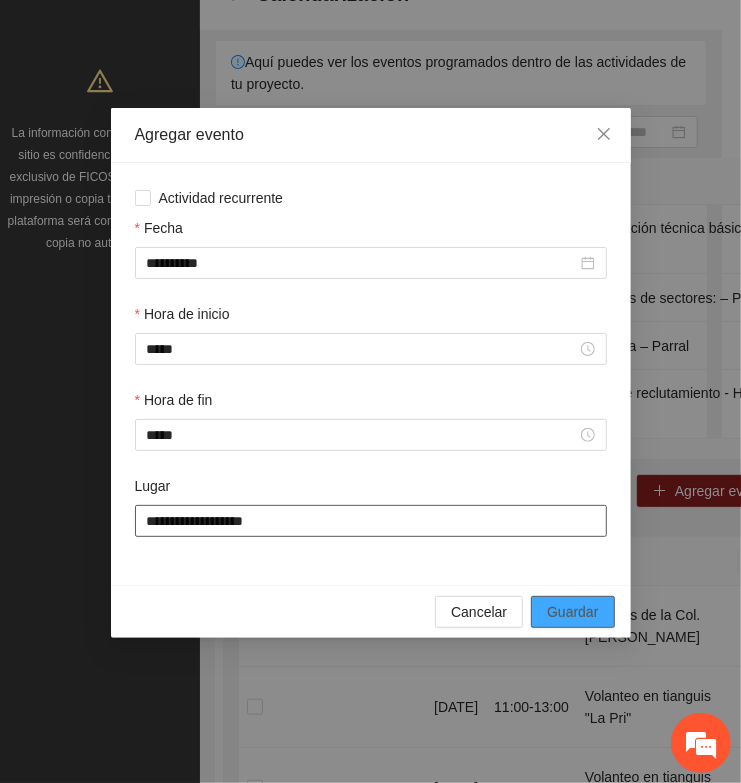 type on "**********" 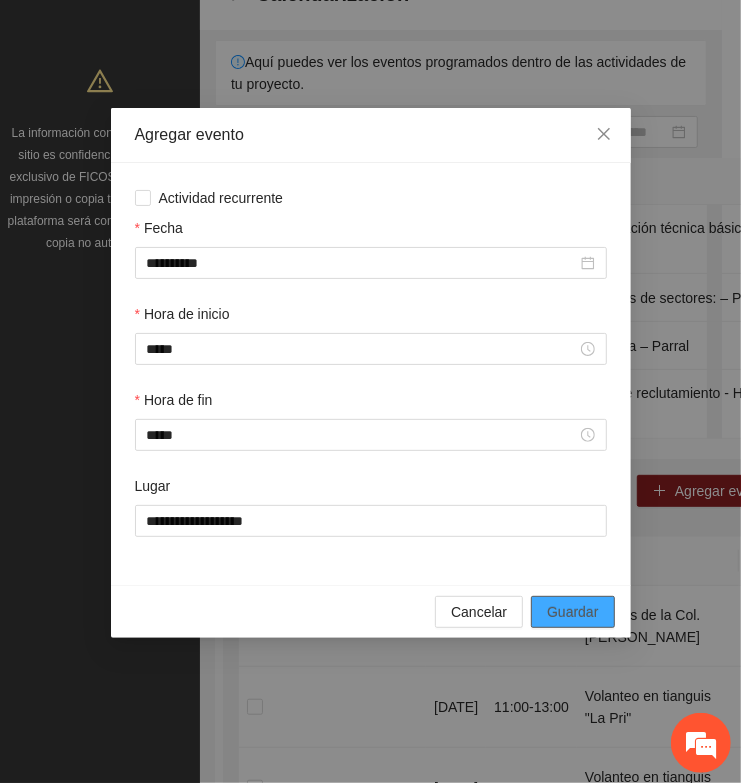 click on "Guardar" at bounding box center [572, 612] 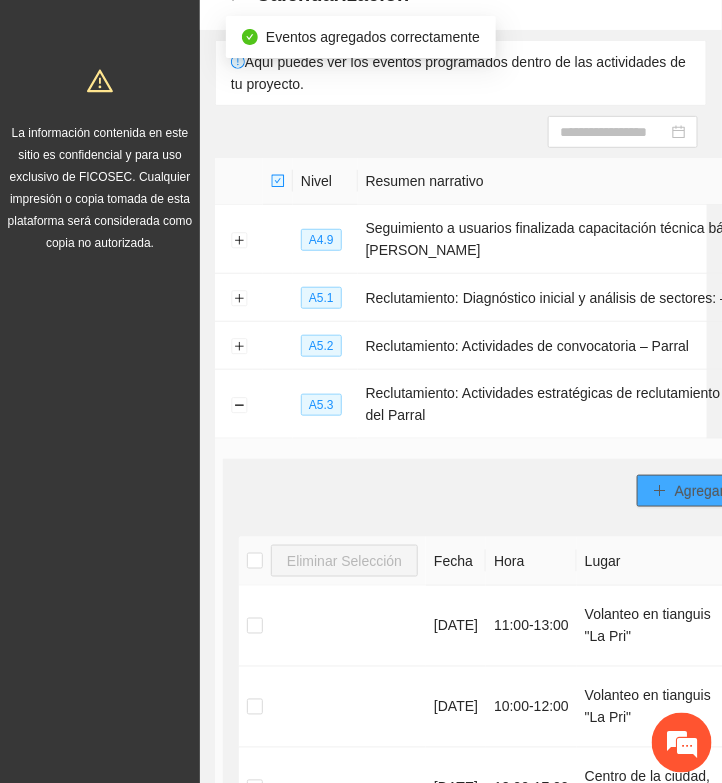 click on "Agregar evento" at bounding box center [723, 491] 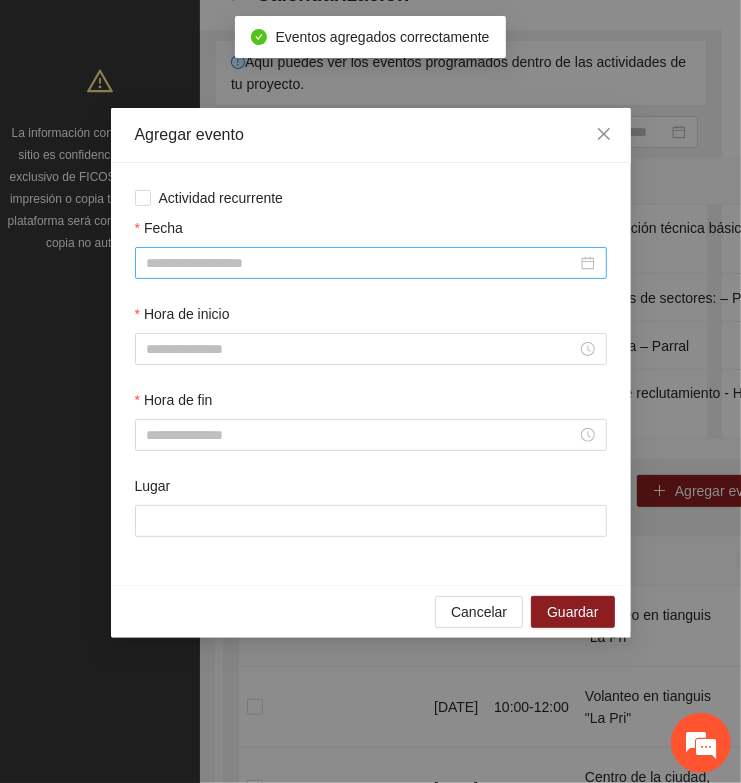 click on "Fecha" at bounding box center [362, 263] 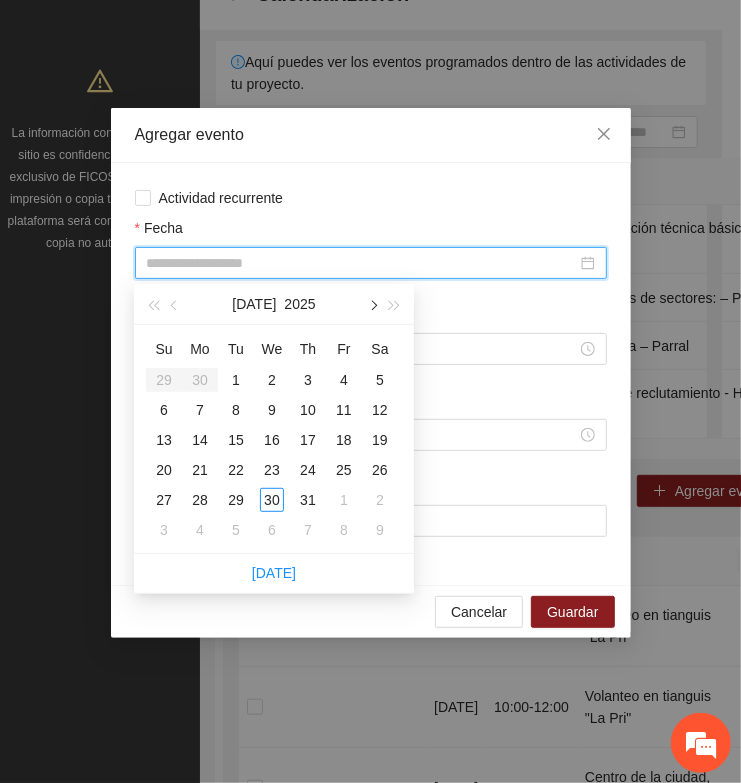 click at bounding box center [372, 306] 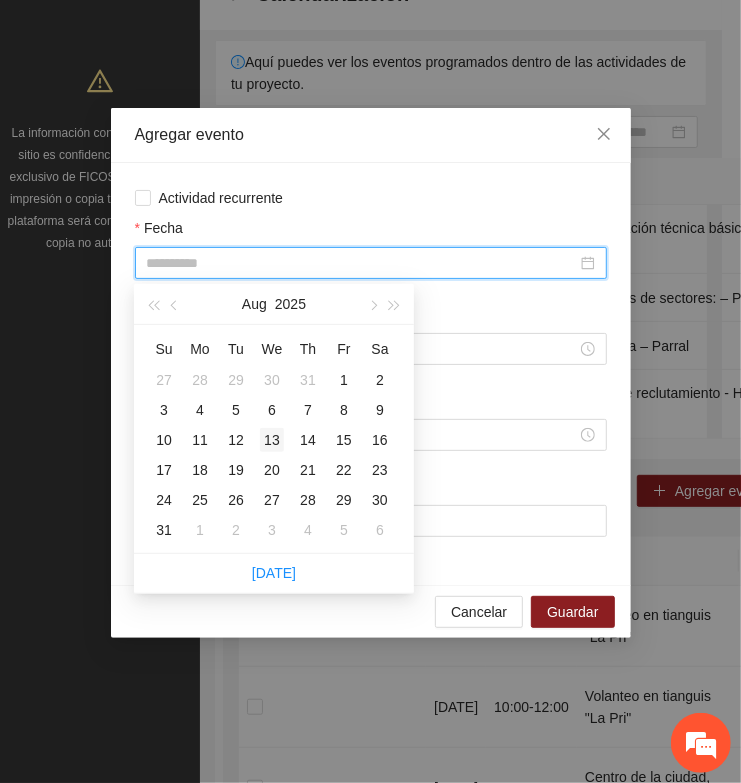 type on "**********" 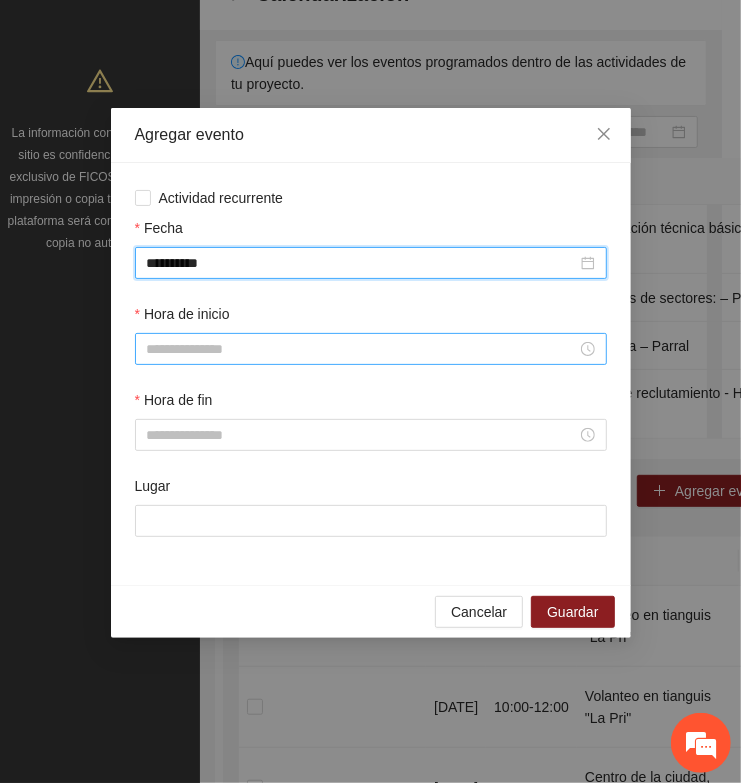 click on "Hora de inicio" at bounding box center [362, 349] 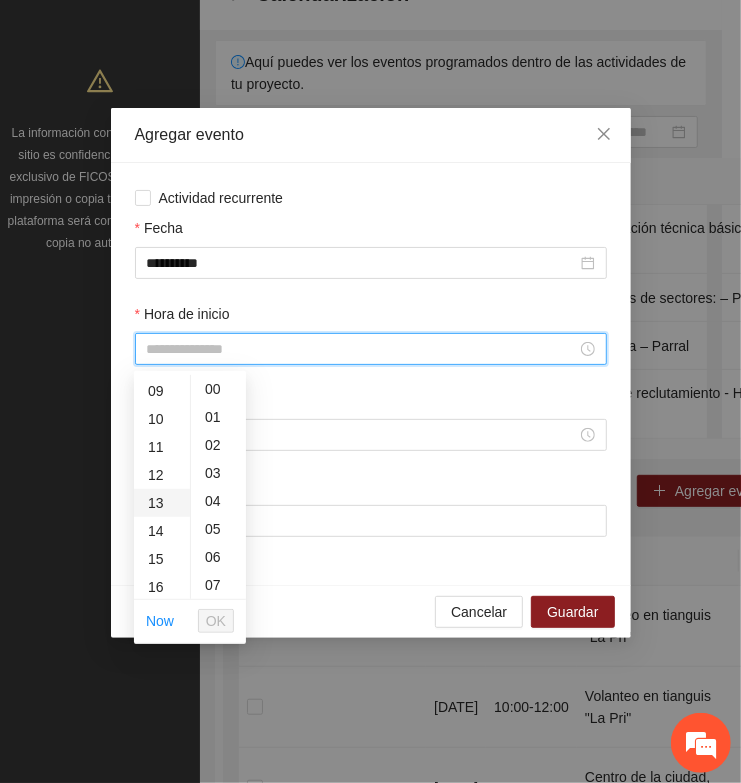 click on "13" at bounding box center (162, 503) 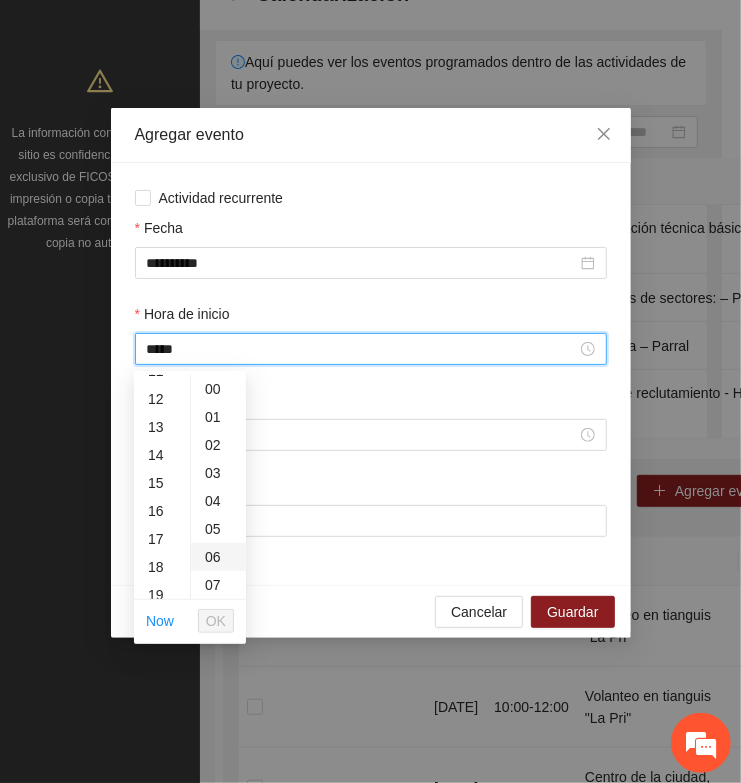 scroll, scrollTop: 363, scrollLeft: 0, axis: vertical 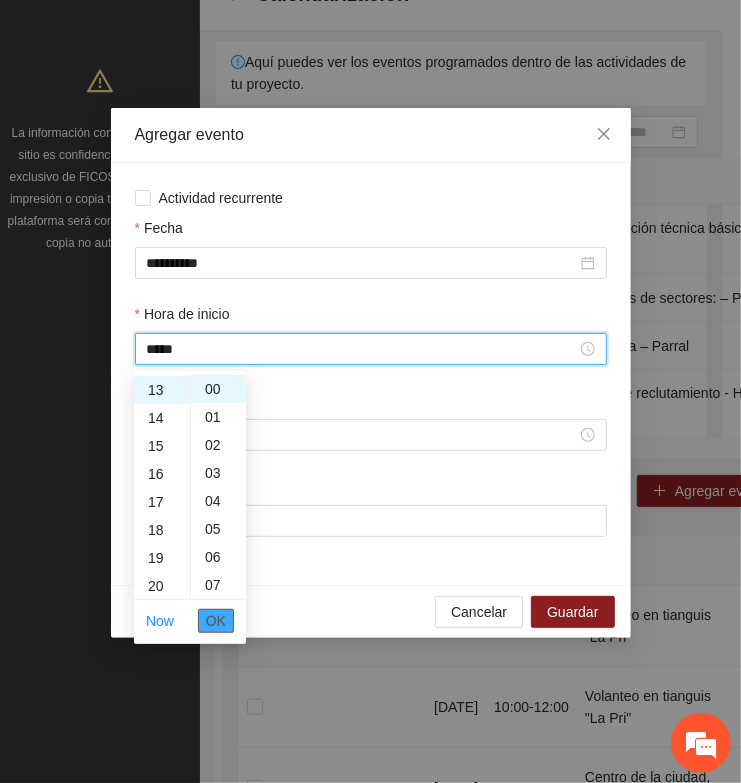 click on "OK" at bounding box center (216, 621) 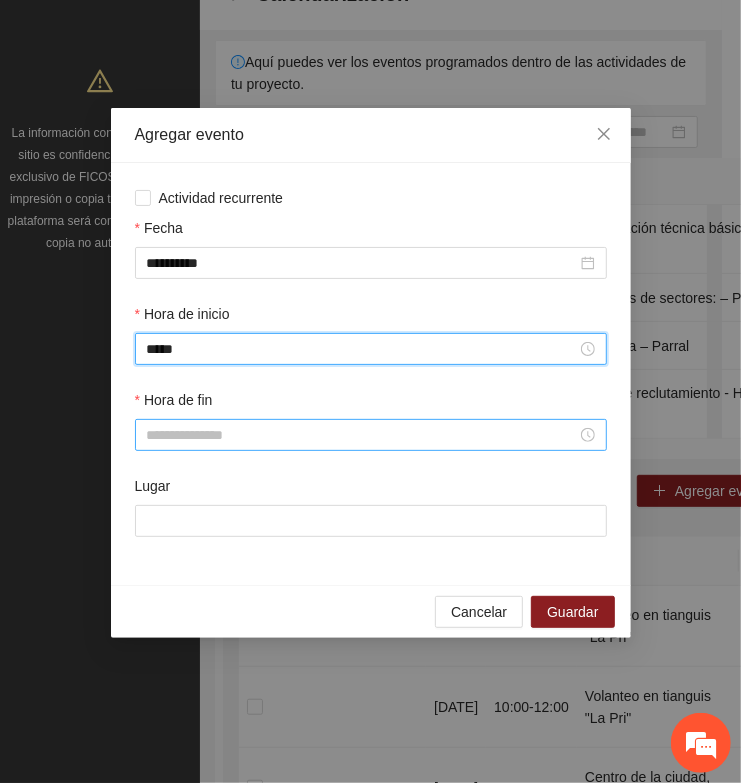 click on "Hora de fin" at bounding box center (362, 435) 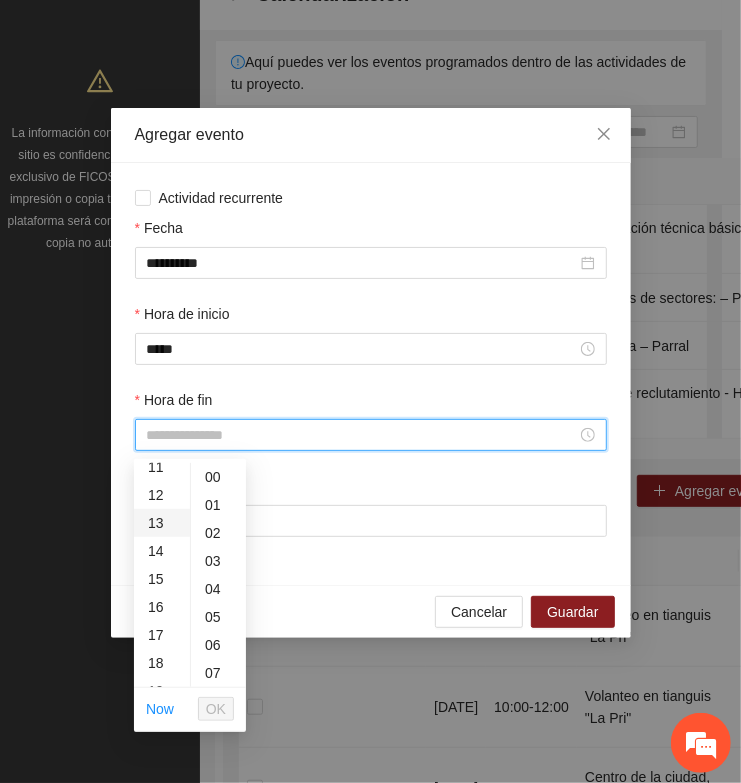 scroll, scrollTop: 375, scrollLeft: 0, axis: vertical 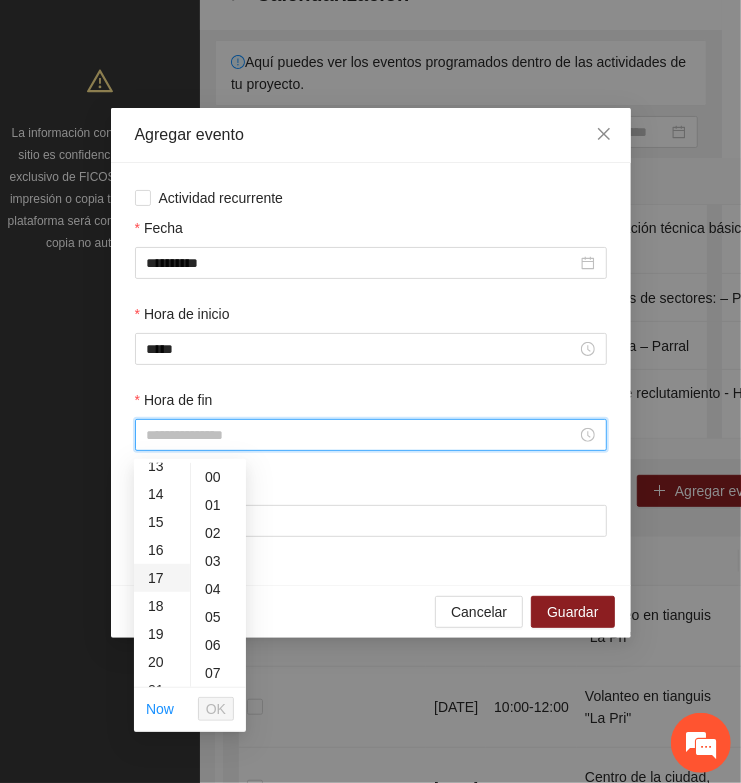 click on "17" at bounding box center [162, 578] 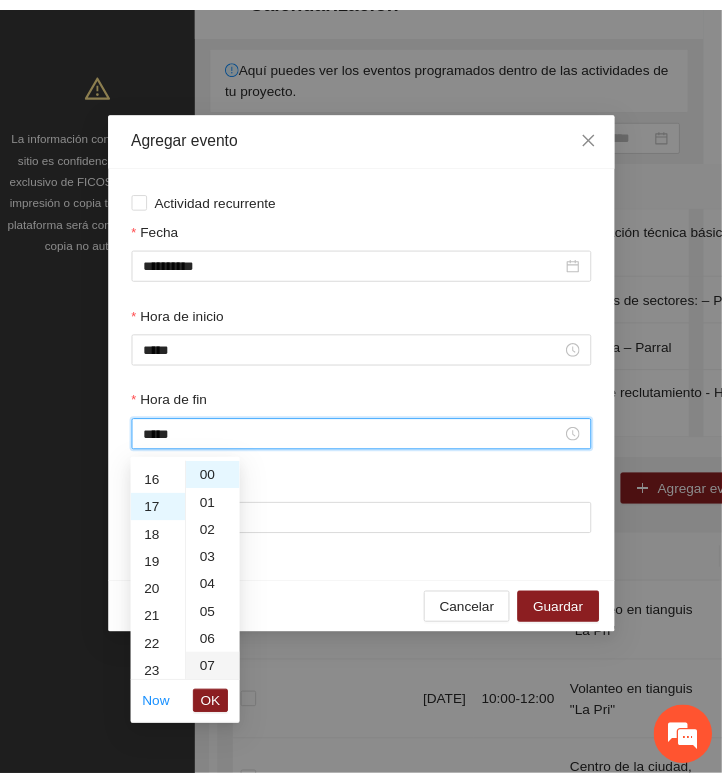 scroll, scrollTop: 476, scrollLeft: 0, axis: vertical 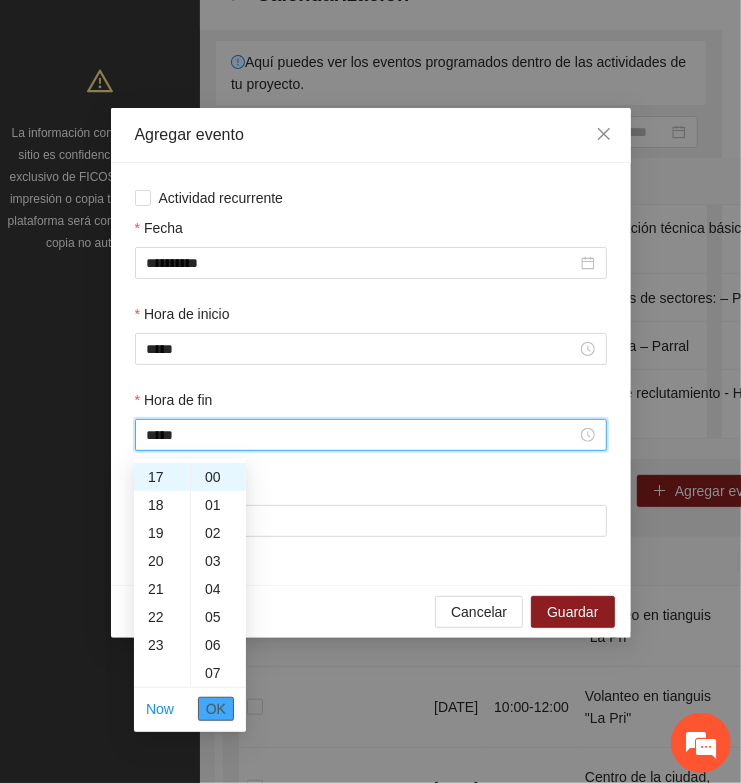 click on "OK" at bounding box center (216, 709) 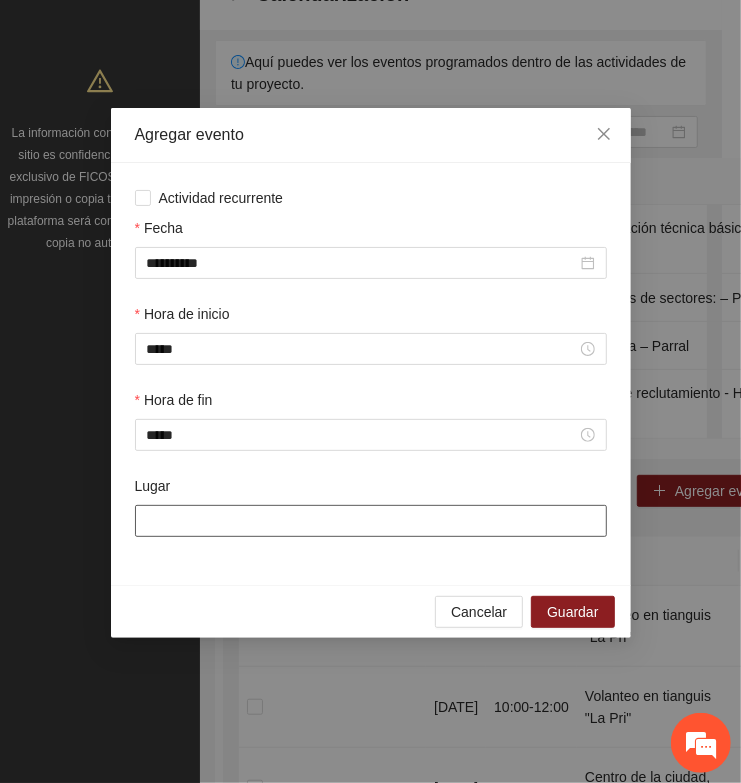 click on "Lugar" at bounding box center (371, 521) 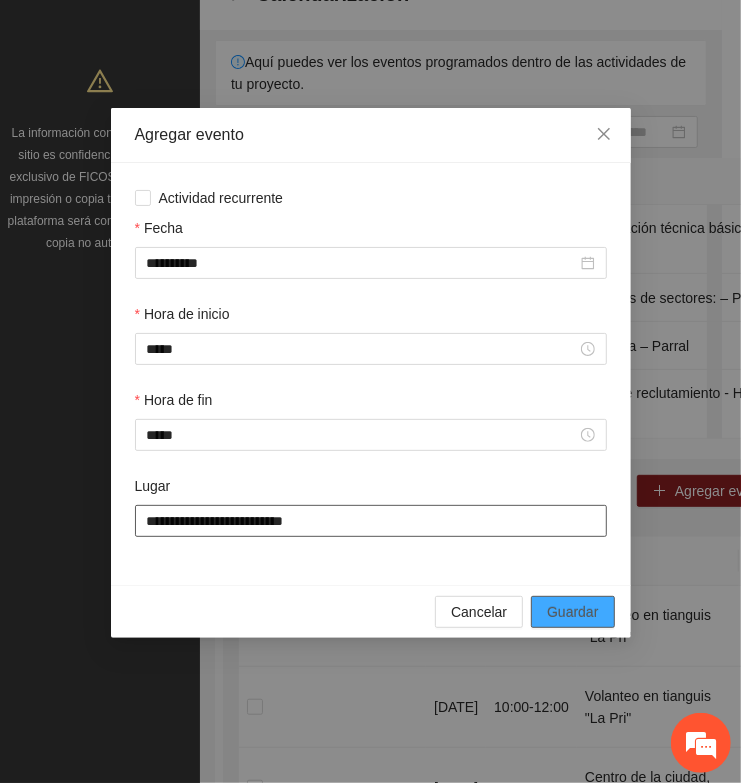 type on "**********" 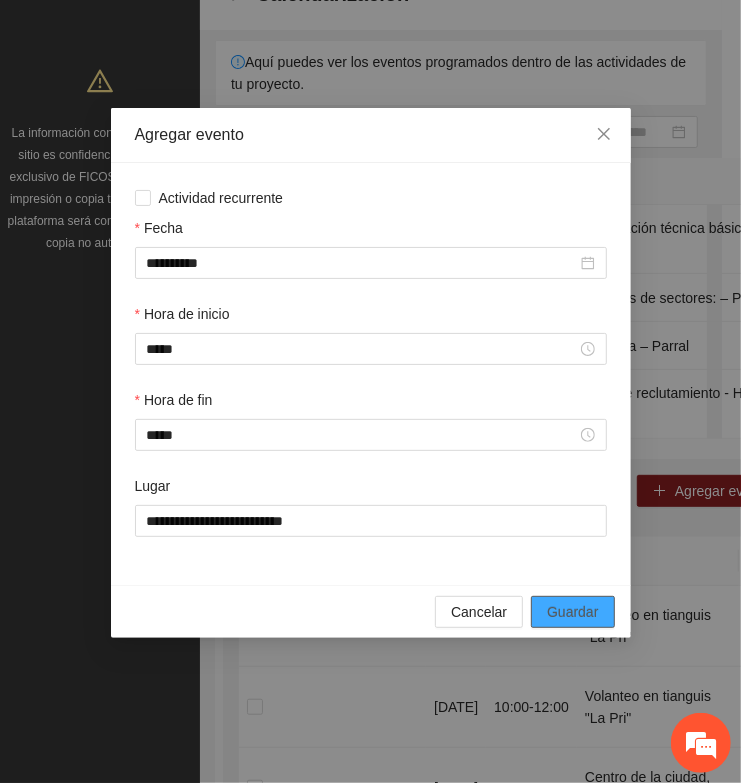 click on "Guardar" at bounding box center (572, 612) 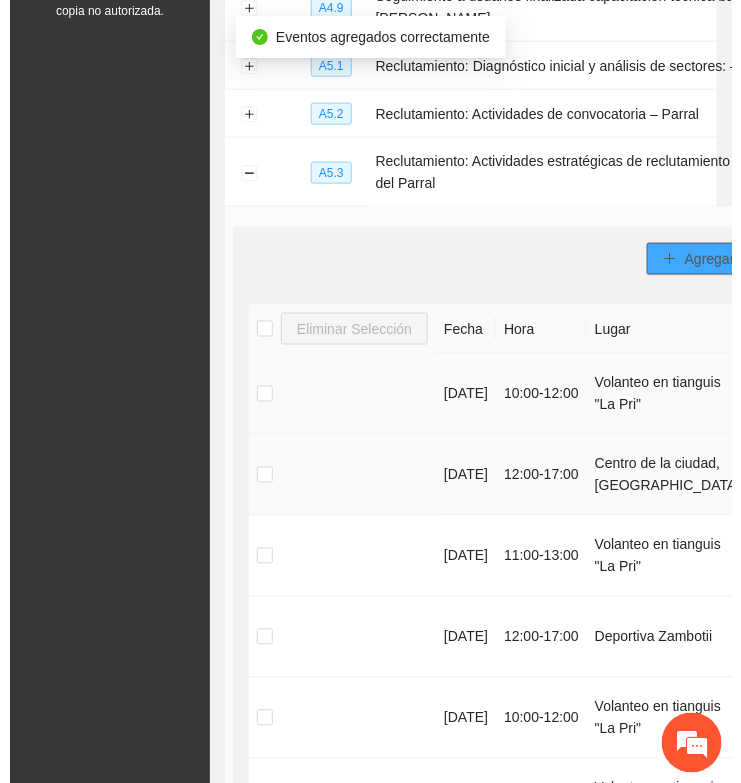 scroll, scrollTop: 375, scrollLeft: 0, axis: vertical 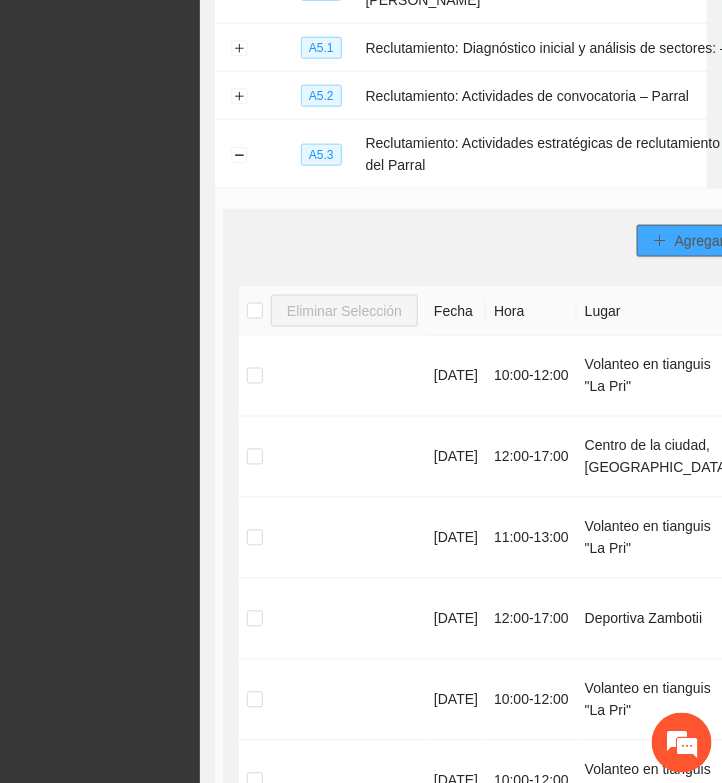 click on "Agregar evento" at bounding box center (723, 241) 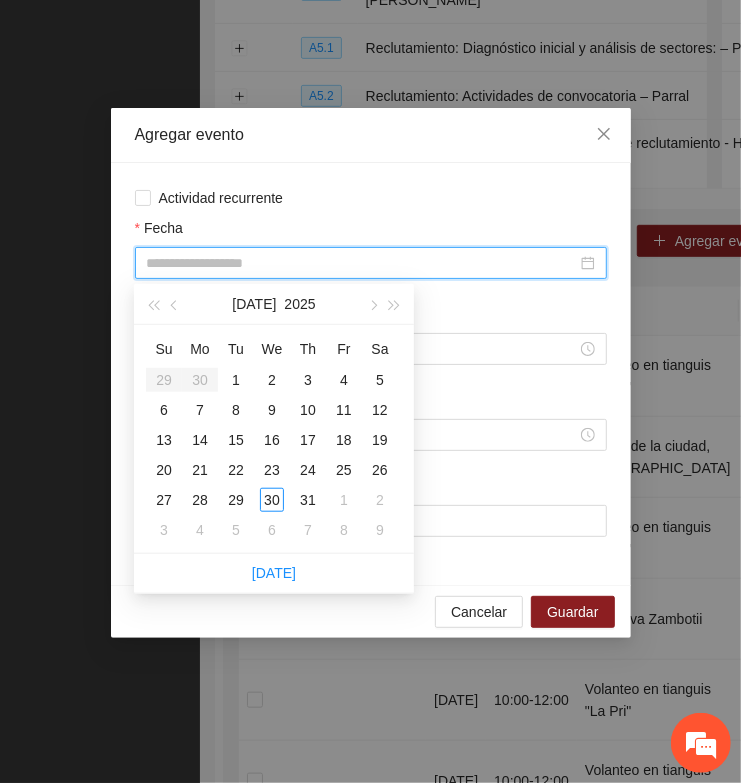 click on "Fecha" at bounding box center [362, 263] 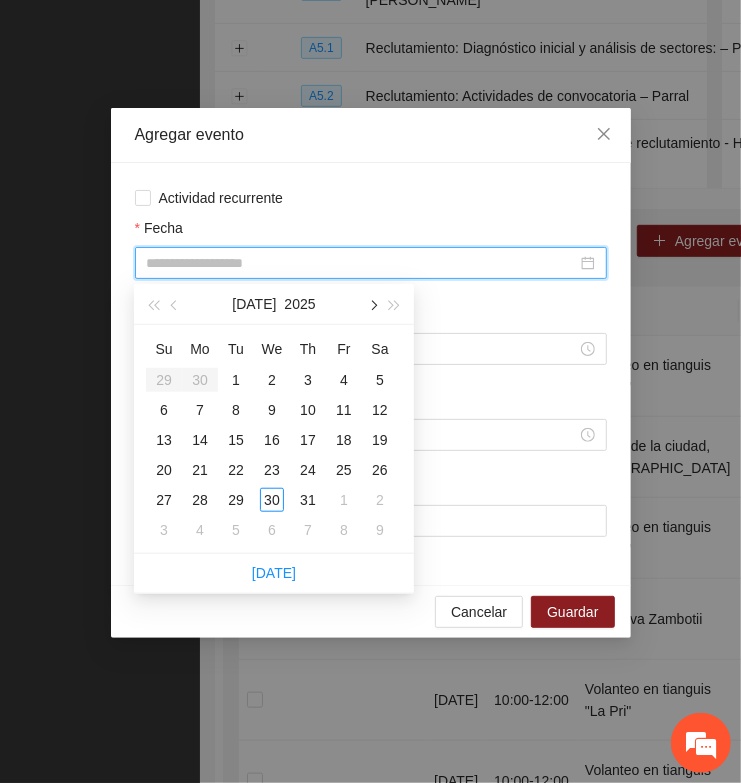 click at bounding box center [372, 306] 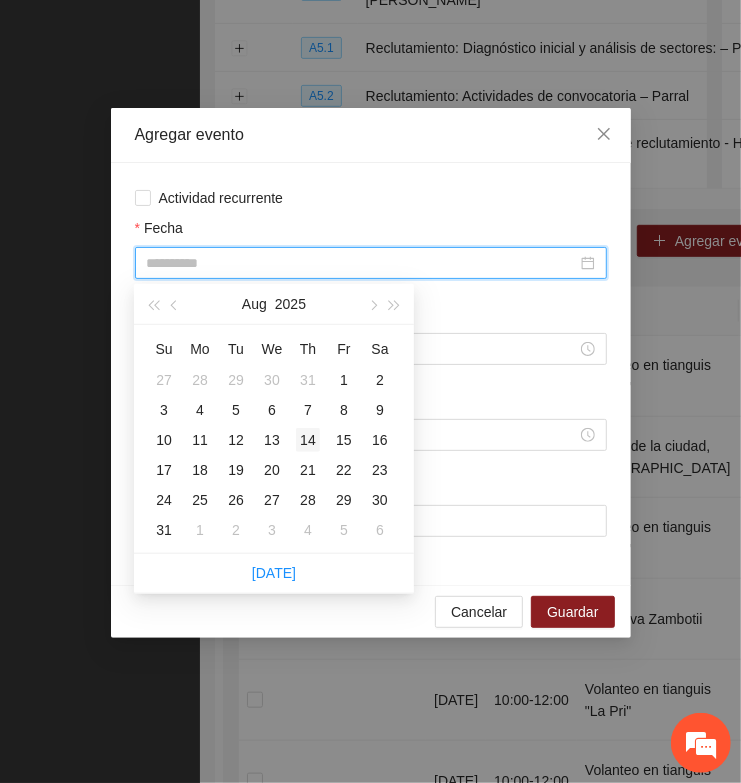 type on "**********" 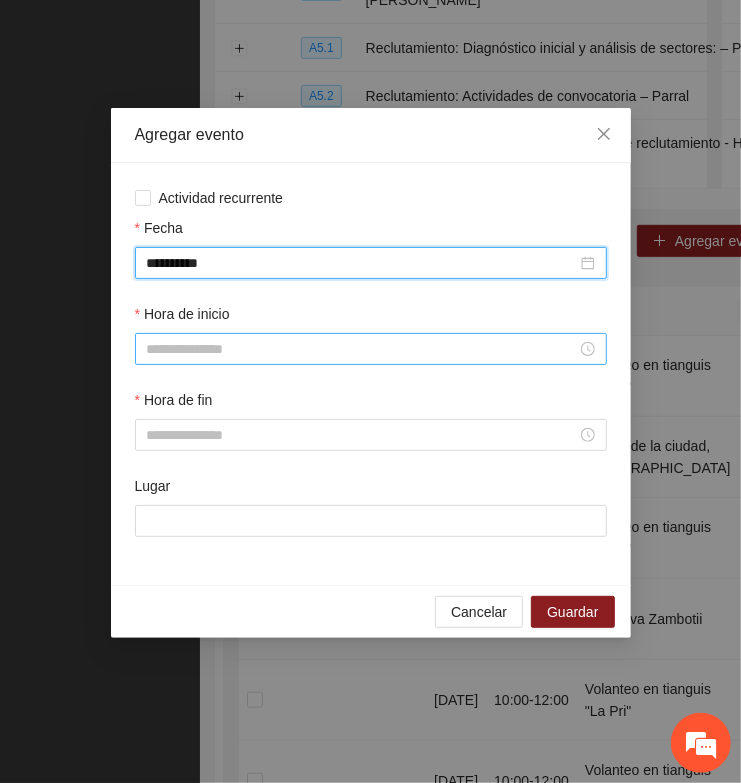 click on "Hora de inicio" at bounding box center [362, 349] 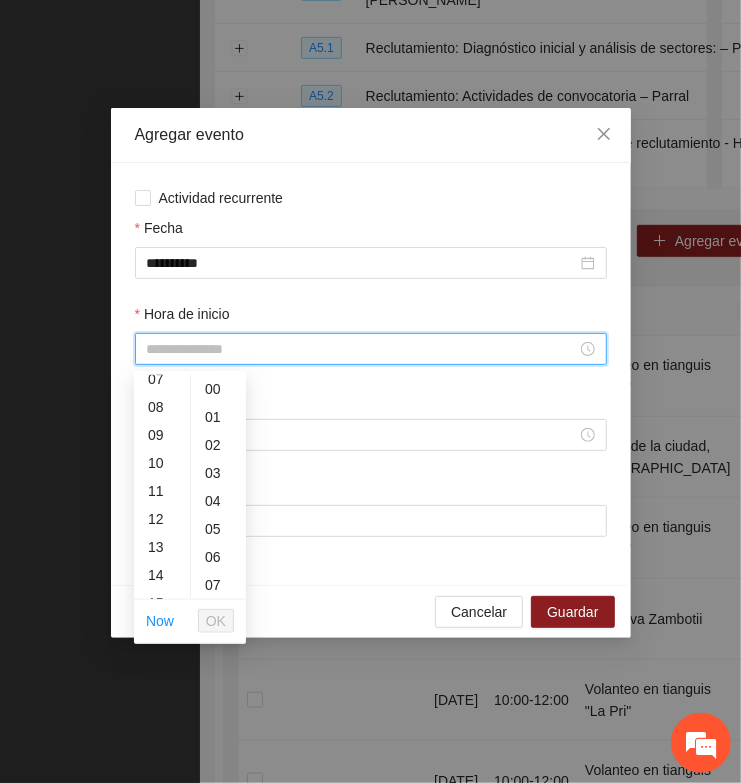 scroll, scrollTop: 250, scrollLeft: 0, axis: vertical 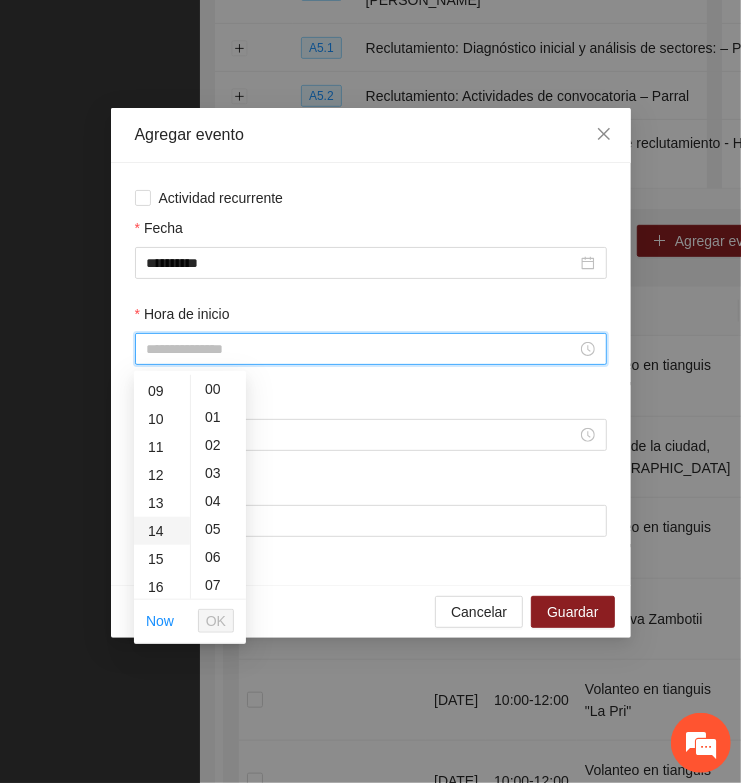 click on "14" at bounding box center [162, 531] 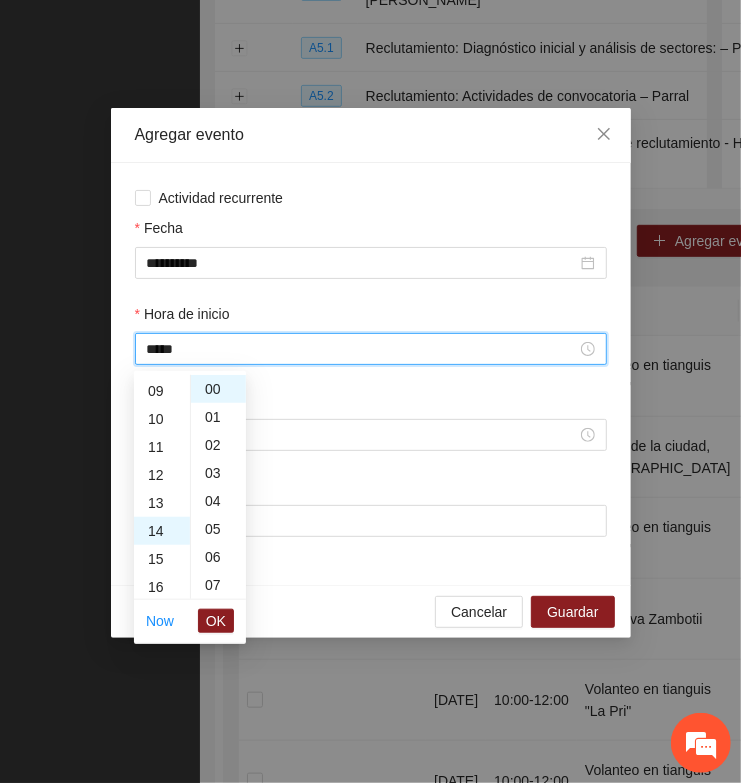scroll, scrollTop: 392, scrollLeft: 0, axis: vertical 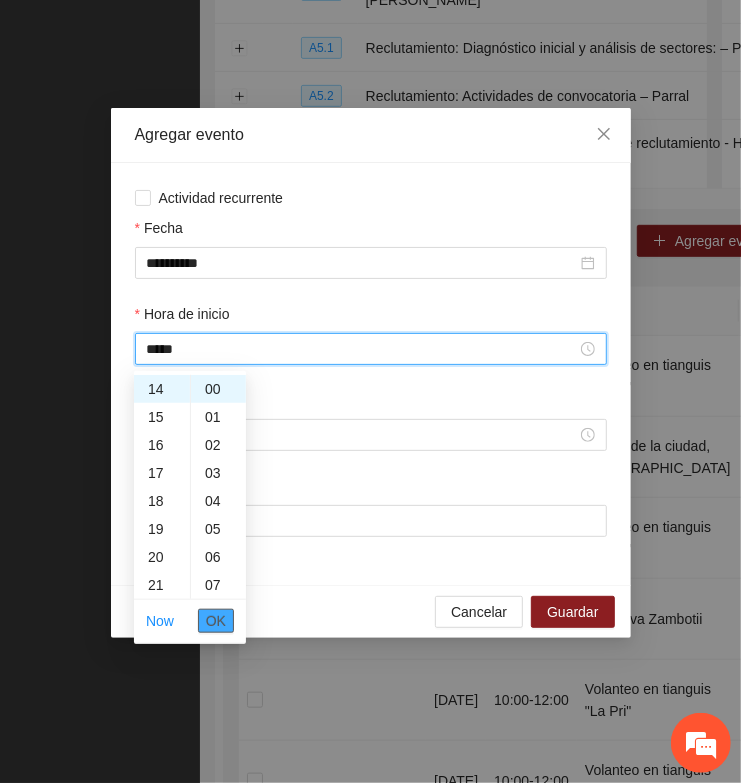 click on "OK" at bounding box center [216, 621] 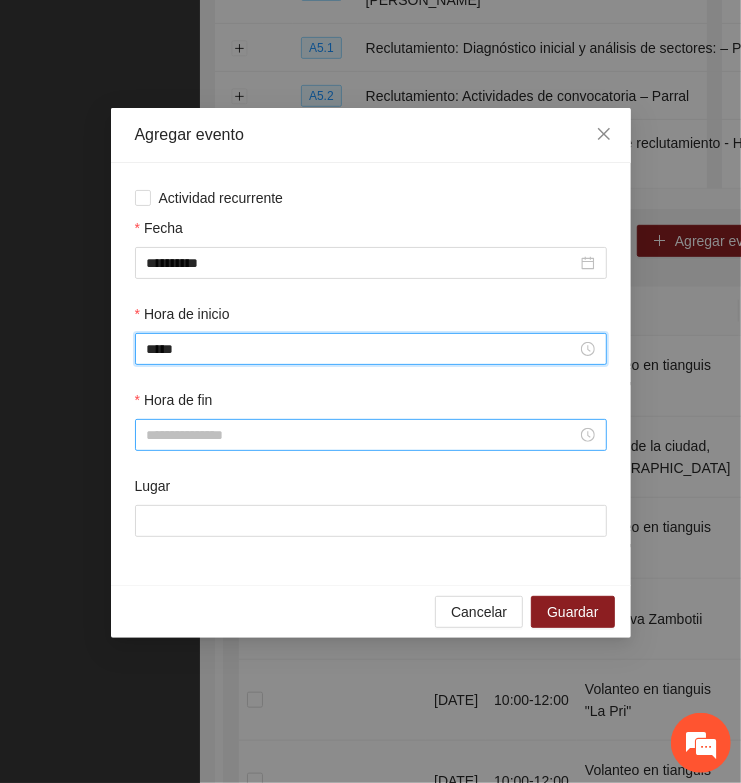 click on "Hora de fin" at bounding box center (362, 435) 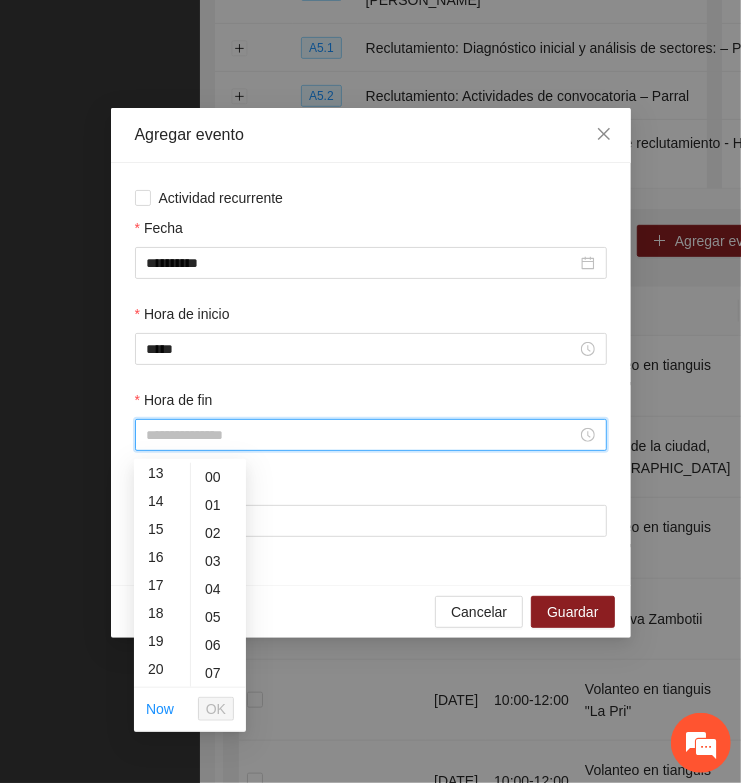 scroll, scrollTop: 375, scrollLeft: 0, axis: vertical 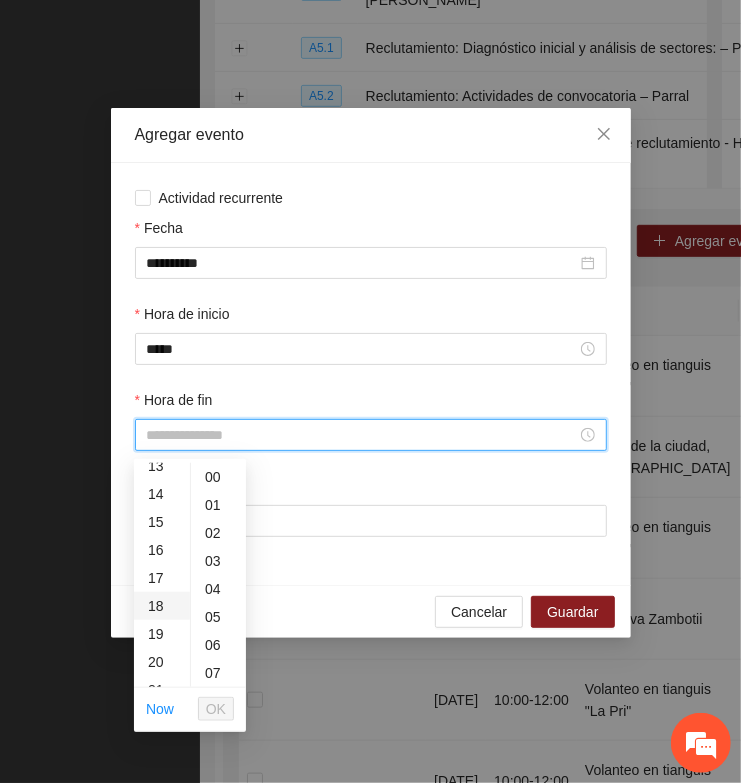 click on "18" at bounding box center [162, 606] 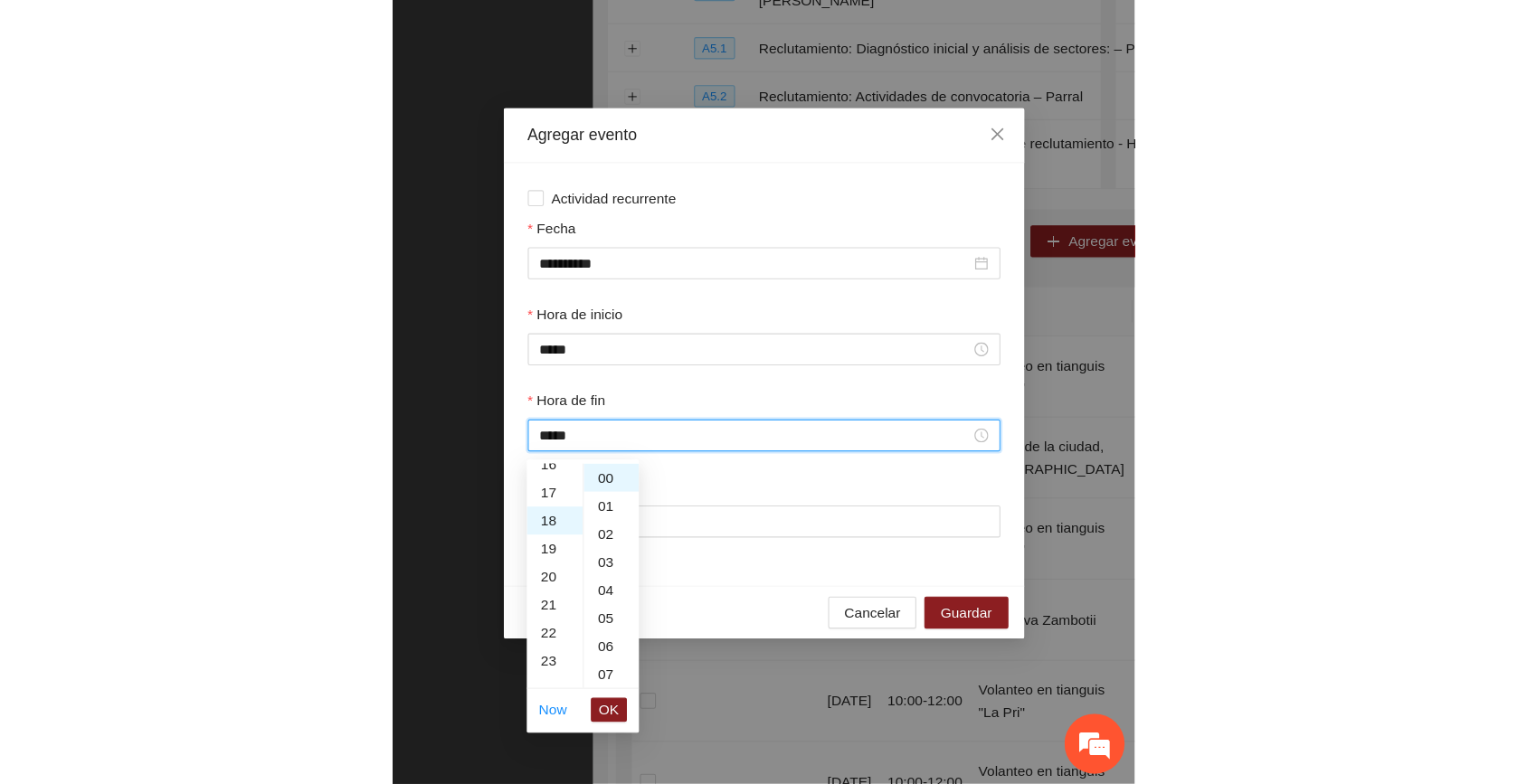 scroll, scrollTop: 455, scrollLeft: 0, axis: vertical 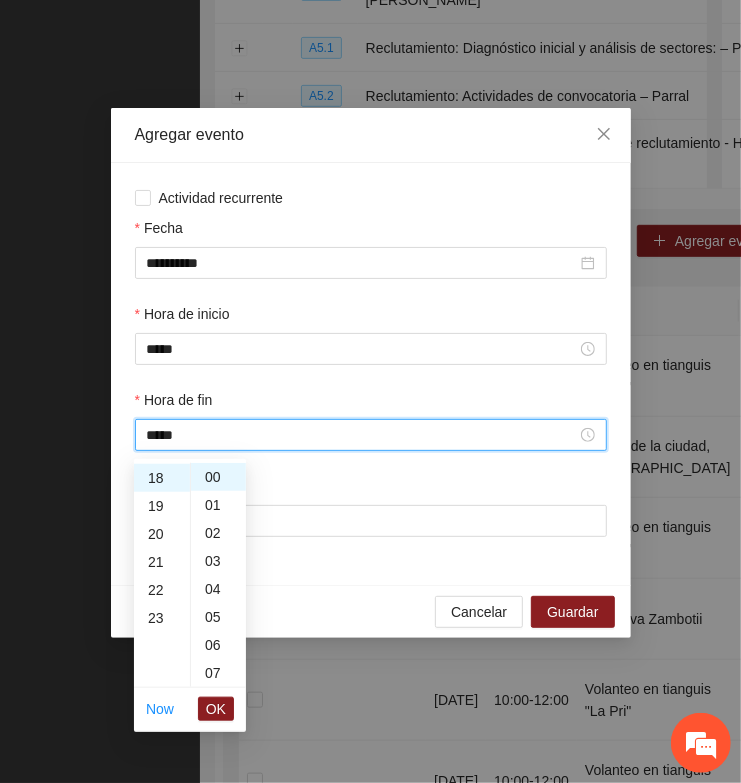 click on "OK" at bounding box center (216, 709) 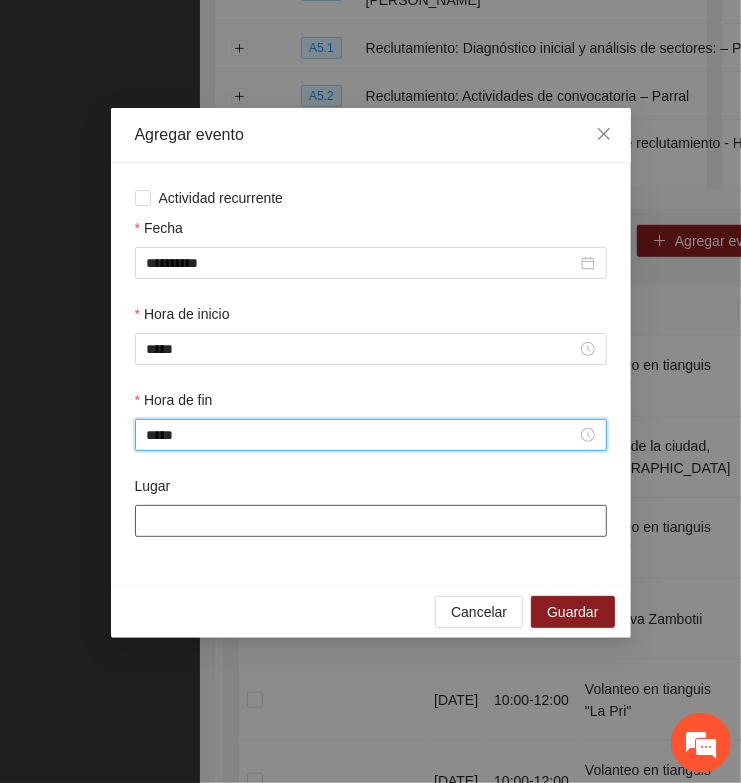click on "Lugar" at bounding box center [371, 521] 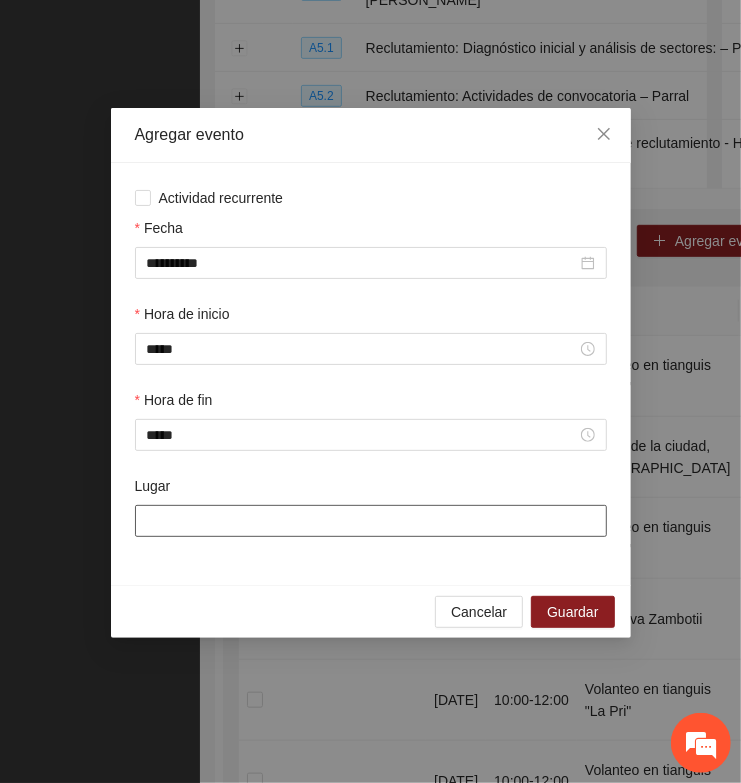 paste on "**********" 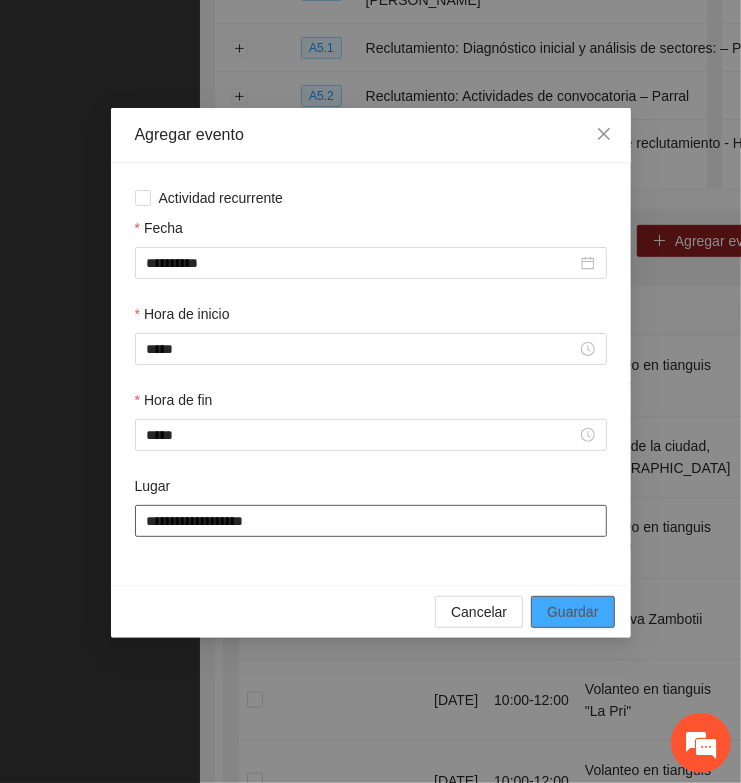 type on "**********" 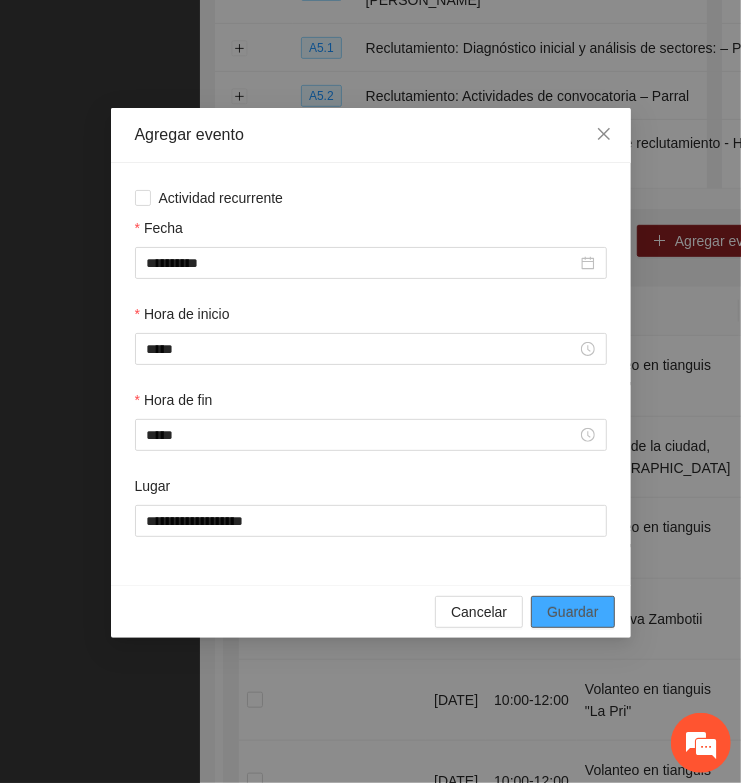 click on "Guardar" at bounding box center [572, 612] 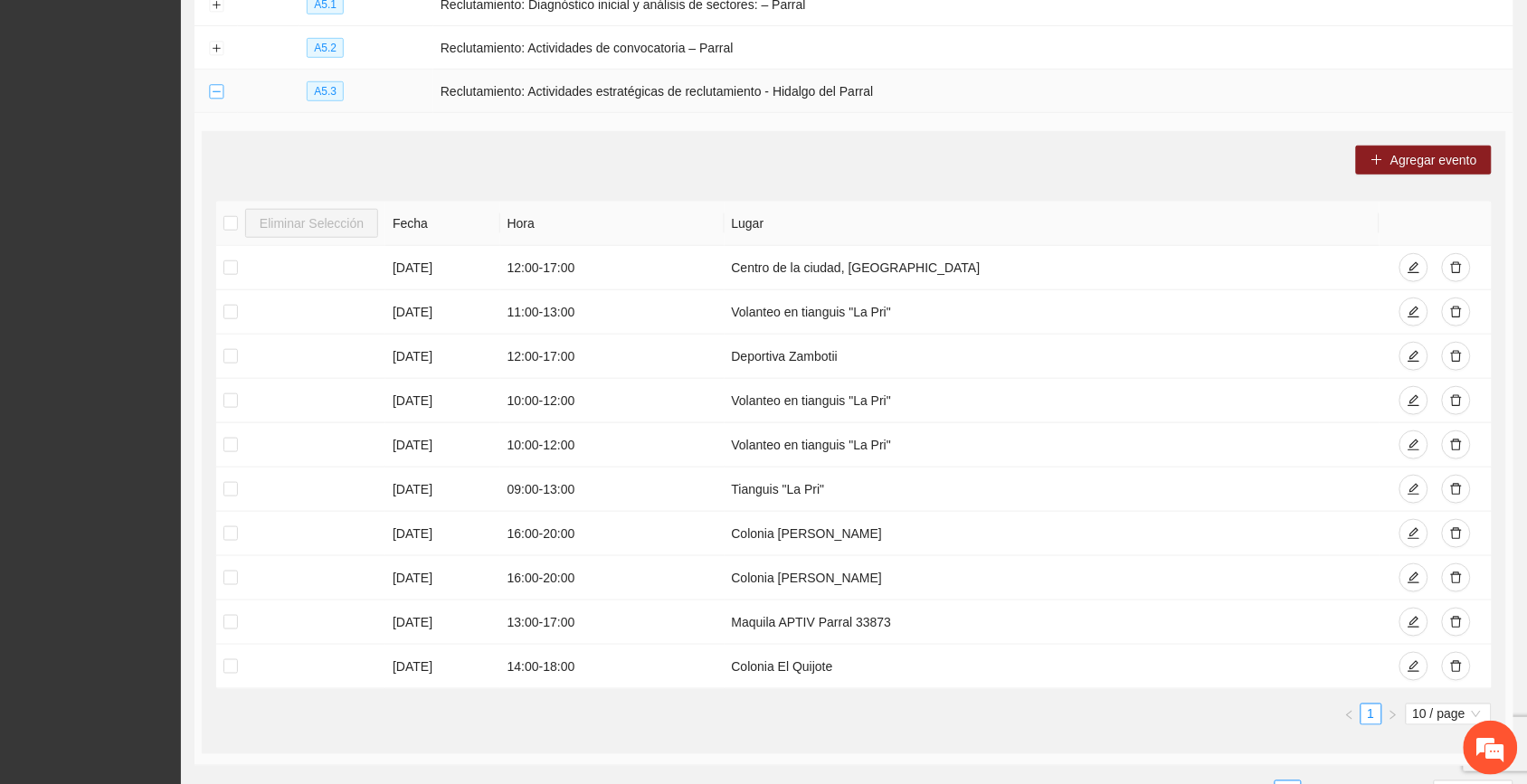 click at bounding box center [216, 92] 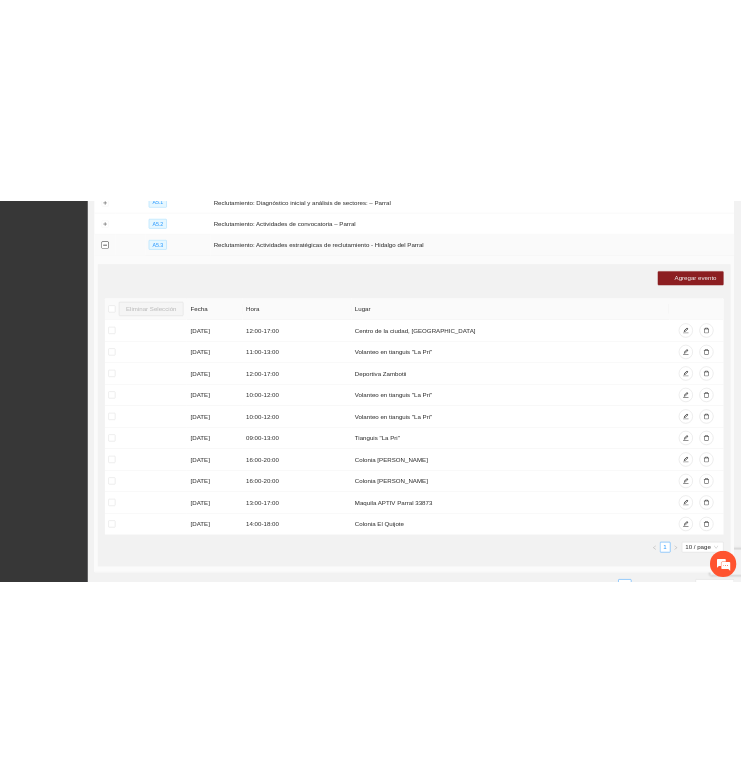 scroll, scrollTop: 0, scrollLeft: 0, axis: both 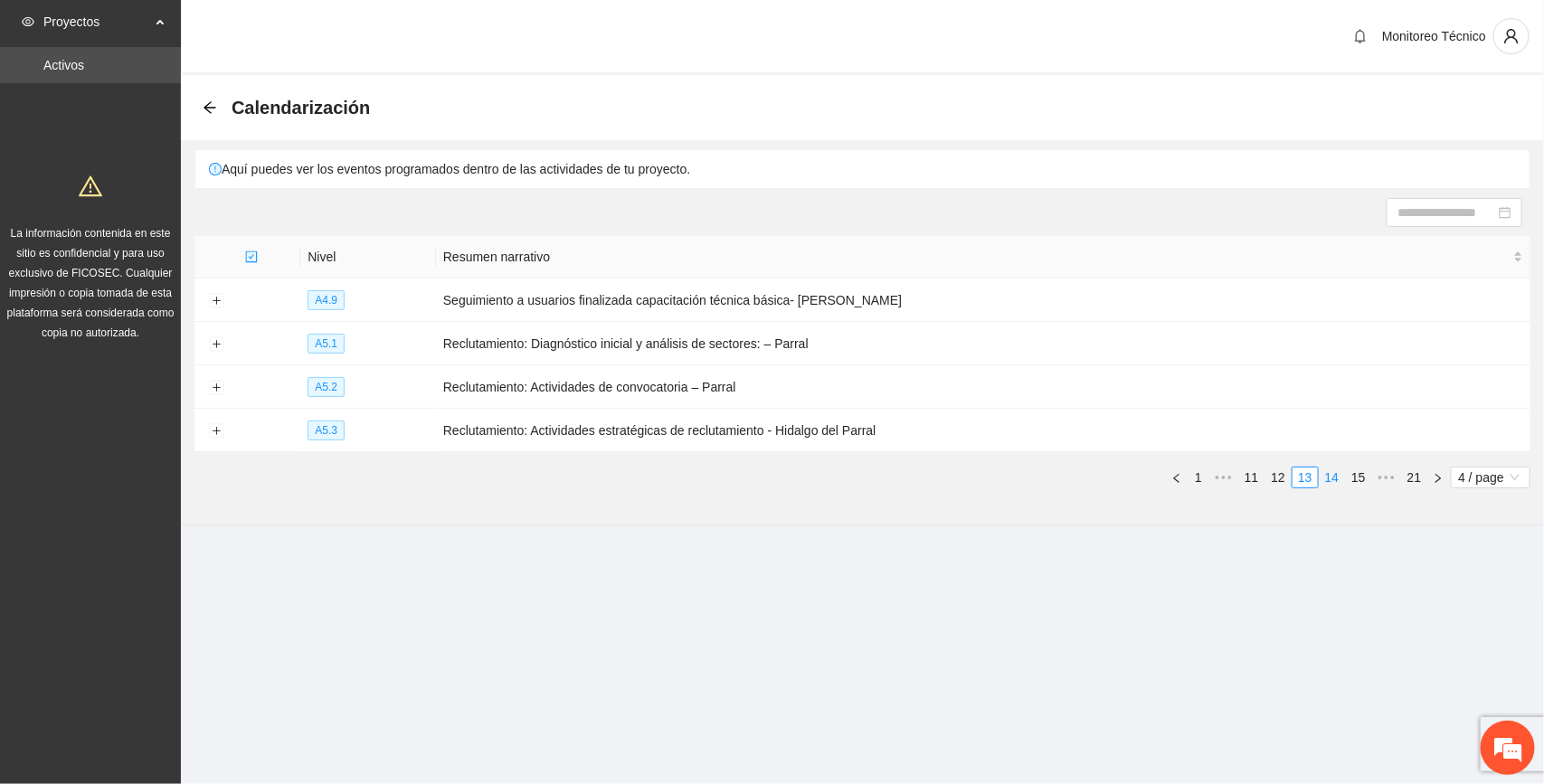 click on "14" at bounding box center [1332, 477] 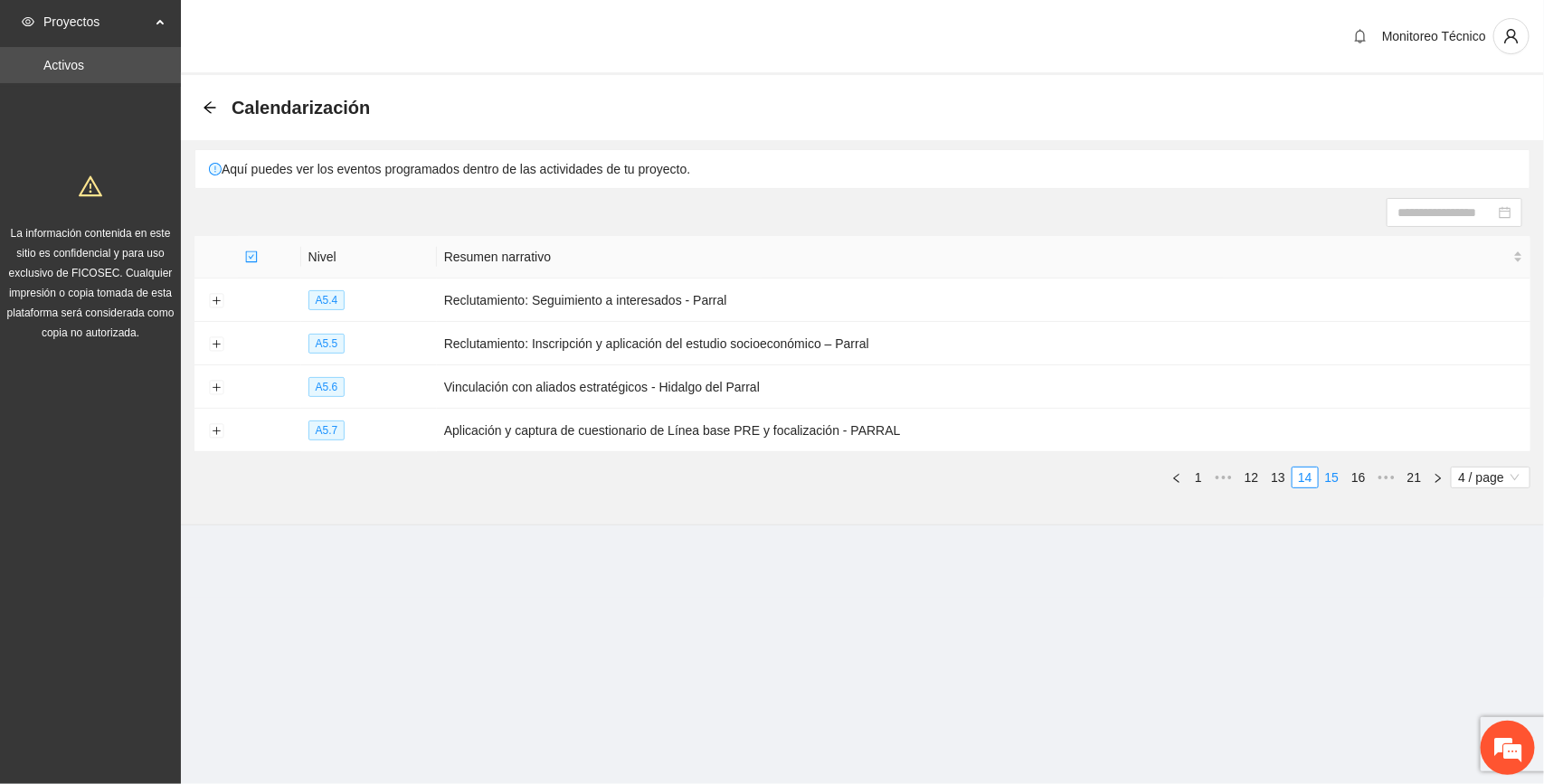 click on "15" at bounding box center [1332, 477] 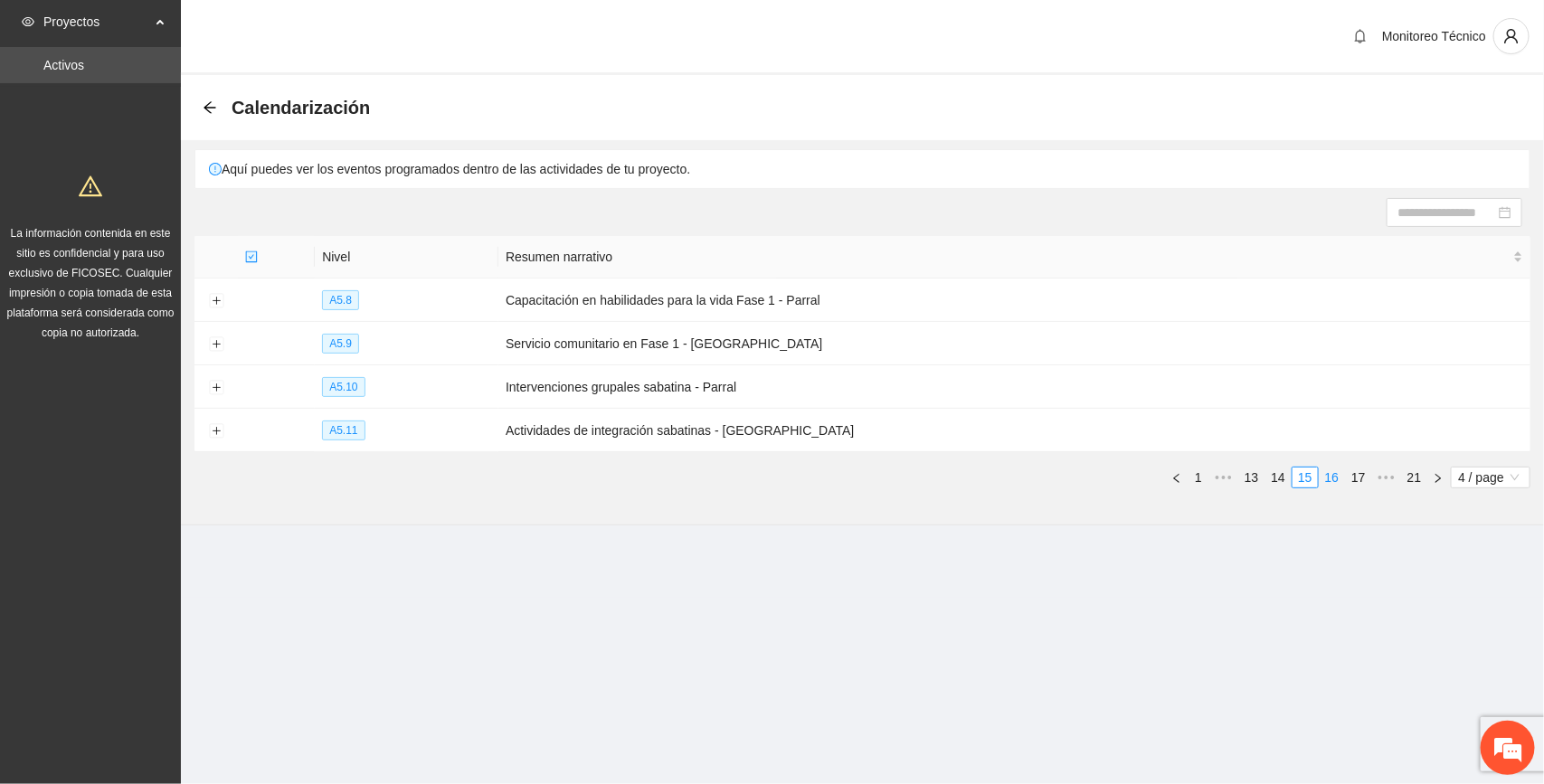 click on "16" at bounding box center (1332, 477) 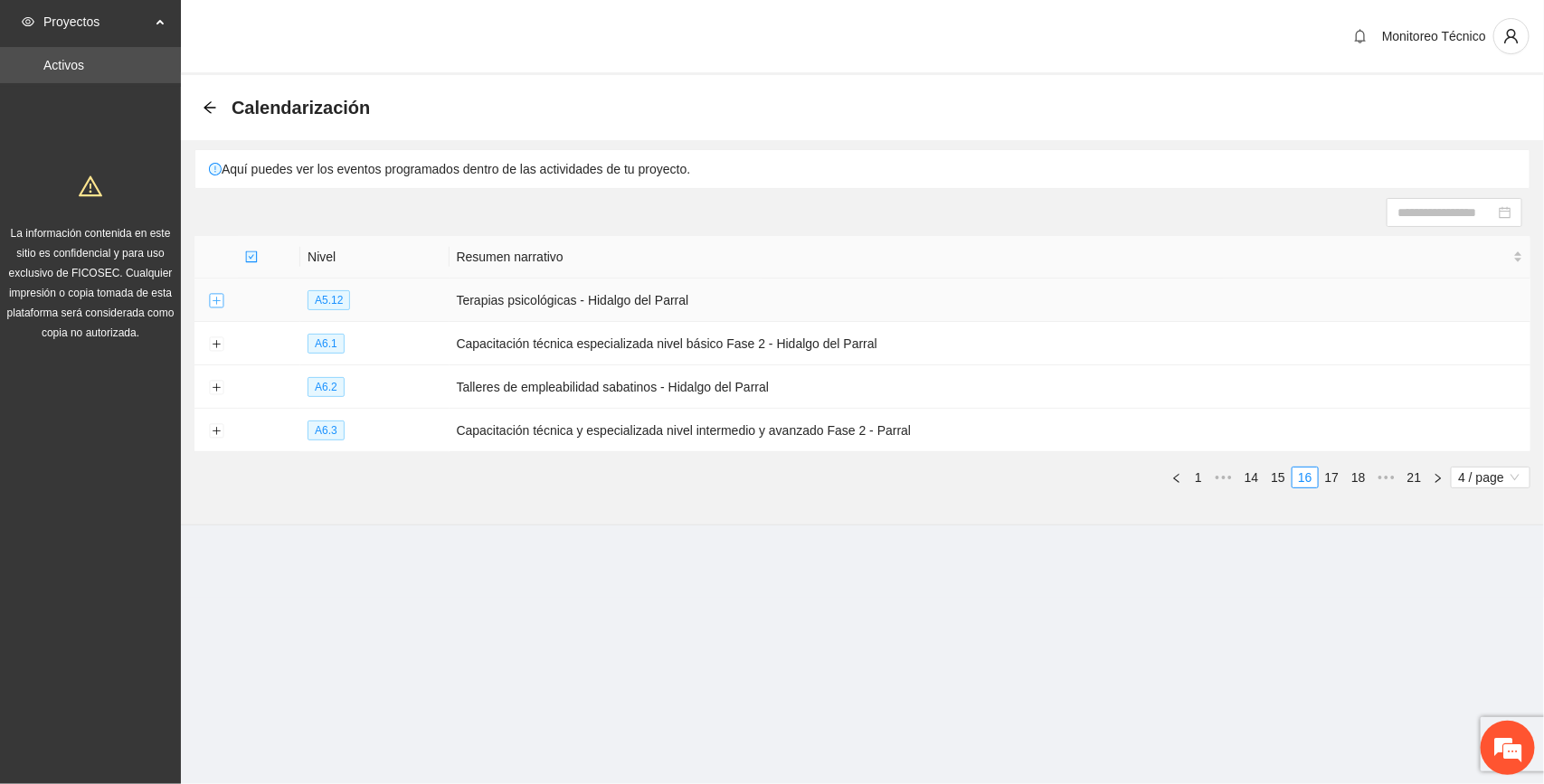 click at bounding box center [216, 301] 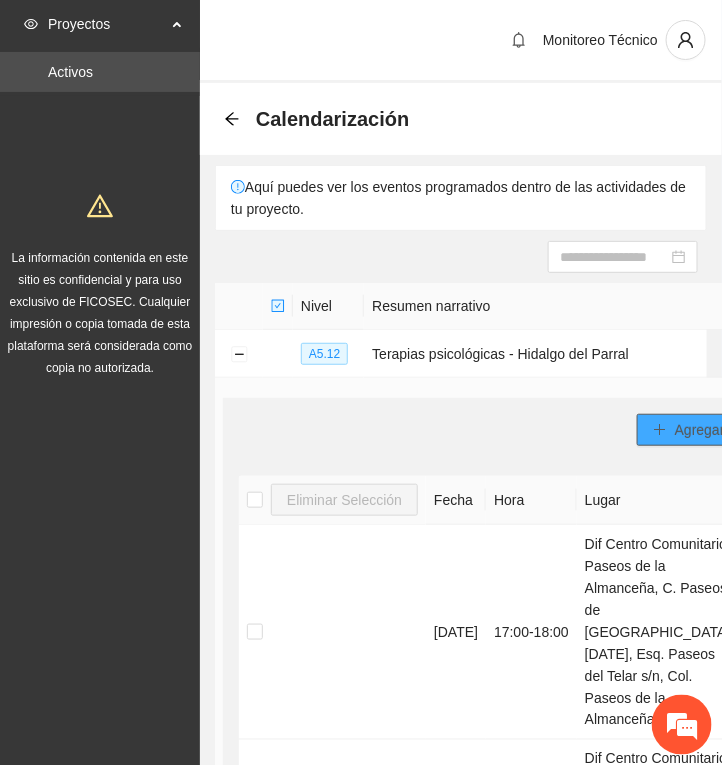 click on "Agregar evento" at bounding box center (723, 430) 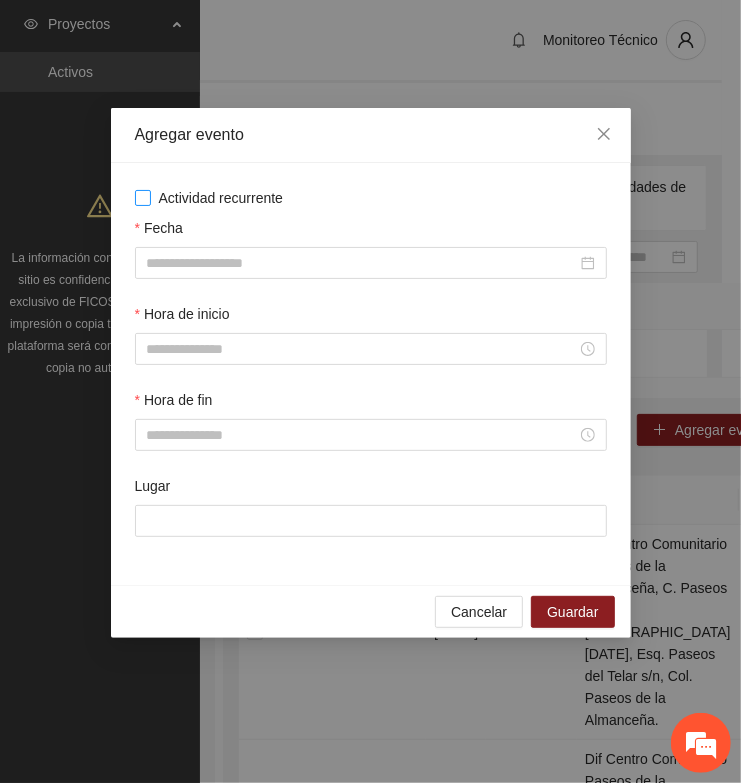 click on "Actividad recurrente" at bounding box center [221, 198] 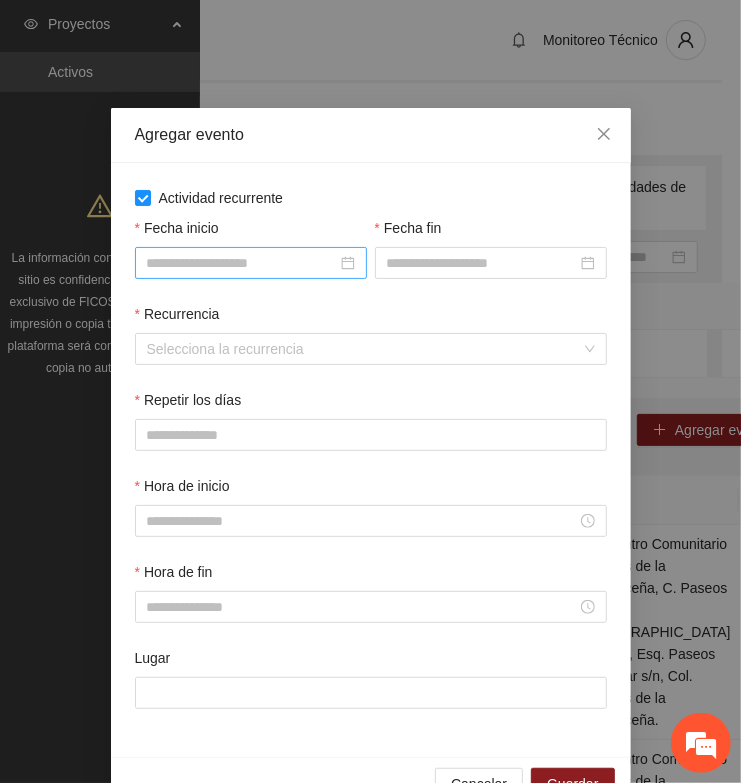 click on "Fecha inicio" at bounding box center [242, 263] 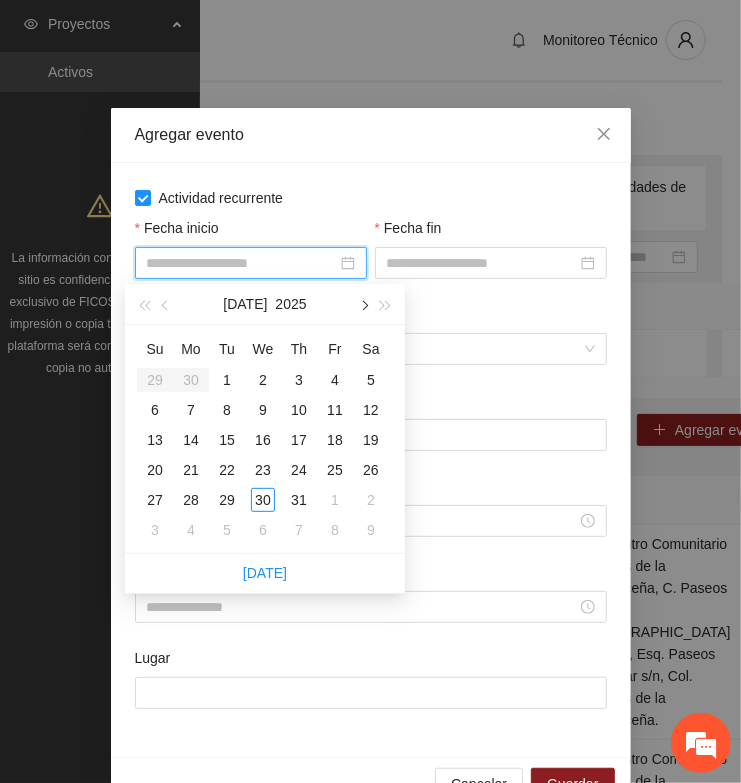 click at bounding box center [363, 304] 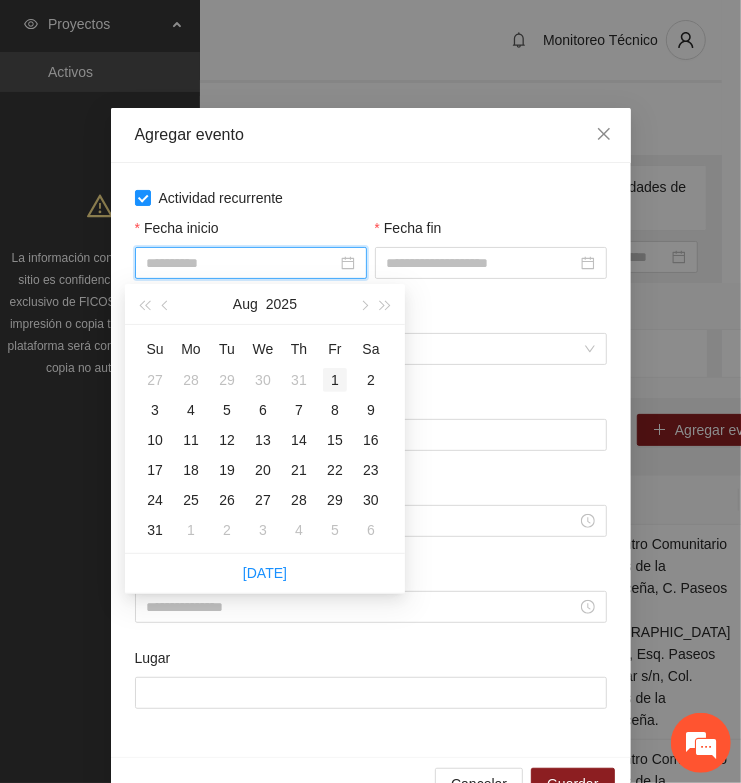 type on "**********" 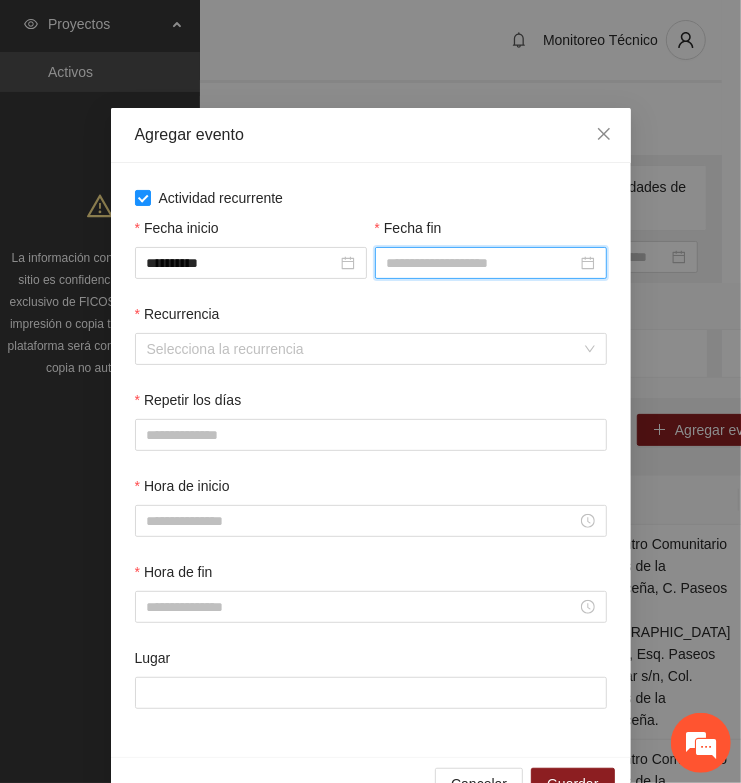 click on "Fecha fin" at bounding box center [482, 263] 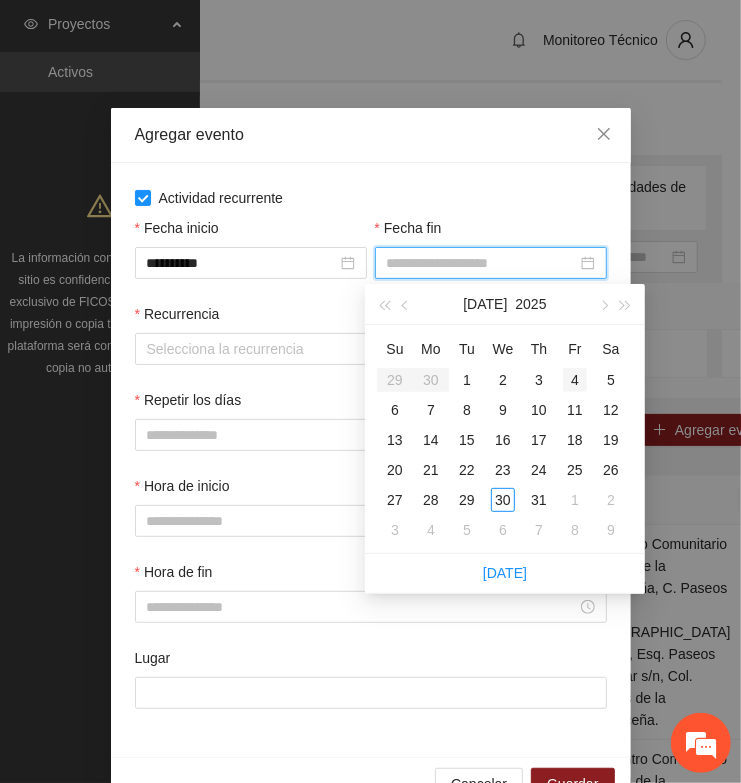 type on "**********" 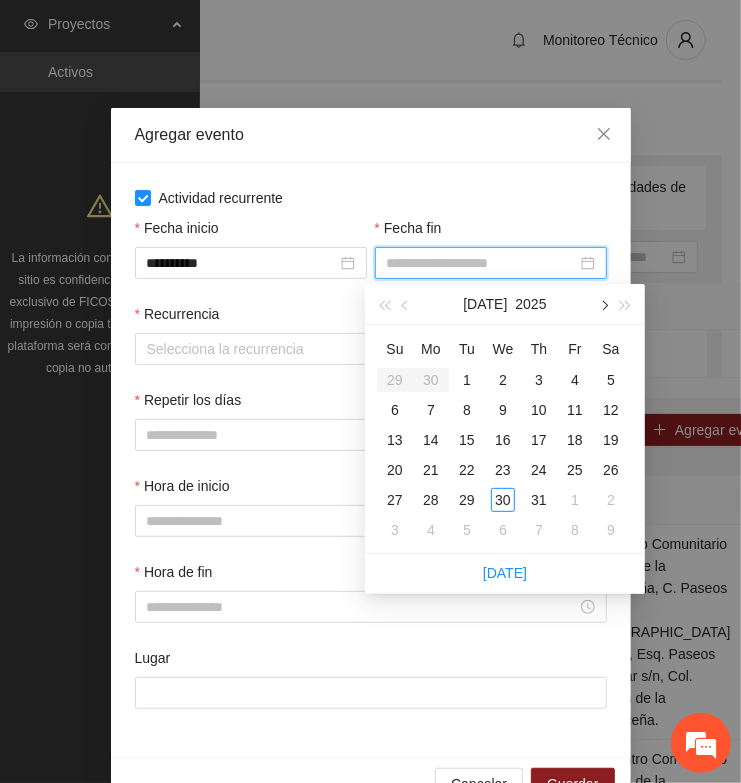 click at bounding box center (603, 306) 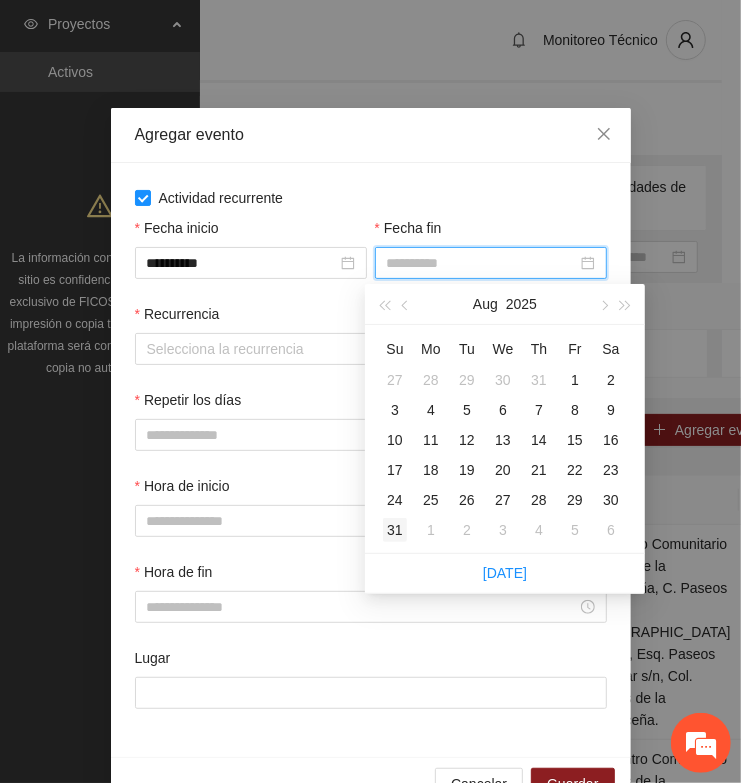 type on "**********" 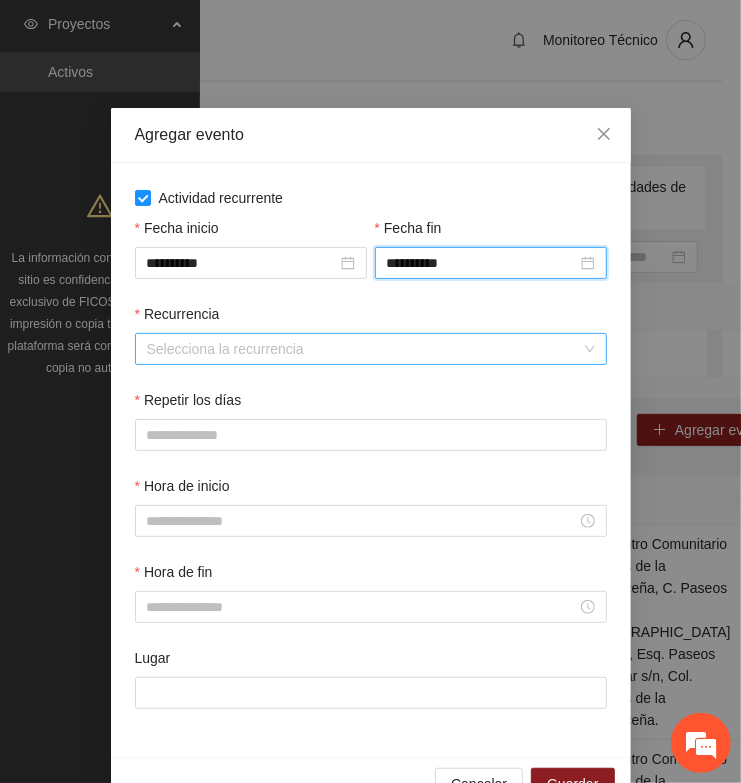 click on "Recurrencia" at bounding box center [364, 349] 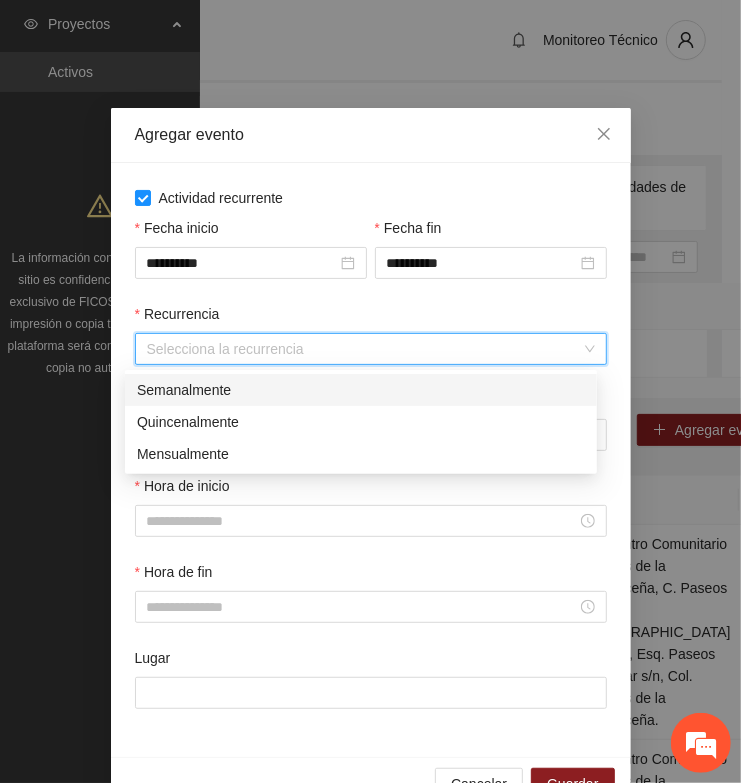 click on "Semanalmente" at bounding box center (361, 390) 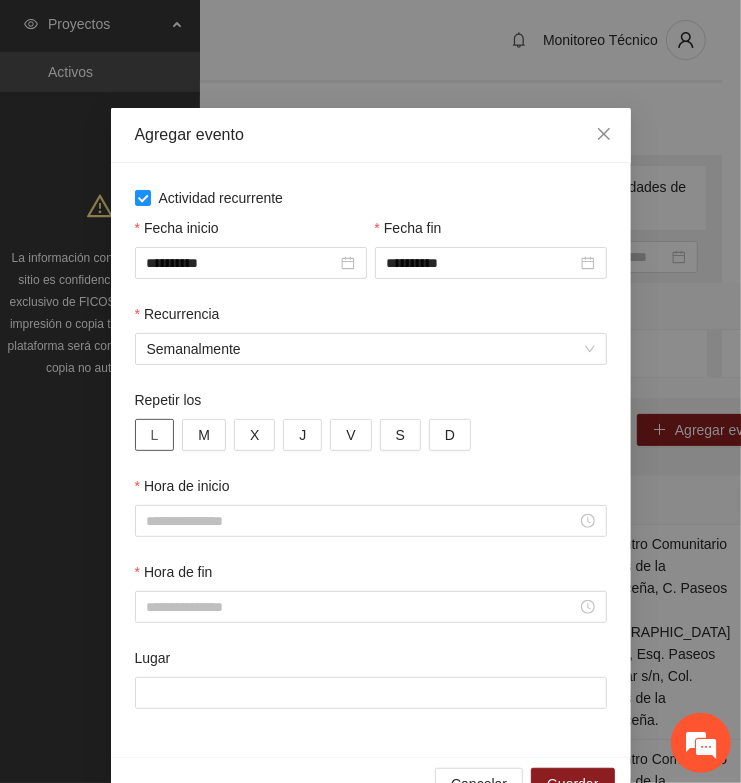 click on "L" at bounding box center (155, 435) 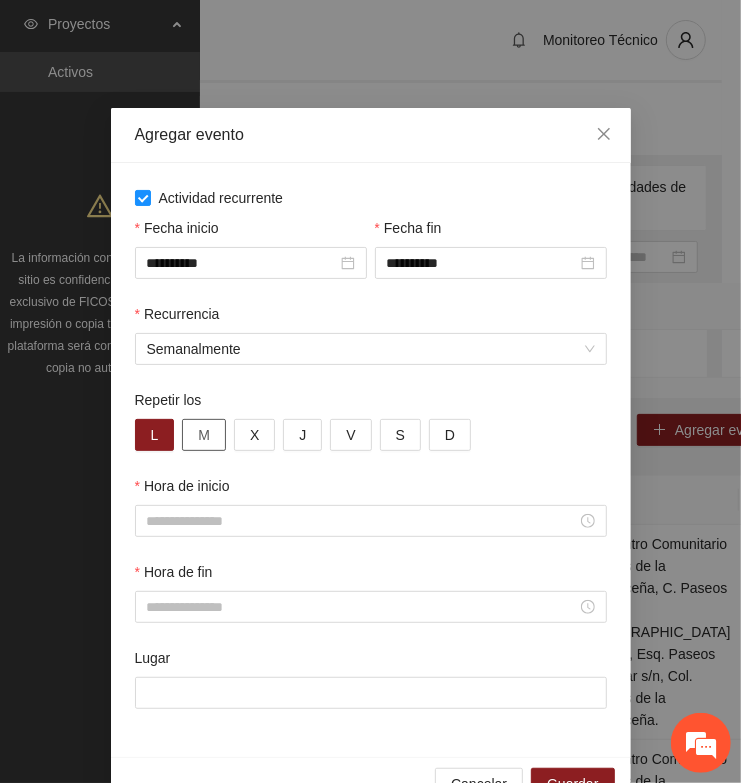 click on "M" at bounding box center (204, 435) 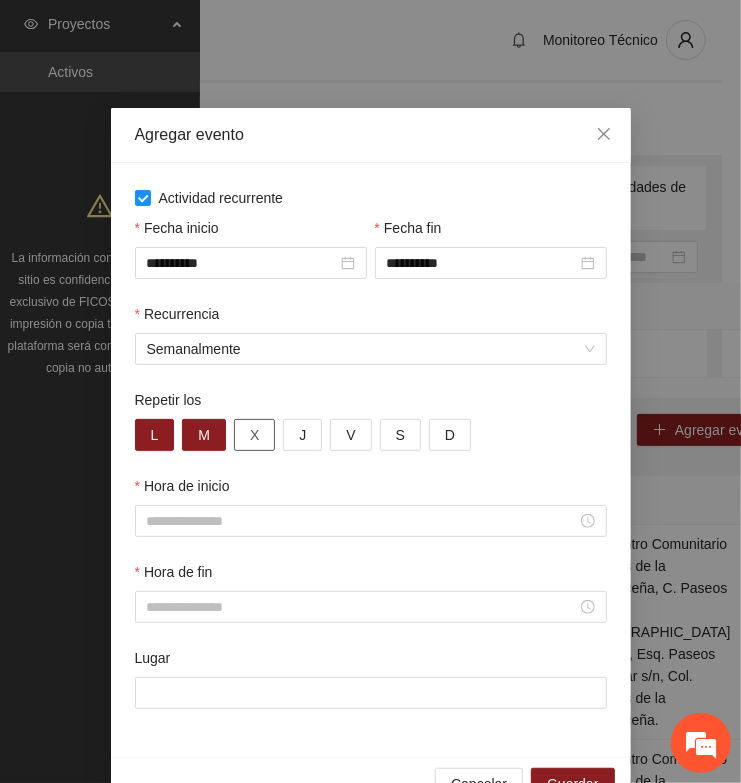 click on "X" at bounding box center (254, 435) 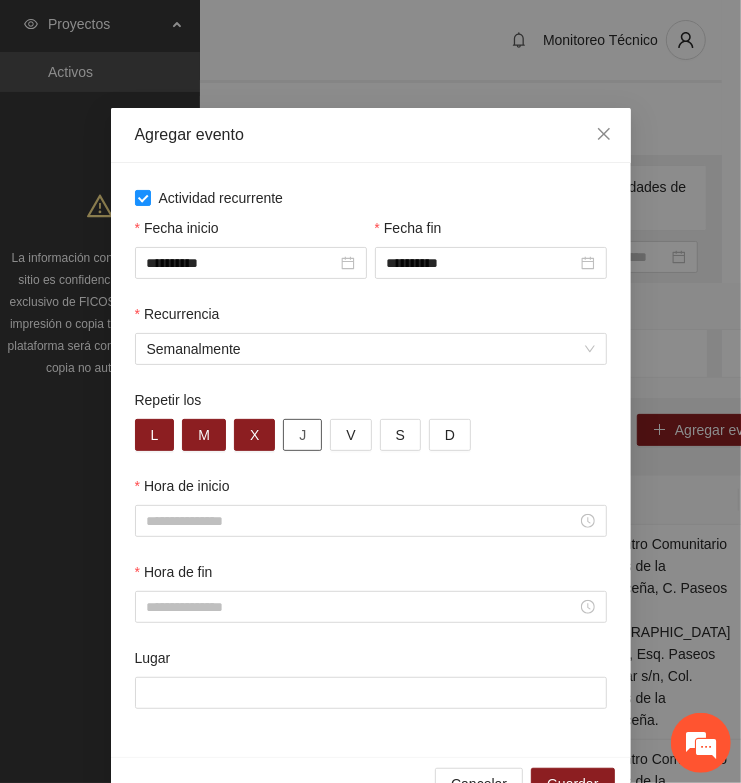 click on "J" at bounding box center [302, 435] 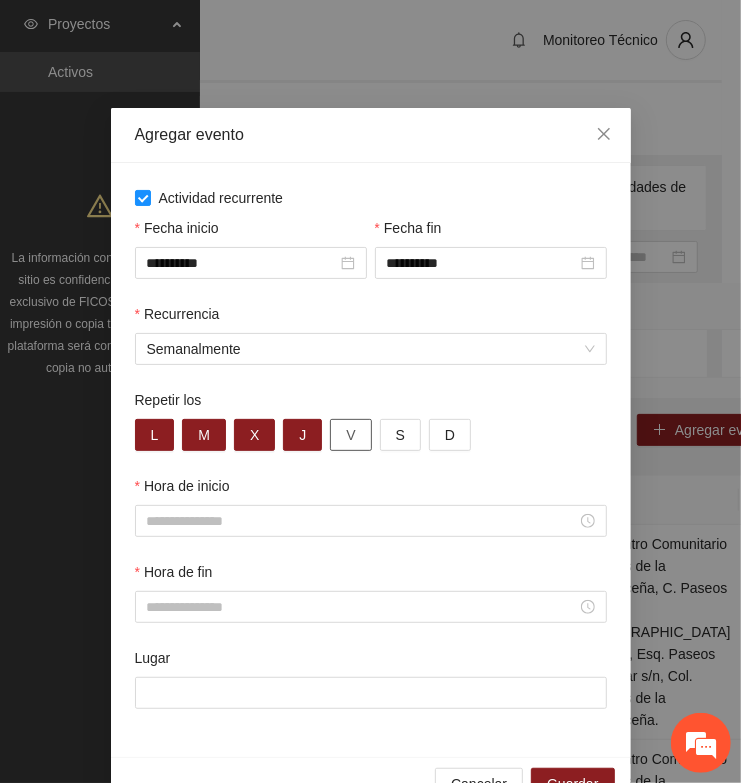 click on "V" at bounding box center [350, 435] 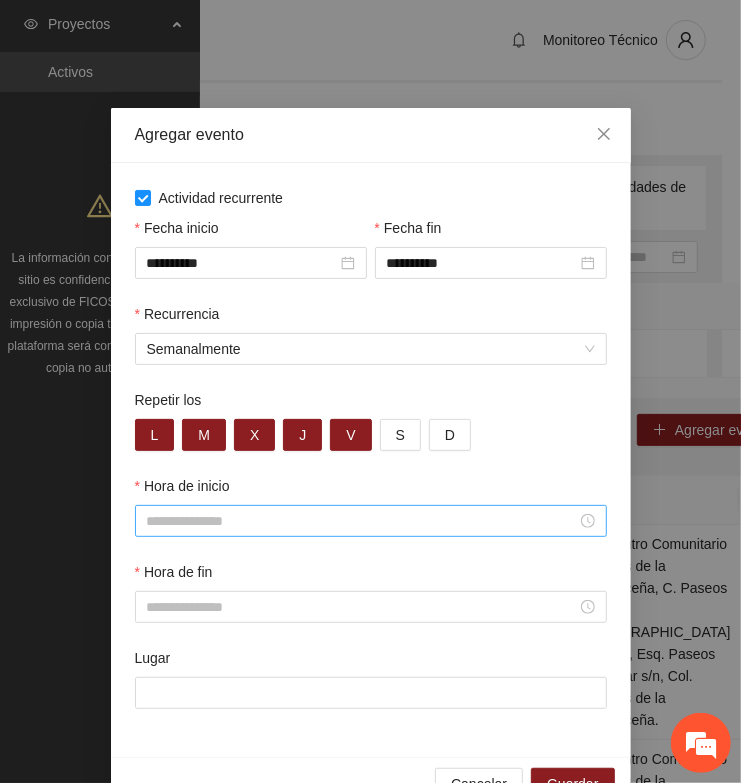 click on "Hora de inicio" at bounding box center (362, 521) 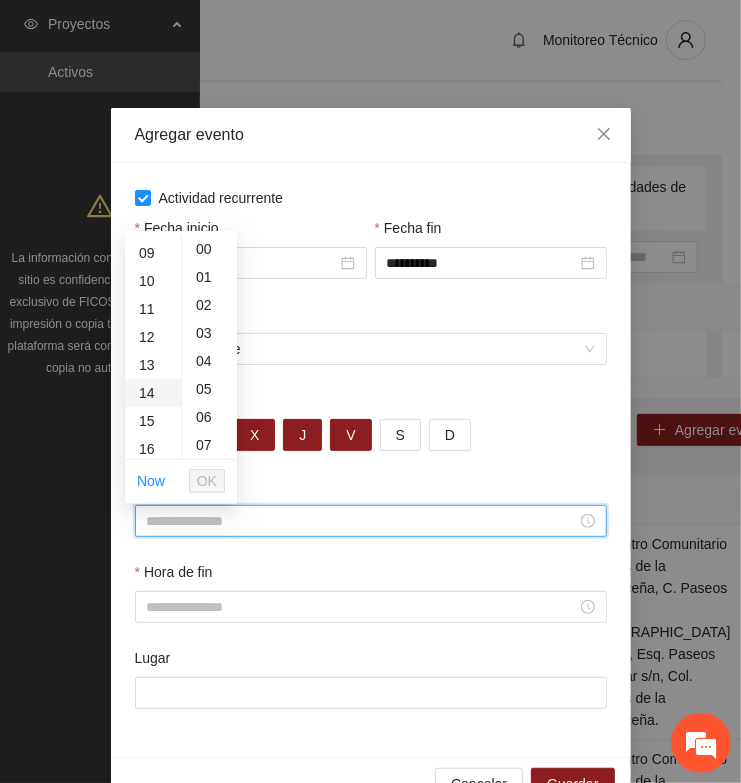 scroll, scrollTop: 250, scrollLeft: 0, axis: vertical 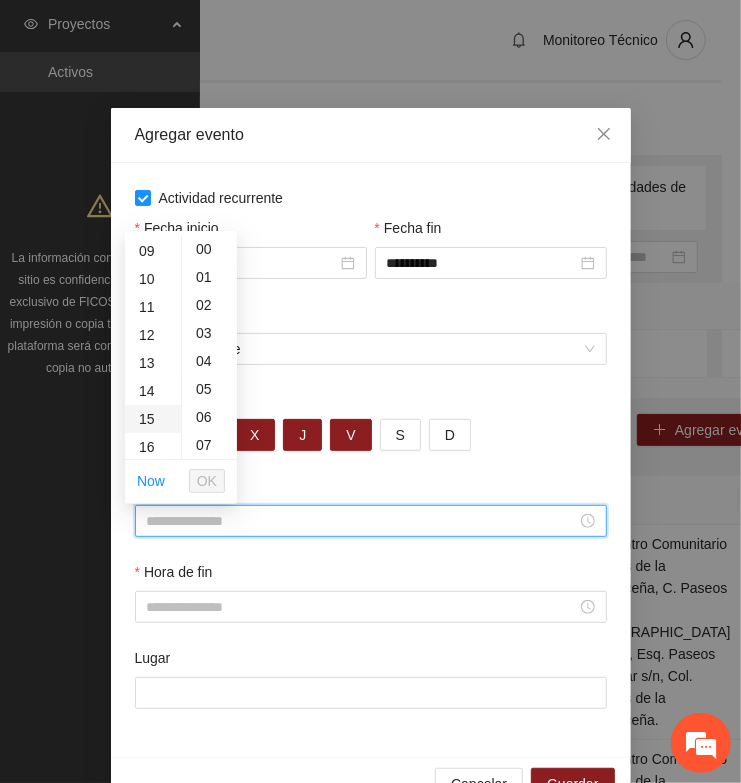 click on "15" at bounding box center (153, 419) 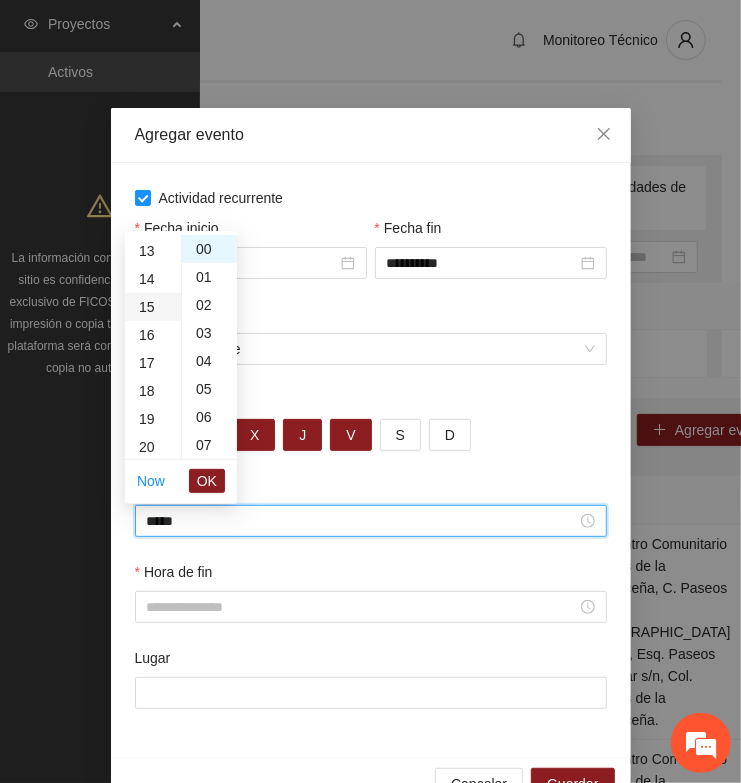scroll, scrollTop: 420, scrollLeft: 0, axis: vertical 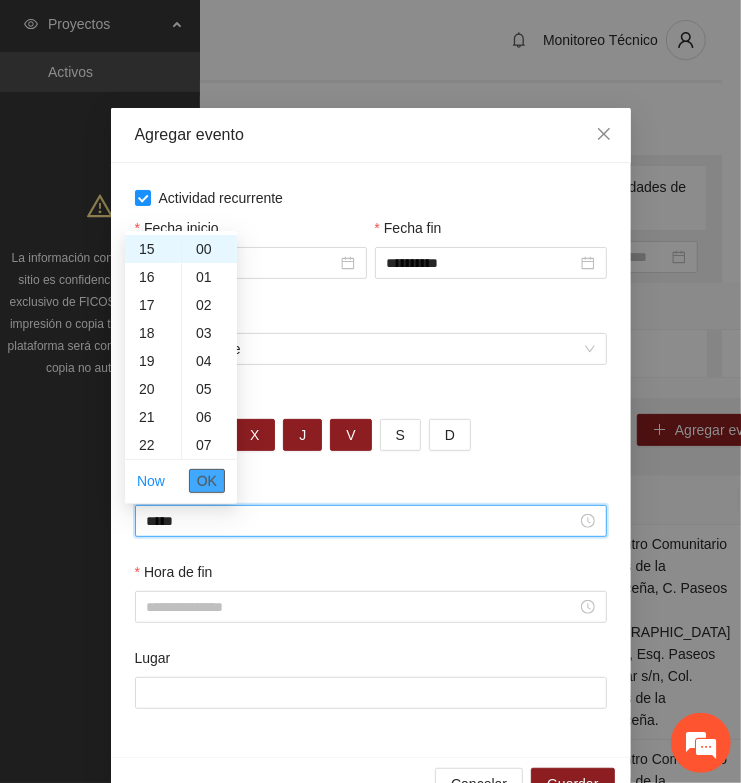 click on "OK" at bounding box center [207, 481] 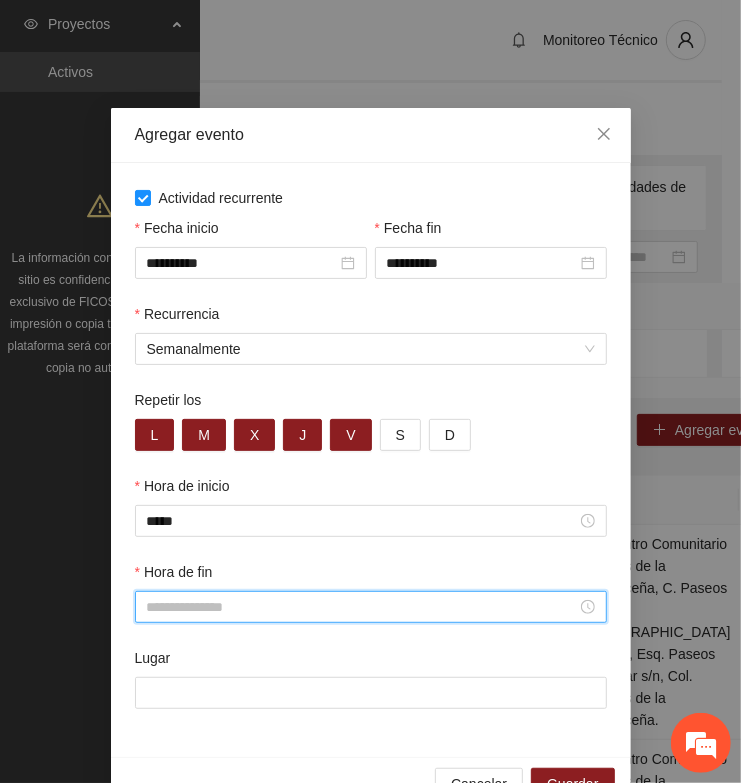 click on "Hora de fin" at bounding box center [362, 607] 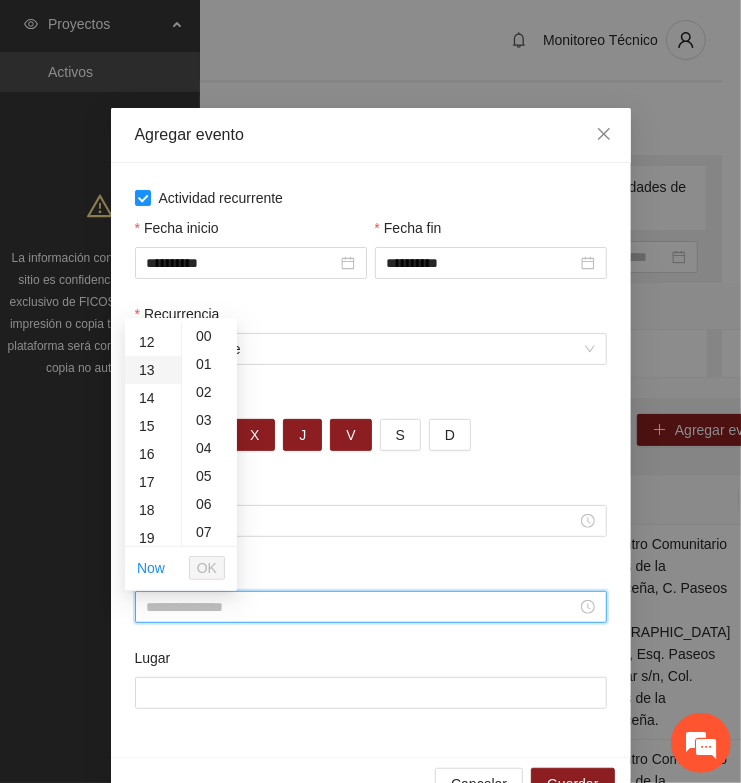 scroll, scrollTop: 375, scrollLeft: 0, axis: vertical 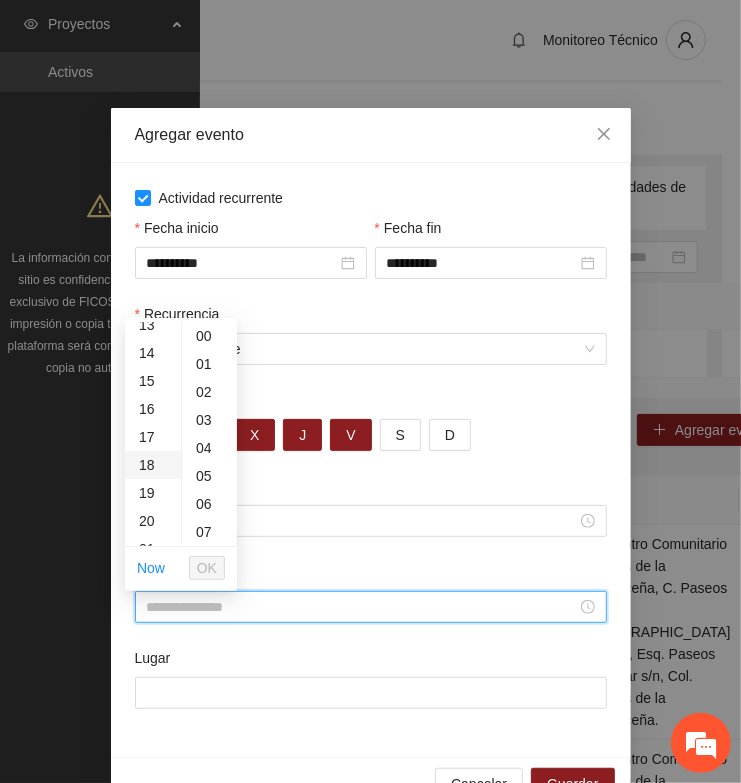 click on "18" at bounding box center (153, 465) 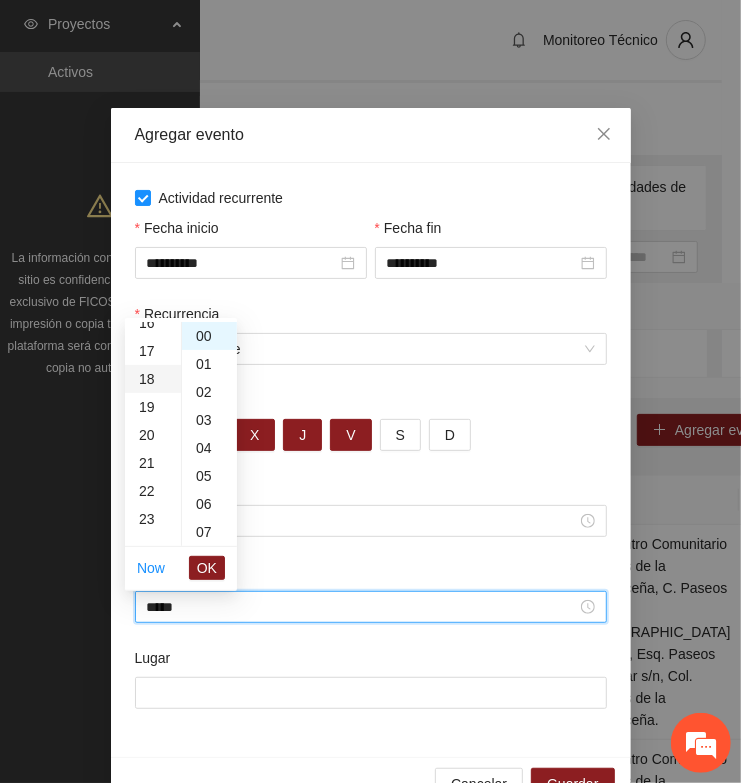 scroll, scrollTop: 503, scrollLeft: 0, axis: vertical 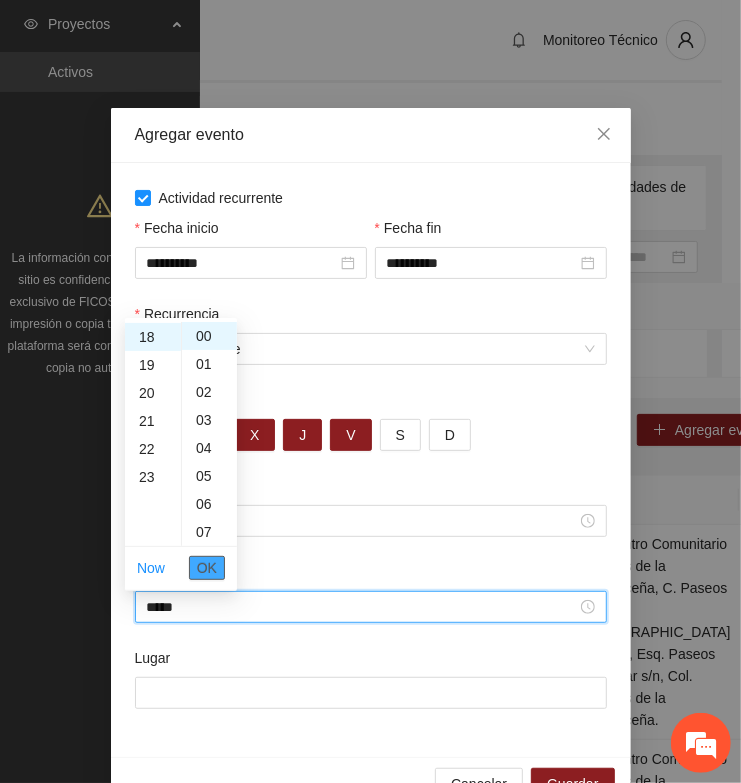 click on "OK" at bounding box center [207, 568] 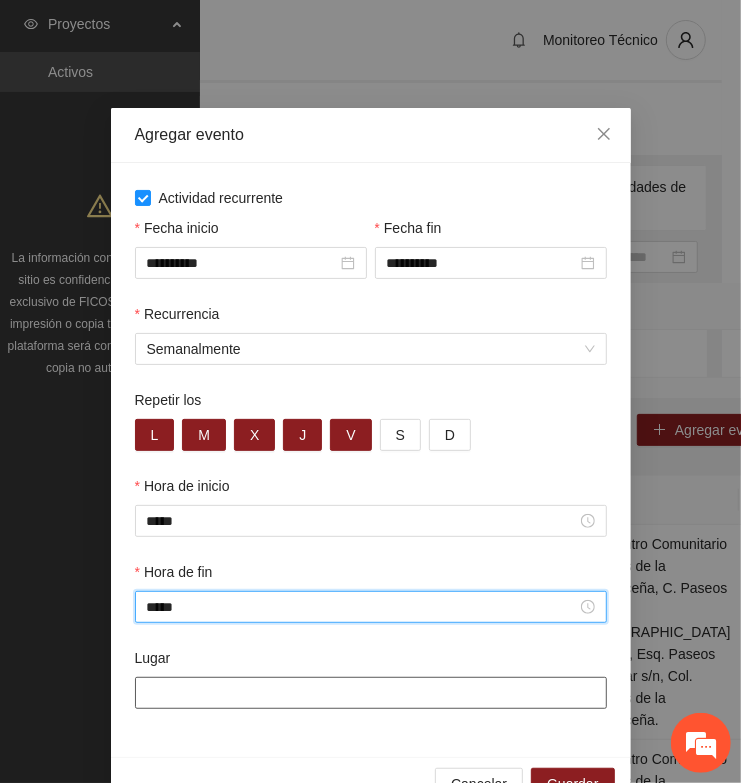 click on "Lugar" at bounding box center (371, 693) 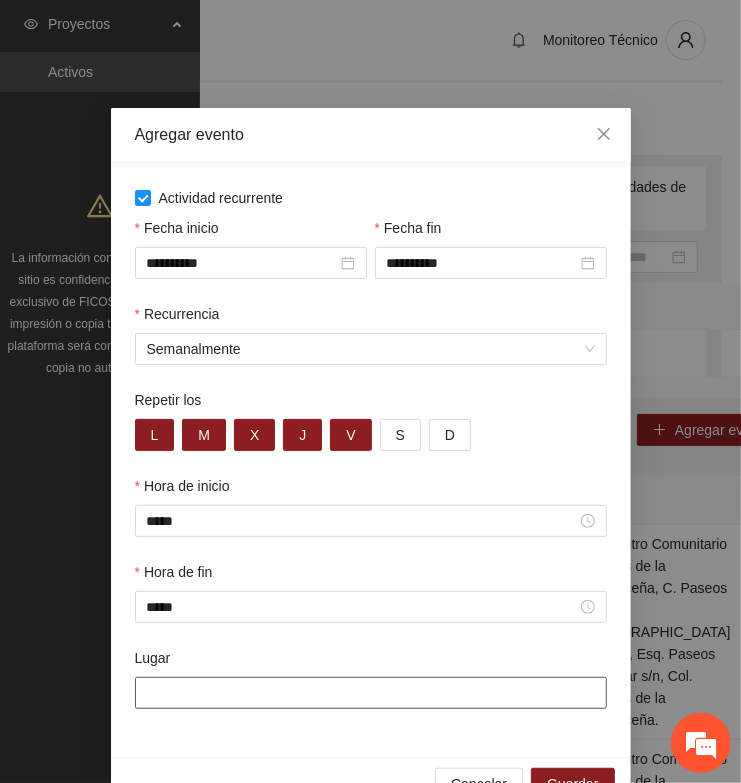 paste on "**********" 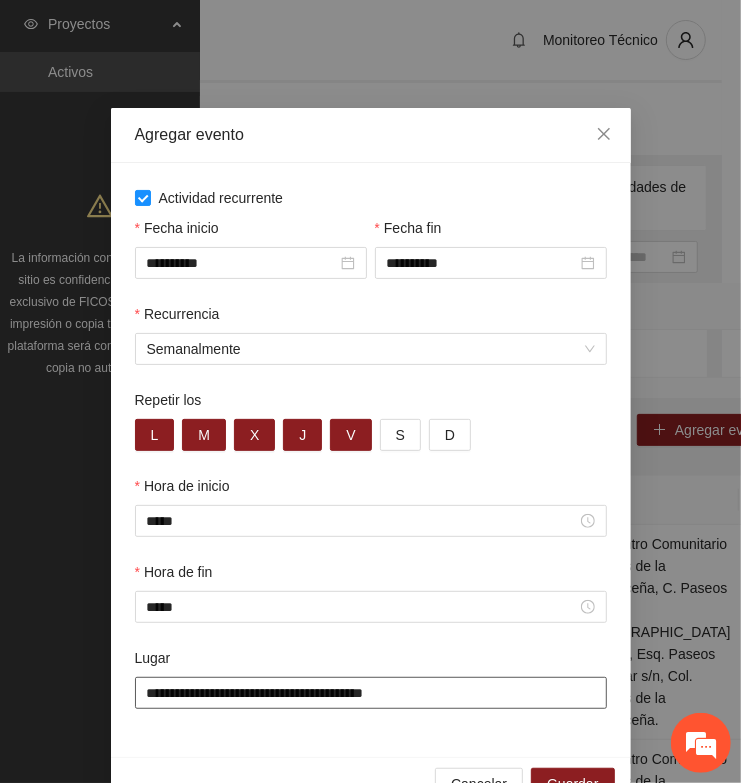 click on "**********" at bounding box center [371, 693] 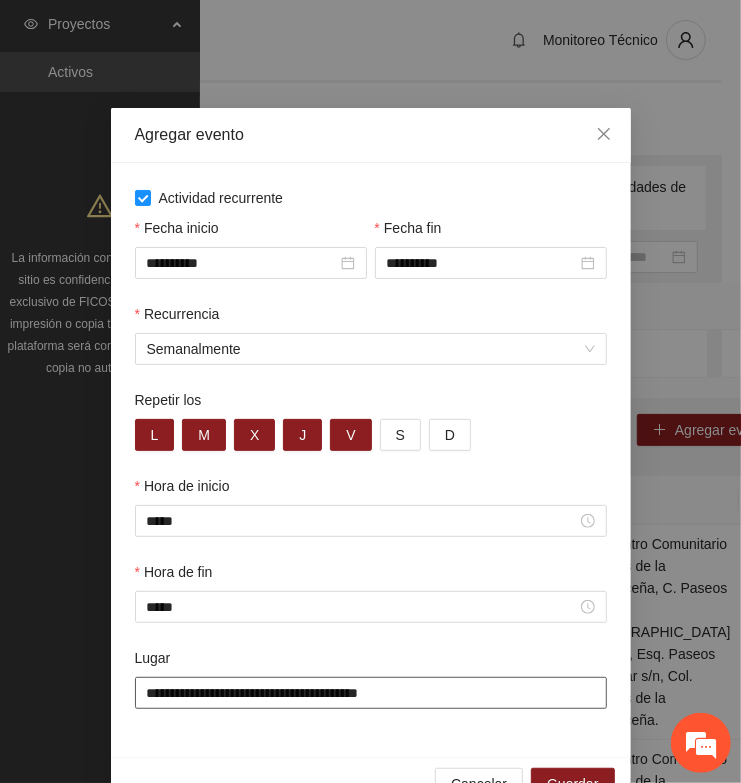 click on "**********" at bounding box center (371, 693) 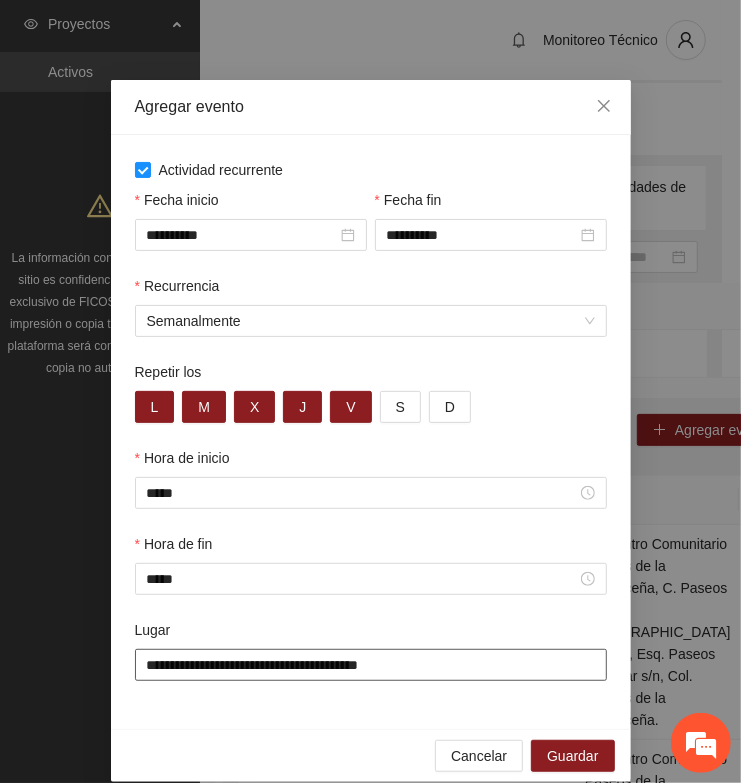 scroll, scrollTop: 56, scrollLeft: 0, axis: vertical 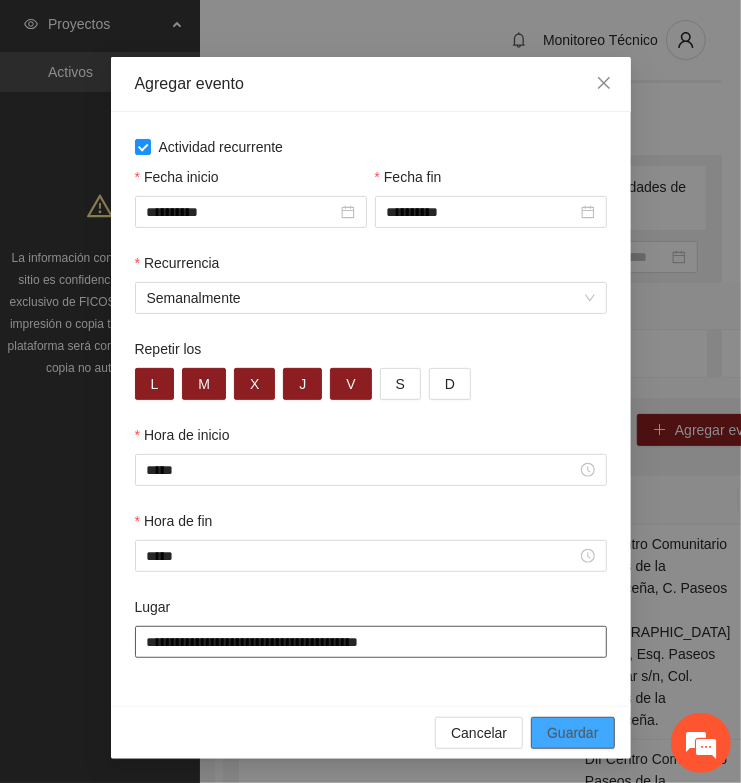 type on "**********" 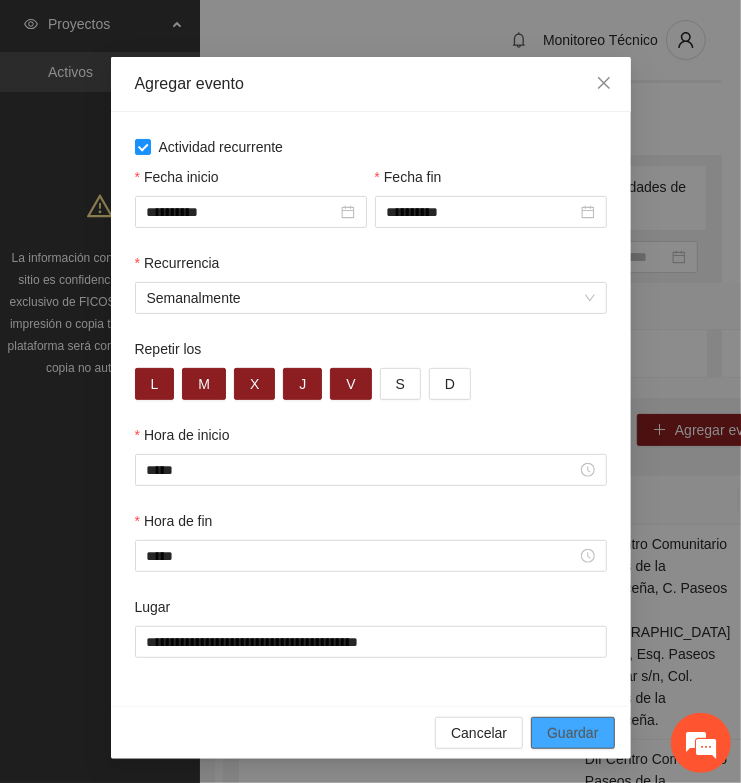 click on "Guardar" at bounding box center (572, 733) 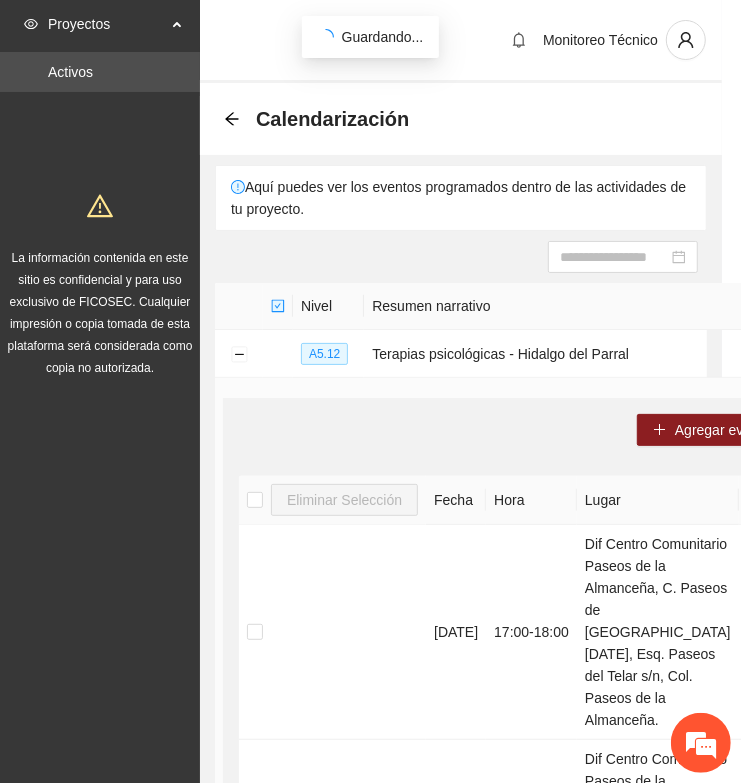 scroll, scrollTop: 0, scrollLeft: 0, axis: both 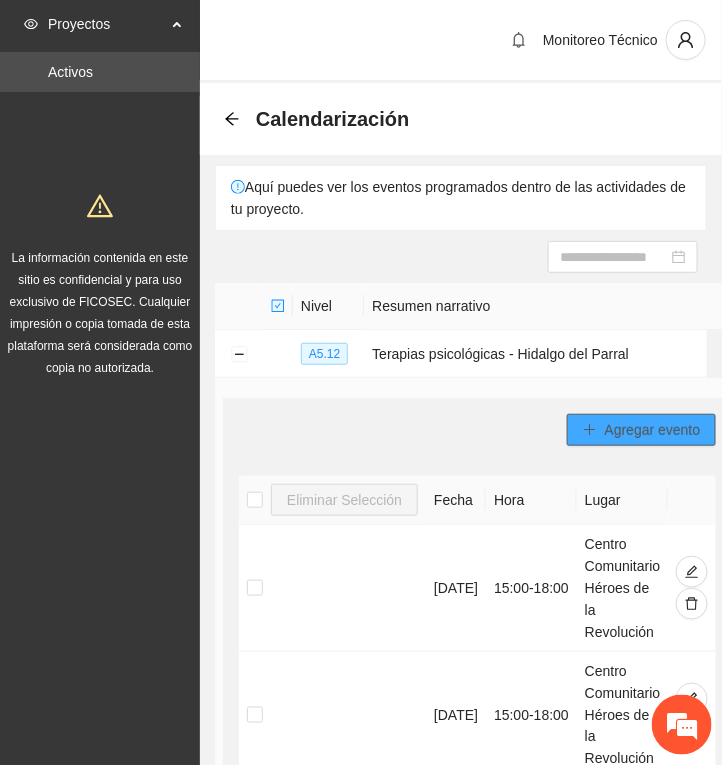 click on "Agregar evento" at bounding box center [653, 430] 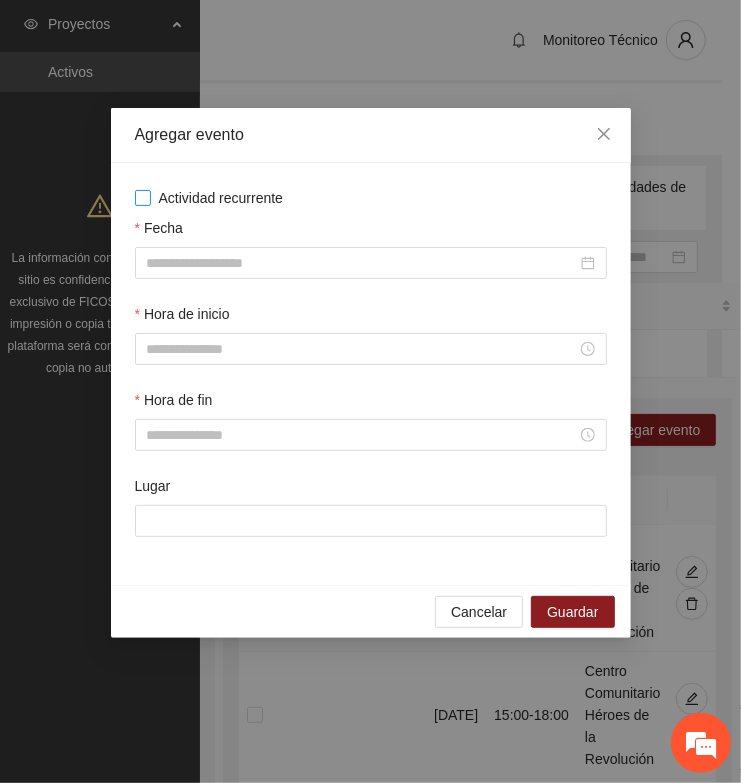 click on "Actividad recurrente" at bounding box center (221, 198) 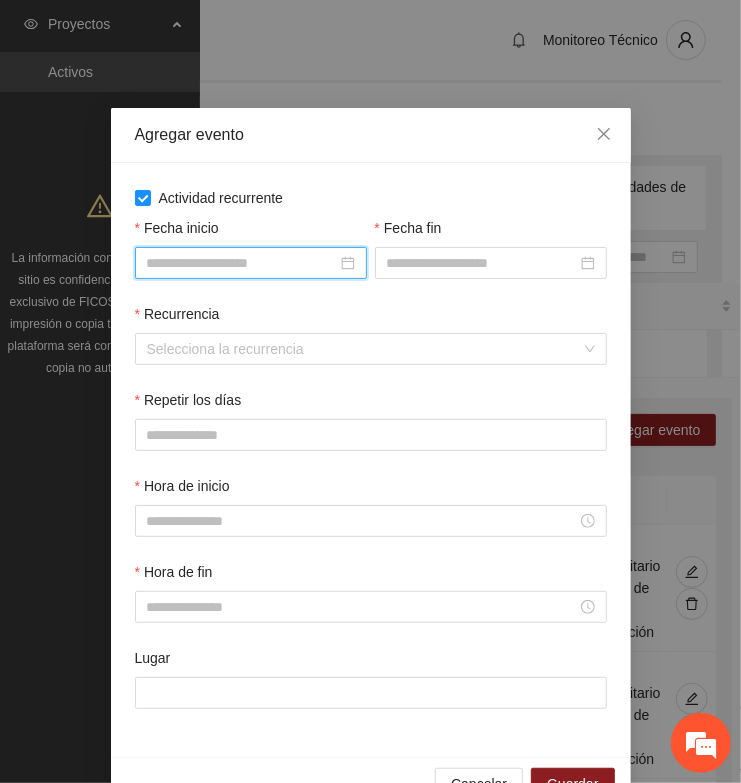 click on "Fecha inicio" at bounding box center [242, 263] 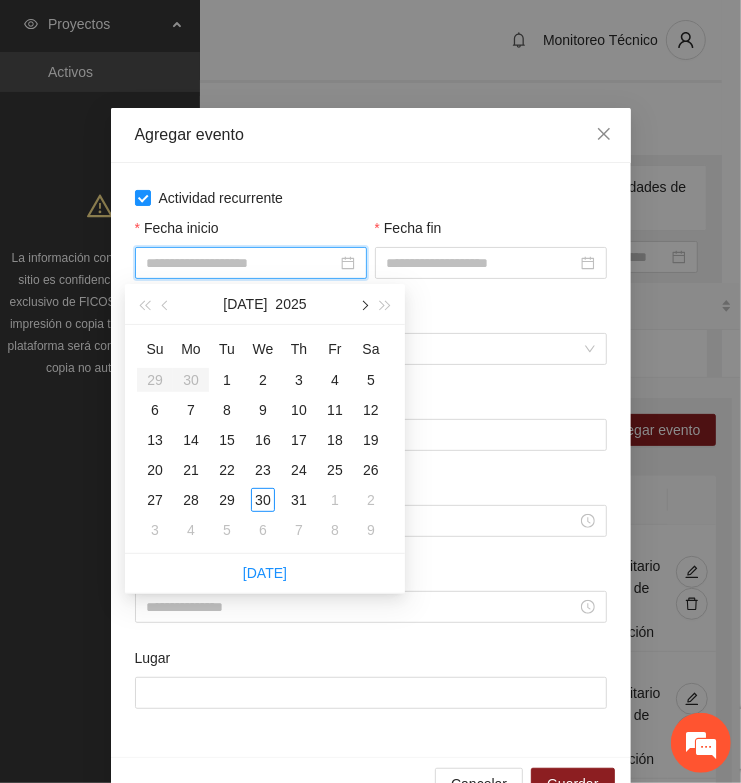 click at bounding box center [363, 304] 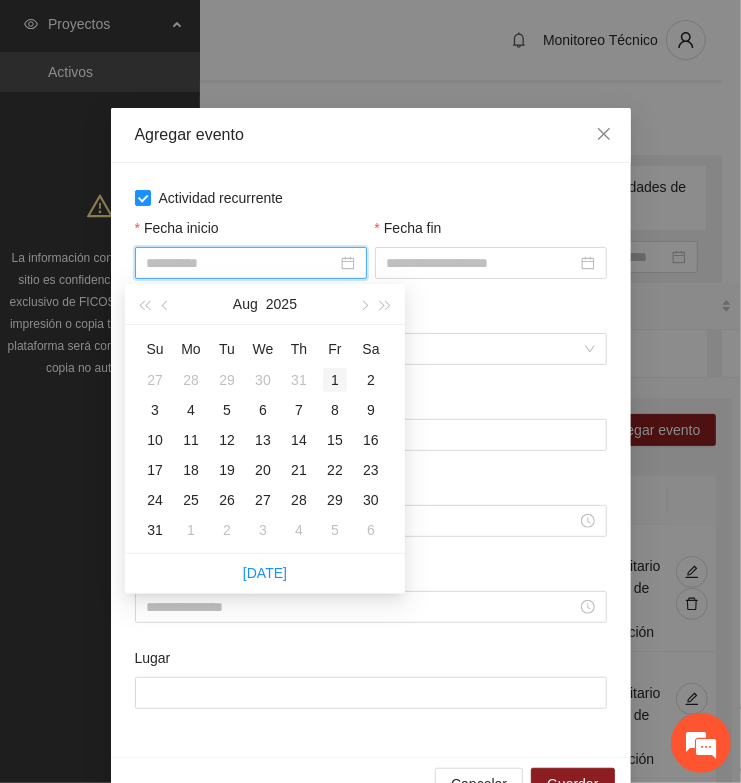 type on "**********" 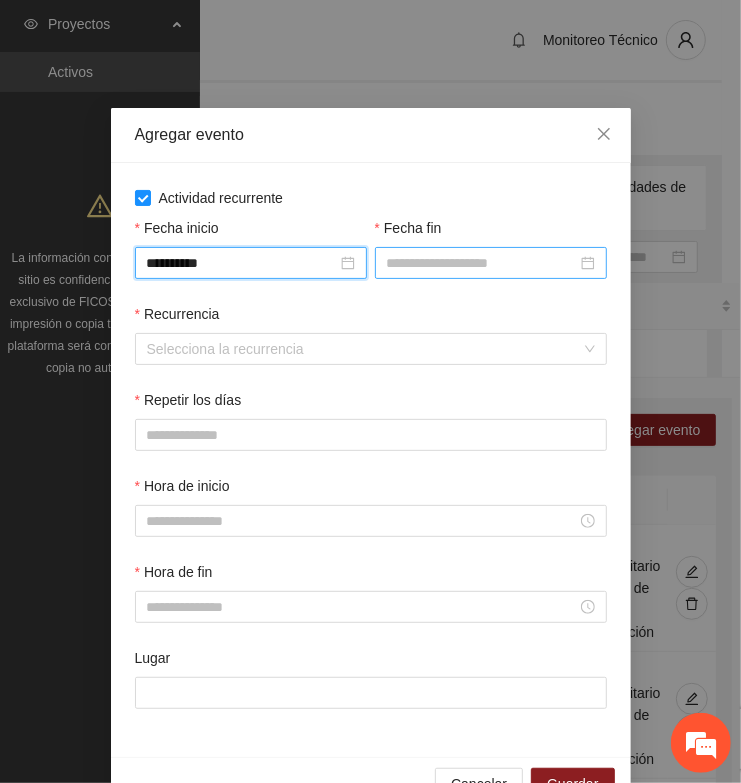 click on "Fecha fin" at bounding box center (482, 263) 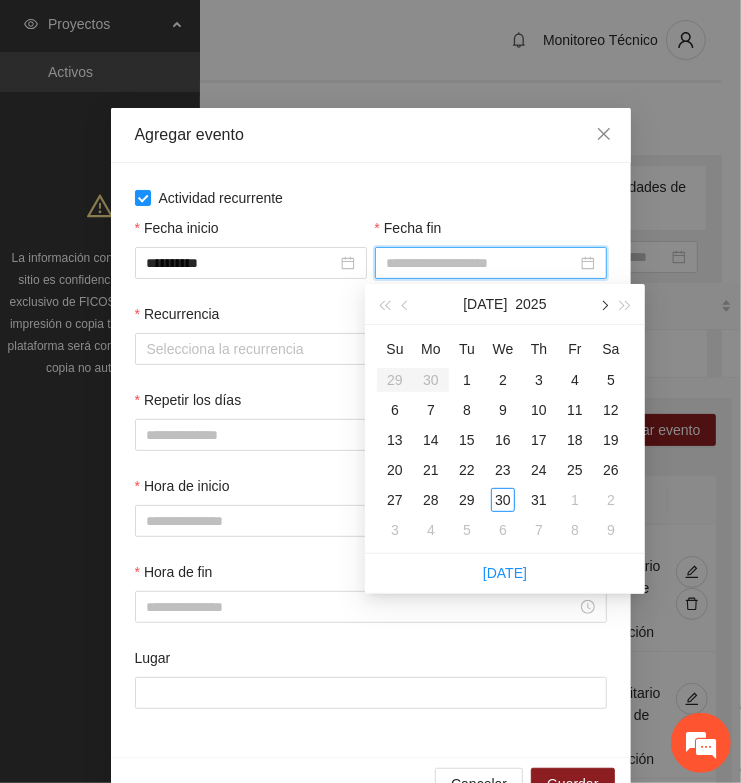click at bounding box center (603, 304) 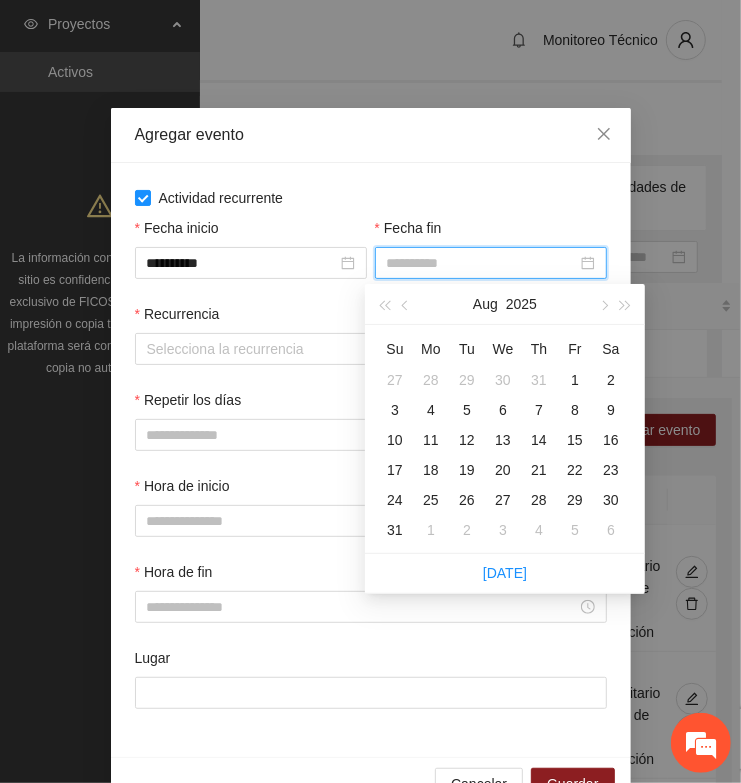 type on "**********" 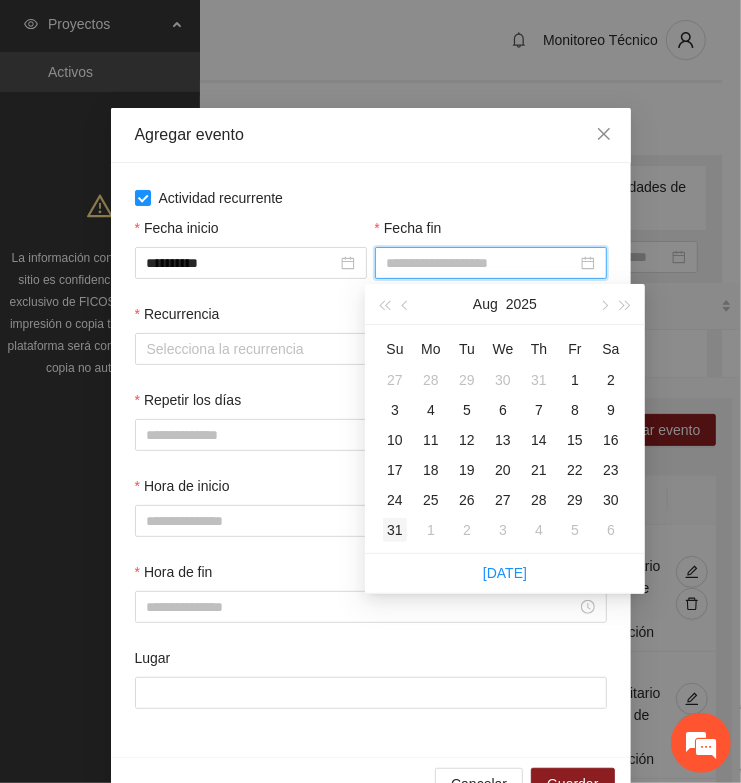type on "**********" 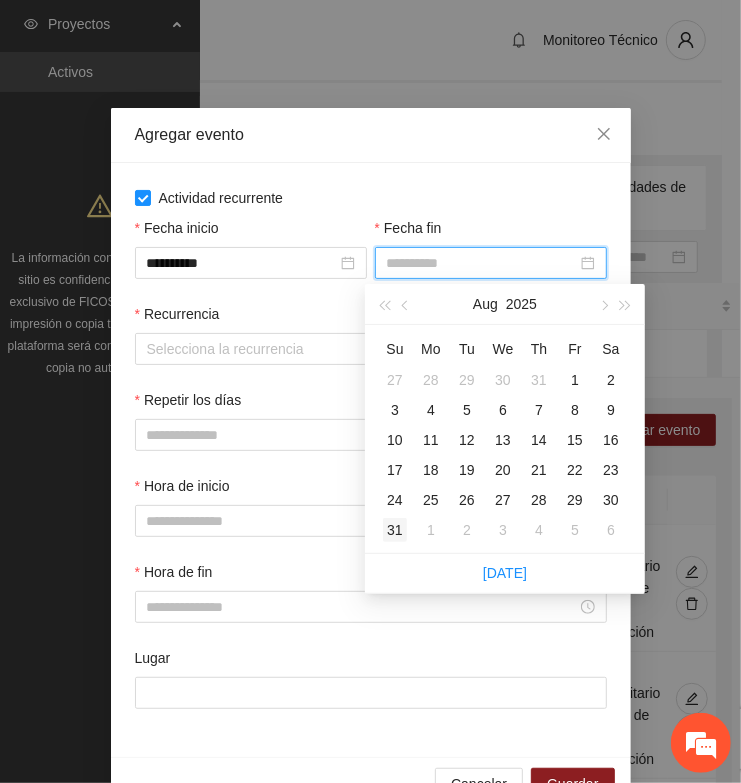 click on "31" at bounding box center (395, 530) 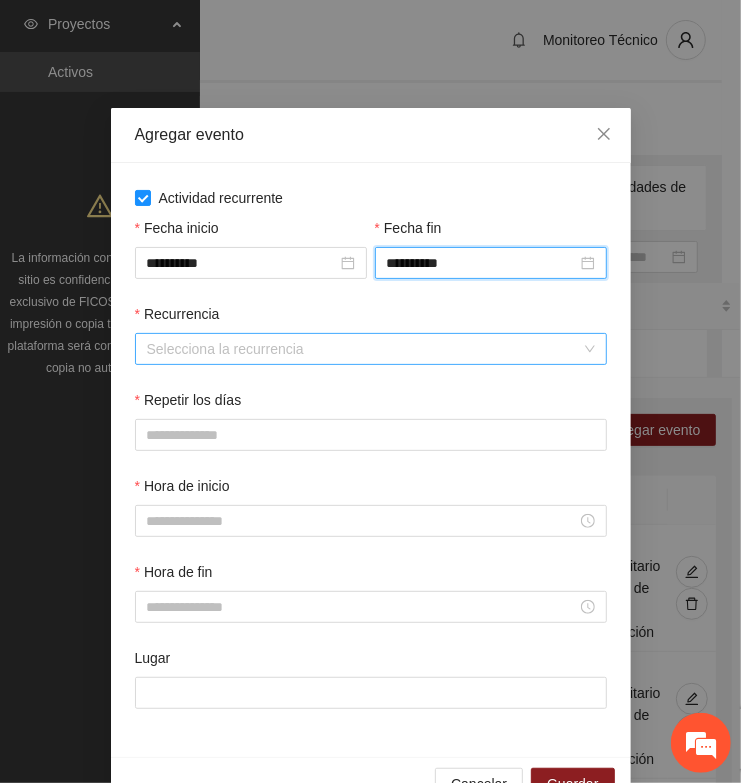 click on "Recurrencia" at bounding box center (364, 349) 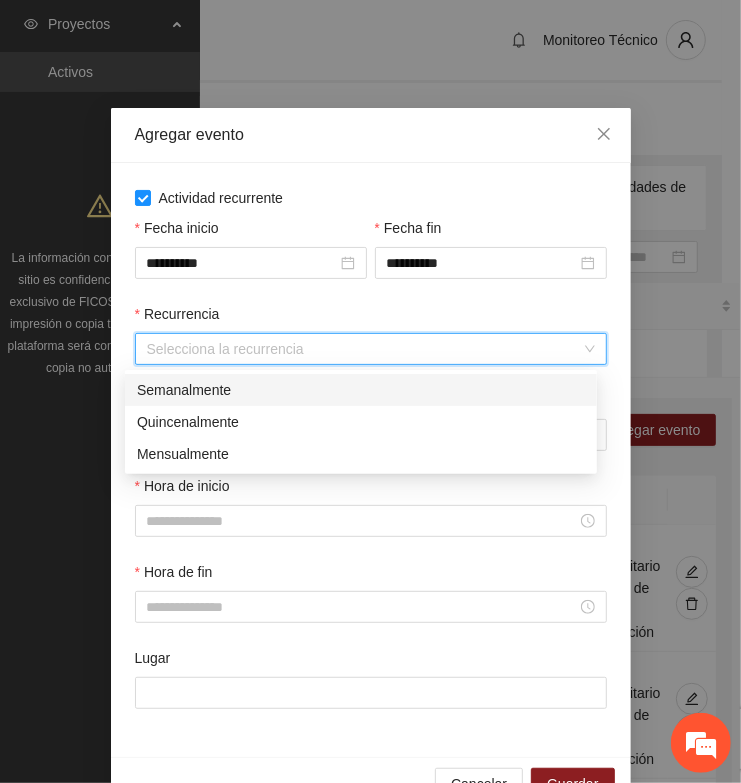 click on "Semanalmente" at bounding box center [361, 390] 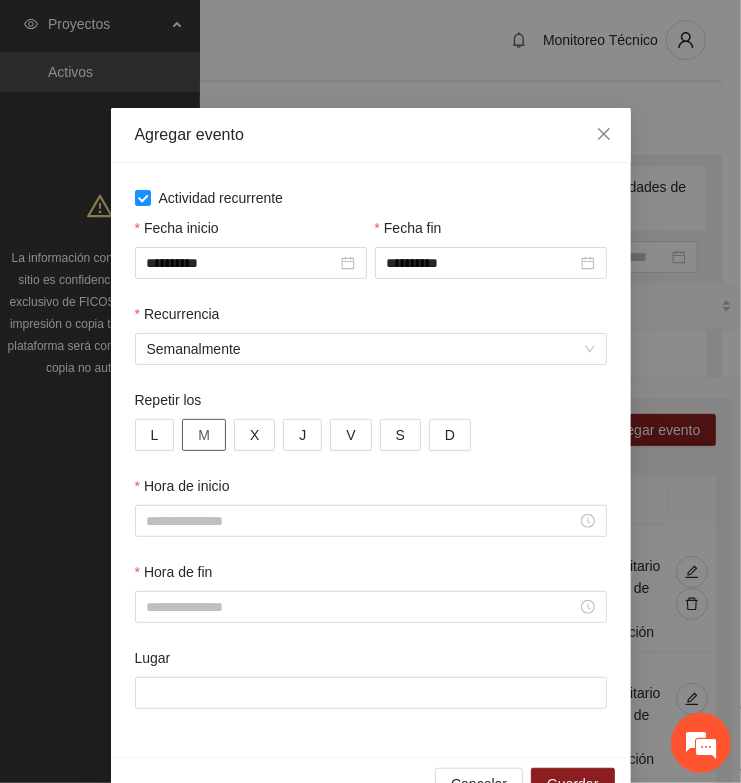 click on "M" at bounding box center (204, 435) 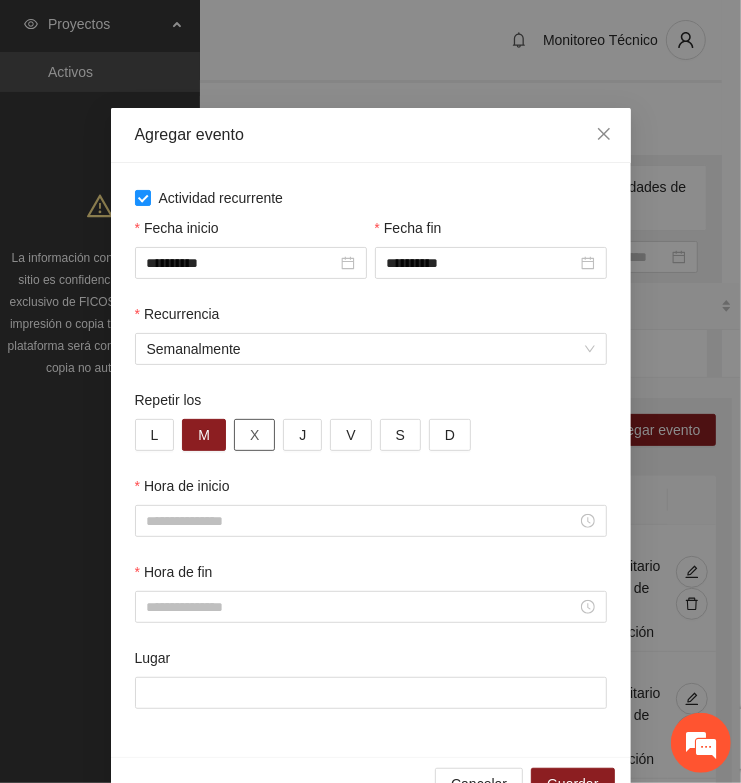 click on "X" at bounding box center (254, 435) 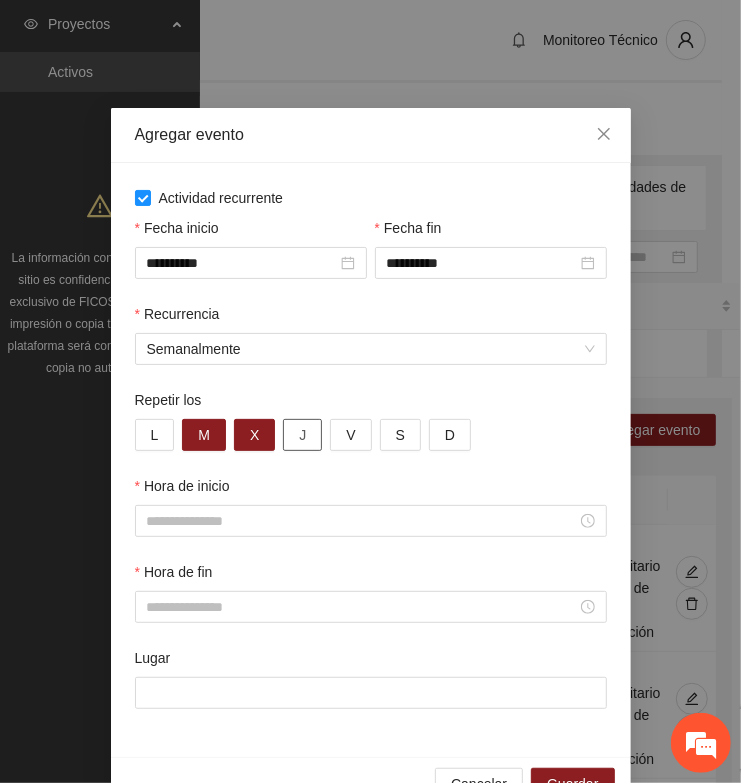 click on "J" at bounding box center (302, 435) 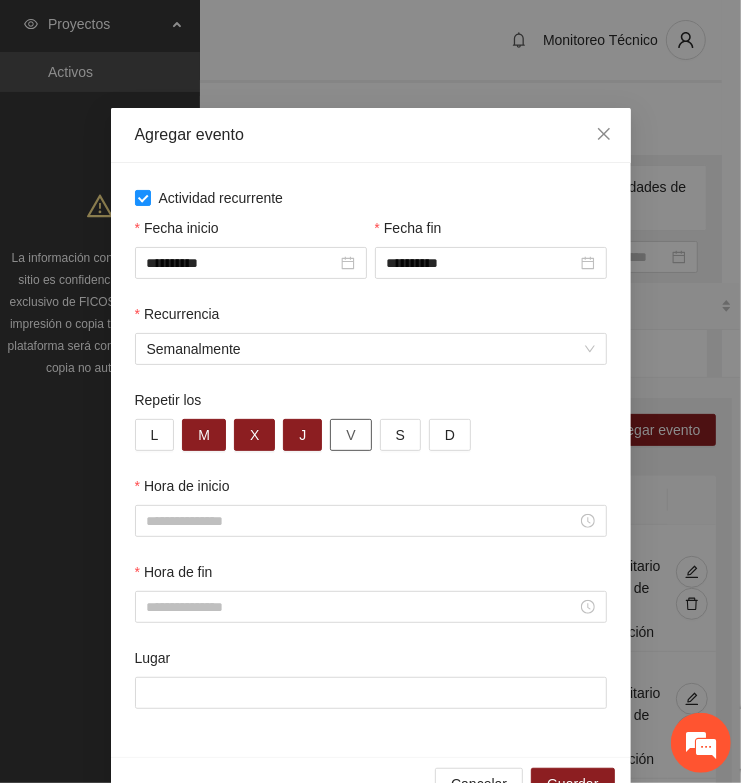 click on "V" at bounding box center [350, 435] 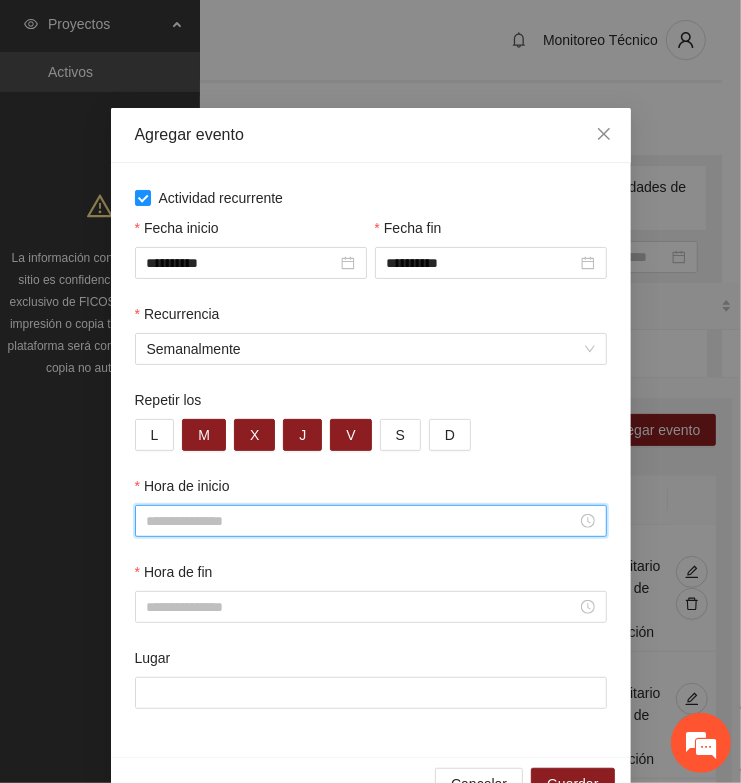 click on "Hora de inicio" at bounding box center (362, 521) 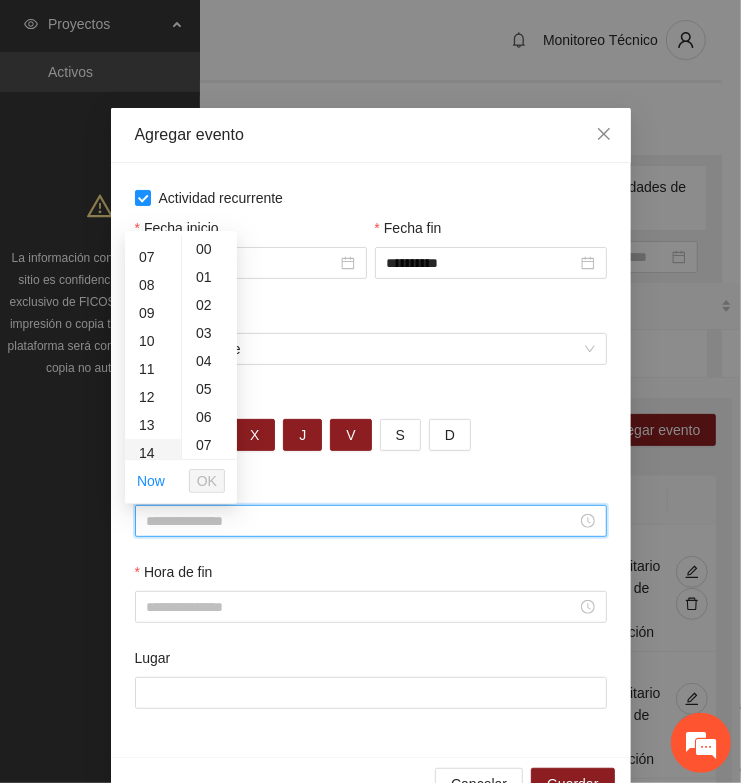 scroll, scrollTop: 250, scrollLeft: 0, axis: vertical 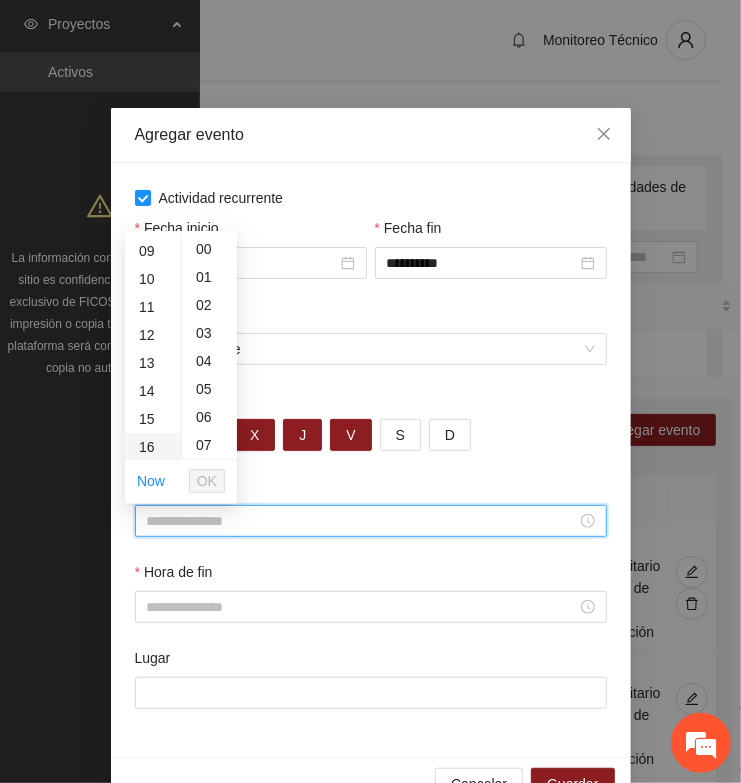 click on "16" at bounding box center [153, 447] 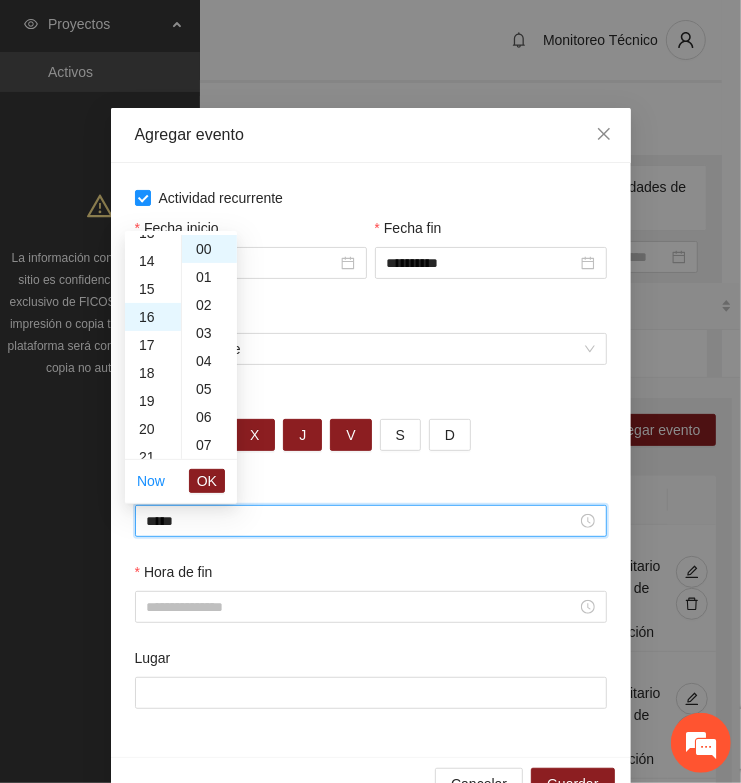 scroll, scrollTop: 447, scrollLeft: 0, axis: vertical 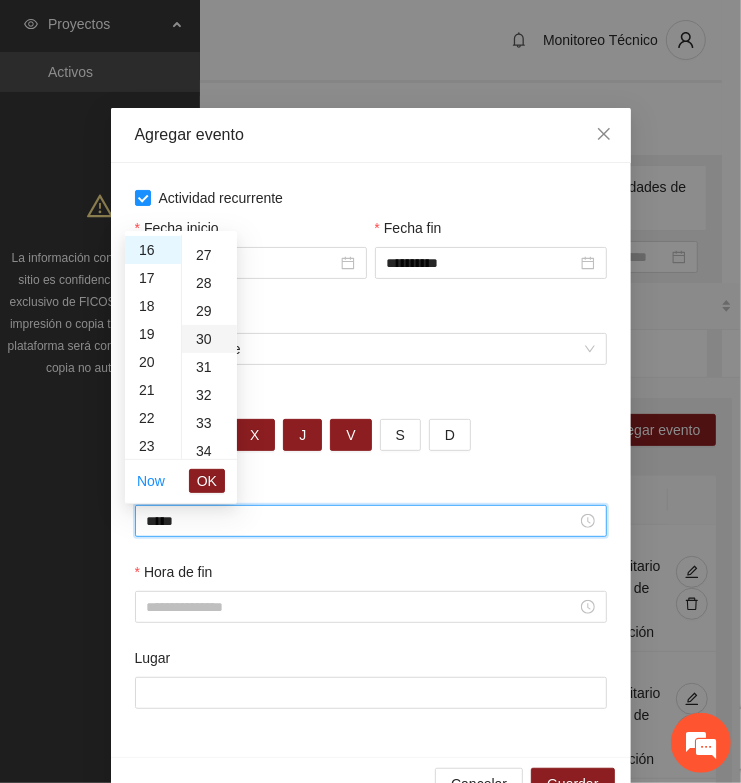 click on "30" at bounding box center [209, 339] 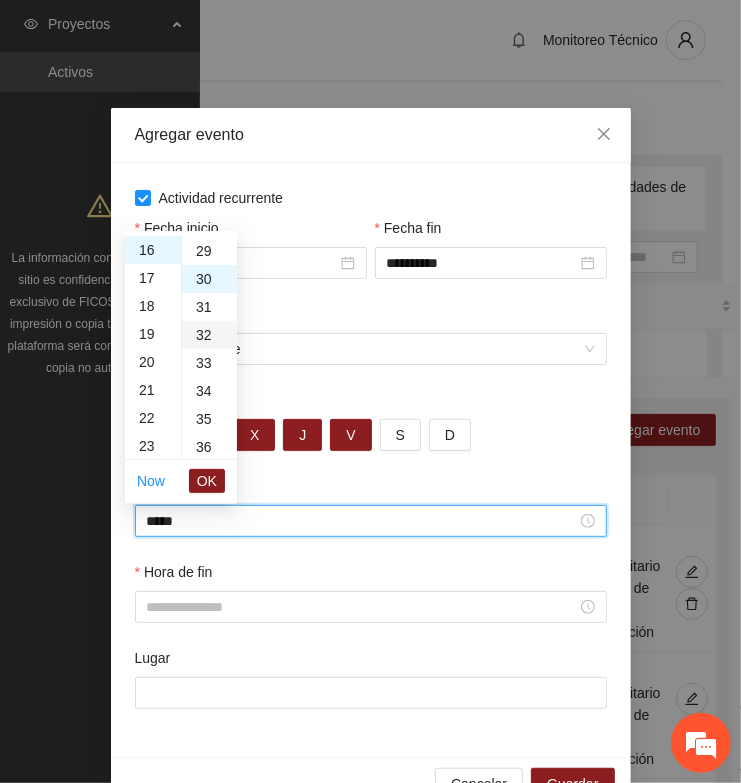 scroll, scrollTop: 840, scrollLeft: 0, axis: vertical 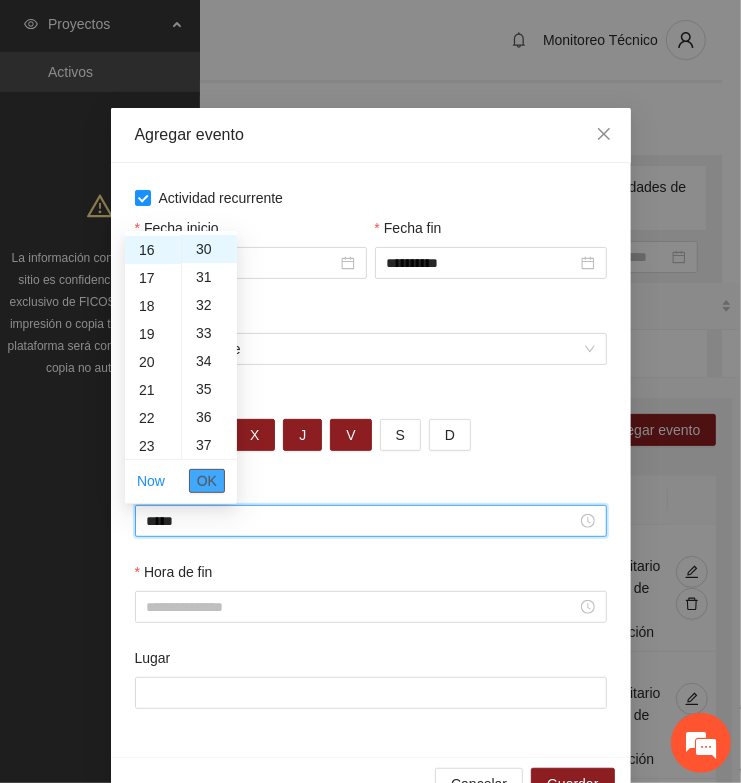 click on "OK" at bounding box center [207, 481] 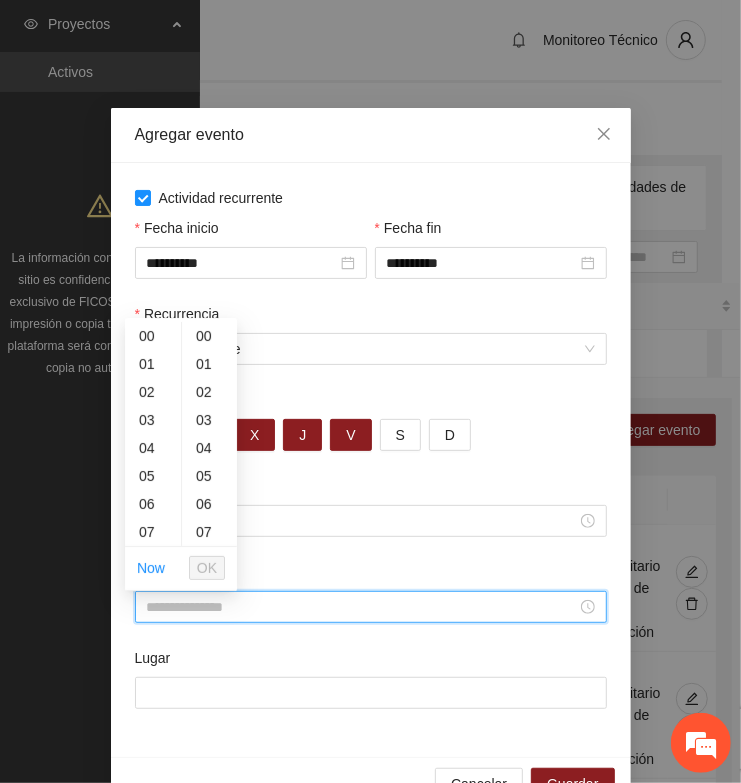 click on "Hora de fin" at bounding box center [362, 607] 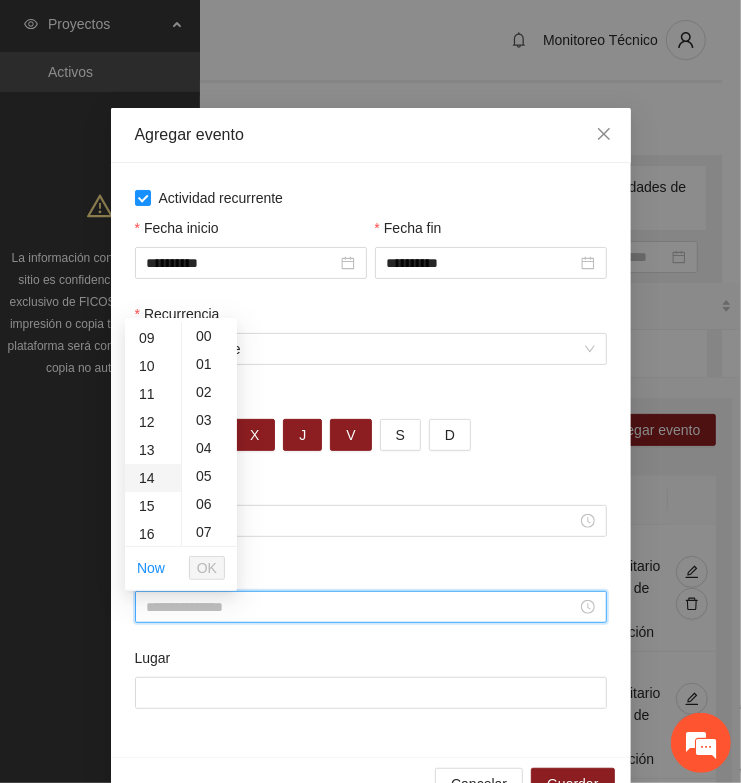 scroll, scrollTop: 375, scrollLeft: 0, axis: vertical 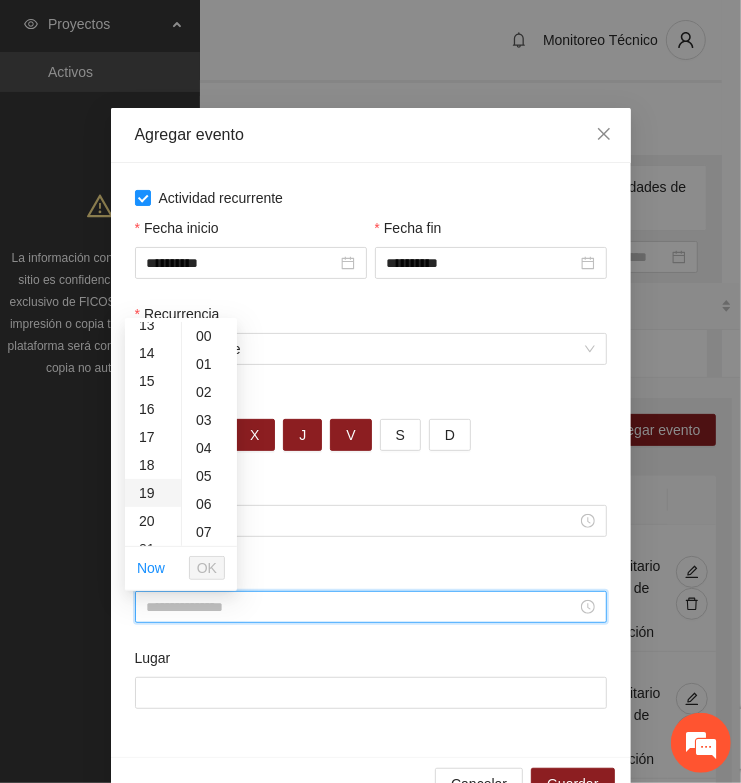 click on "19" at bounding box center (153, 493) 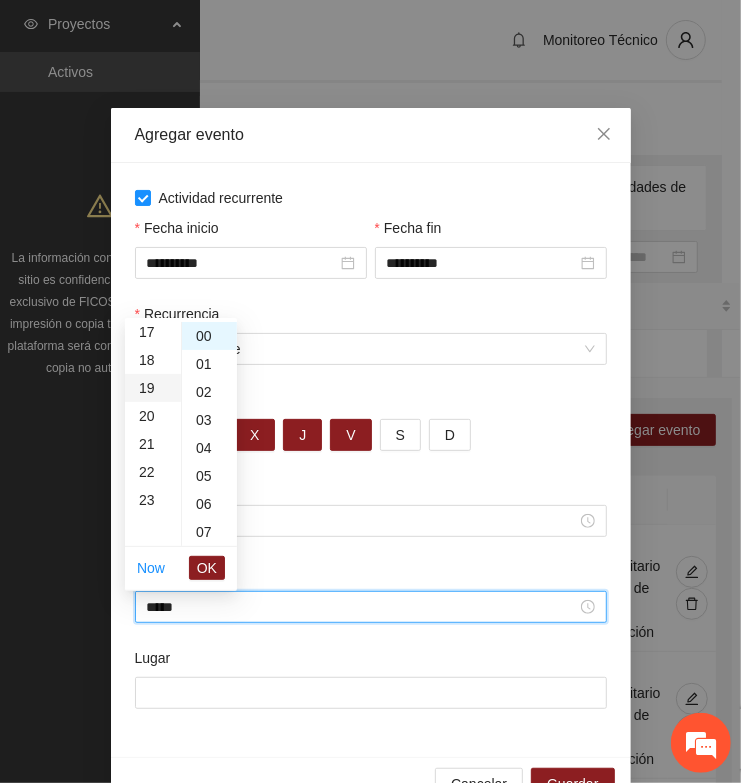 scroll, scrollTop: 532, scrollLeft: 0, axis: vertical 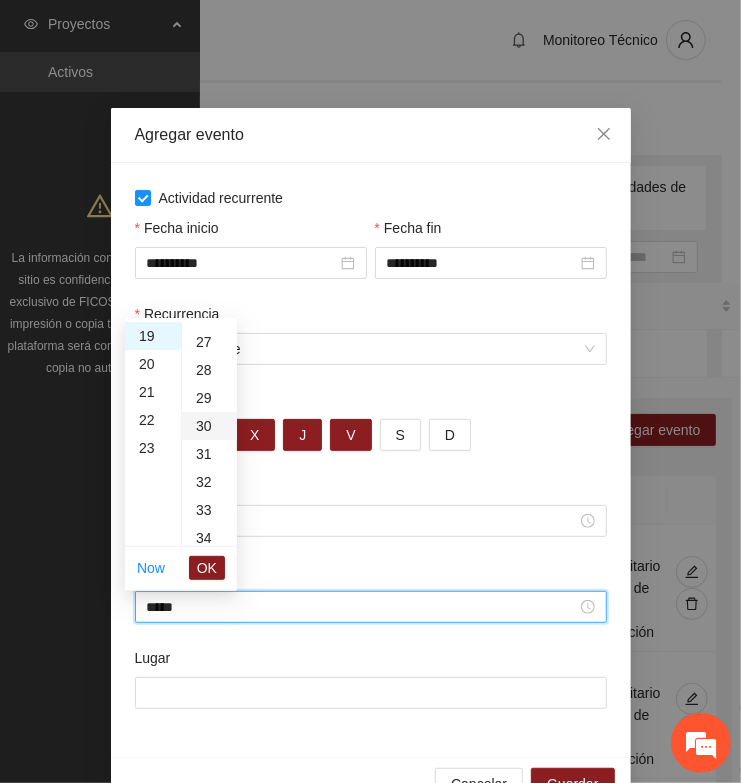 click on "30" at bounding box center (209, 426) 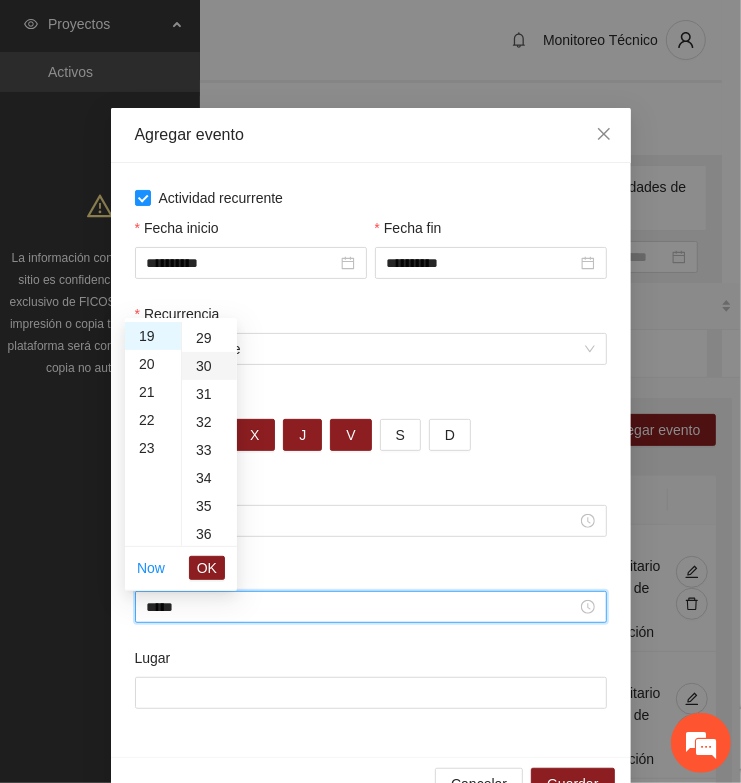 scroll, scrollTop: 840, scrollLeft: 0, axis: vertical 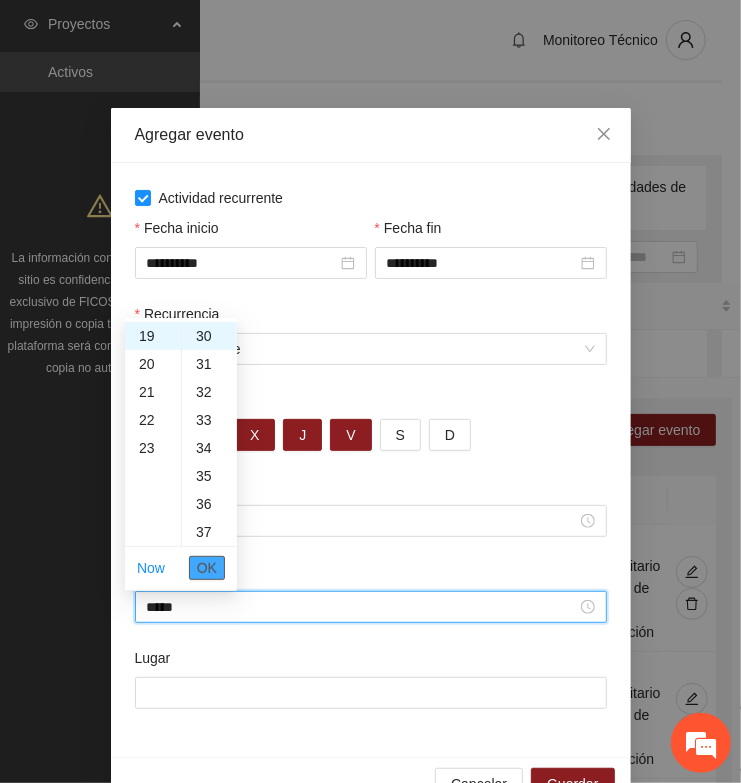 click on "OK" at bounding box center [207, 568] 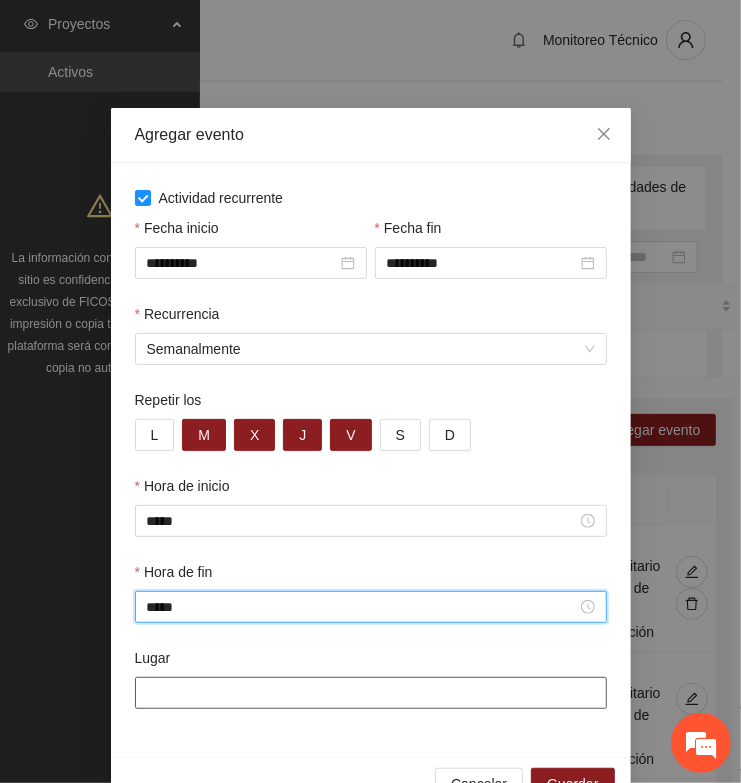 click on "Lugar" at bounding box center (371, 693) 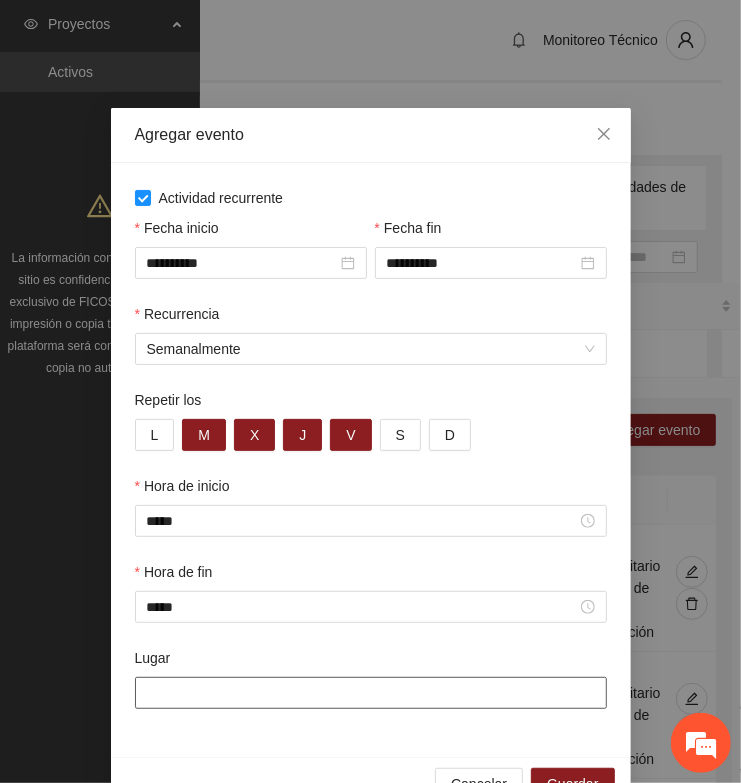 paste on "**********" 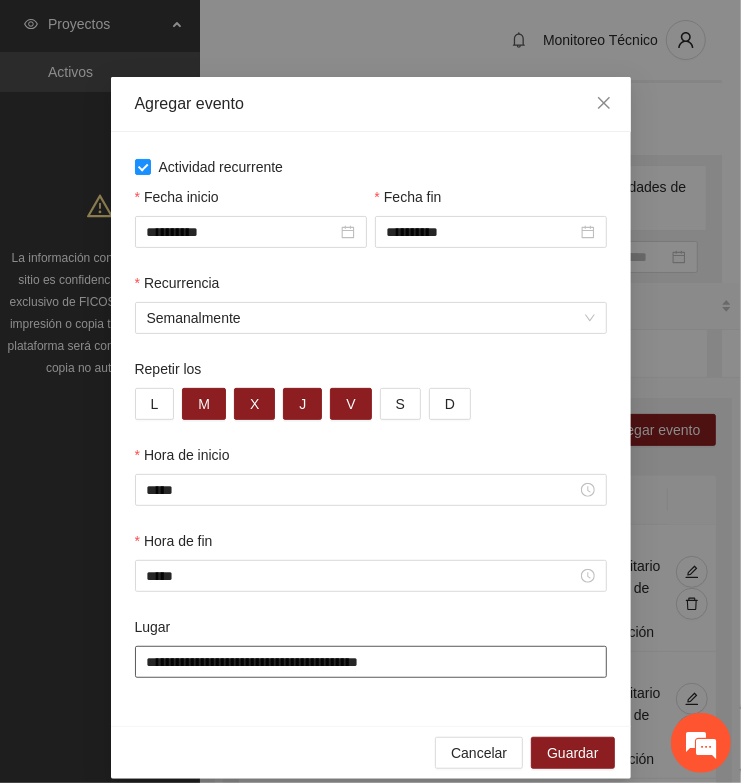 scroll, scrollTop: 56, scrollLeft: 0, axis: vertical 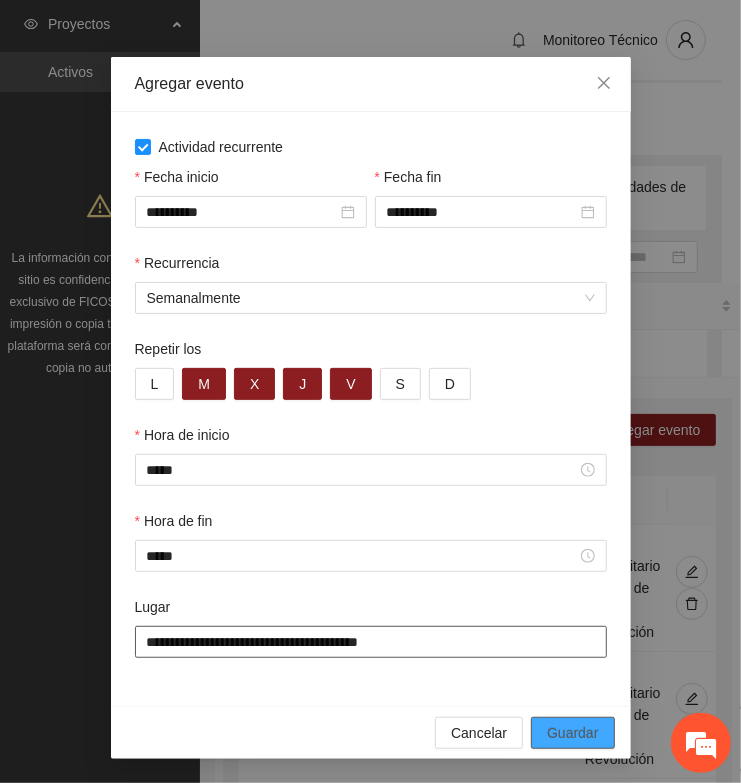 type on "**********" 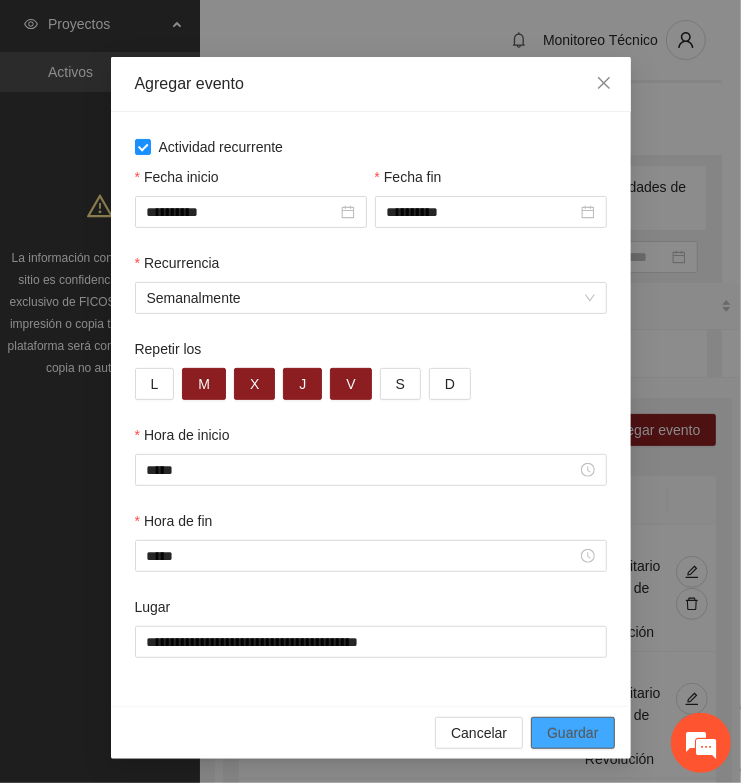 click on "Guardar" at bounding box center (572, 733) 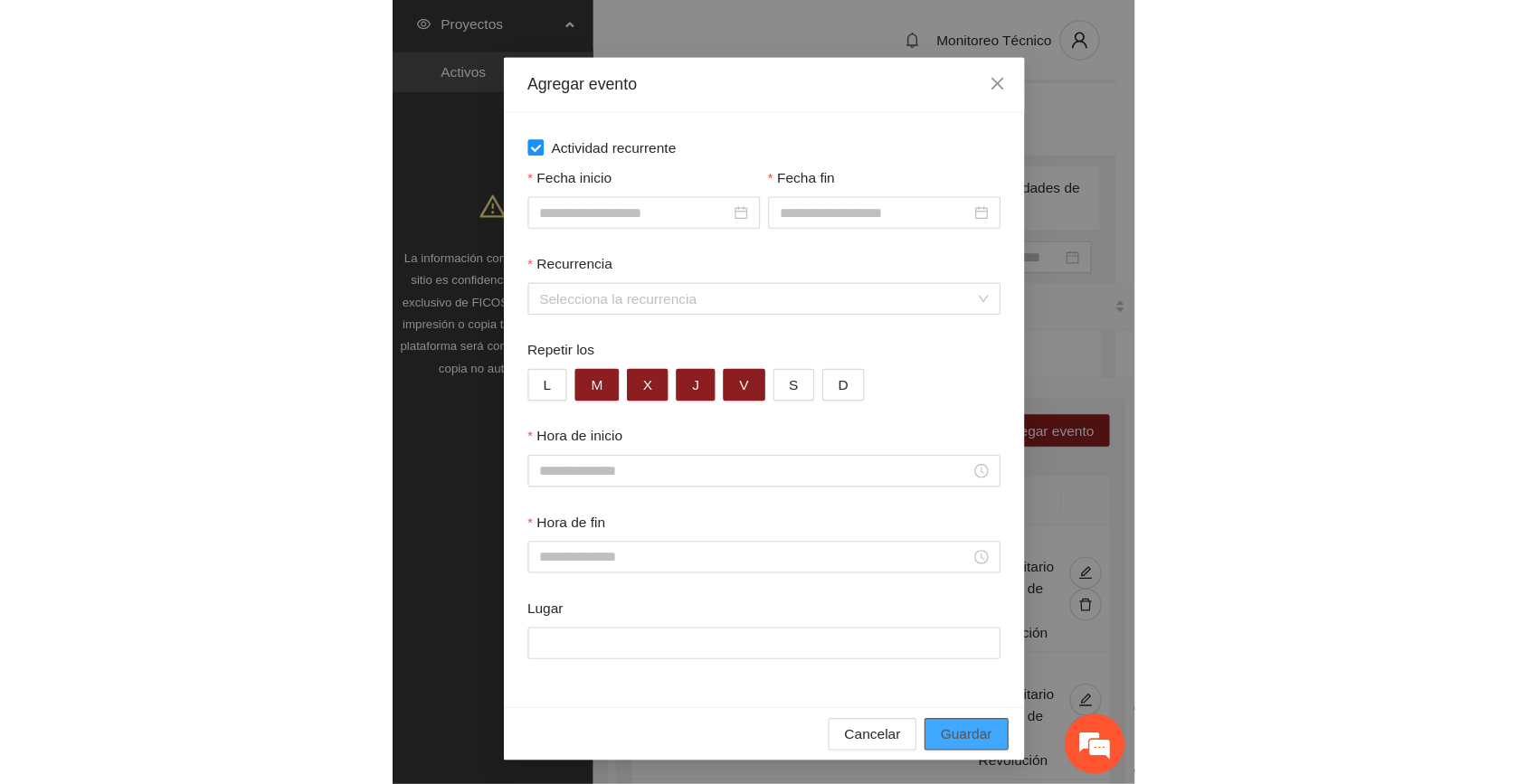 scroll, scrollTop: 0, scrollLeft: 0, axis: both 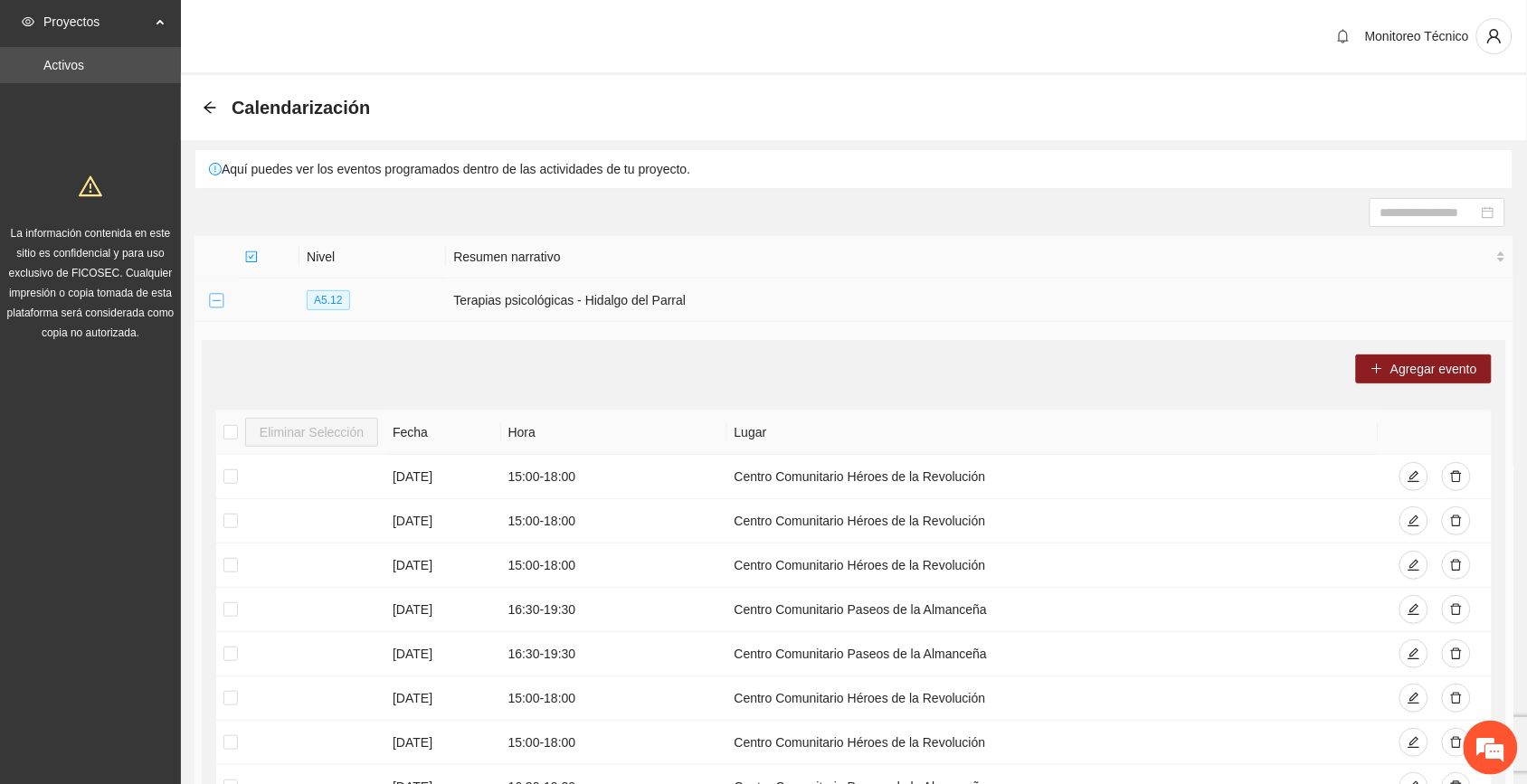 click at bounding box center [216, 301] 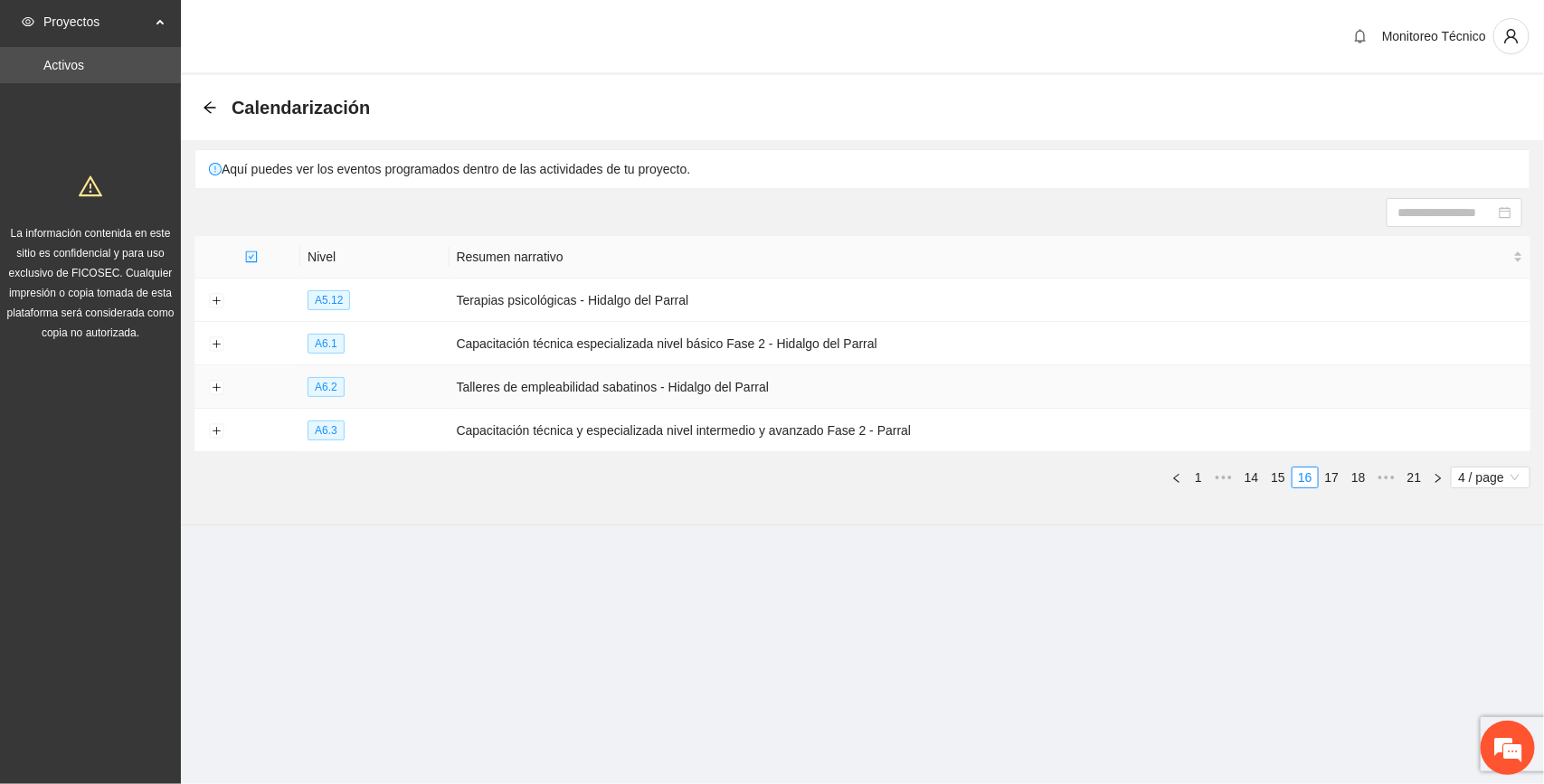 click at bounding box center (216, 387) 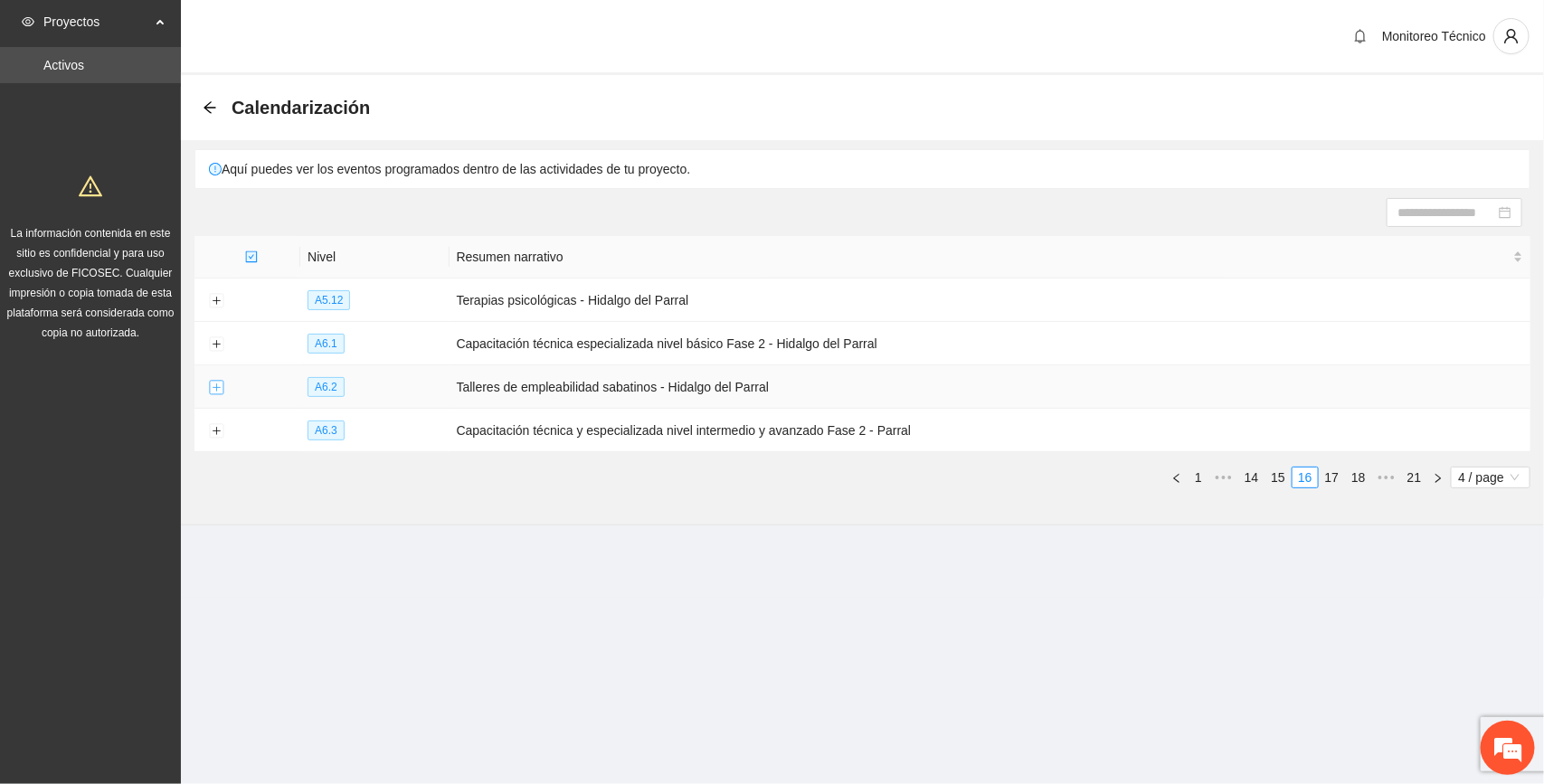 click at bounding box center (216, 388) 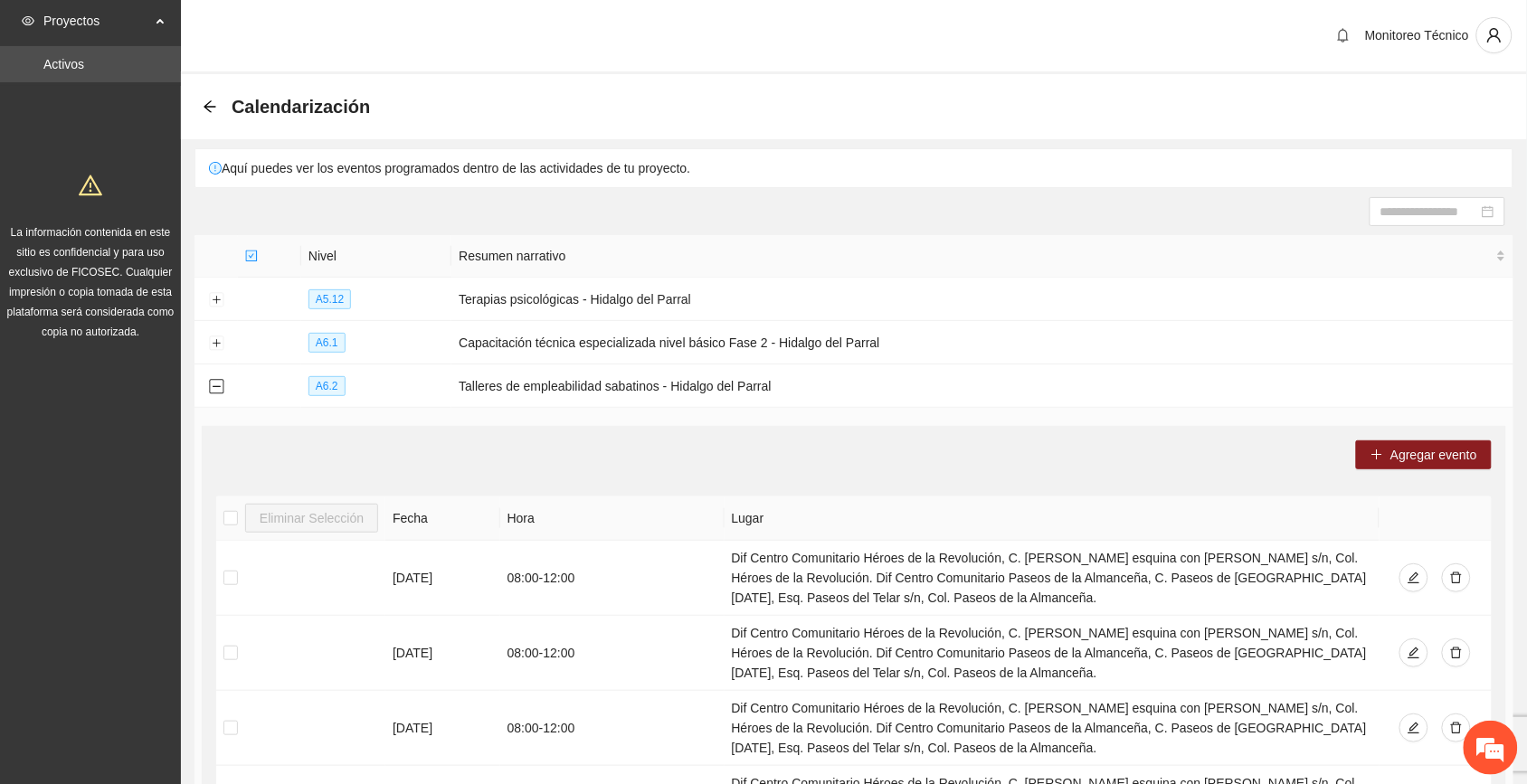 scroll, scrollTop: 0, scrollLeft: 0, axis: both 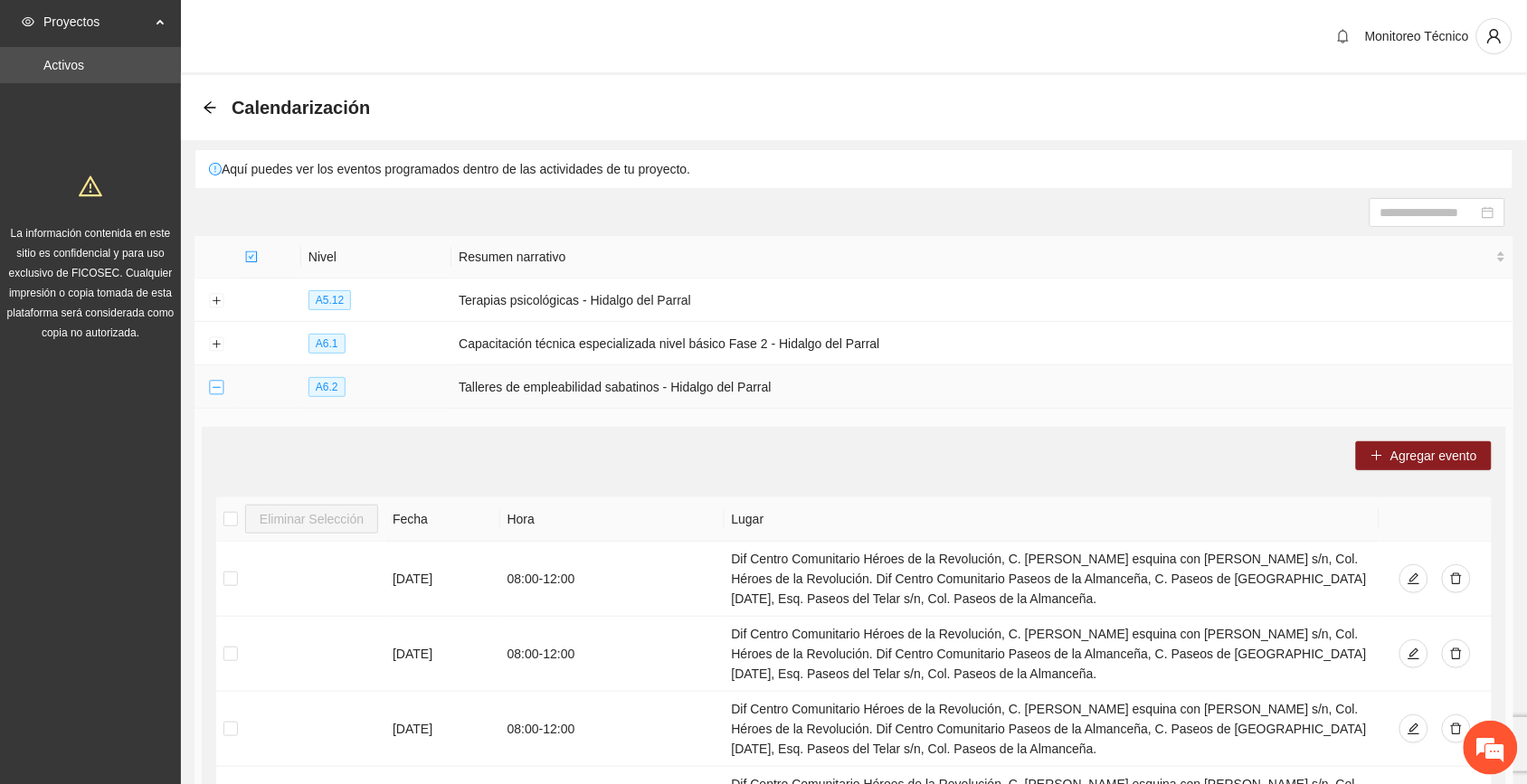 click at bounding box center (216, 388) 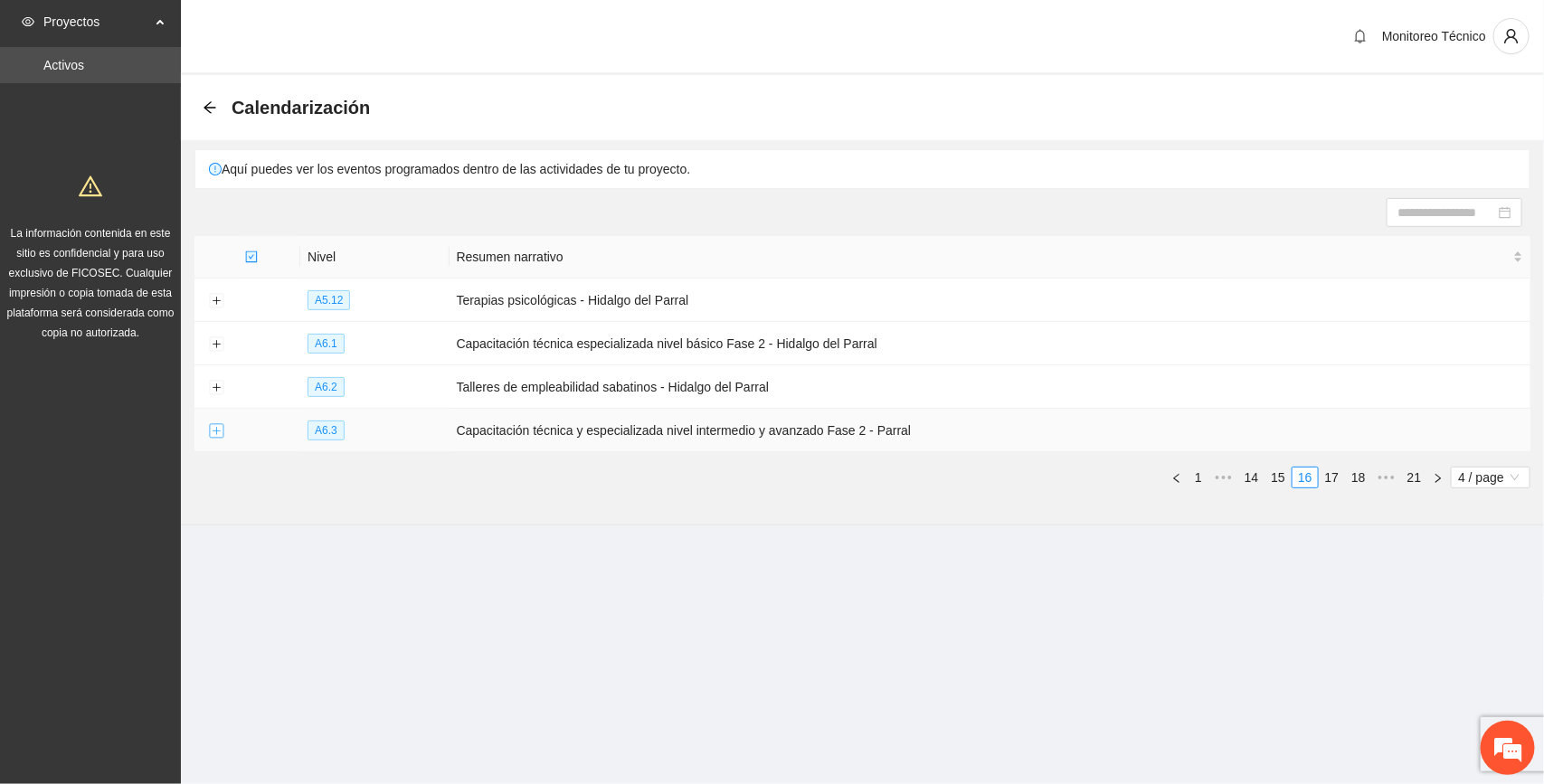 click at bounding box center [216, 431] 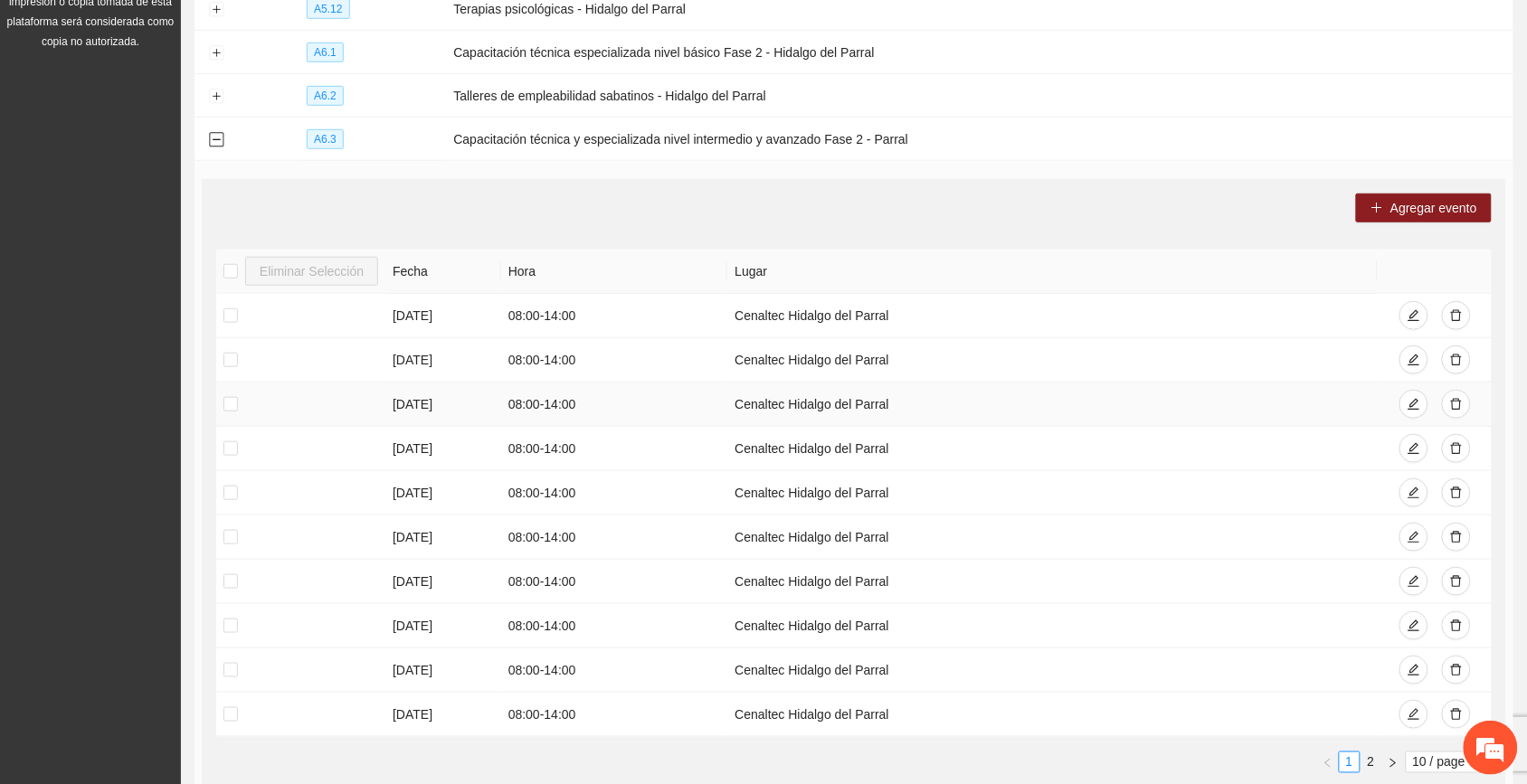 scroll, scrollTop: 468, scrollLeft: 0, axis: vertical 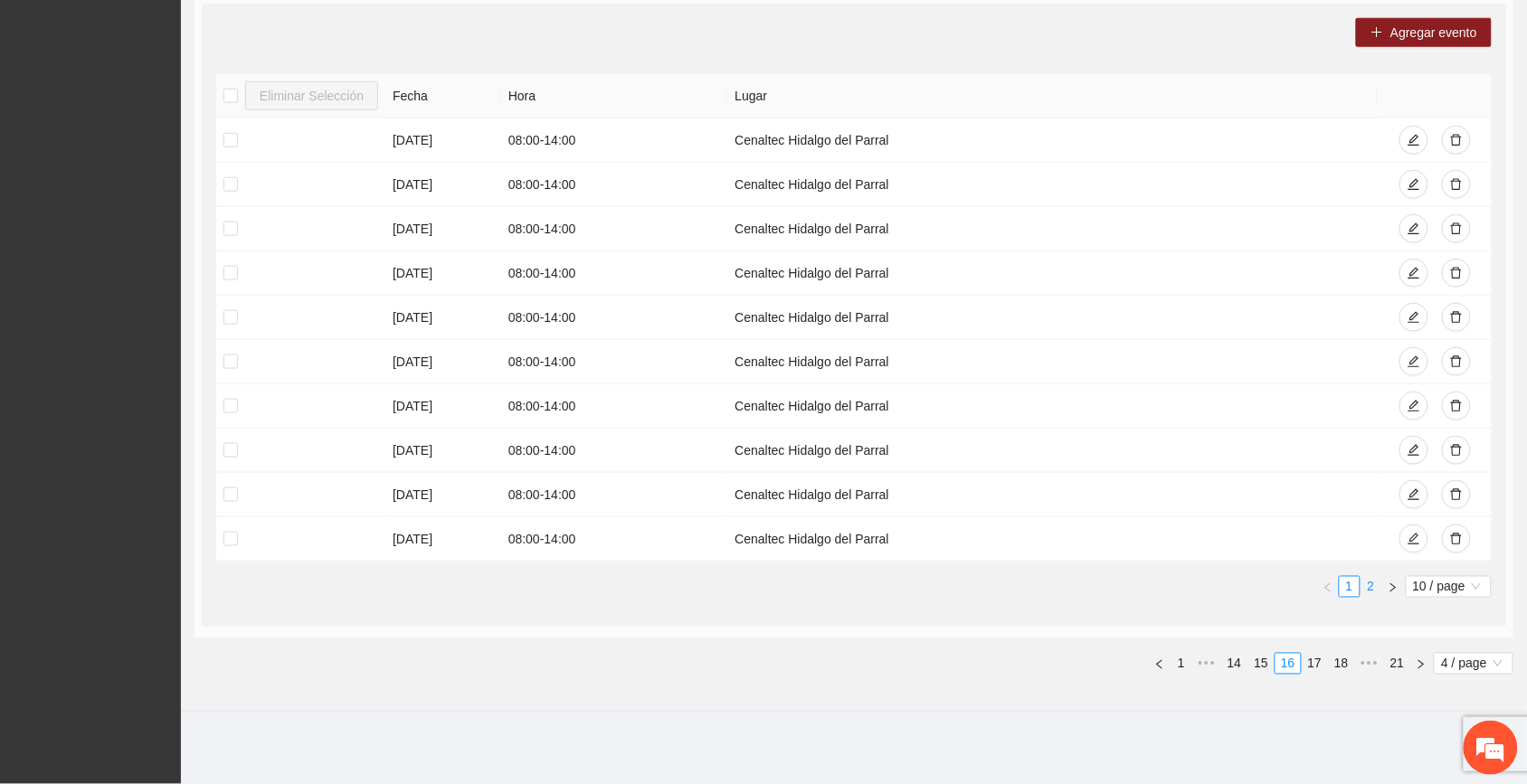 click on "2" at bounding box center (1371, 587) 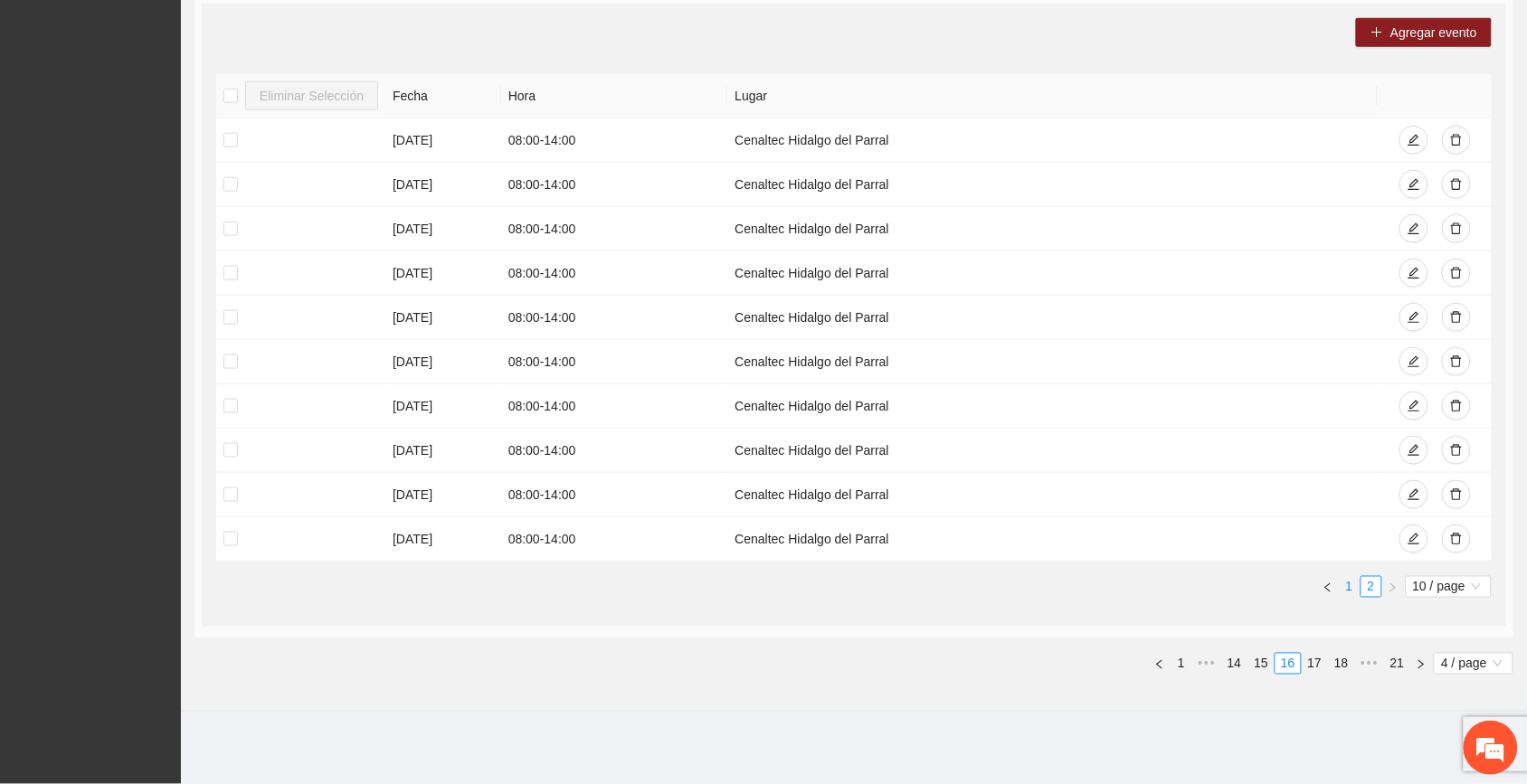 click on "1" at bounding box center [1350, 587] 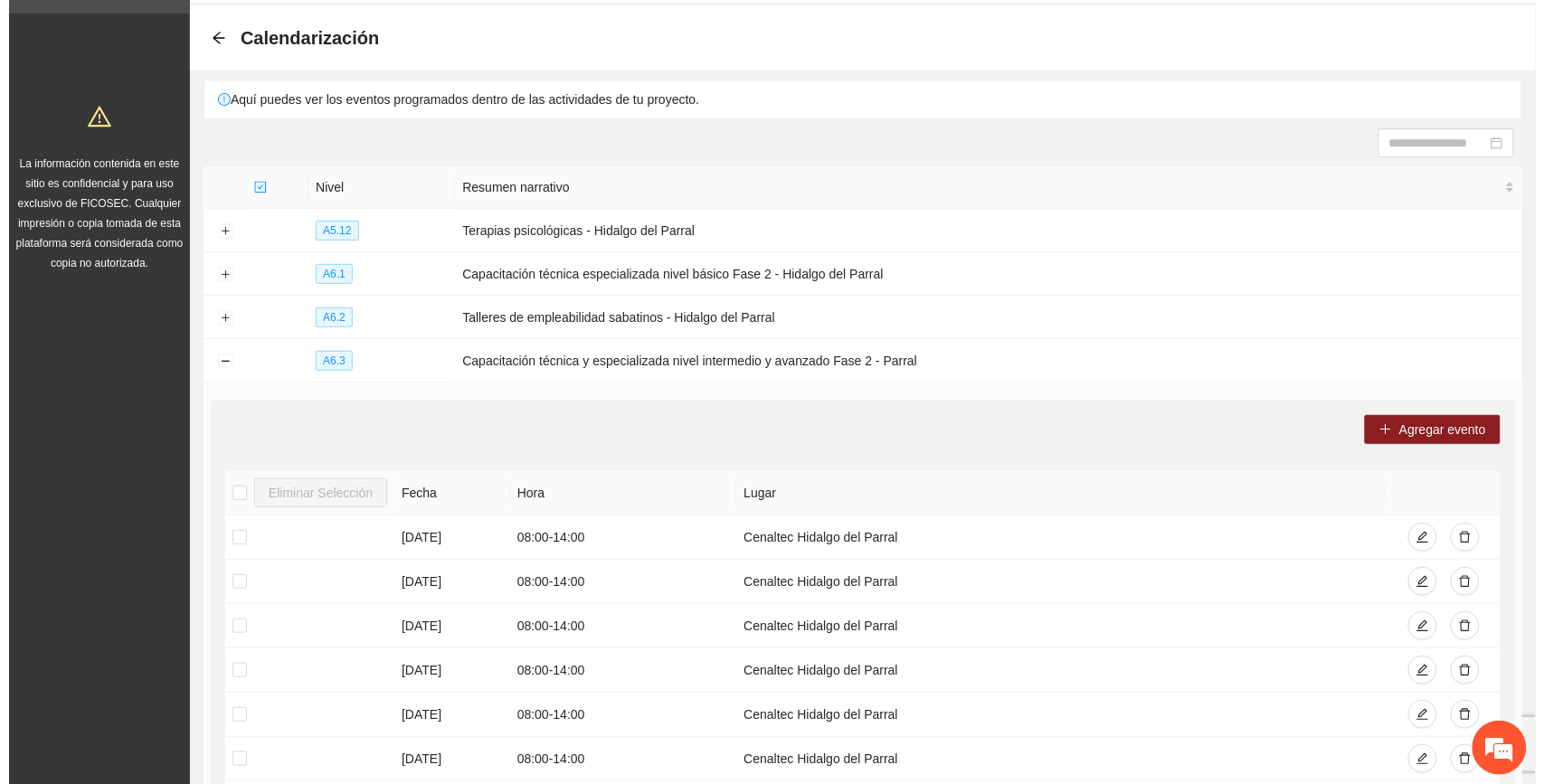 scroll, scrollTop: 15, scrollLeft: 0, axis: vertical 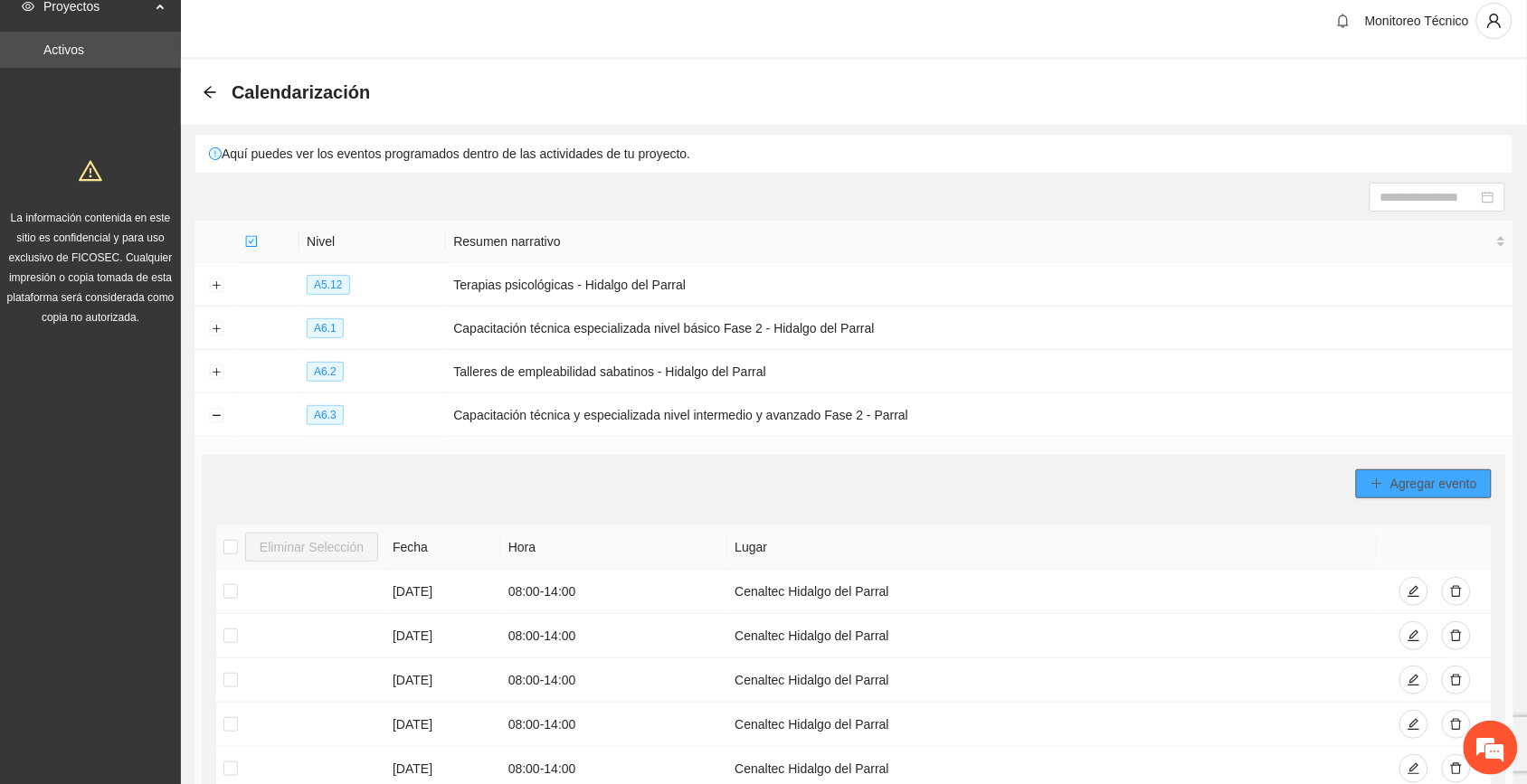 click on "Agregar evento" at bounding box center (1434, 484) 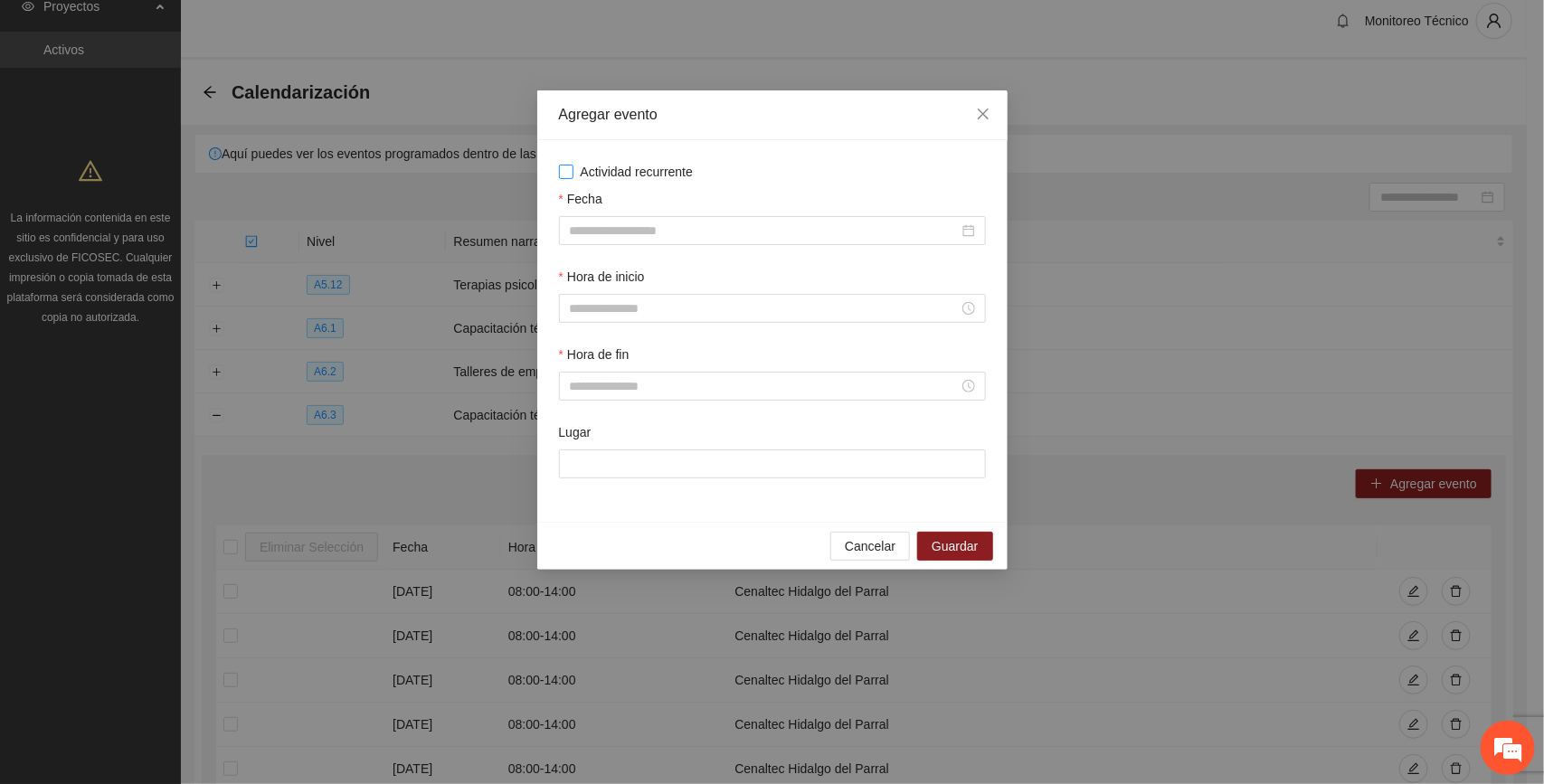 click on "Actividad recurrente" at bounding box center (637, 172) 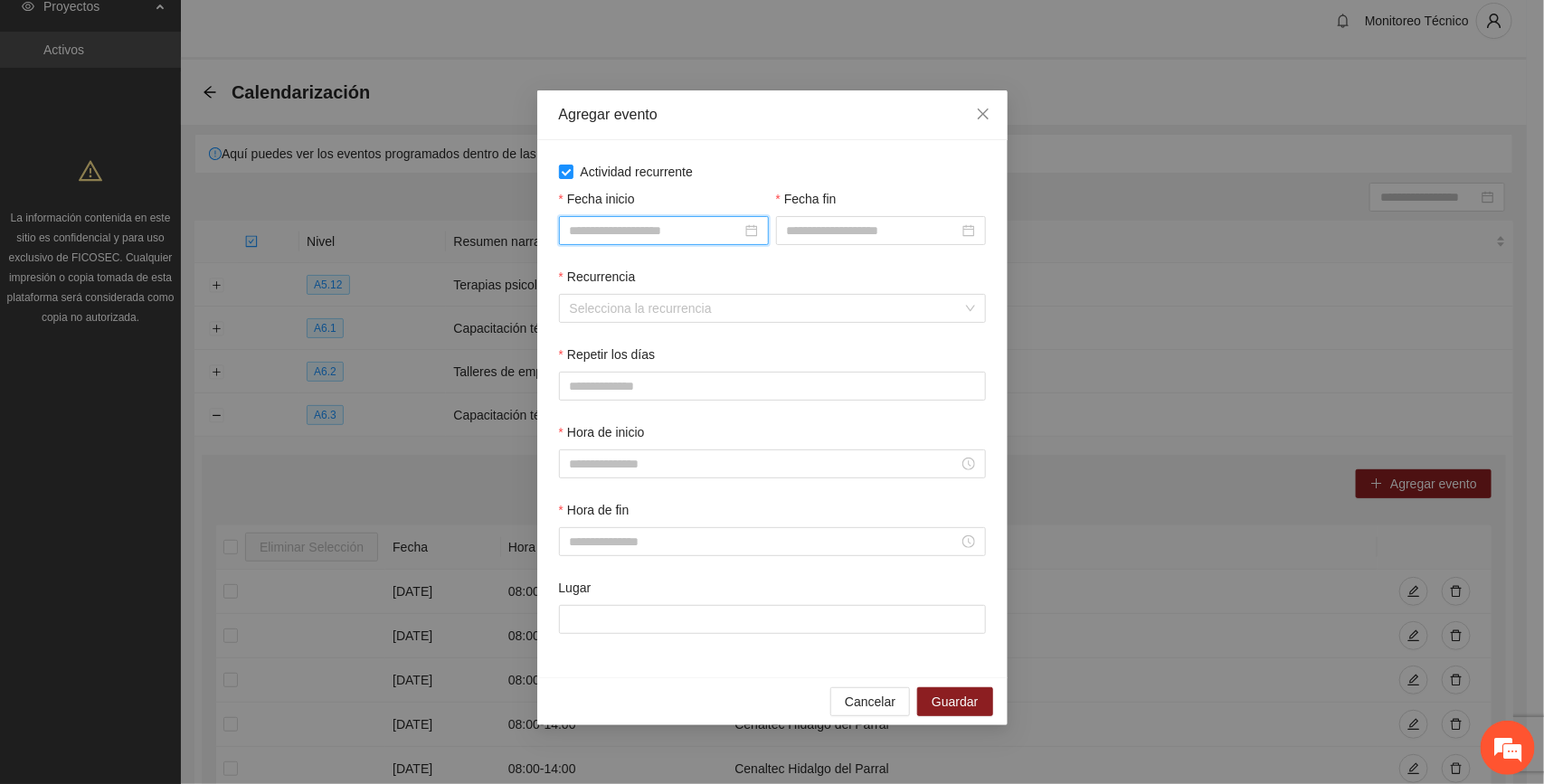 click on "Fecha inicio" at bounding box center [656, 231] 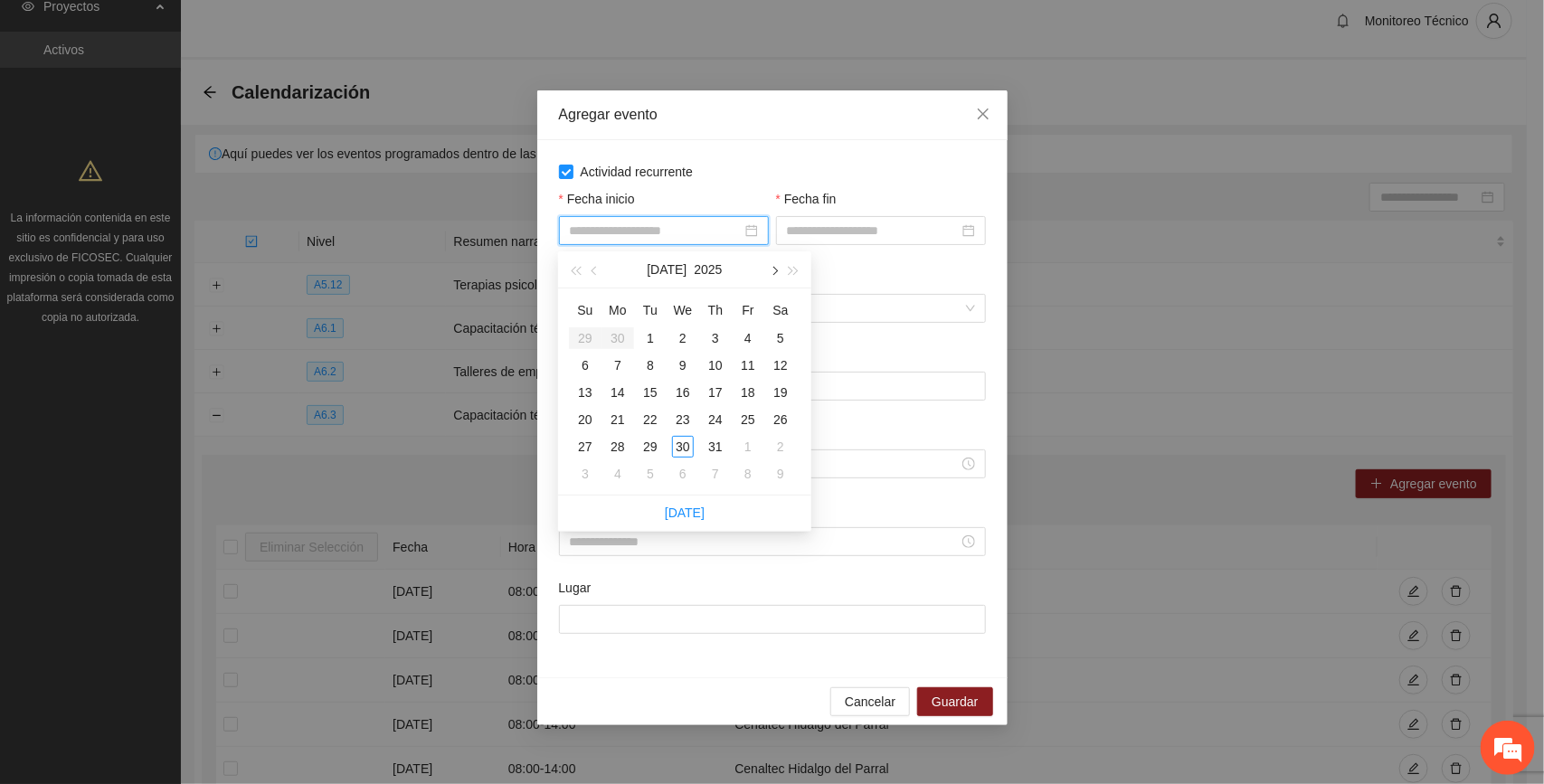 click at bounding box center [773, 269] 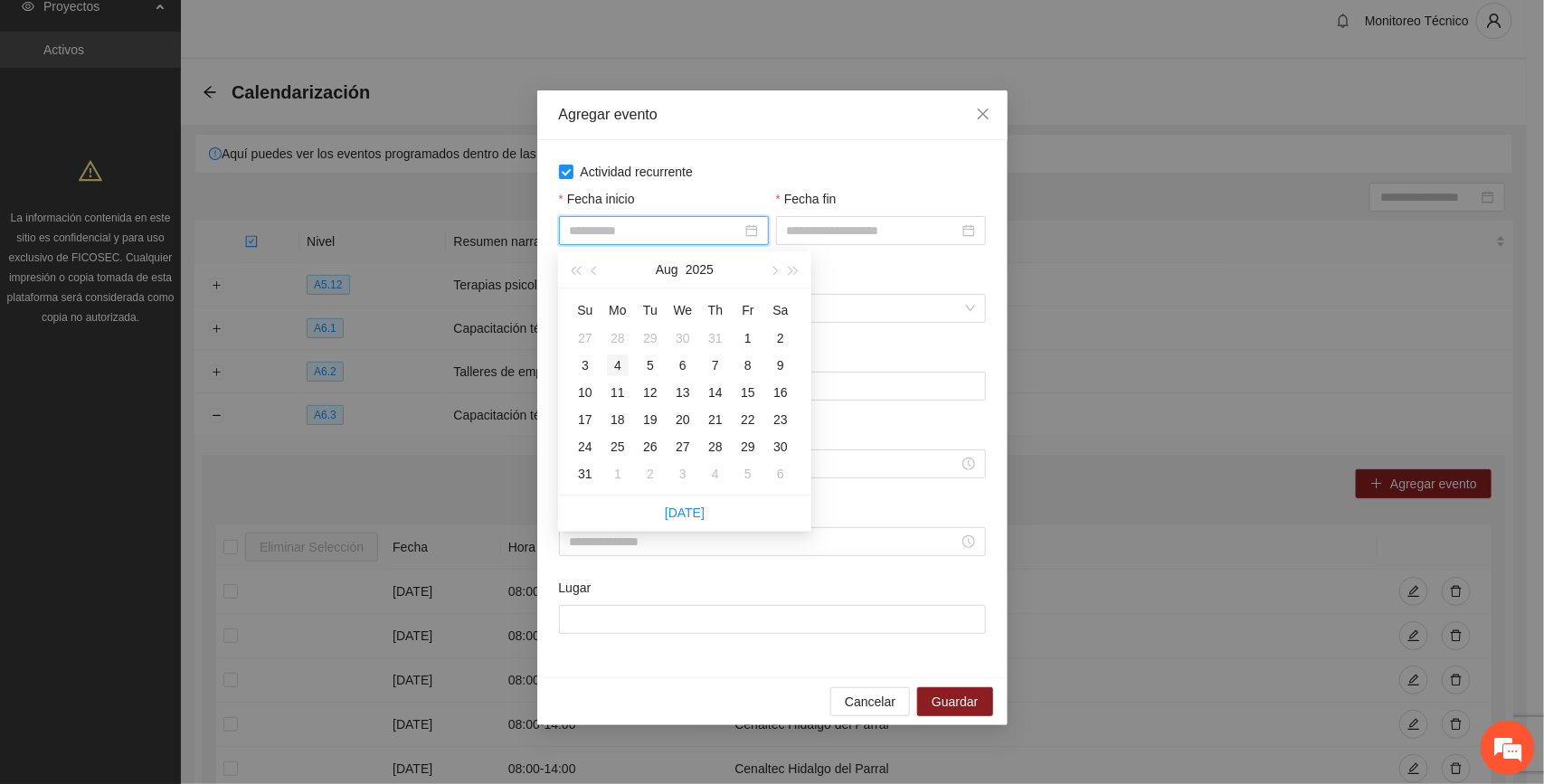 type on "**********" 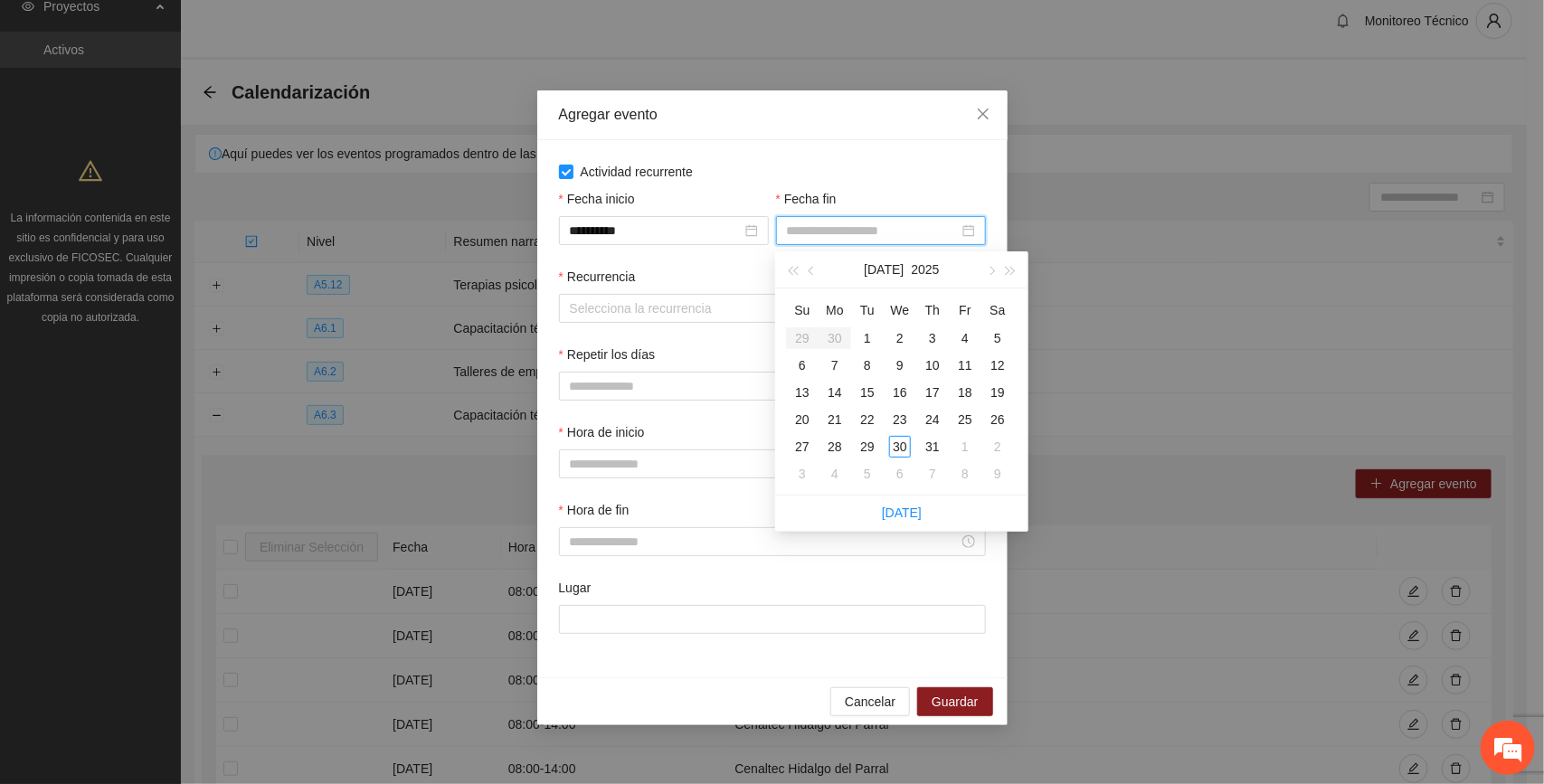 click on "Fecha fin" at bounding box center (873, 231) 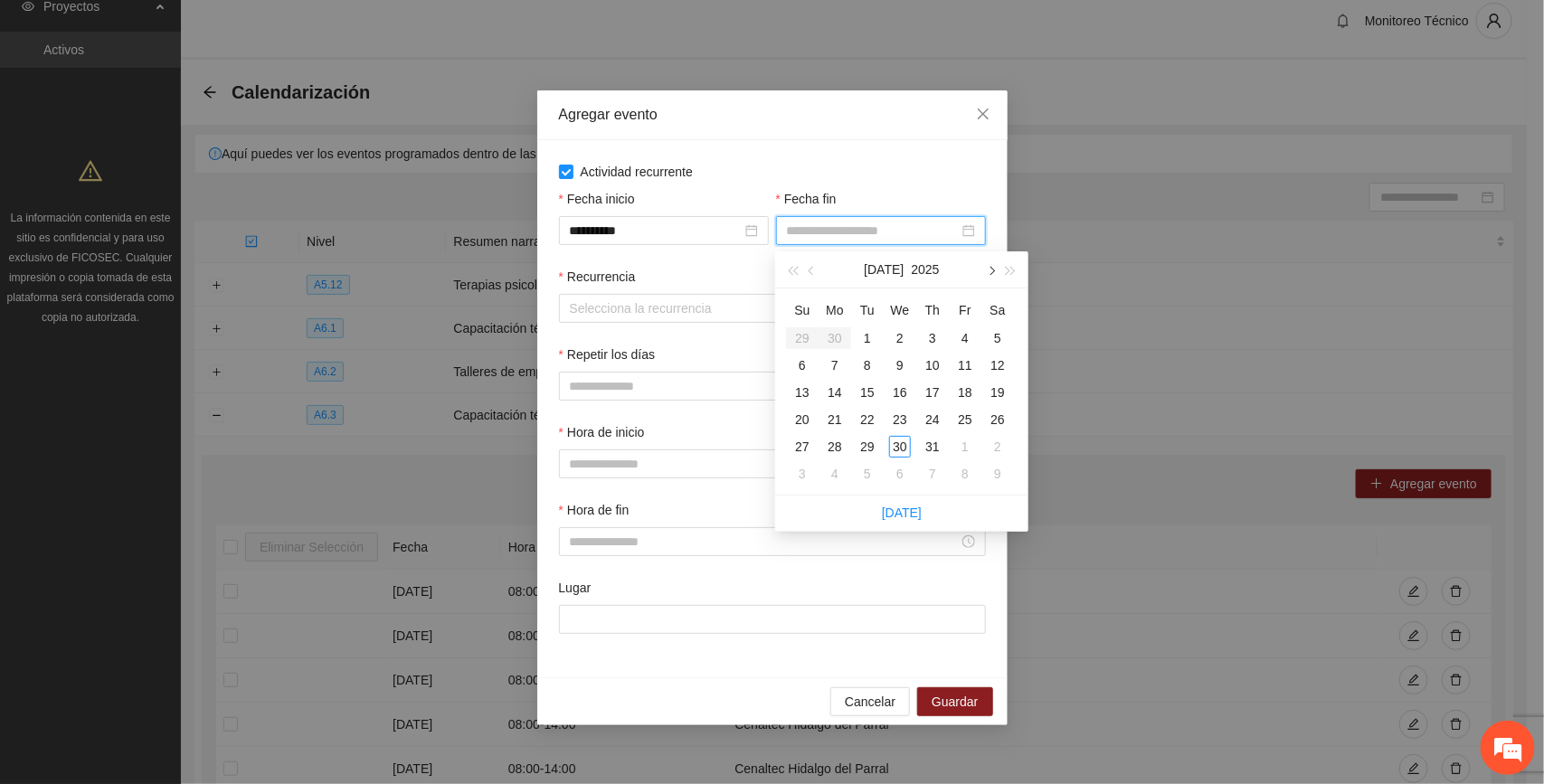 click at bounding box center (990, 270) 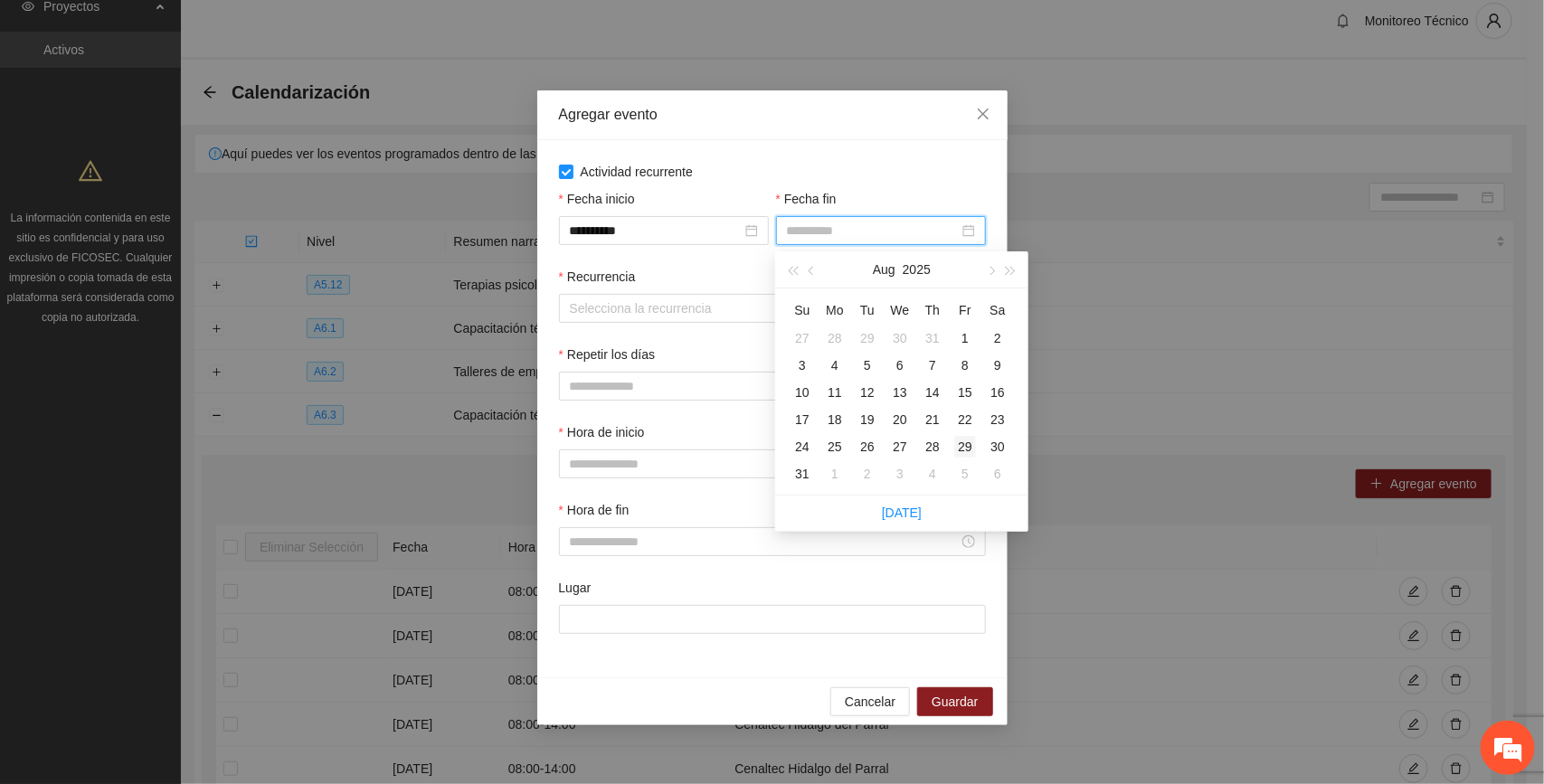 type on "**********" 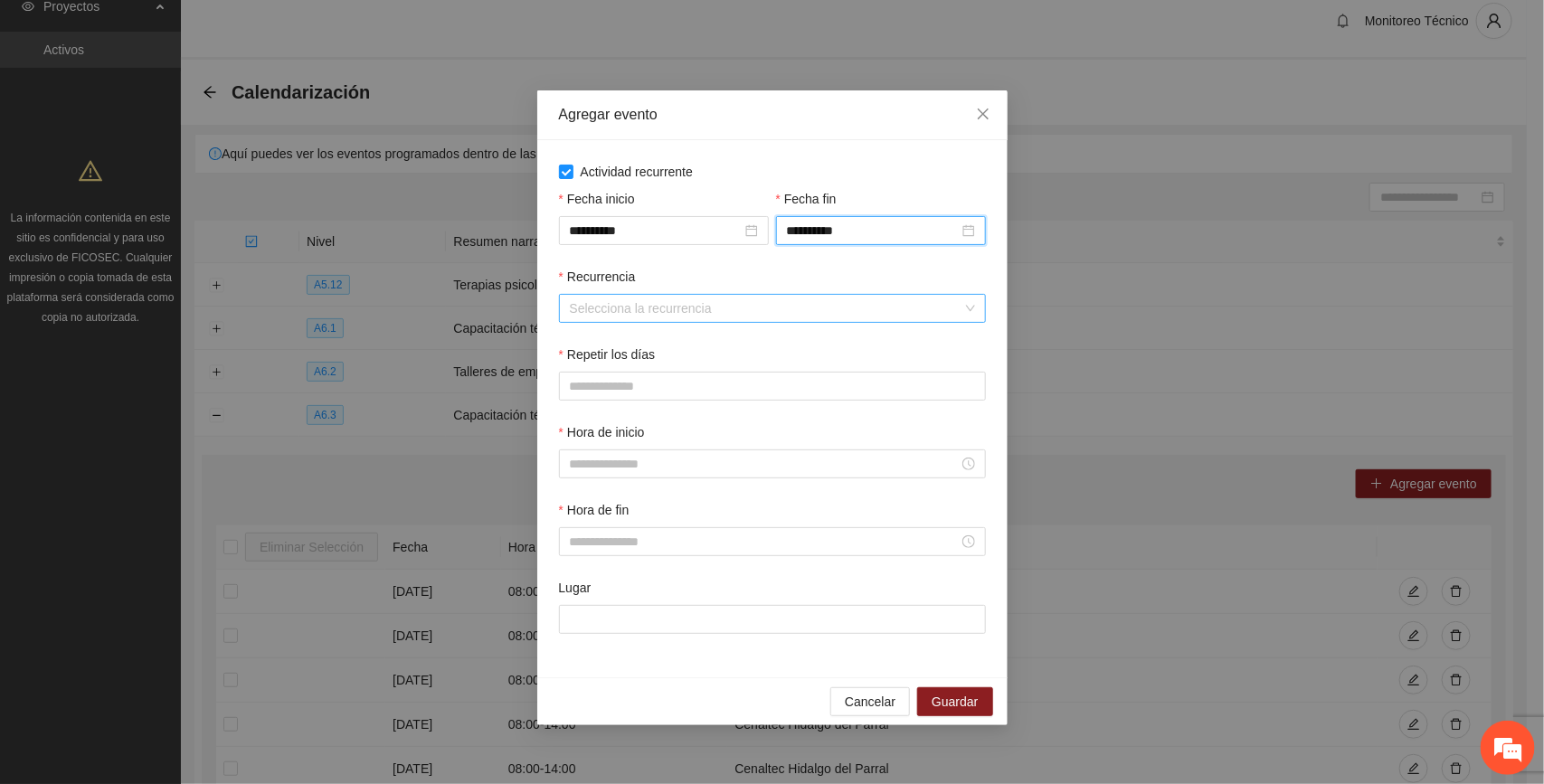 click on "Recurrencia" at bounding box center (766, 308) 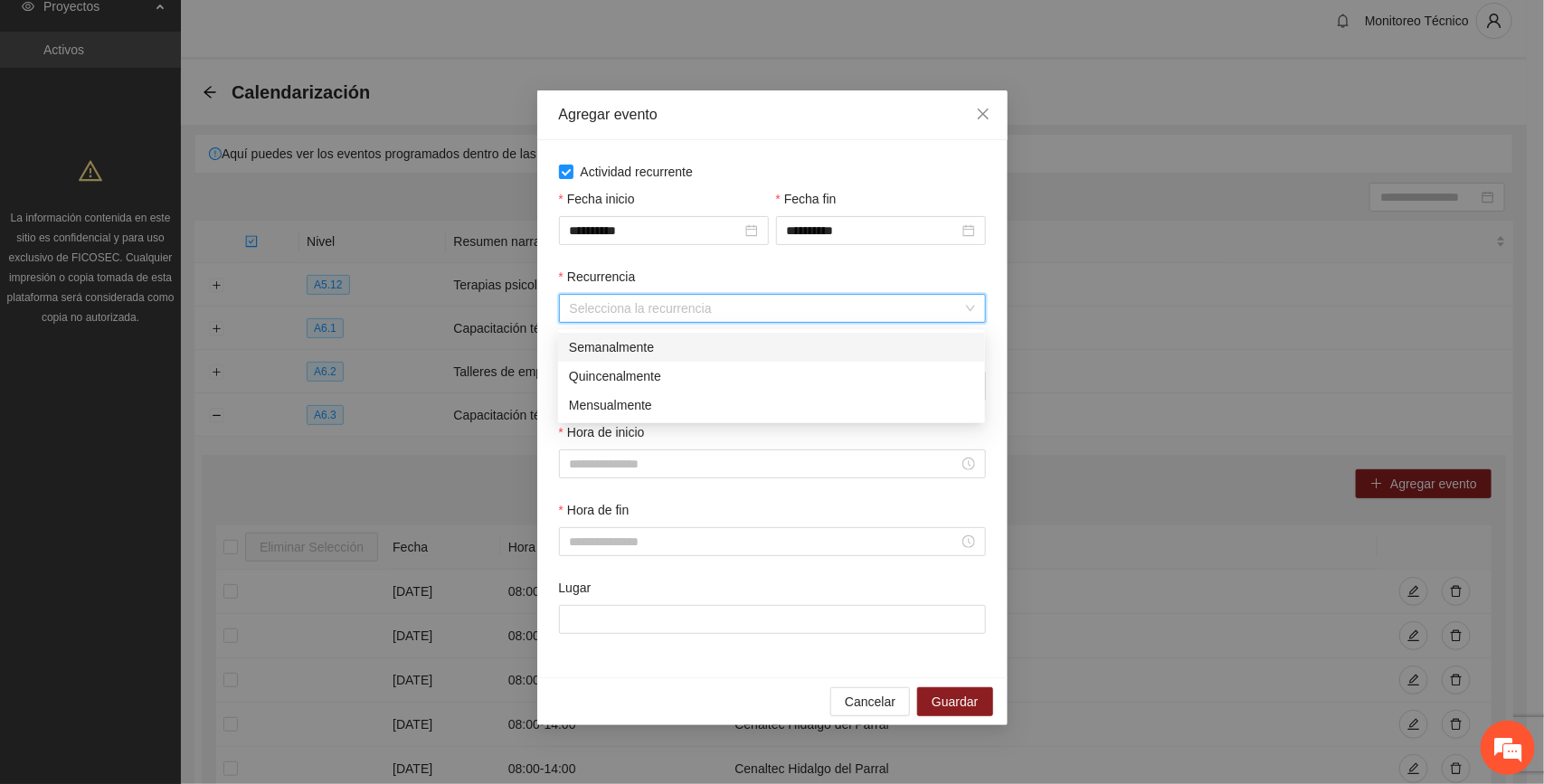 click on "Semanalmente" at bounding box center [772, 347] 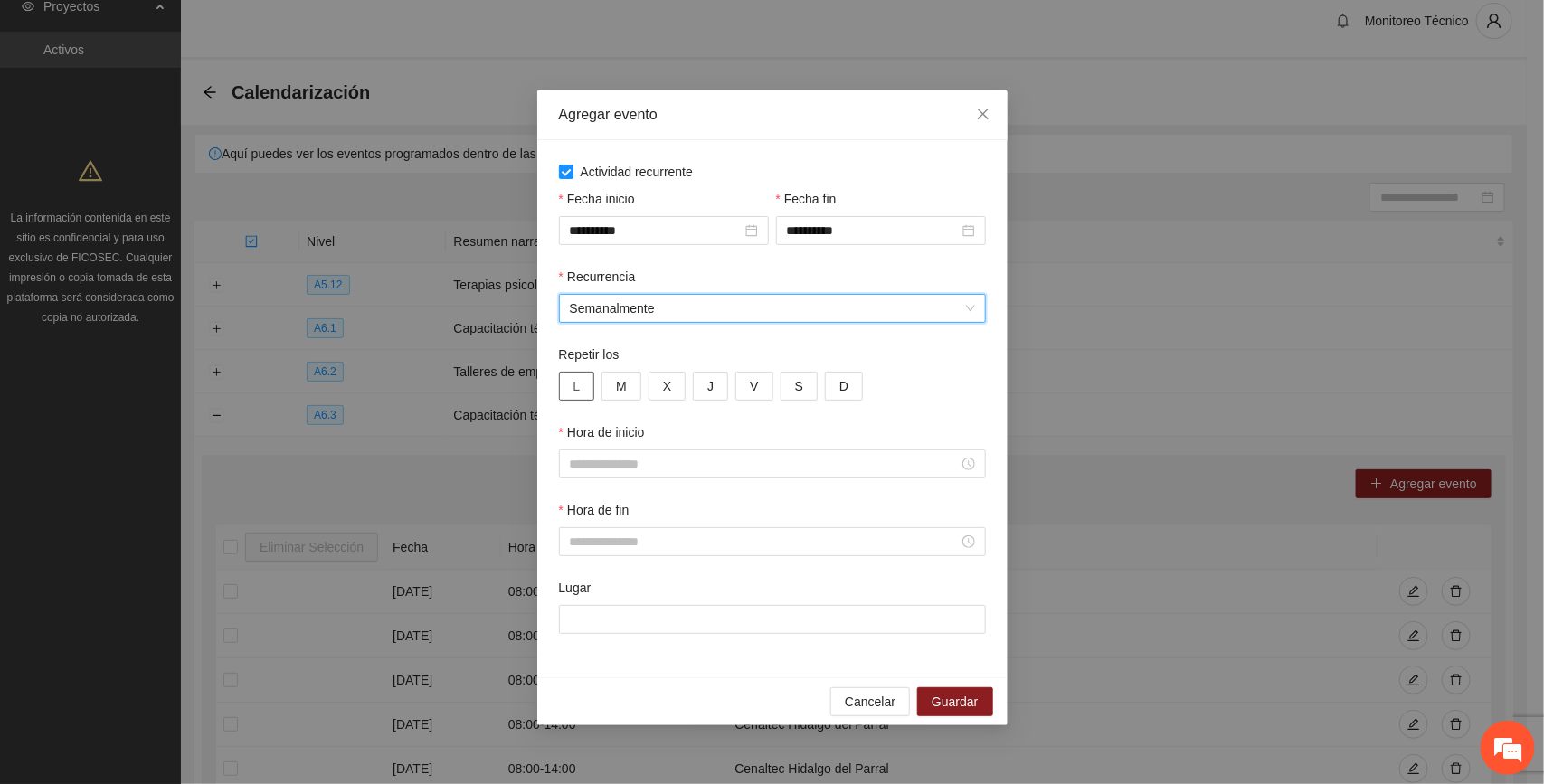 click on "L" at bounding box center [577, 386] 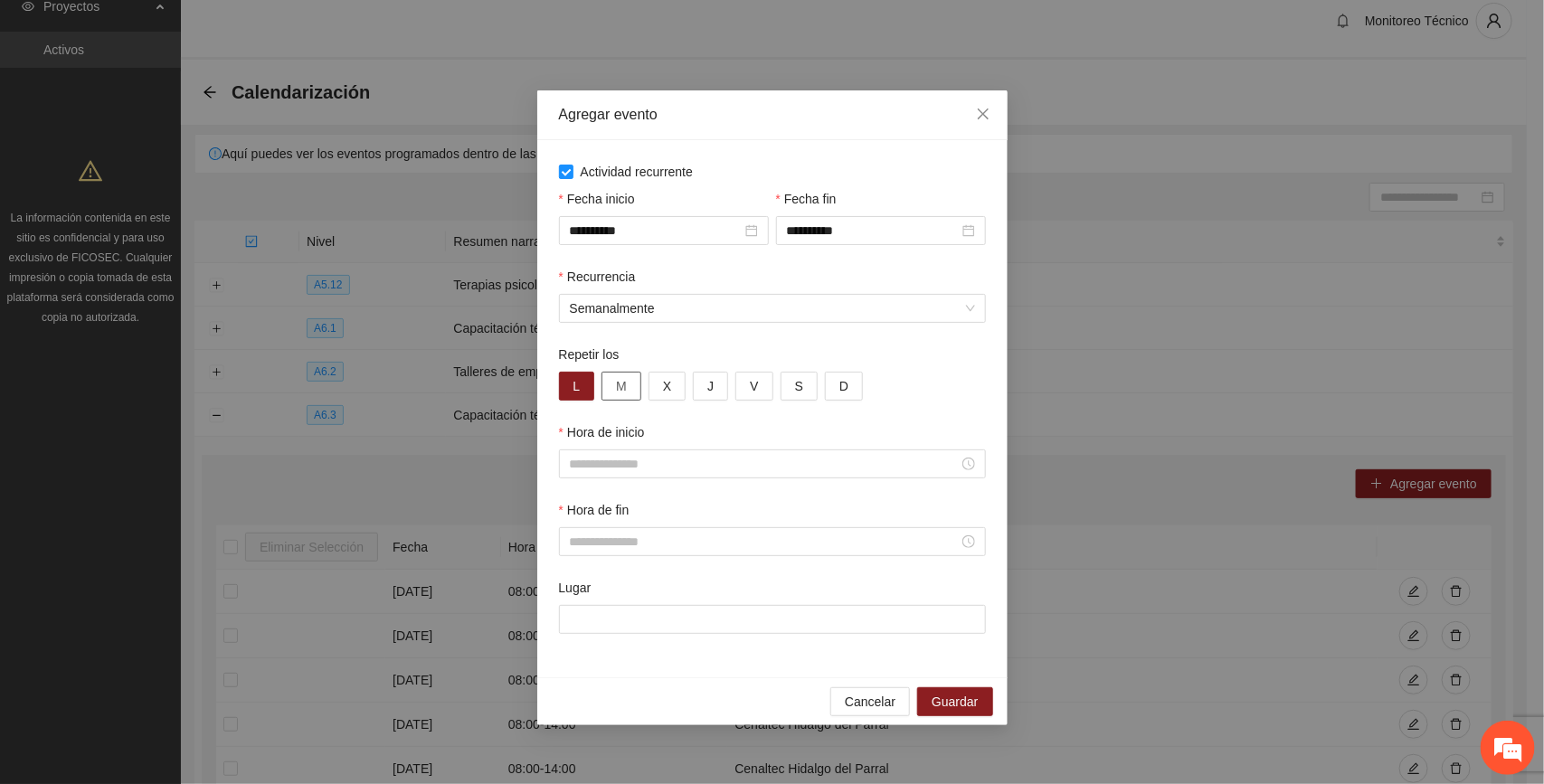 click on "M" at bounding box center (621, 386) 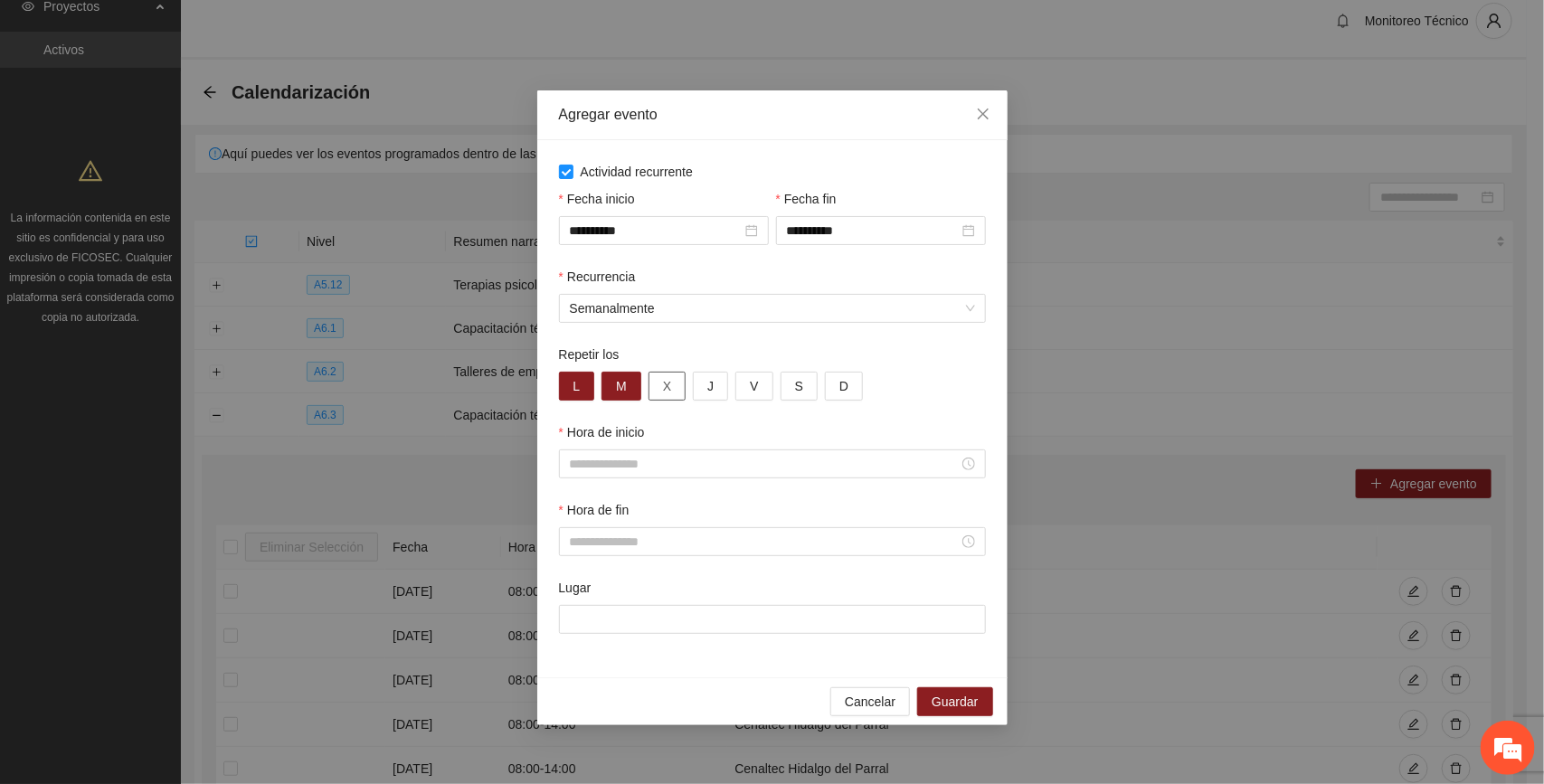 click on "X" at bounding box center [667, 386] 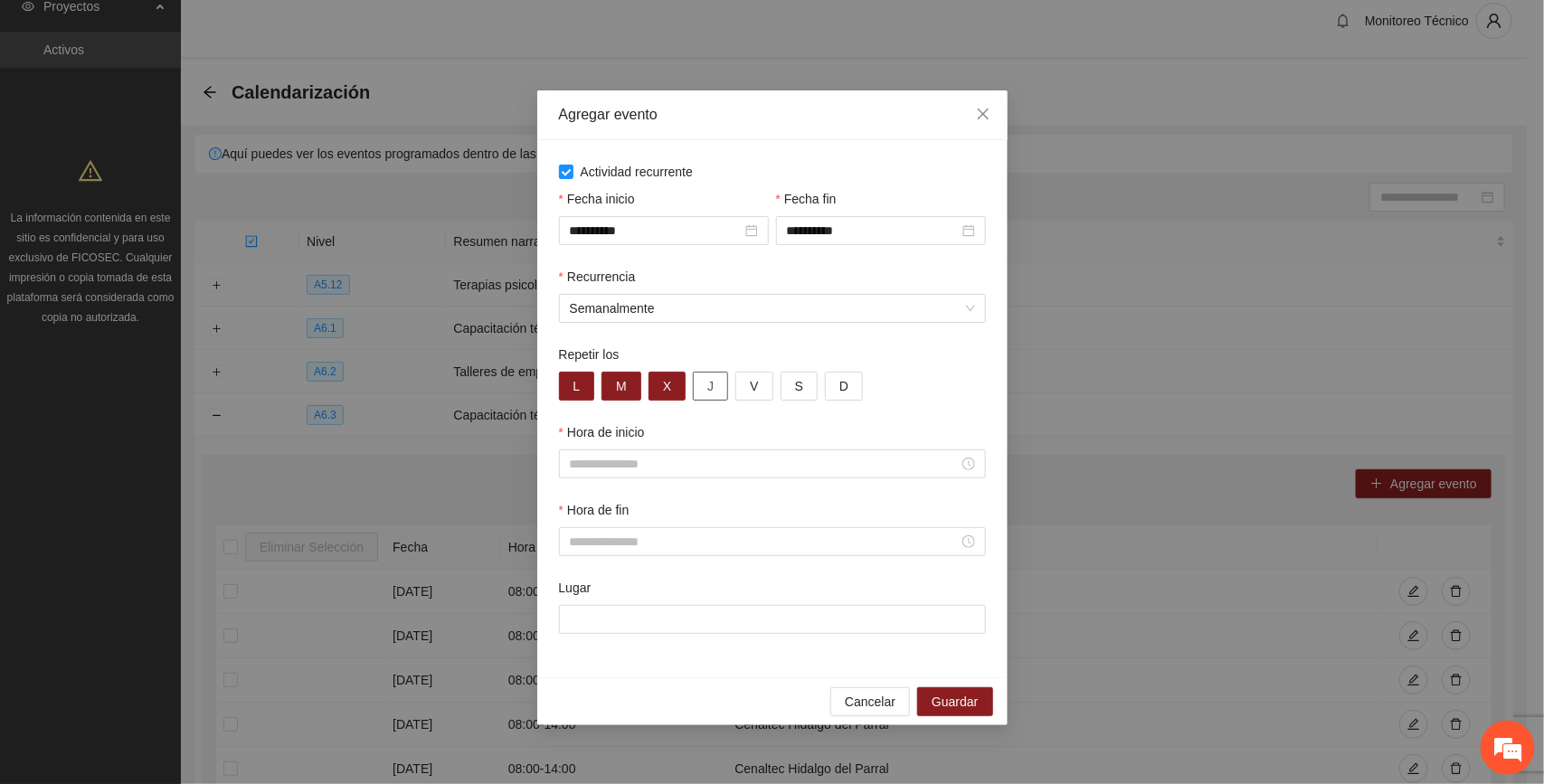 drag, startPoint x: 706, startPoint y: 395, endPoint x: 730, endPoint y: 393, distance: 24.083189 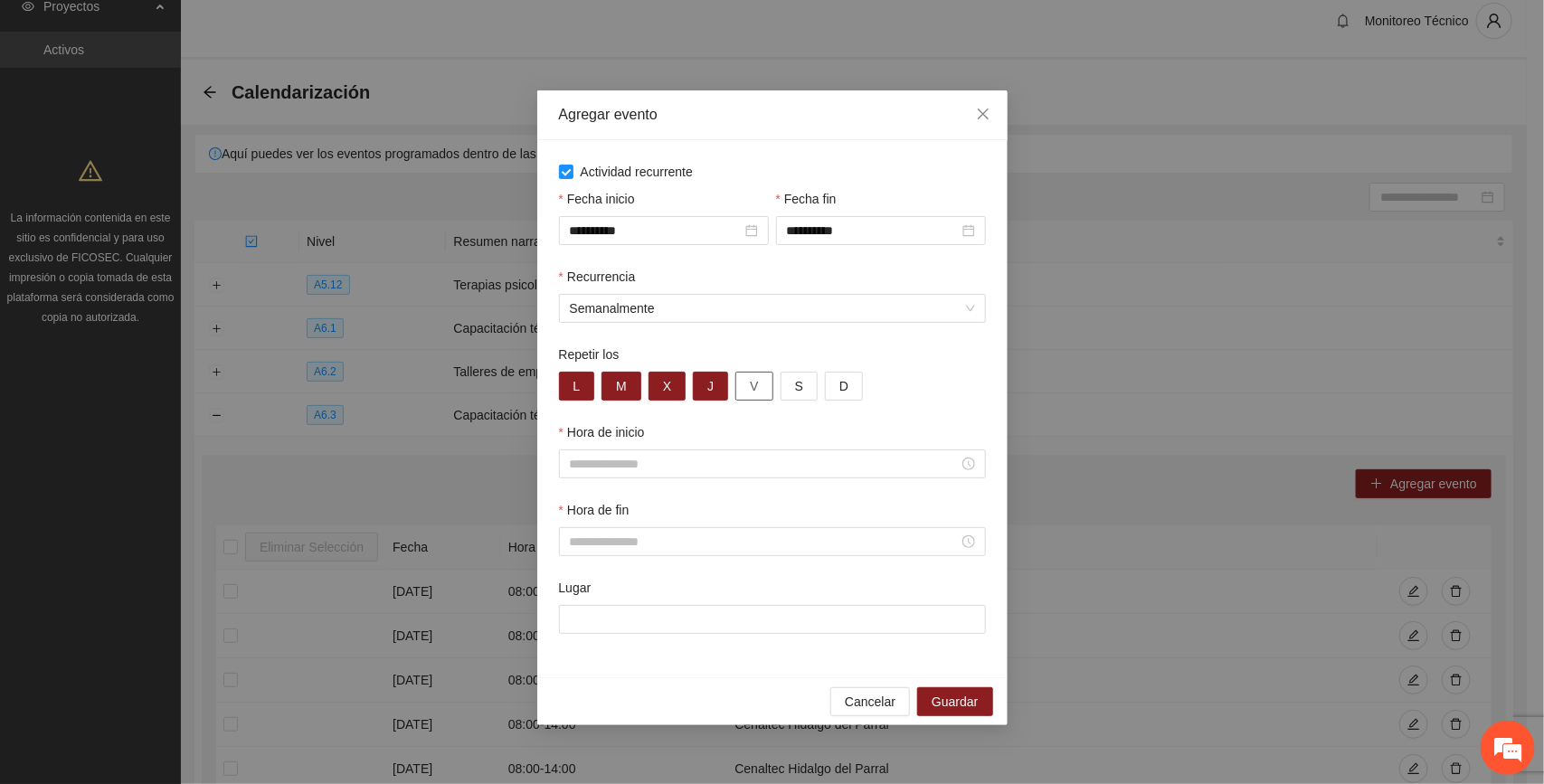 click on "V" at bounding box center [753, 386] 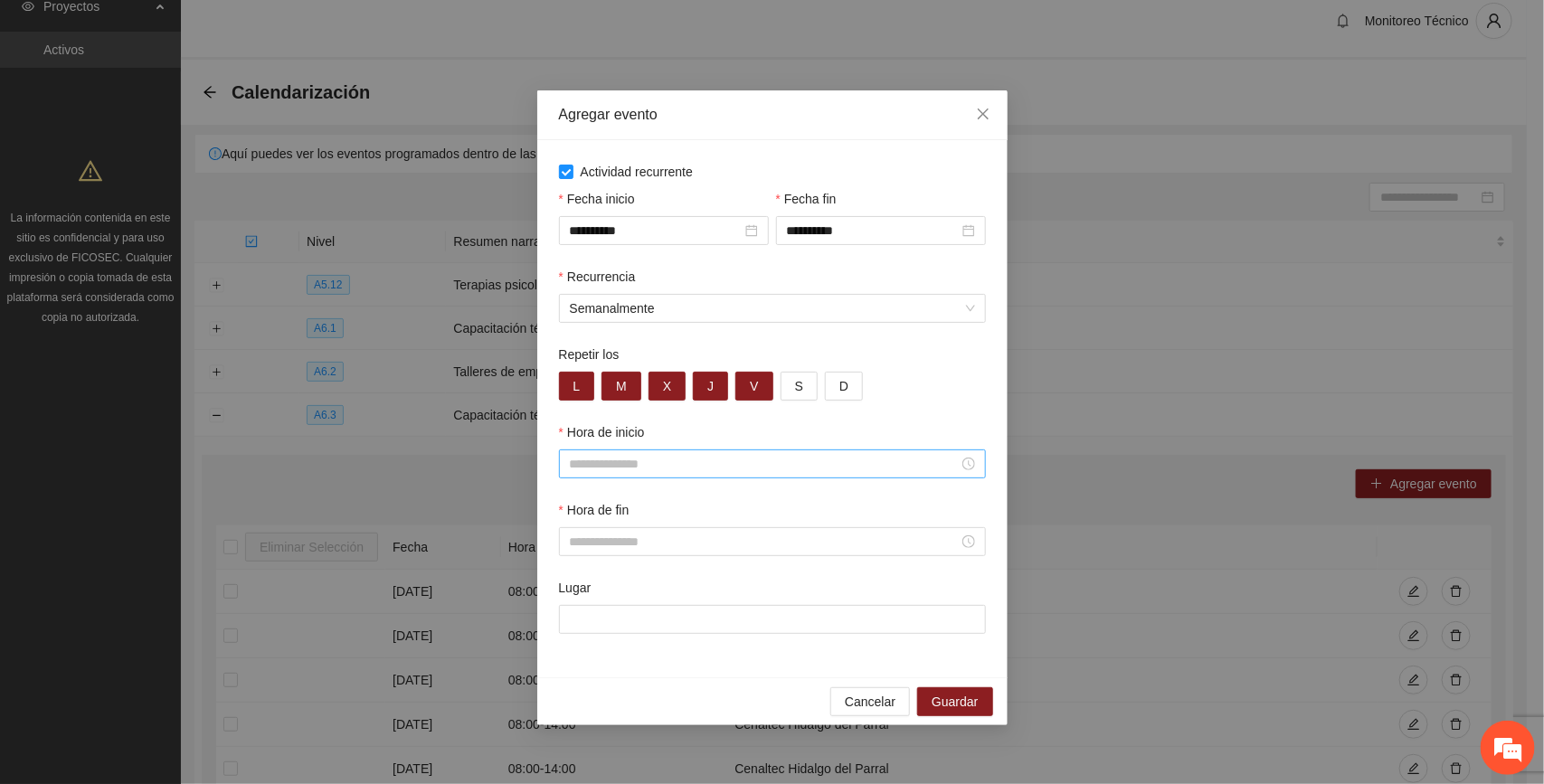click on "Hora de inicio" at bounding box center [764, 464] 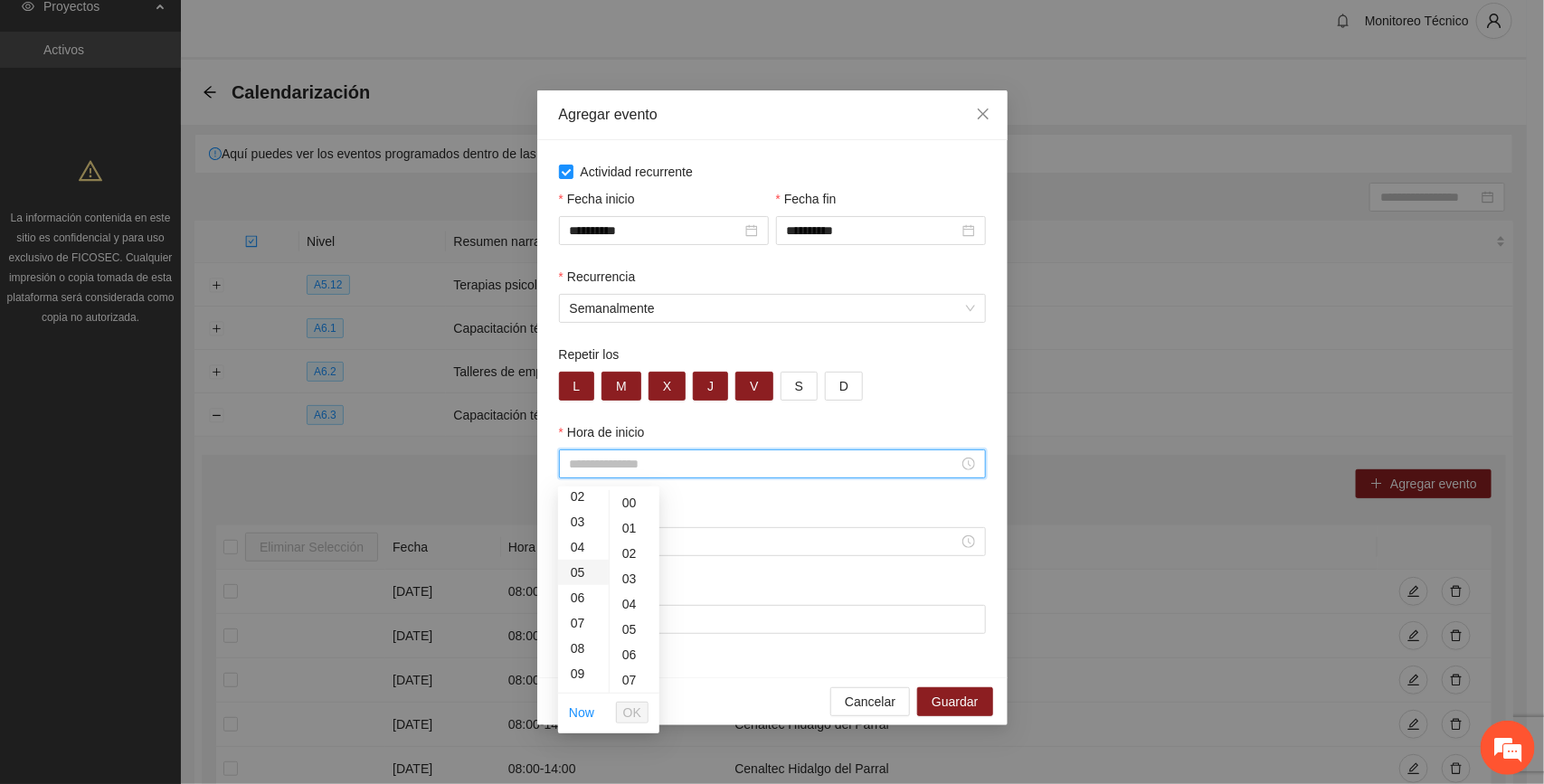 scroll, scrollTop: 113, scrollLeft: 0, axis: vertical 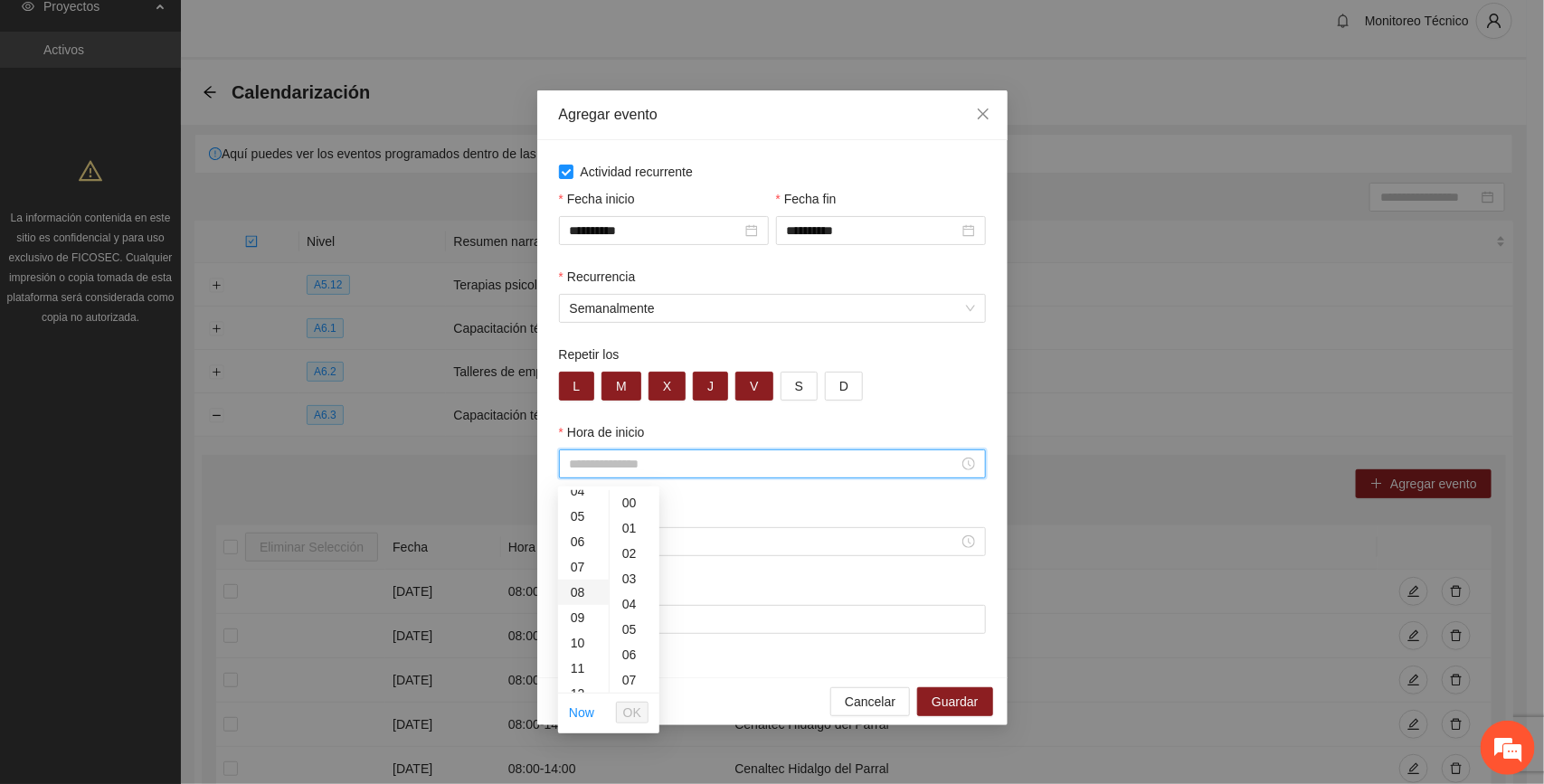 click on "08" at bounding box center [583, 592] 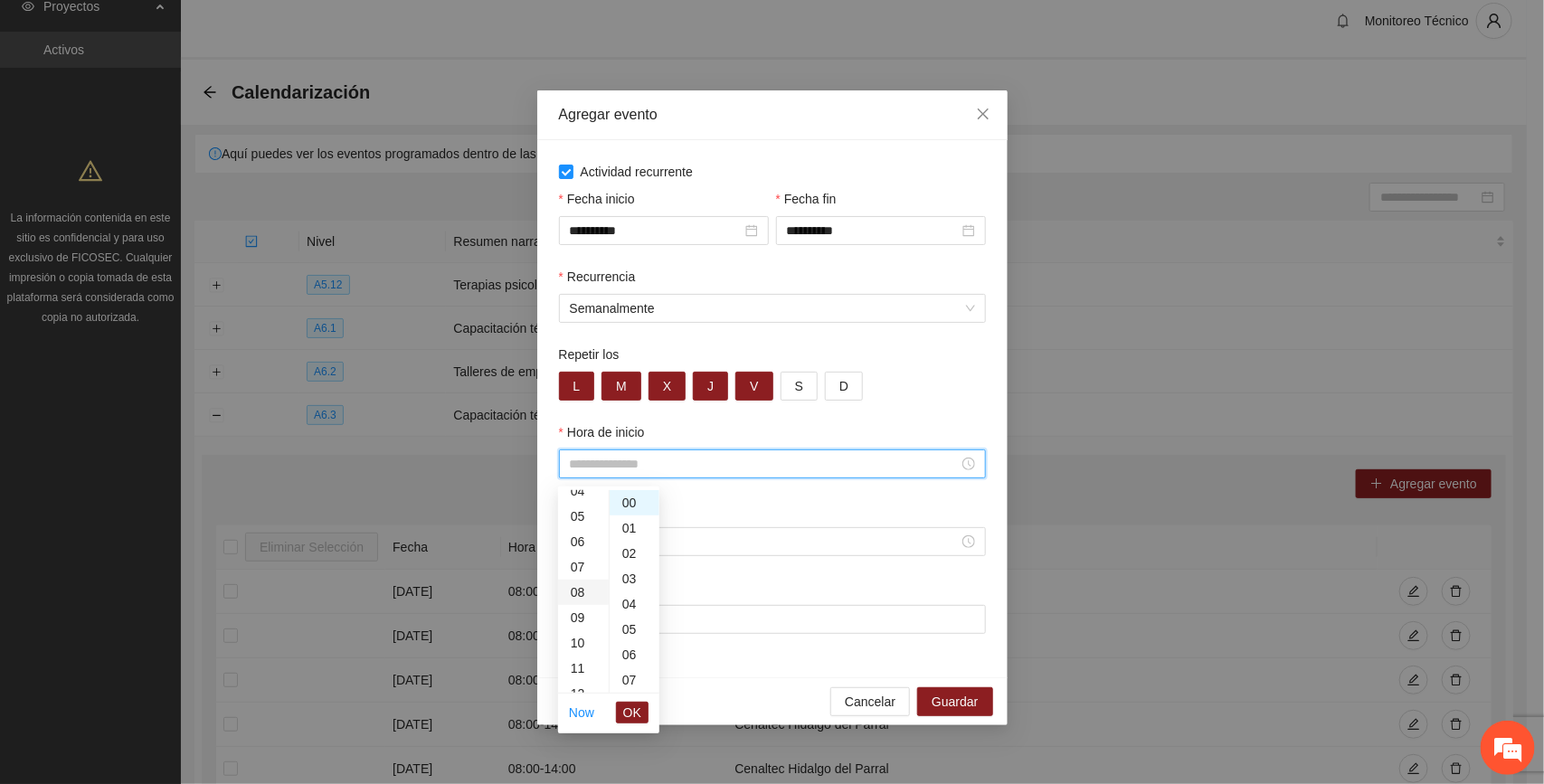 type on "*****" 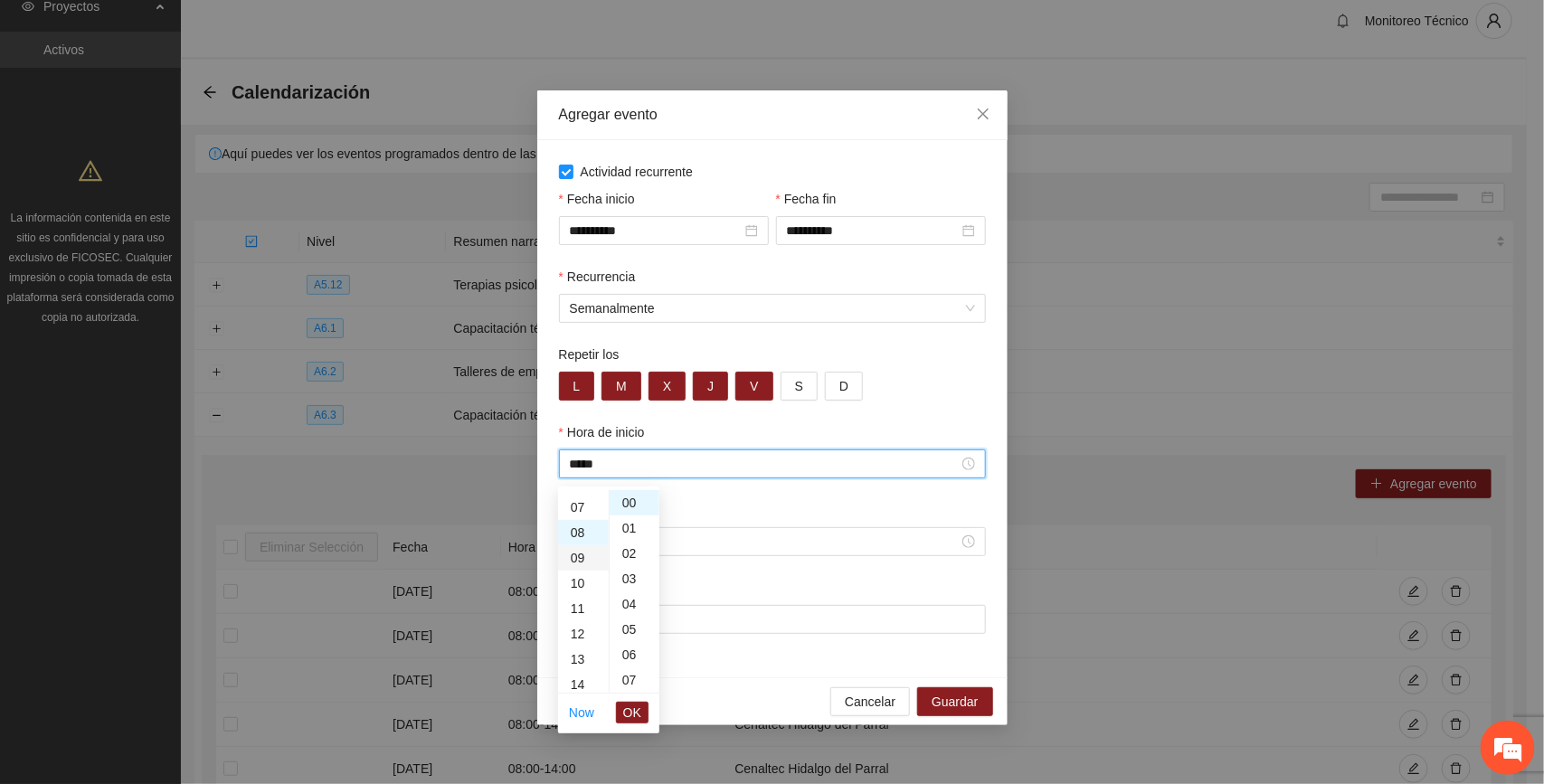 scroll, scrollTop: 202, scrollLeft: 0, axis: vertical 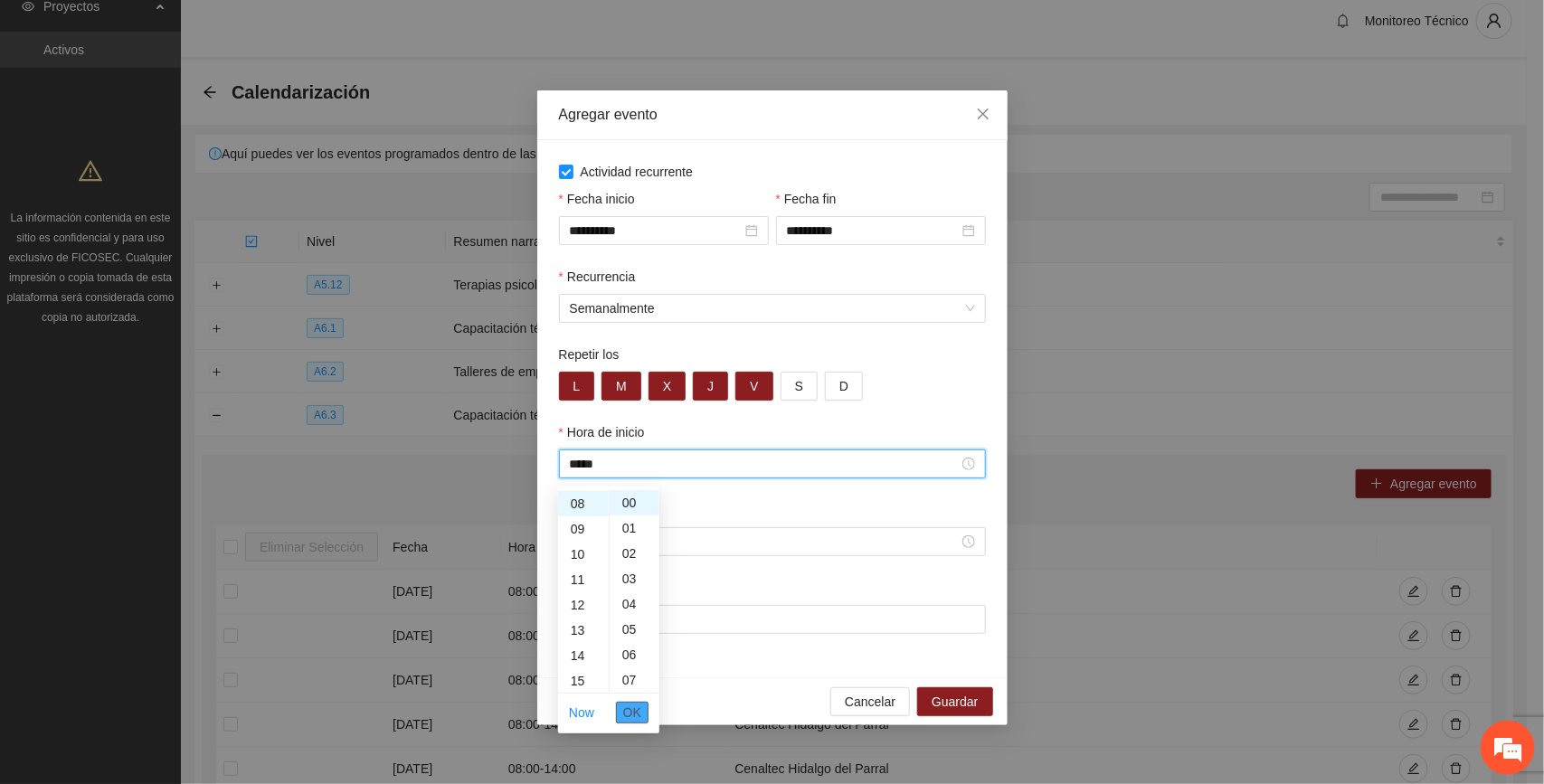 click on "OK" at bounding box center [632, 713] 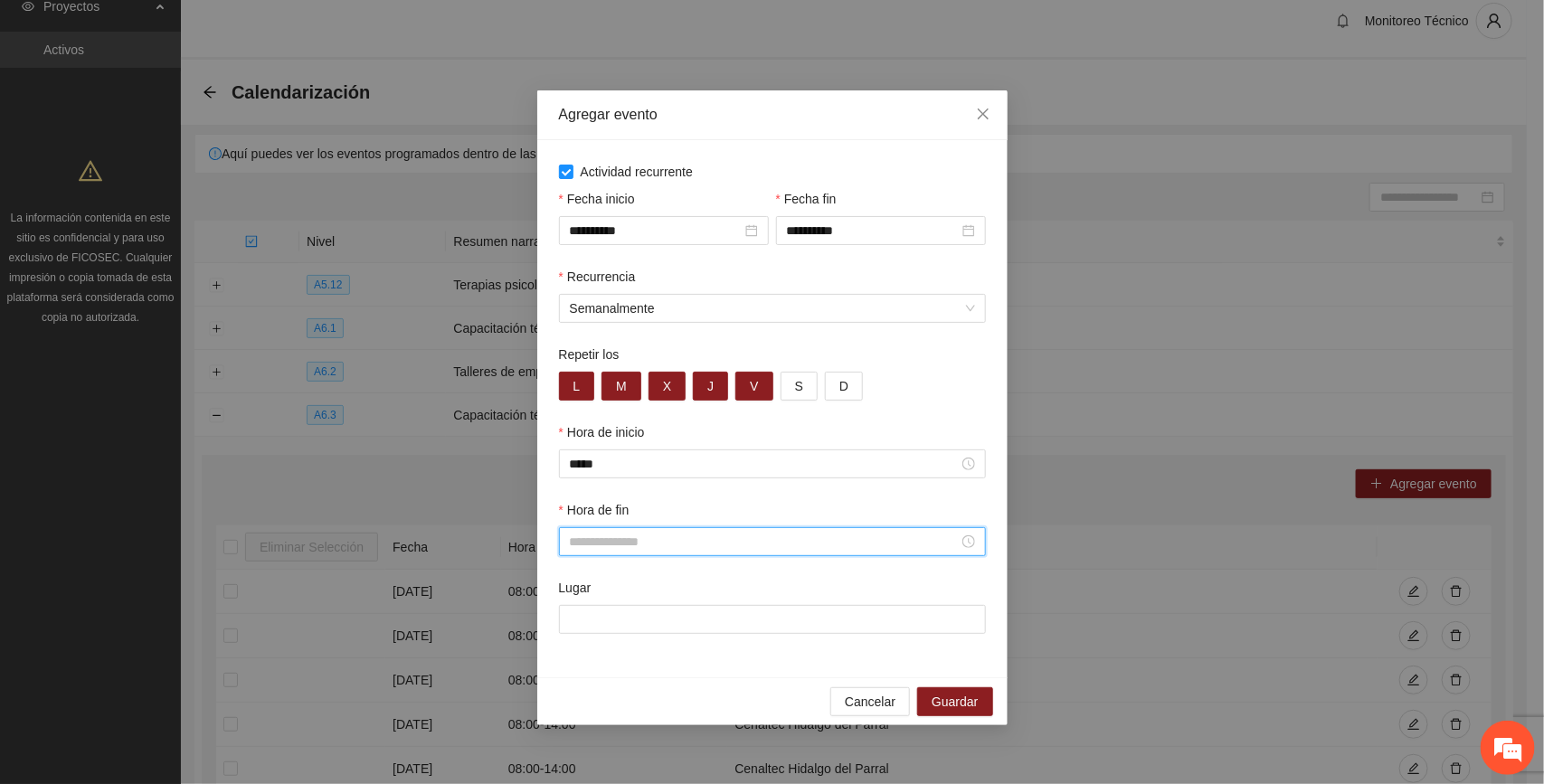 click on "Hora de fin" at bounding box center (764, 542) 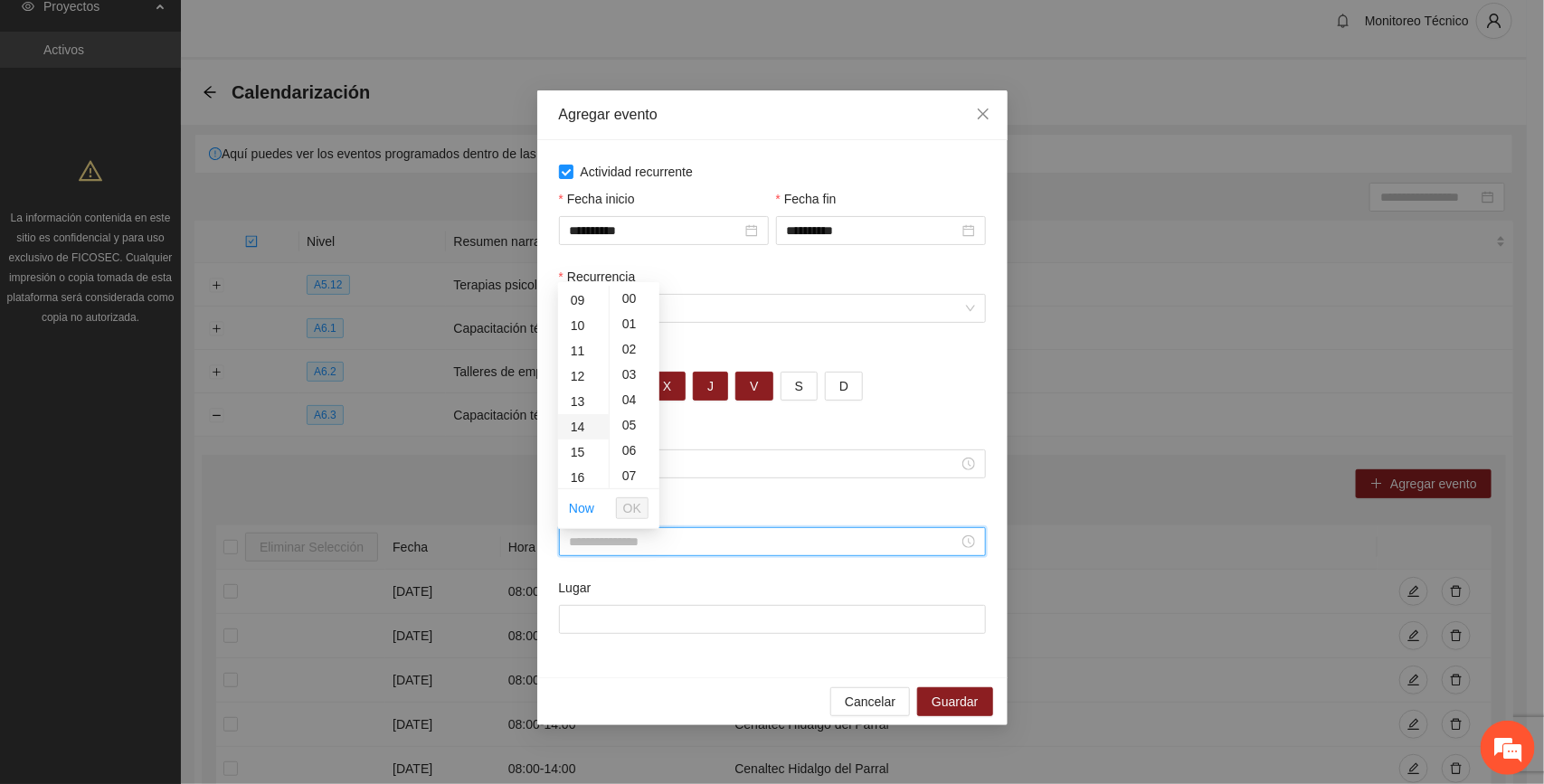 click on "14" at bounding box center (583, 427) 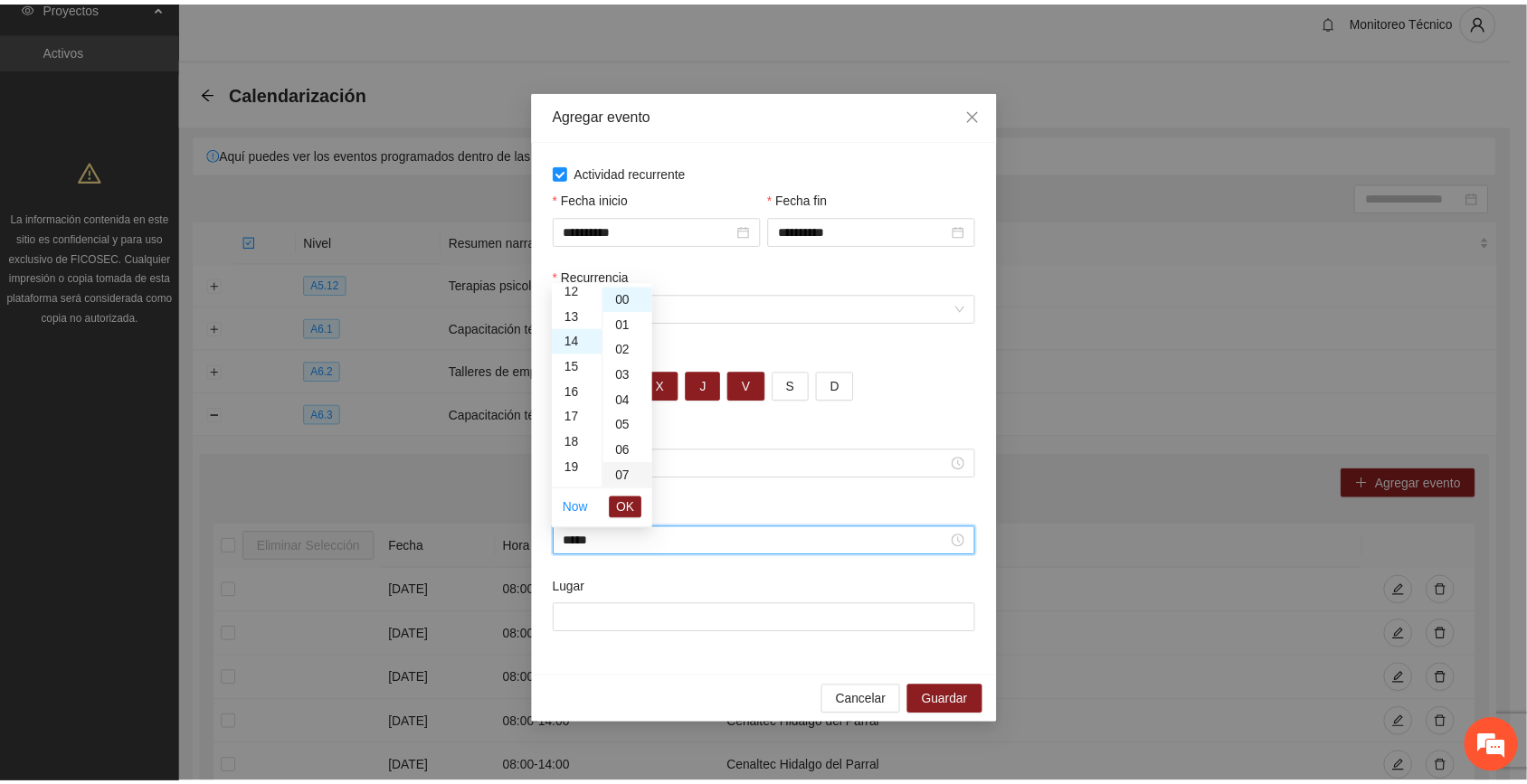 scroll, scrollTop: 354, scrollLeft: 0, axis: vertical 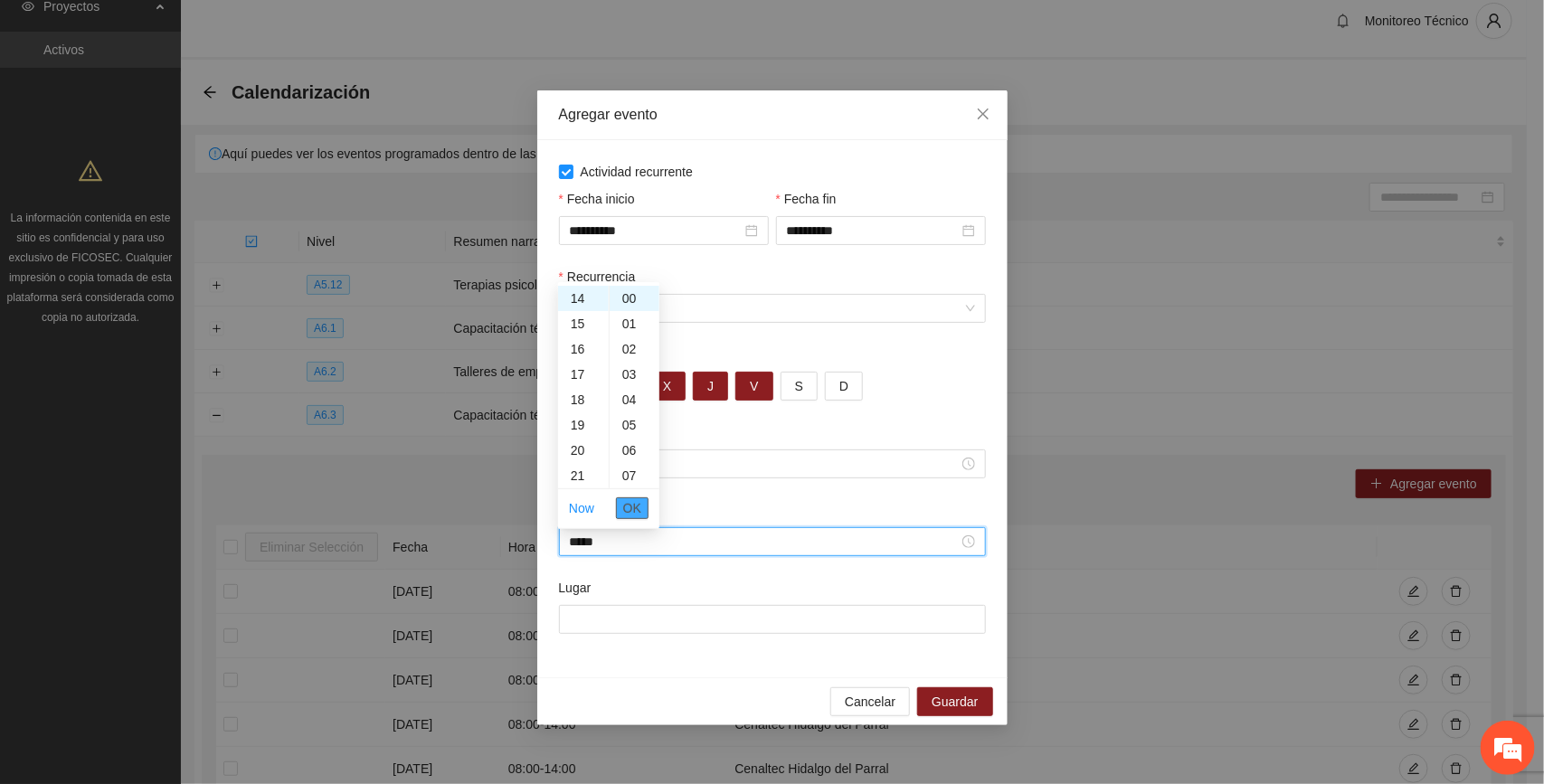 click on "OK" at bounding box center (632, 508) 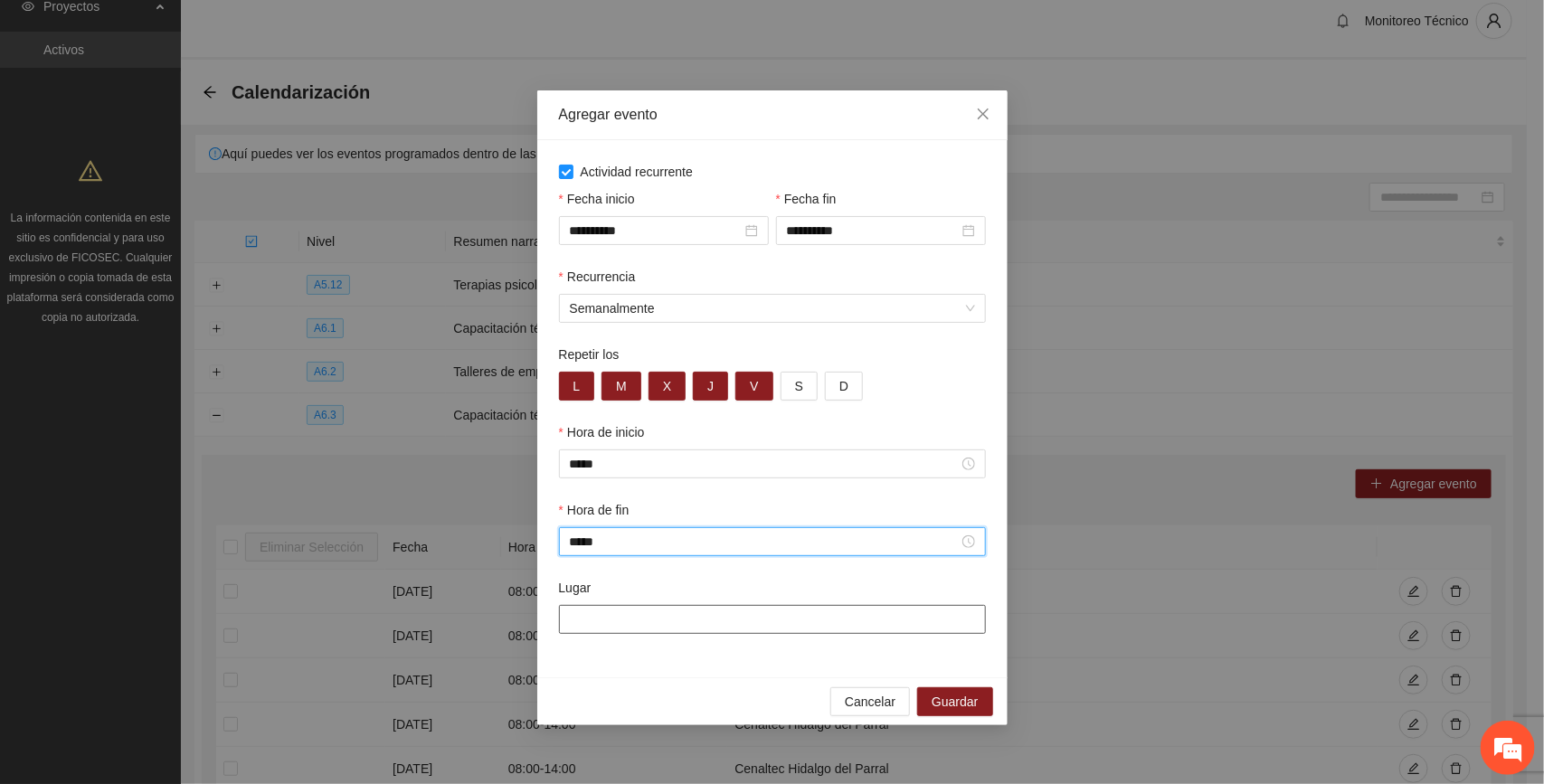 click on "Lugar" at bounding box center (772, 619) 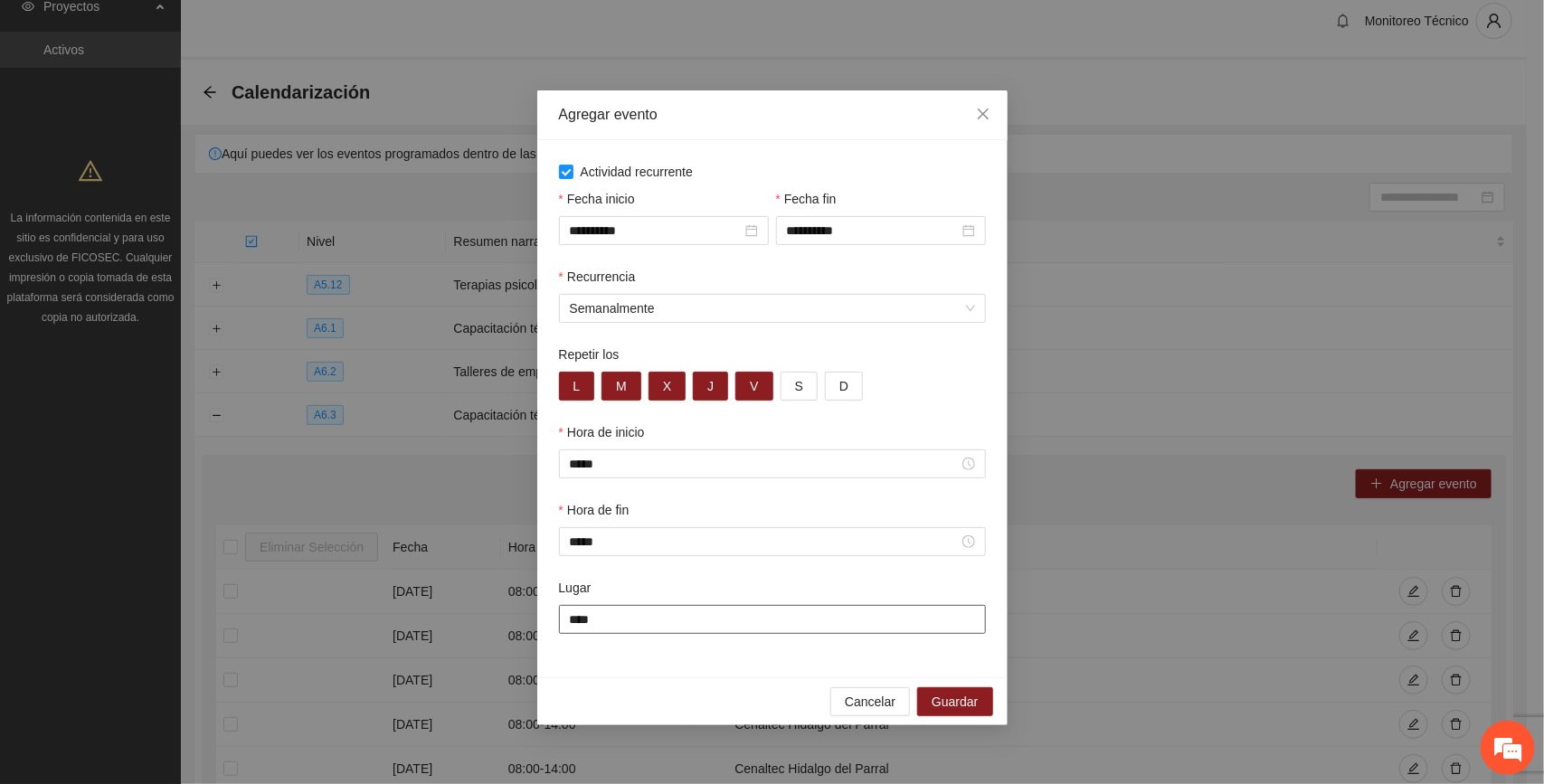 type on "**********" 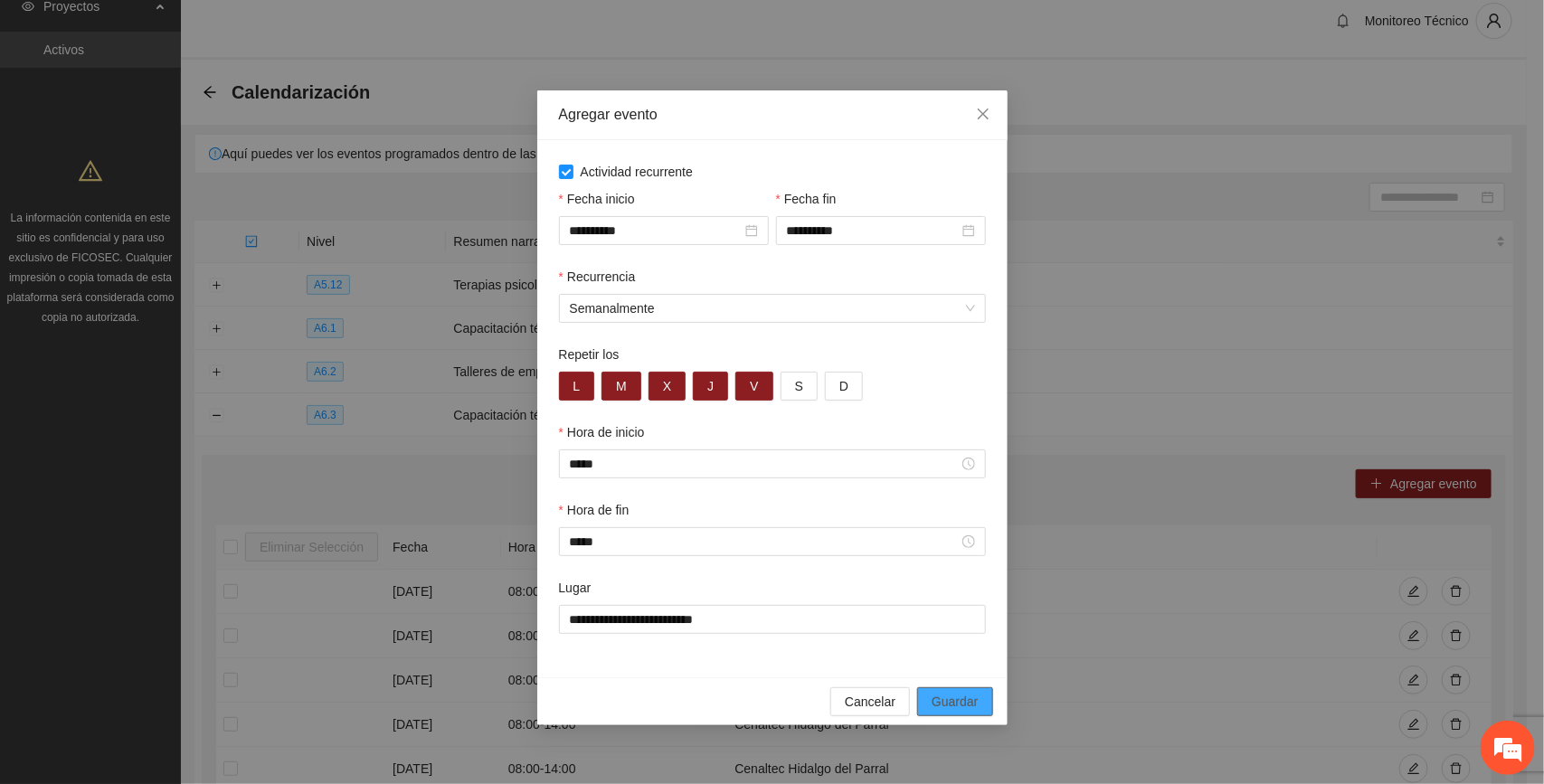 click on "Guardar" at bounding box center (954, 702) 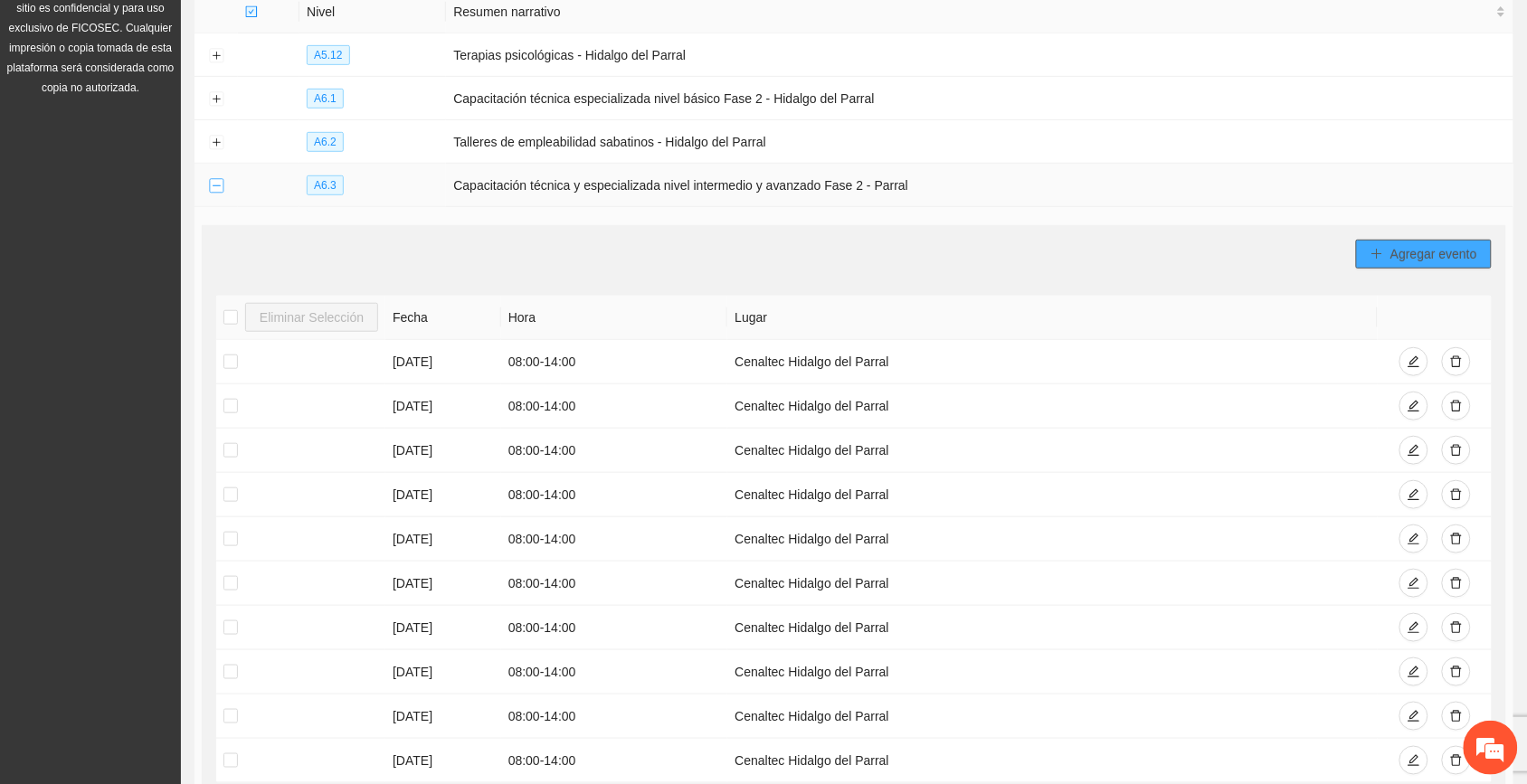 scroll, scrollTop: 241, scrollLeft: 0, axis: vertical 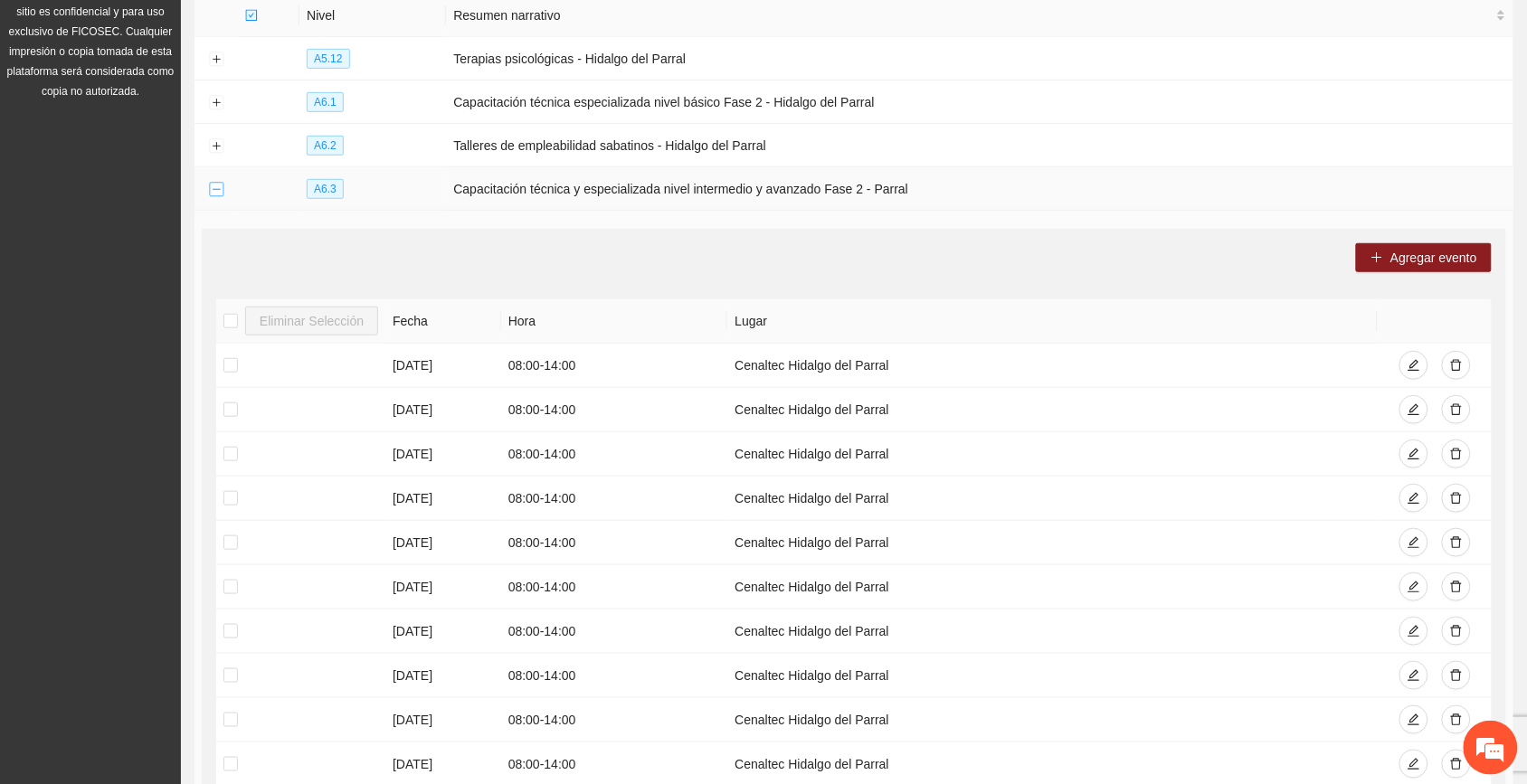 click at bounding box center [216, 190] 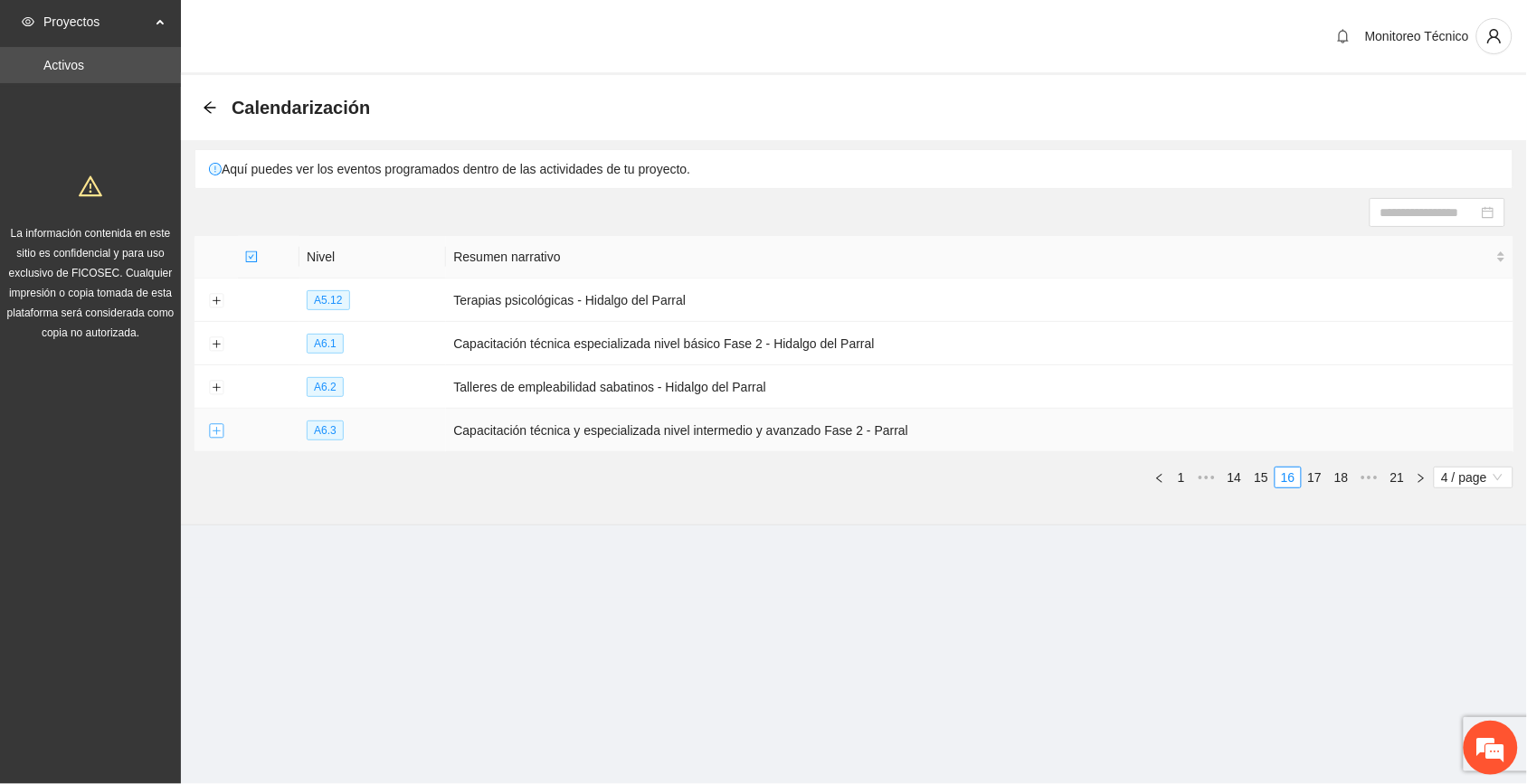 scroll, scrollTop: 0, scrollLeft: 0, axis: both 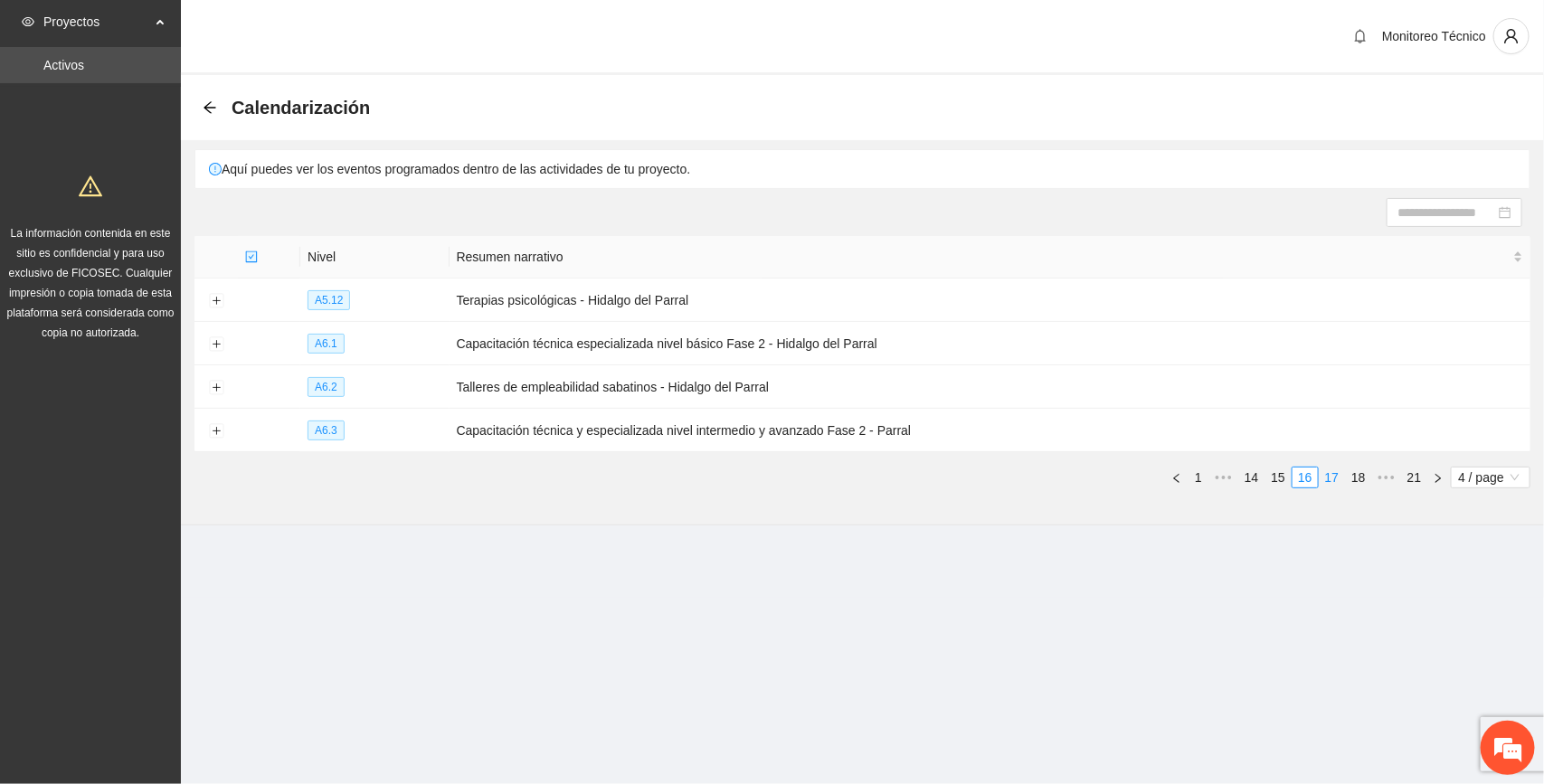 click on "17" at bounding box center (1332, 477) 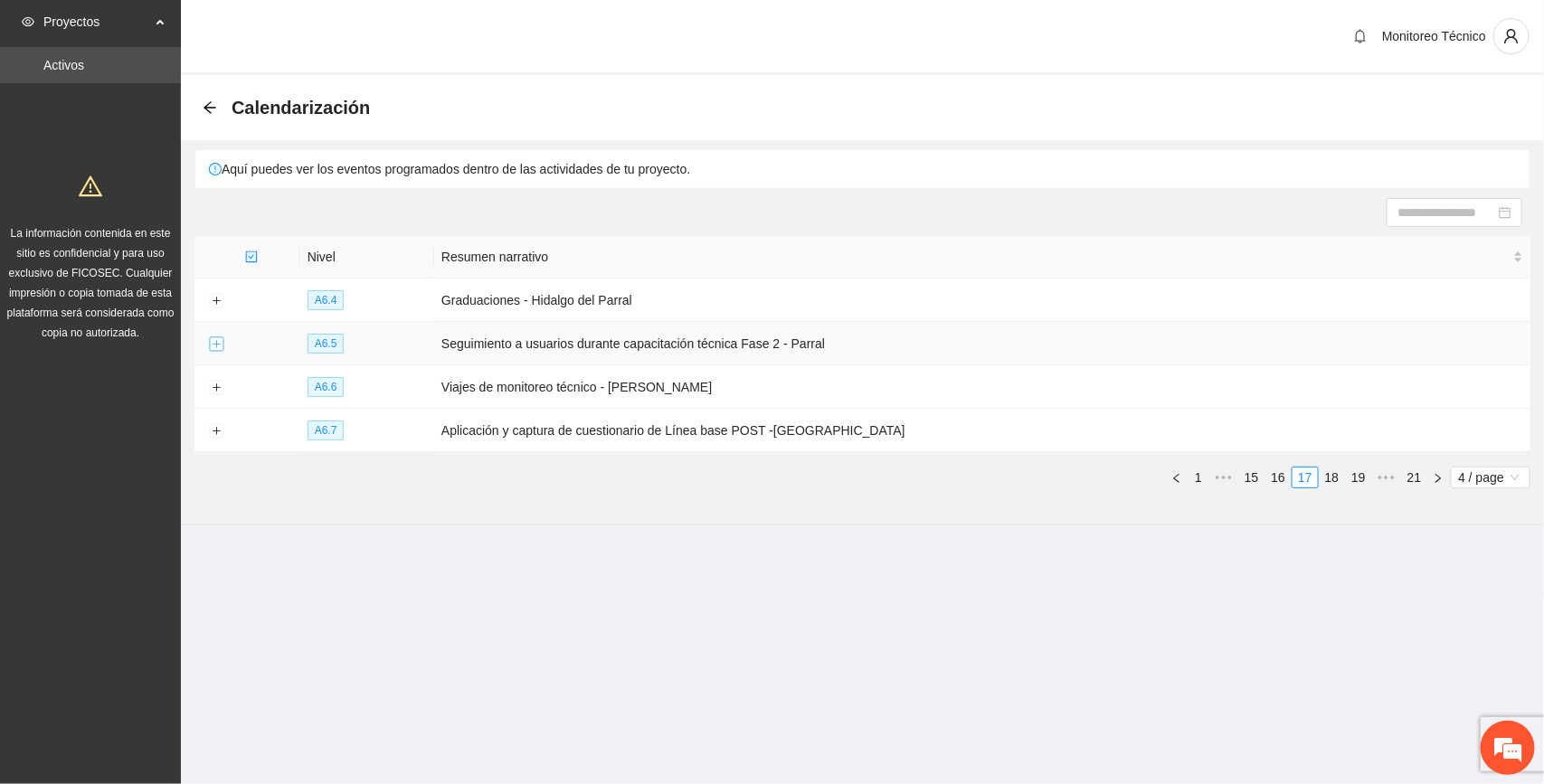 click at bounding box center (216, 345) 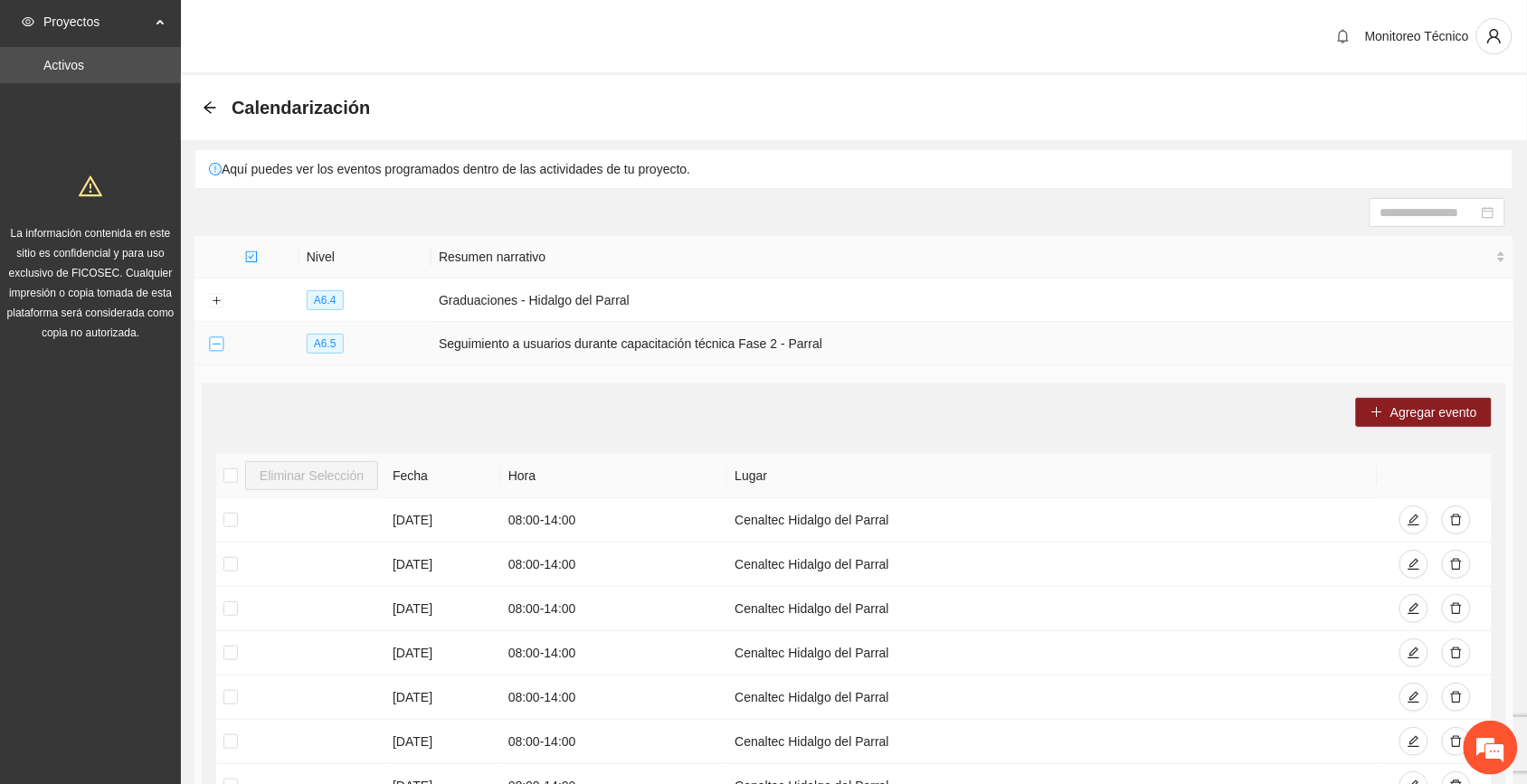 click at bounding box center (216, 345) 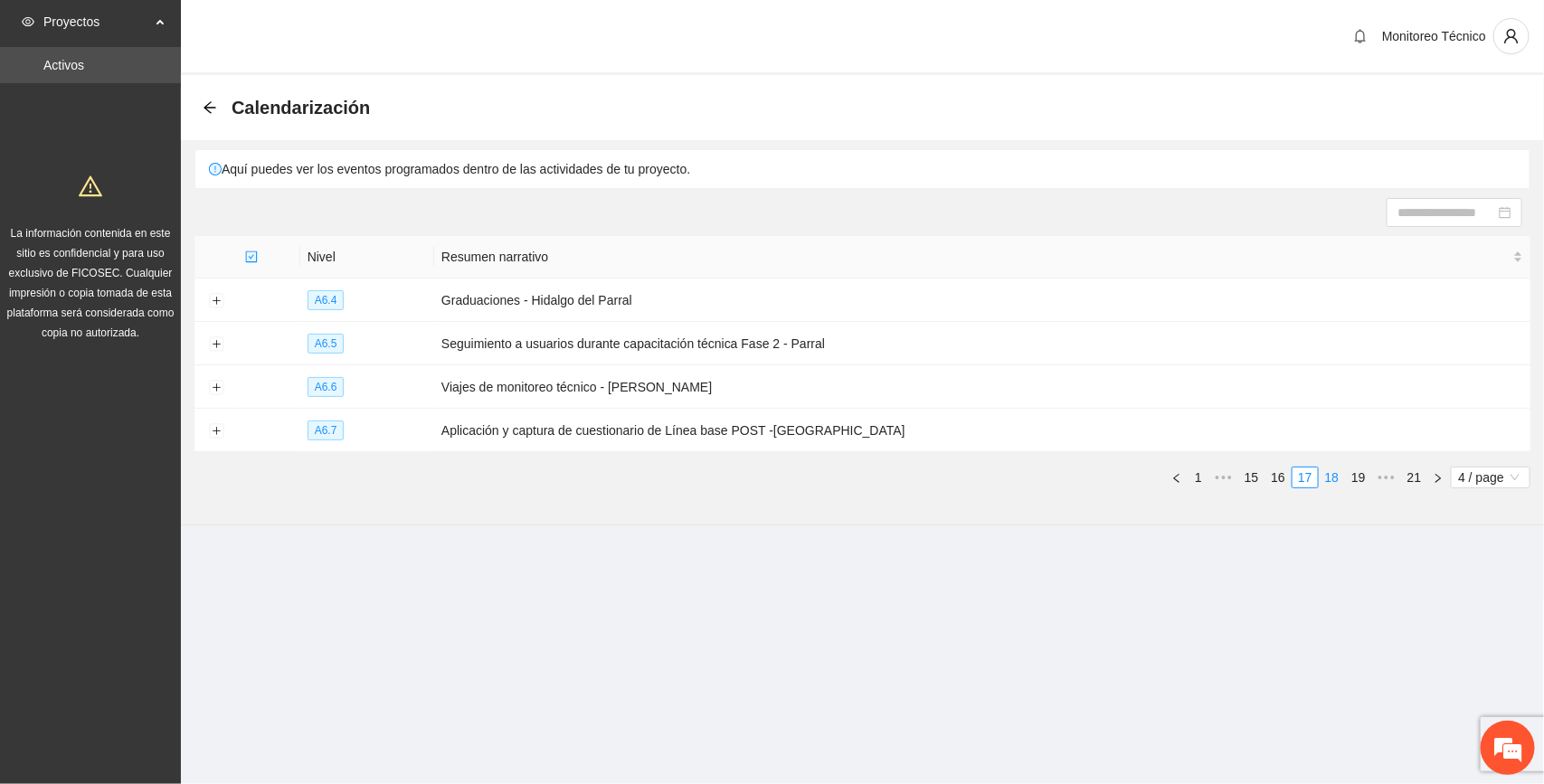 click on "18" at bounding box center [1332, 477] 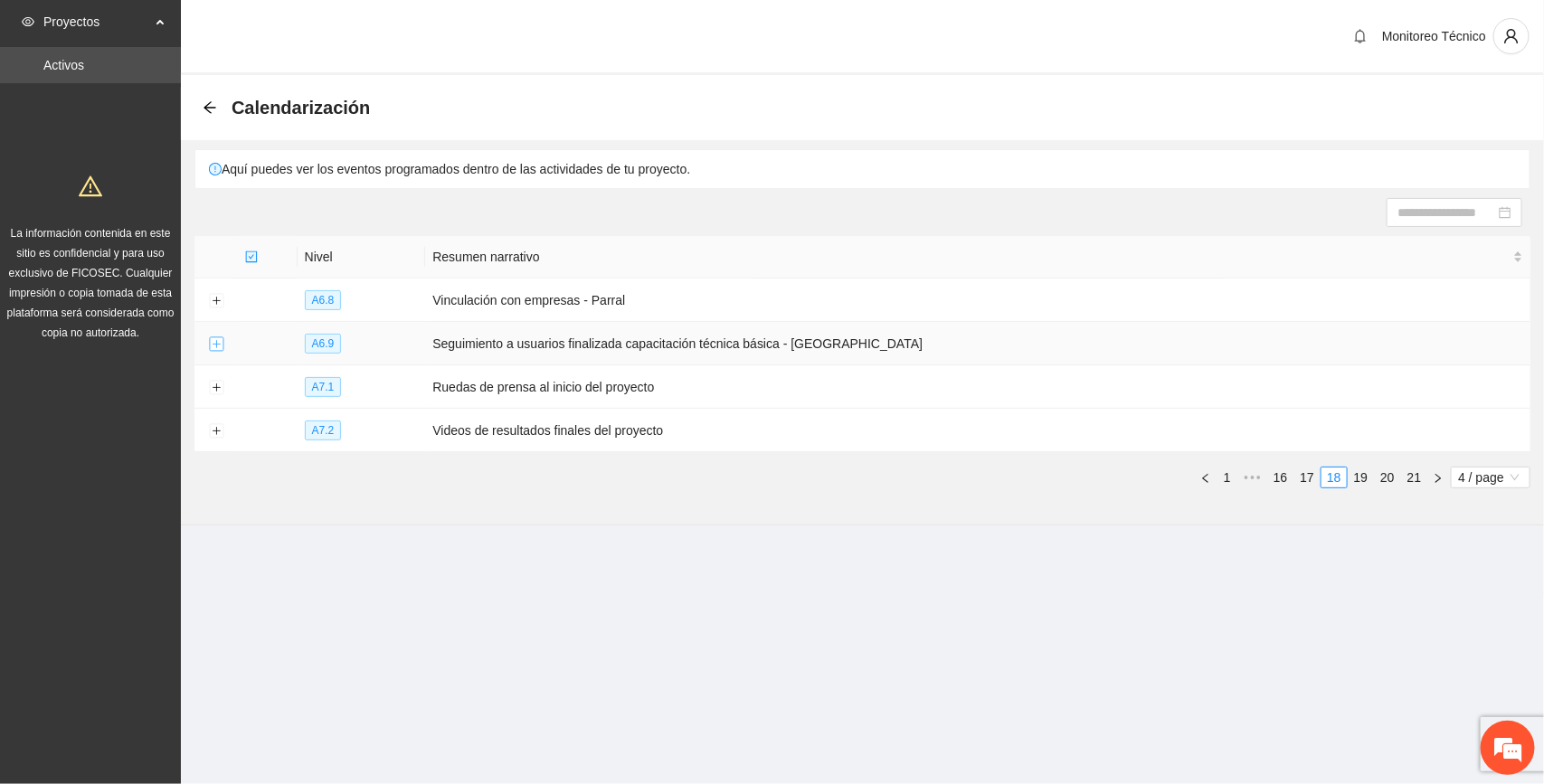 click at bounding box center (216, 345) 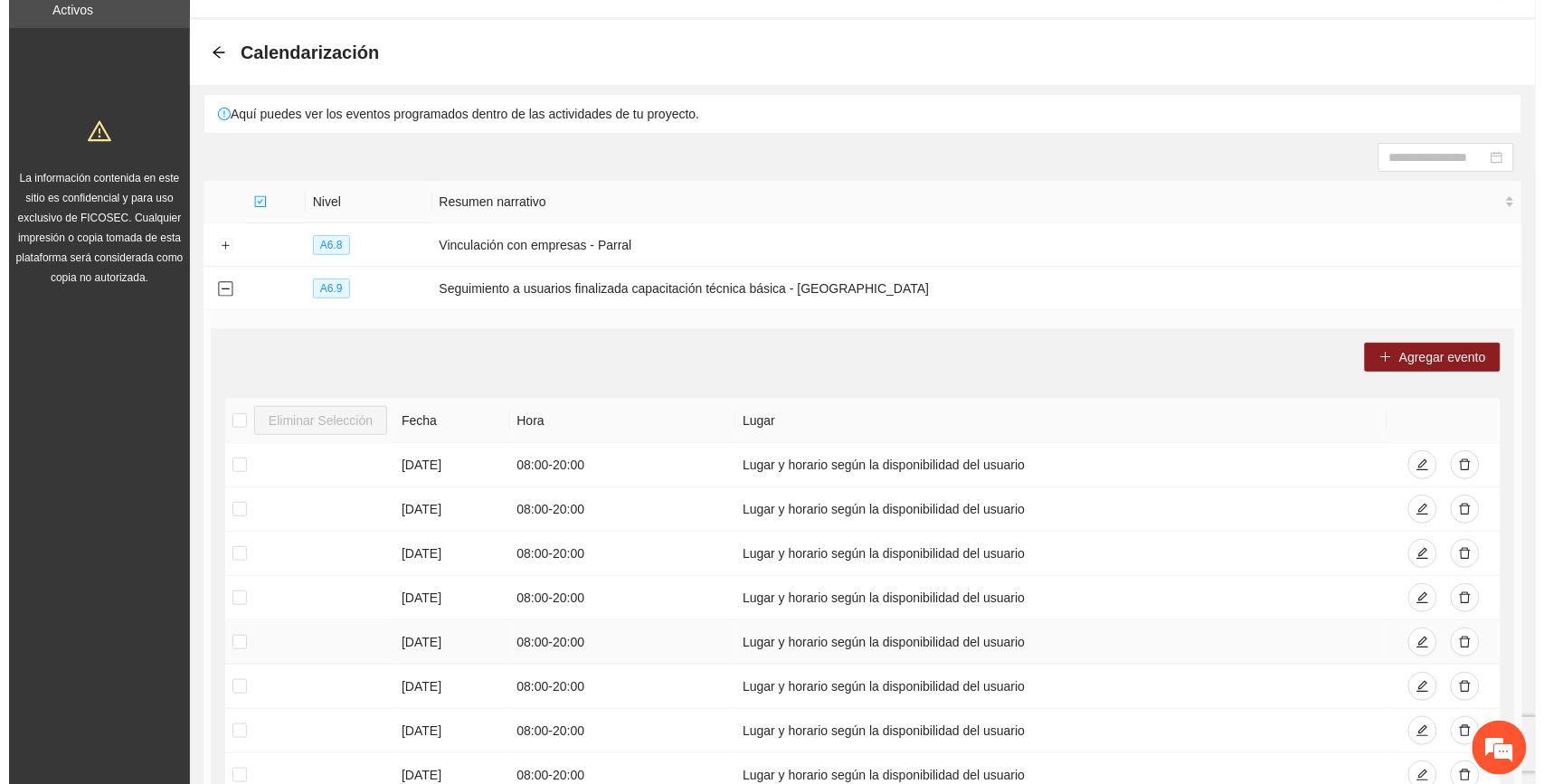 scroll, scrollTop: 0, scrollLeft: 0, axis: both 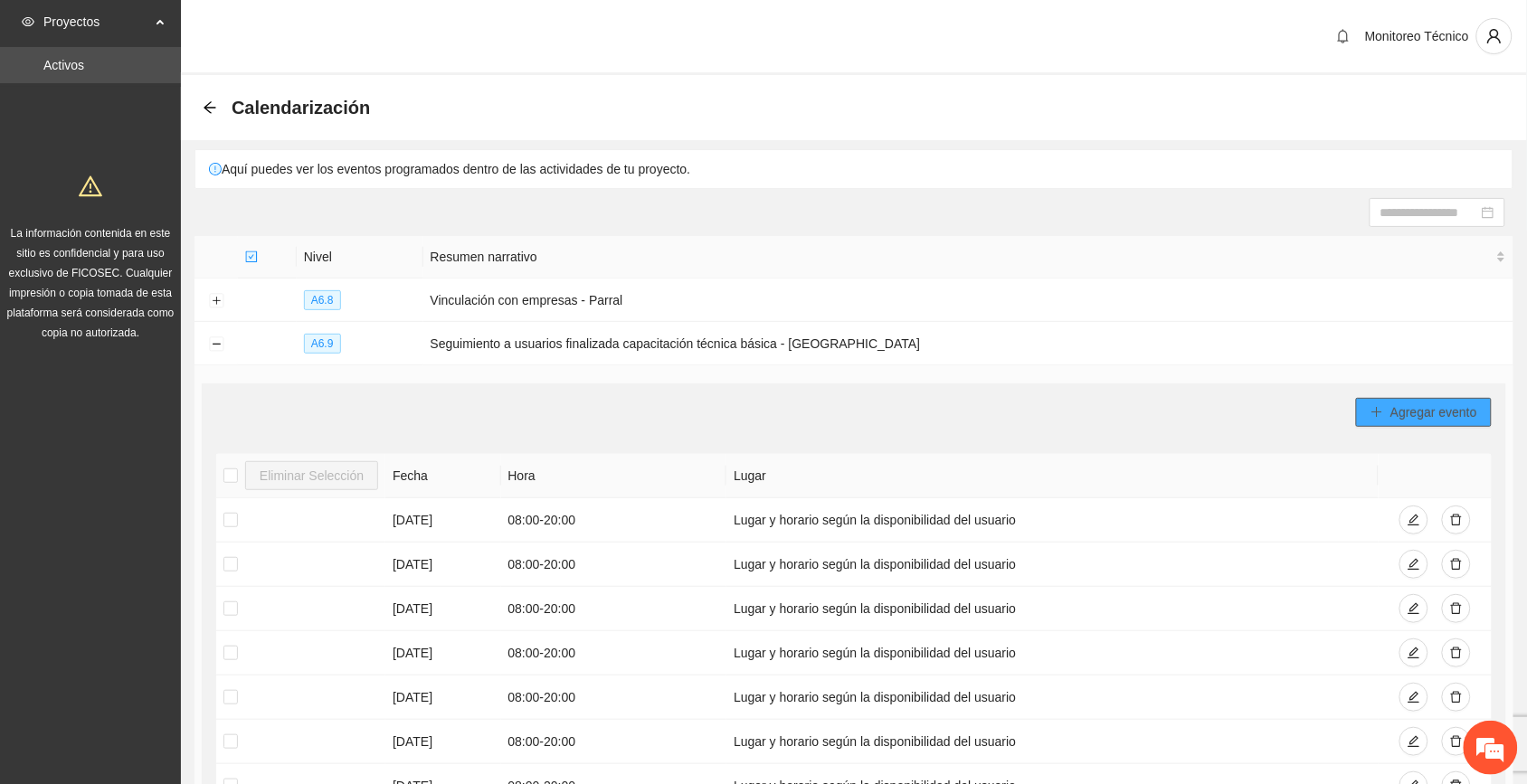 click on "Agregar evento" at bounding box center (1434, 412) 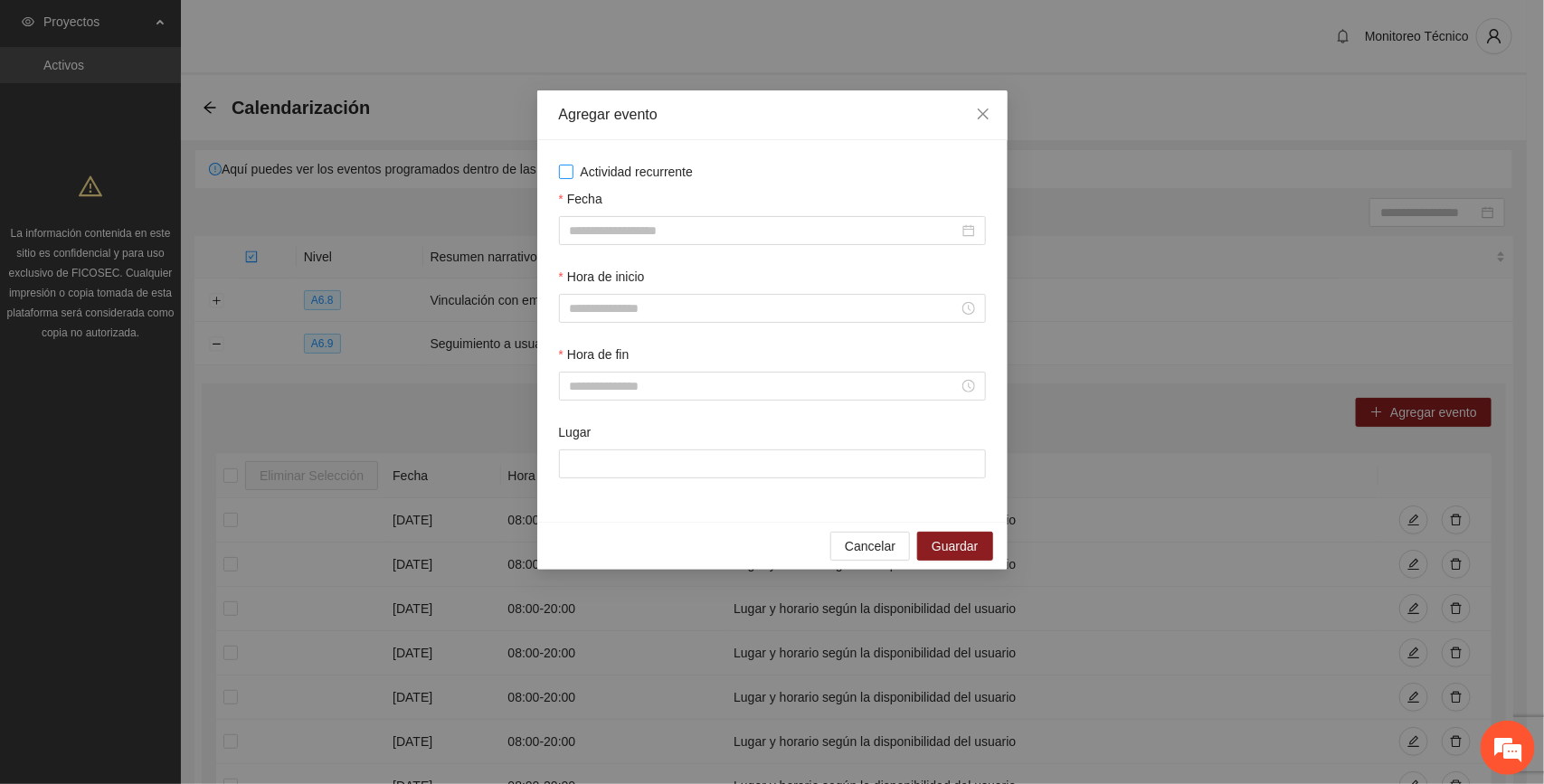 click on "Actividad recurrente" at bounding box center (637, 172) 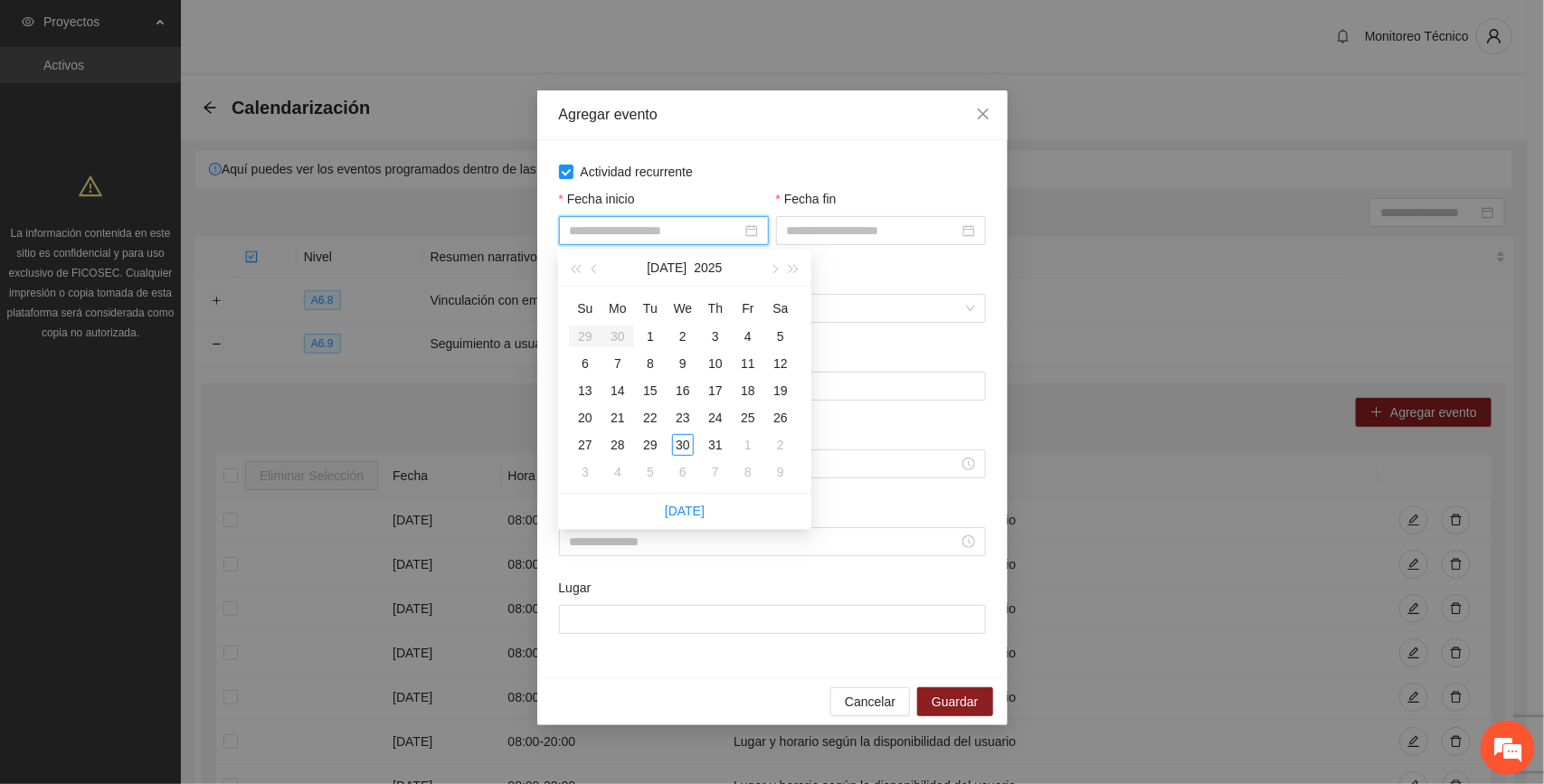 click on "Fecha inicio" at bounding box center [656, 231] 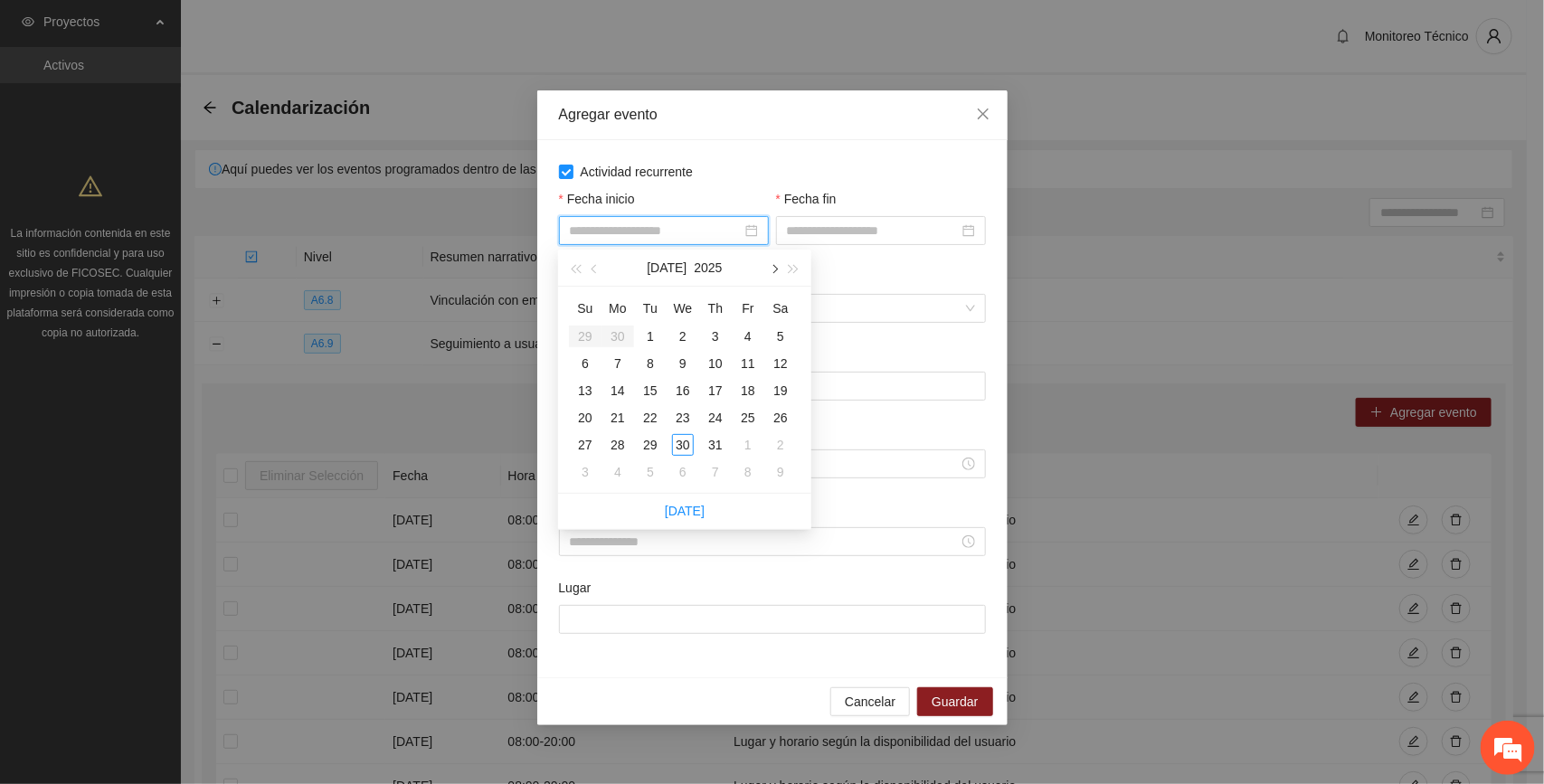 click at bounding box center [773, 268] 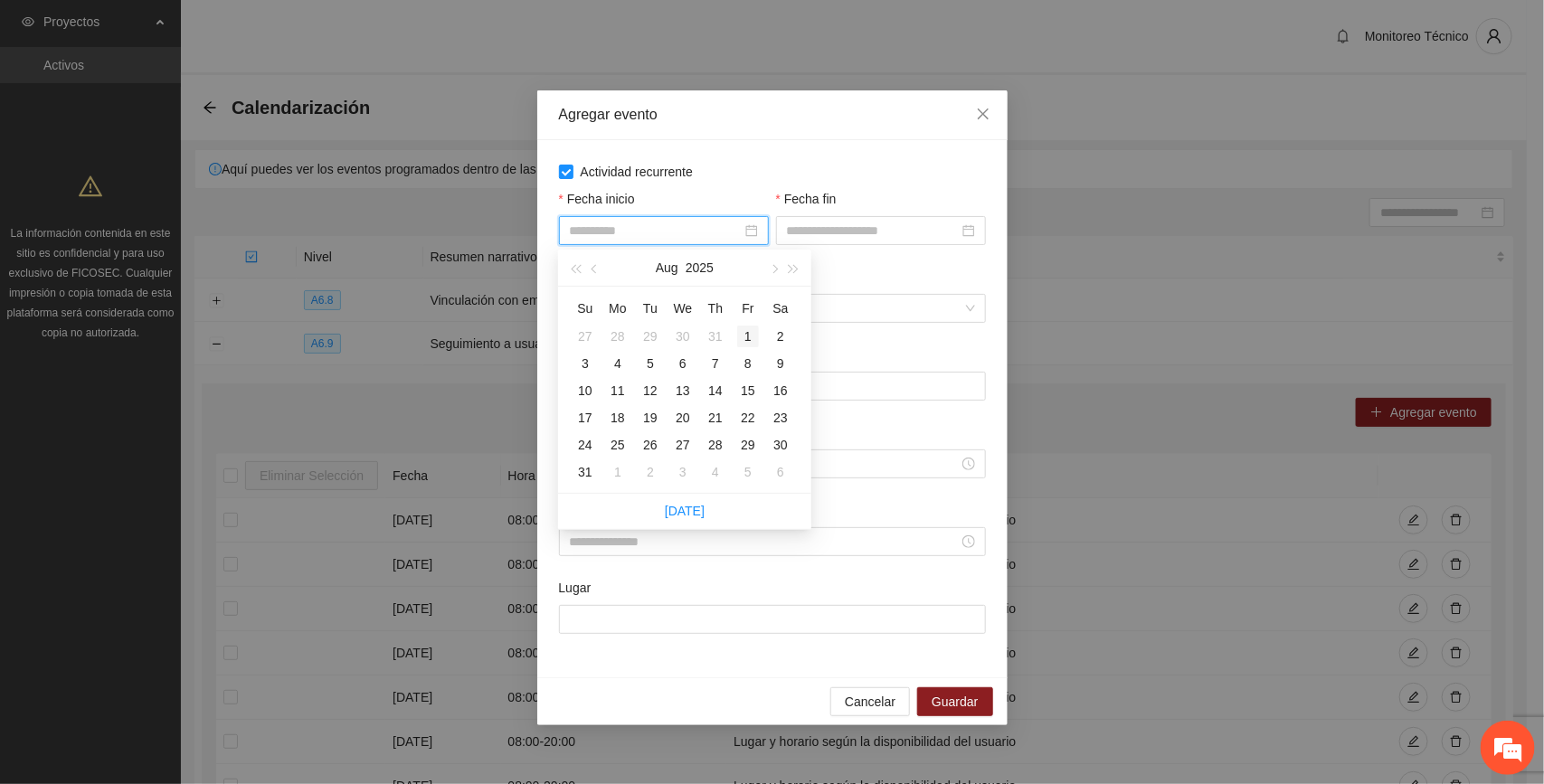 type on "**********" 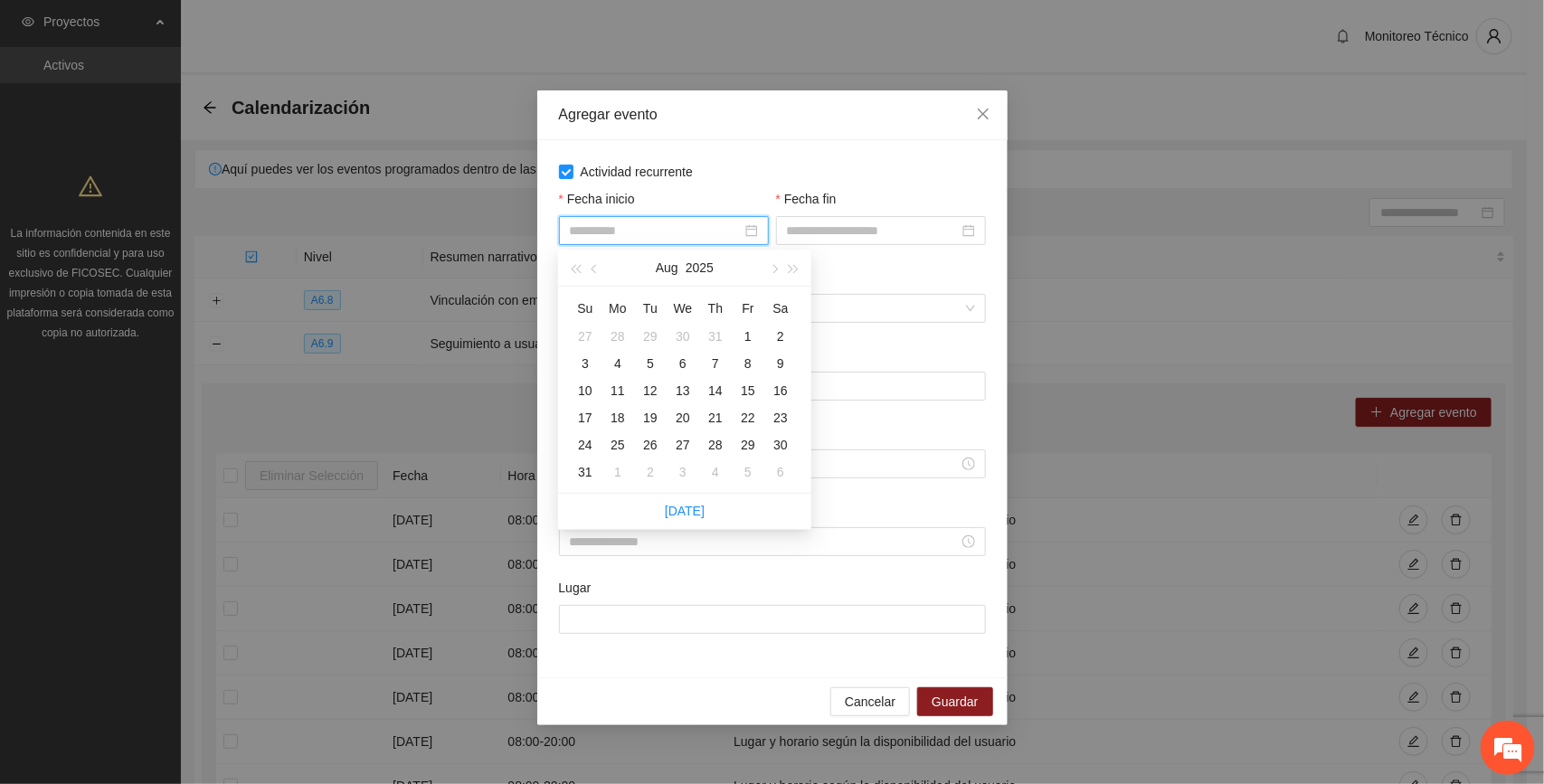 click on "1" at bounding box center [748, 336] 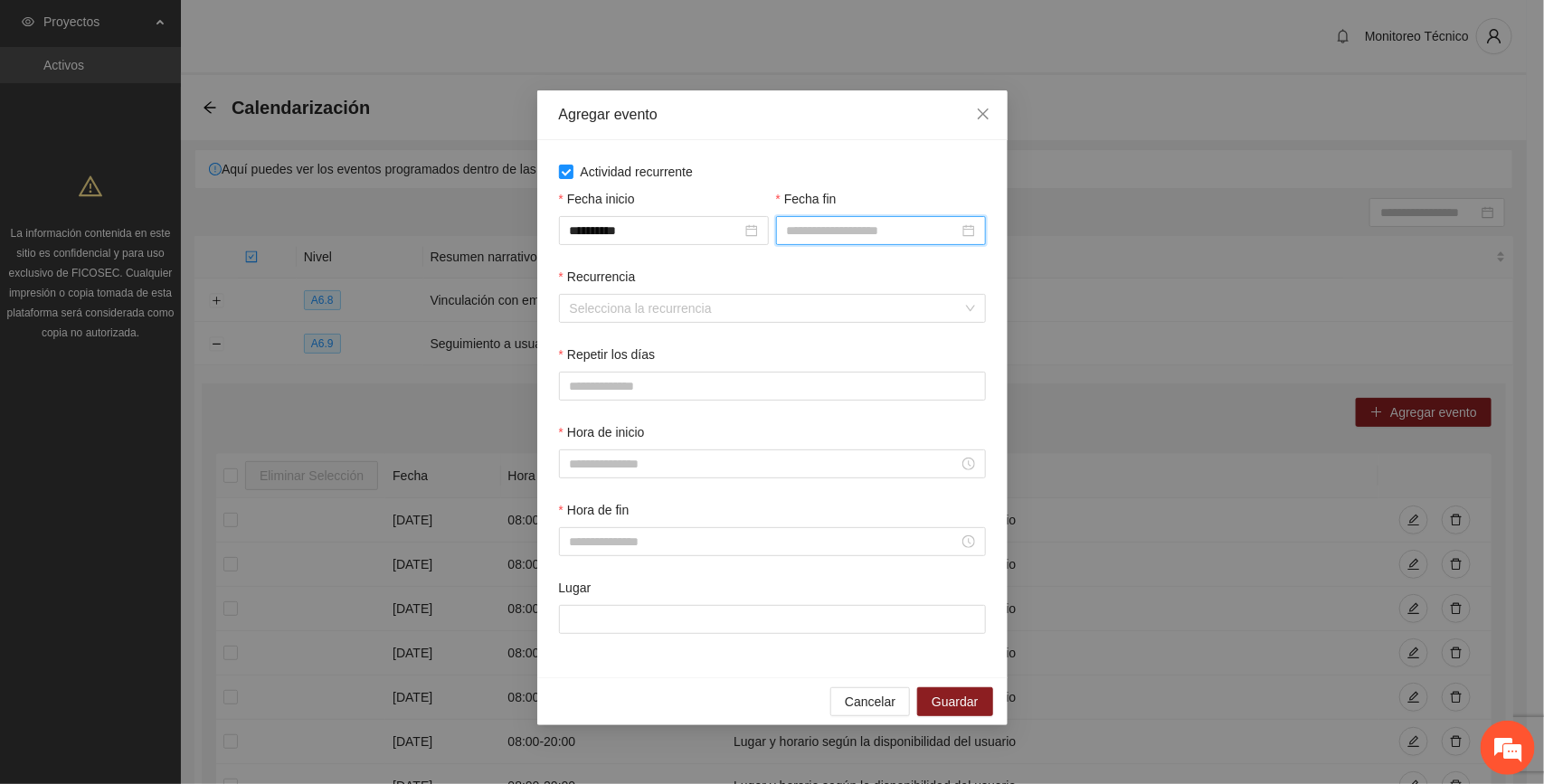click on "Fecha fin" at bounding box center [873, 231] 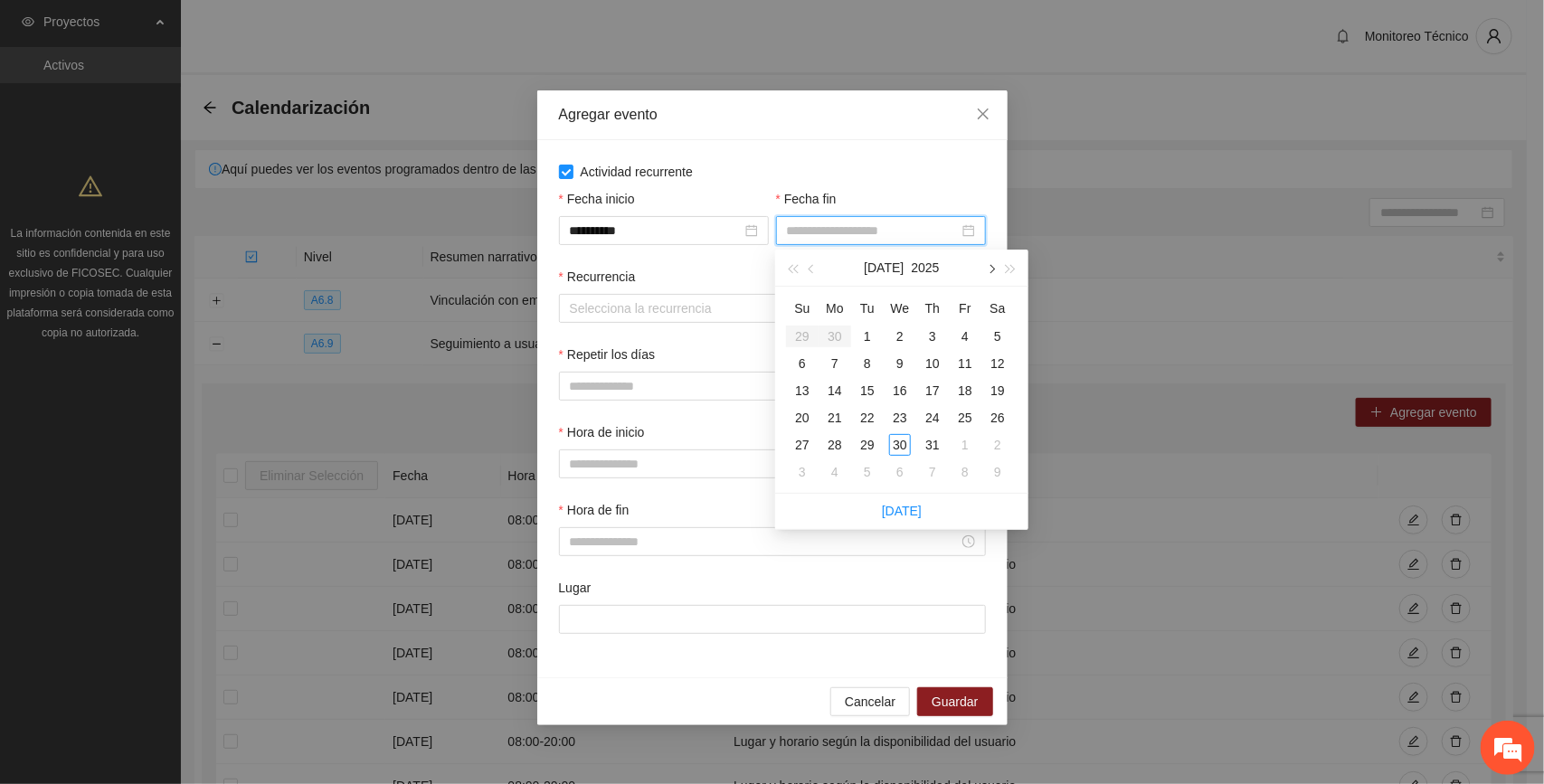 click at bounding box center (990, 269) 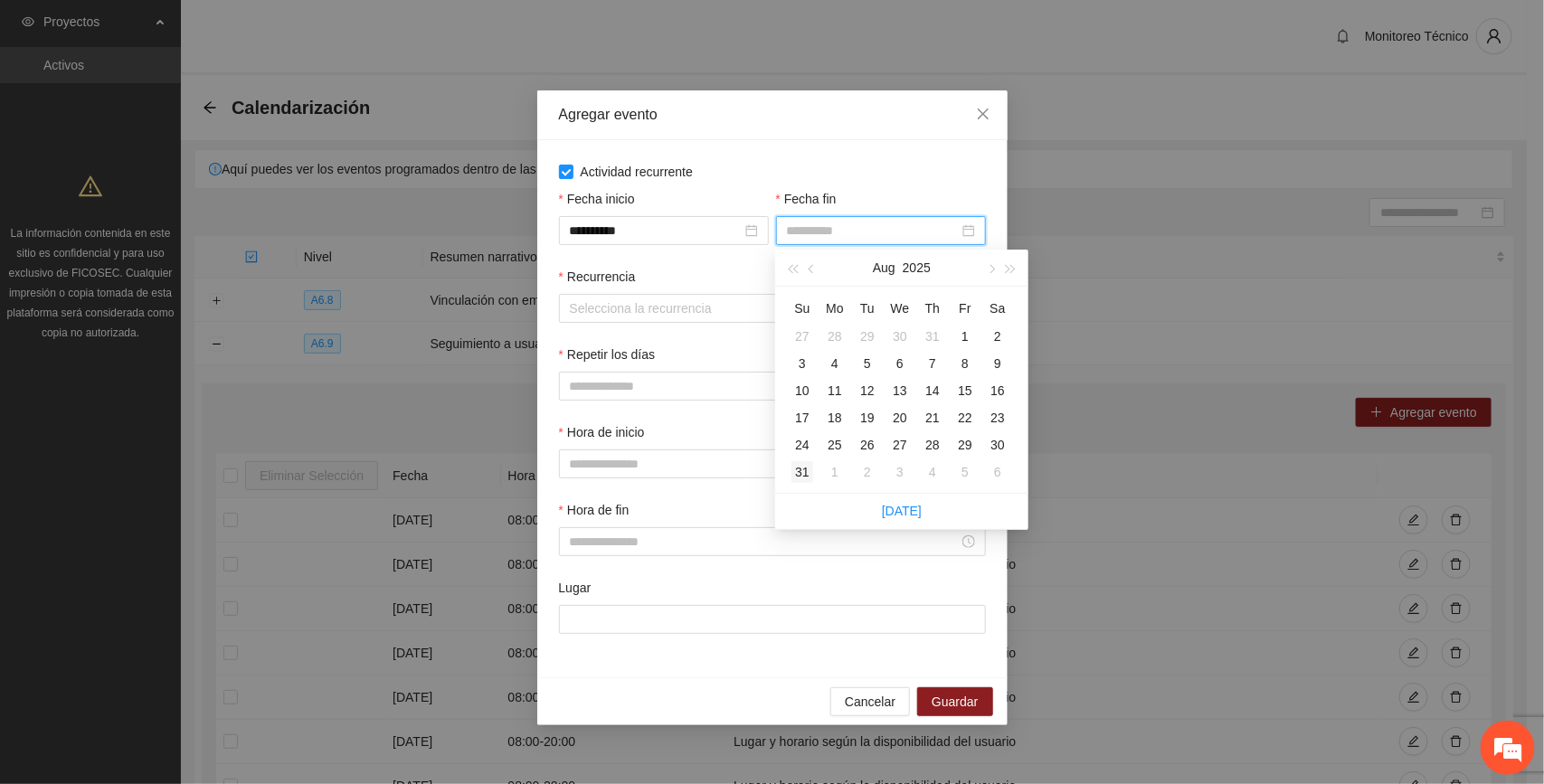 type on "**********" 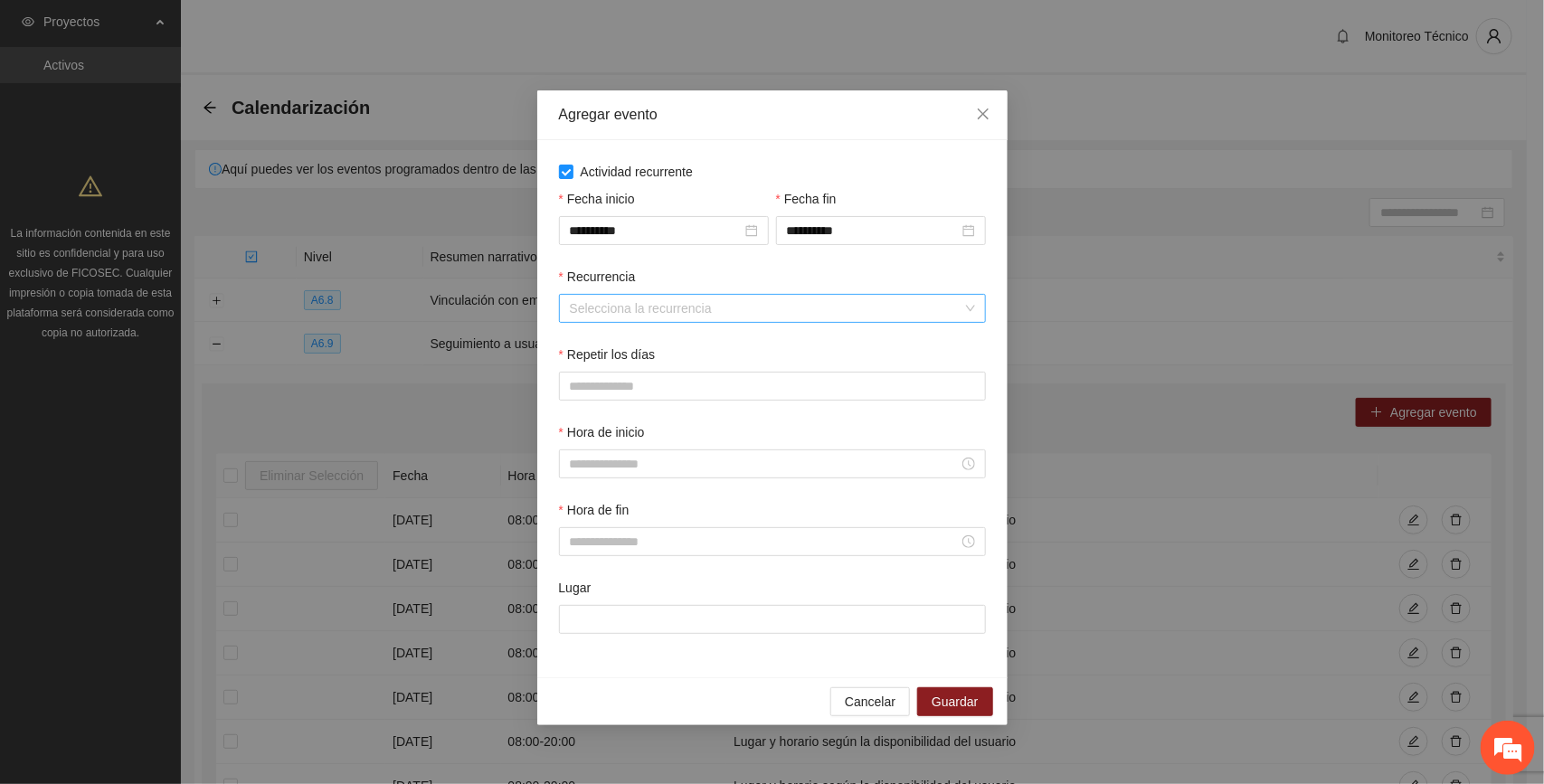 click on "Recurrencia" at bounding box center (766, 308) 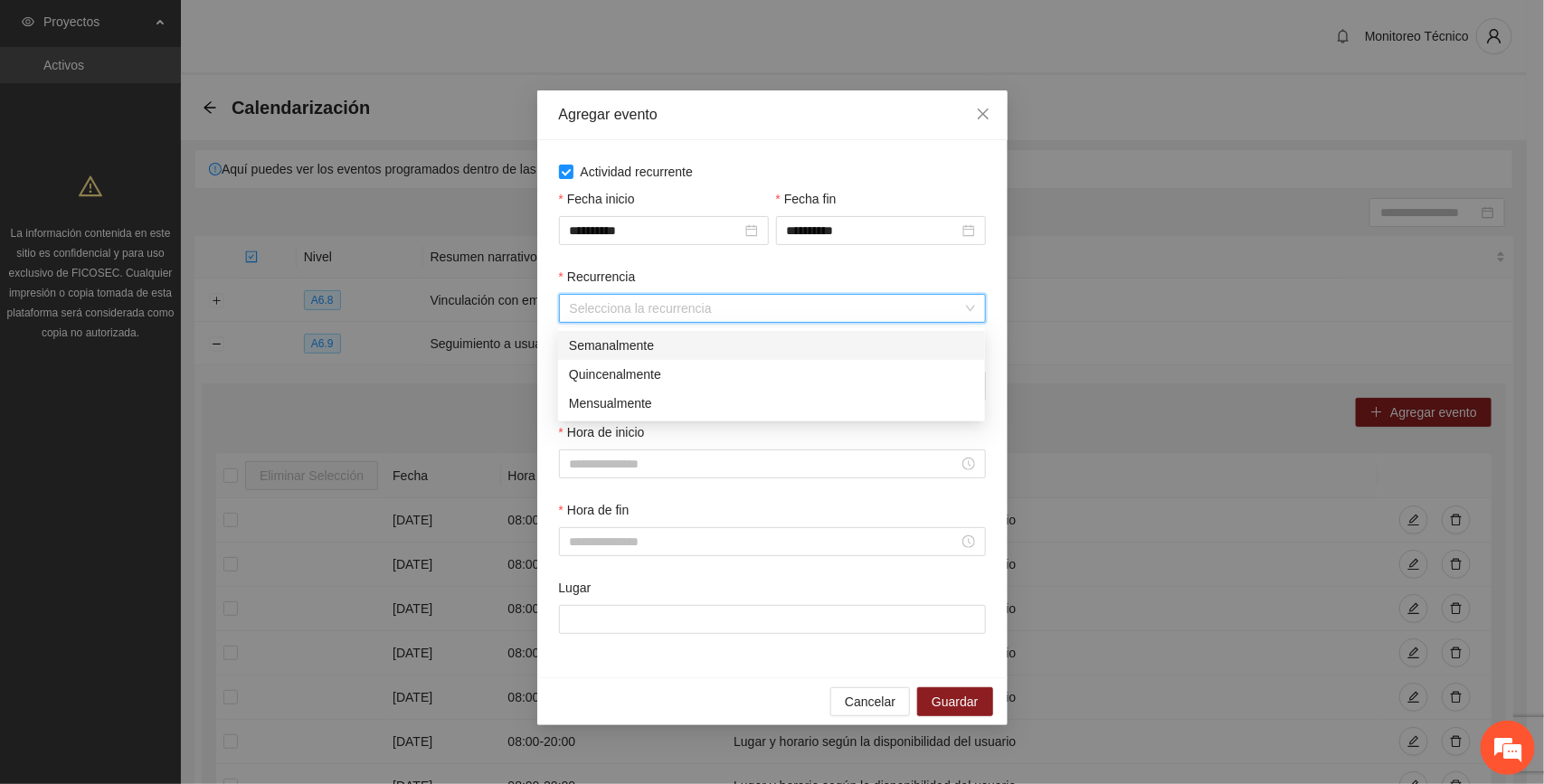 click on "Semanalmente" at bounding box center [772, 345] 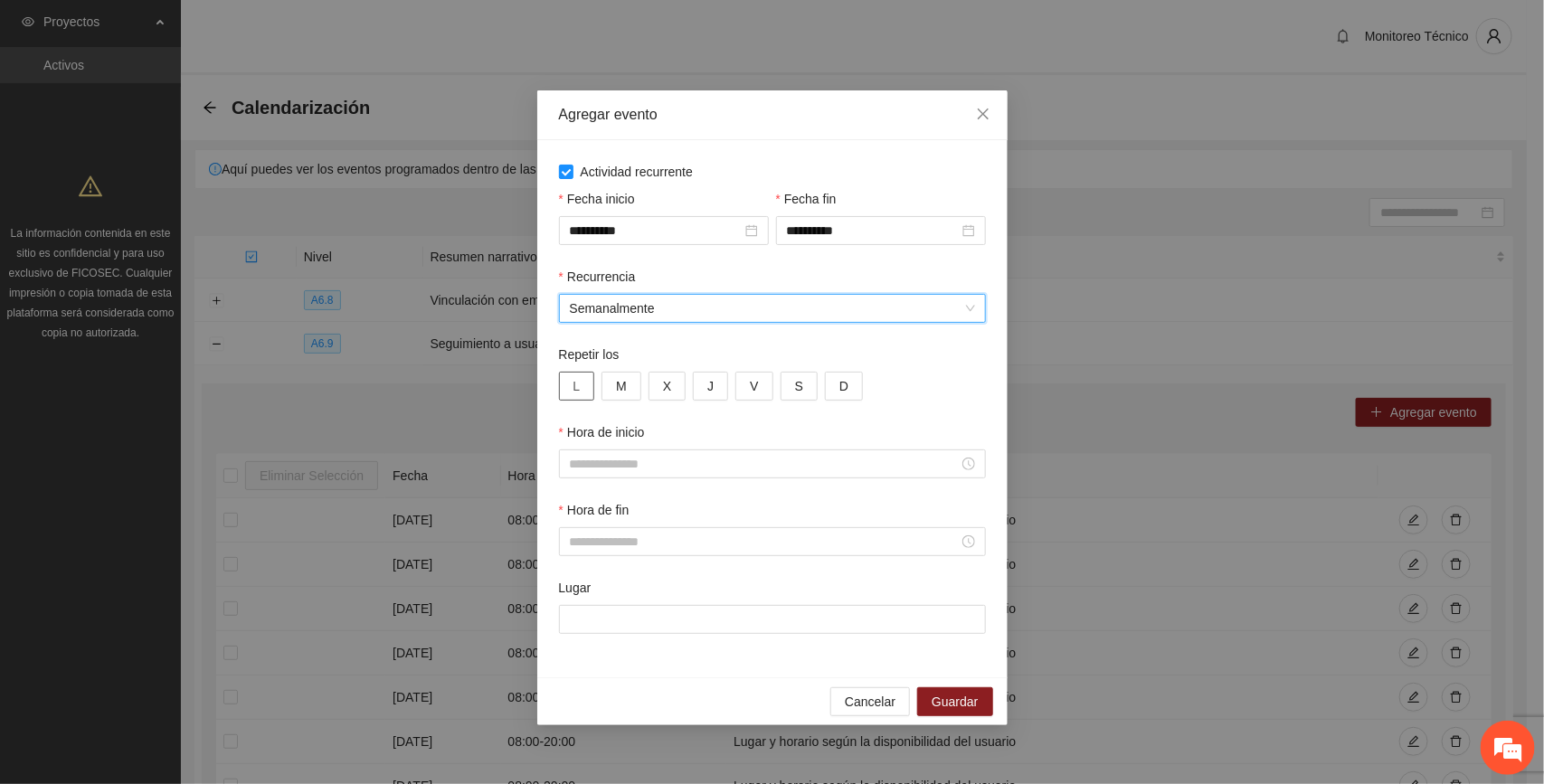 click on "L" at bounding box center [577, 386] 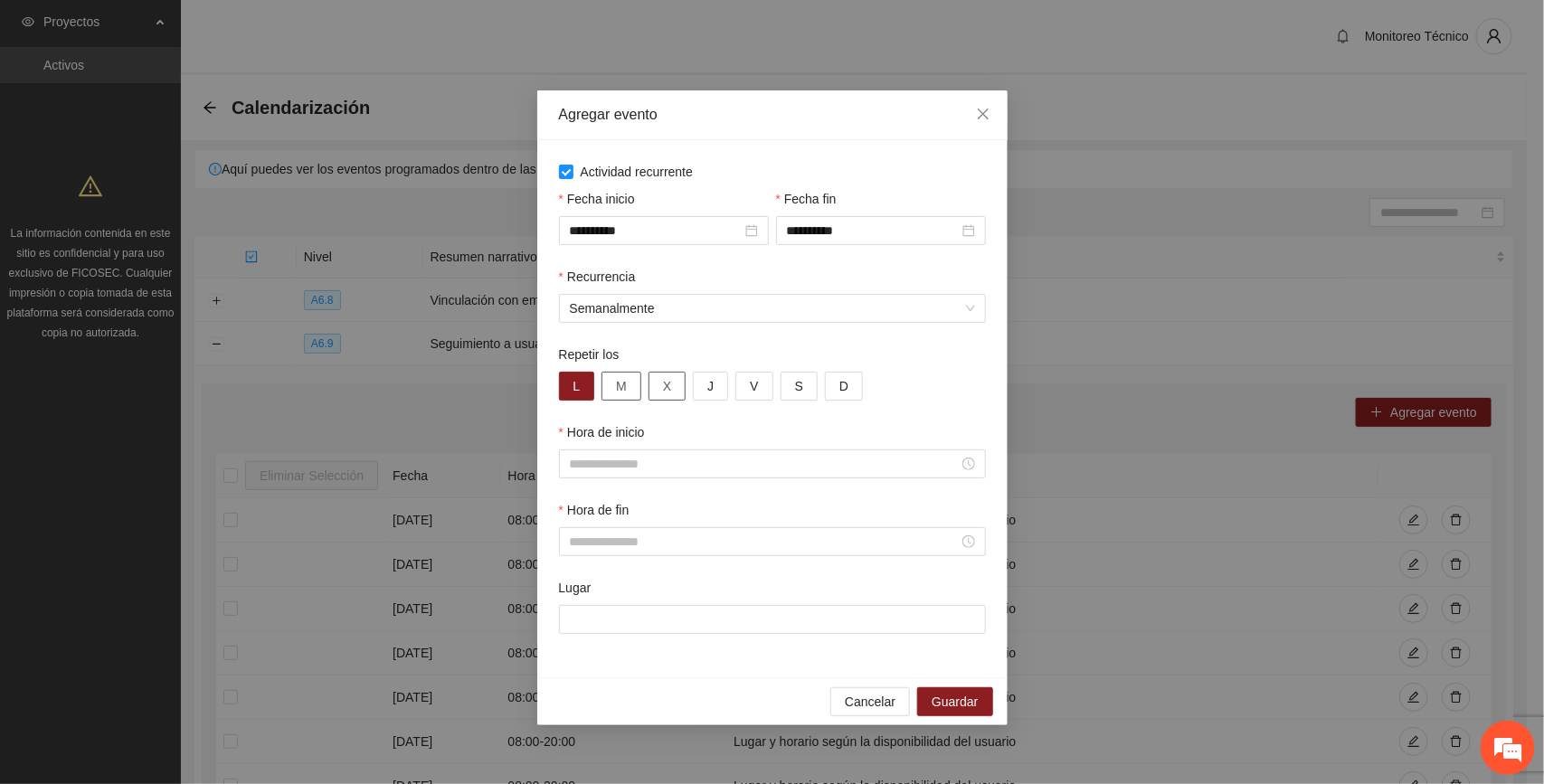 drag, startPoint x: 627, startPoint y: 384, endPoint x: 665, endPoint y: 391, distance: 38.639358 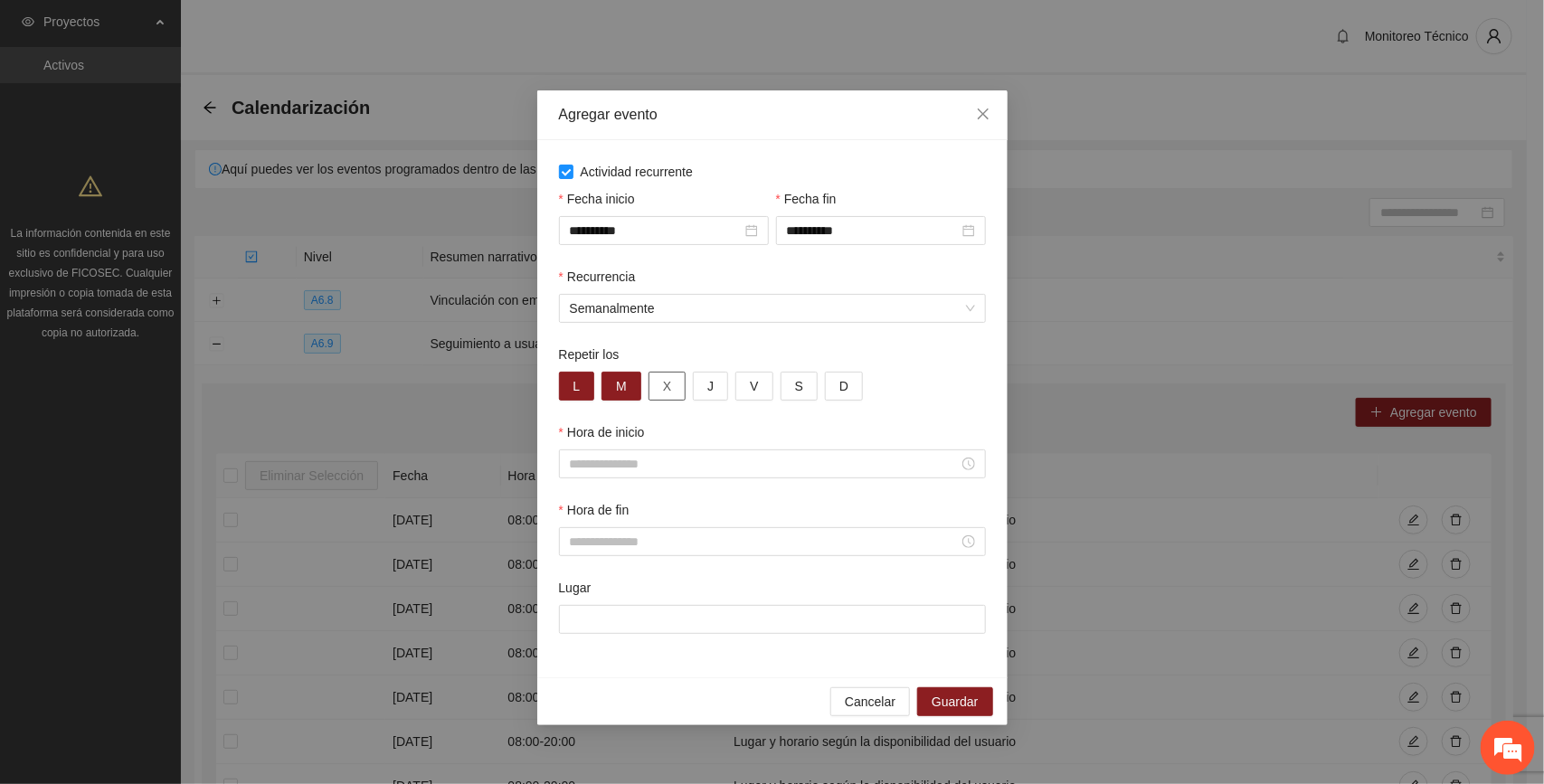 click on "X" at bounding box center (667, 386) 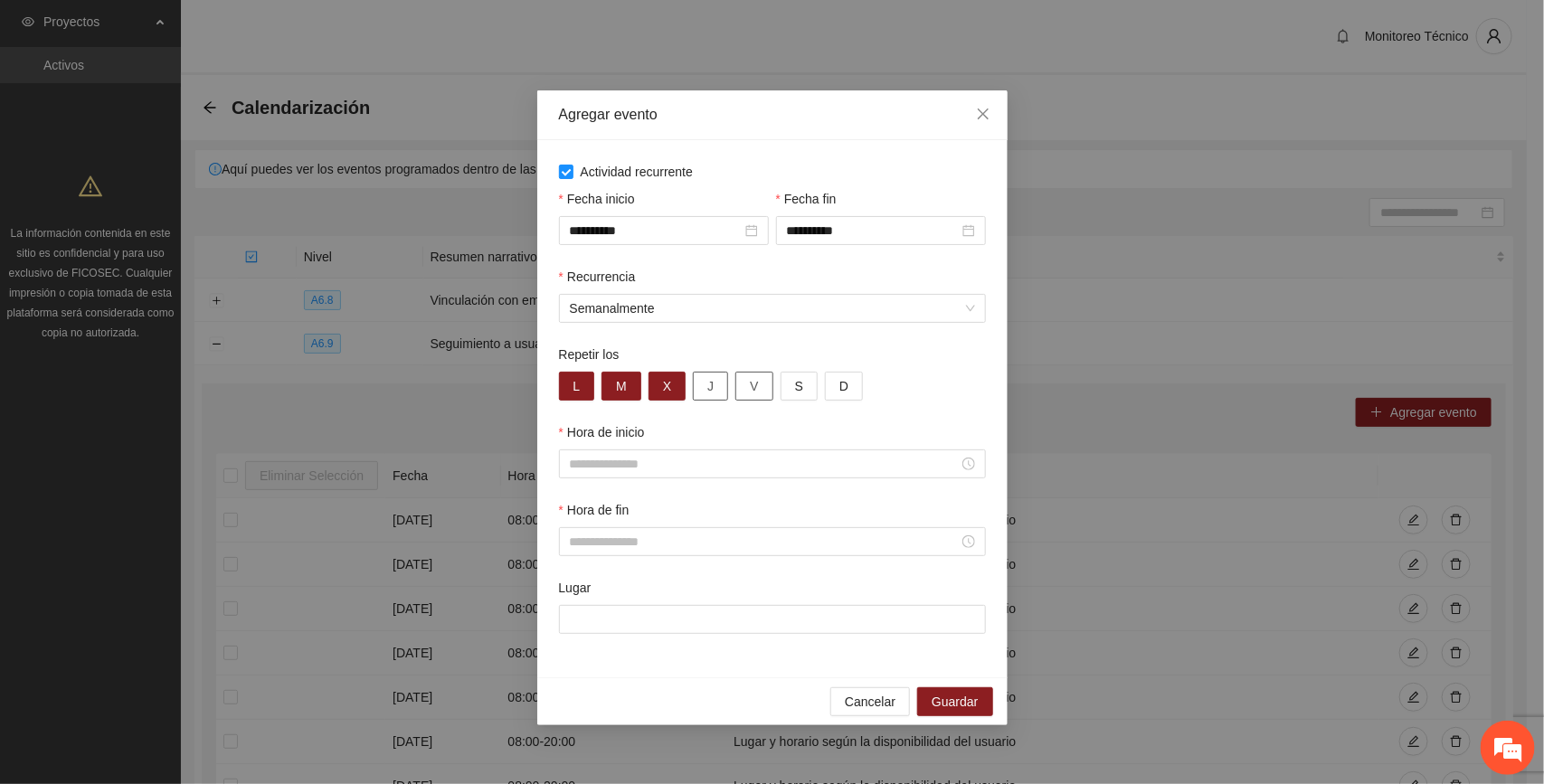 drag, startPoint x: 711, startPoint y: 385, endPoint x: 763, endPoint y: 396, distance: 53.150729 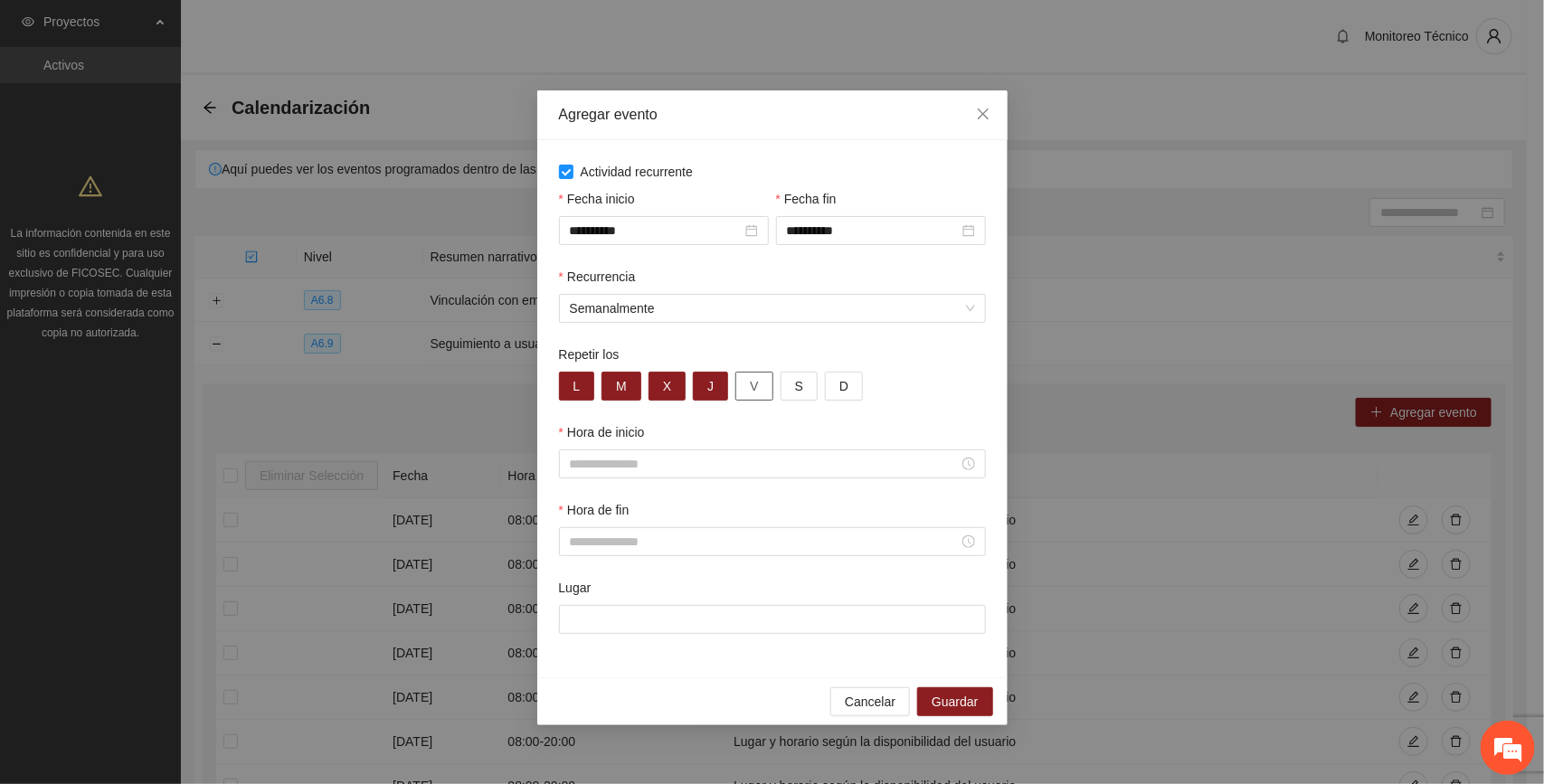 drag, startPoint x: 758, startPoint y: 390, endPoint x: 773, endPoint y: 393, distance: 15.297059 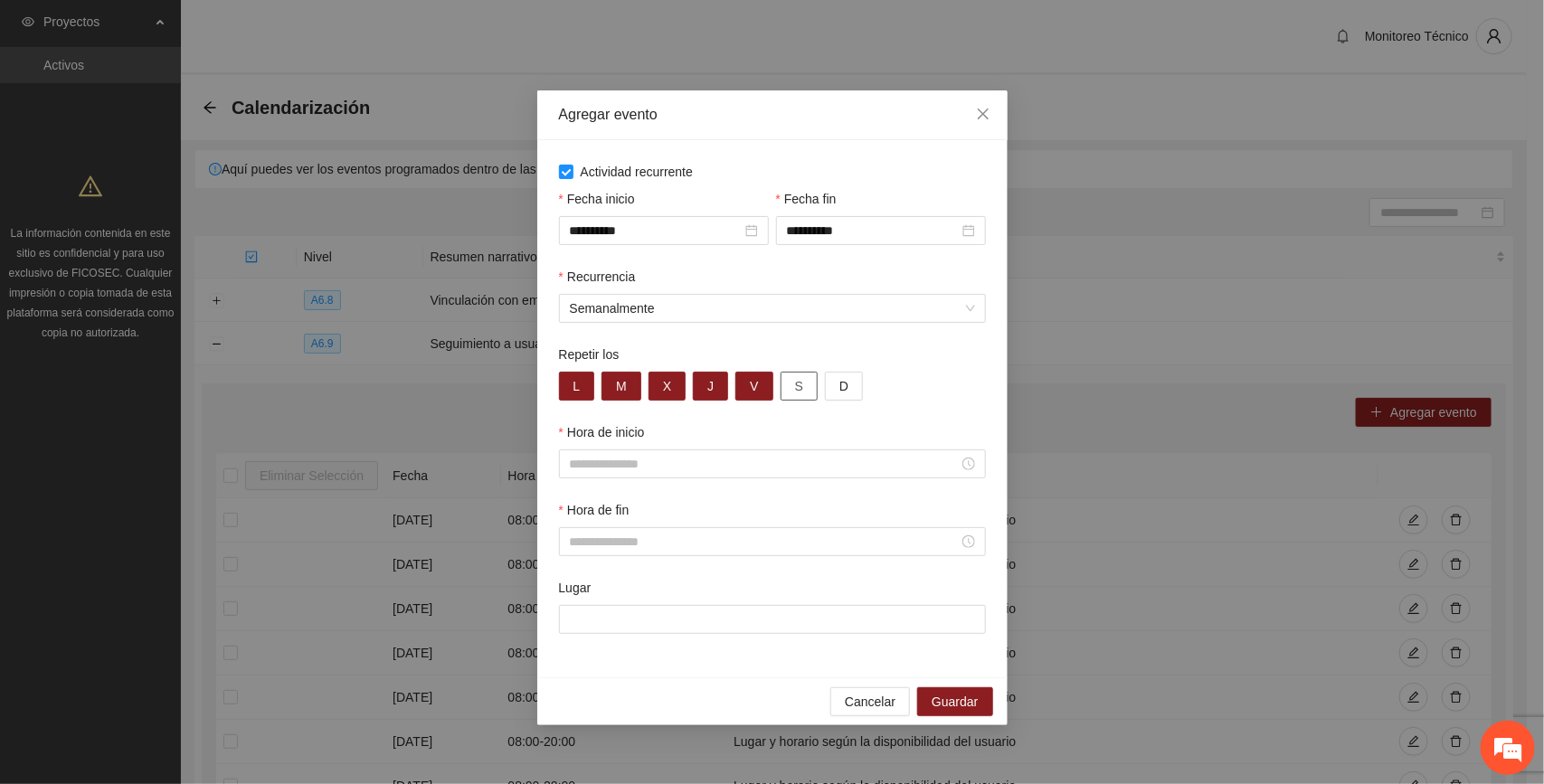click on "S" at bounding box center [799, 386] 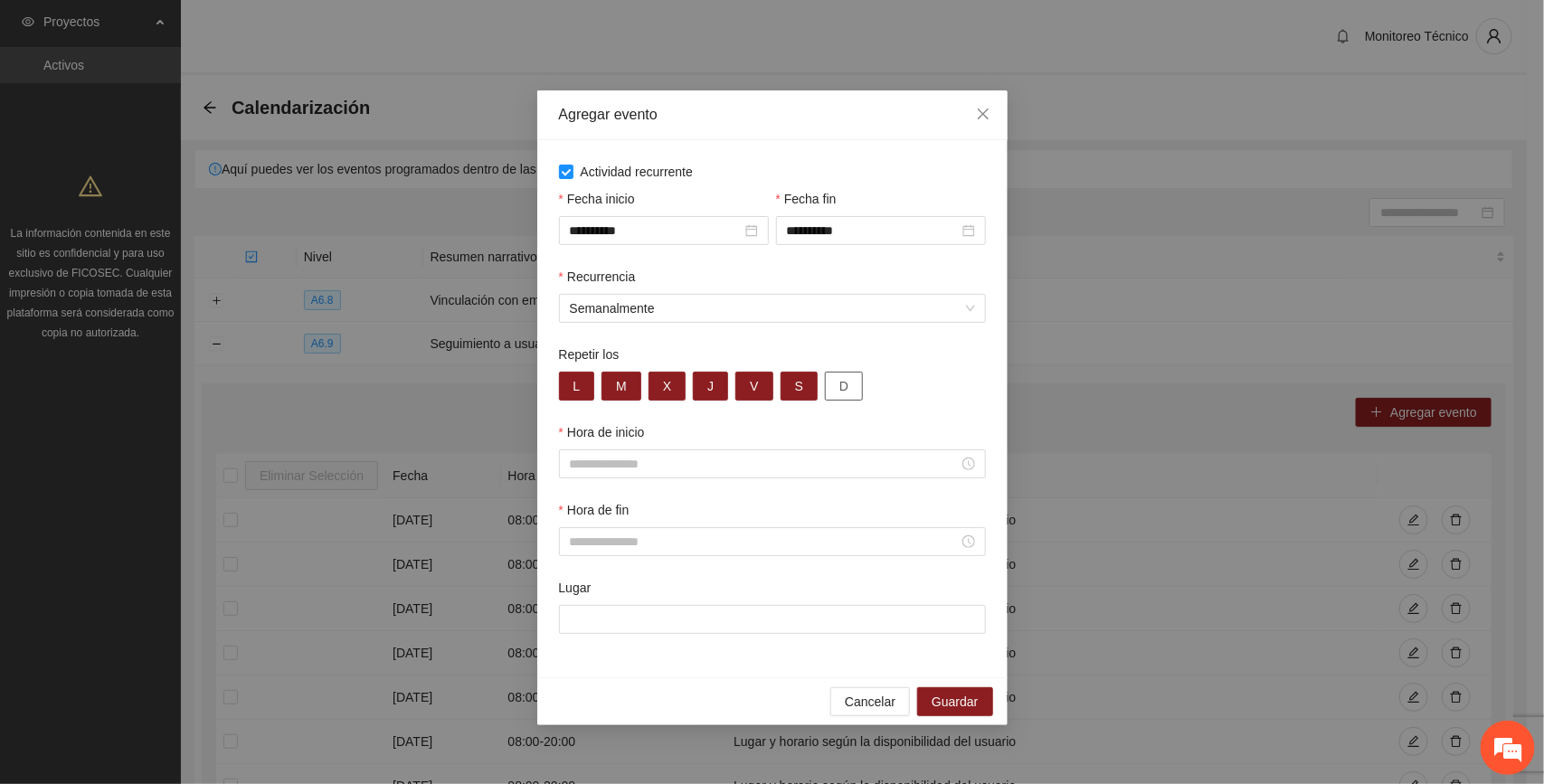 click on "D" at bounding box center [844, 386] 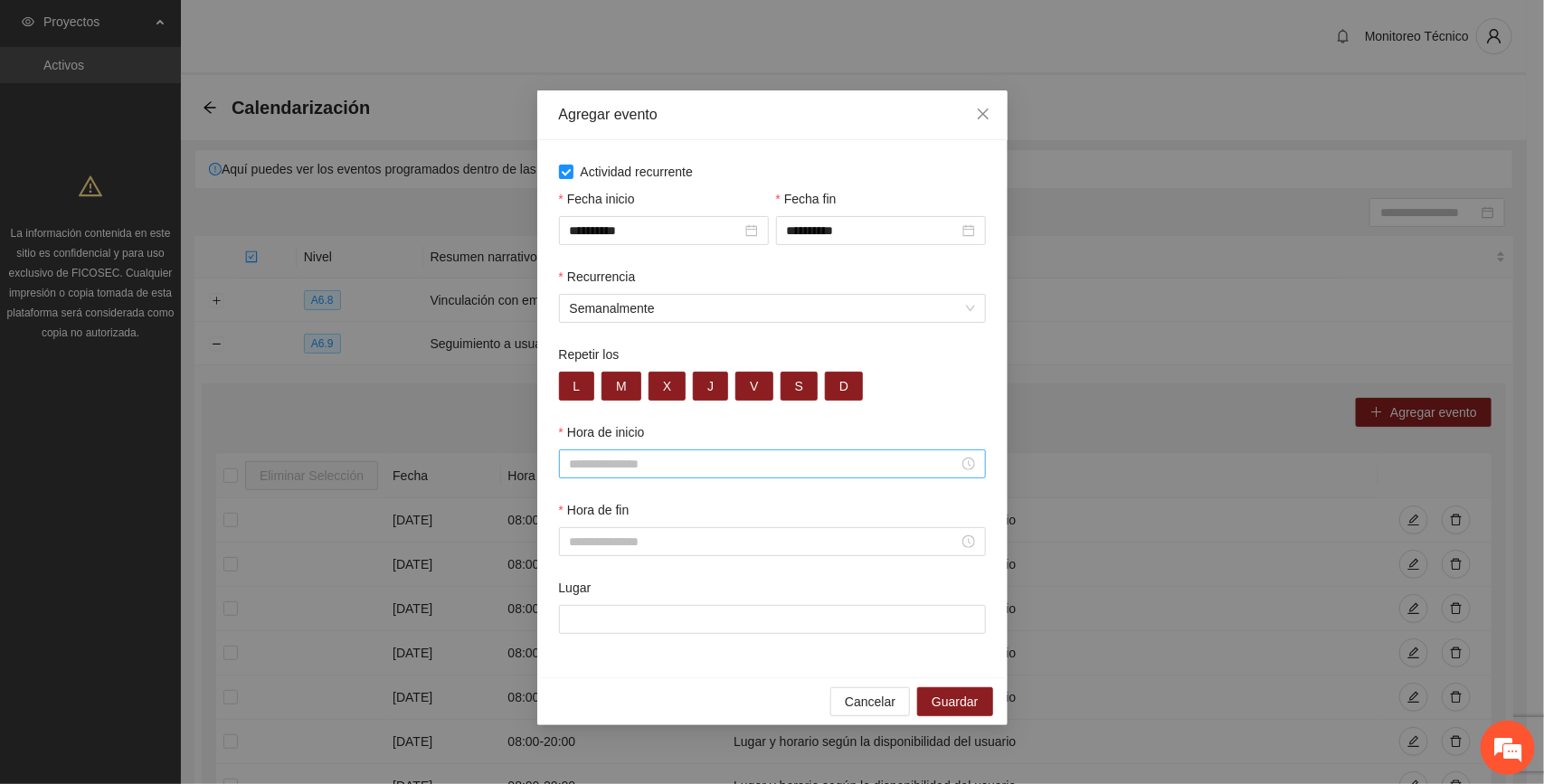 click on "Hora de inicio" at bounding box center (764, 464) 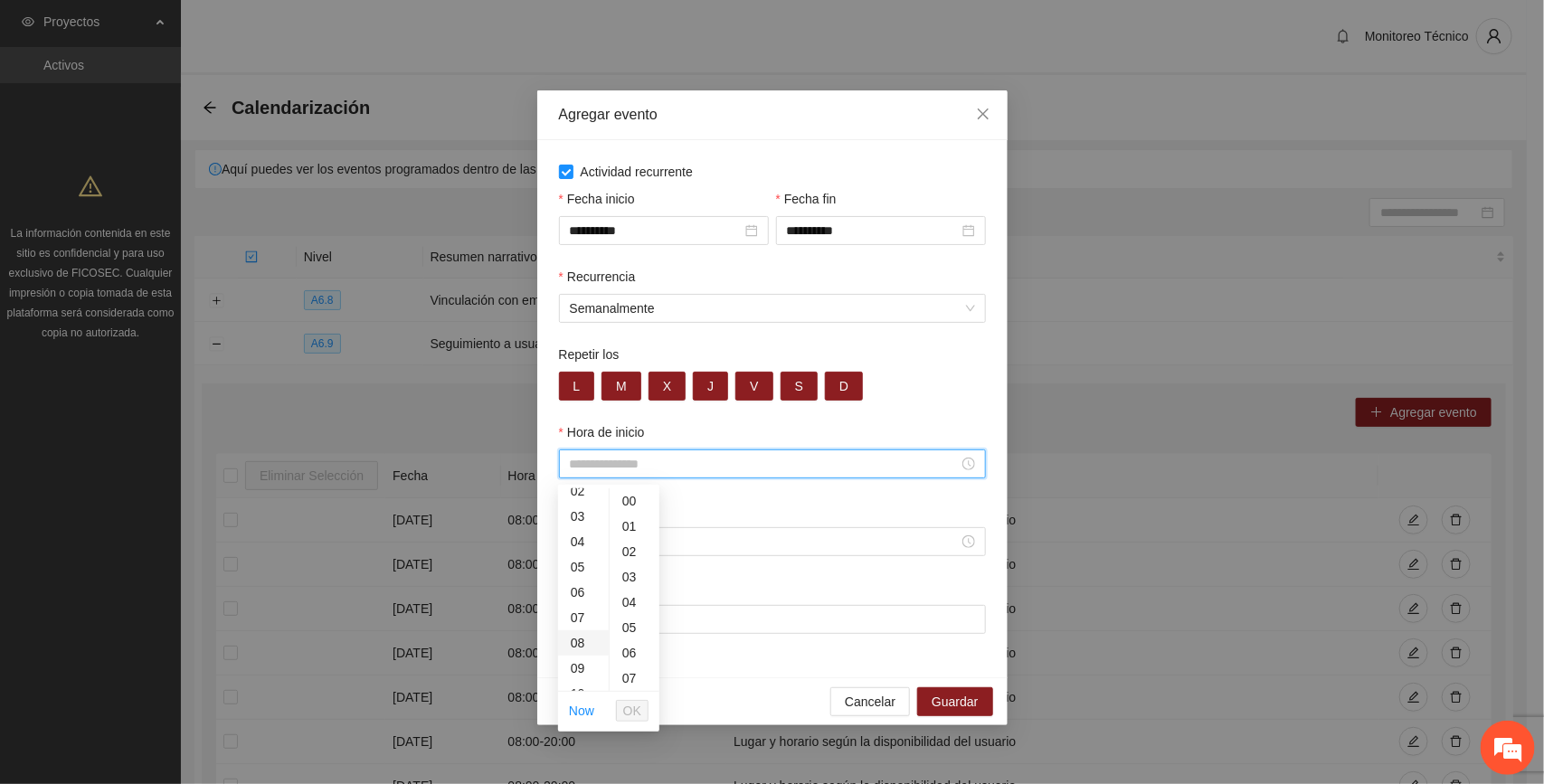 scroll, scrollTop: 113, scrollLeft: 0, axis: vertical 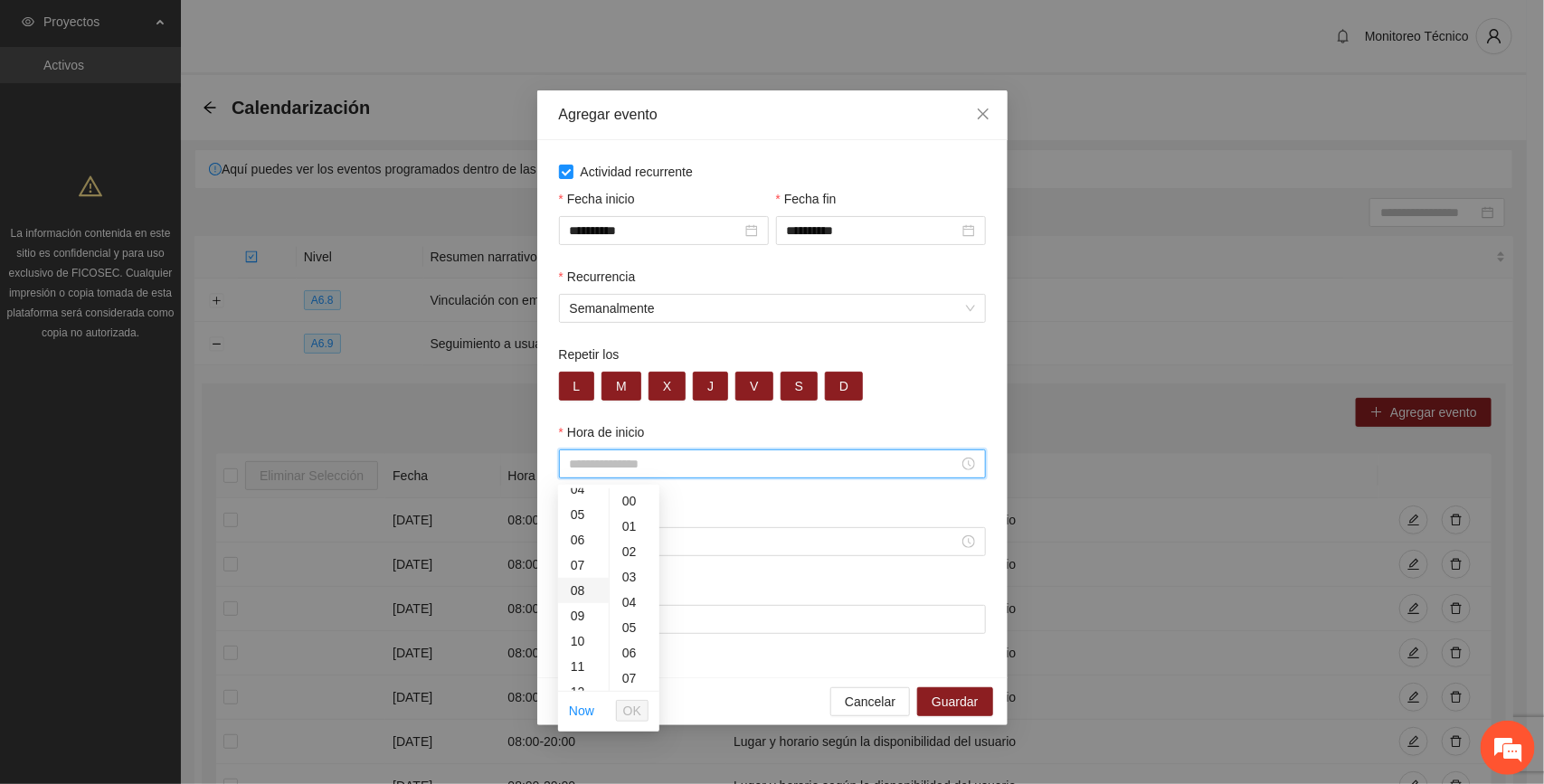 click on "08" at bounding box center (583, 590) 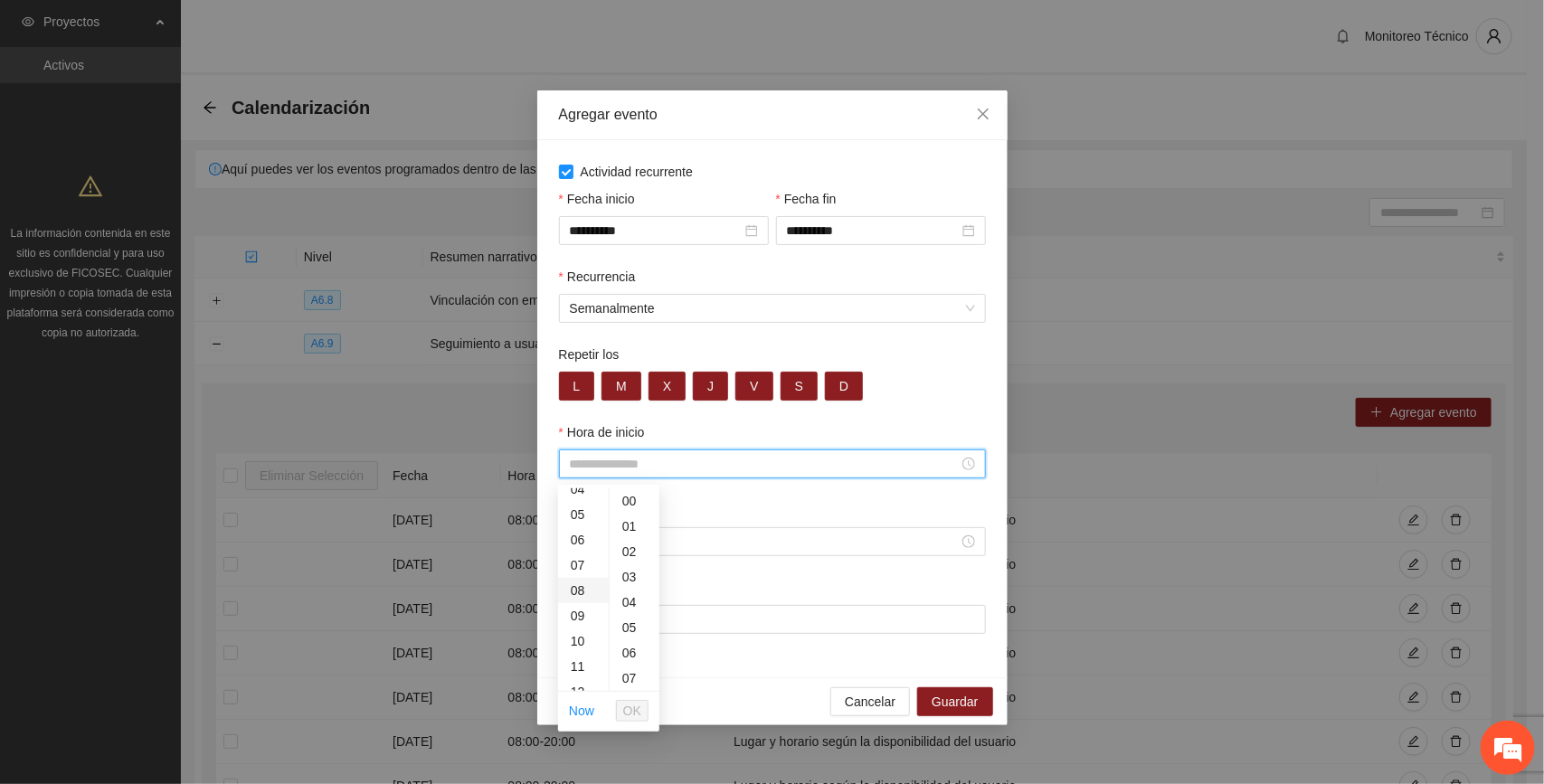 type on "*****" 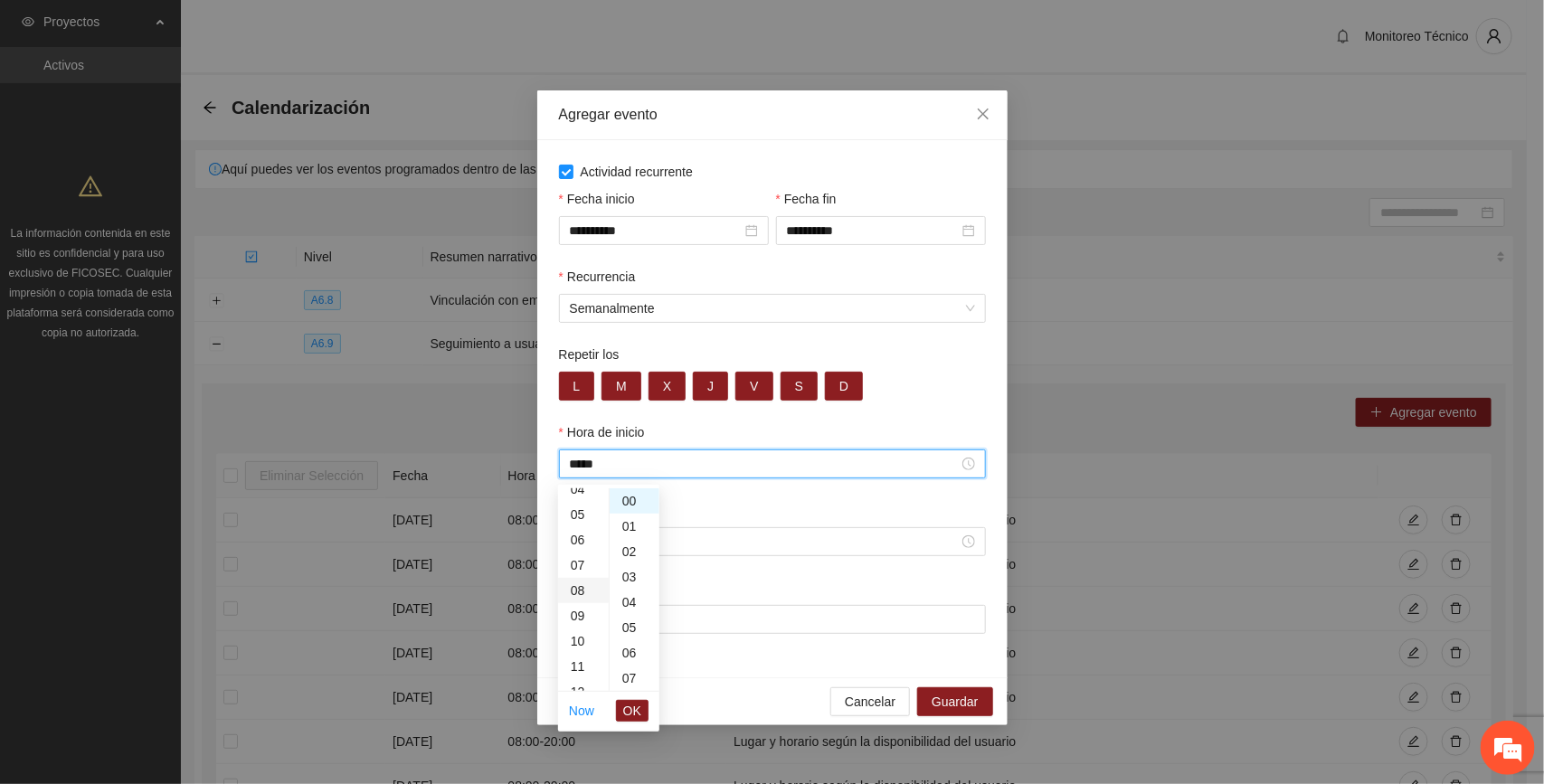 scroll, scrollTop: 202, scrollLeft: 0, axis: vertical 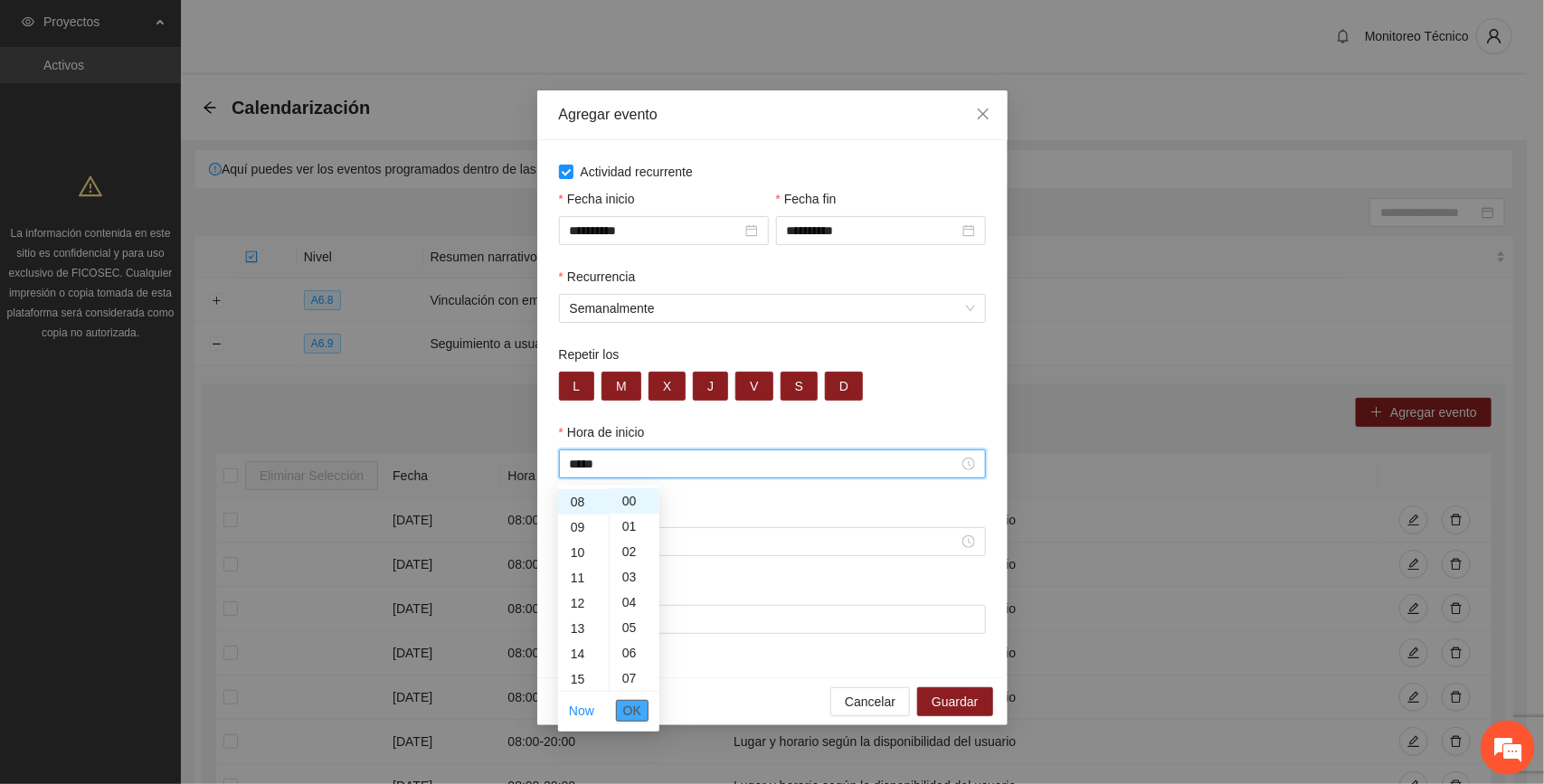 click on "OK" at bounding box center [632, 711] 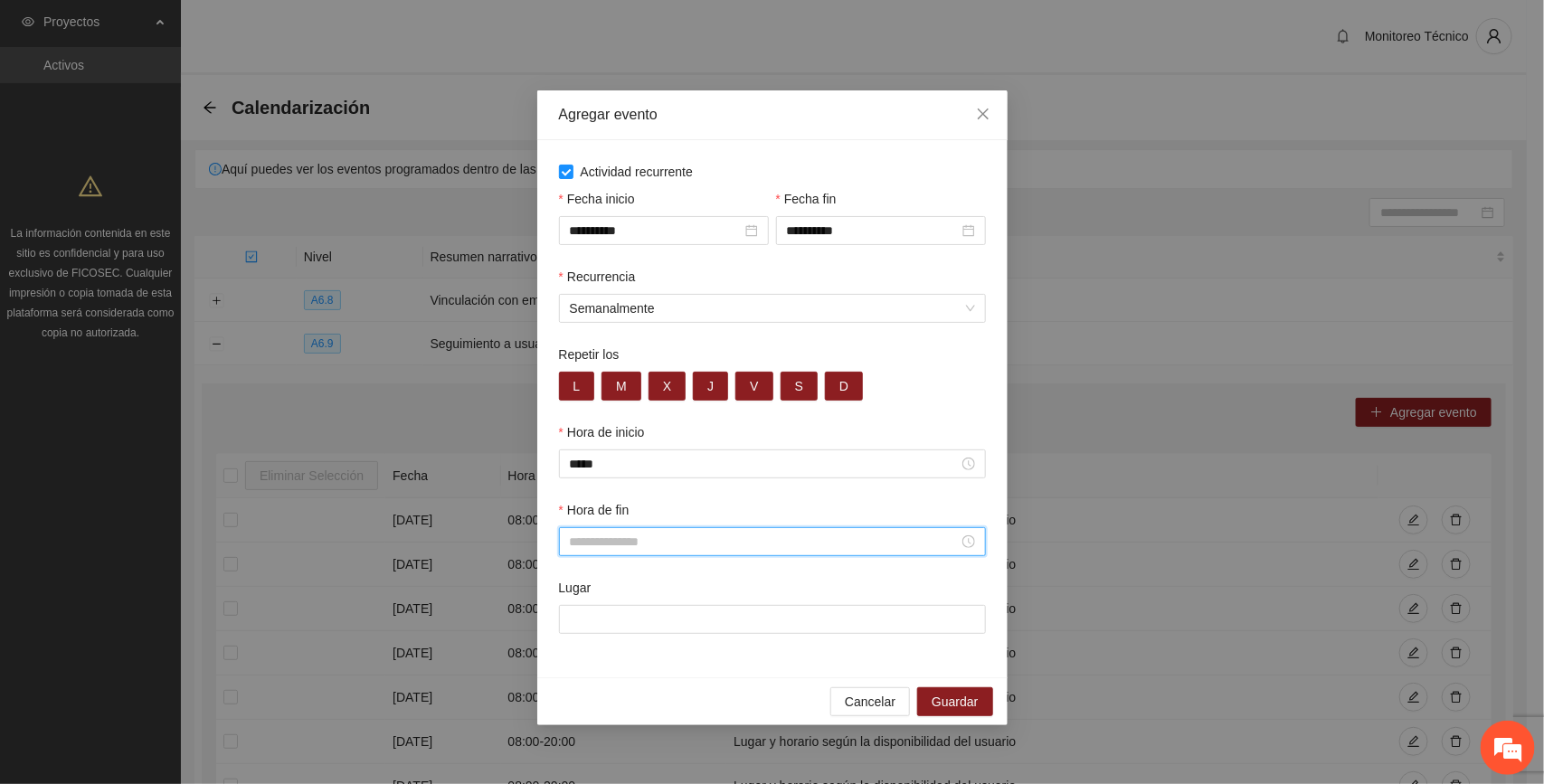 click on "Hora de fin" at bounding box center [764, 542] 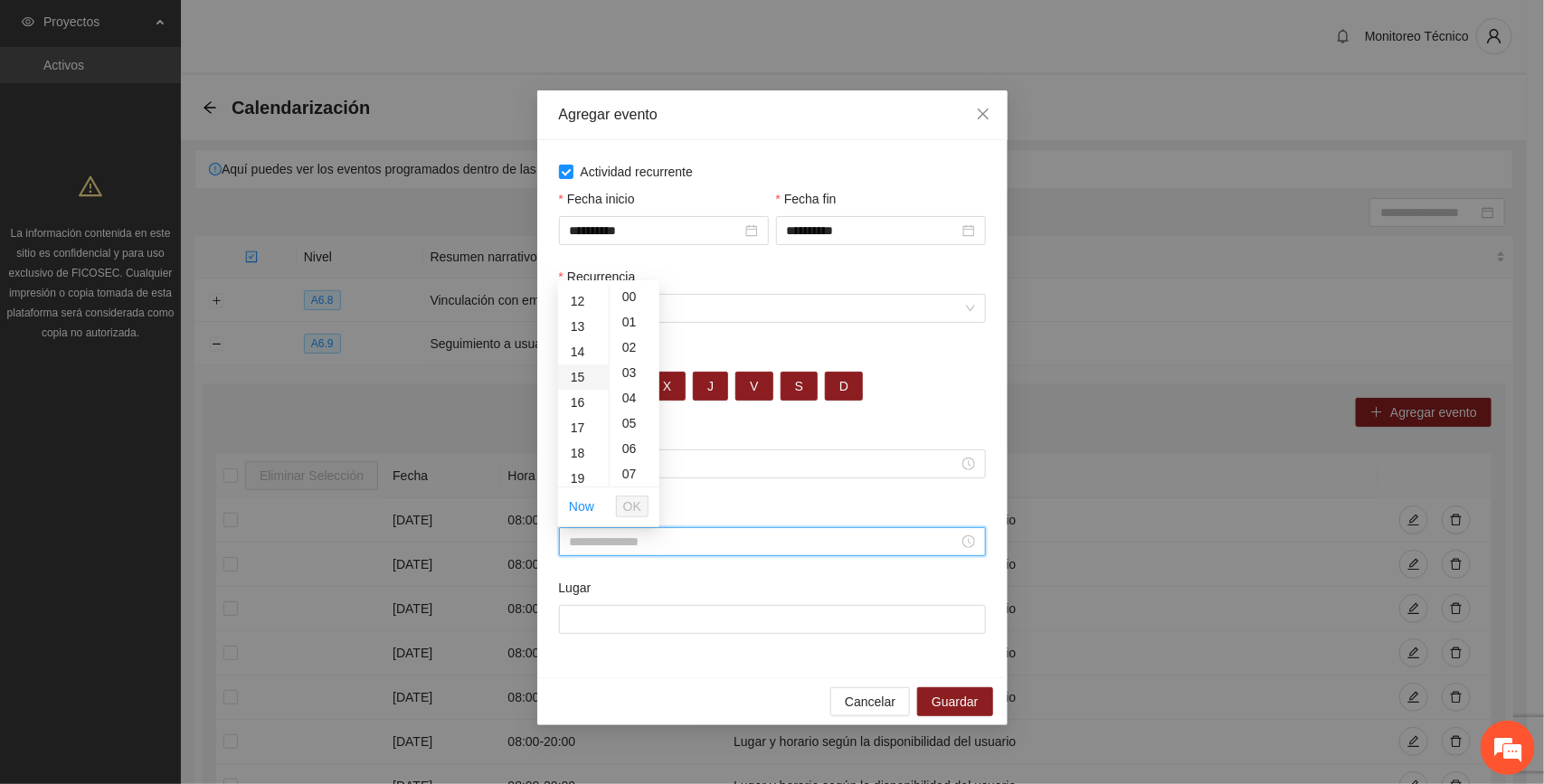 scroll, scrollTop: 339, scrollLeft: 0, axis: vertical 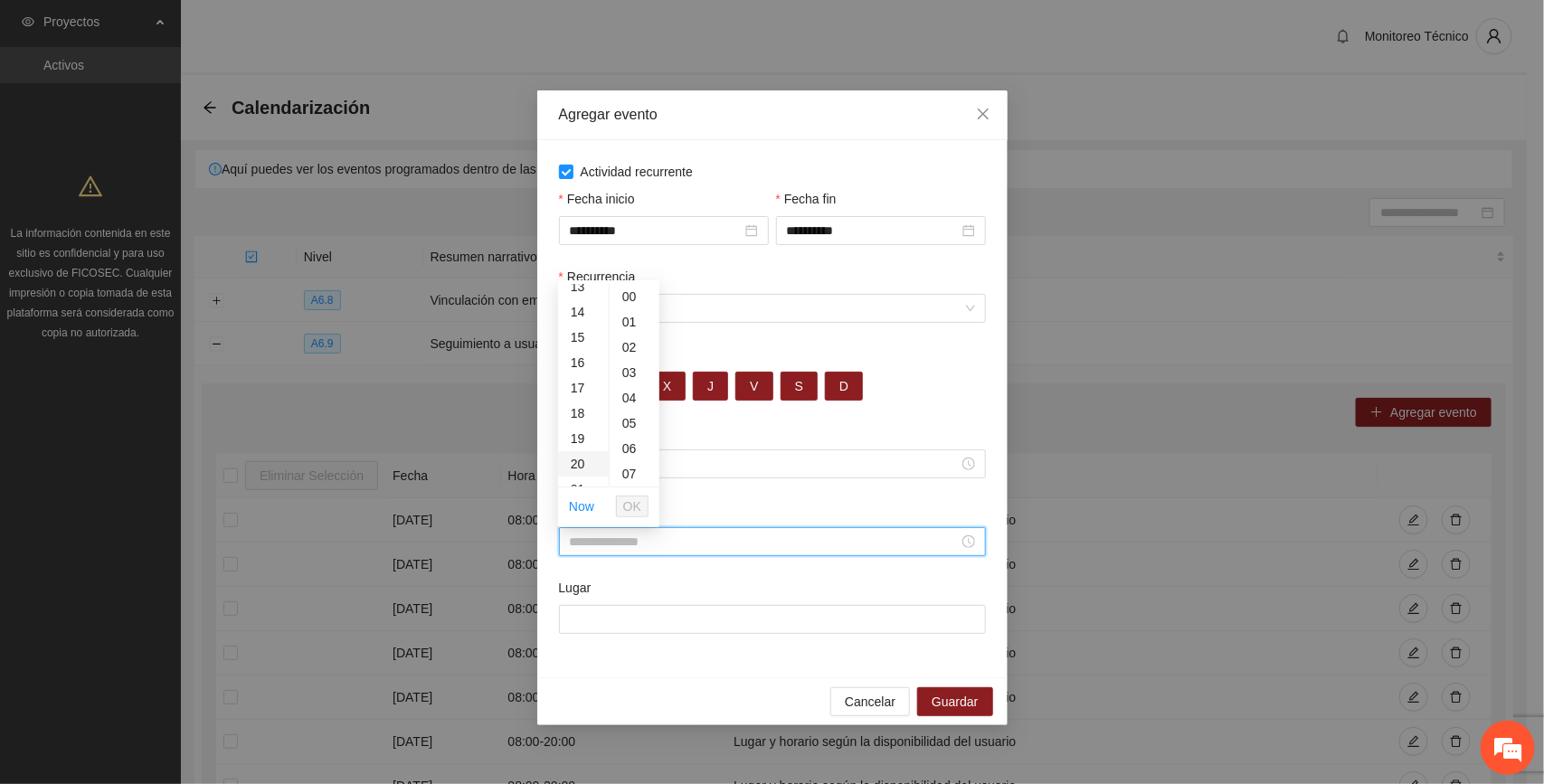 click on "20" at bounding box center [583, 464] 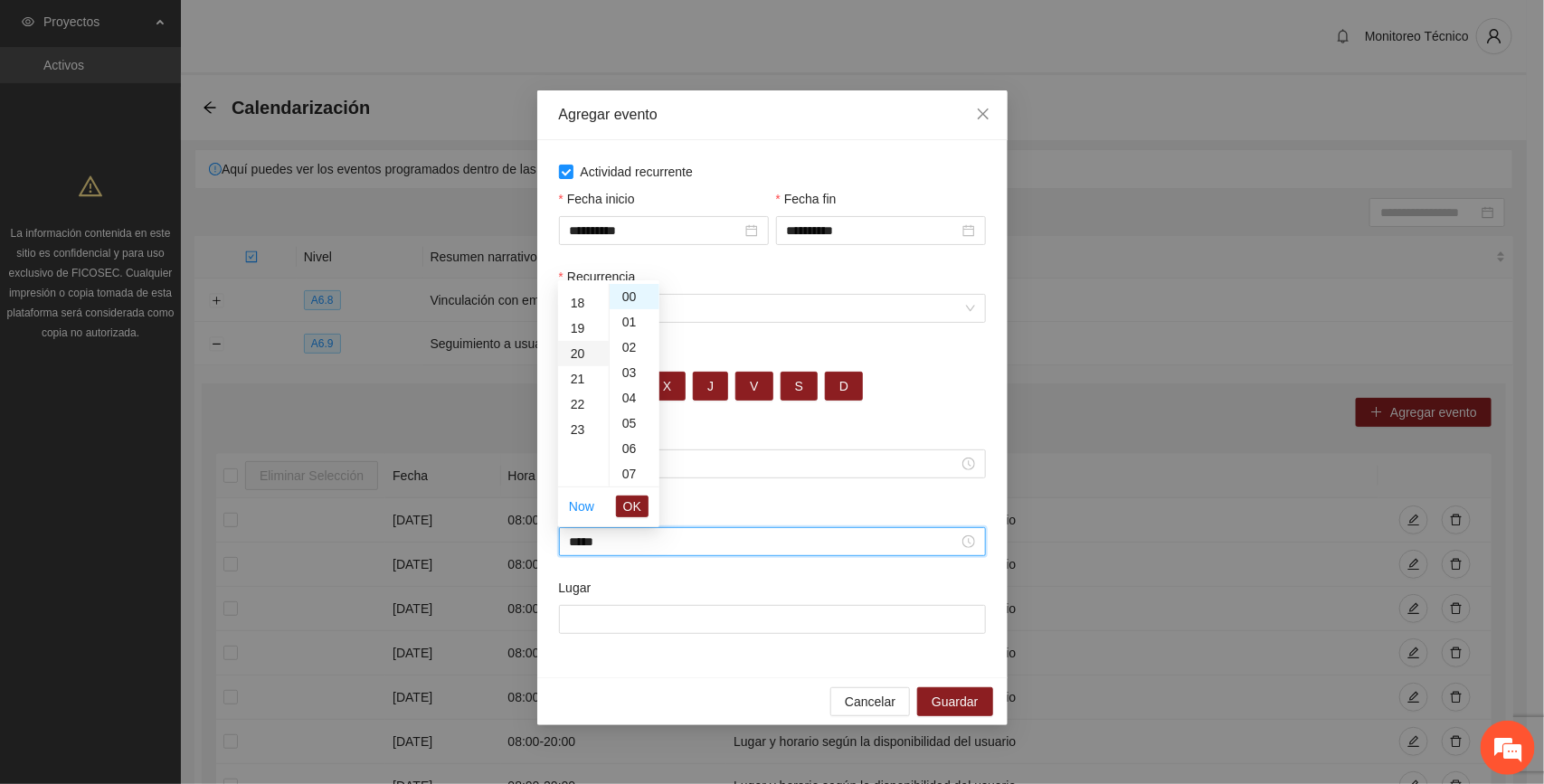 scroll, scrollTop: 506, scrollLeft: 0, axis: vertical 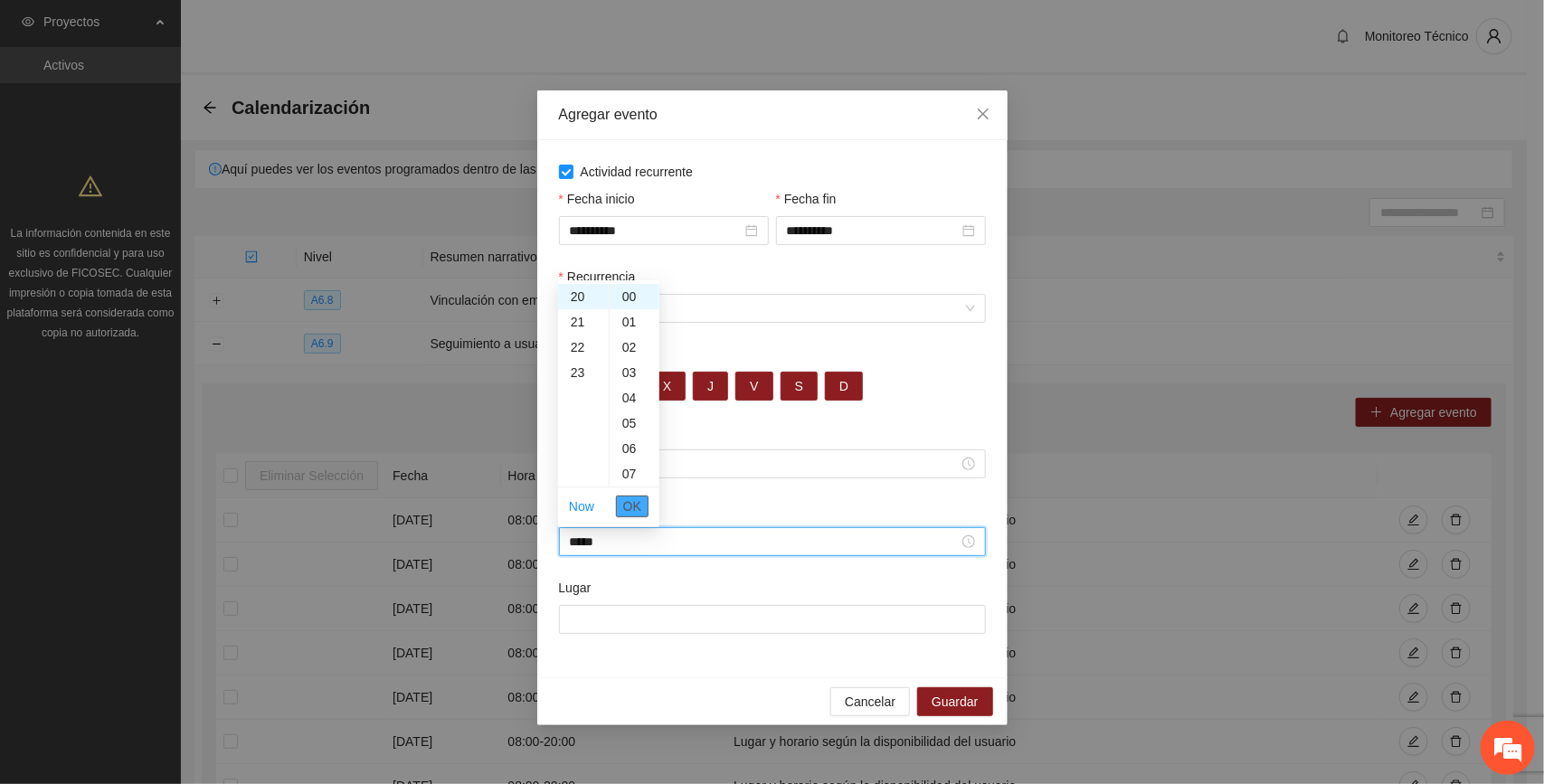 click on "OK" at bounding box center [632, 506] 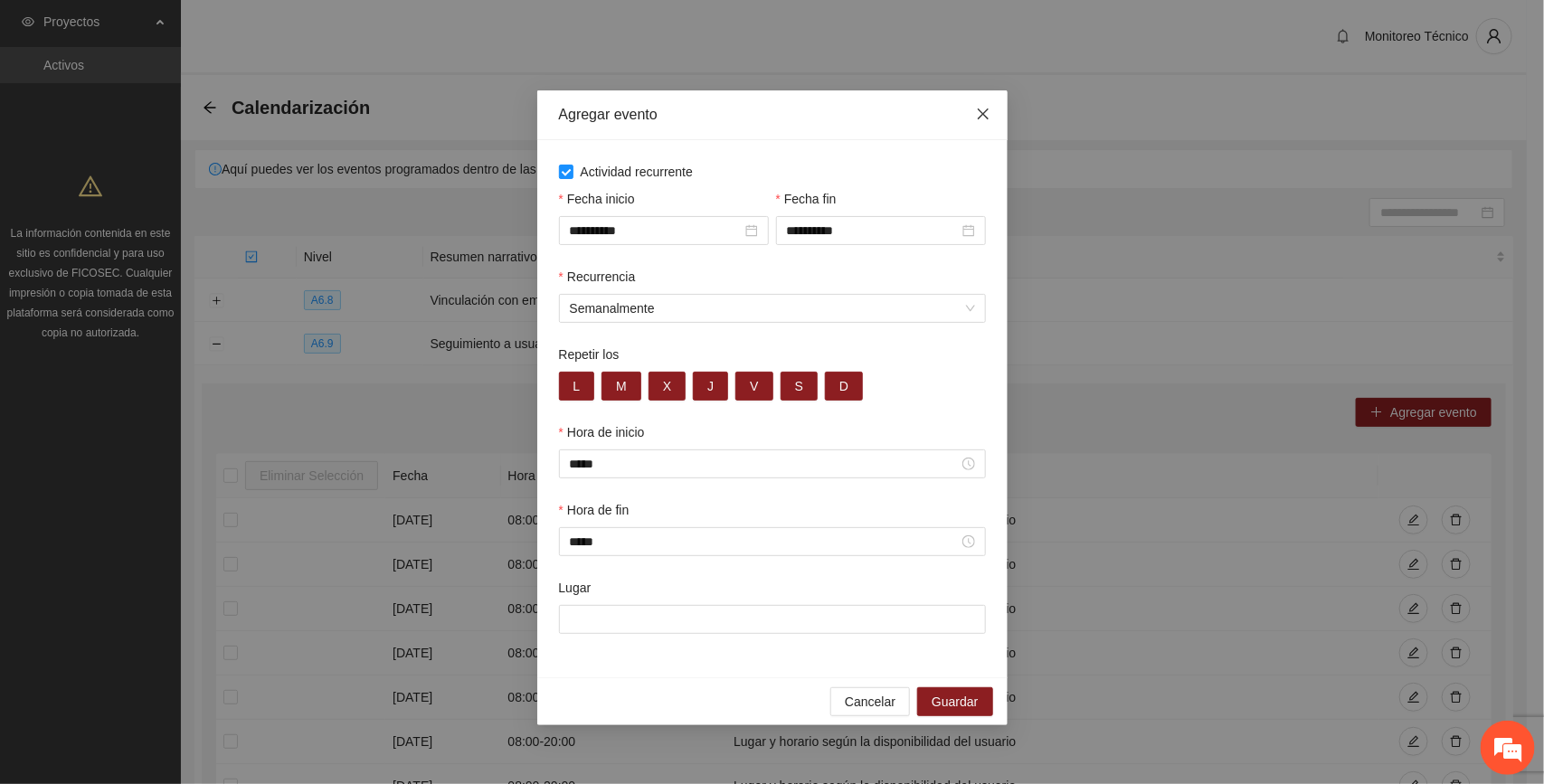 click 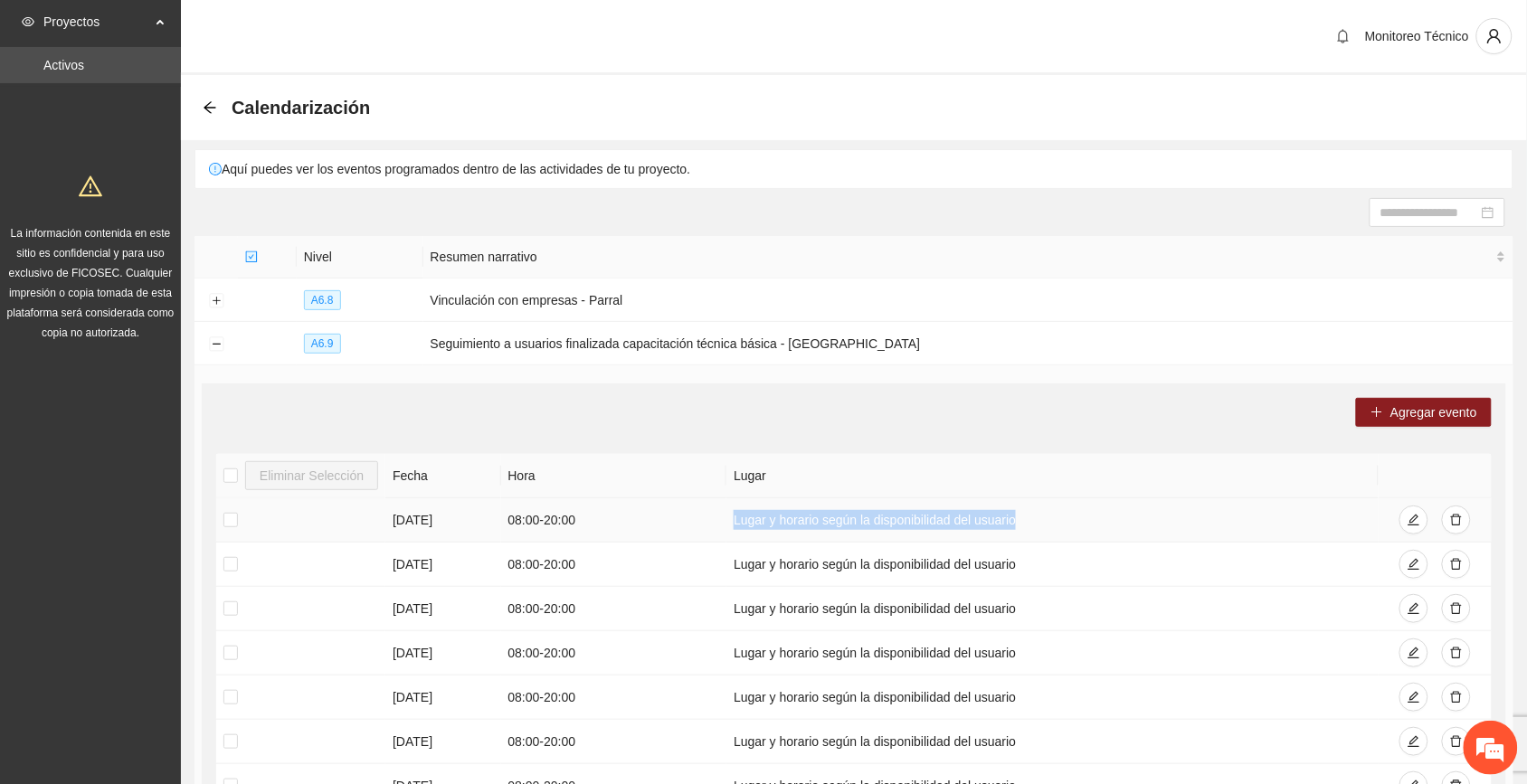 drag, startPoint x: 730, startPoint y: 523, endPoint x: 1015, endPoint y: 526, distance: 285.0158 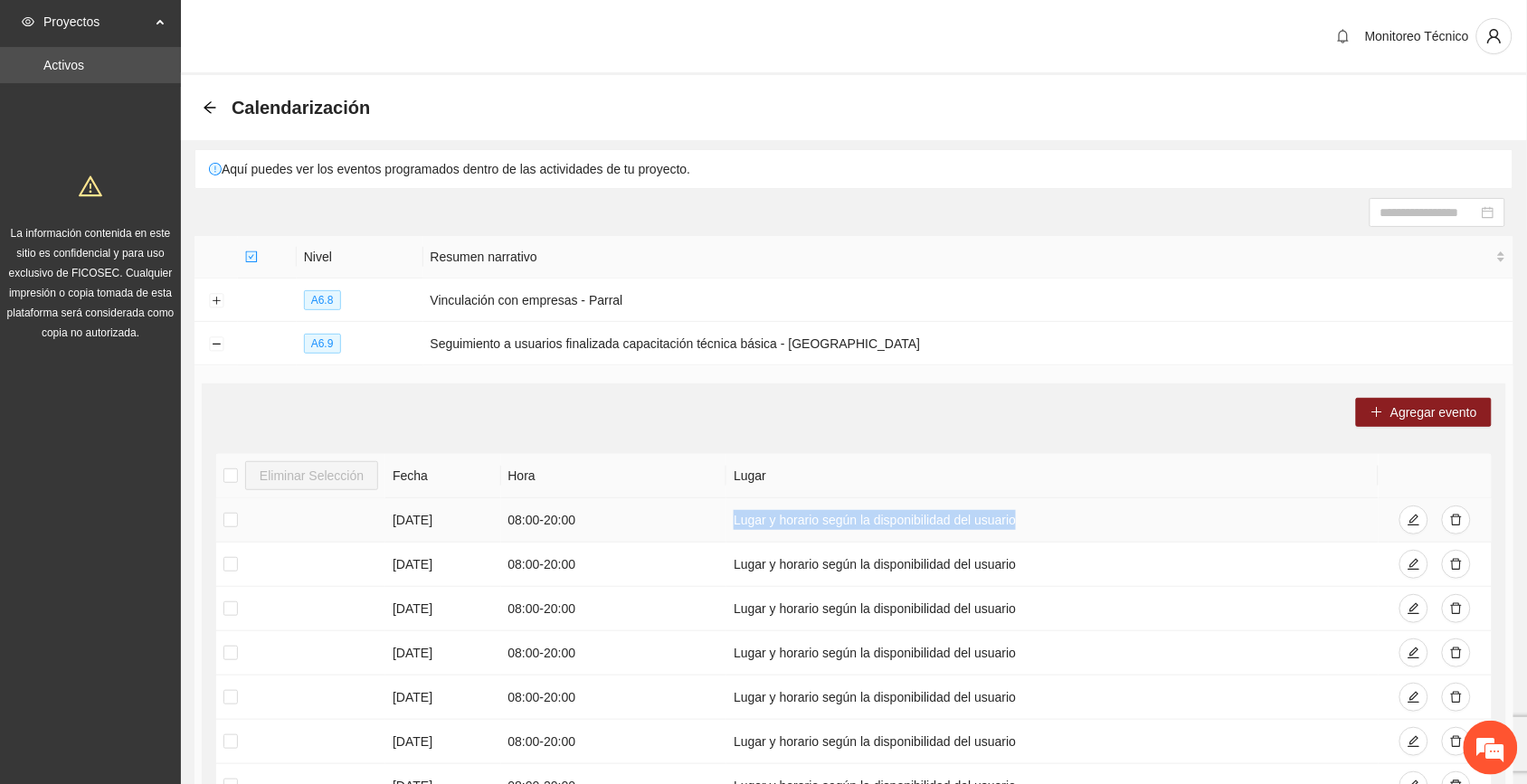 copy on "Lugar y horario según la disponibilidad del usuario" 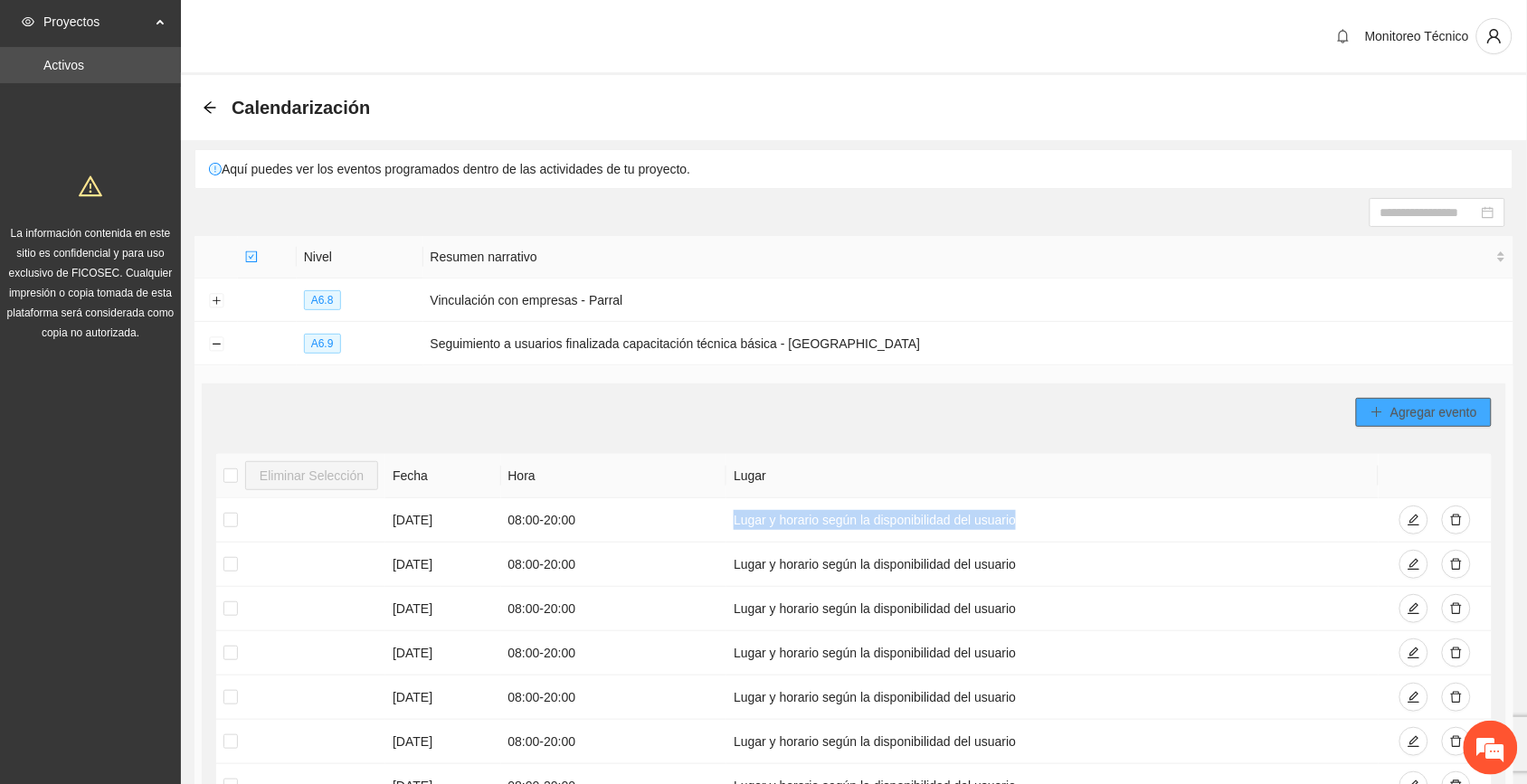 click on "Agregar evento" at bounding box center [1434, 412] 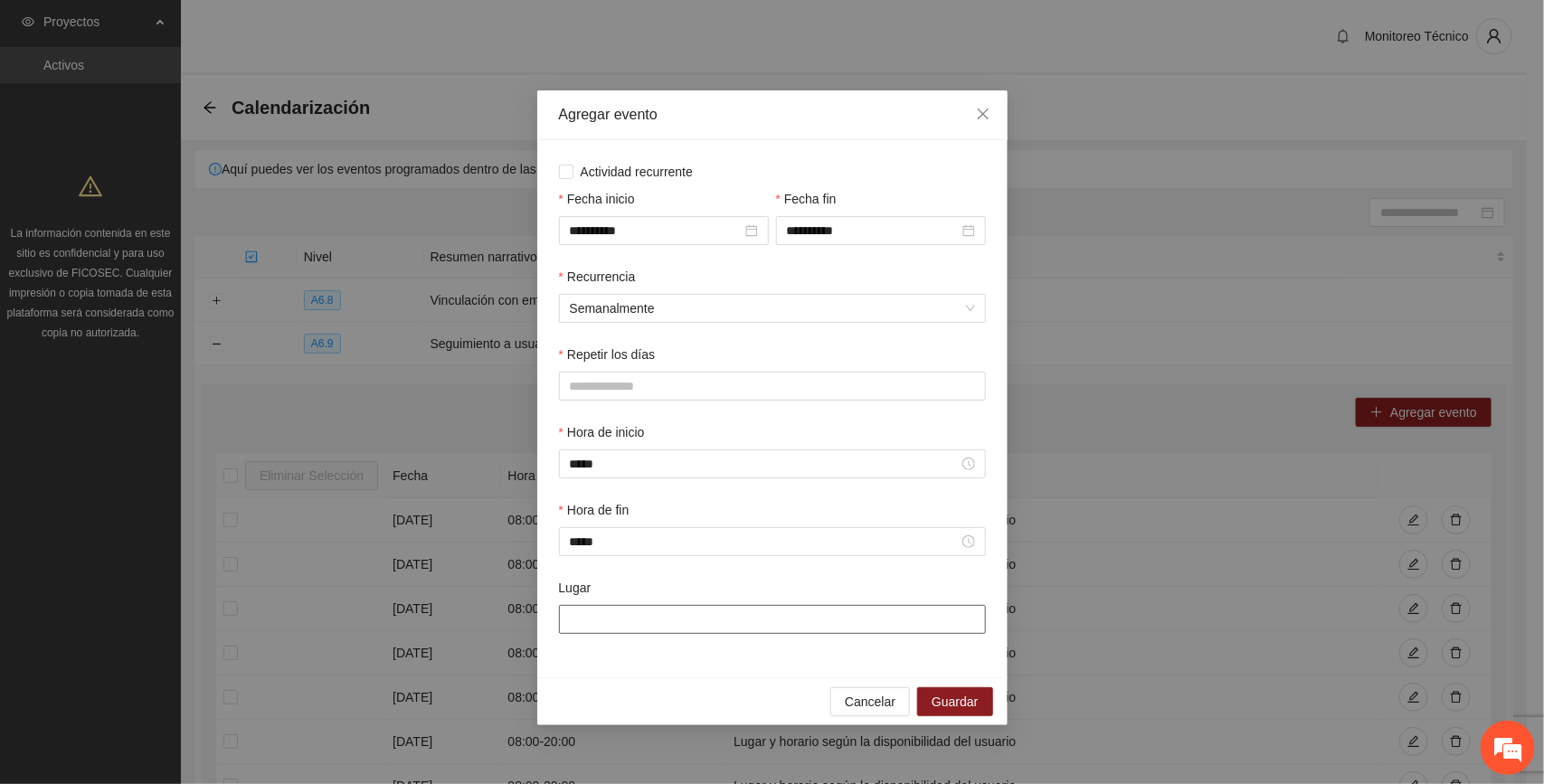 click on "Lugar" at bounding box center [772, 619] 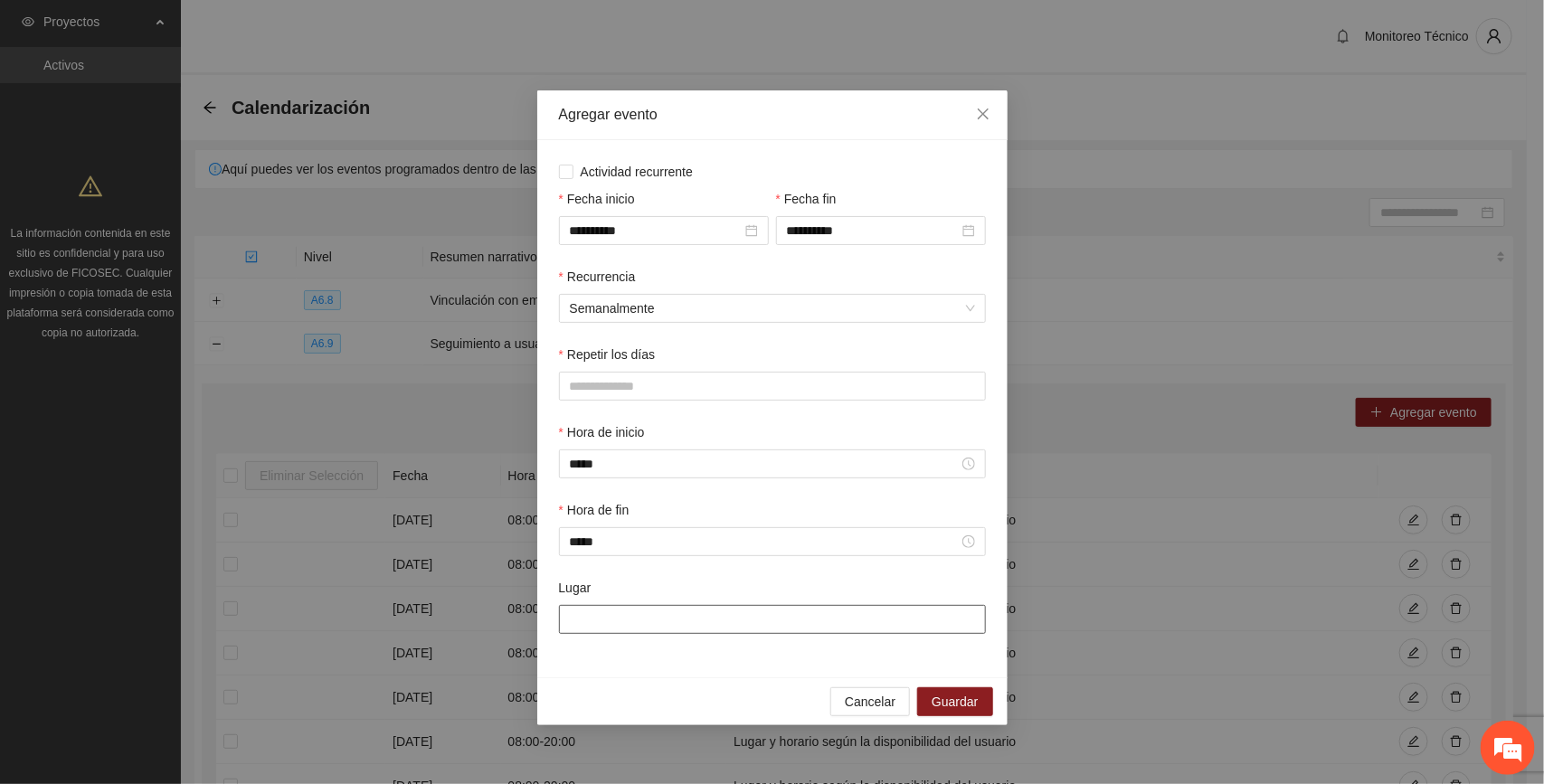 paste on "**********" 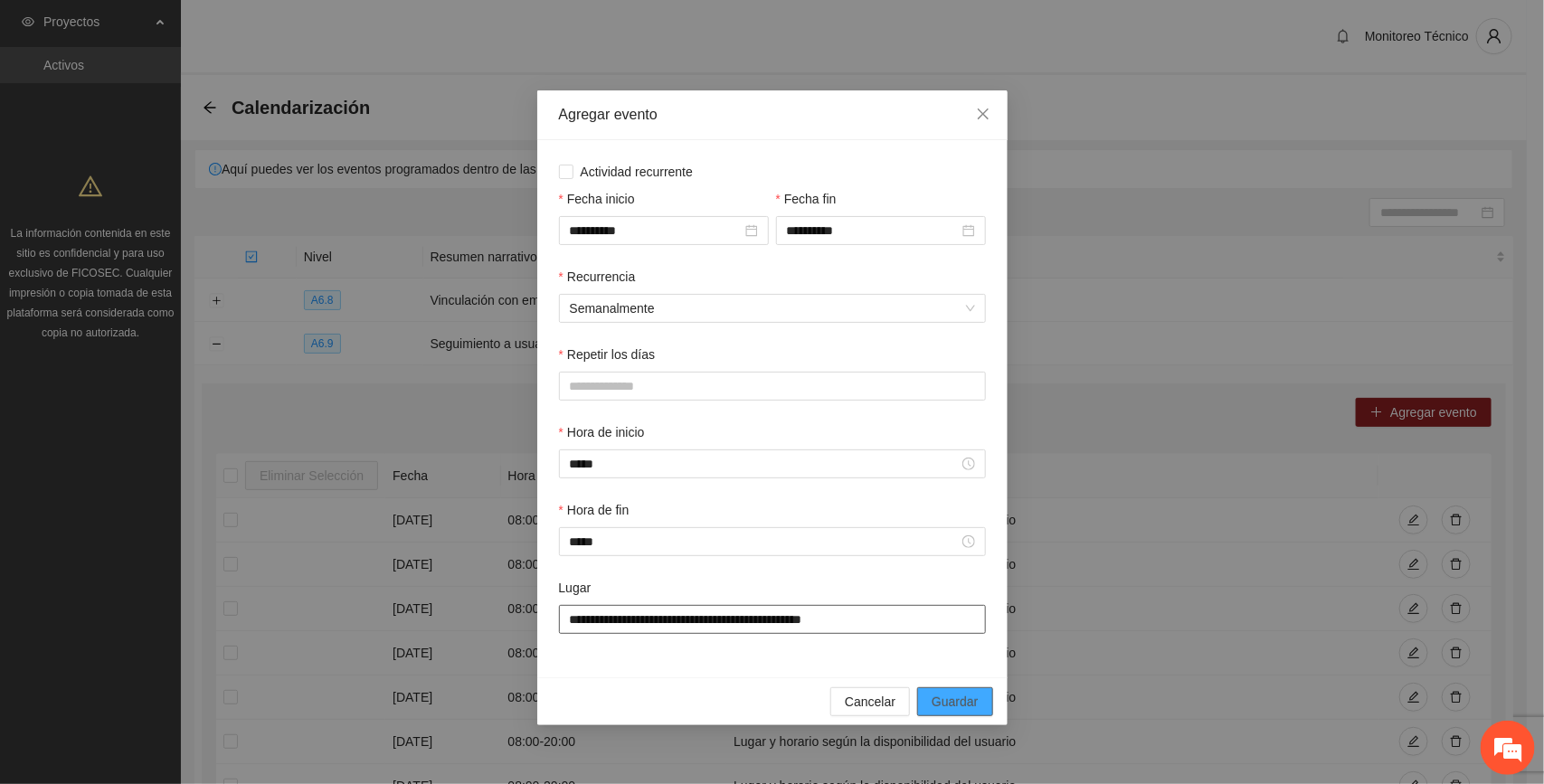 type on "**********" 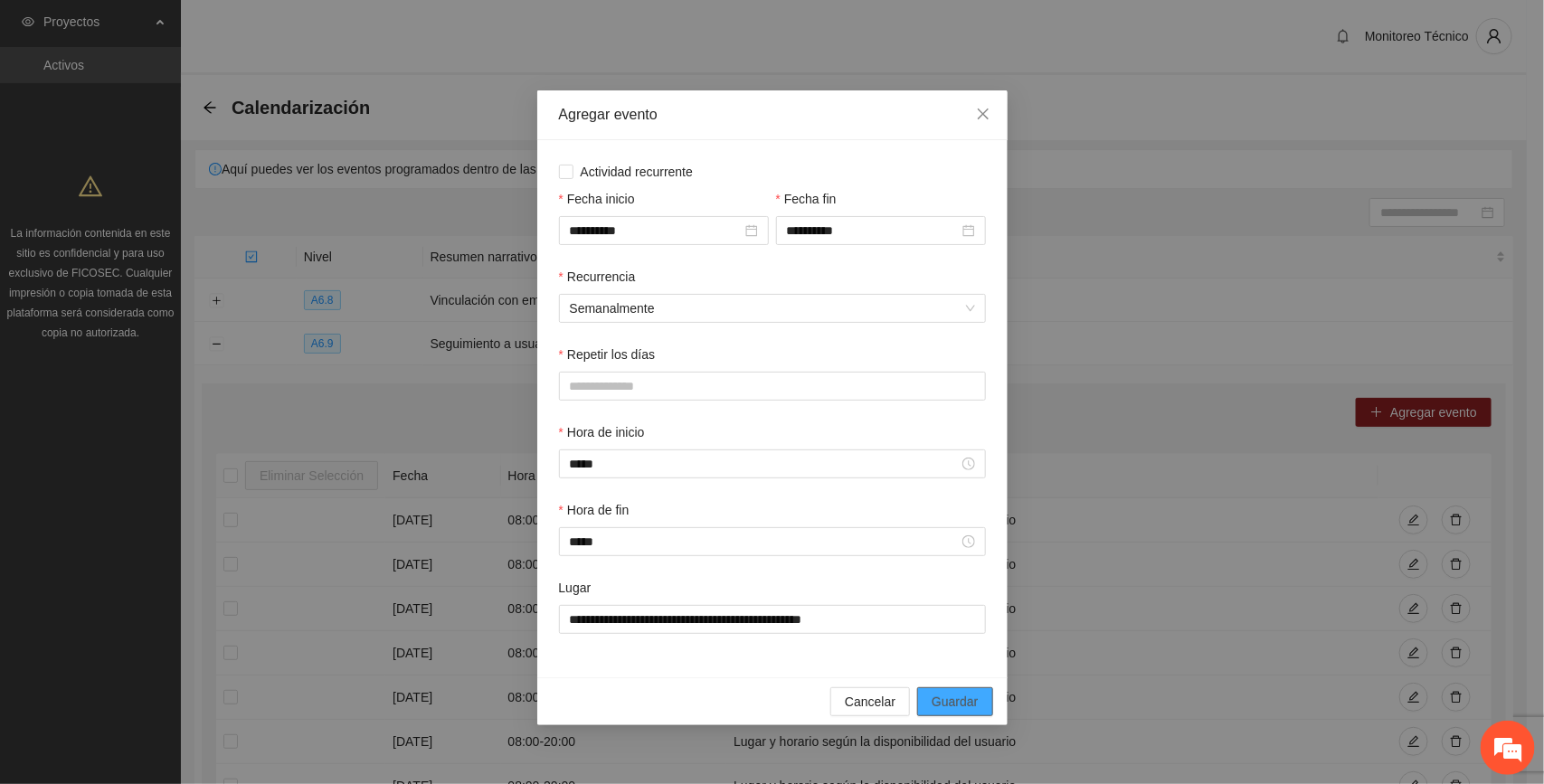 click on "Guardar" at bounding box center (954, 702) 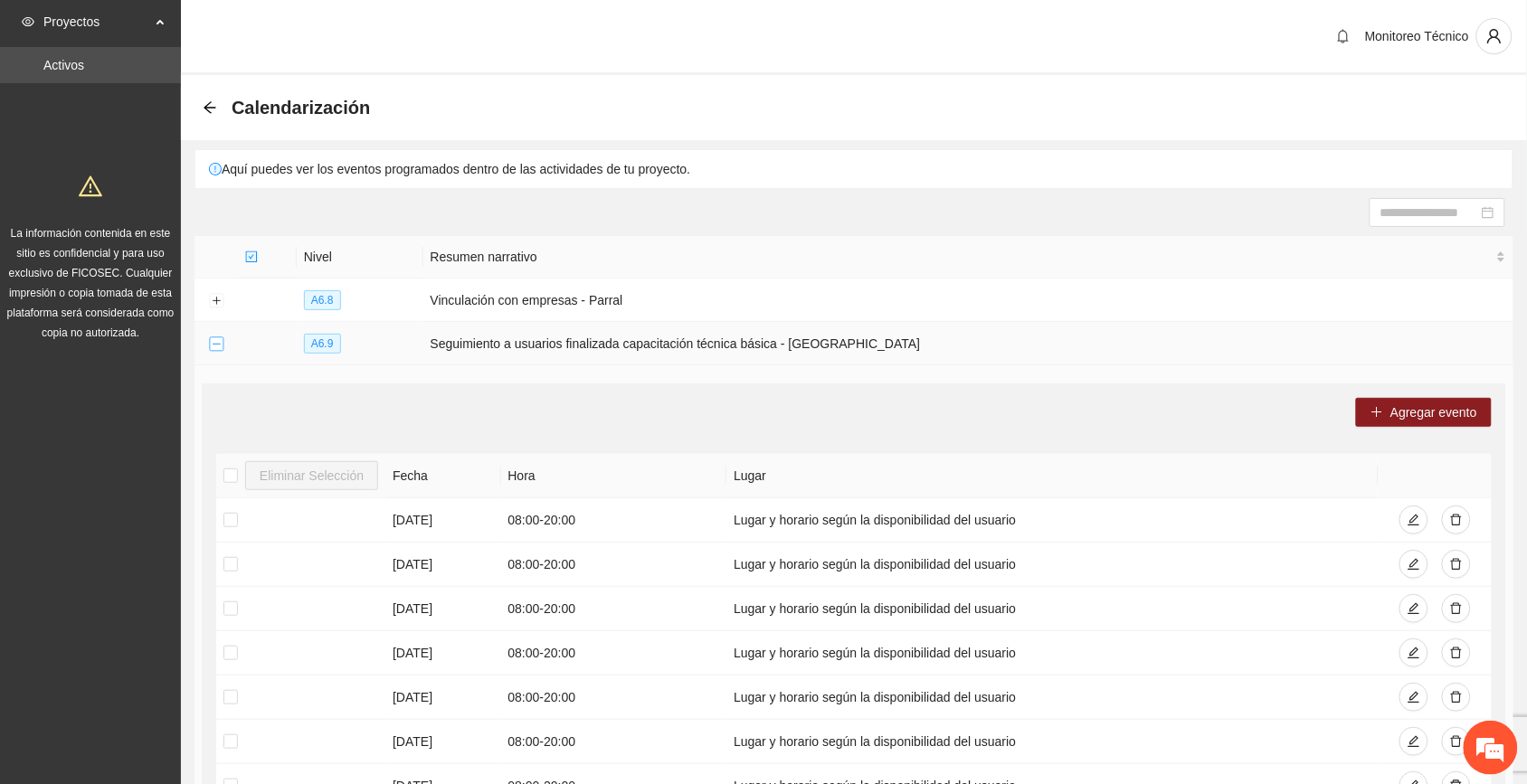 click at bounding box center (216, 345) 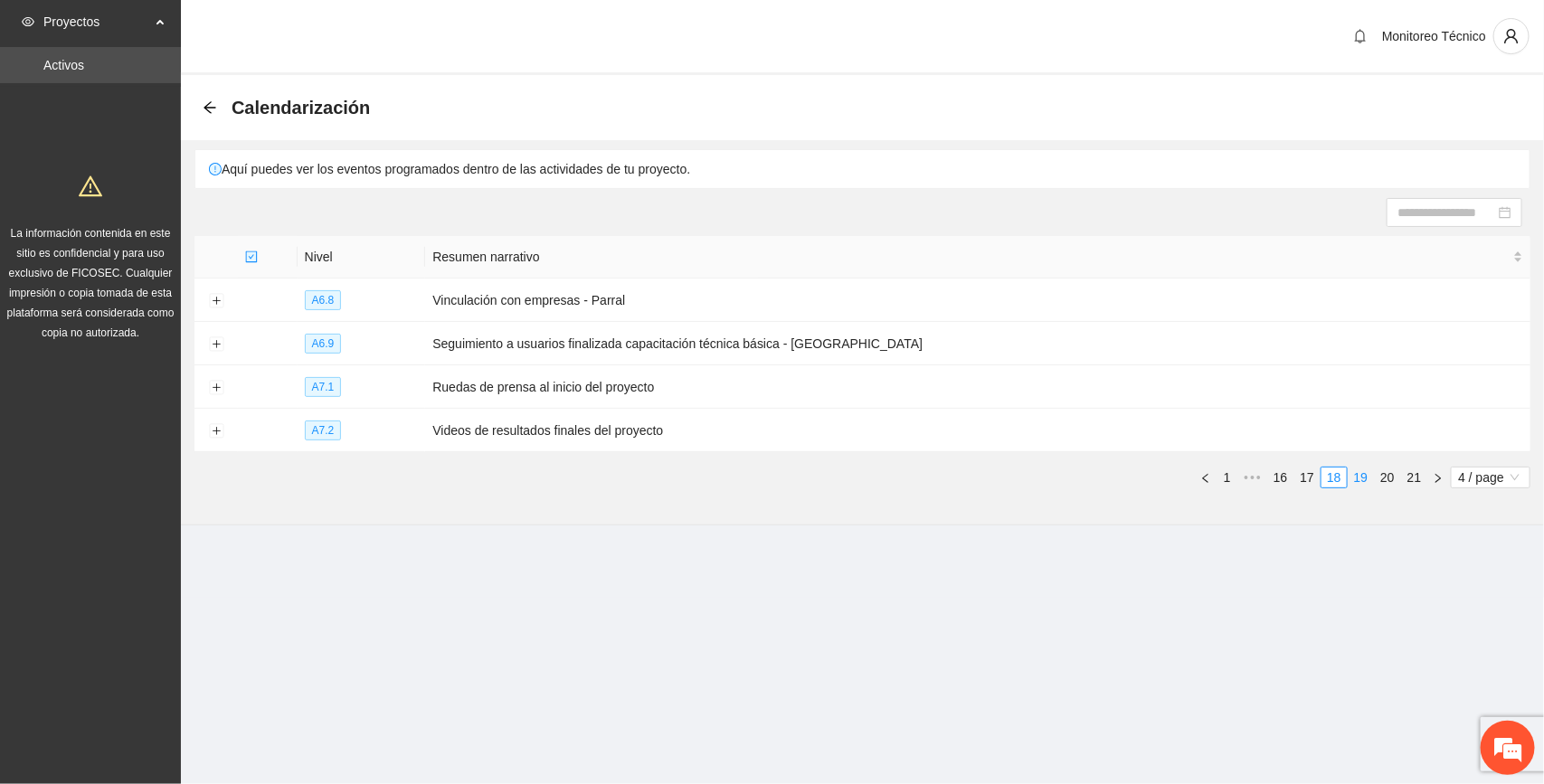 click on "19" at bounding box center (1361, 477) 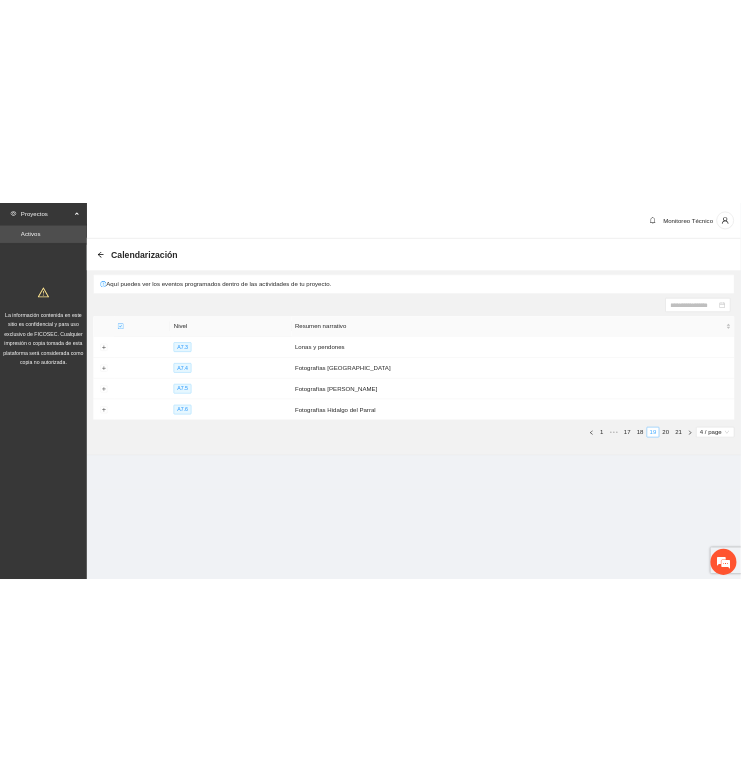 scroll, scrollTop: 1987, scrollLeft: 0, axis: vertical 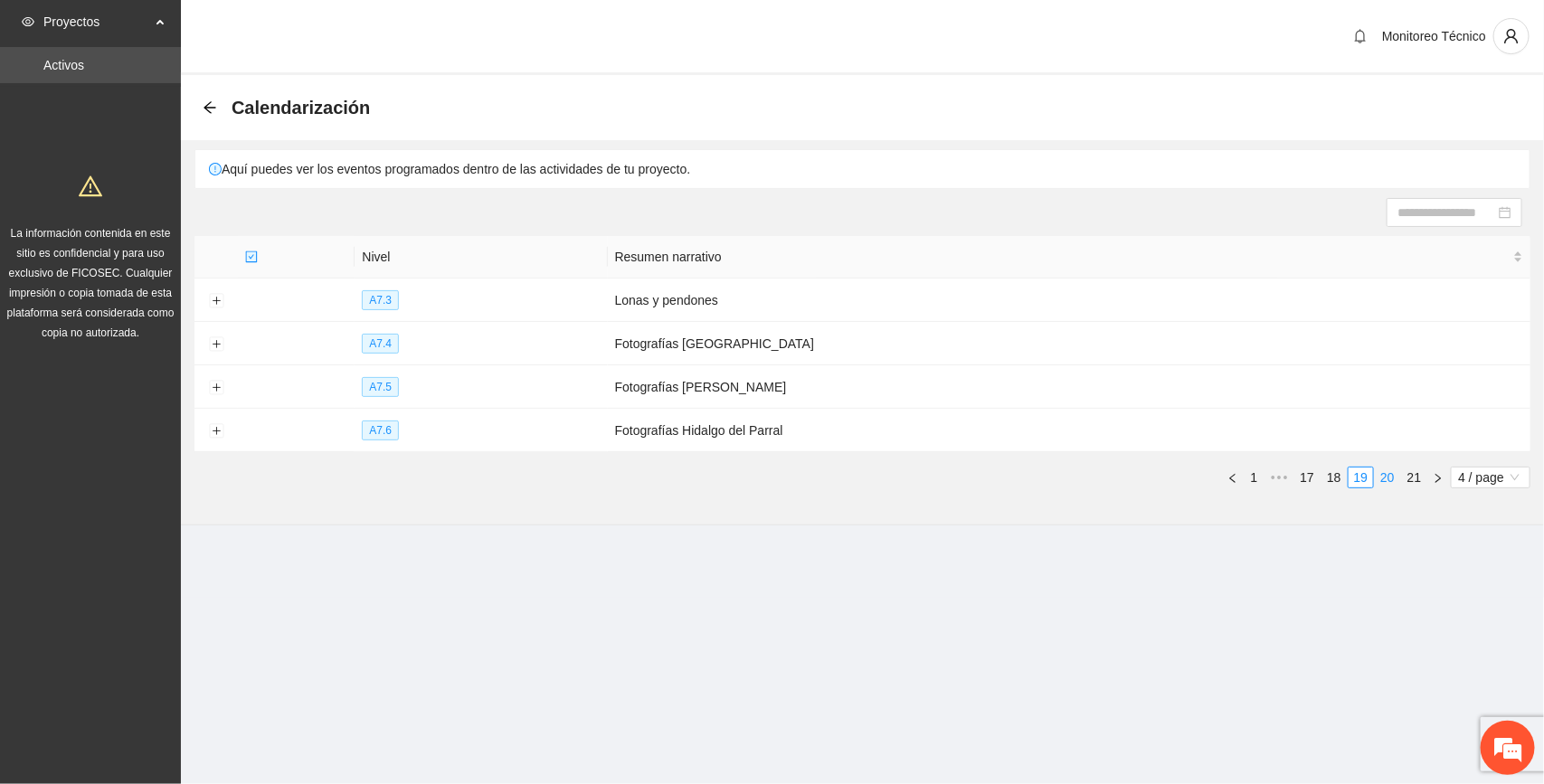 click on "20" at bounding box center [1388, 477] 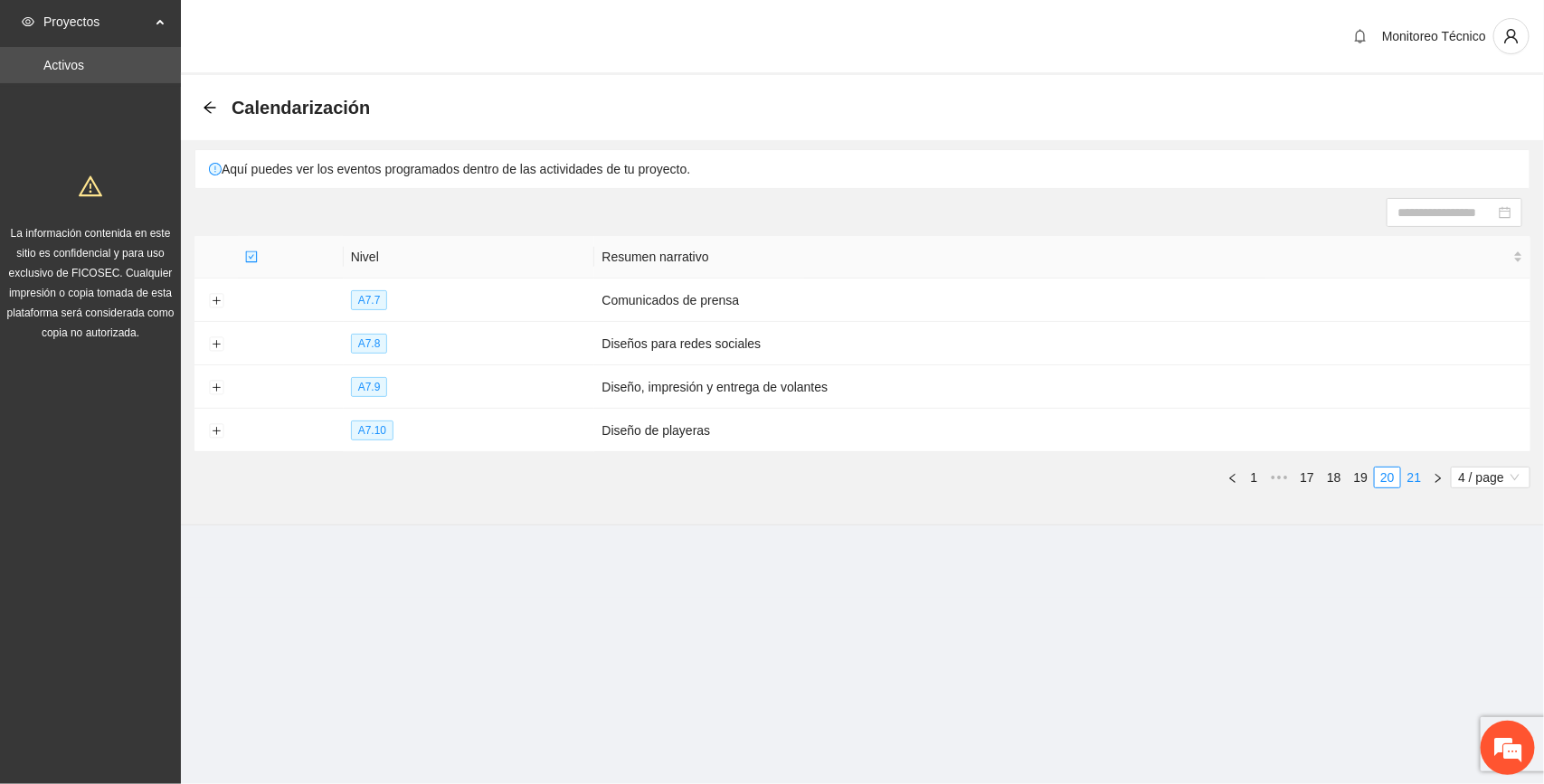 click on "21" at bounding box center [1415, 477] 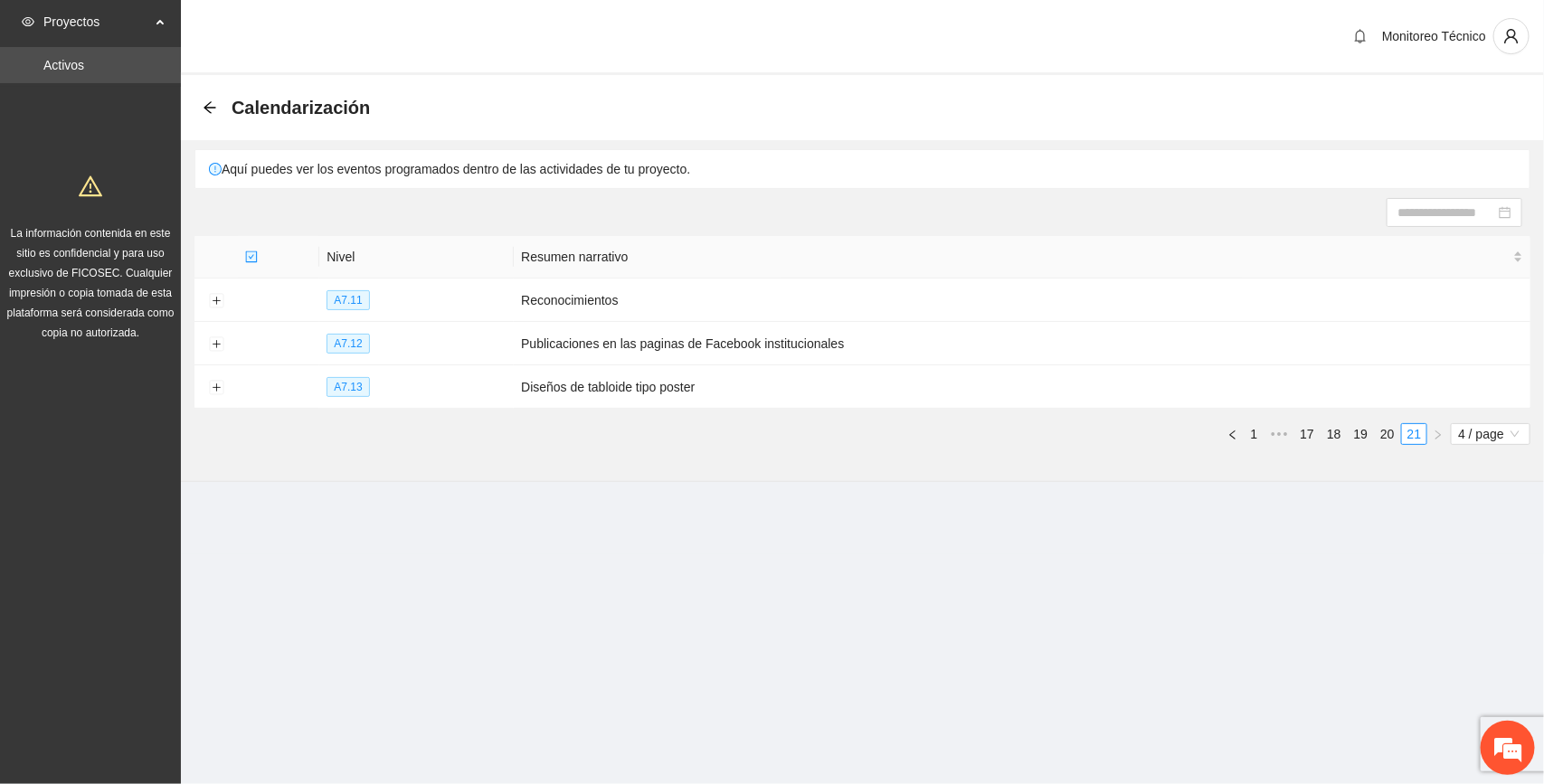 click on "Proyectos Activos La información contenida en este sitio es confidencial y para uso exclusivo de FICOSEC. Cualquier impresión o copia tomada de esta plataforma será considerada como copia no autorizada. Monitoreo Técnico Calendarización   Aquí puedes ver los eventos programados dentro de las actividades de tu proyecto. Nivel Resumen narrativo A7.11 Reconocimientos A7.12 Publicaciones en las paginas de Facebook institucionales A7.13 Diseños de tabloide tipo poster 1 ••• 17 18 19 20 21 4 / page" at bounding box center [772, 392] 